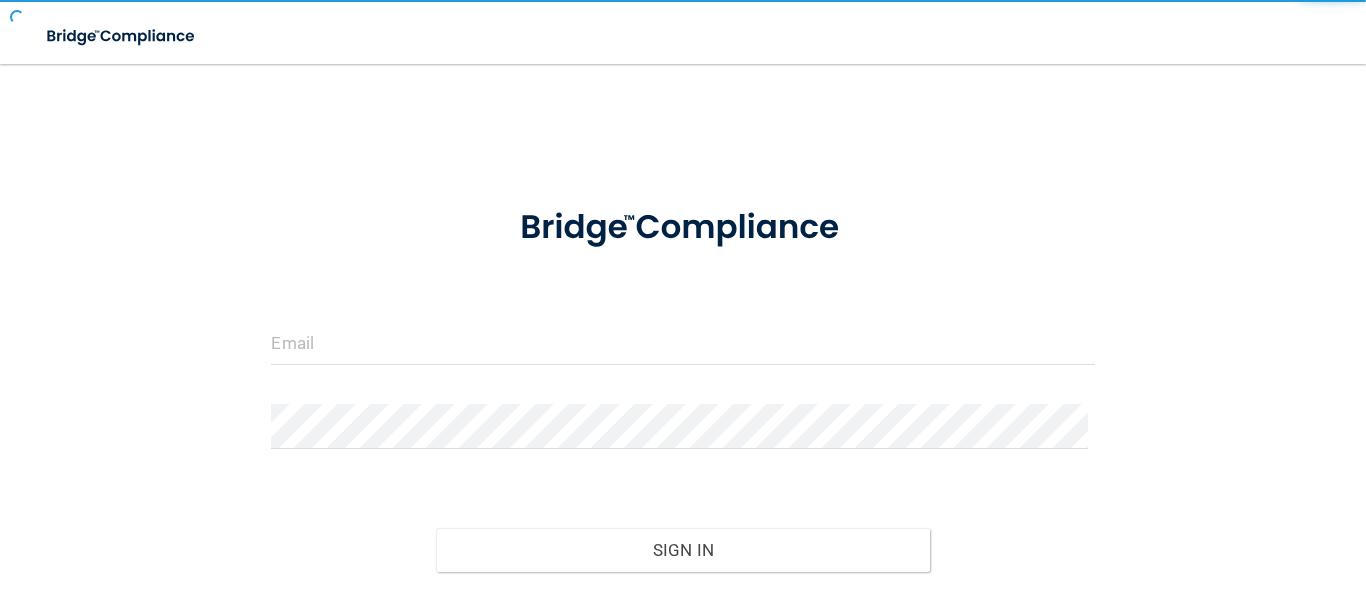 scroll, scrollTop: 0, scrollLeft: 0, axis: both 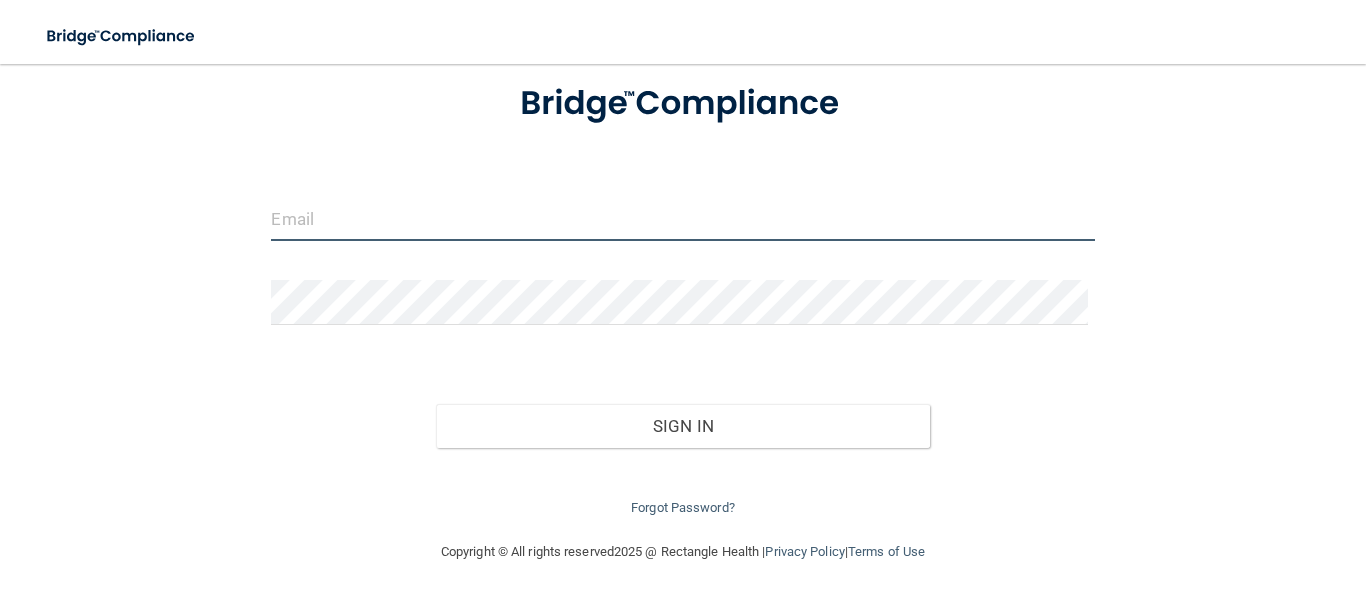 click at bounding box center [682, 218] 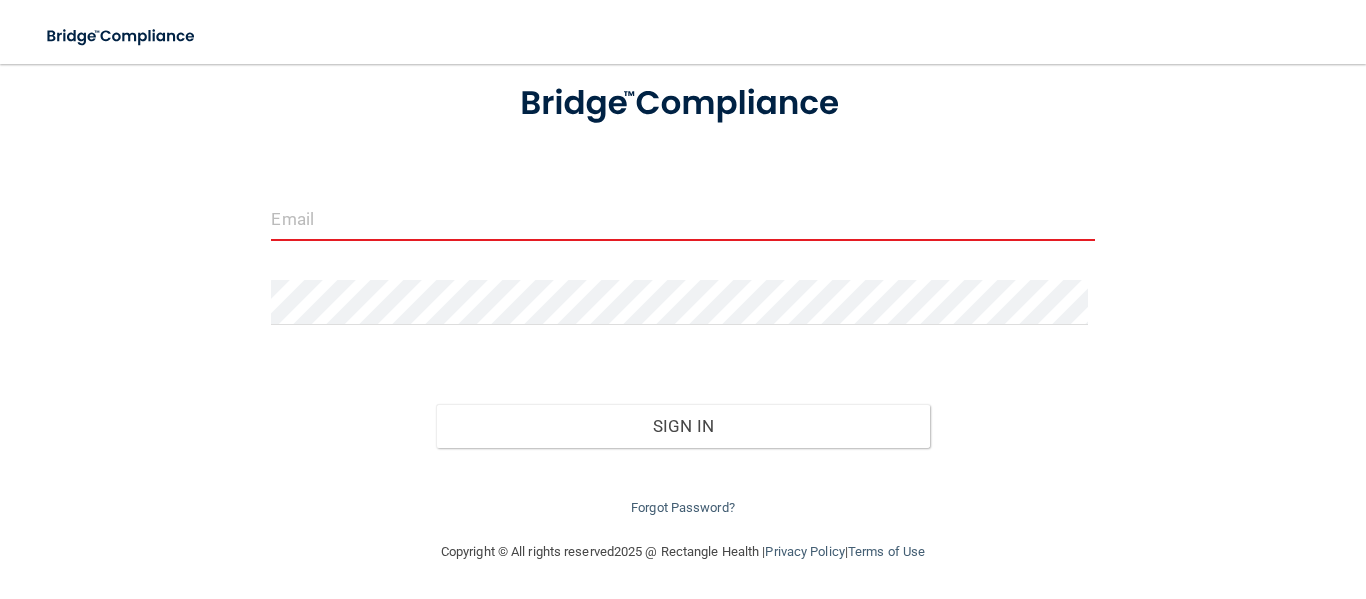 click at bounding box center (682, 218) 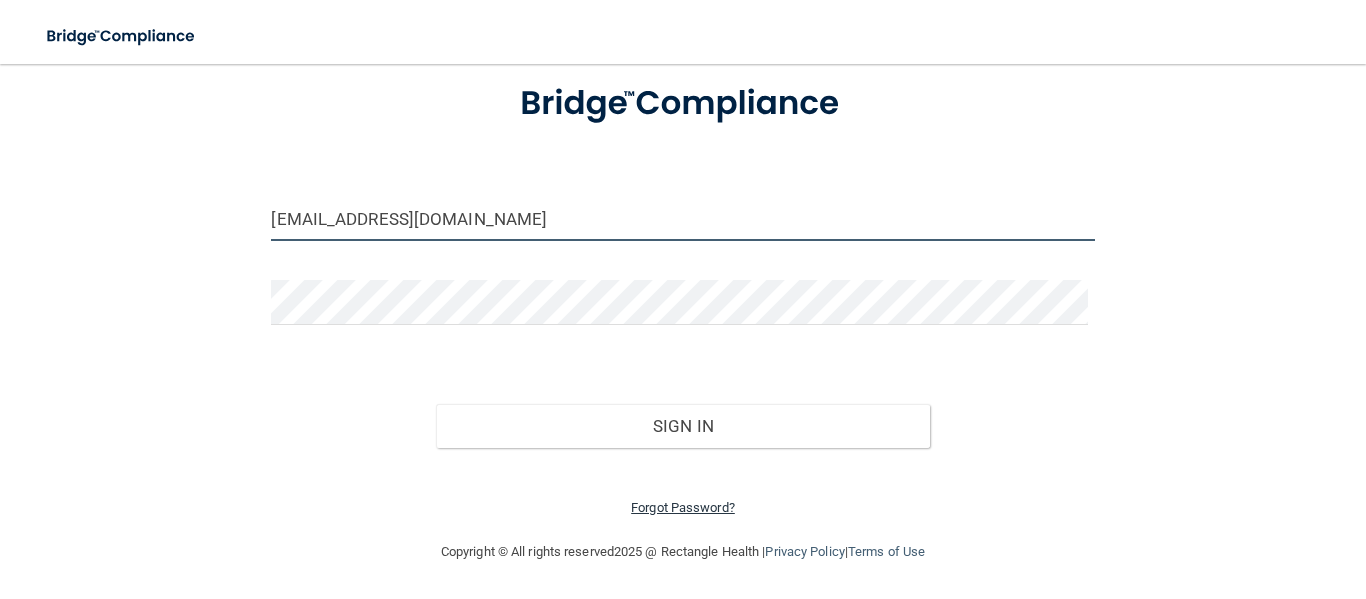type on "[EMAIL_ADDRESS][DOMAIN_NAME]" 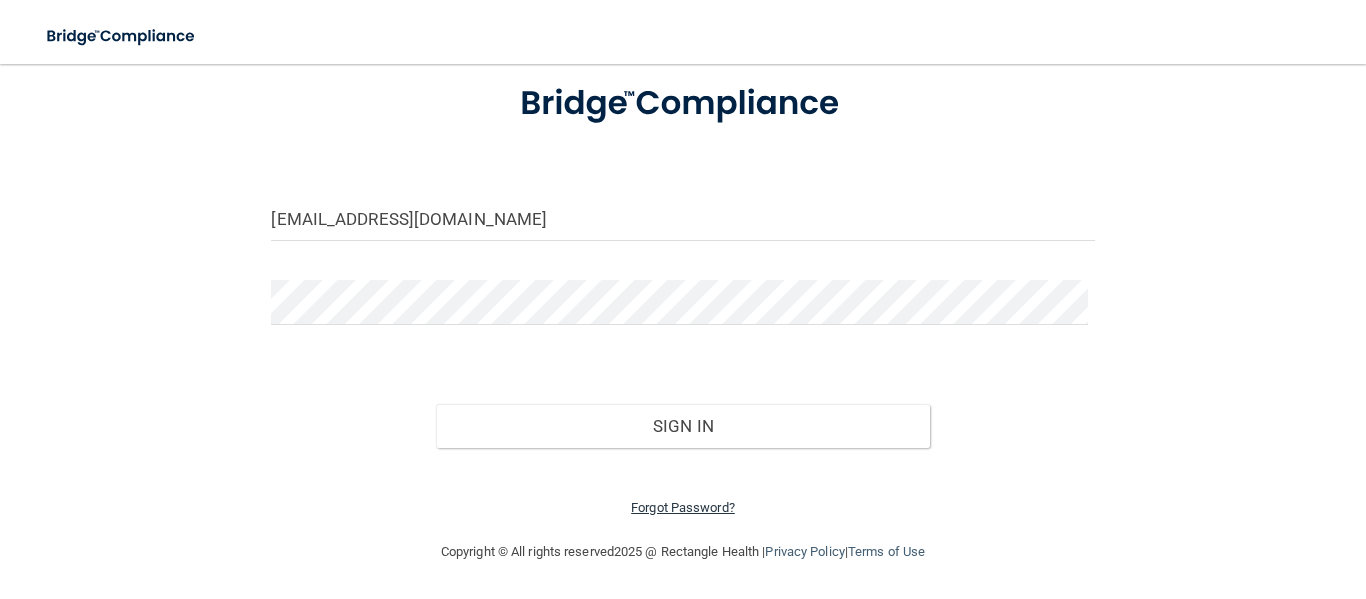 click on "Forgot Password?" at bounding box center (683, 507) 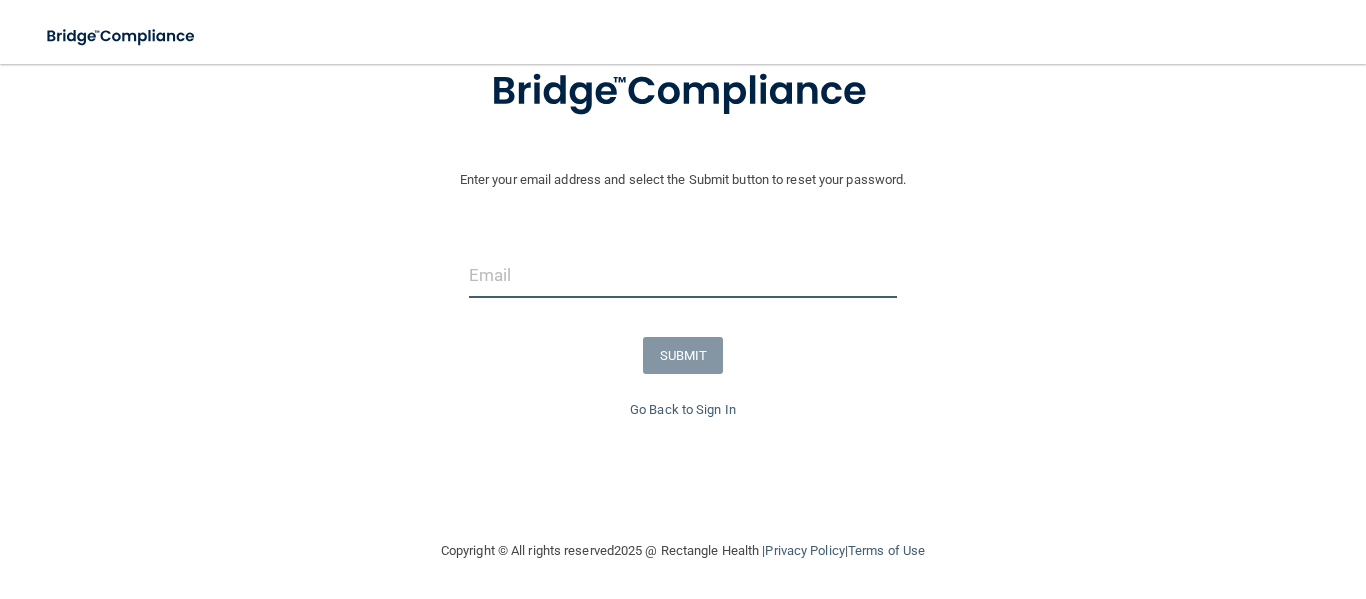 click at bounding box center [683, 275] 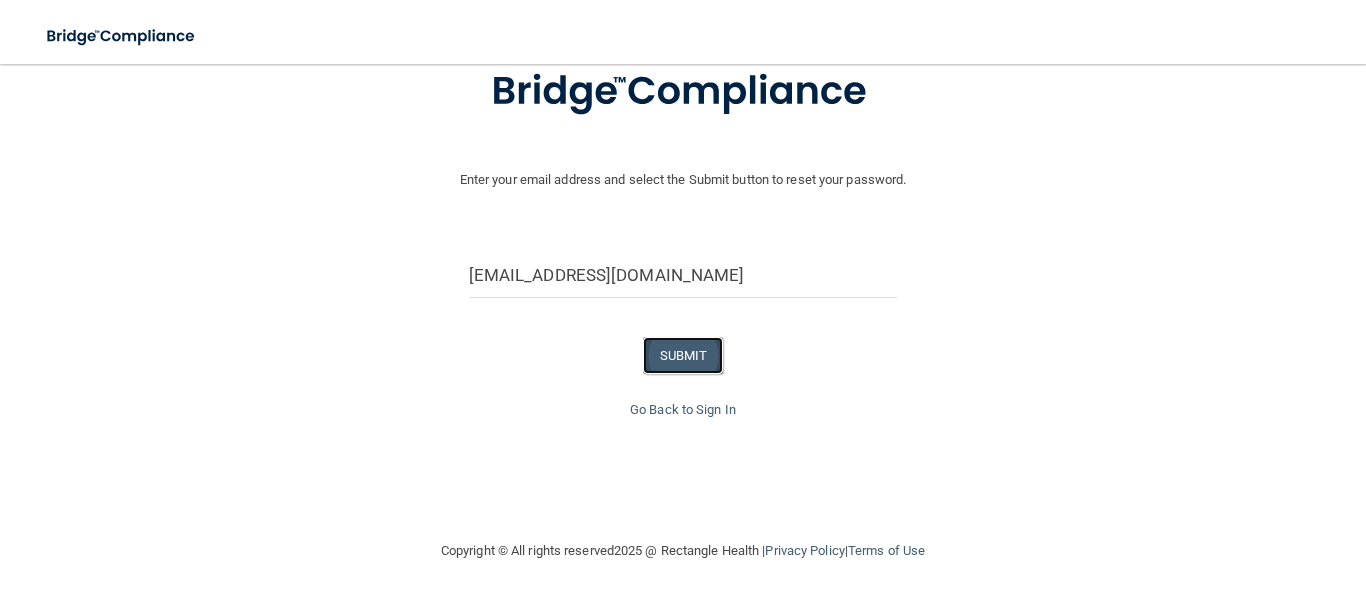 click on "SUBMIT" at bounding box center [683, 355] 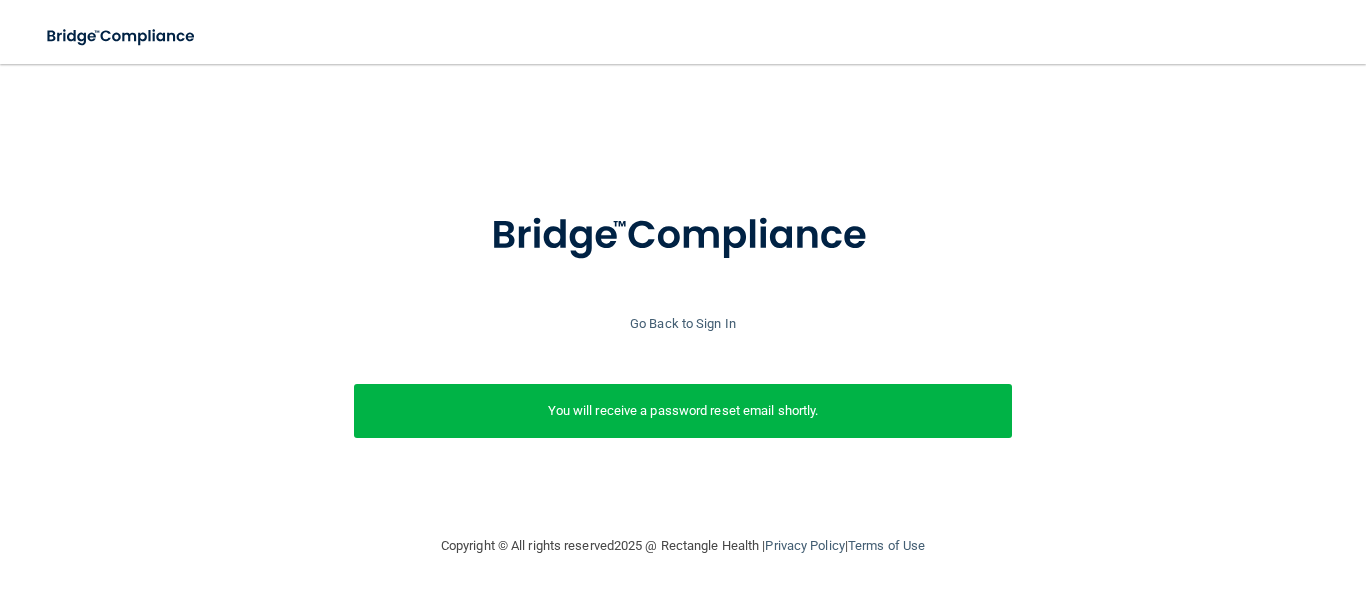 scroll, scrollTop: 5, scrollLeft: 0, axis: vertical 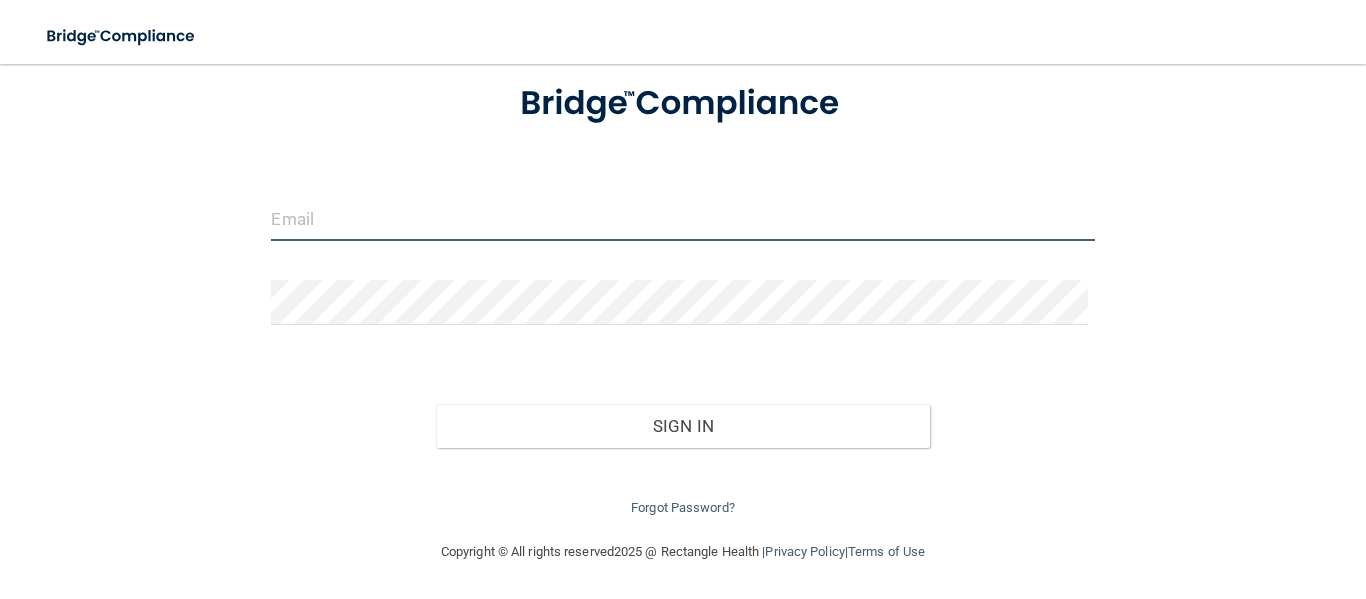 click at bounding box center [682, 218] 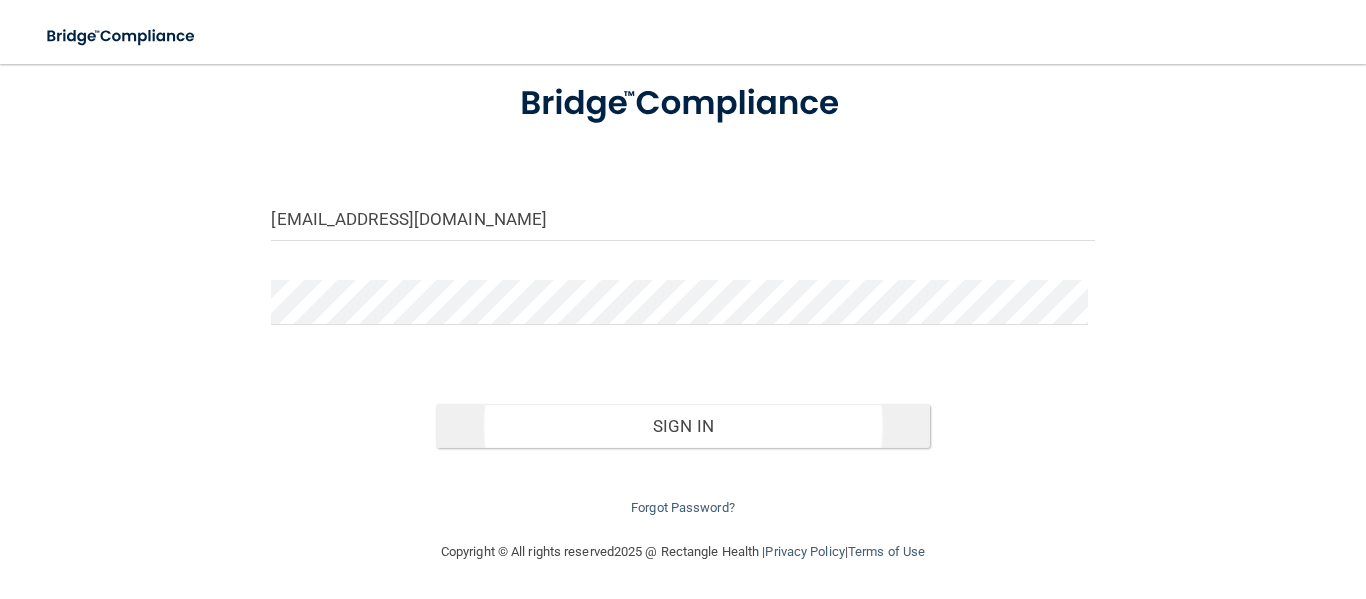 click on "Sign In" at bounding box center (683, 426) 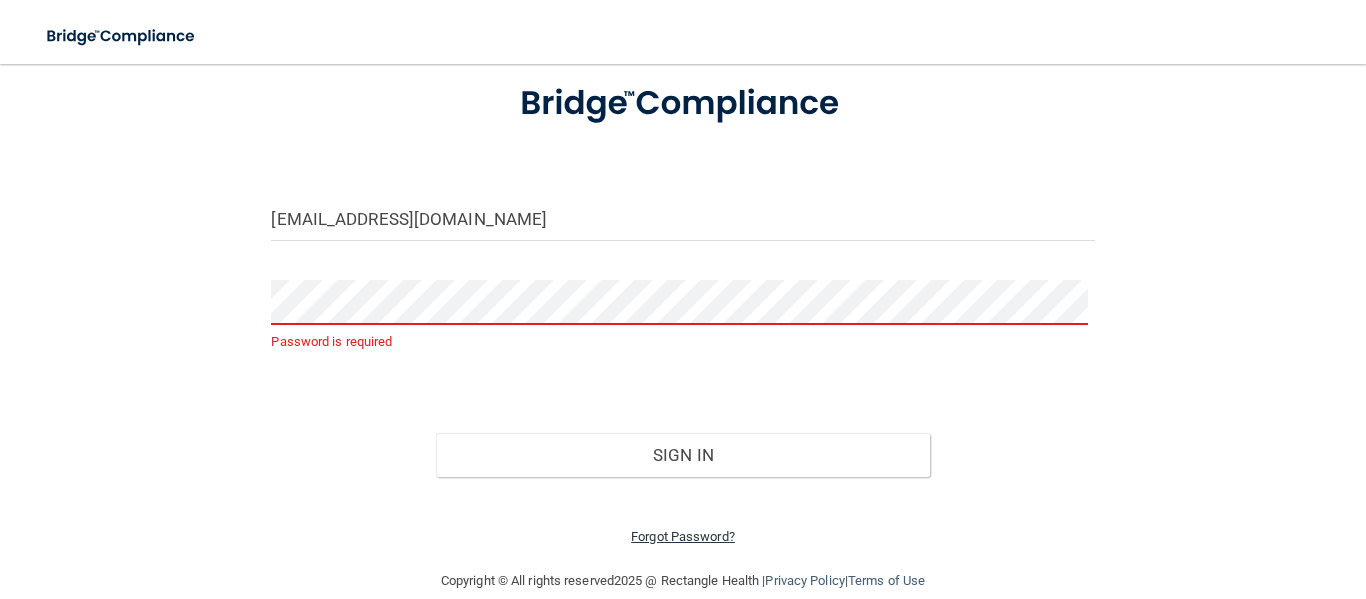 click on "Forgot Password?" at bounding box center (683, 536) 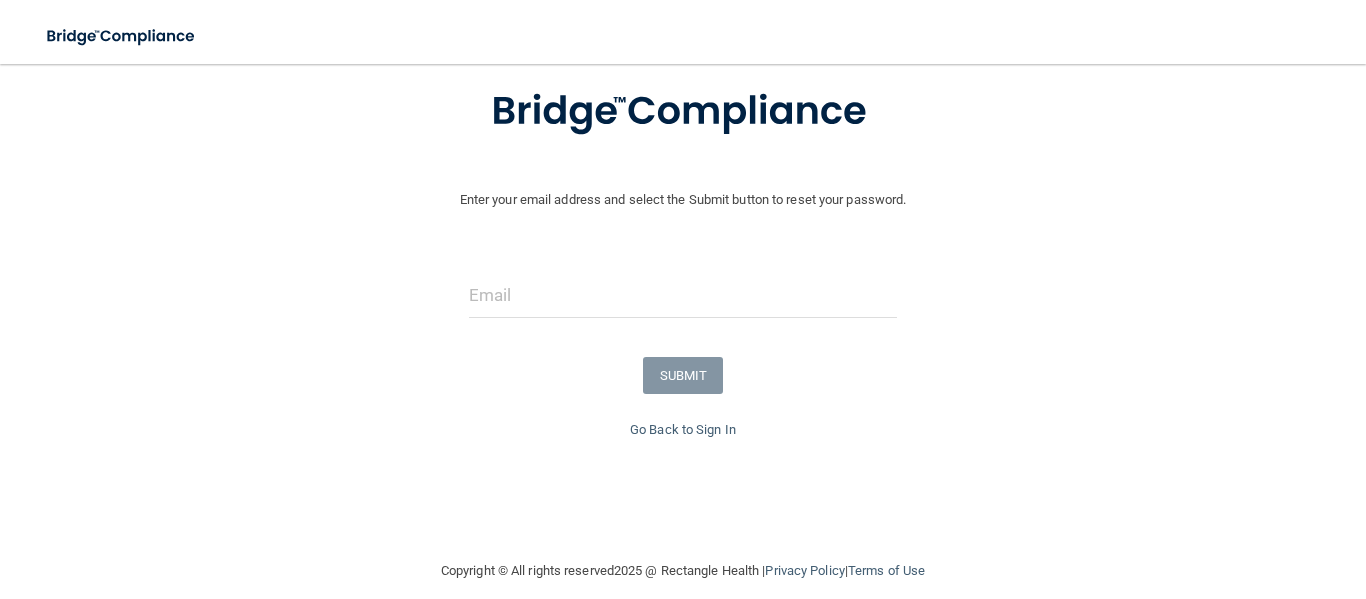 scroll, scrollTop: 115, scrollLeft: 0, axis: vertical 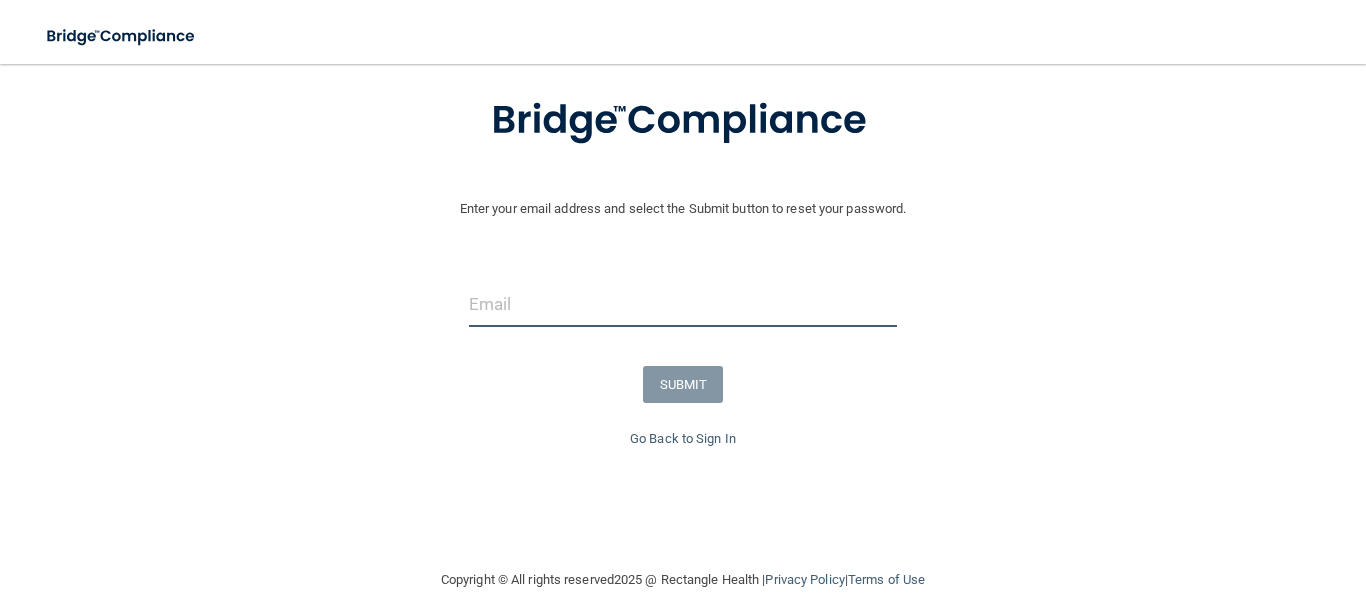 click at bounding box center (683, 304) 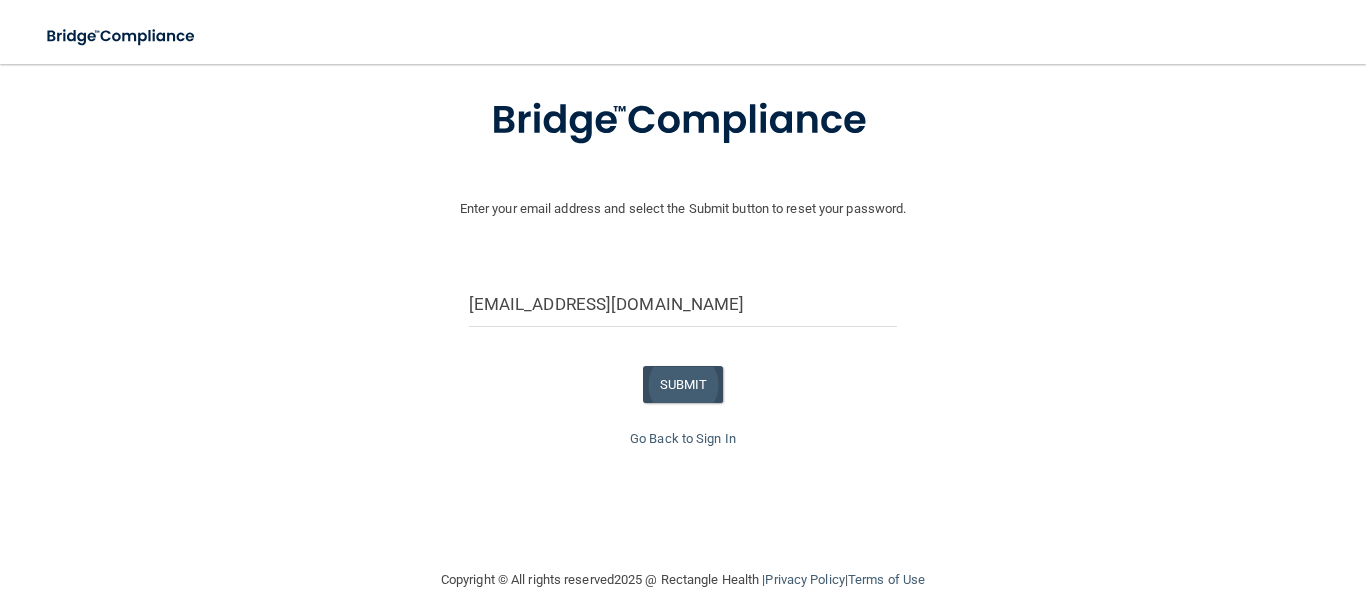 click on "SUBMIT" at bounding box center (683, 384) 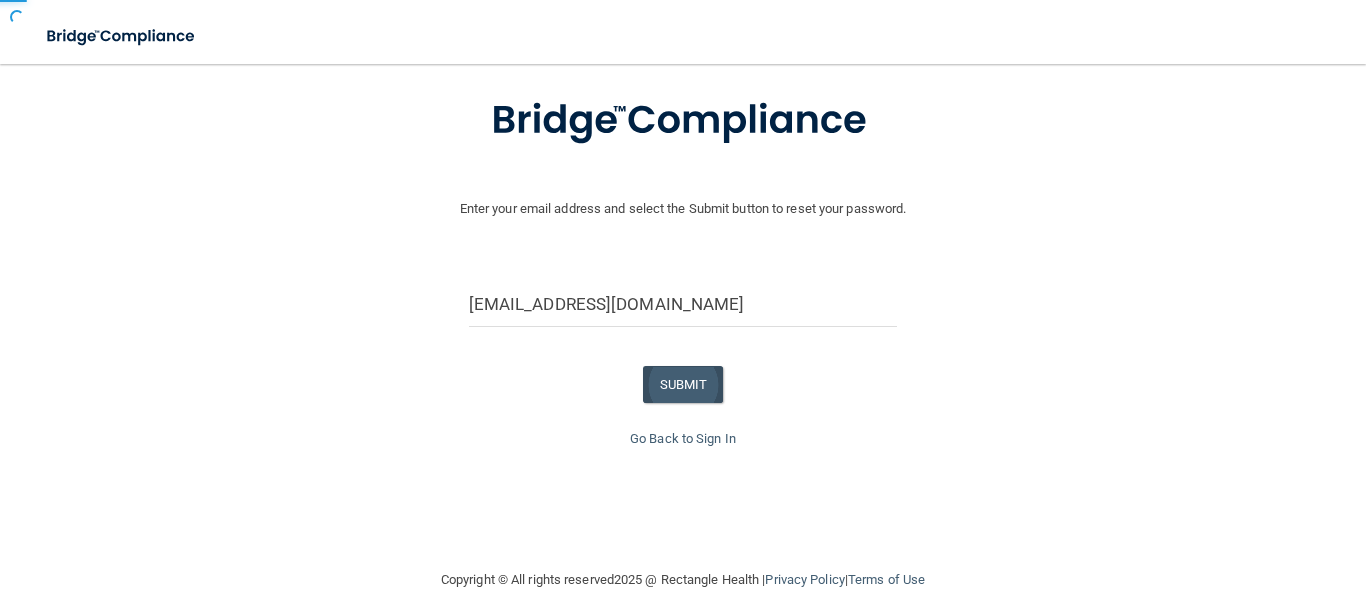 scroll, scrollTop: 5, scrollLeft: 0, axis: vertical 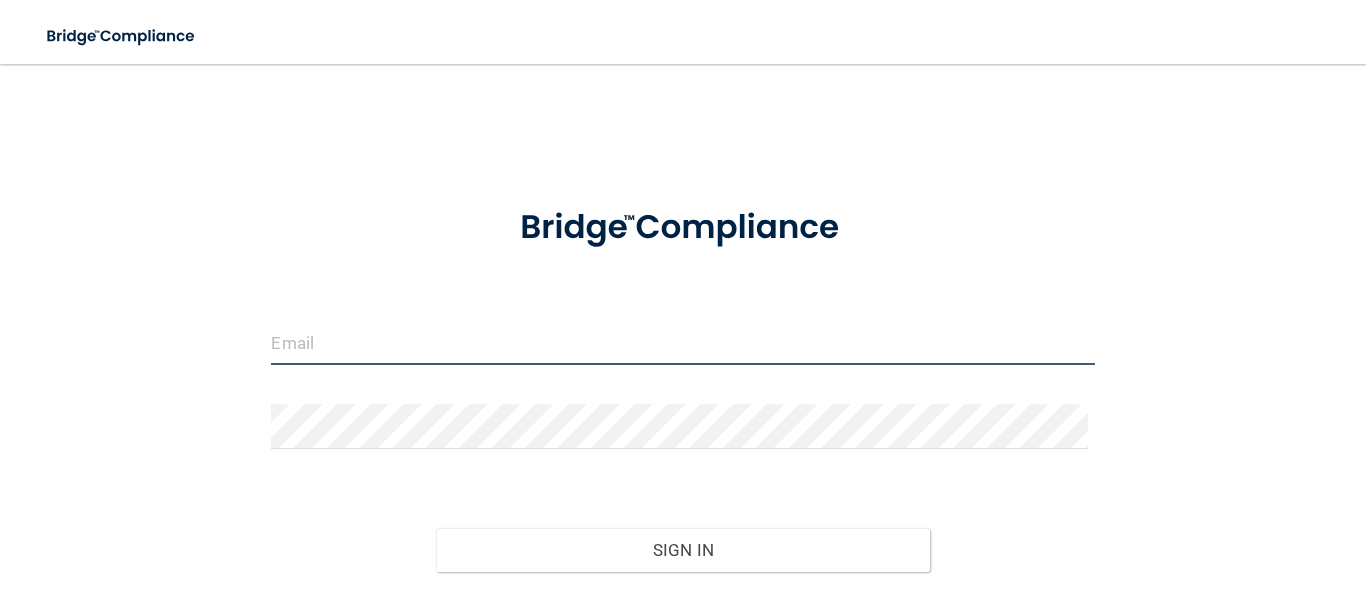 click at bounding box center (682, 342) 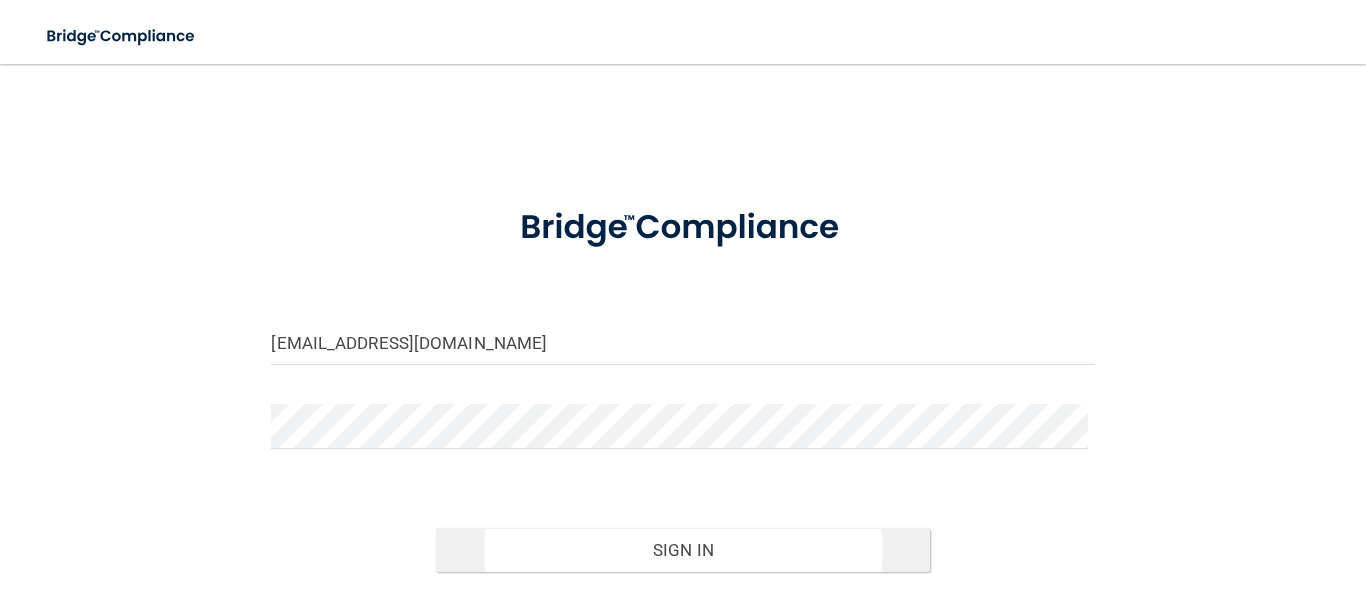 click on "Sign In" at bounding box center (683, 550) 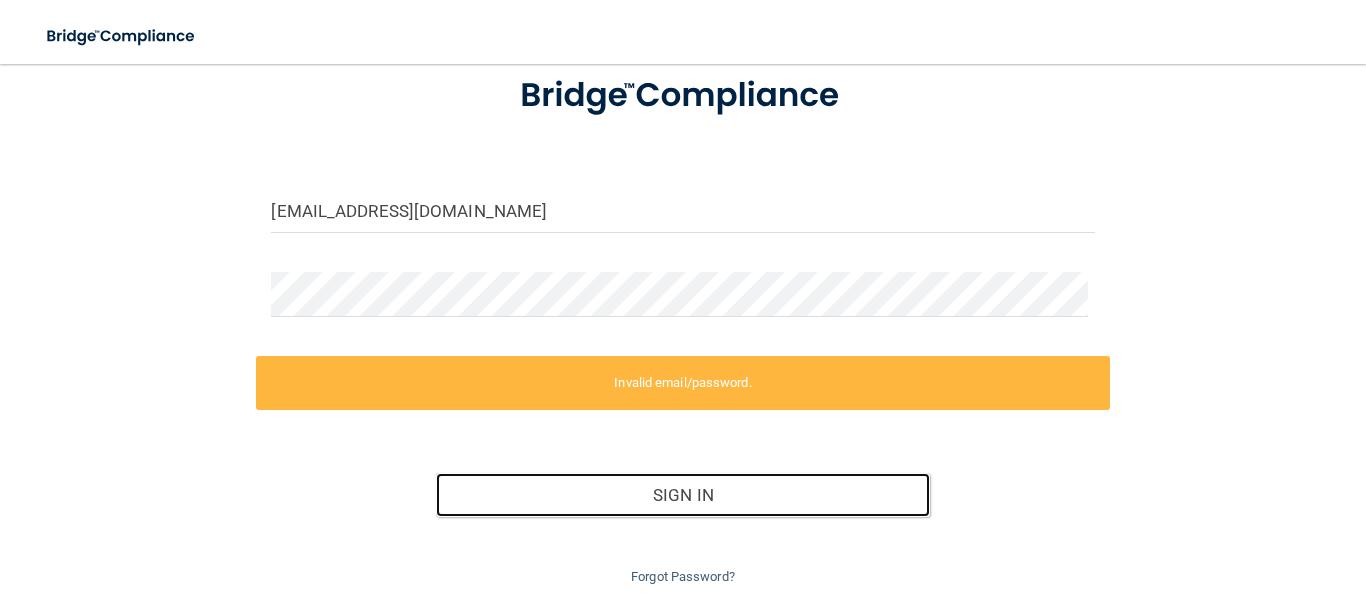 scroll, scrollTop: 130, scrollLeft: 0, axis: vertical 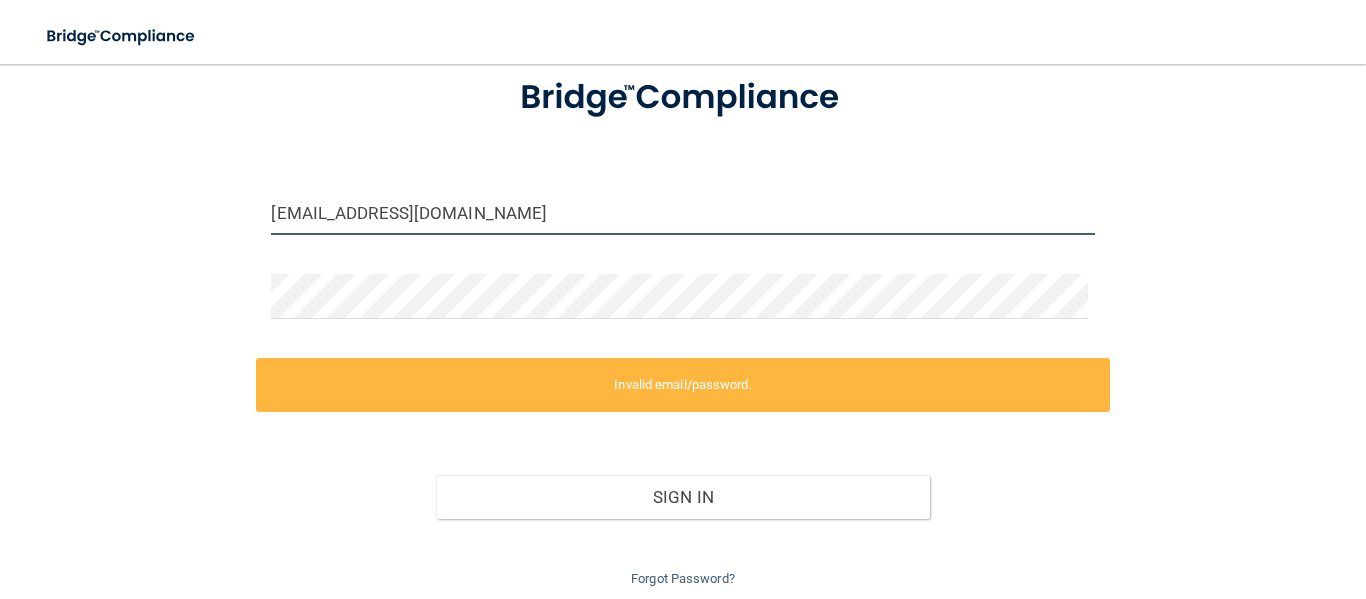click on "amarafatima8341@gmail.com" at bounding box center (682, 212) 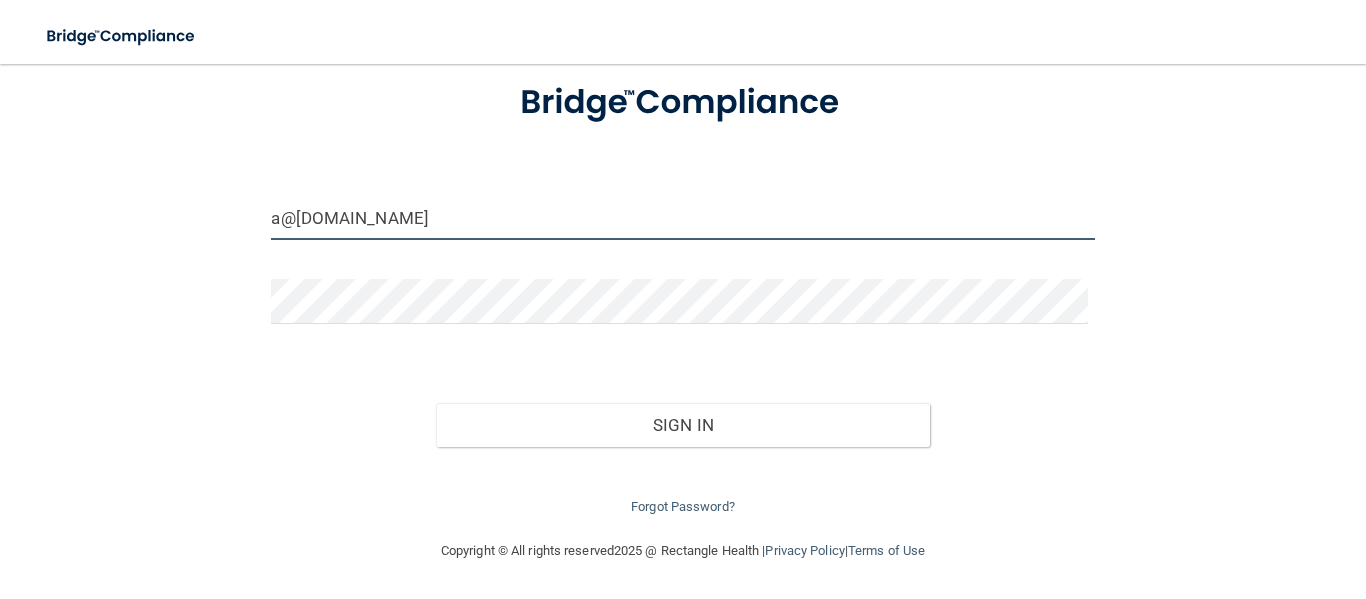 scroll, scrollTop: 124, scrollLeft: 0, axis: vertical 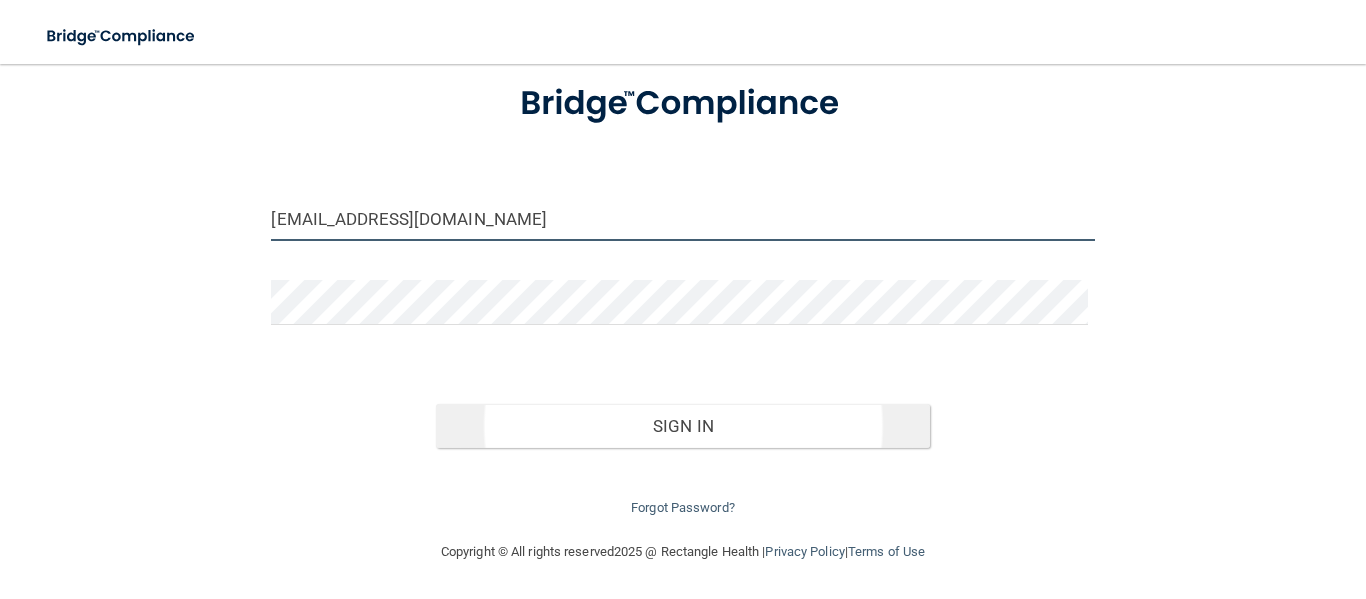type on "[EMAIL_ADDRESS][DOMAIN_NAME]" 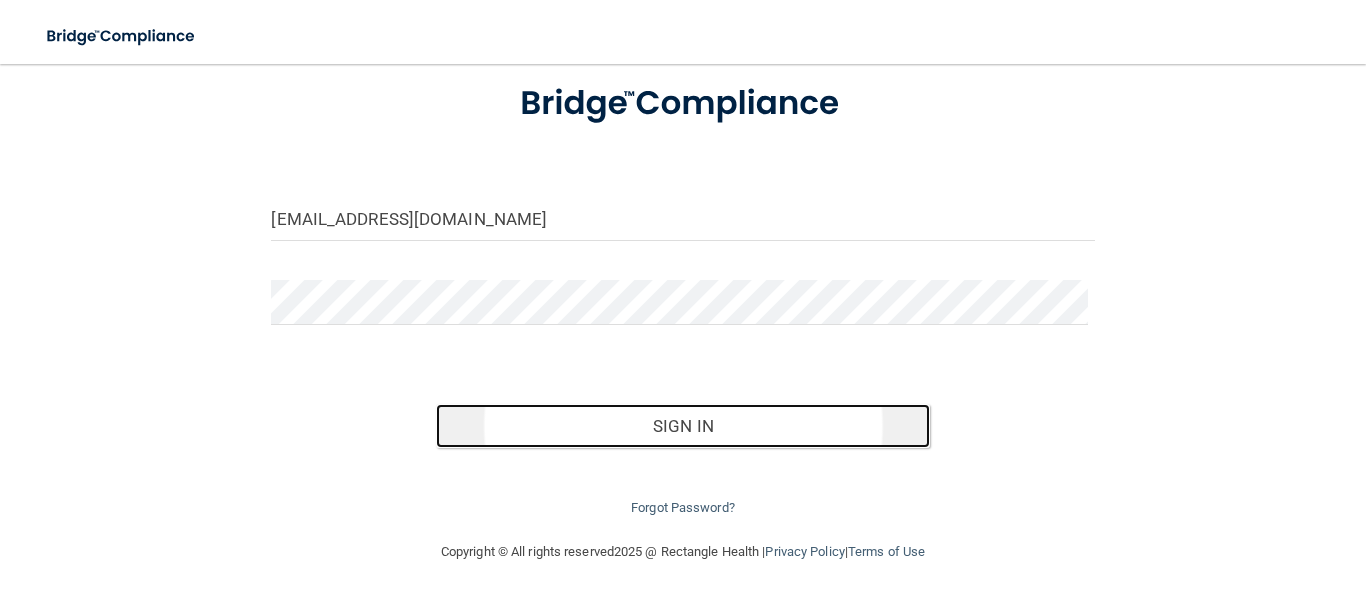 click on "Sign In" at bounding box center (683, 426) 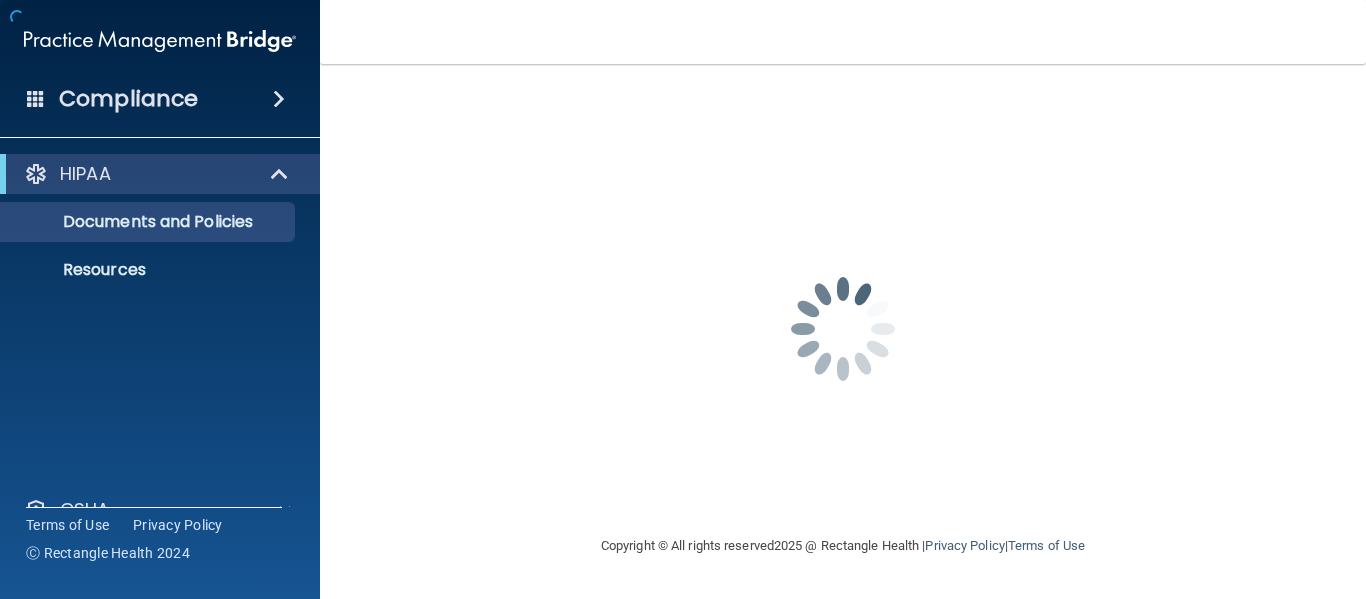 scroll, scrollTop: 0, scrollLeft: 0, axis: both 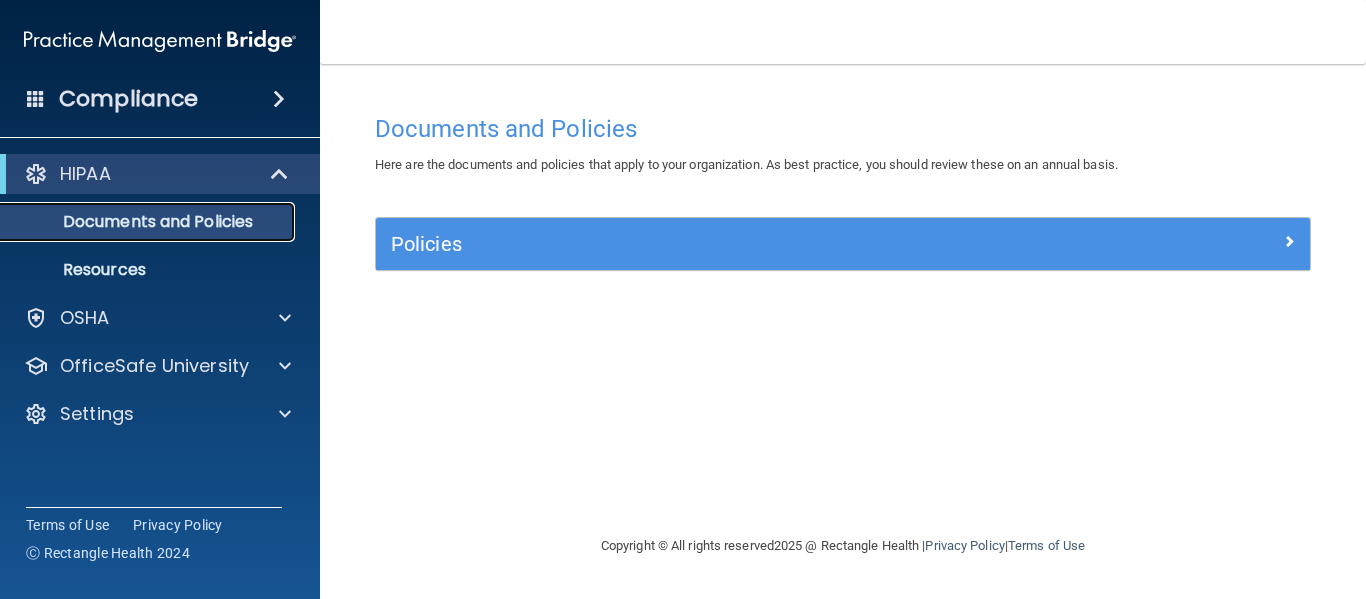 click on "Documents and Policies" at bounding box center [149, 222] 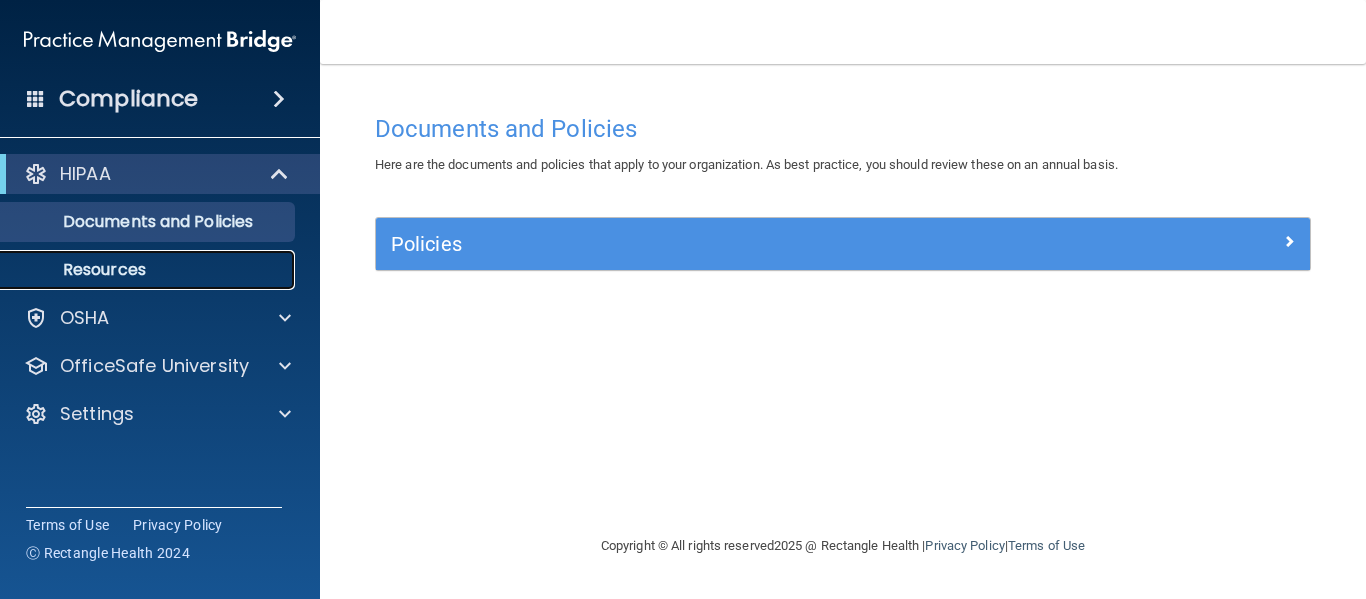 click on "Resources" at bounding box center [149, 270] 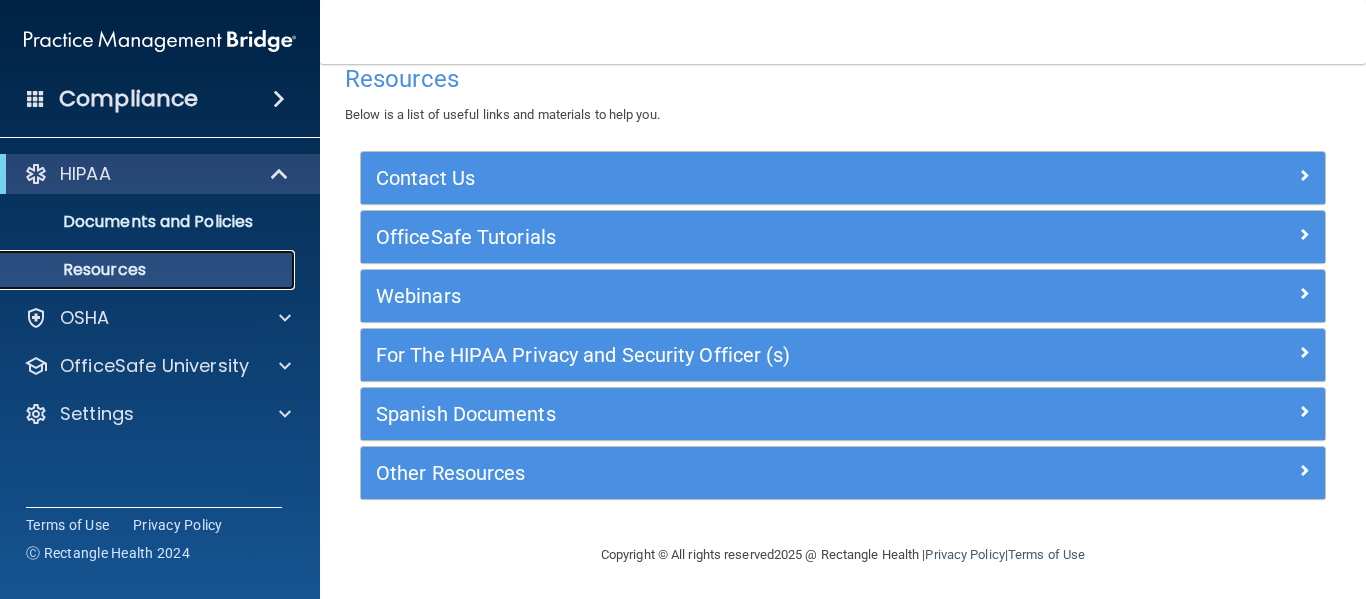 scroll, scrollTop: 34, scrollLeft: 0, axis: vertical 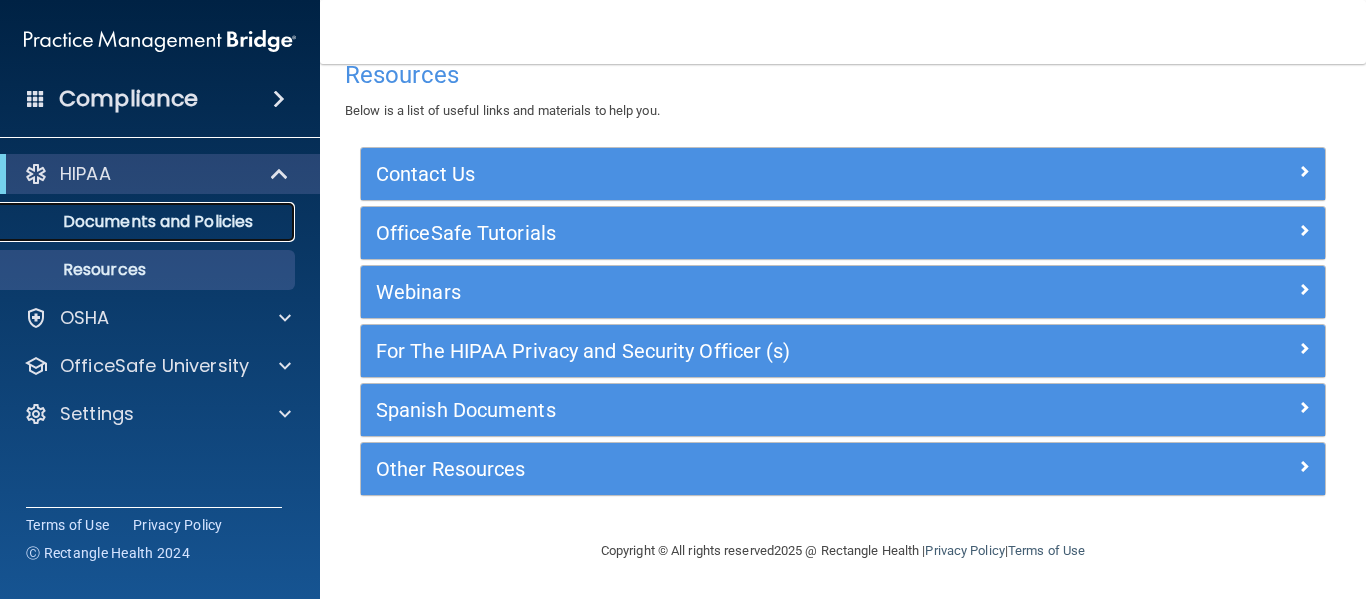 click on "Documents and Policies" at bounding box center [149, 222] 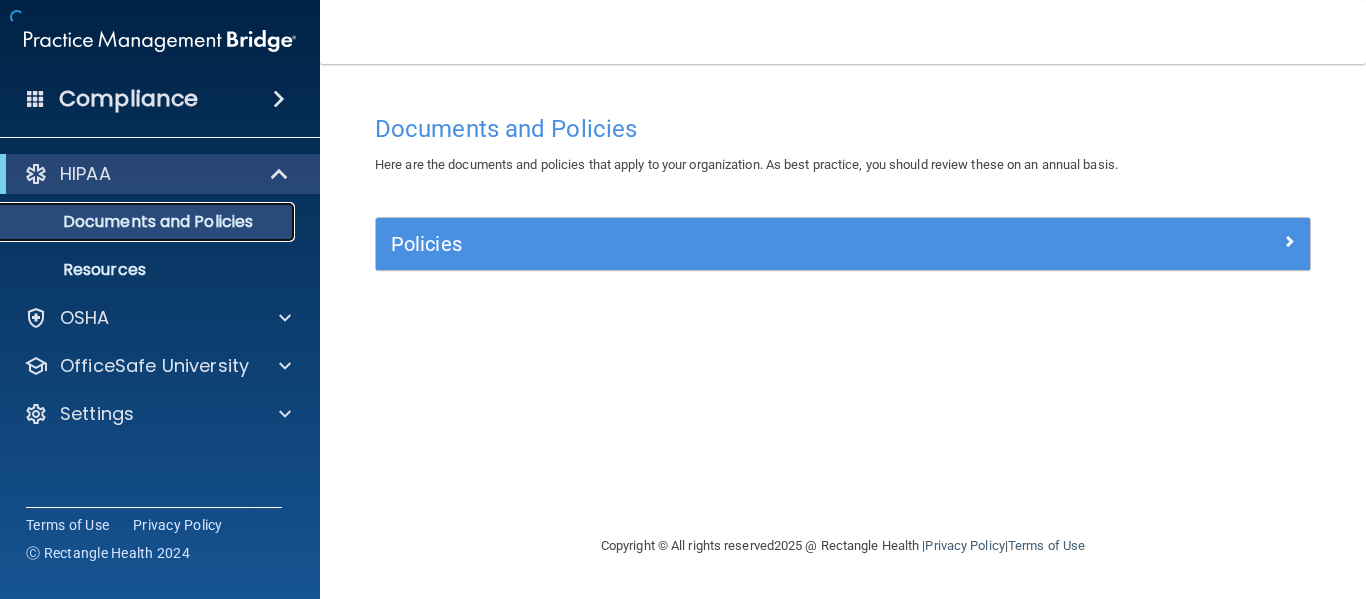 scroll, scrollTop: 0, scrollLeft: 0, axis: both 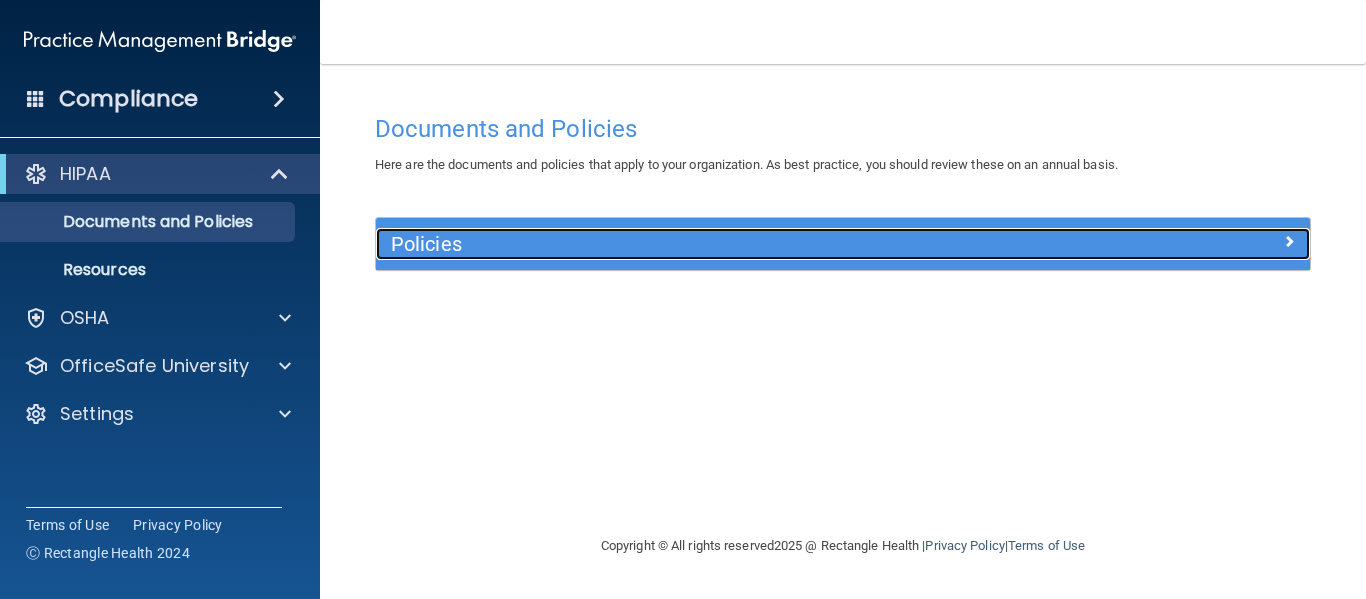 click on "Policies" at bounding box center [726, 244] 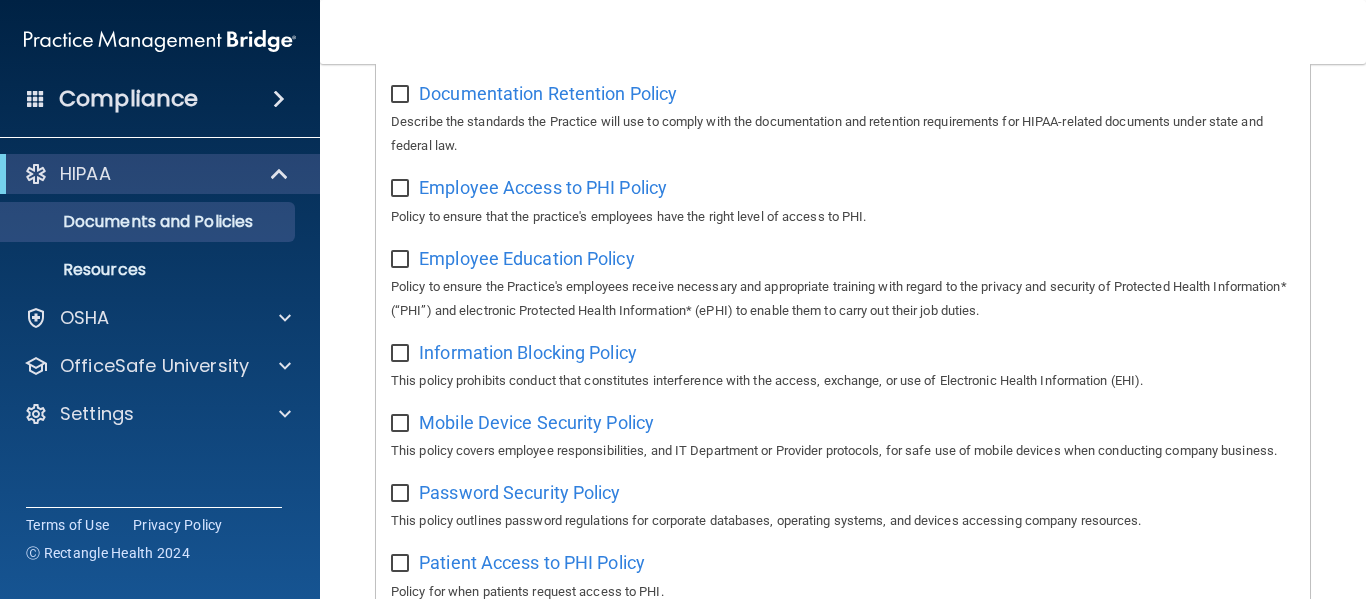 scroll, scrollTop: 570, scrollLeft: 0, axis: vertical 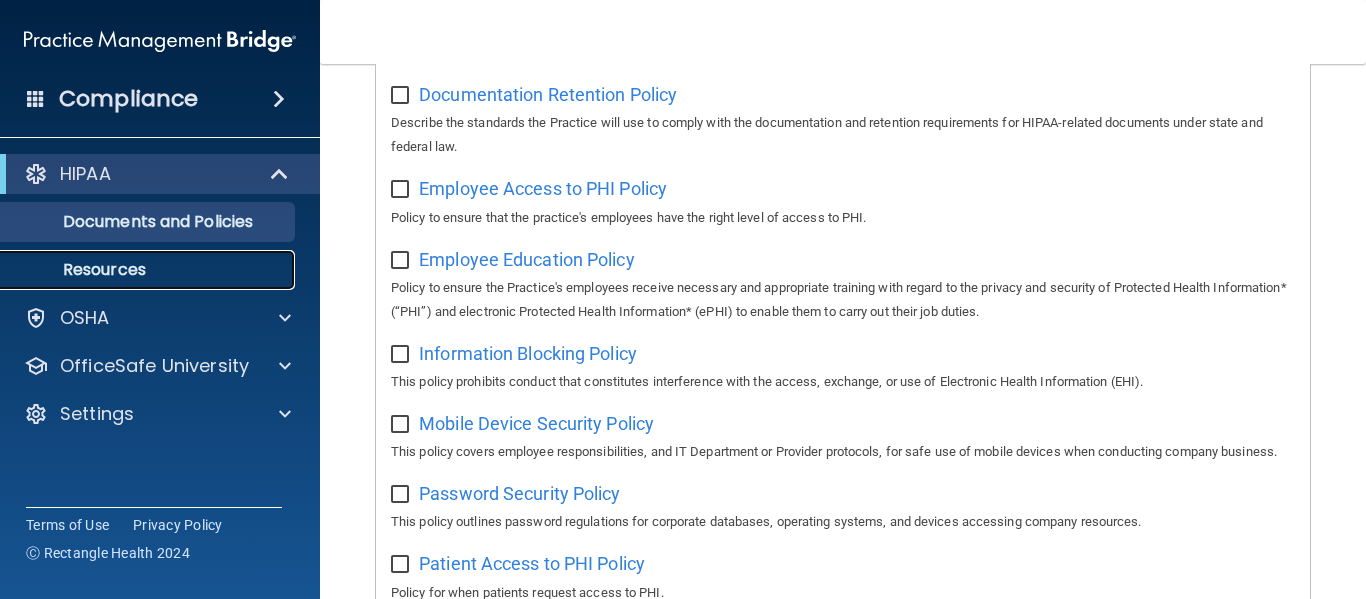 click on "Resources" at bounding box center [137, 270] 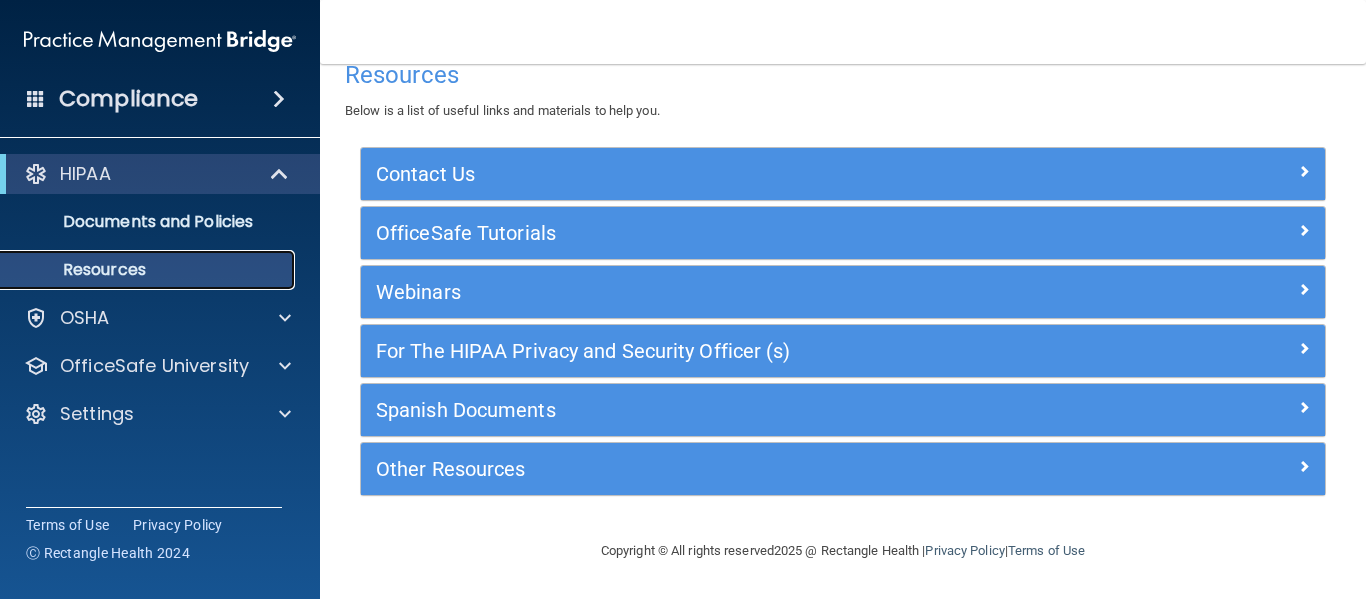 scroll, scrollTop: 34, scrollLeft: 0, axis: vertical 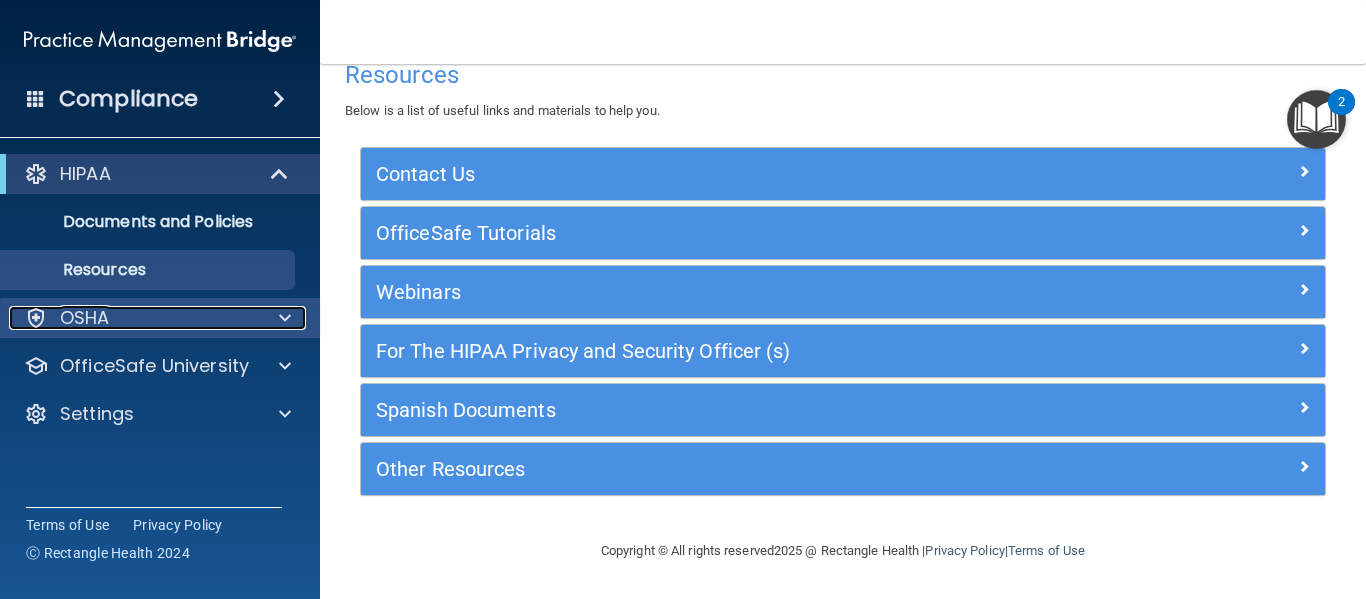 click on "OSHA" at bounding box center (133, 318) 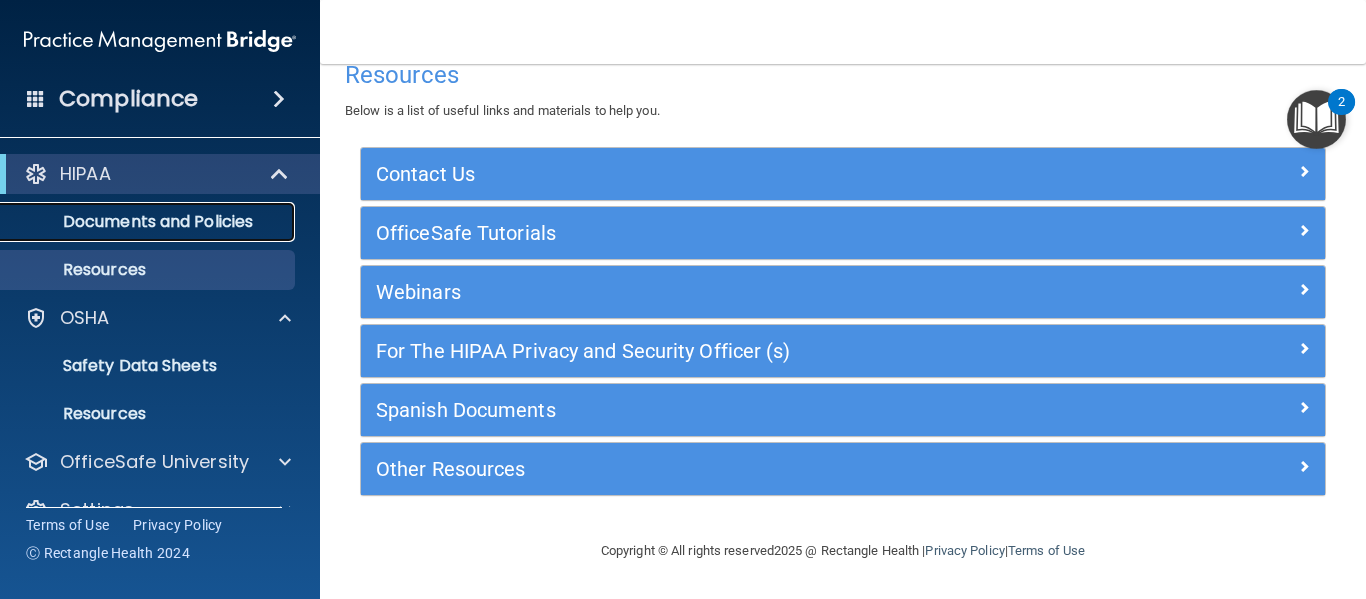 click on "Documents and Policies" at bounding box center (149, 222) 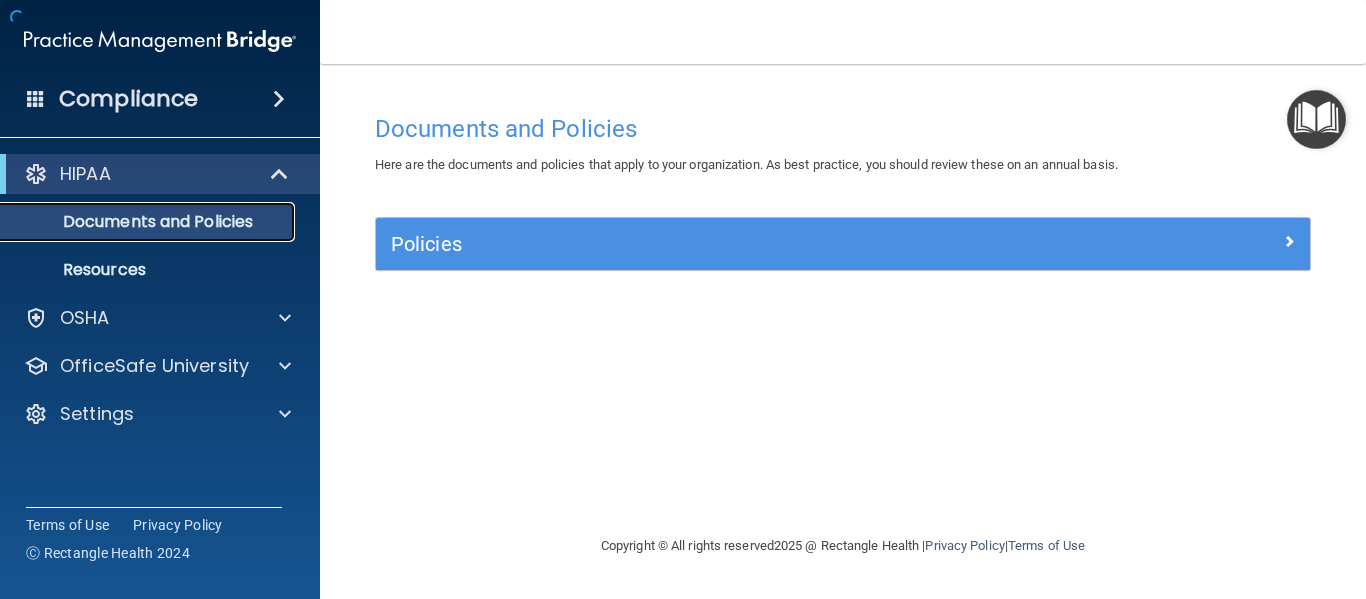 scroll, scrollTop: 0, scrollLeft: 0, axis: both 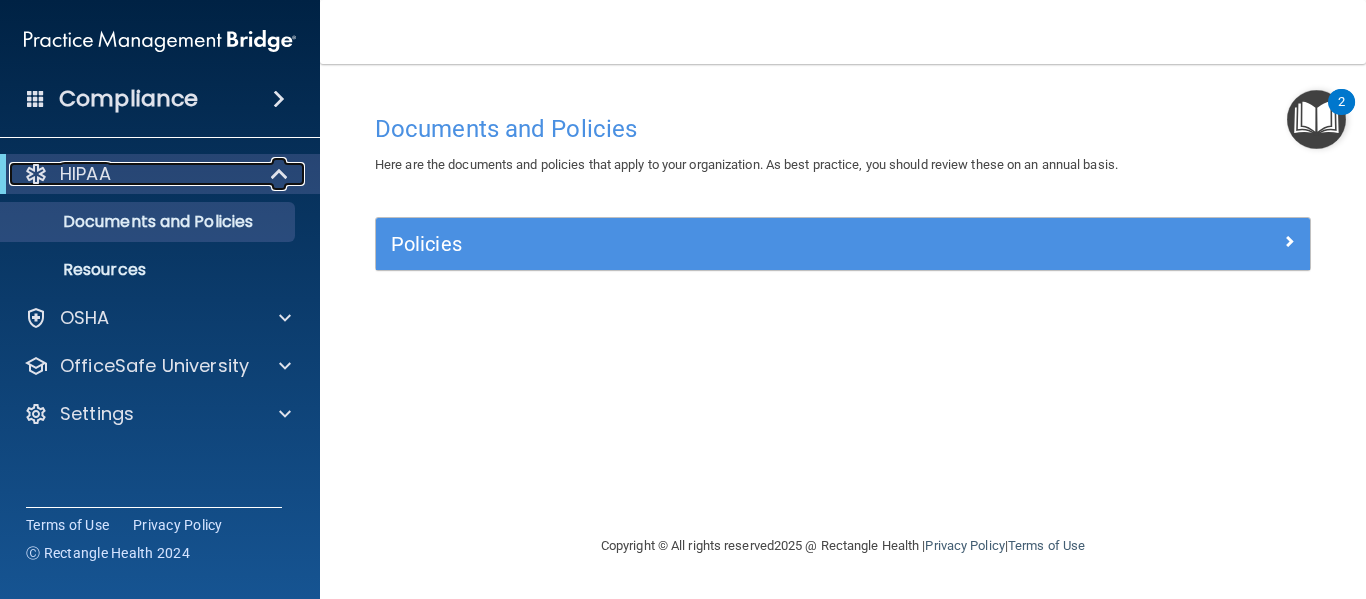 click at bounding box center (281, 174) 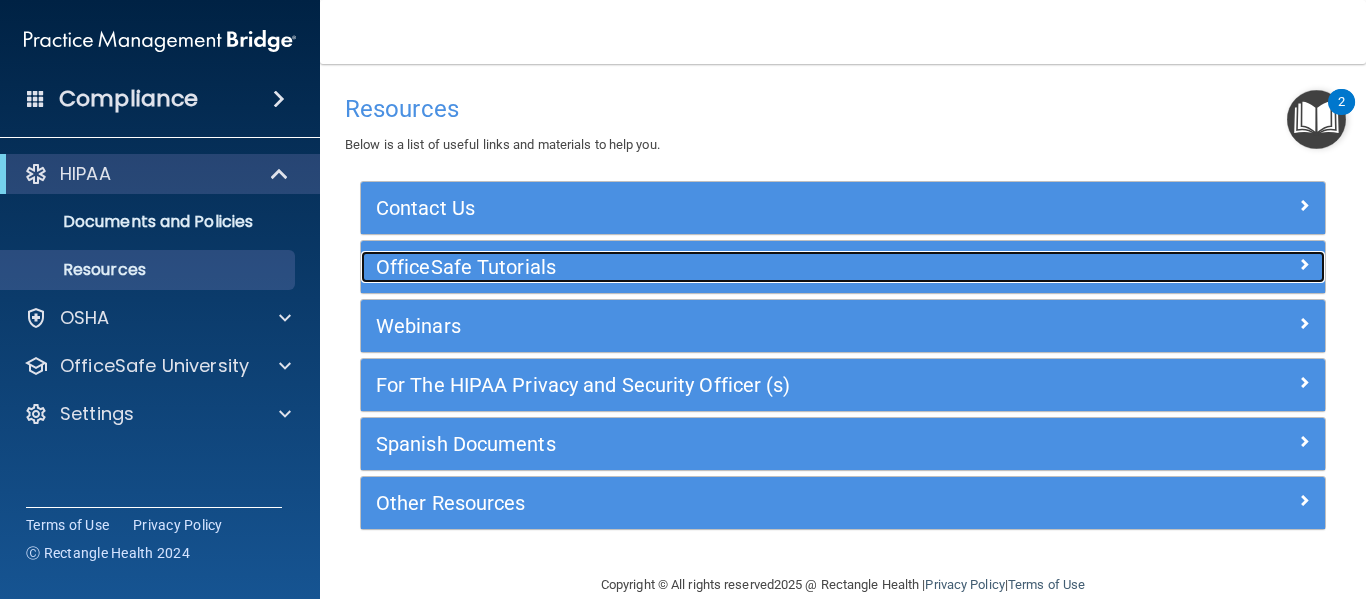 click on "OfficeSafe Tutorials" at bounding box center (722, 267) 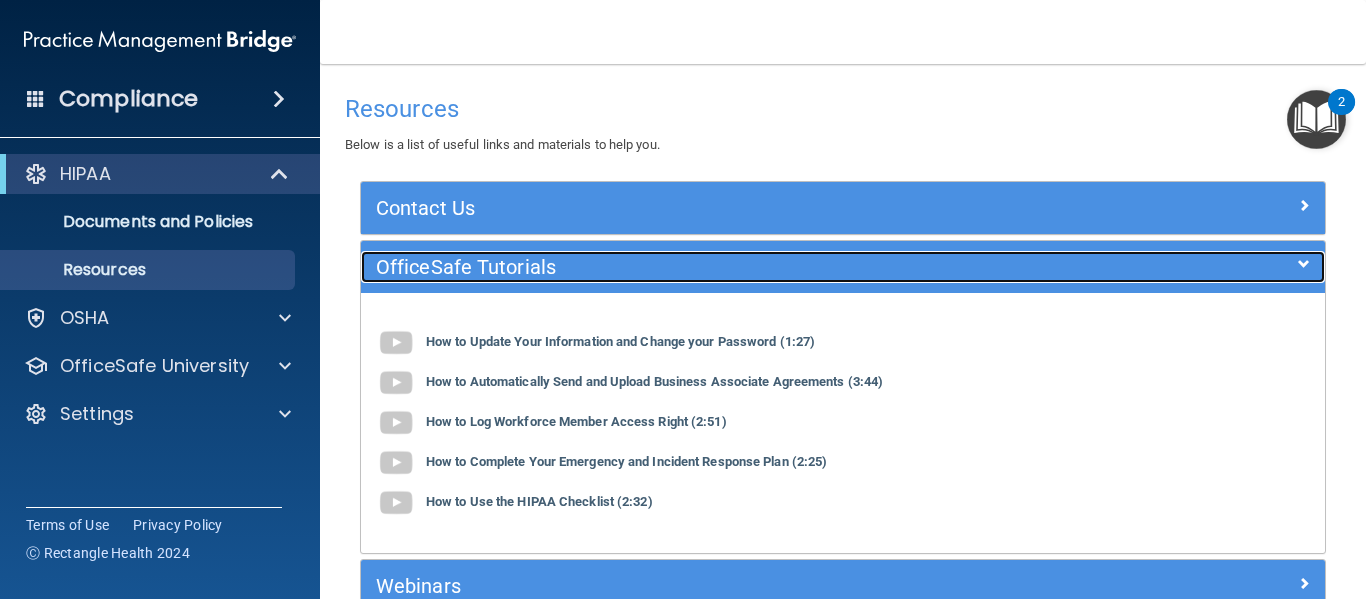 click on "OfficeSafe Tutorials" at bounding box center [722, 267] 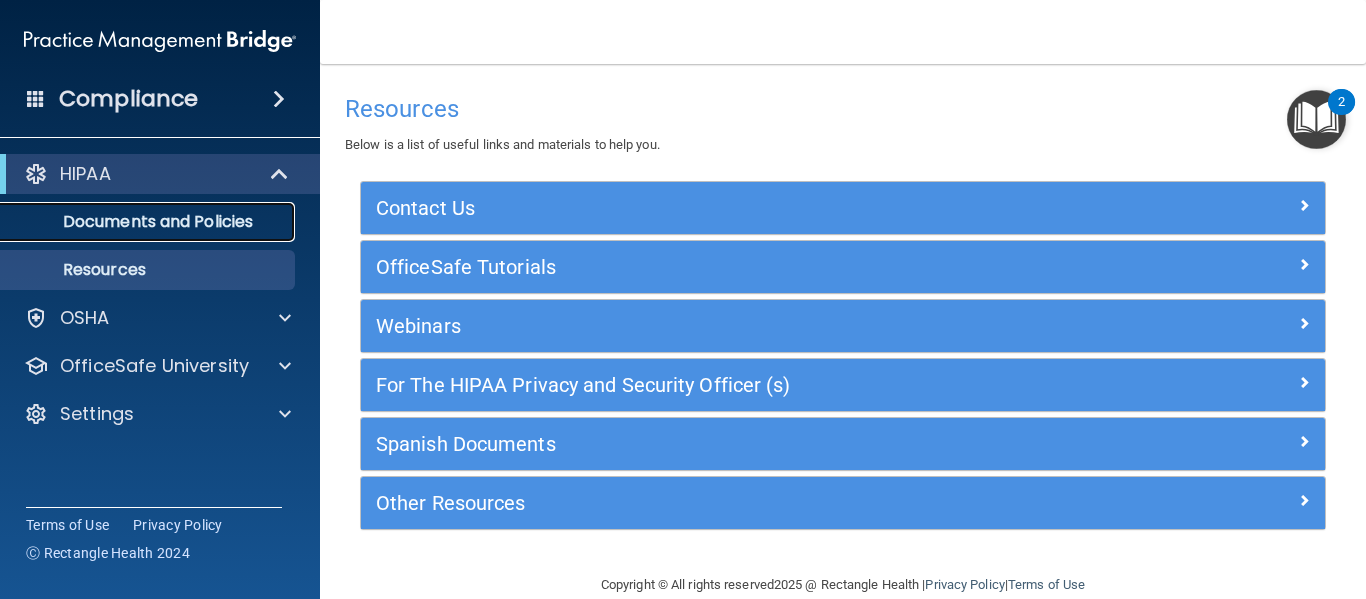 click on "Documents and Policies" at bounding box center (149, 222) 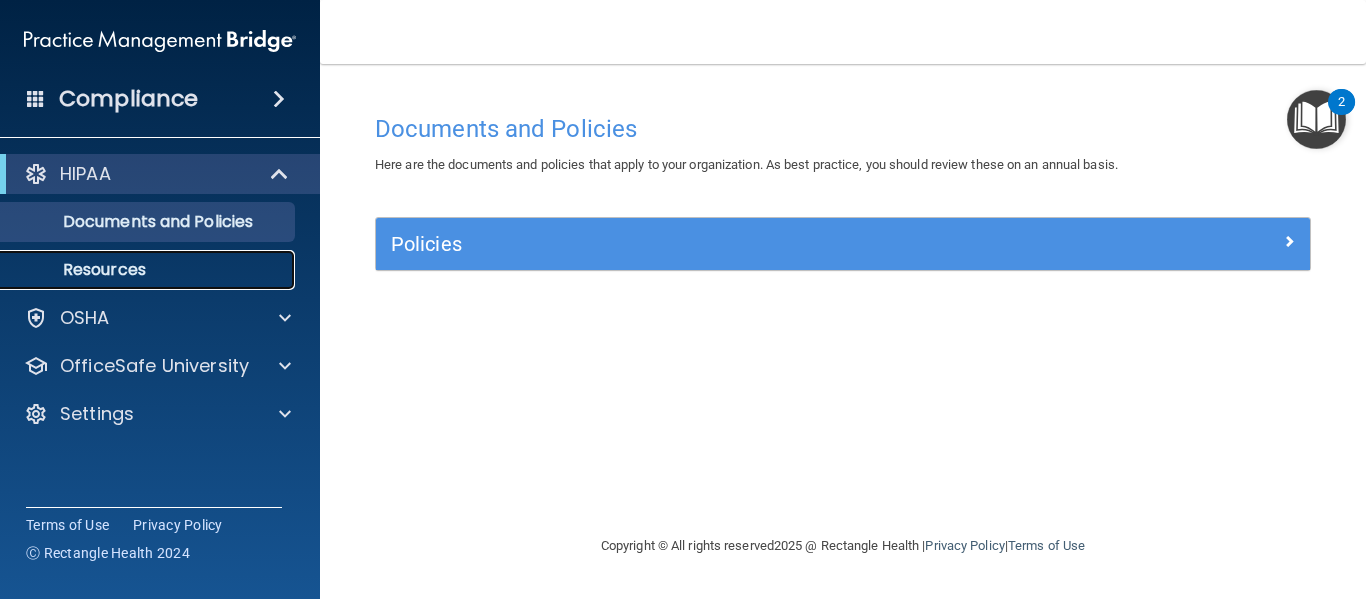 click on "Resources" at bounding box center (149, 270) 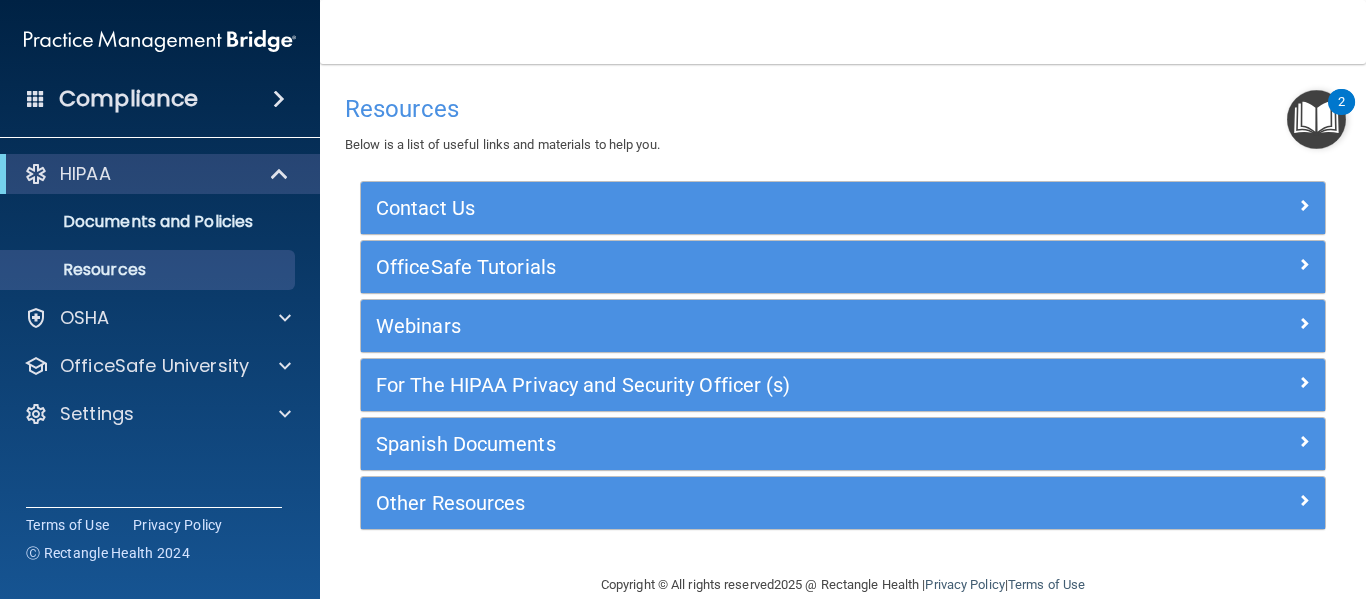 click on "Resources" at bounding box center (843, 109) 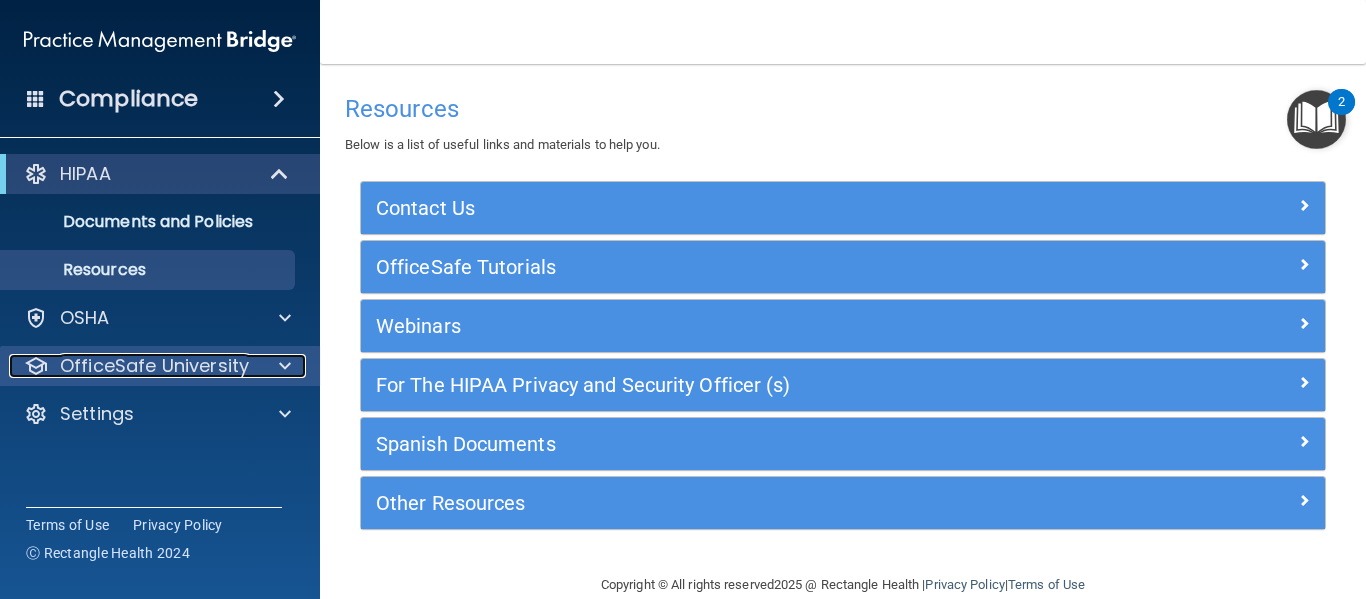 click at bounding box center (285, 366) 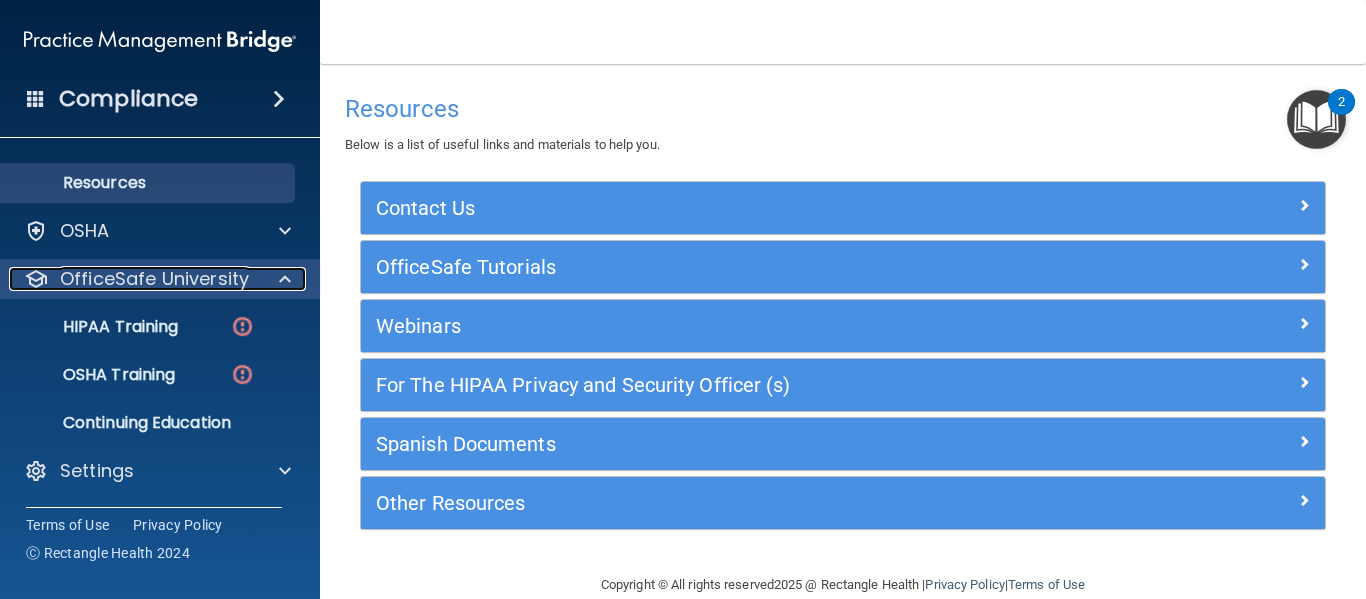 scroll, scrollTop: 87, scrollLeft: 0, axis: vertical 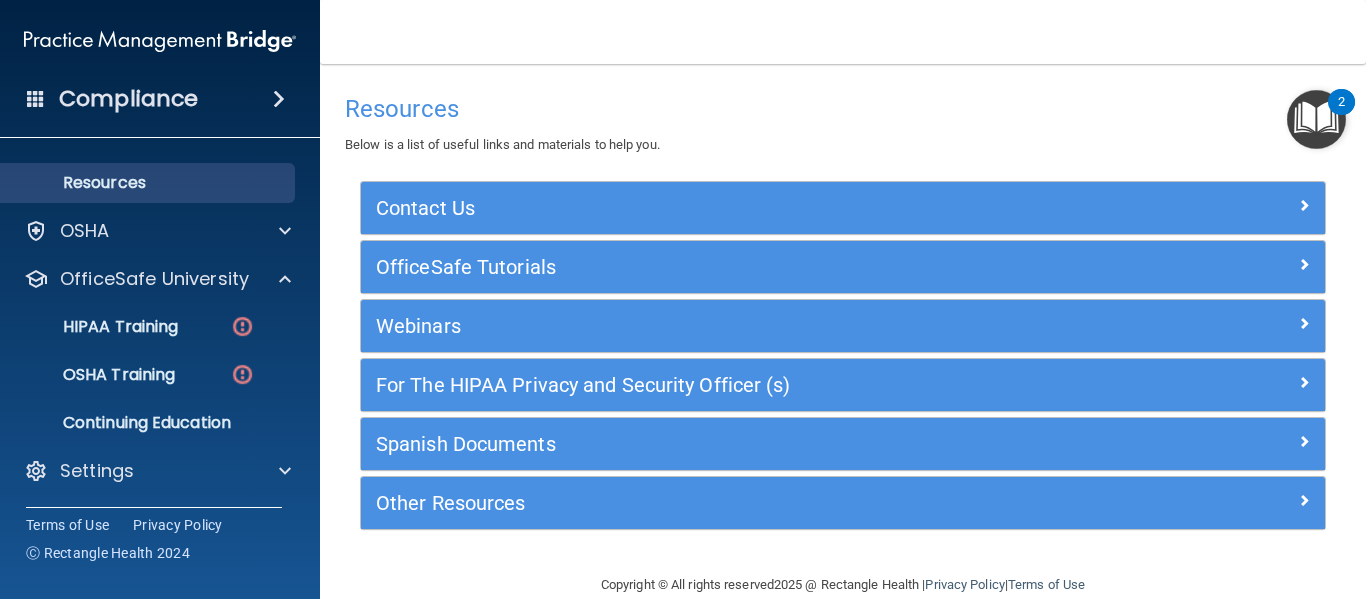 click on "Toggle navigation                                                                                                     Amara Fatima Syeda   amarafatima012@gmail.com                            Manage My Enterprise              Ideal Smile Dentistry     Manage My Location" at bounding box center (843, 32) 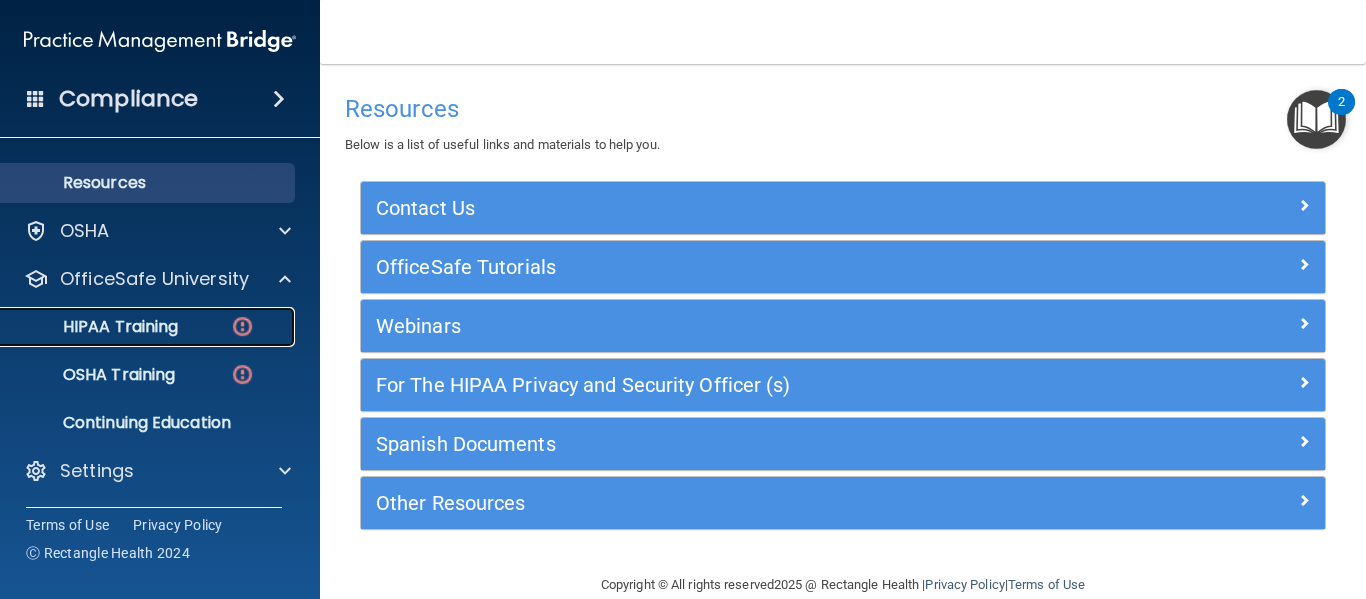 click on "HIPAA Training" at bounding box center (95, 327) 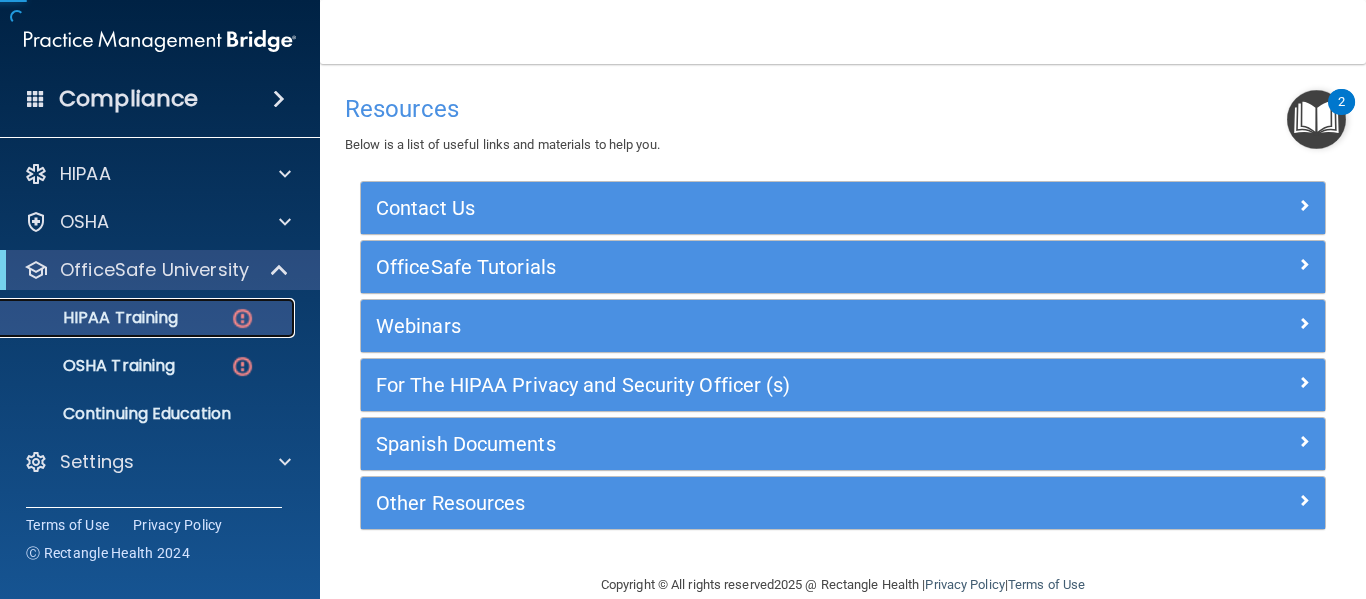 scroll, scrollTop: 0, scrollLeft: 0, axis: both 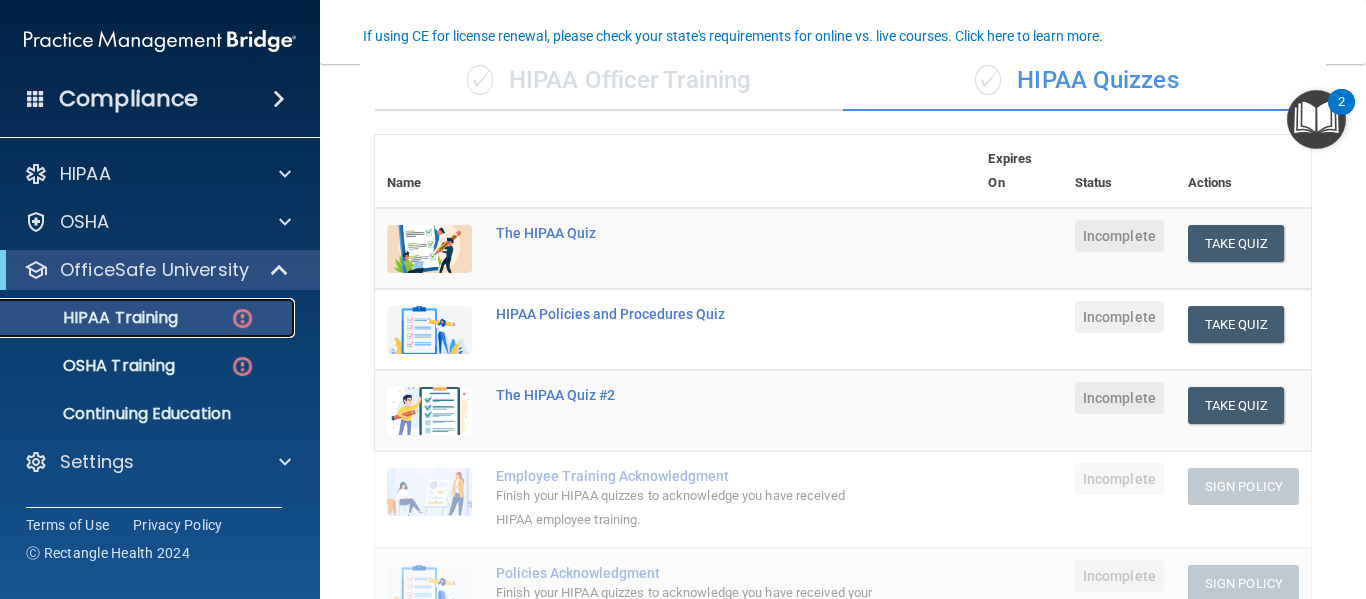click on "HIPAA Training" at bounding box center [137, 318] 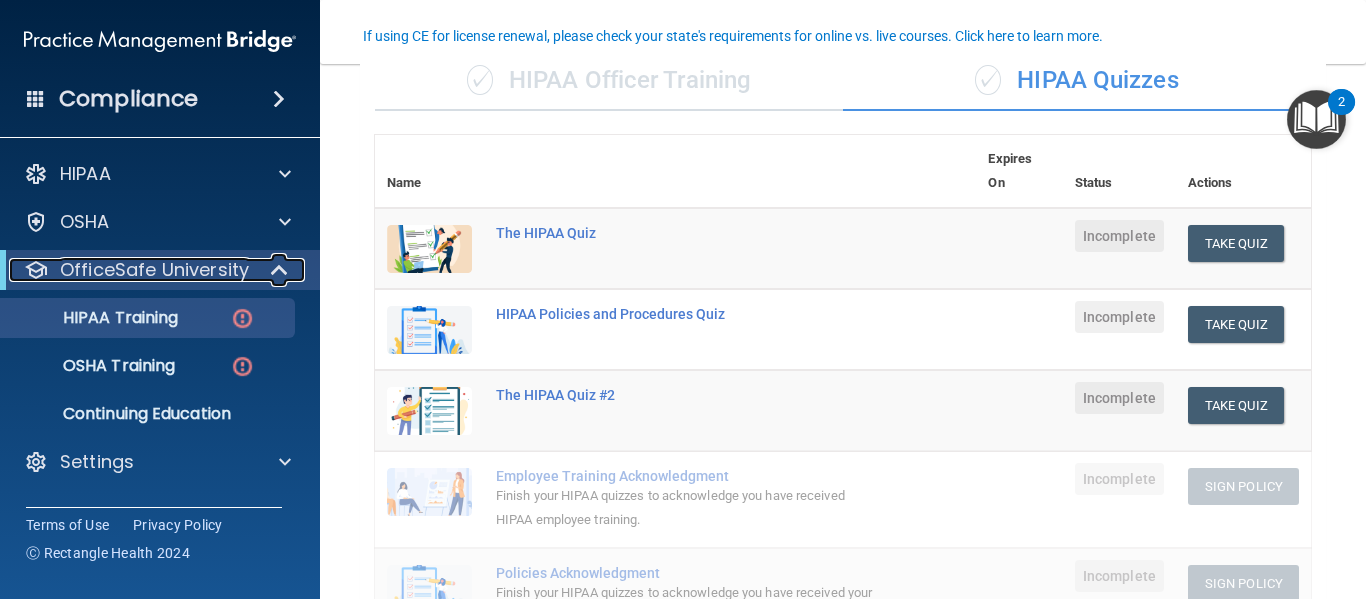 click on "OfficeSafe University" at bounding box center [154, 270] 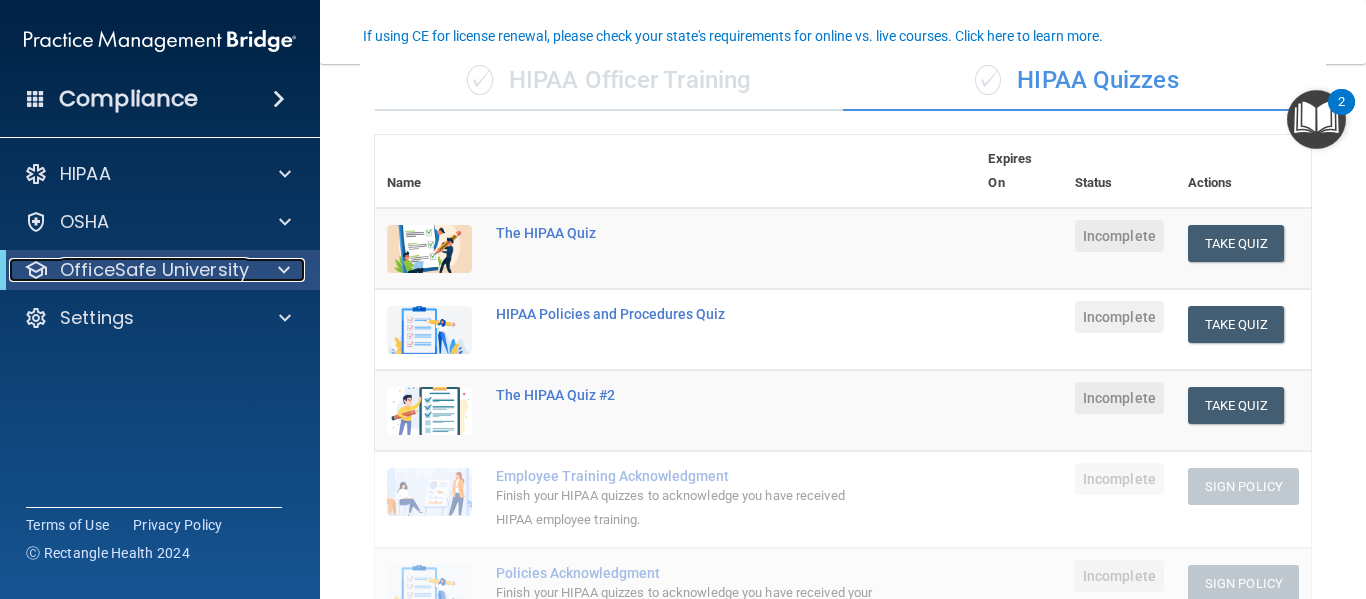 click on "OfficeSafe University" at bounding box center (154, 270) 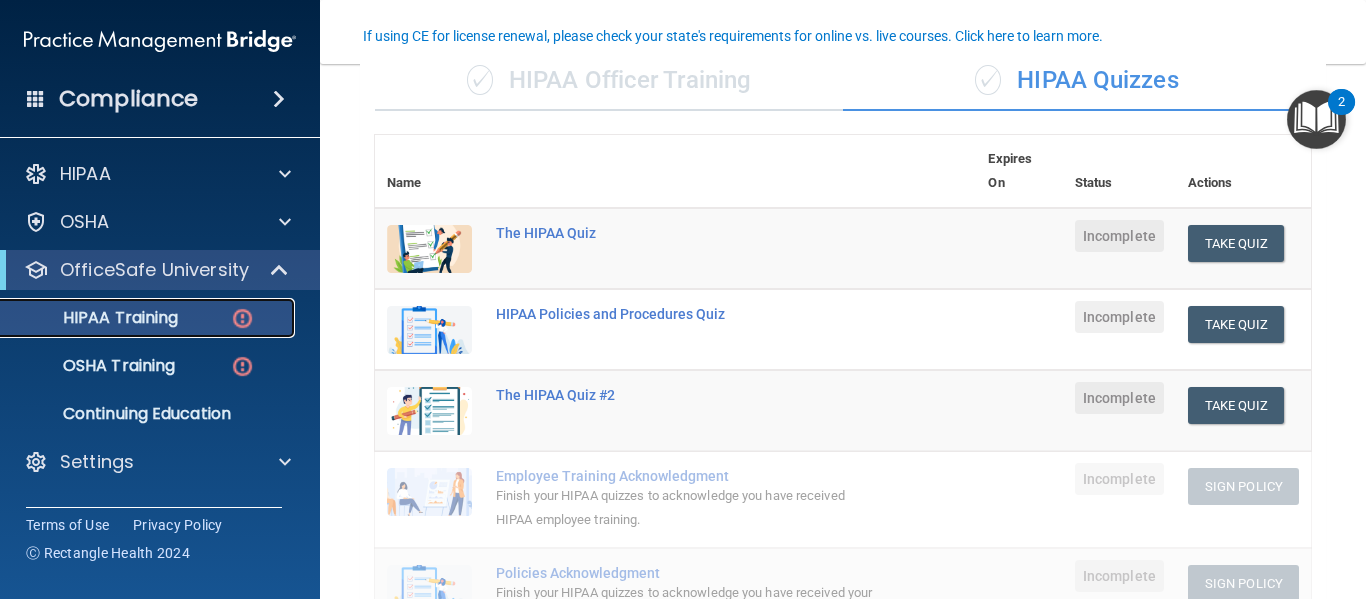click on "HIPAA Training" at bounding box center (95, 318) 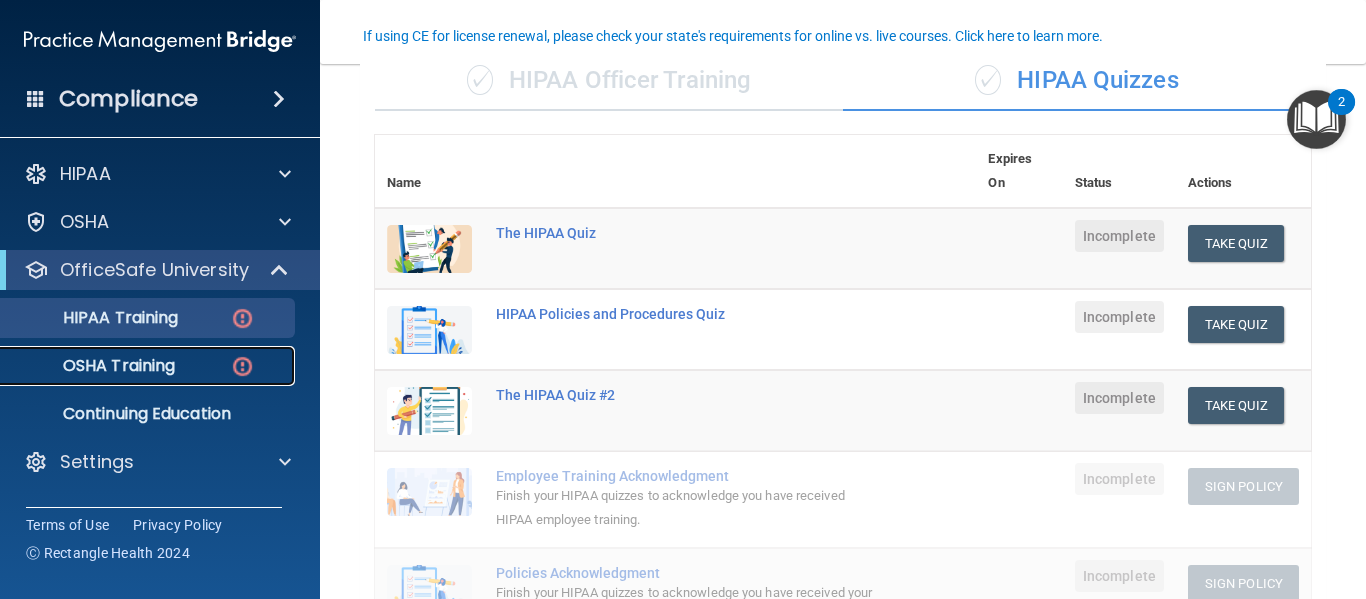 click on "OSHA Training" at bounding box center [94, 366] 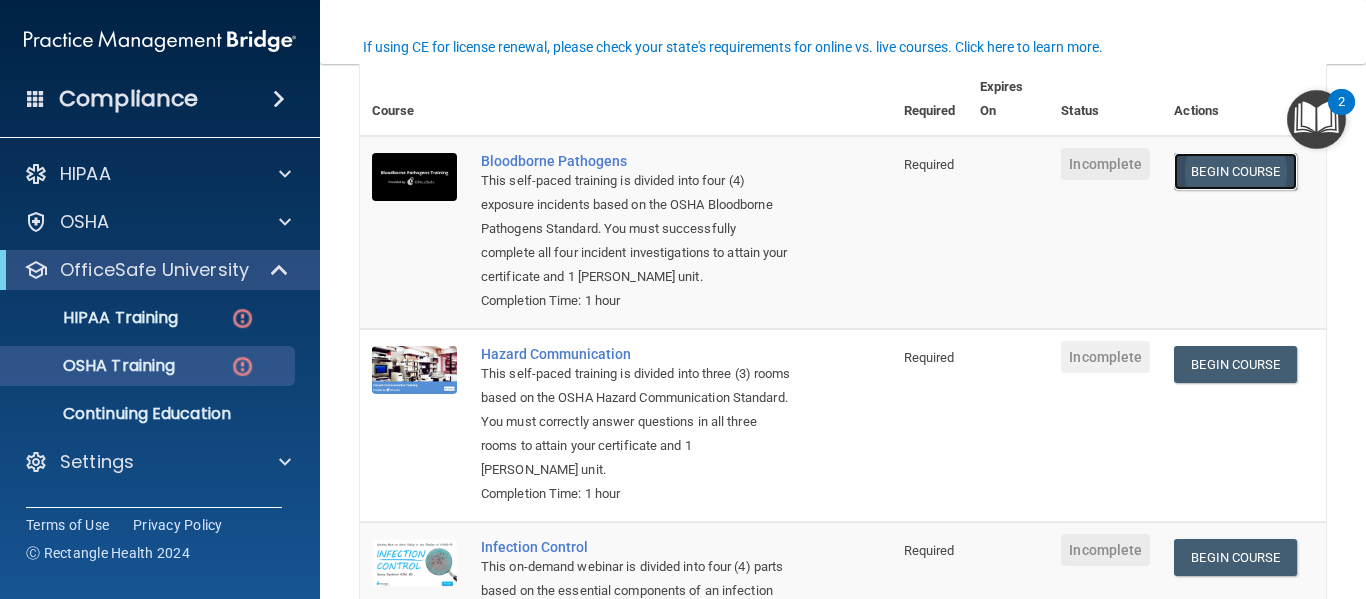 click on "Begin Course" at bounding box center (1235, 171) 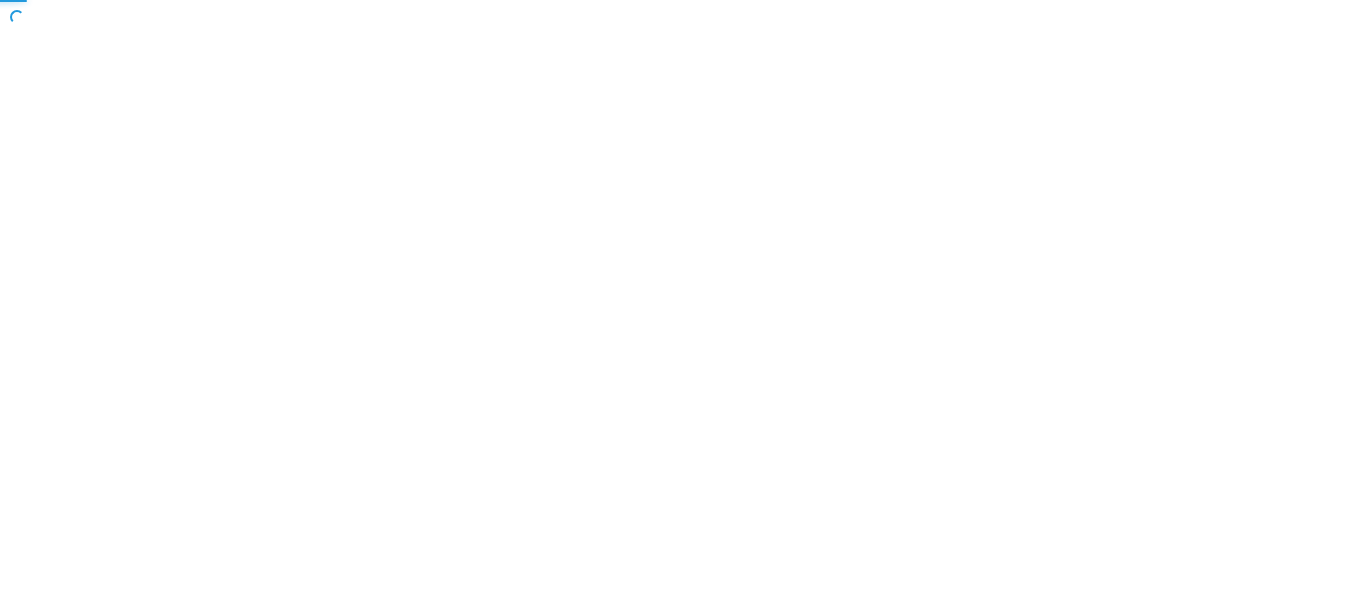 scroll, scrollTop: 0, scrollLeft: 0, axis: both 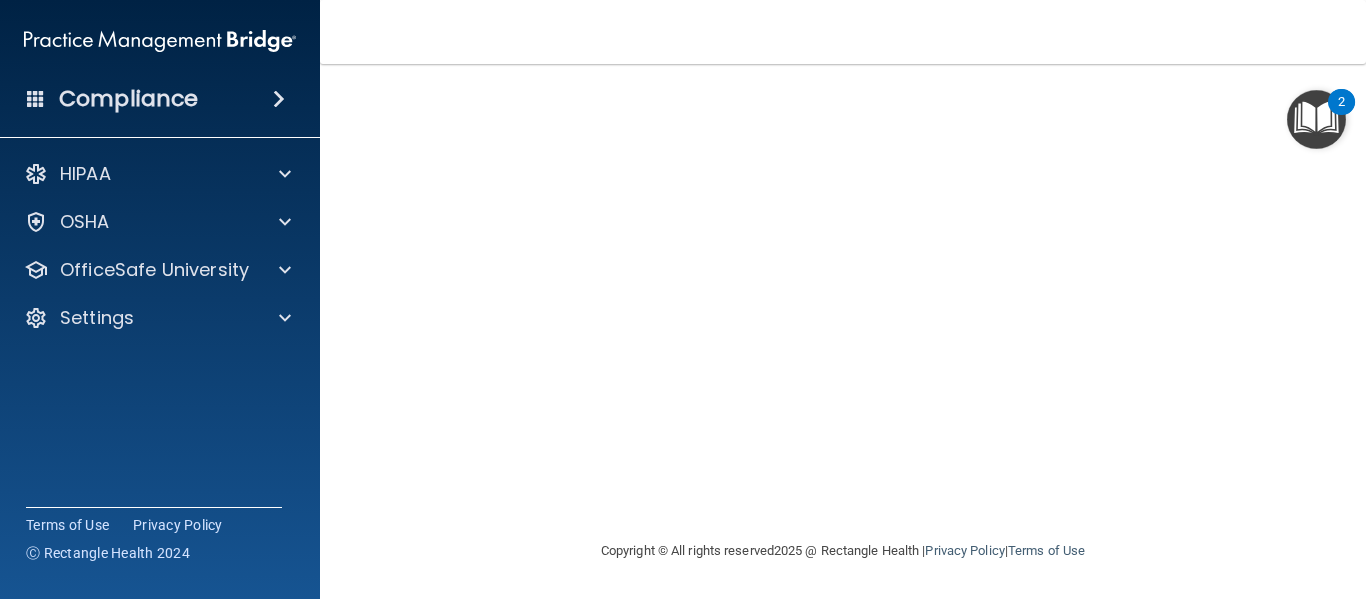 click on "Bloodborne Pathogens Training         This course doesn’t expire until . Are you sure you want to take this course now?   Take the course anyway!            Copyright © All rights reserved  2025 @ Rectangle Health |  Privacy Policy  |  Terms of Use" at bounding box center (843, 331) 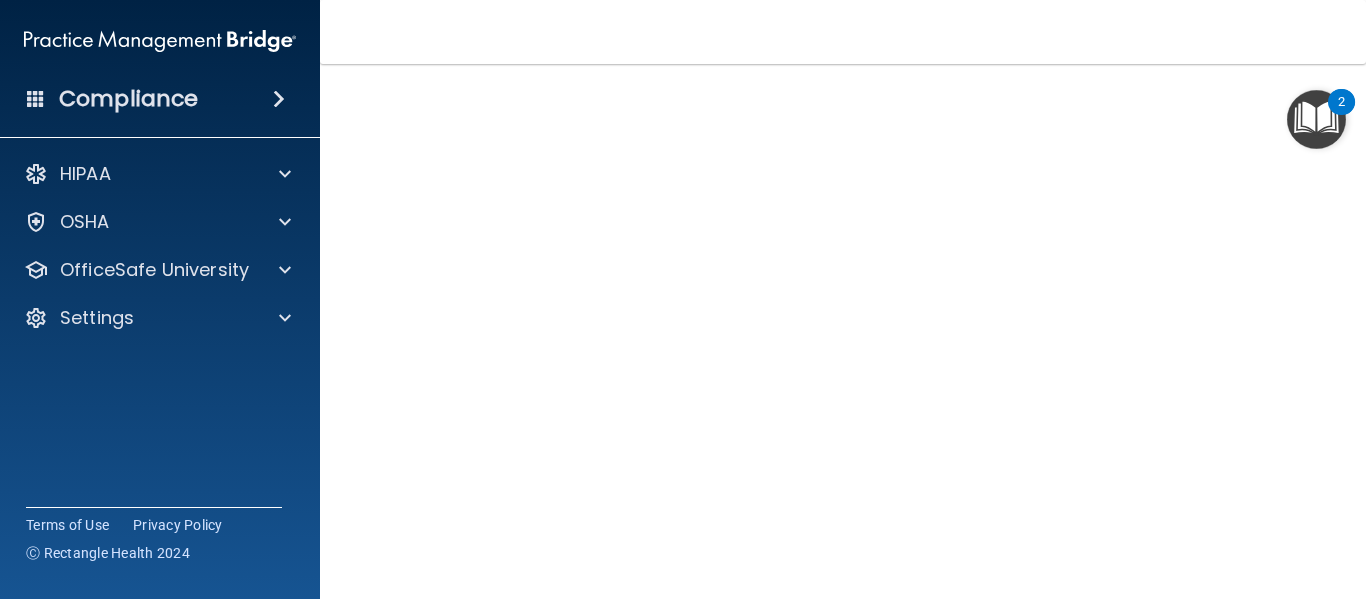 scroll, scrollTop: 109, scrollLeft: 0, axis: vertical 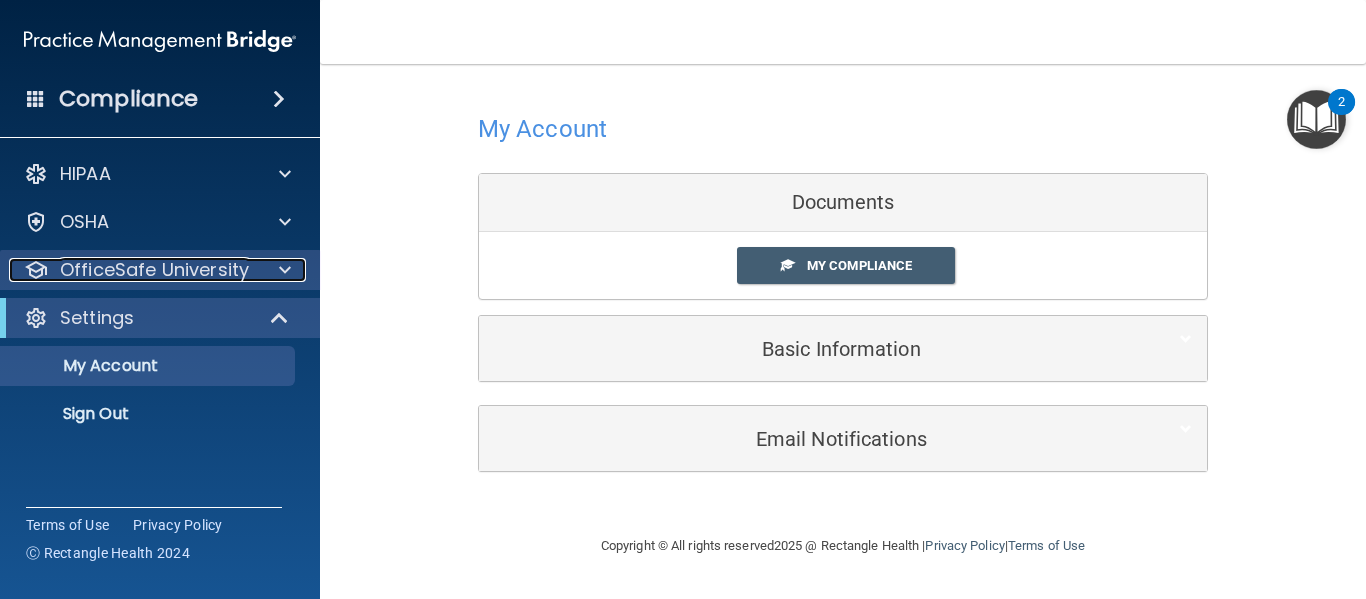 click on "OfficeSafe University" at bounding box center [154, 270] 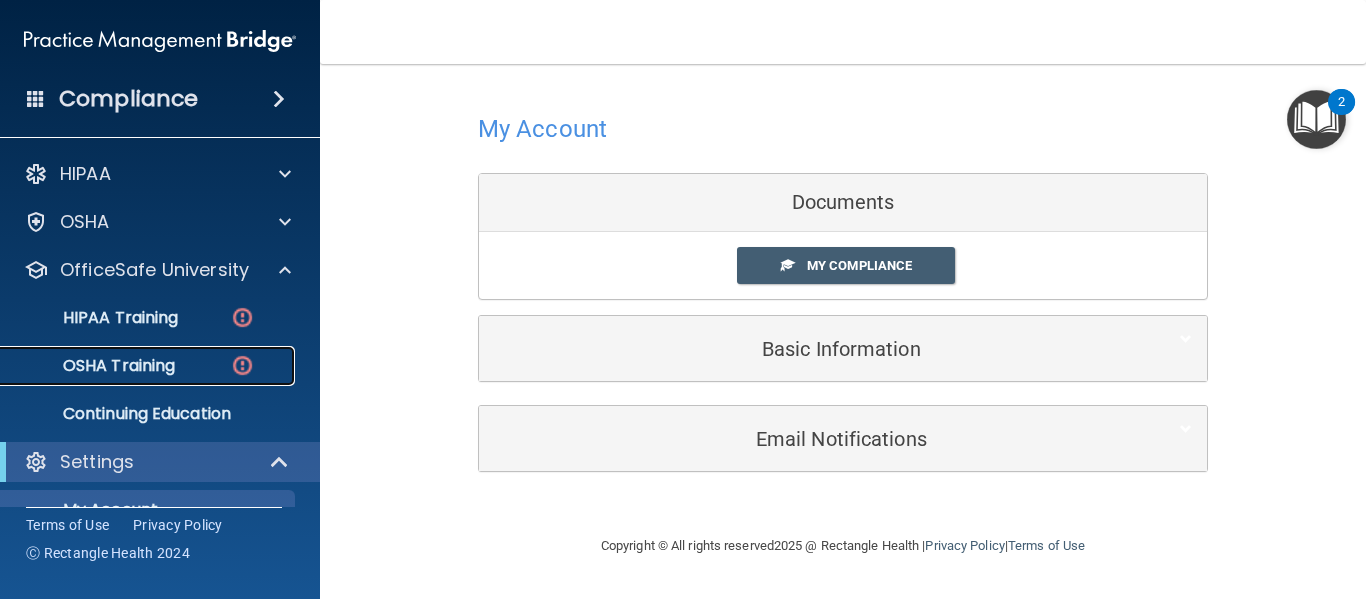 click on "OSHA Training" at bounding box center (137, 366) 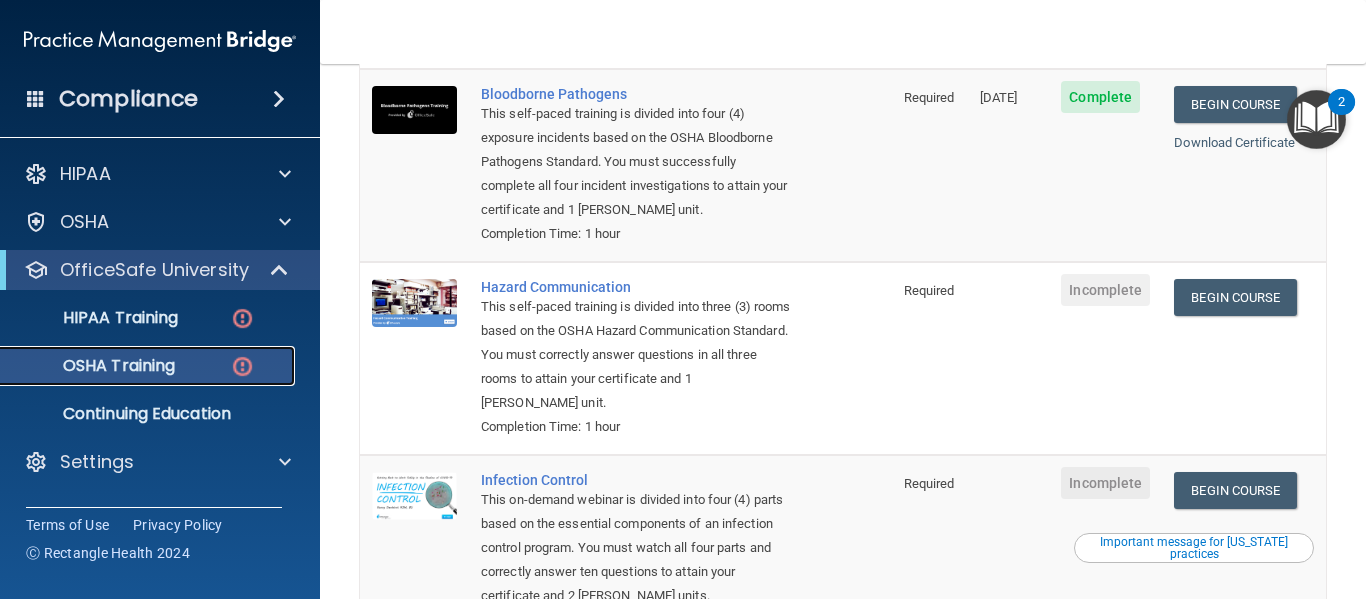 scroll, scrollTop: 225, scrollLeft: 0, axis: vertical 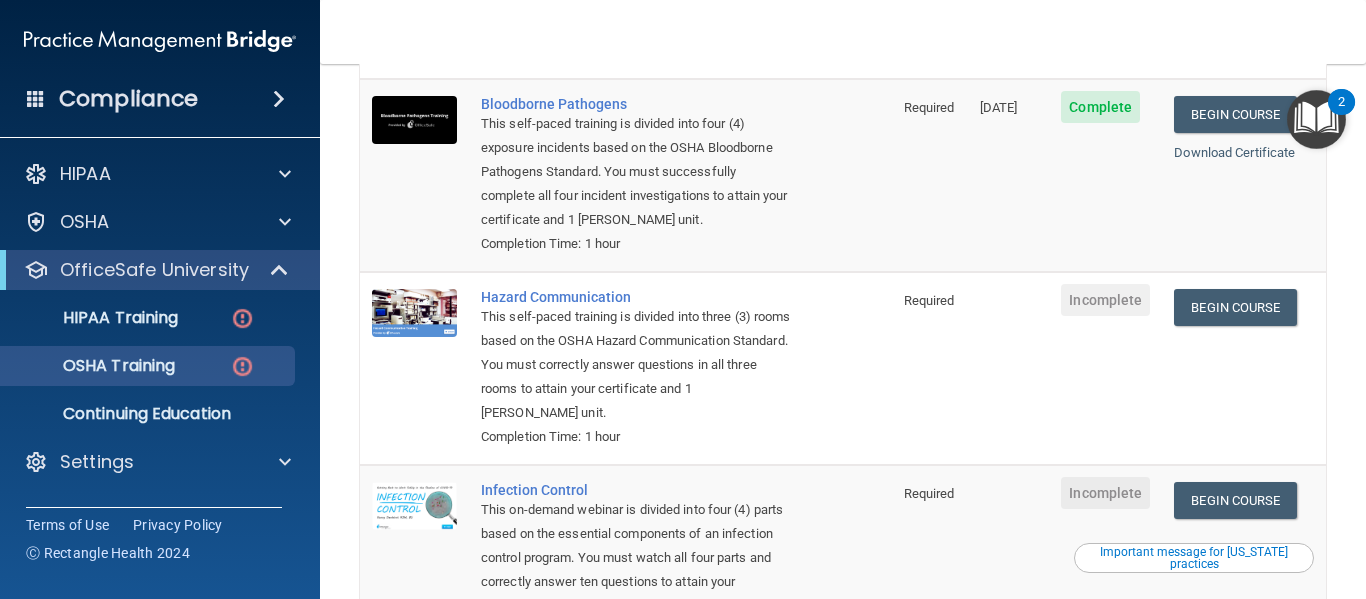 click on "Required" at bounding box center [930, 368] 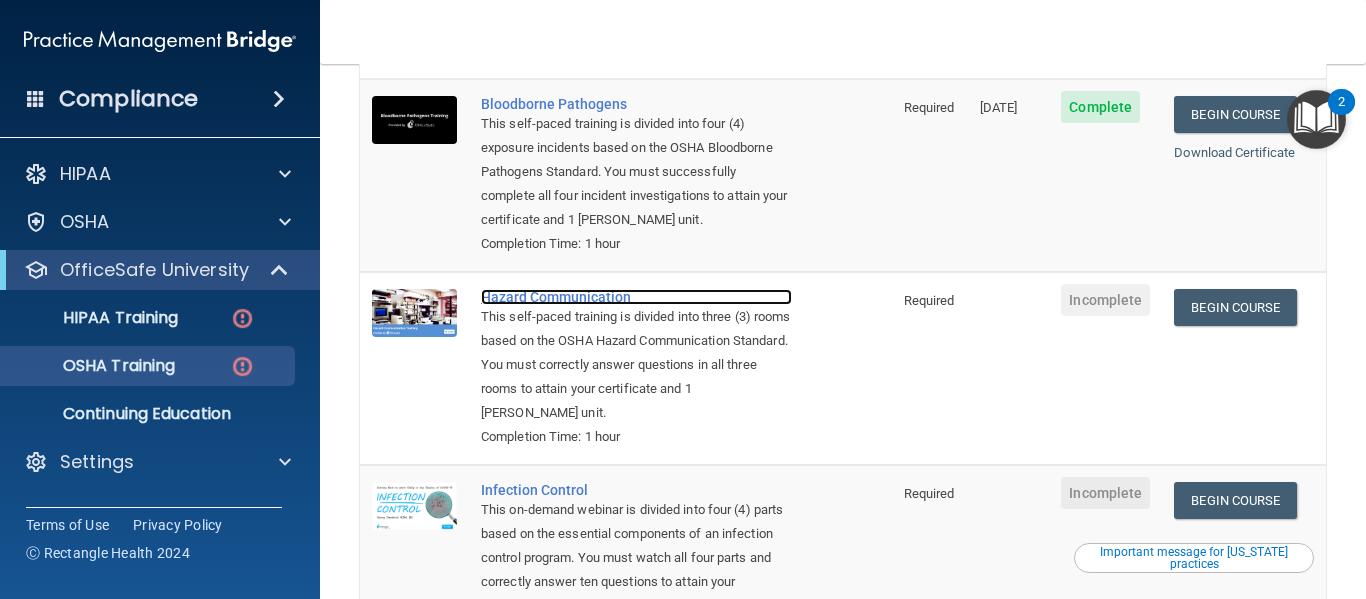 click on "Hazard Communication" at bounding box center (636, 297) 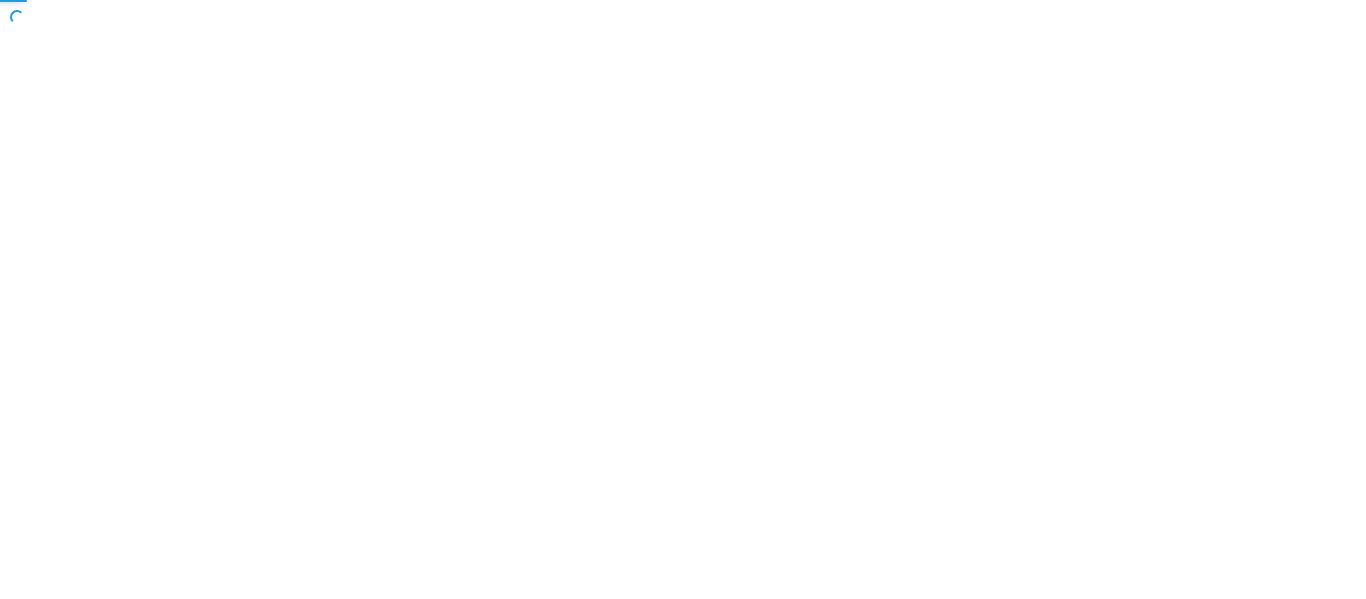 scroll, scrollTop: 0, scrollLeft: 0, axis: both 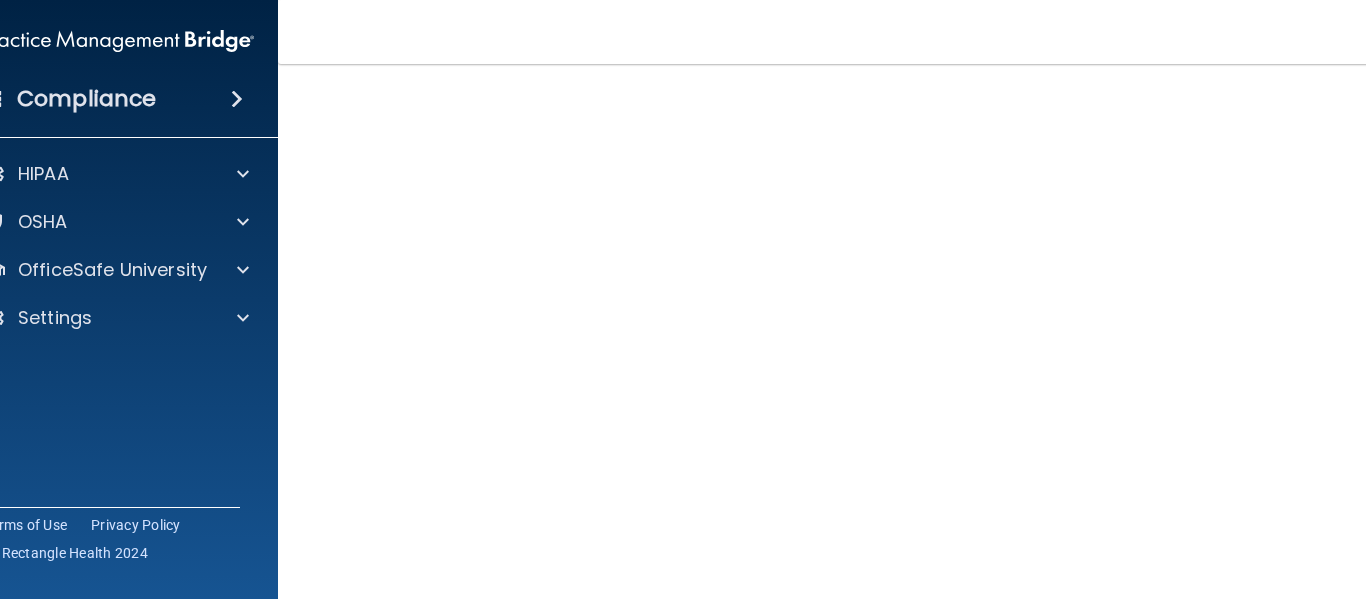 click on "Hazard Communication Training         This course doesn’t expire until . Are you sure you want to take this course now?   Take the course anyway!            Copyright © All rights reserved  2025 @ Rectangle Health |  Privacy Policy  |  Terms of Use" at bounding box center (843, 331) 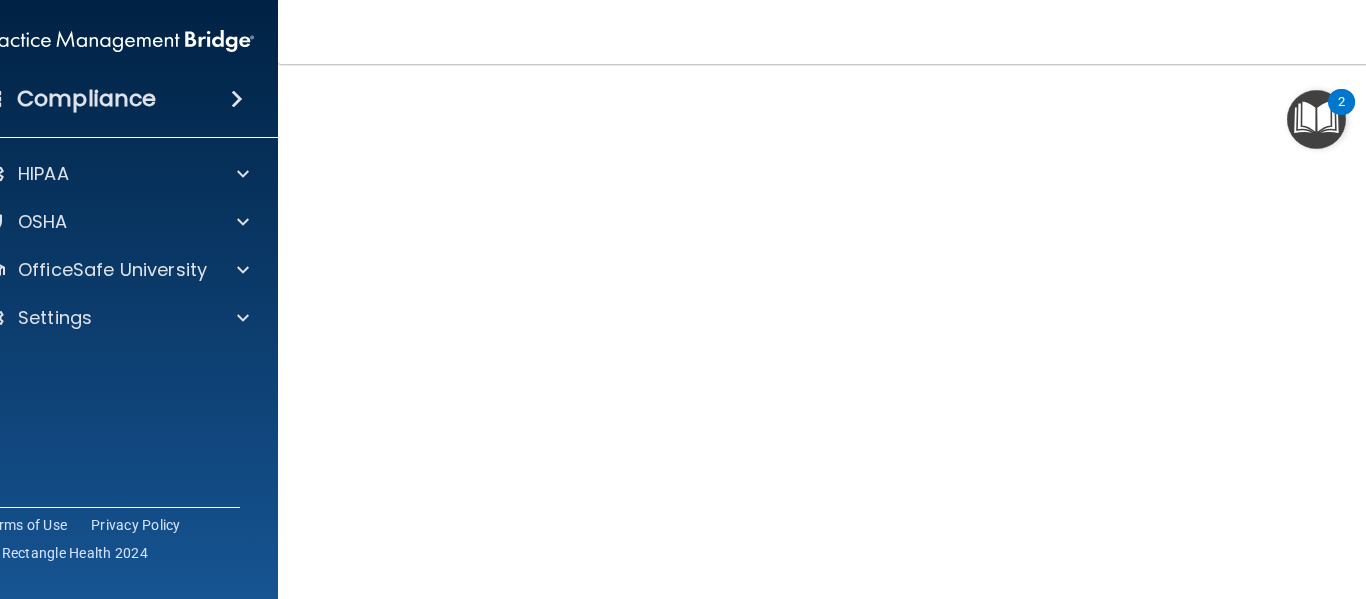 click on "Hazard Communication Training         This course doesn’t expire until . Are you sure you want to take this course now?   Take the course anyway!            Copyright © All rights reserved  2025 @ Rectangle Health |  Privacy Policy  |  Terms of Use" at bounding box center (843, 331) 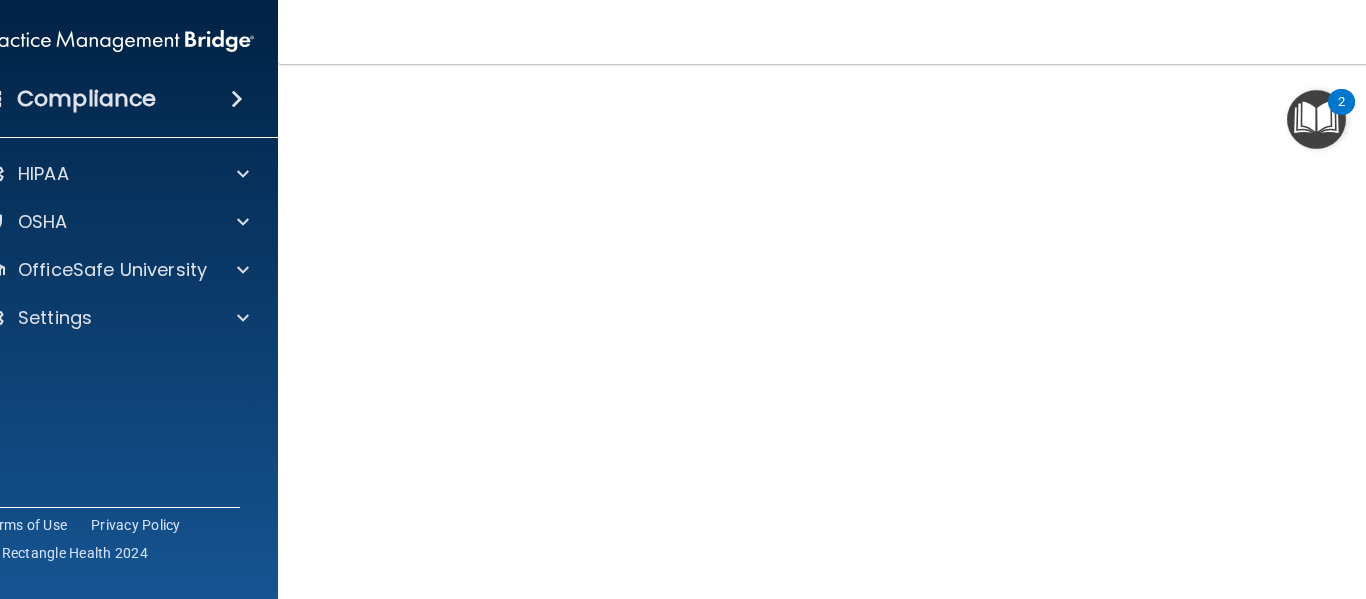 click on "Toggle navigation                                                                                                     Amara [PERSON_NAME][MEDICAL_DATA]   [EMAIL_ADDRESS][DOMAIN_NAME]                            Manage My Enterprise              Ideal Smile Dentistry     Manage My Location" at bounding box center (843, 32) 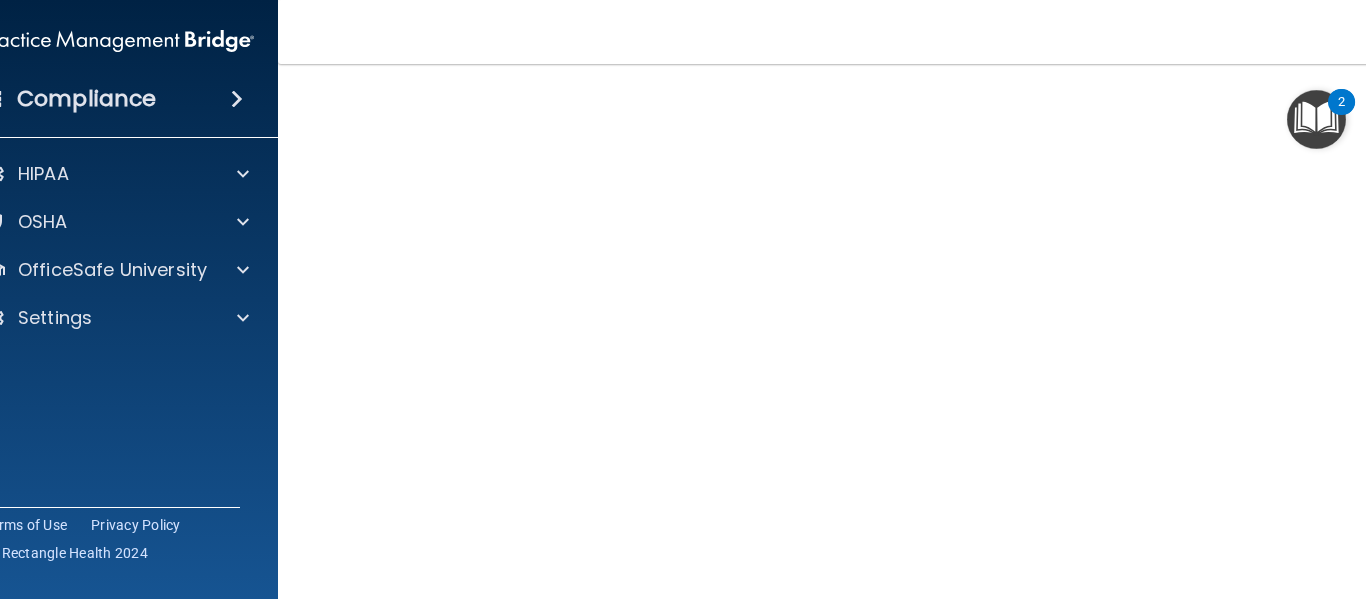 click at bounding box center [1316, 119] 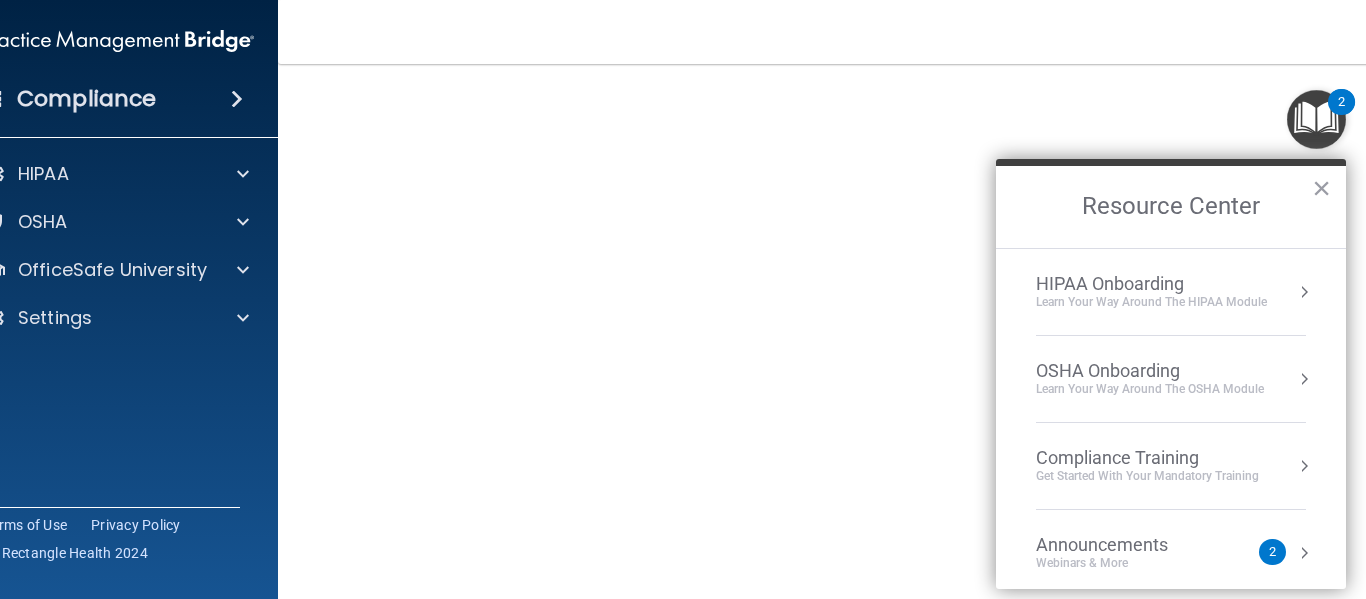 click on "HIPAA Onboarding Learn Your Way around the HIPAA module" at bounding box center [1171, 292] 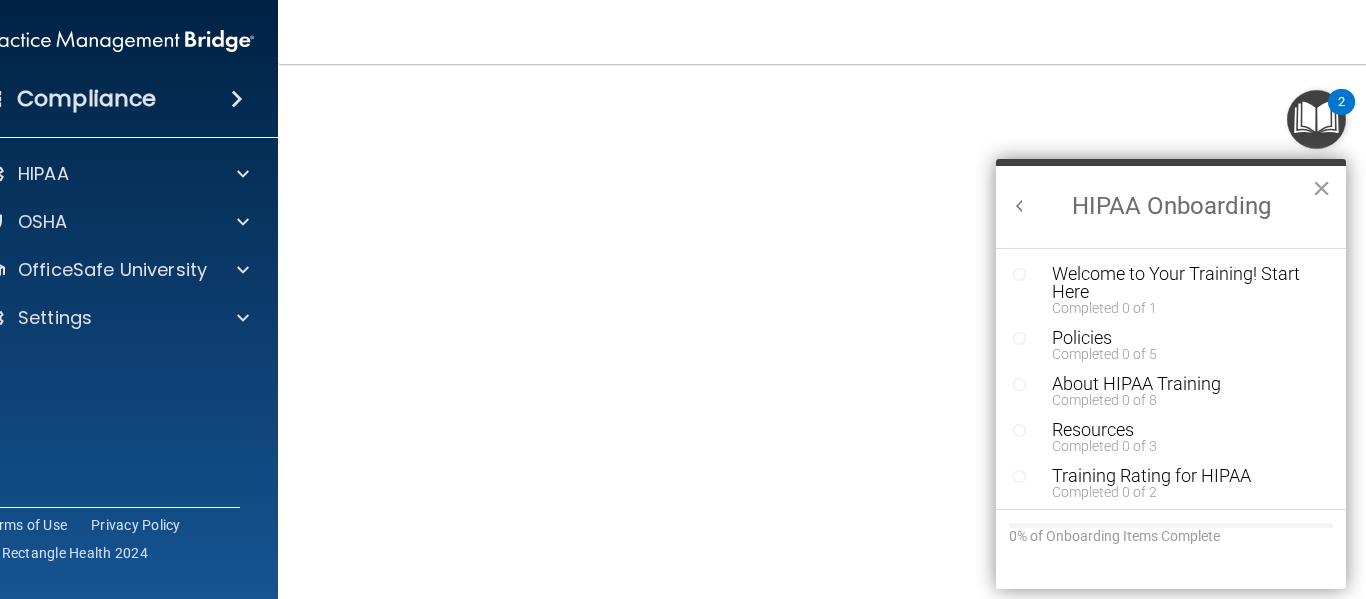 scroll, scrollTop: 0, scrollLeft: 0, axis: both 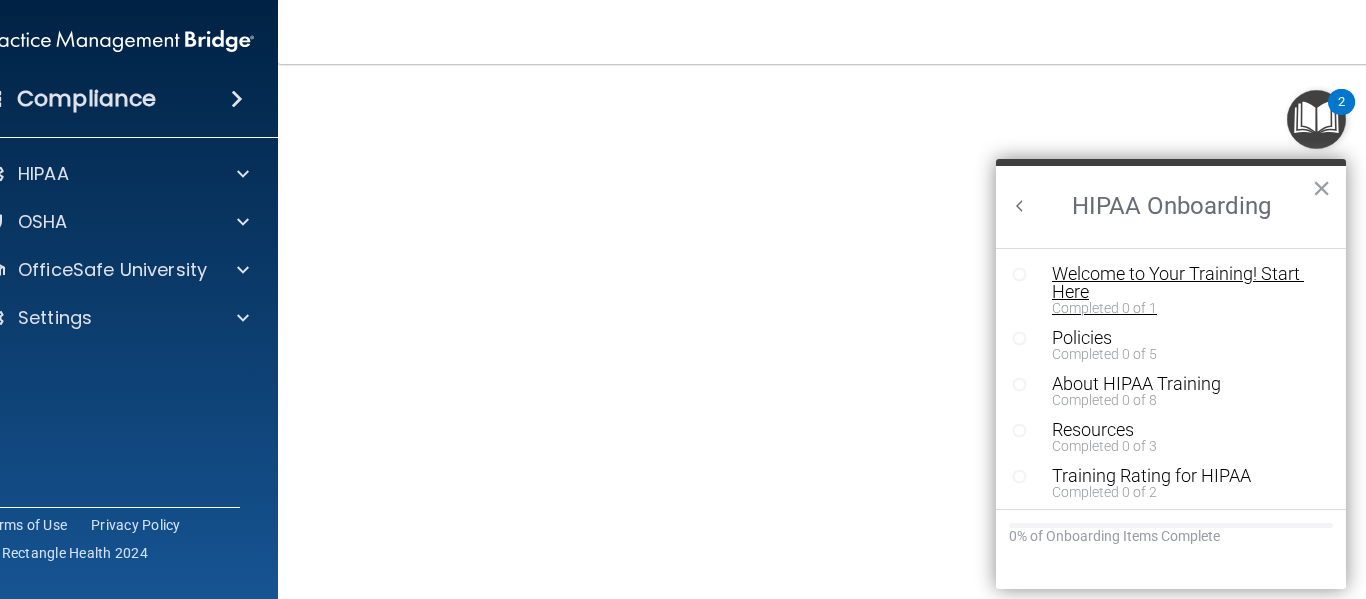 click on "Welcome to Your Training! Start Here" at bounding box center (1181, 283) 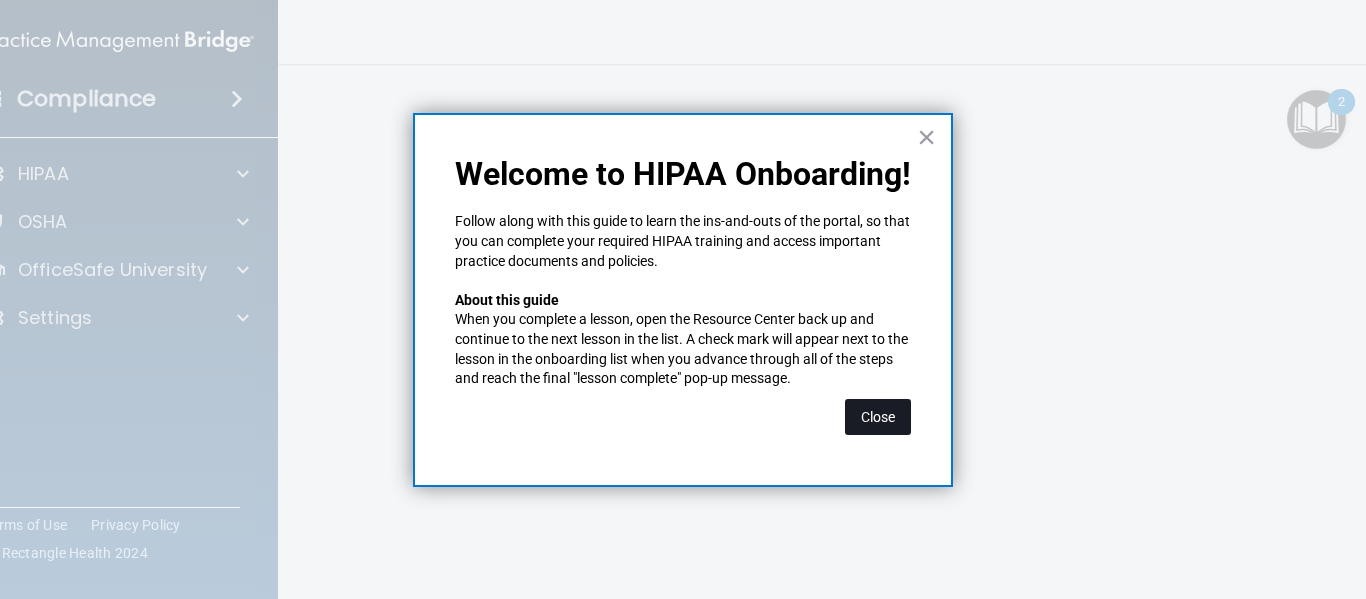 click on "Close" at bounding box center [878, 417] 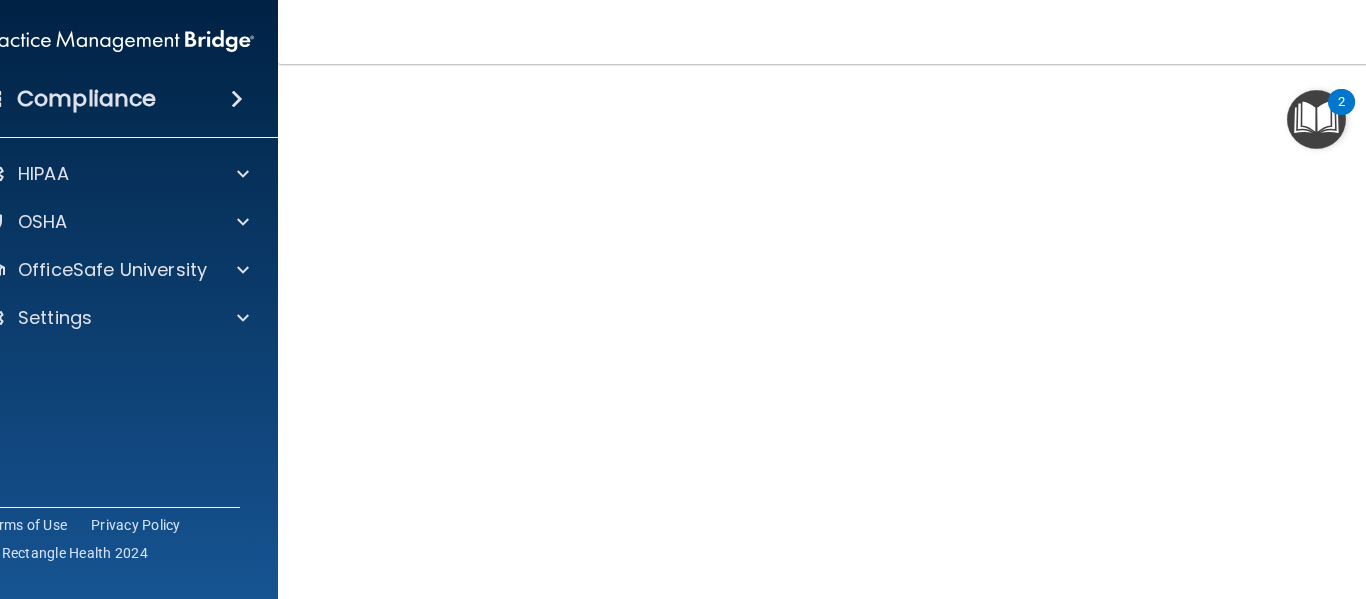 click on "Hazard Communication Training         This course doesn’t expire until . Are you sure you want to take this course now?   Take the course anyway!            Copyright © All rights reserved  2025 @ Rectangle Health |  Privacy Policy  |  Terms of Use" at bounding box center (843, 331) 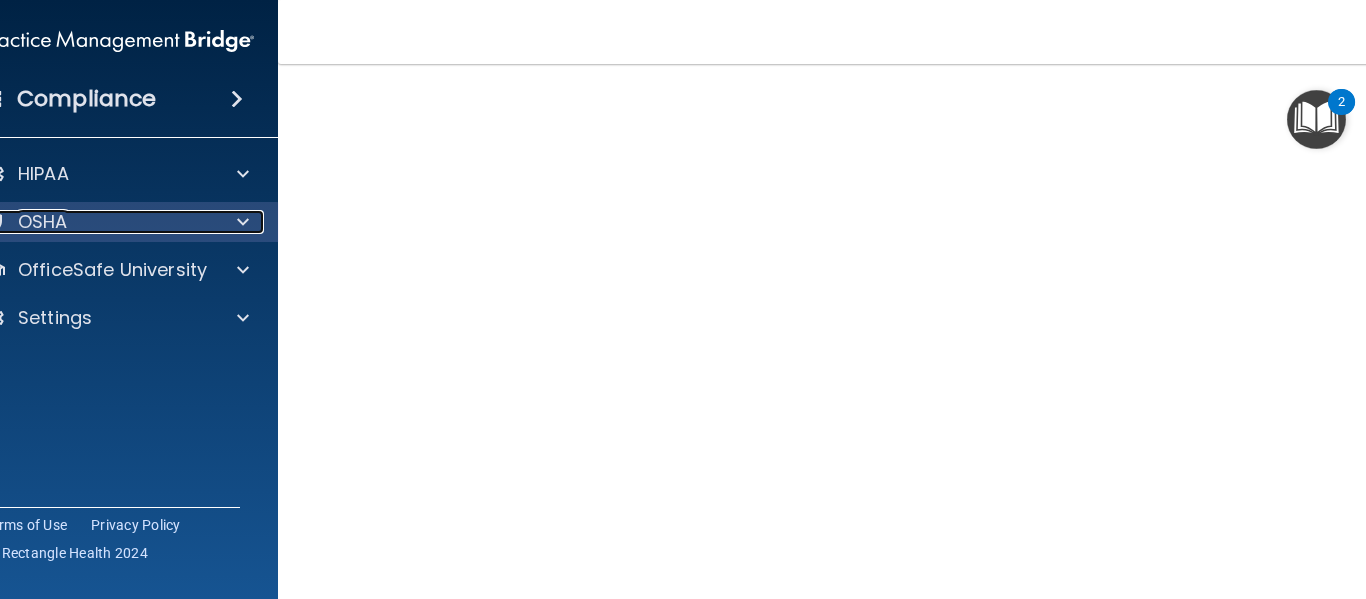 click on "OSHA" at bounding box center [91, 222] 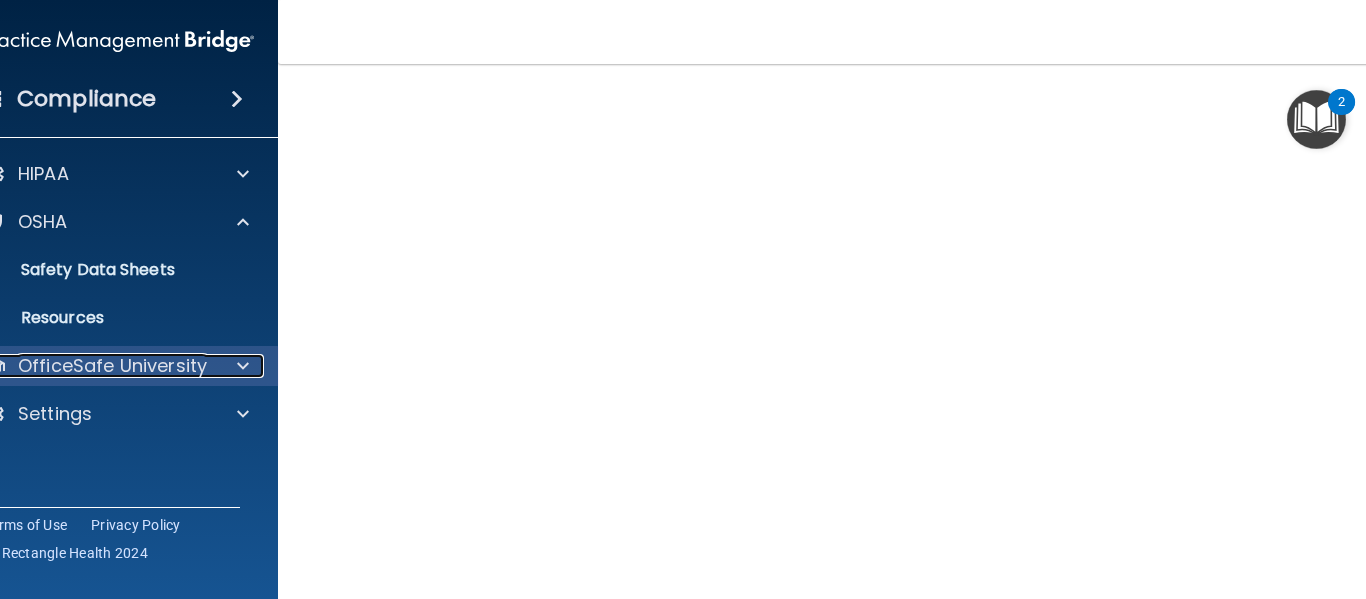 click on "OfficeSafe University" at bounding box center [112, 366] 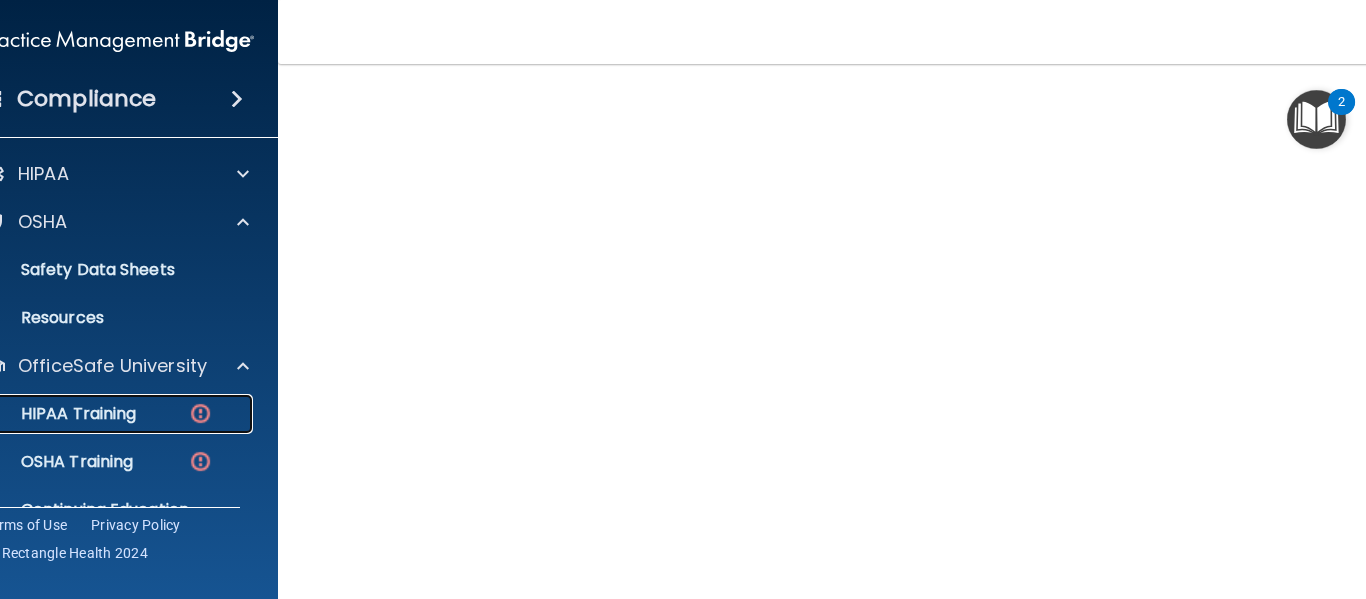 click on "HIPAA Training" at bounding box center (107, 414) 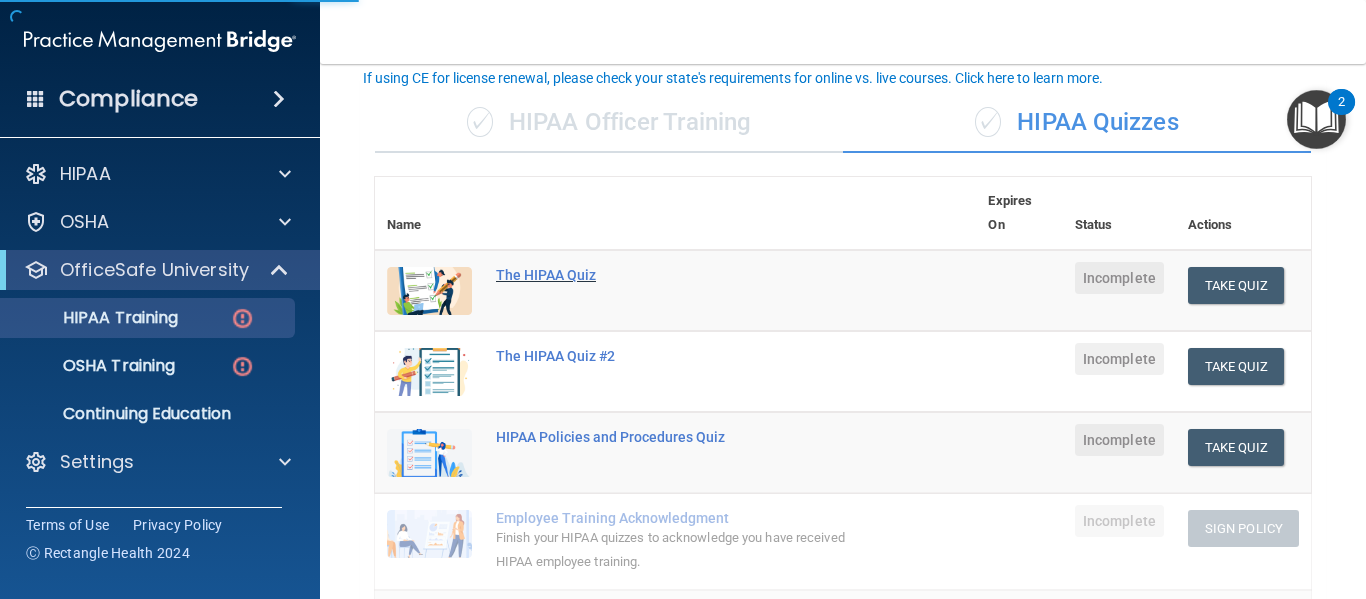 click on "The HIPAA Quiz" at bounding box center (686, 275) 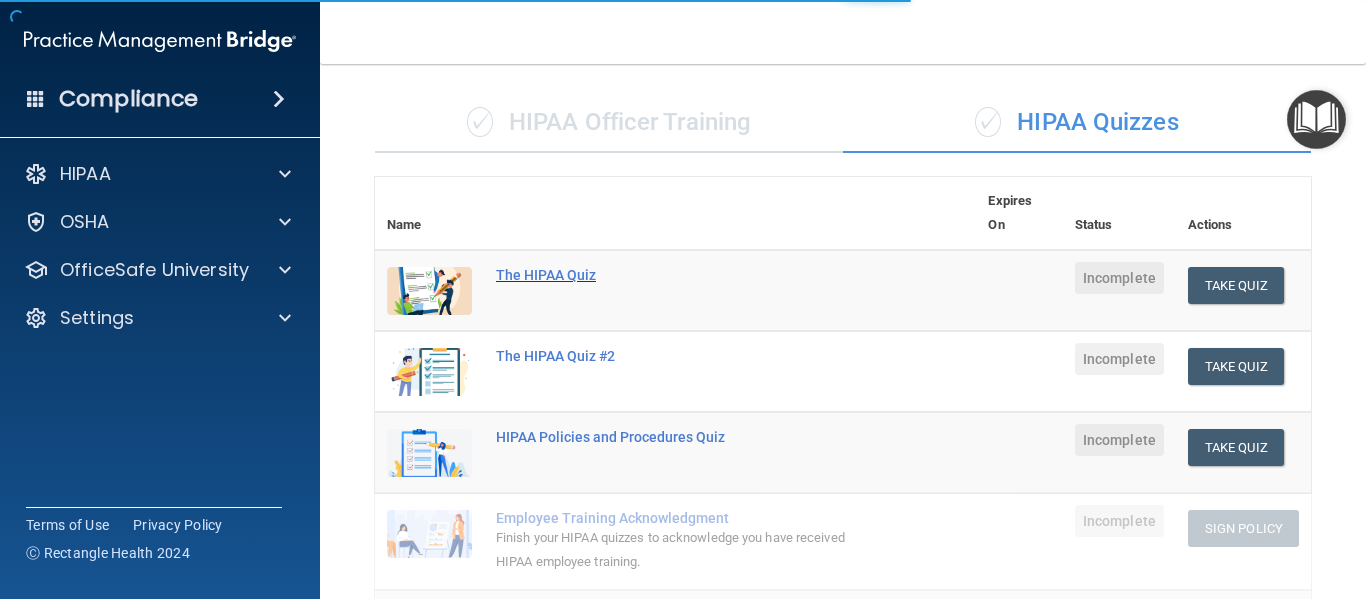scroll, scrollTop: 0, scrollLeft: 0, axis: both 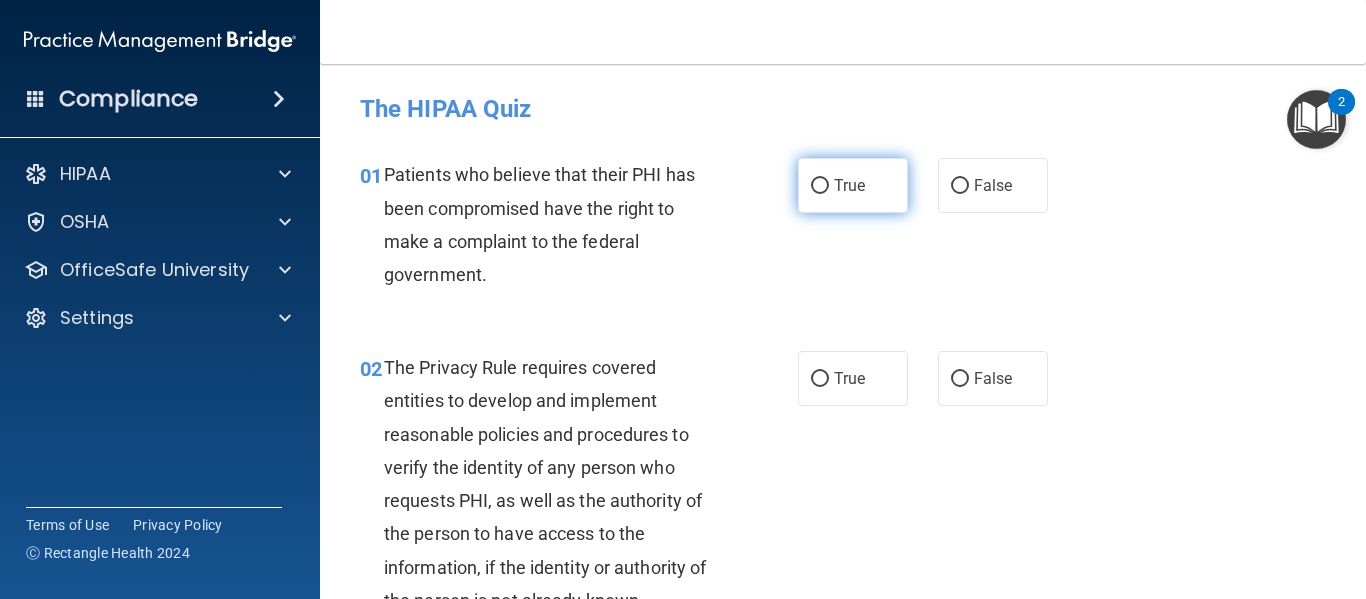 click on "True" at bounding box center (853, 185) 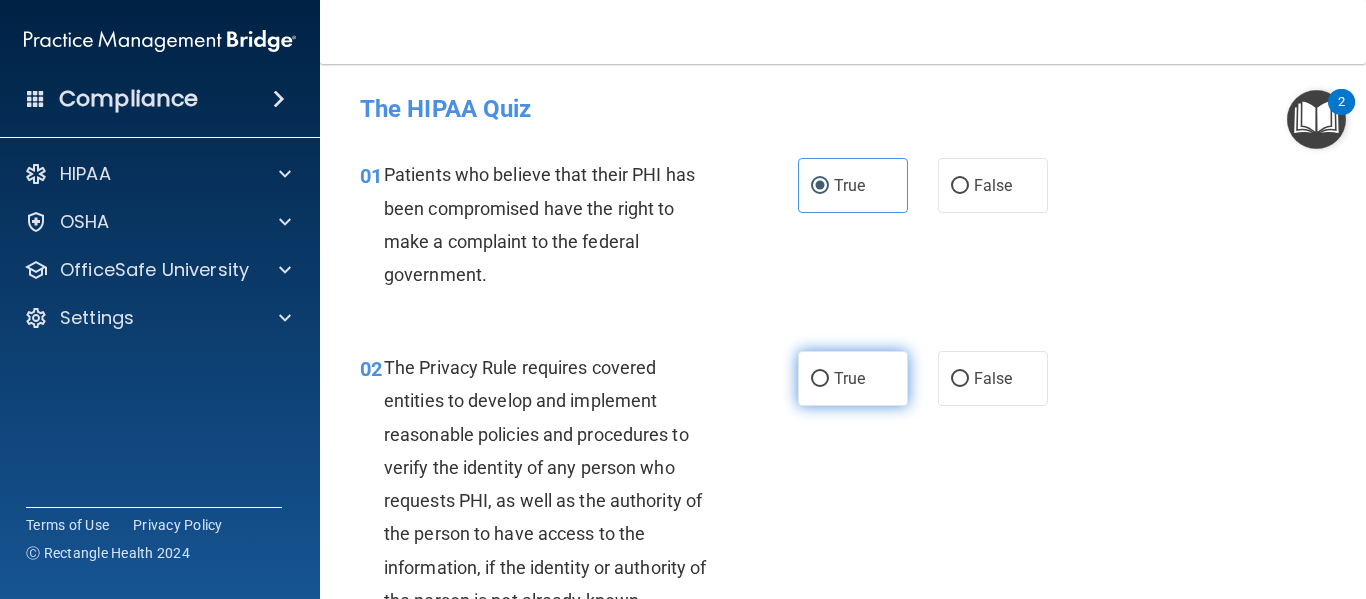 click on "True" at bounding box center (849, 378) 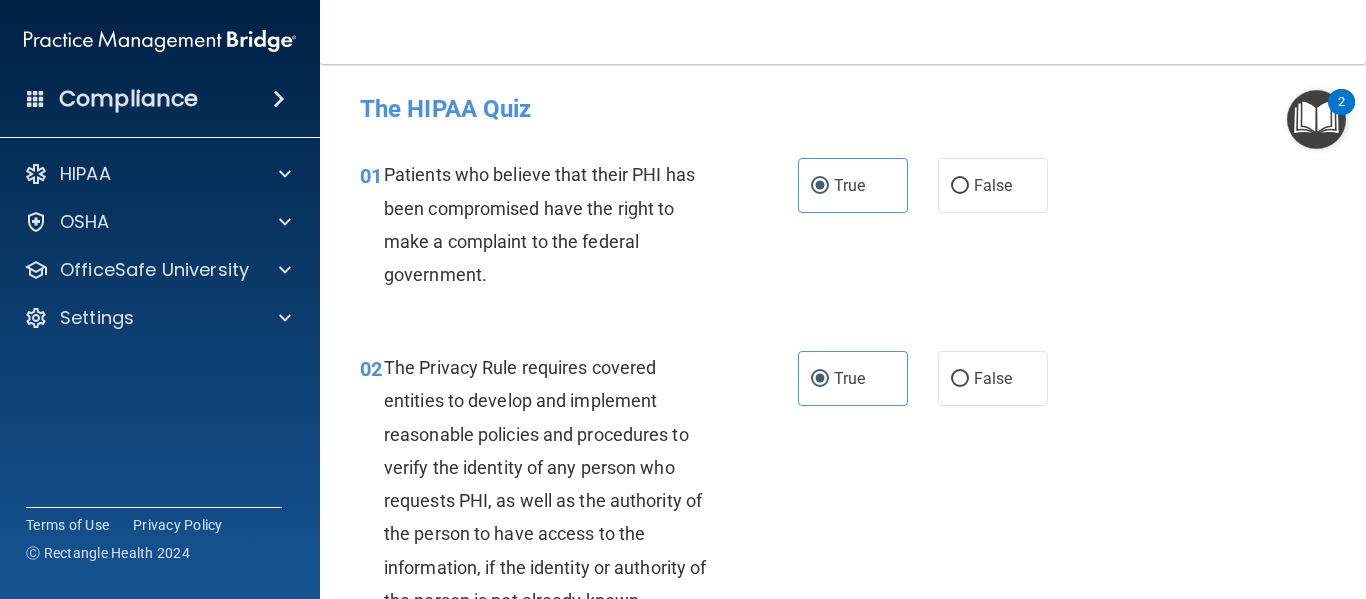 scroll, scrollTop: 468, scrollLeft: 0, axis: vertical 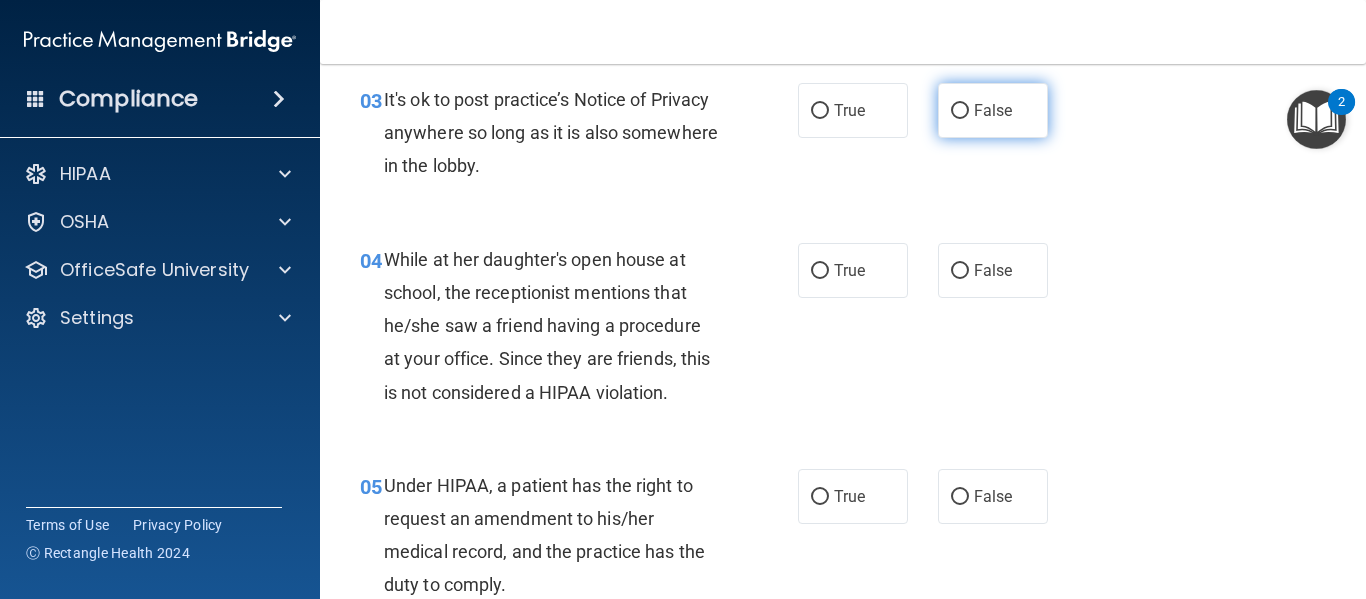 click on "False" at bounding box center [960, 111] 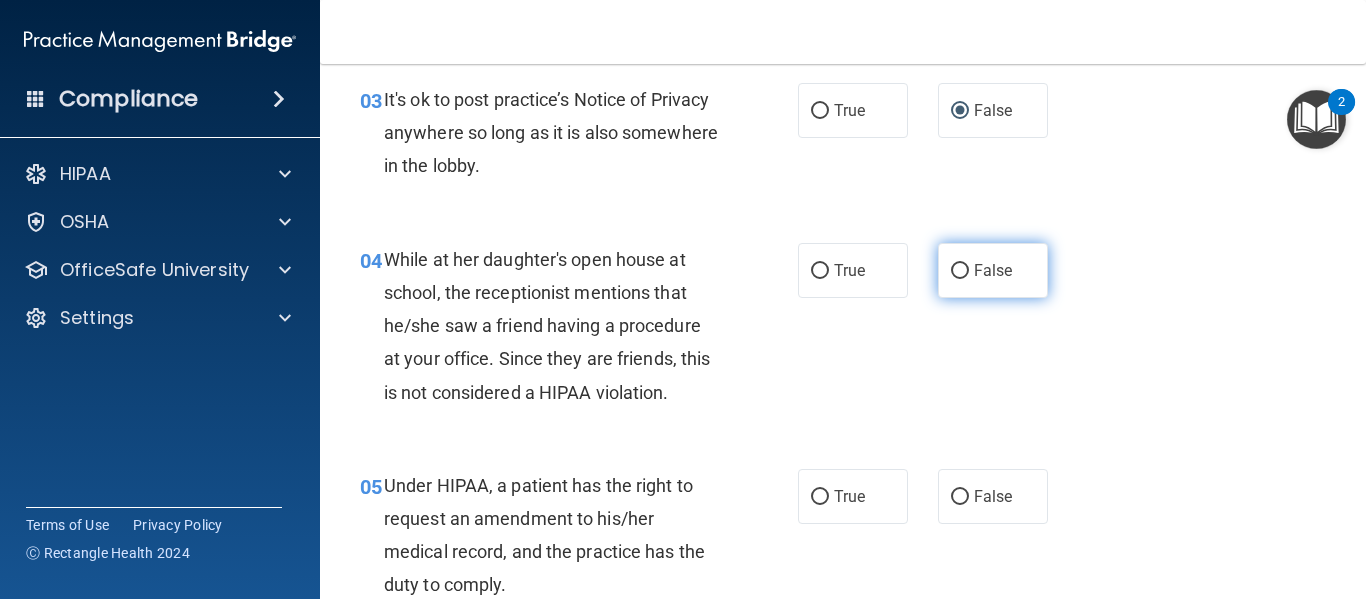 click on "False" at bounding box center (993, 270) 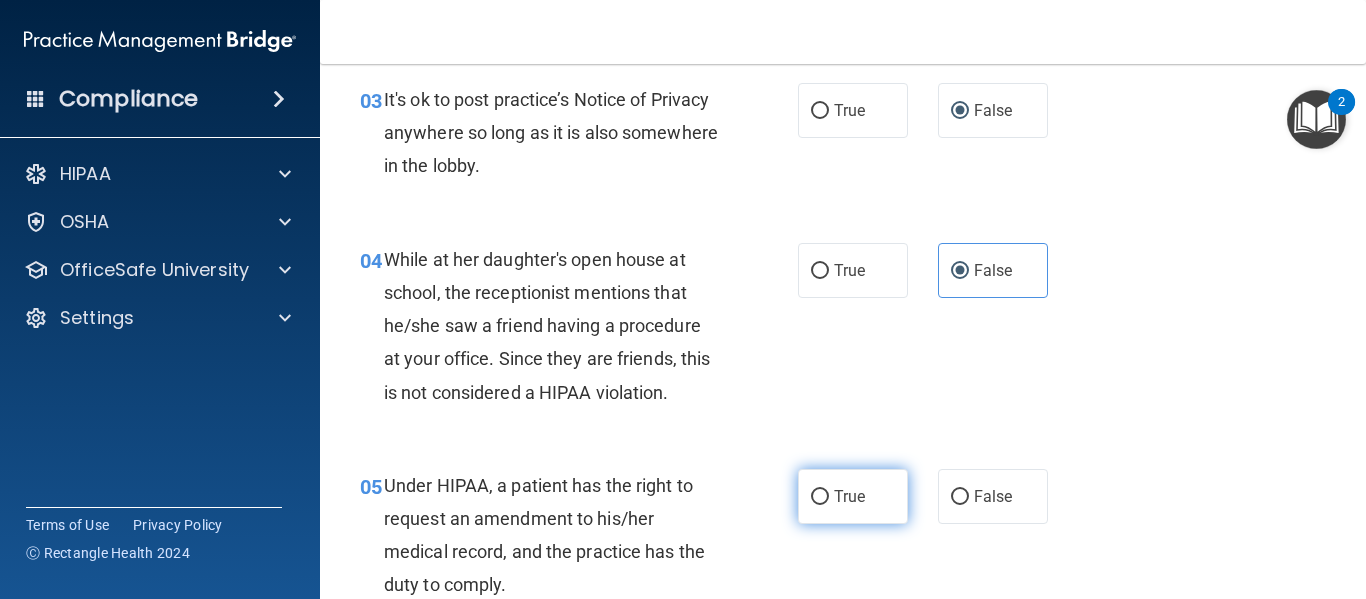 click on "True" at bounding box center (853, 496) 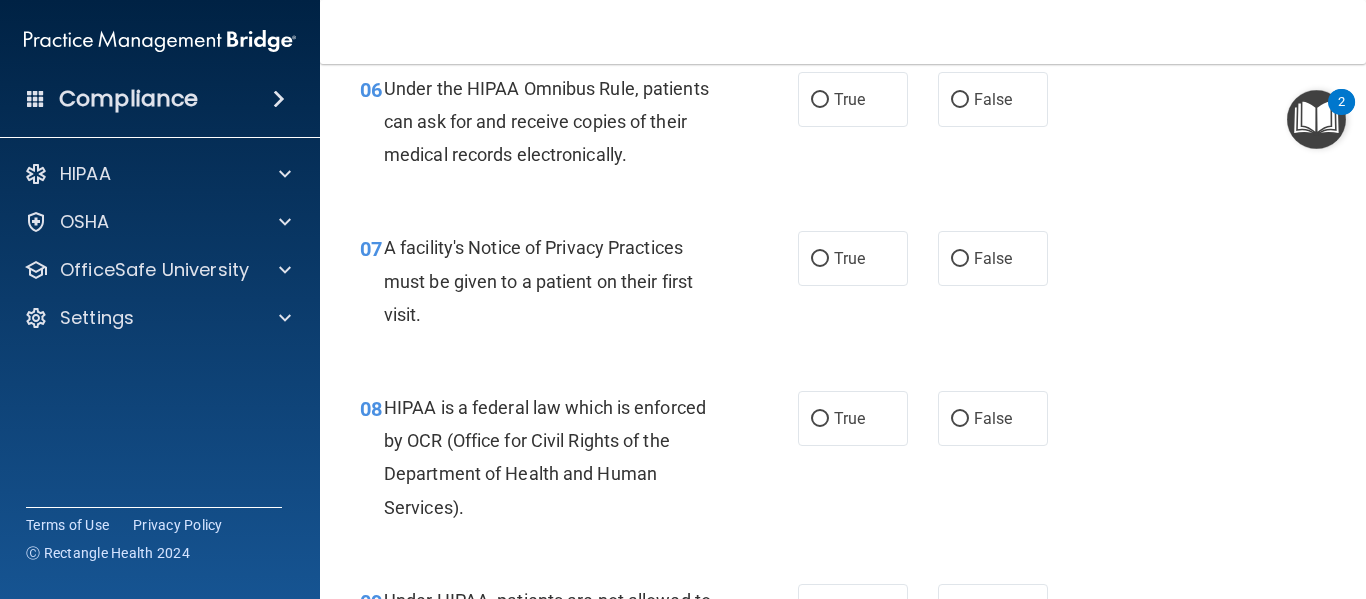 scroll, scrollTop: 1177, scrollLeft: 0, axis: vertical 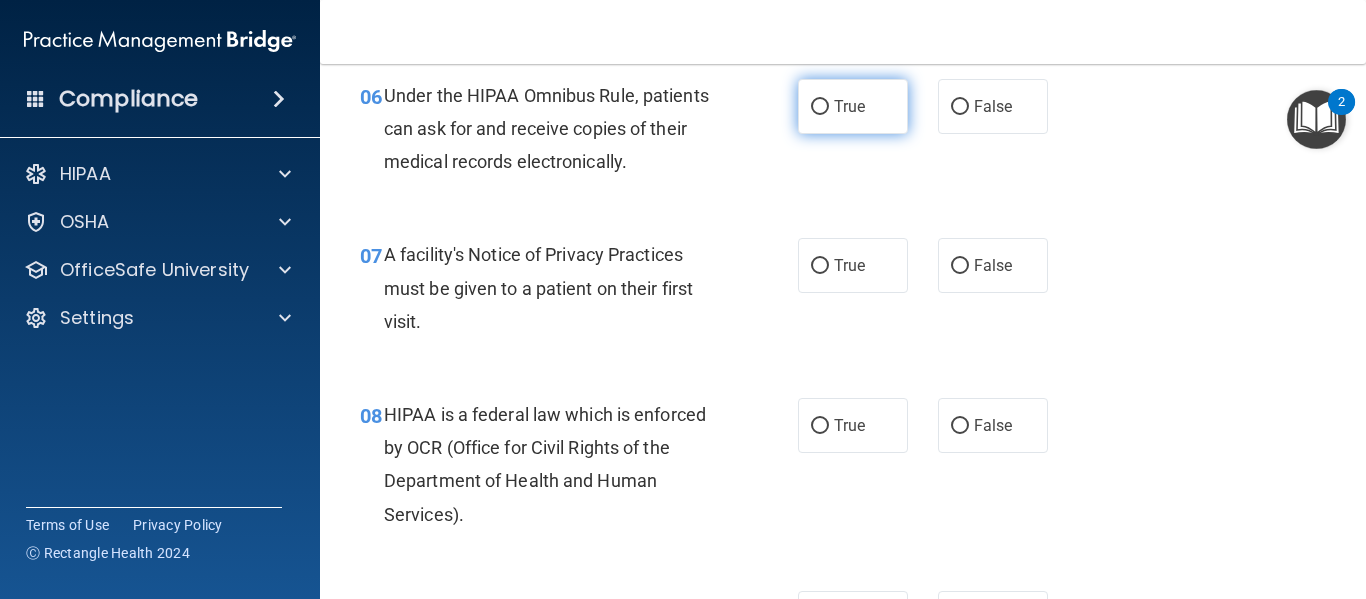 click on "True" at bounding box center [820, 107] 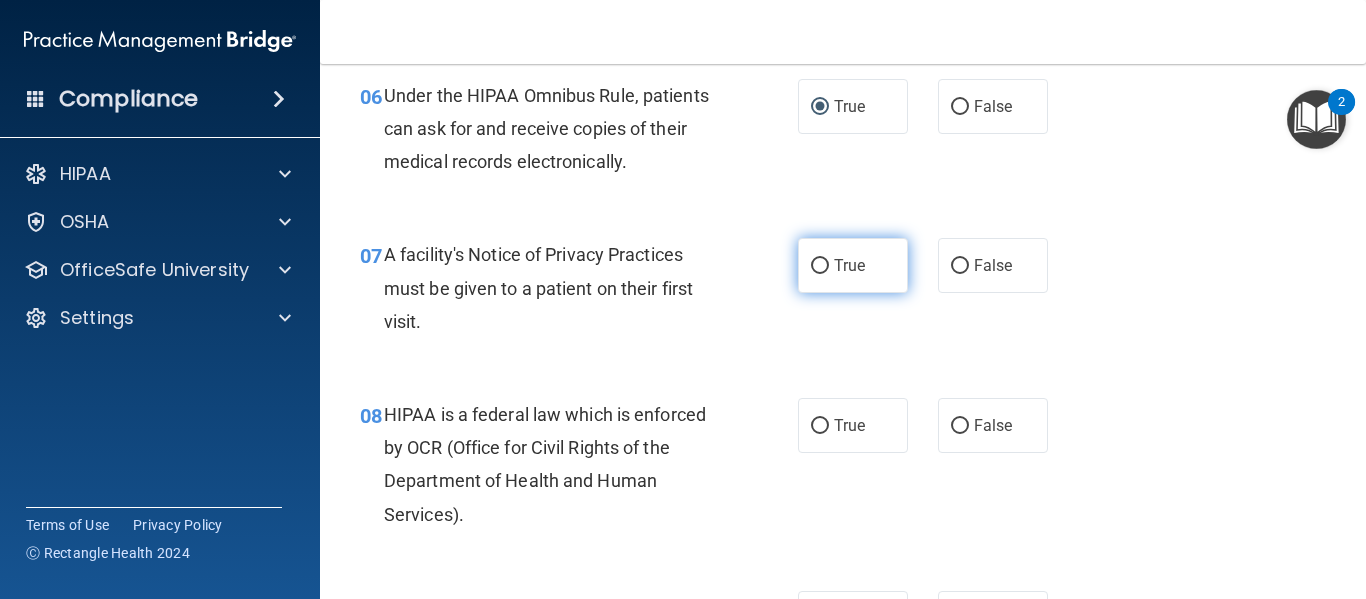 click on "True" at bounding box center (853, 265) 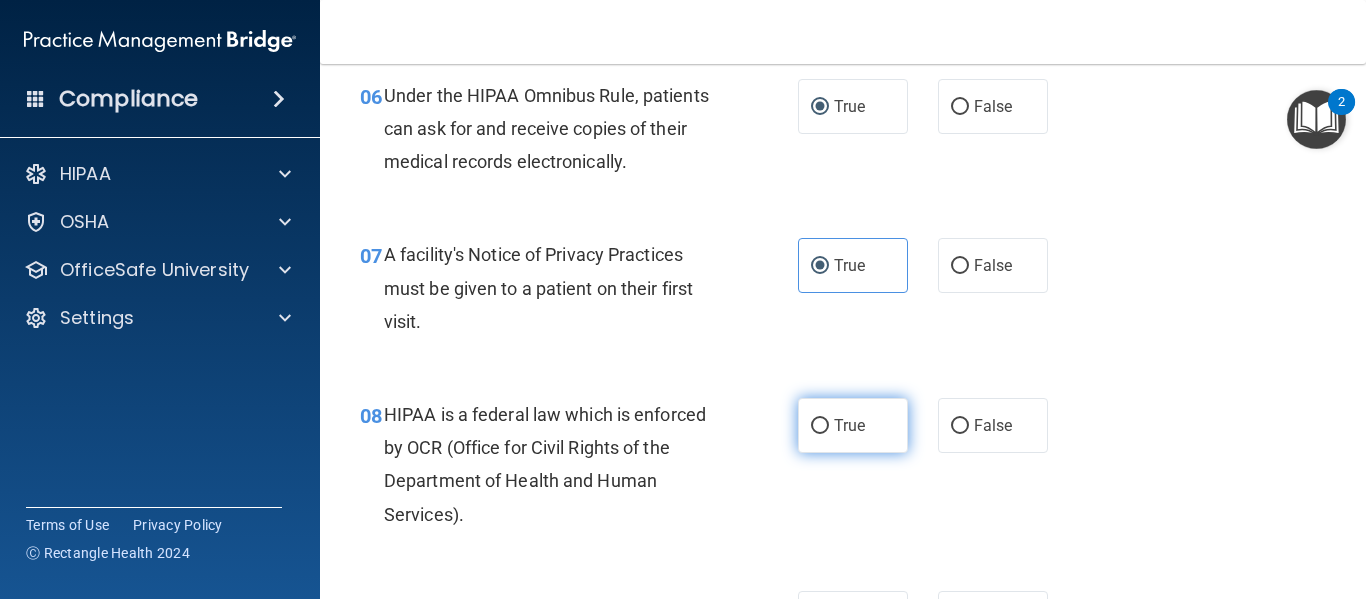 click on "True" at bounding box center (853, 425) 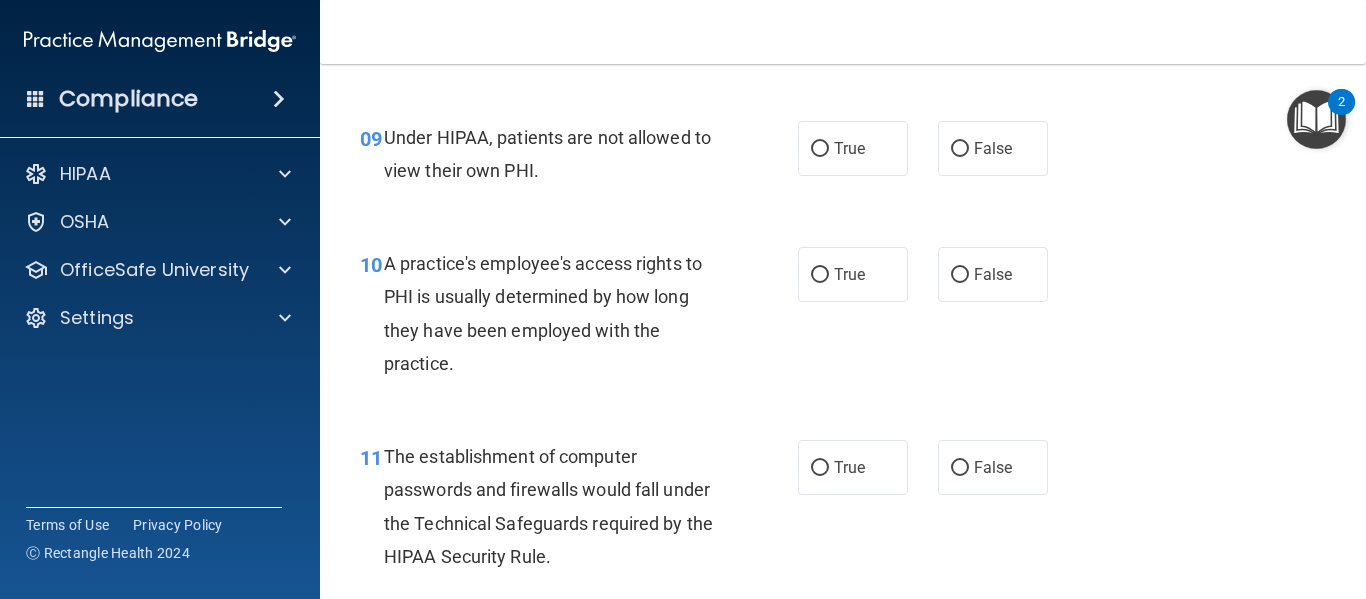 scroll, scrollTop: 1684, scrollLeft: 0, axis: vertical 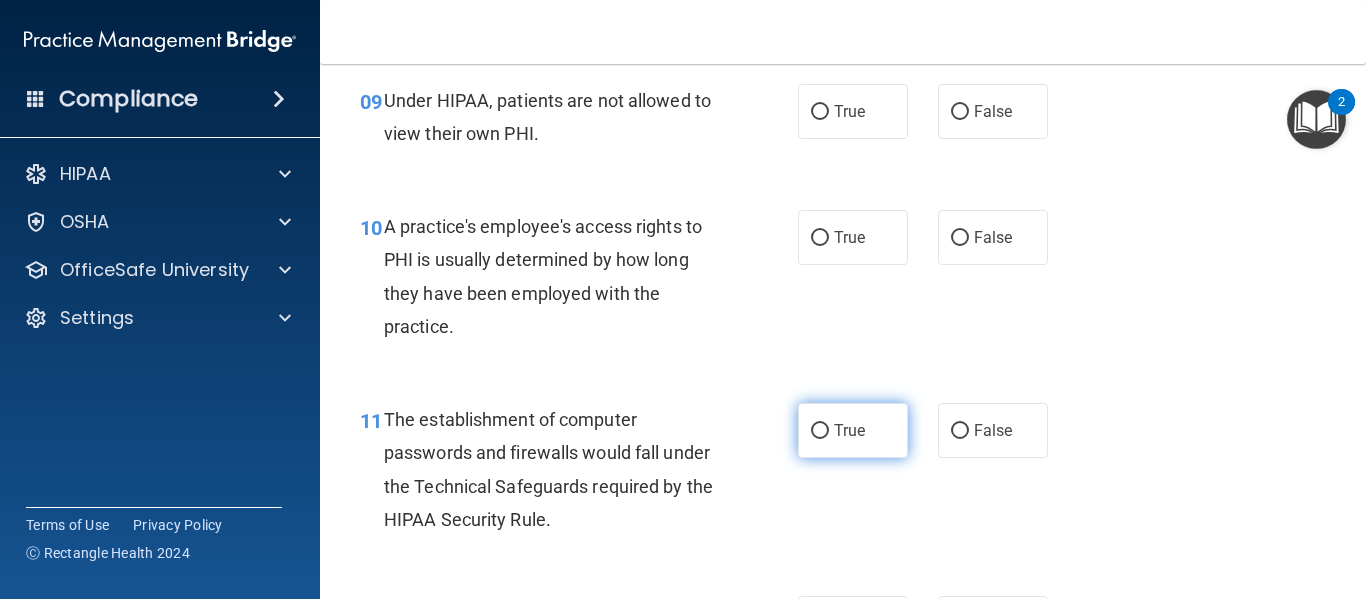 click on "True" at bounding box center (853, 430) 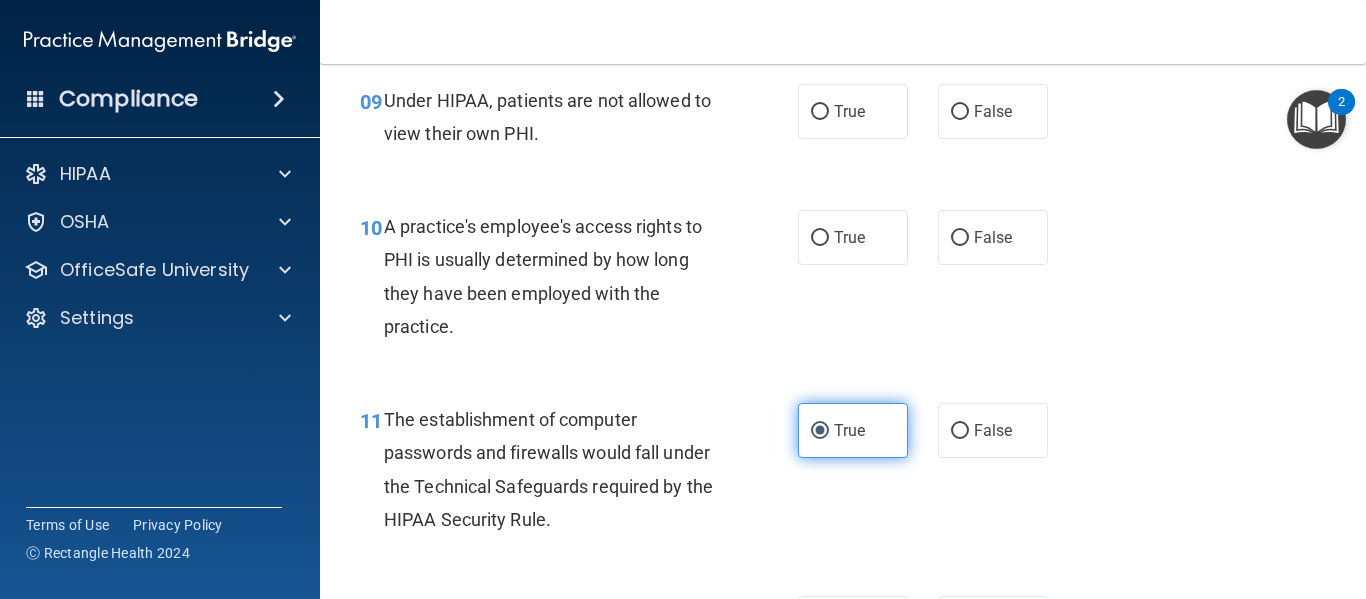 click on "True" at bounding box center (849, 430) 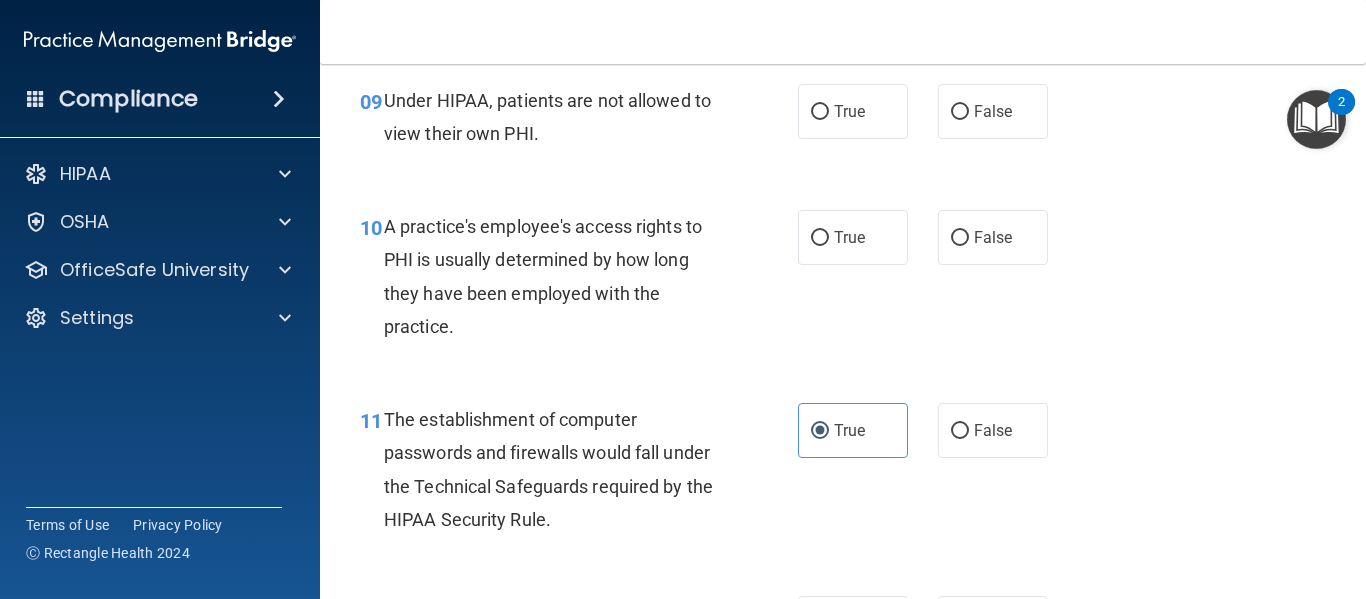 click on "11       The establishment of computer passwords and firewalls would fall under the Technical Safeguards required by the HIPAA Security Rule.                 True           False" at bounding box center [843, 474] 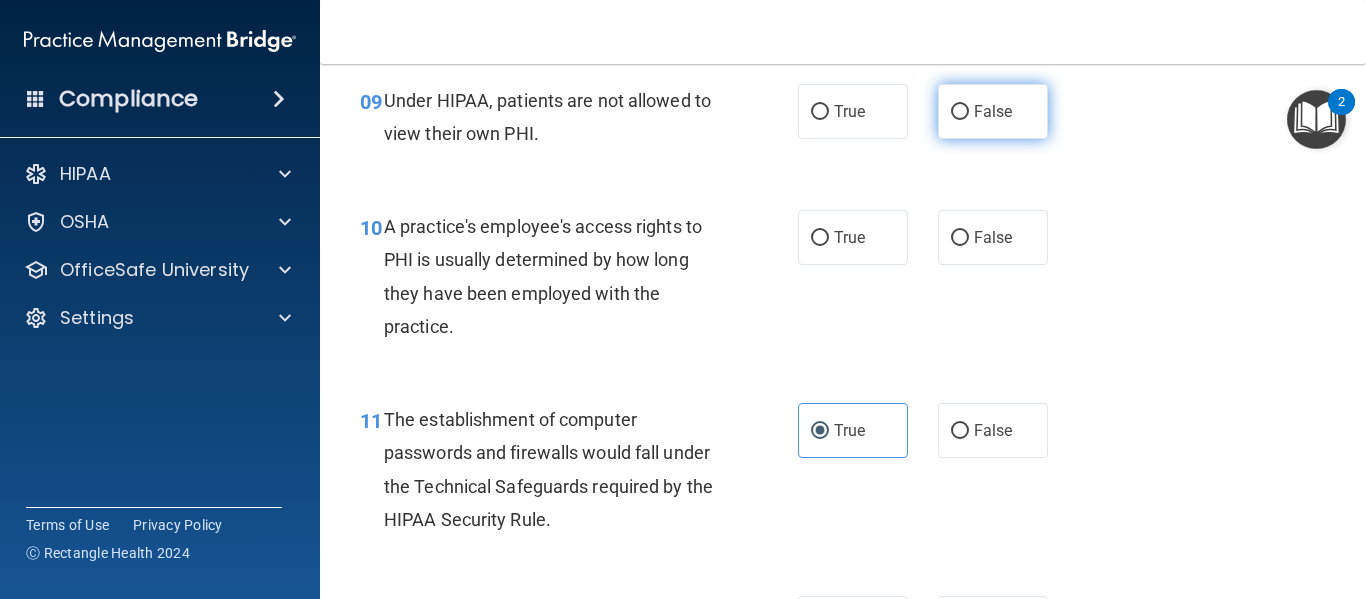 click on "False" at bounding box center (993, 111) 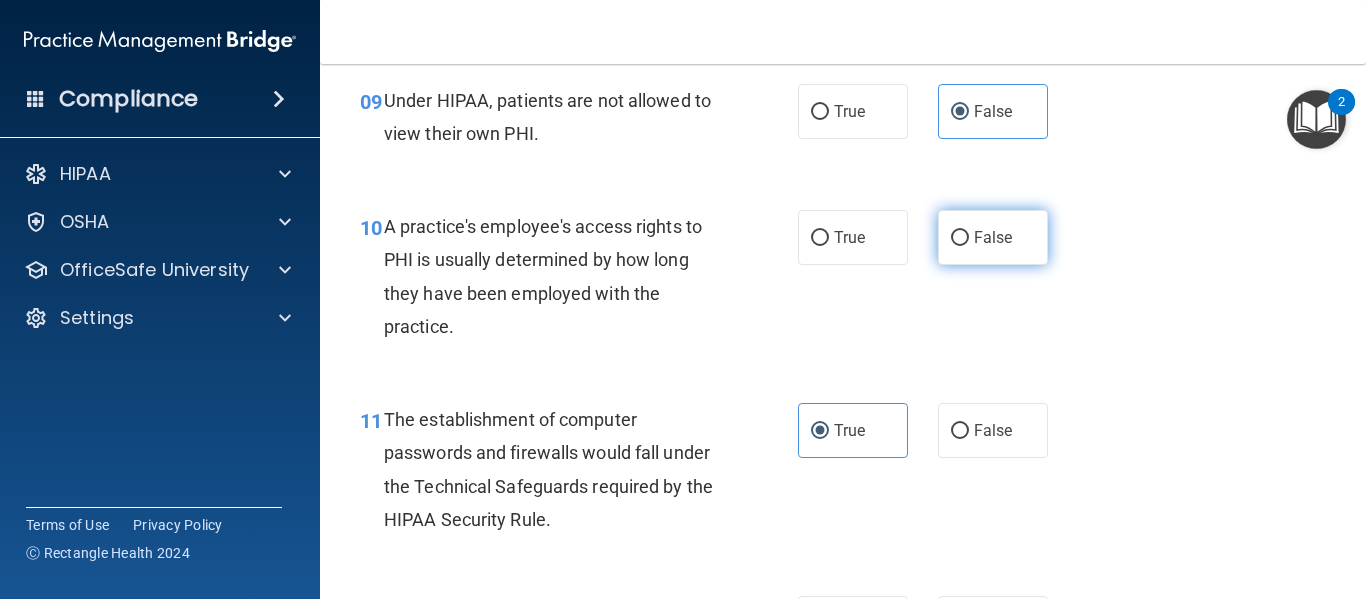 click on "False" at bounding box center [993, 237] 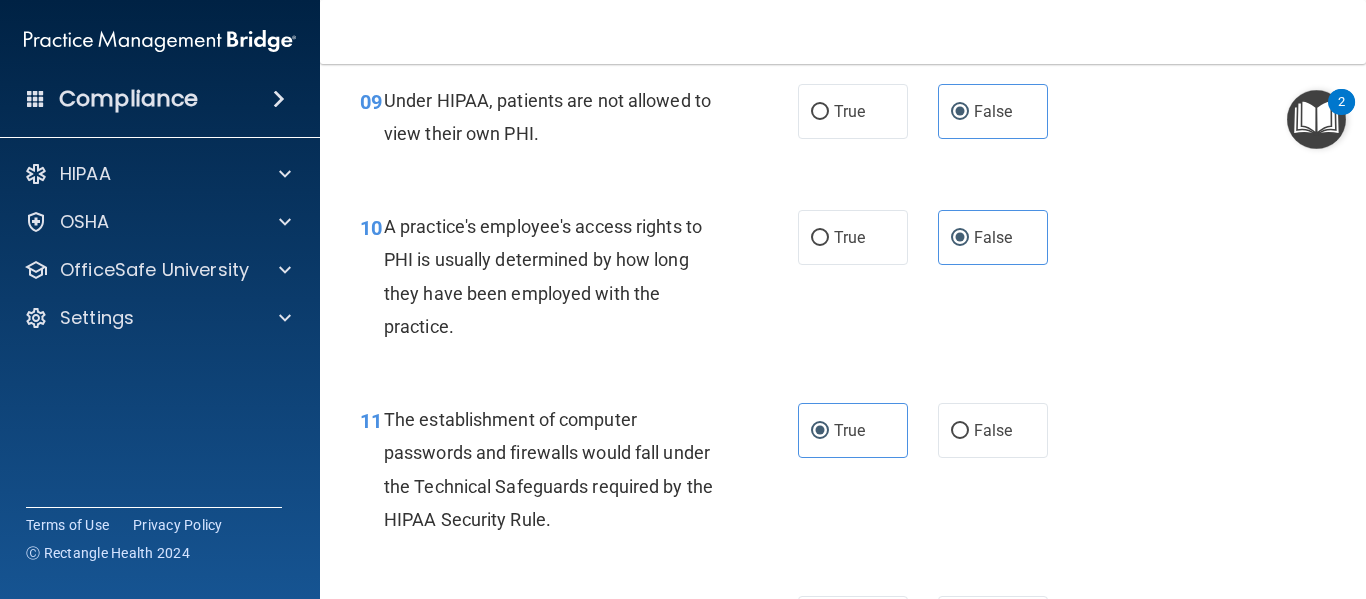 scroll, scrollTop: 2152, scrollLeft: 0, axis: vertical 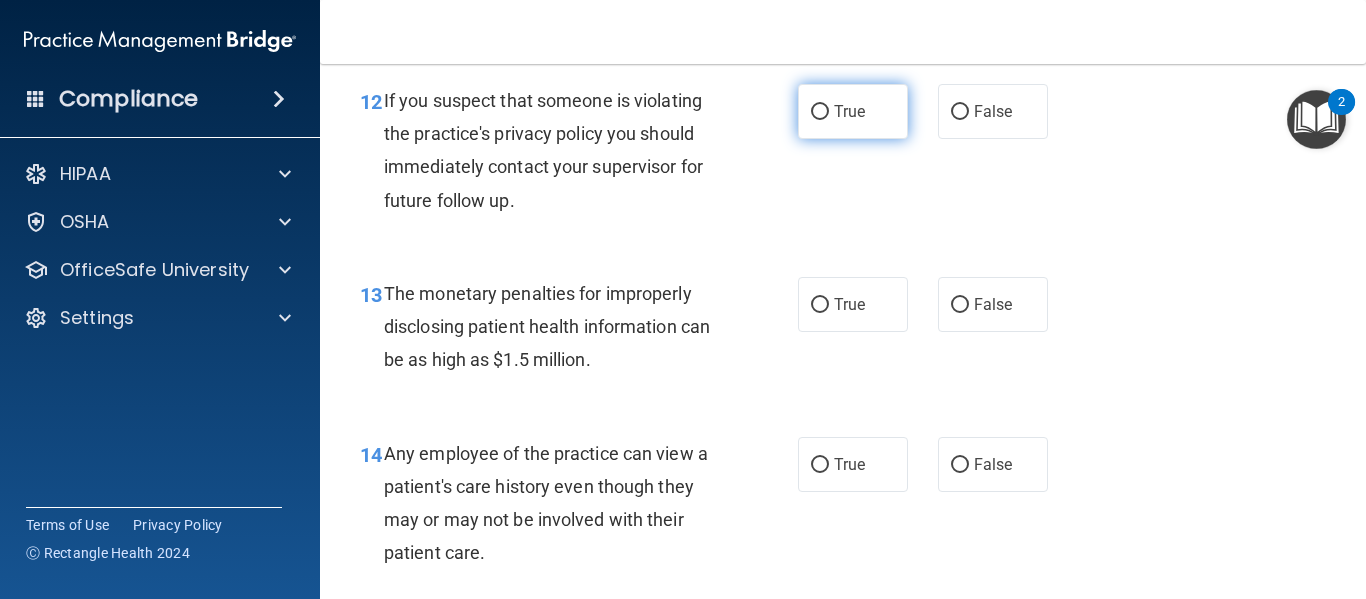 click on "True" at bounding box center (853, 111) 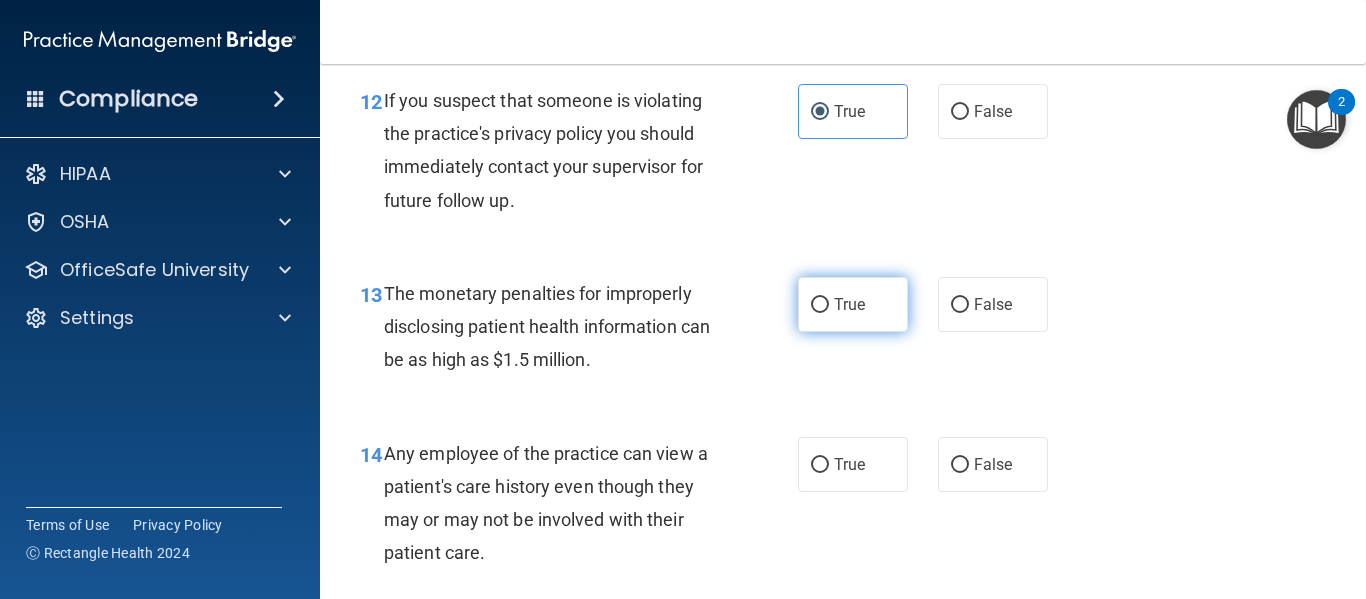 click on "True" at bounding box center (853, 304) 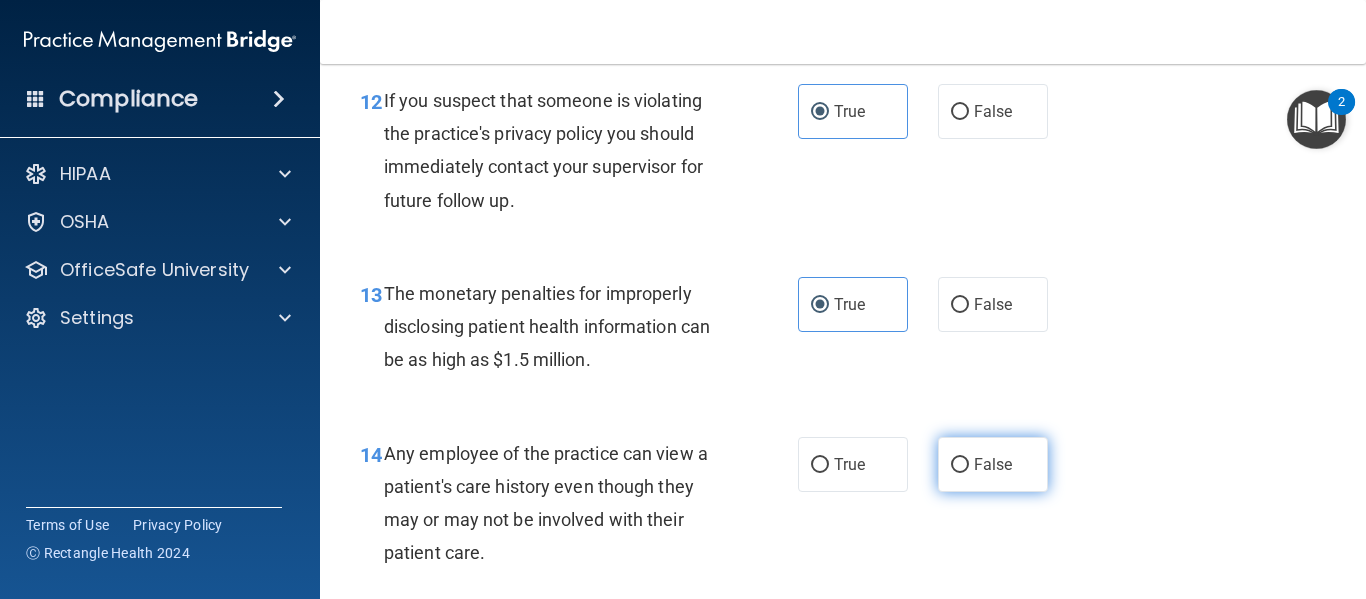 click on "False" at bounding box center (993, 464) 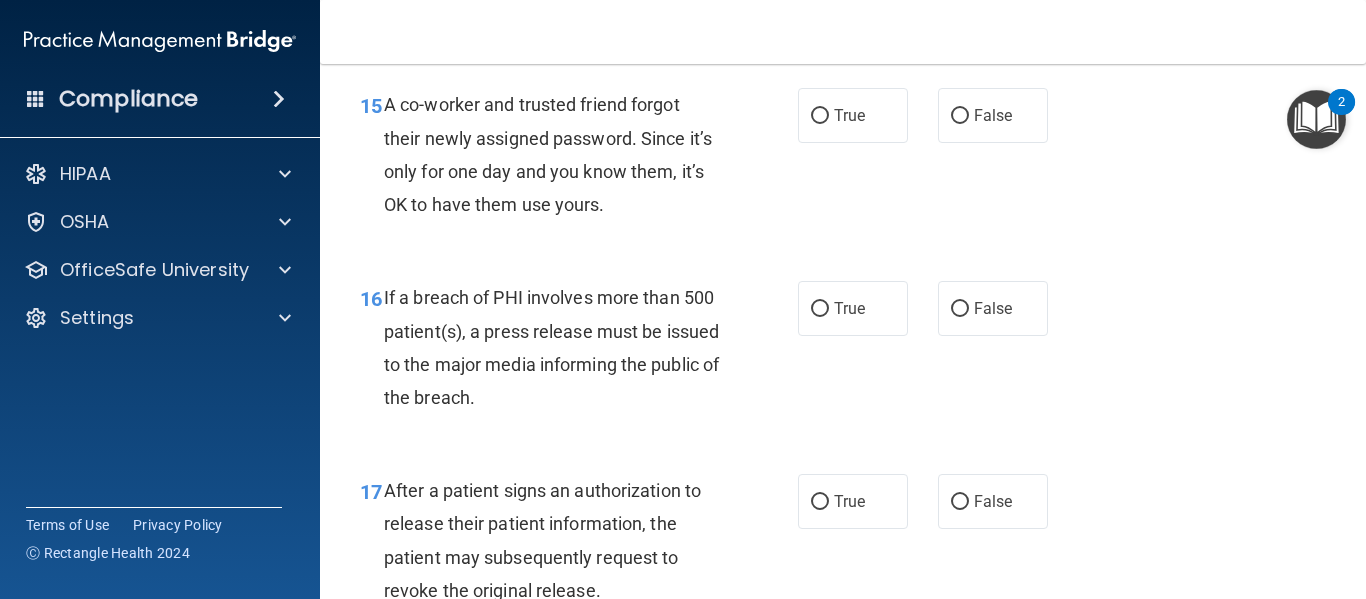 scroll, scrollTop: 2747, scrollLeft: 0, axis: vertical 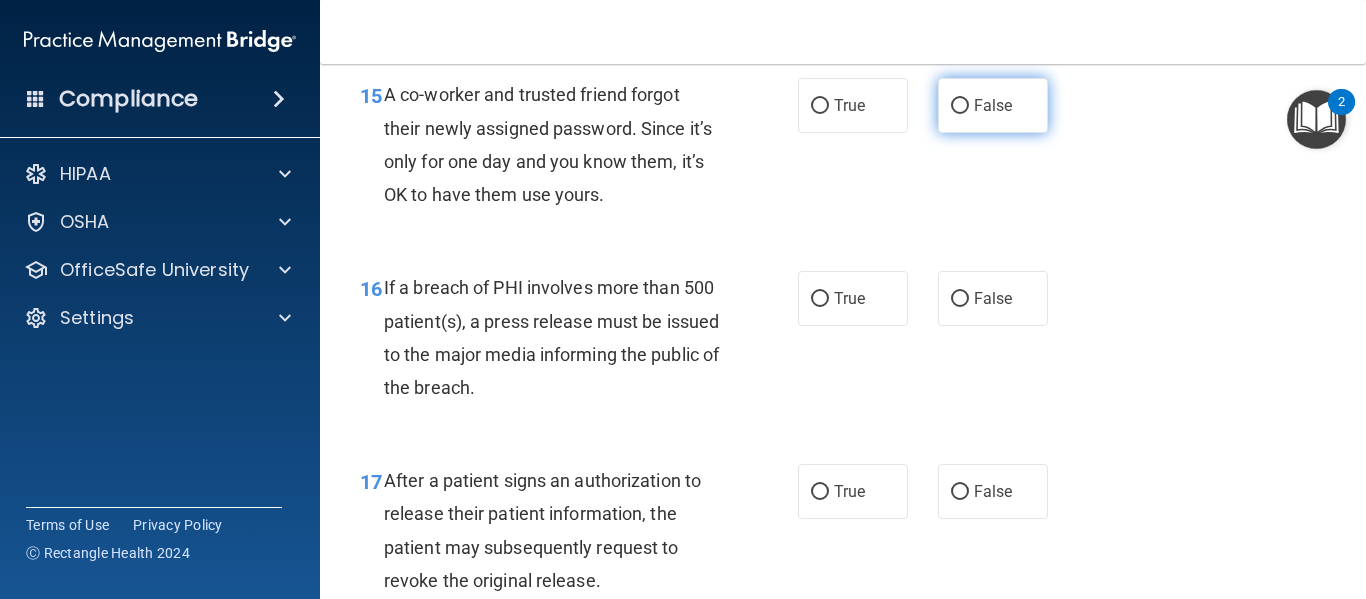 click on "False" at bounding box center [993, 105] 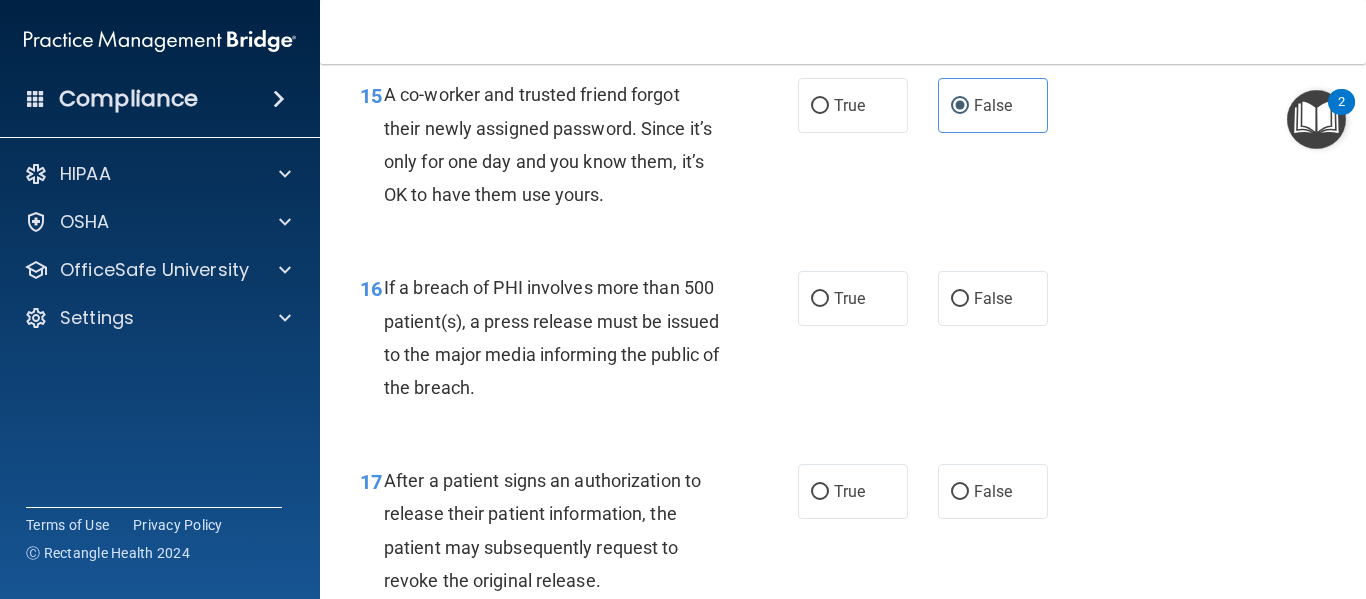 click on "16       If a breach of PHI involves more than 500 patient(s), a press release must be issued to the major media informing the public of the breach.                 True           False" at bounding box center (843, 342) 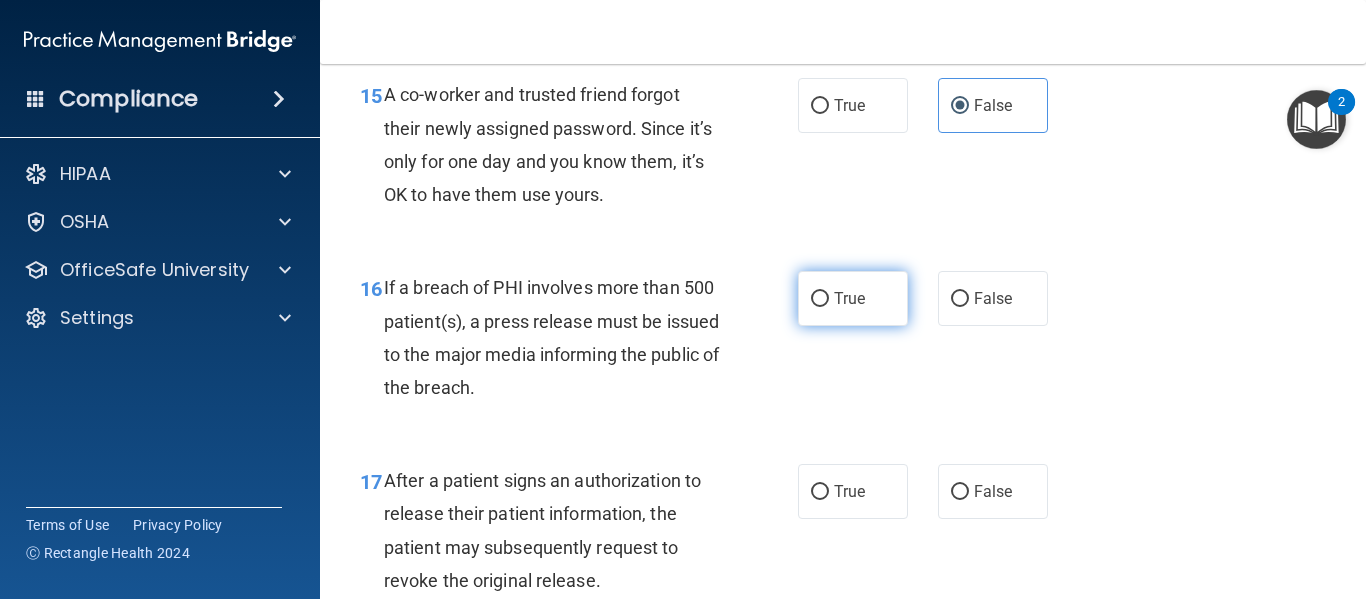 click on "True" at bounding box center [853, 298] 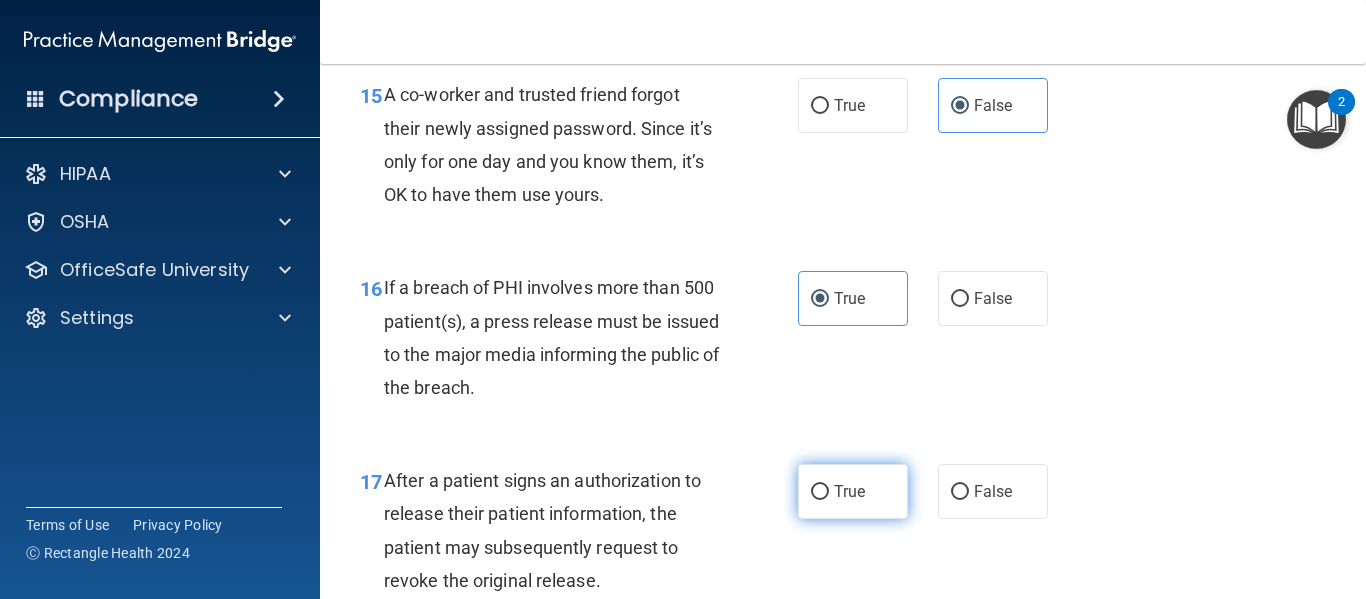 click on "True" at bounding box center (849, 491) 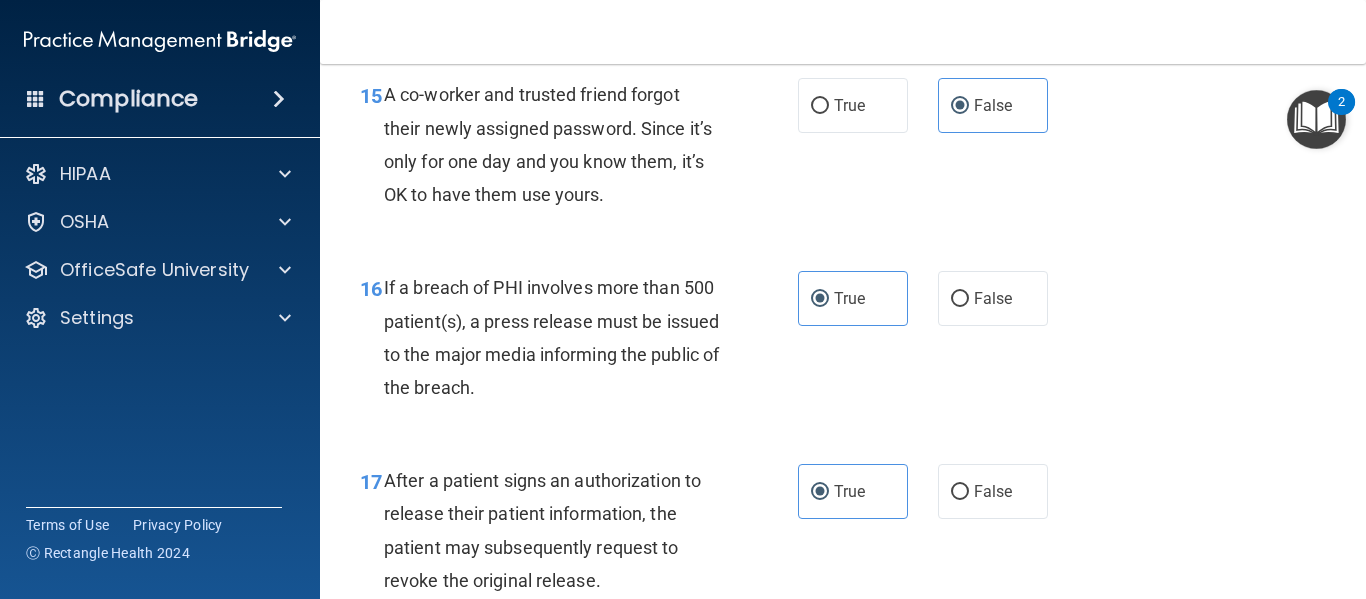 scroll, scrollTop: 3215, scrollLeft: 0, axis: vertical 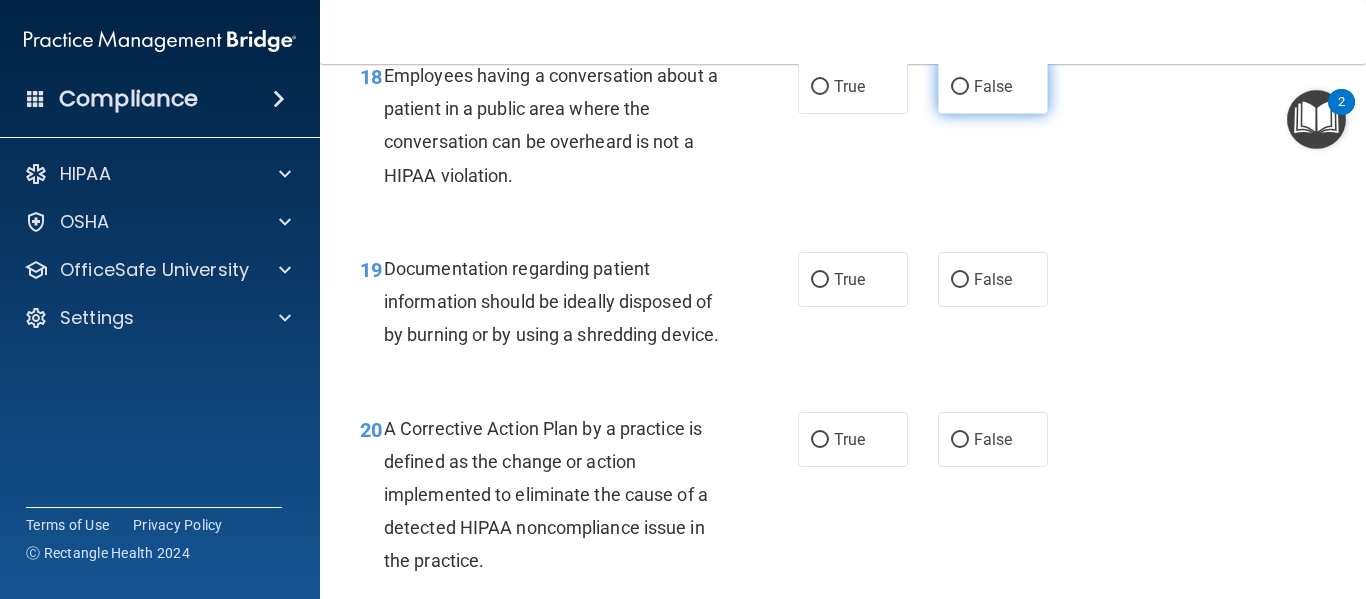 click on "False" at bounding box center (993, 86) 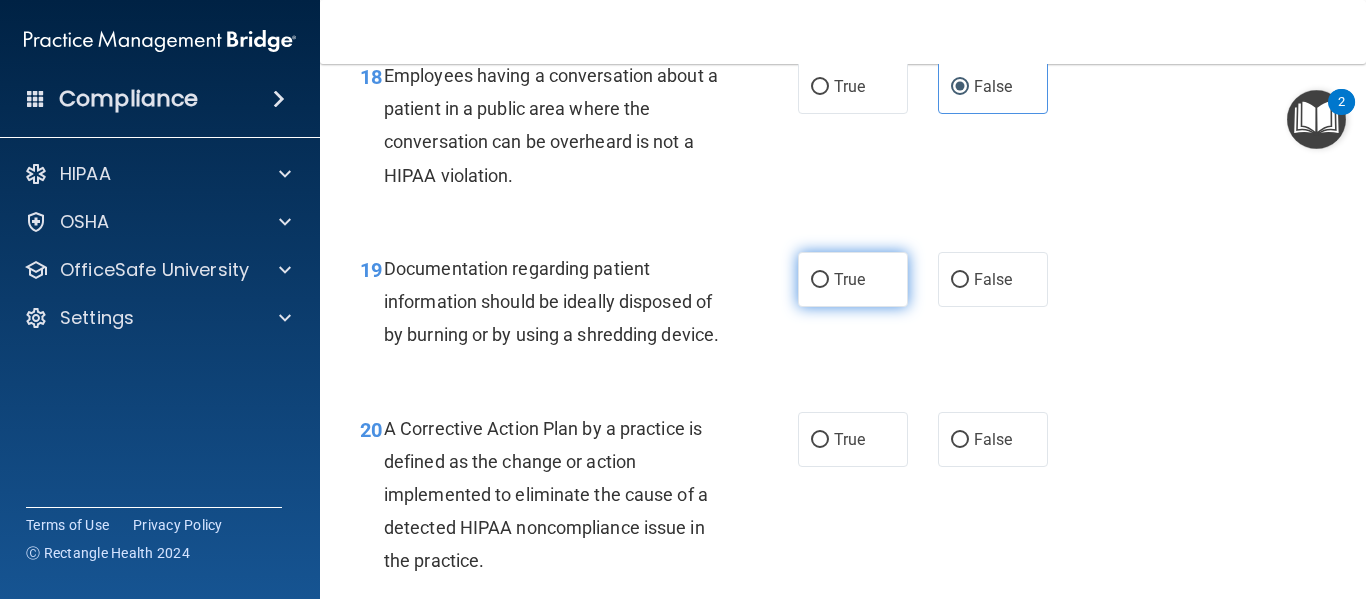 click on "True" at bounding box center (849, 279) 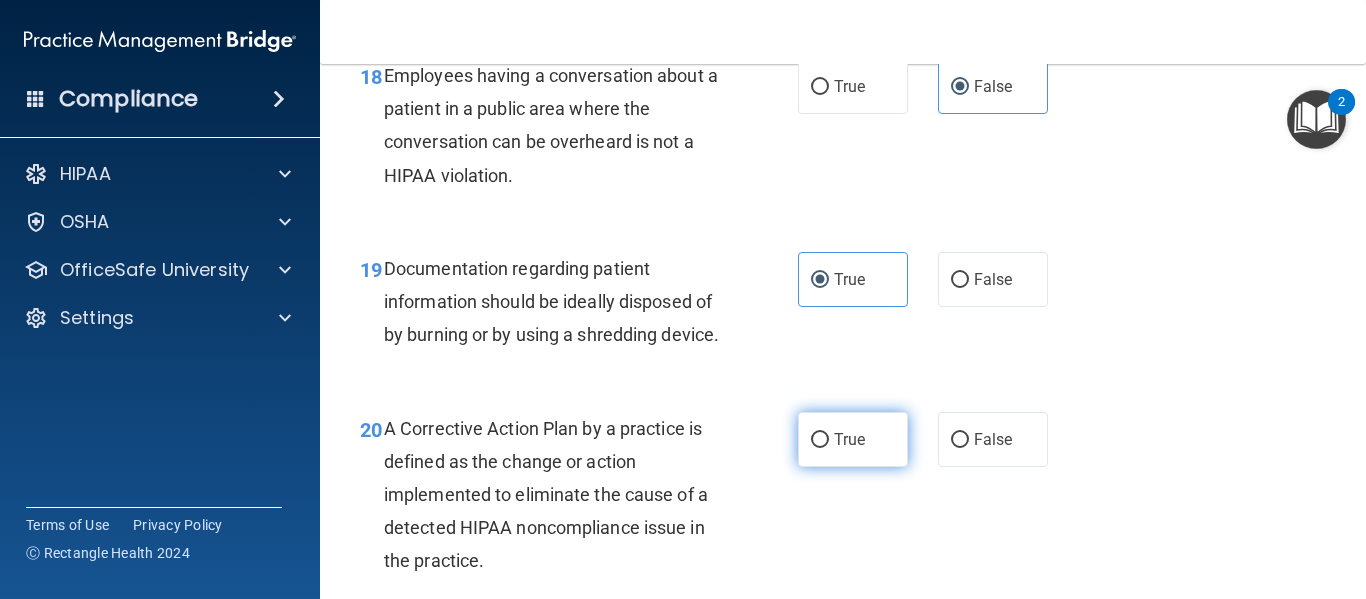 click on "True" at bounding box center [849, 439] 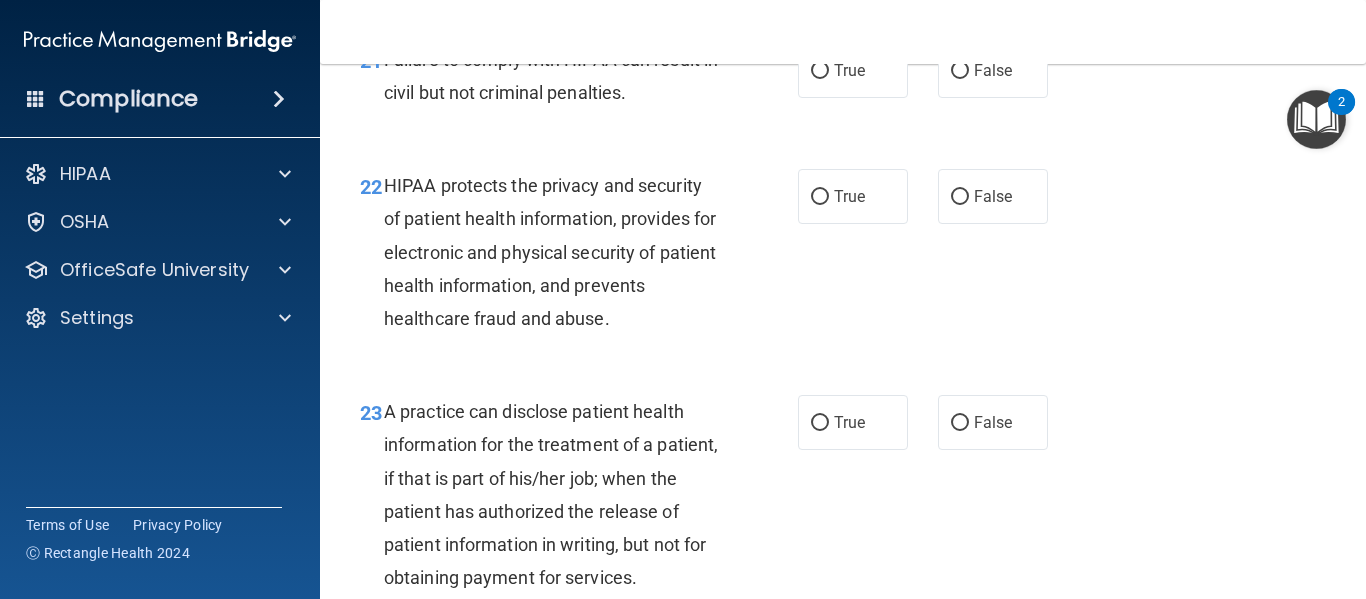 scroll, scrollTop: 3939, scrollLeft: 0, axis: vertical 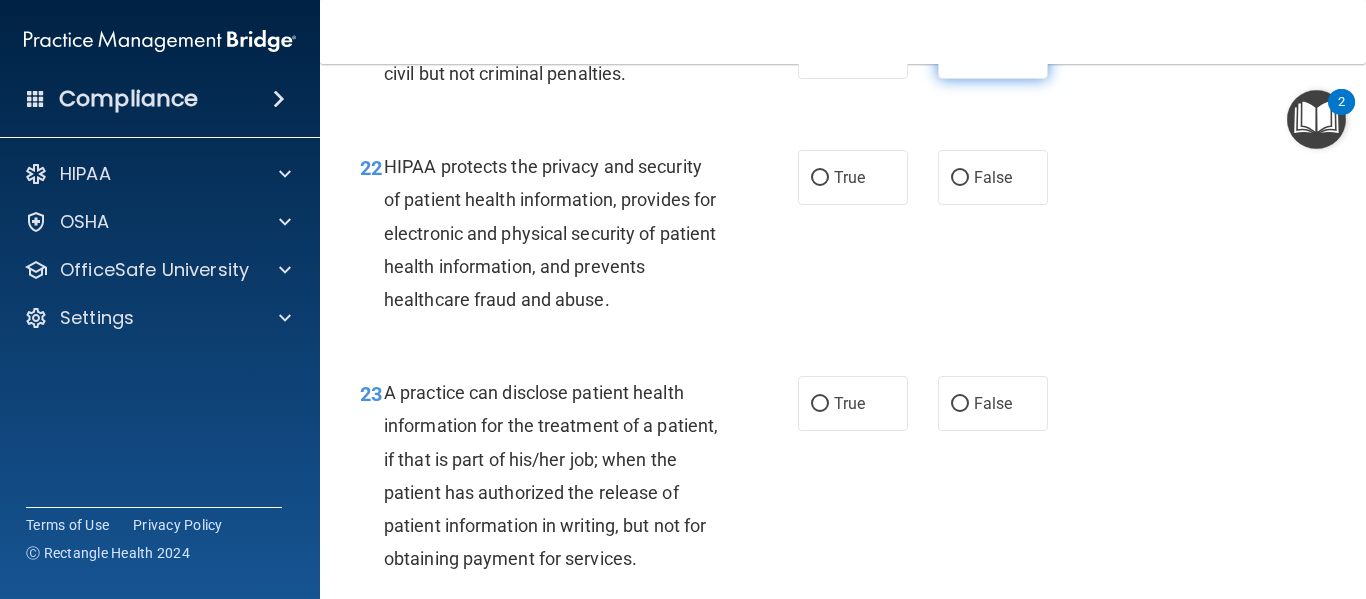 click on "False" at bounding box center [993, 51] 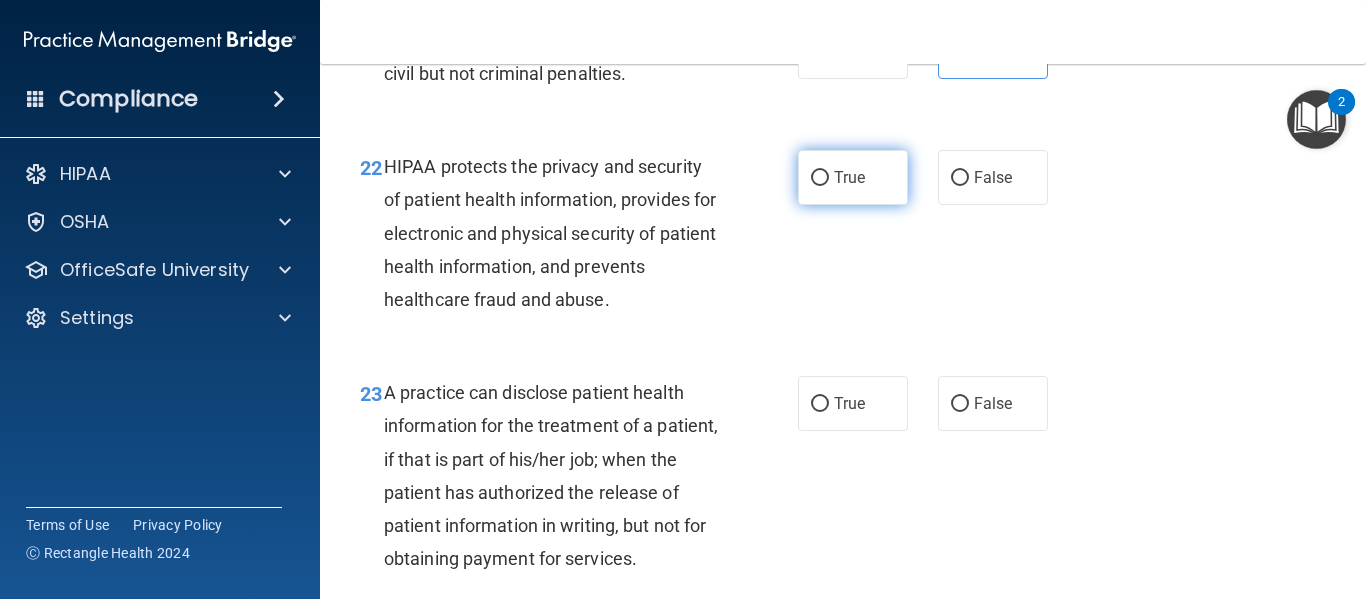 click on "True" at bounding box center [849, 177] 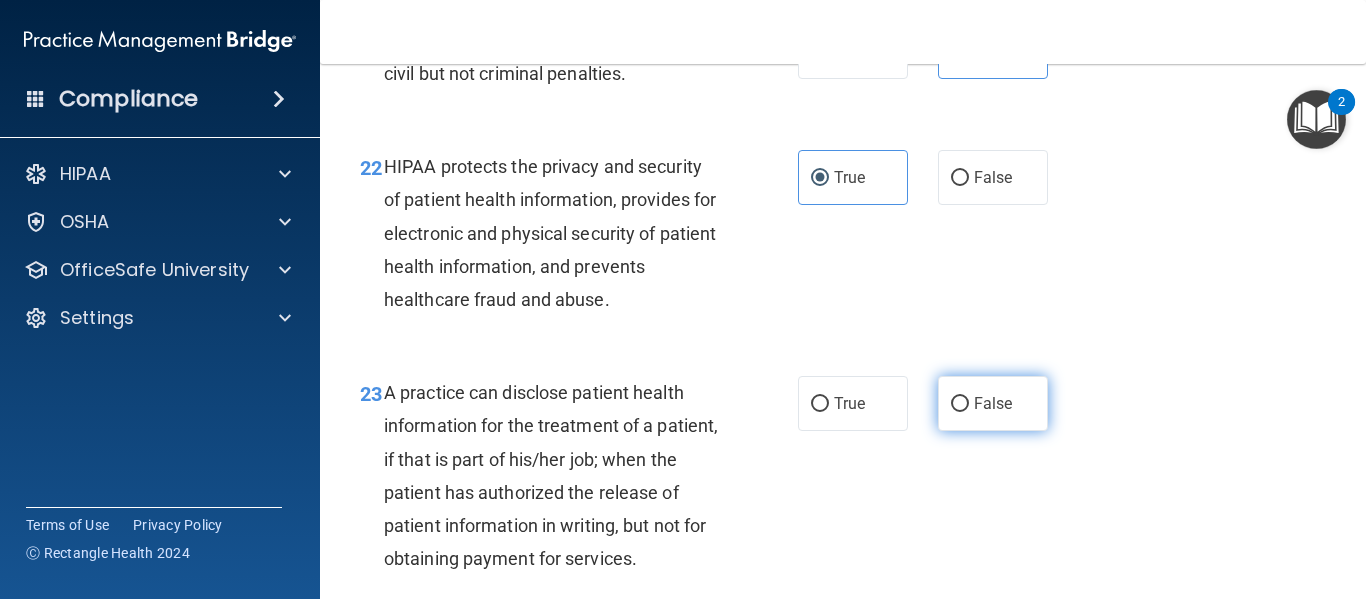 click on "False" at bounding box center (993, 403) 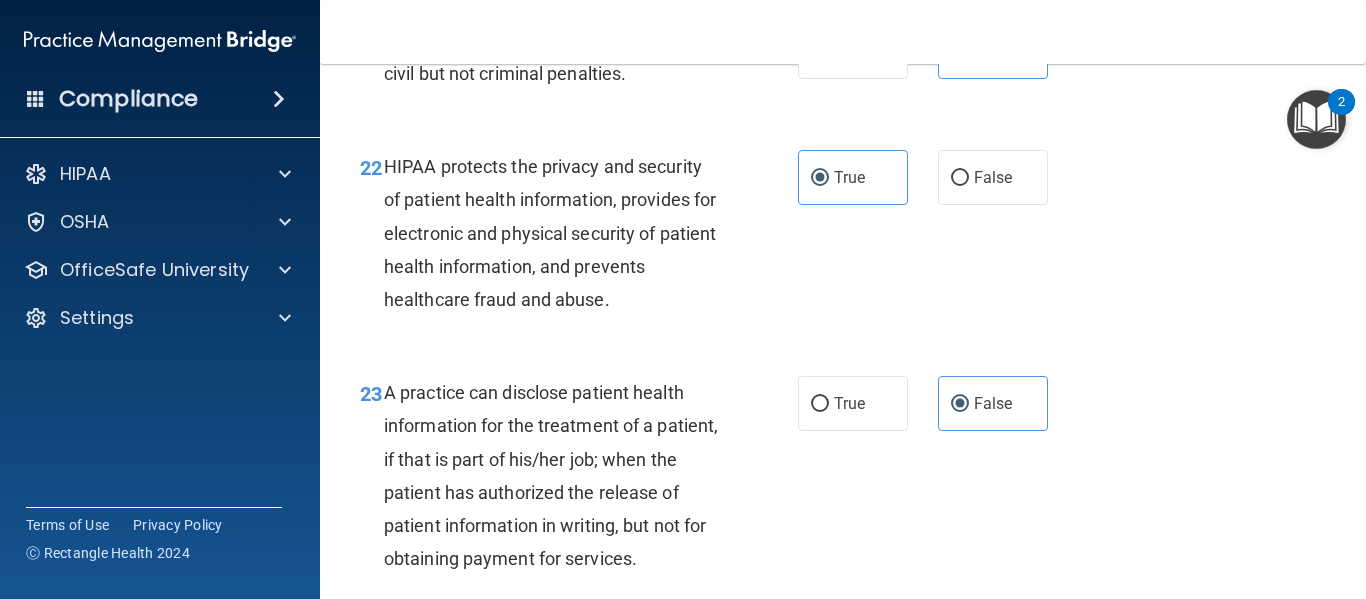 scroll, scrollTop: 4427, scrollLeft: 0, axis: vertical 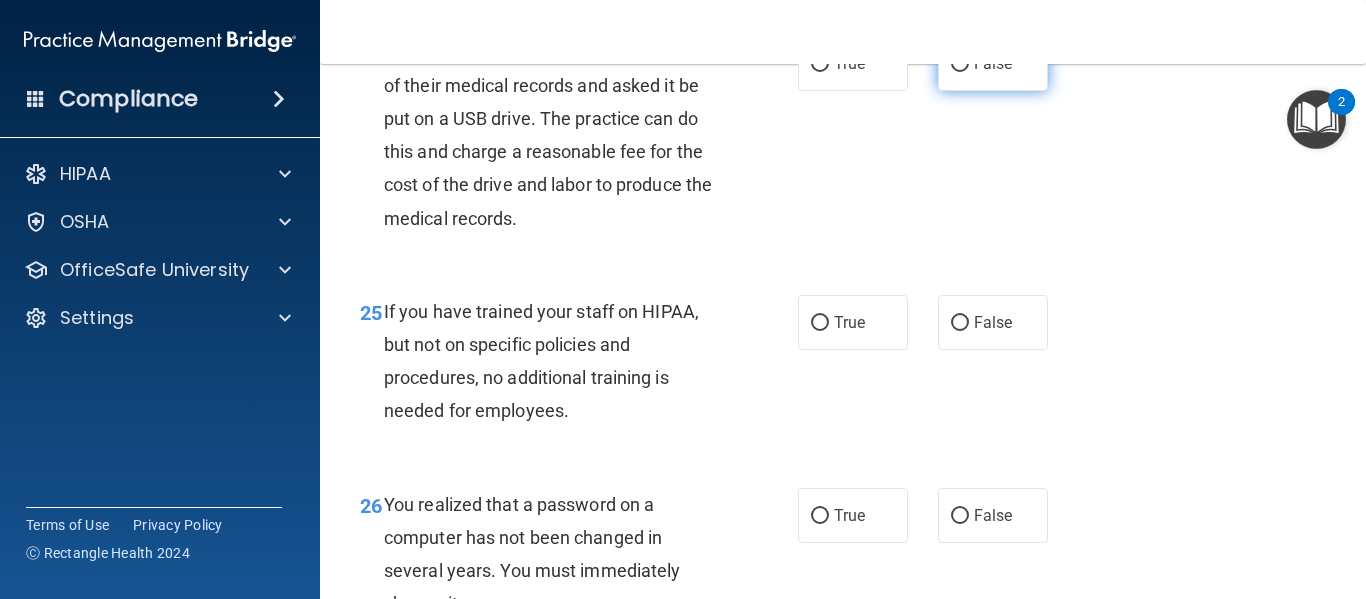 click on "False" at bounding box center (993, 63) 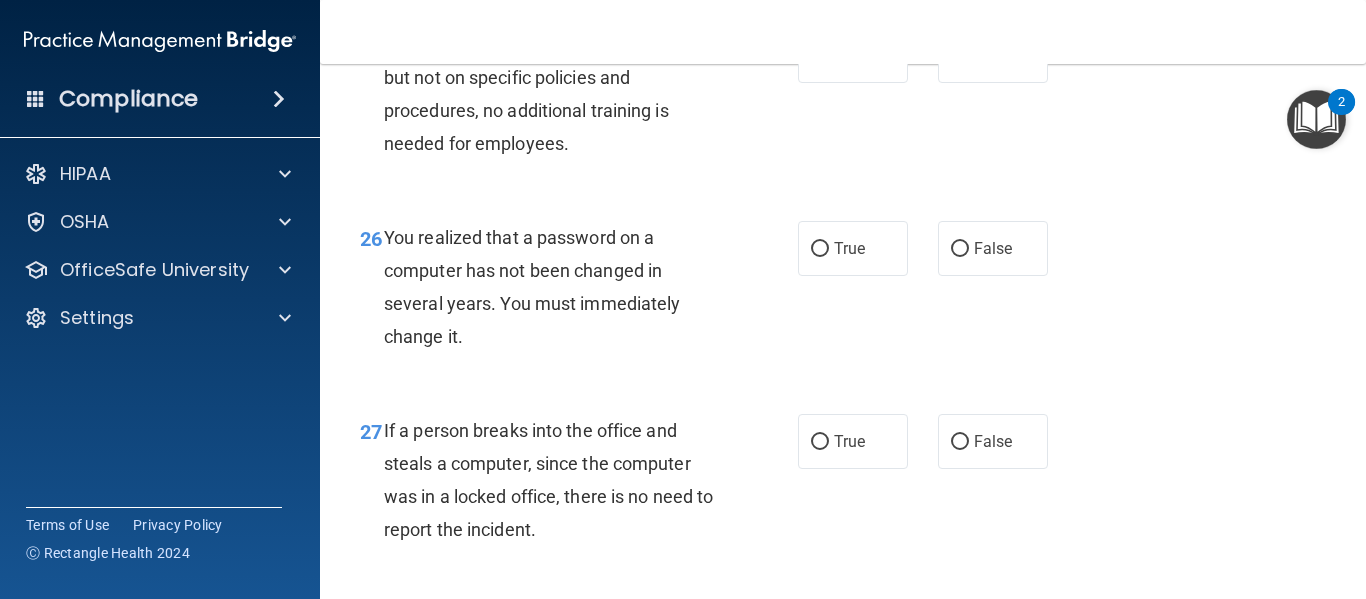 scroll, scrollTop: 4825, scrollLeft: 0, axis: vertical 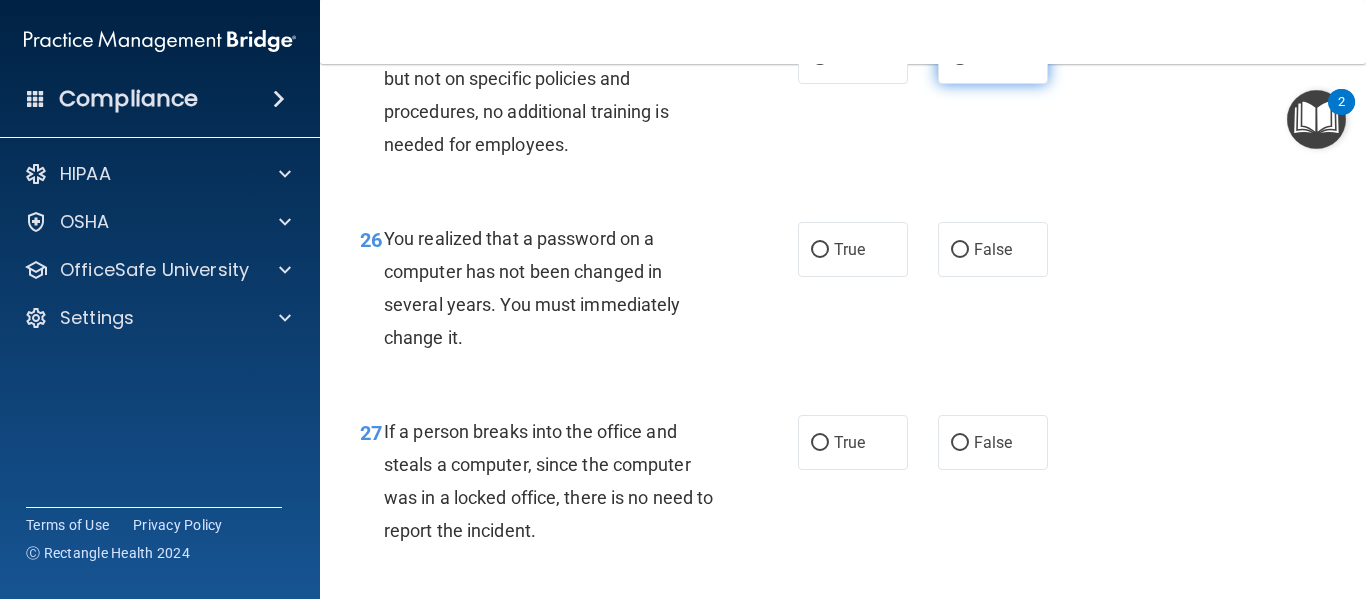 click on "False" at bounding box center (960, 57) 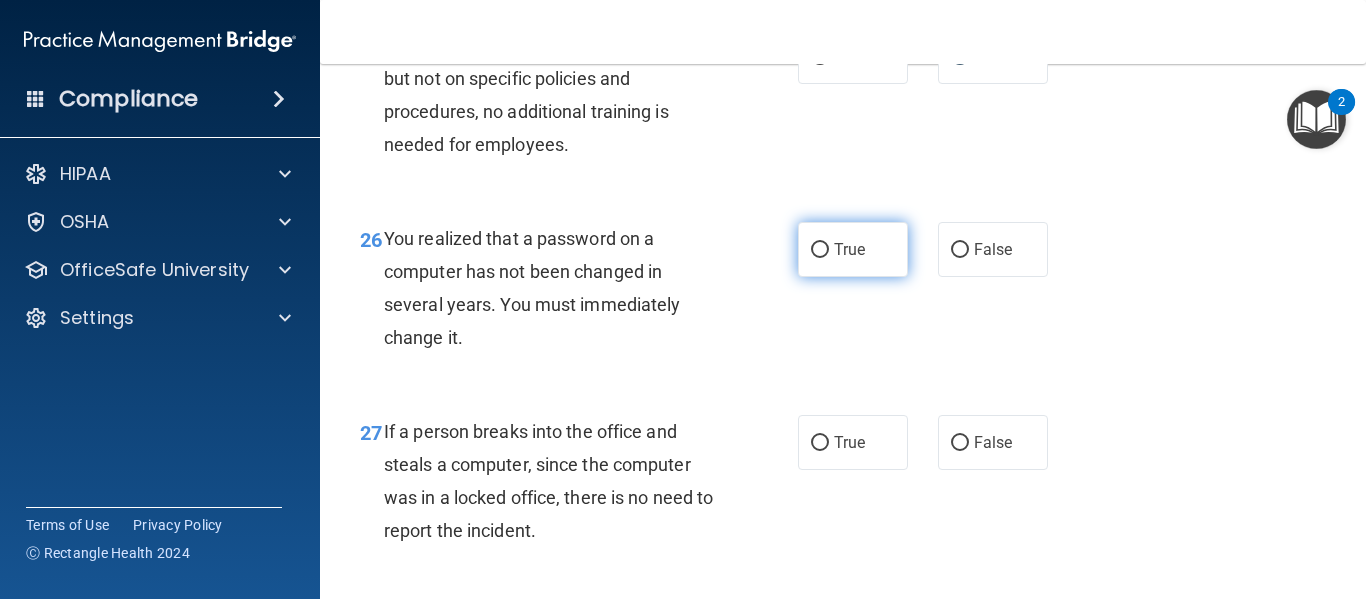click on "True" at bounding box center (853, 249) 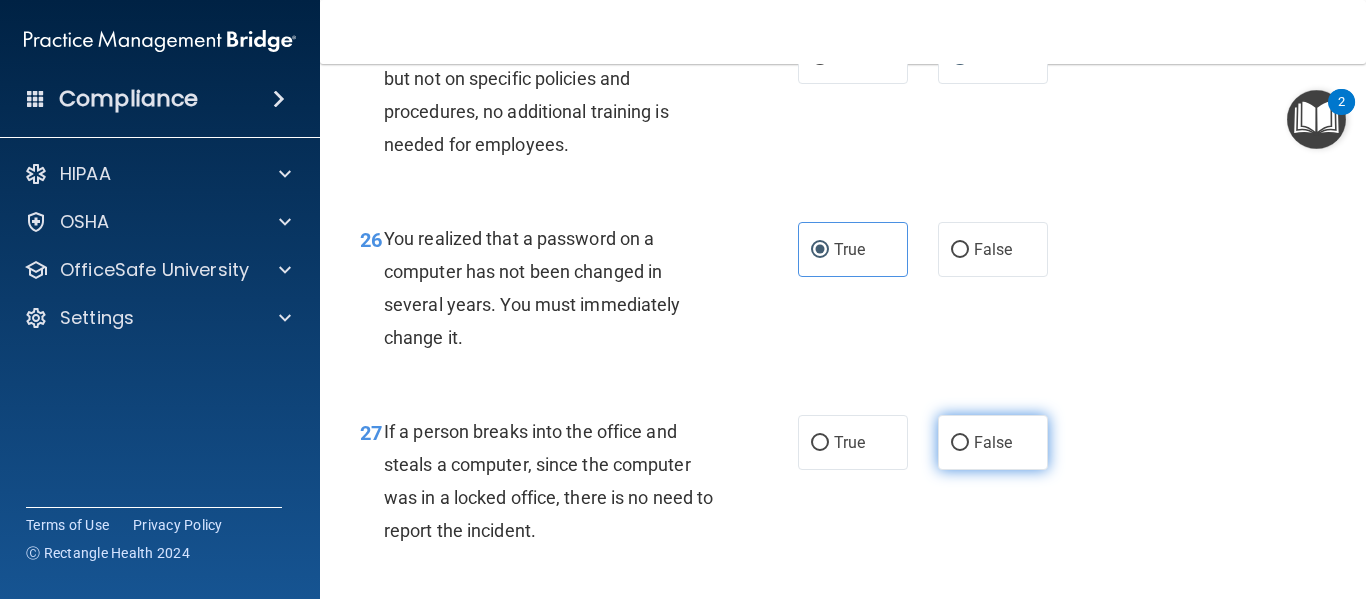 click on "False" at bounding box center (993, 442) 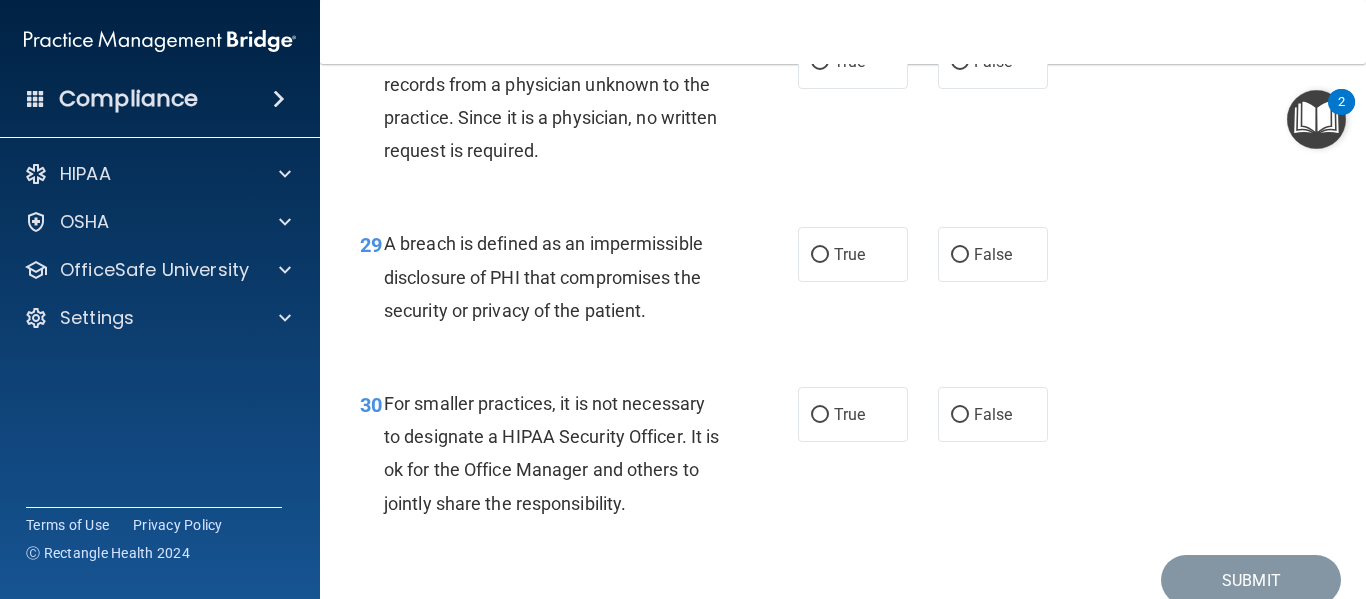 scroll, scrollTop: 5395, scrollLeft: 0, axis: vertical 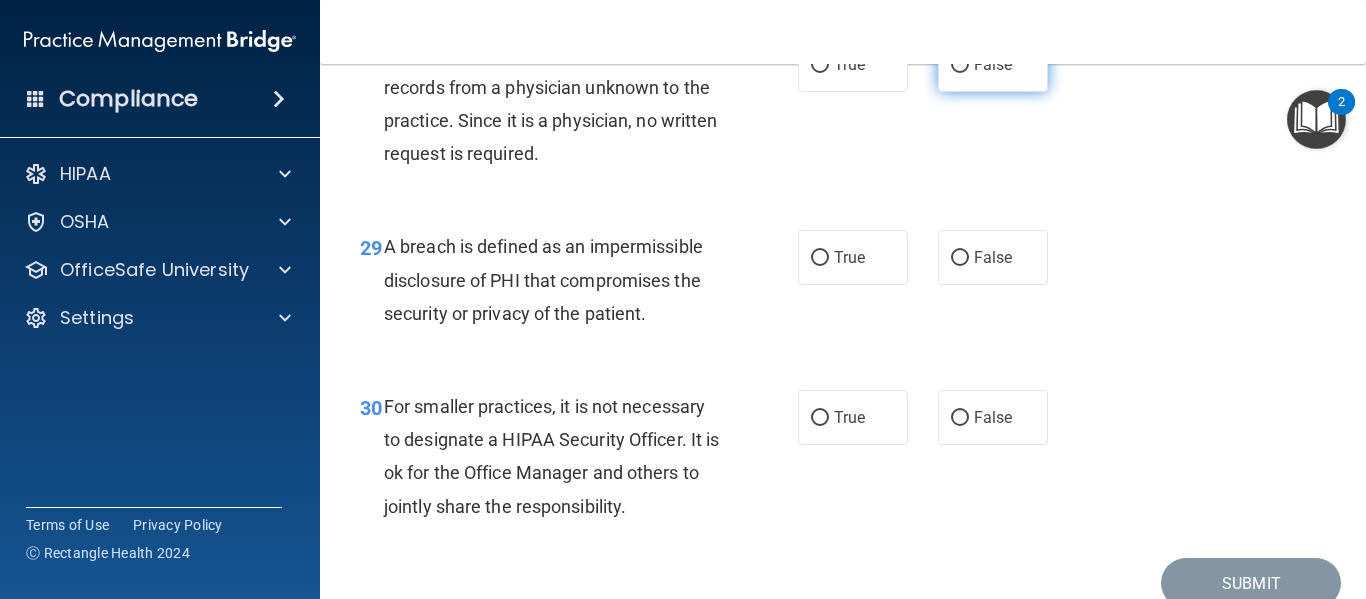 click on "False" at bounding box center [993, 64] 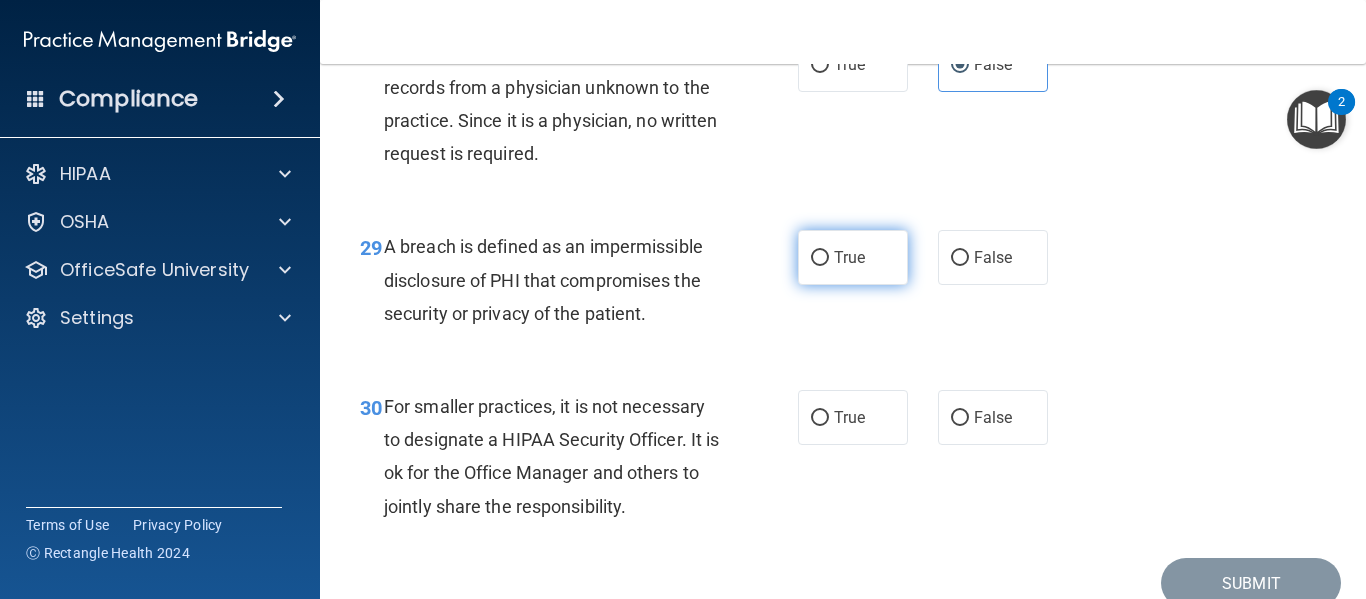 click on "True" at bounding box center [853, 257] 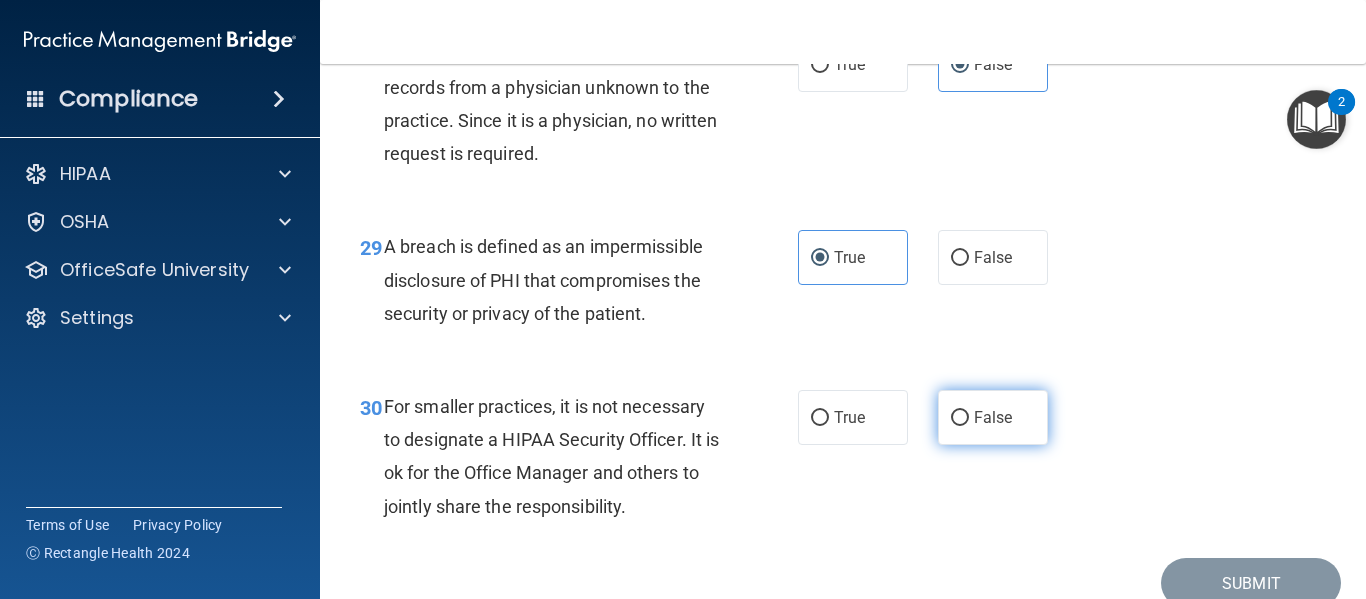 click on "False" at bounding box center (993, 417) 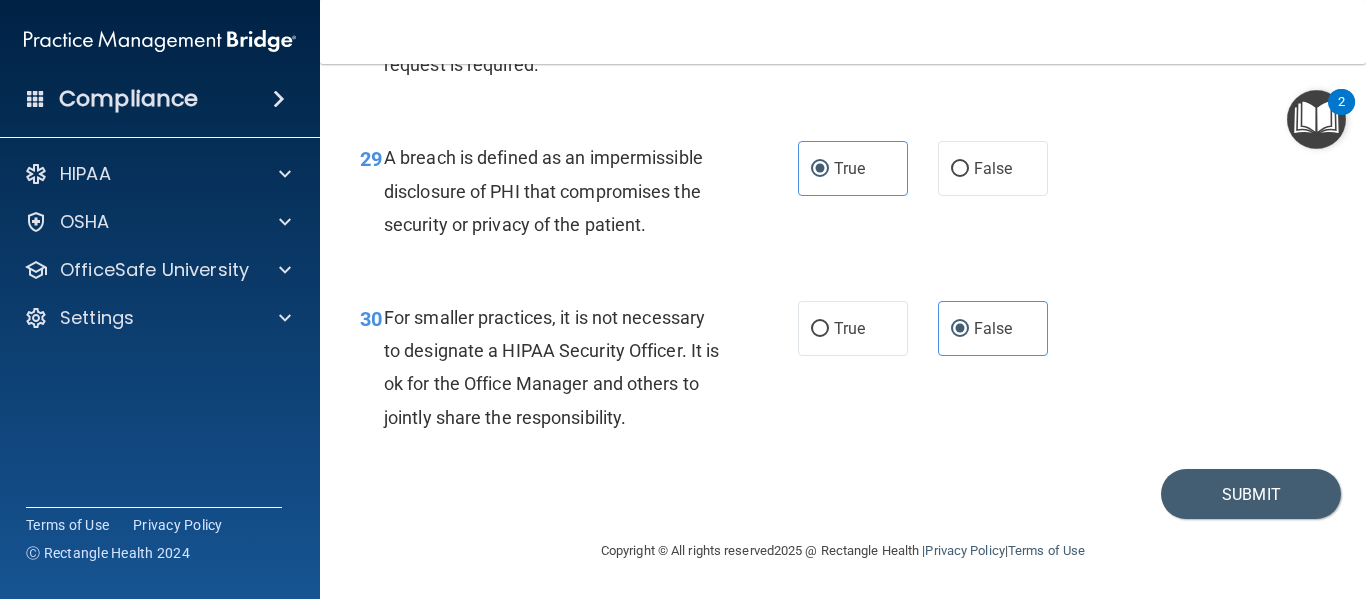 scroll, scrollTop: 5518, scrollLeft: 0, axis: vertical 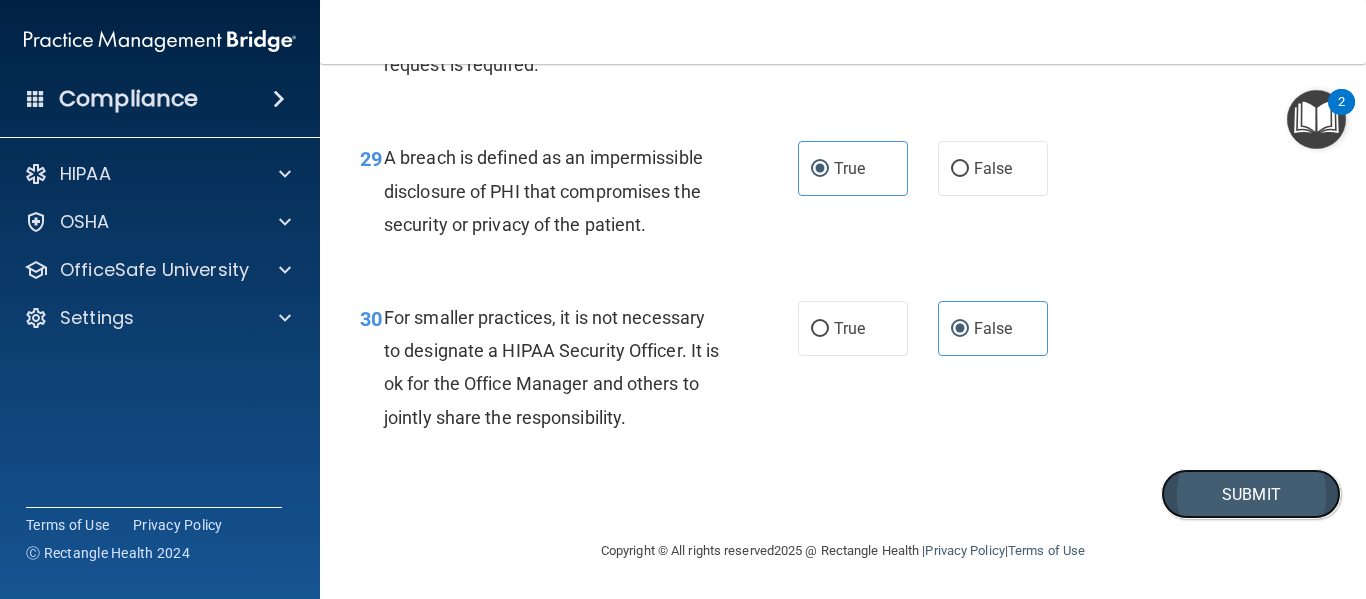 click on "Submit" at bounding box center (1251, 494) 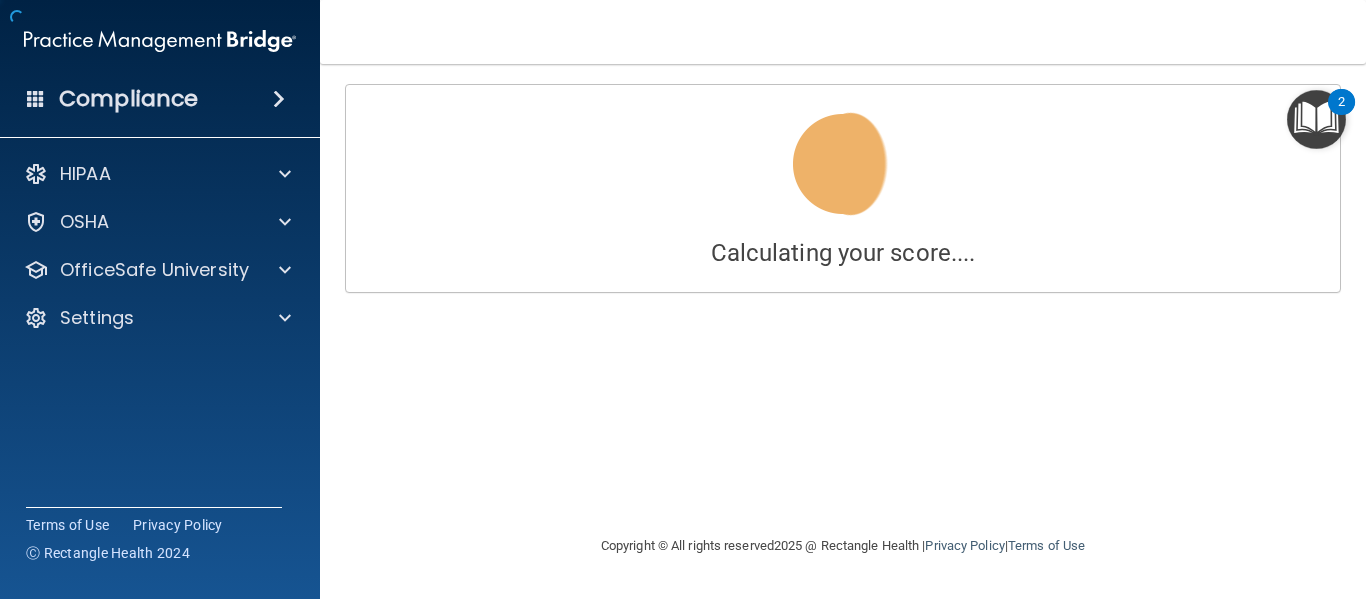 scroll, scrollTop: 0, scrollLeft: 0, axis: both 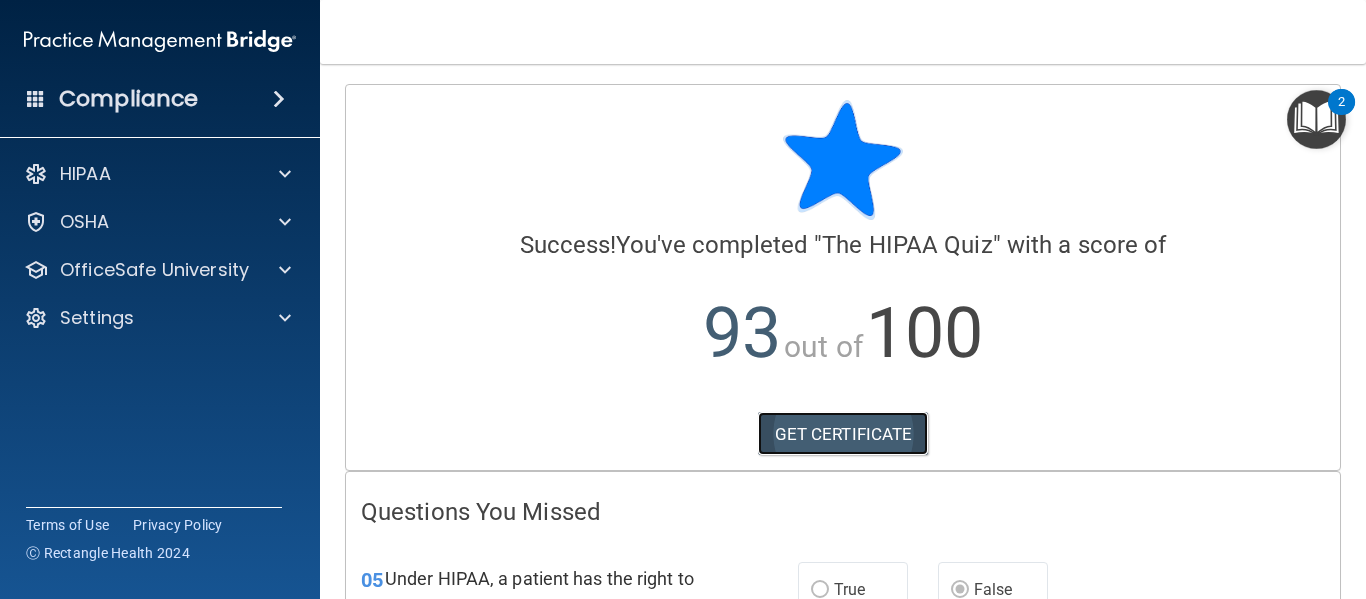 click on "GET CERTIFICATE" at bounding box center [843, 434] 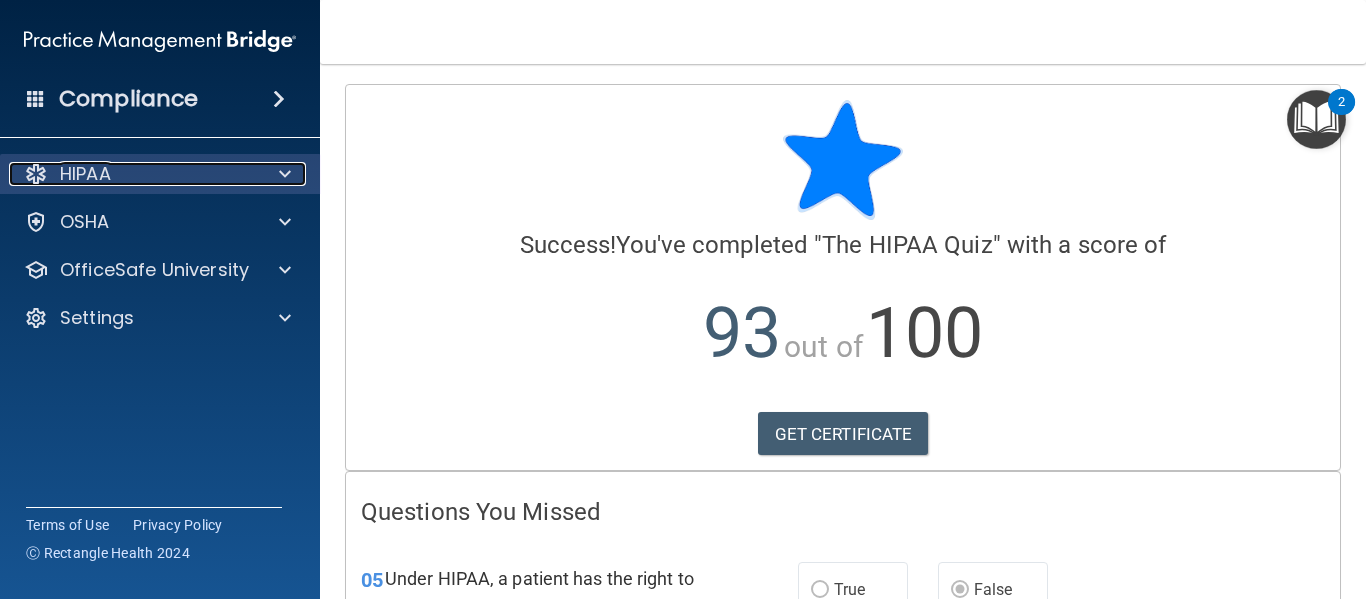 click on "HIPAA" at bounding box center (133, 174) 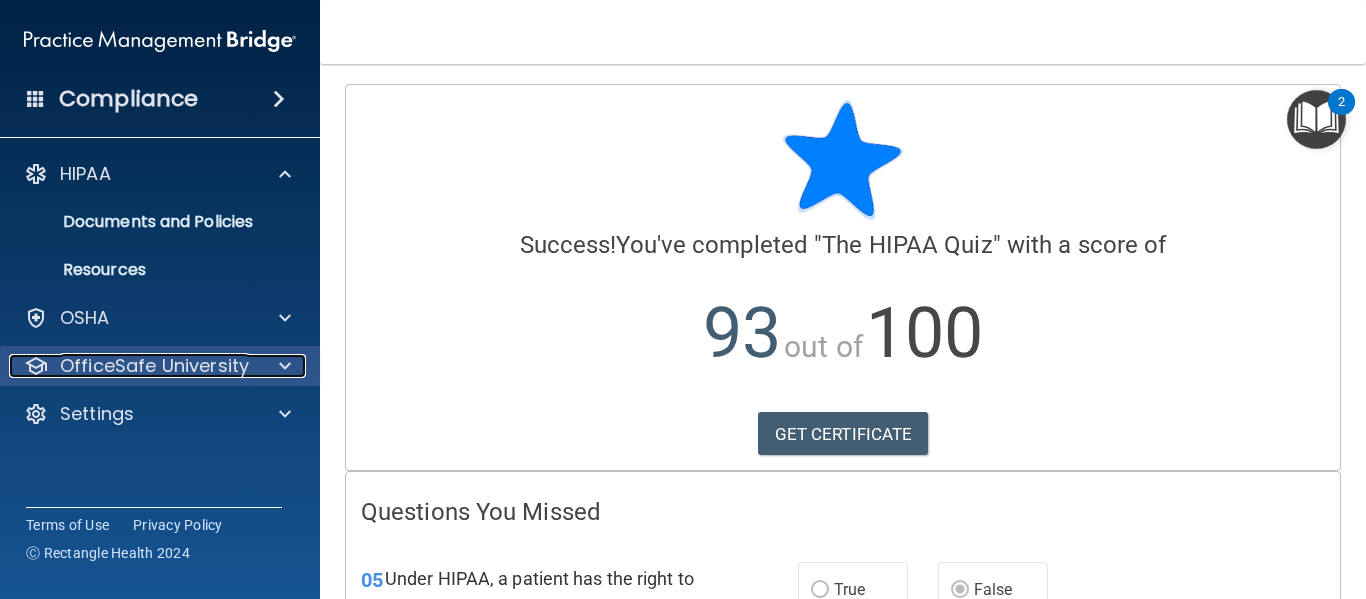 click on "OfficeSafe University" at bounding box center [154, 366] 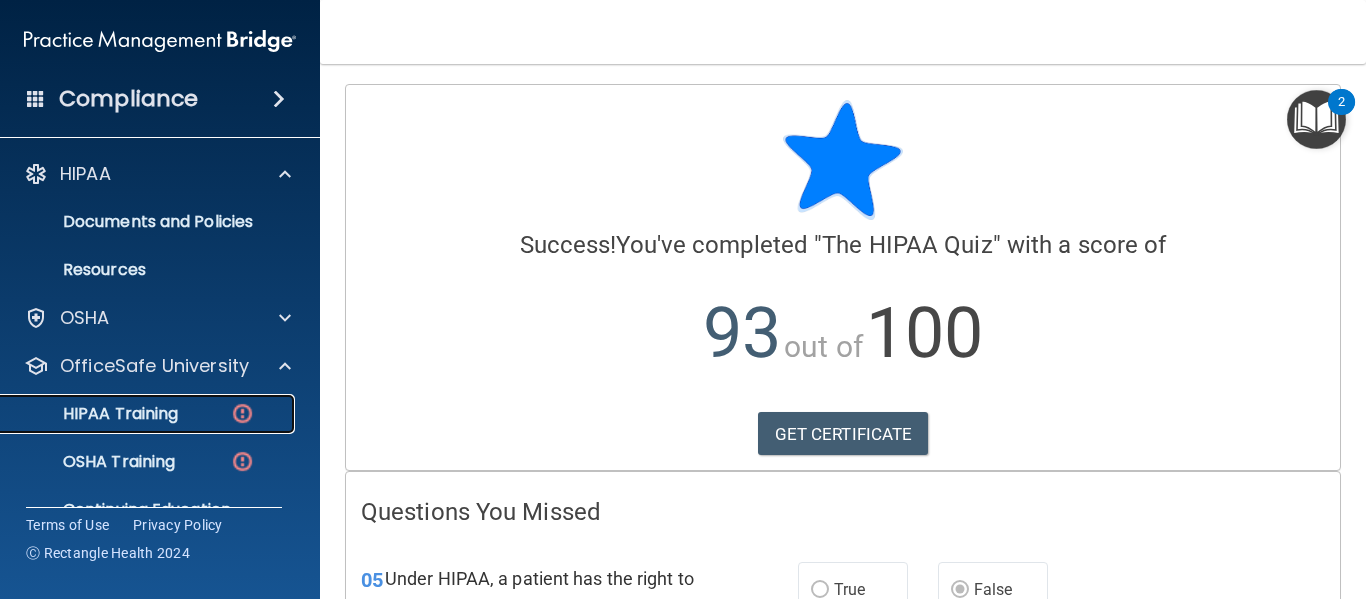 click on "HIPAA Training" at bounding box center (149, 414) 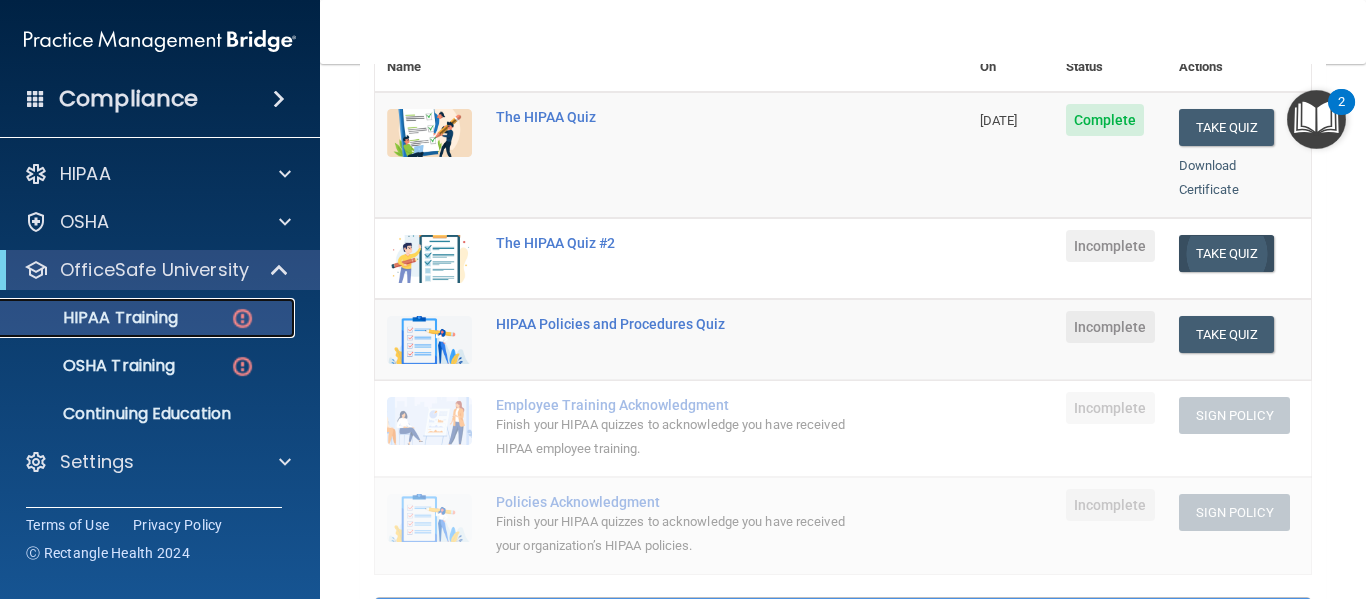 scroll, scrollTop: 280, scrollLeft: 0, axis: vertical 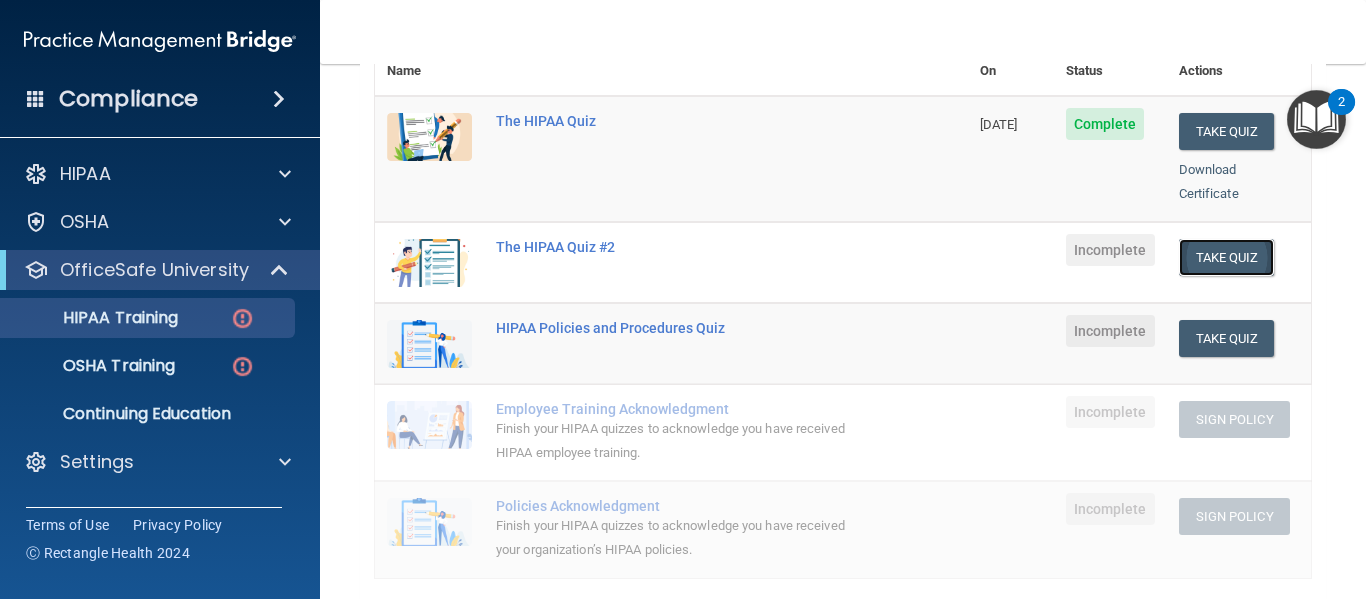 click on "Take Quiz" at bounding box center (1227, 257) 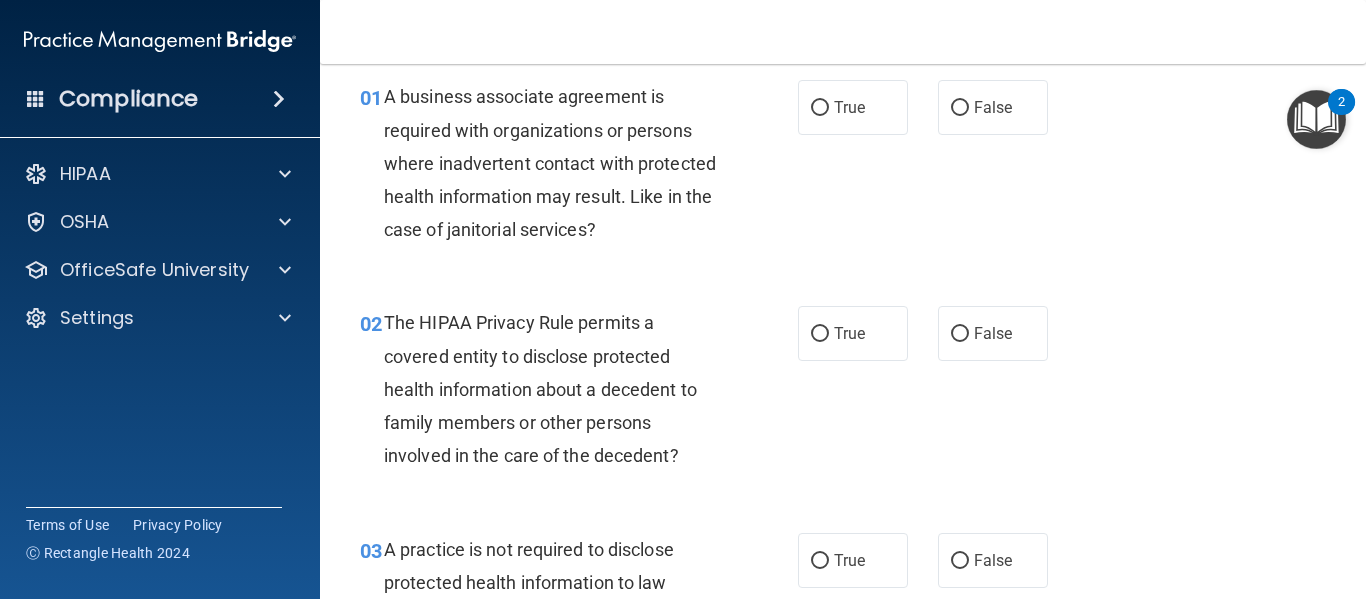 scroll, scrollTop: 79, scrollLeft: 0, axis: vertical 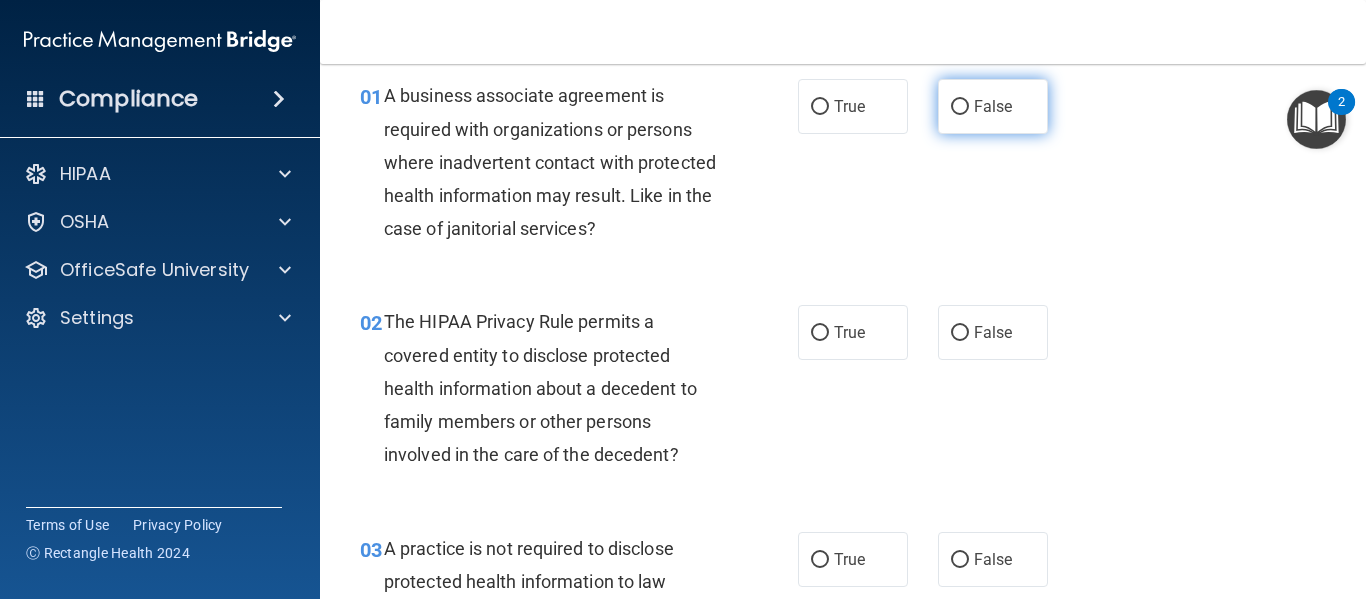 click on "False" at bounding box center [993, 106] 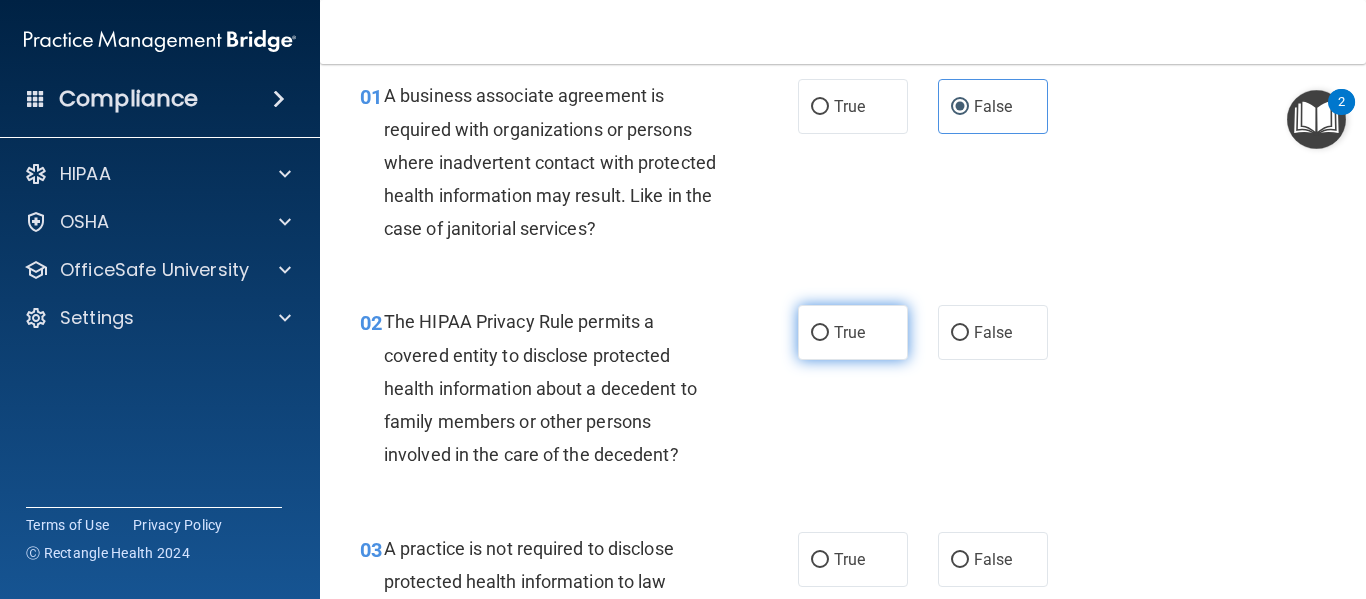 click on "True" at bounding box center (853, 332) 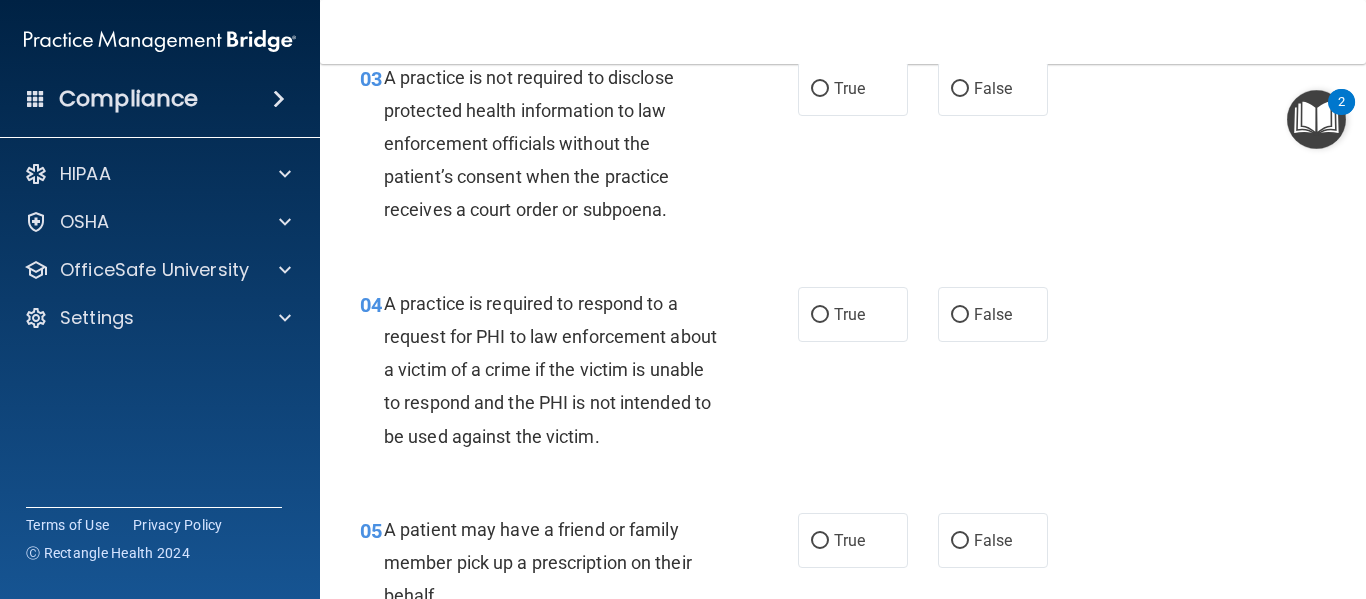 scroll, scrollTop: 555, scrollLeft: 0, axis: vertical 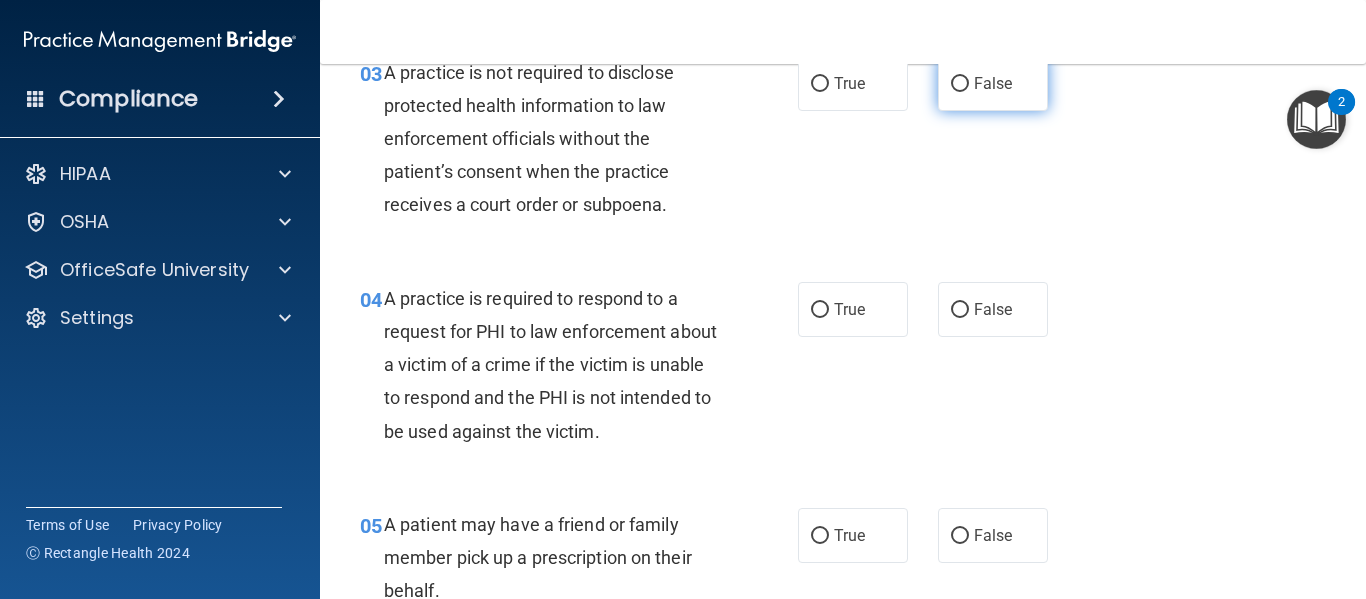 click on "False" at bounding box center (993, 83) 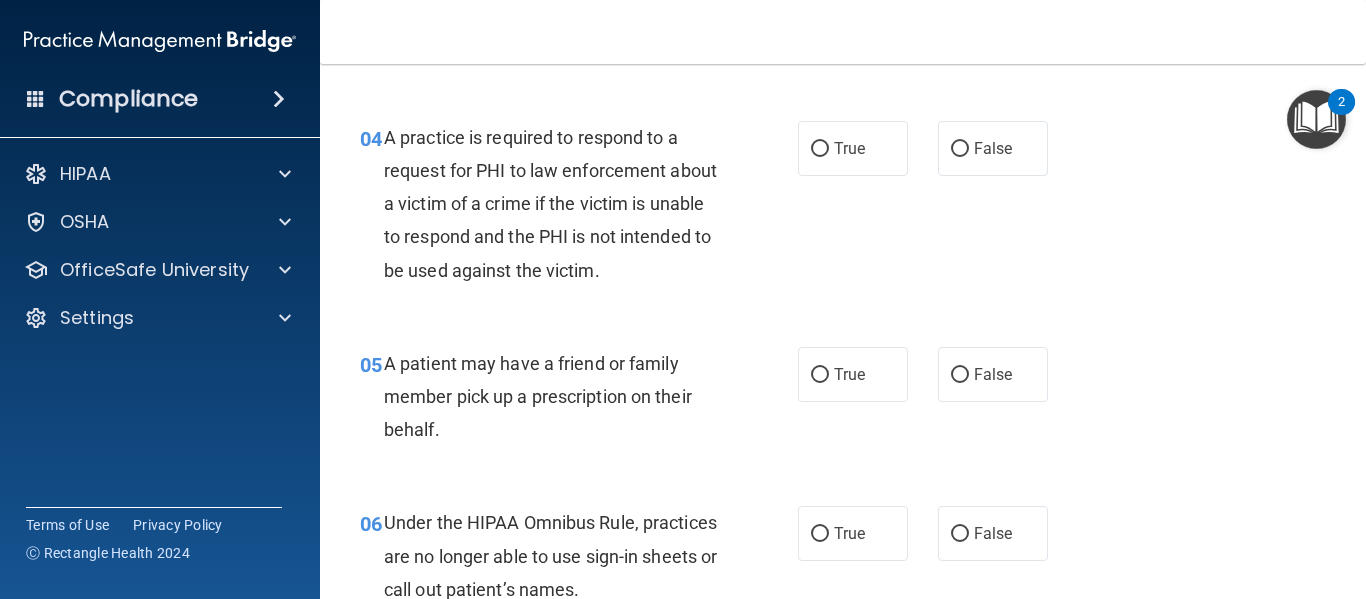 scroll, scrollTop: 738, scrollLeft: 0, axis: vertical 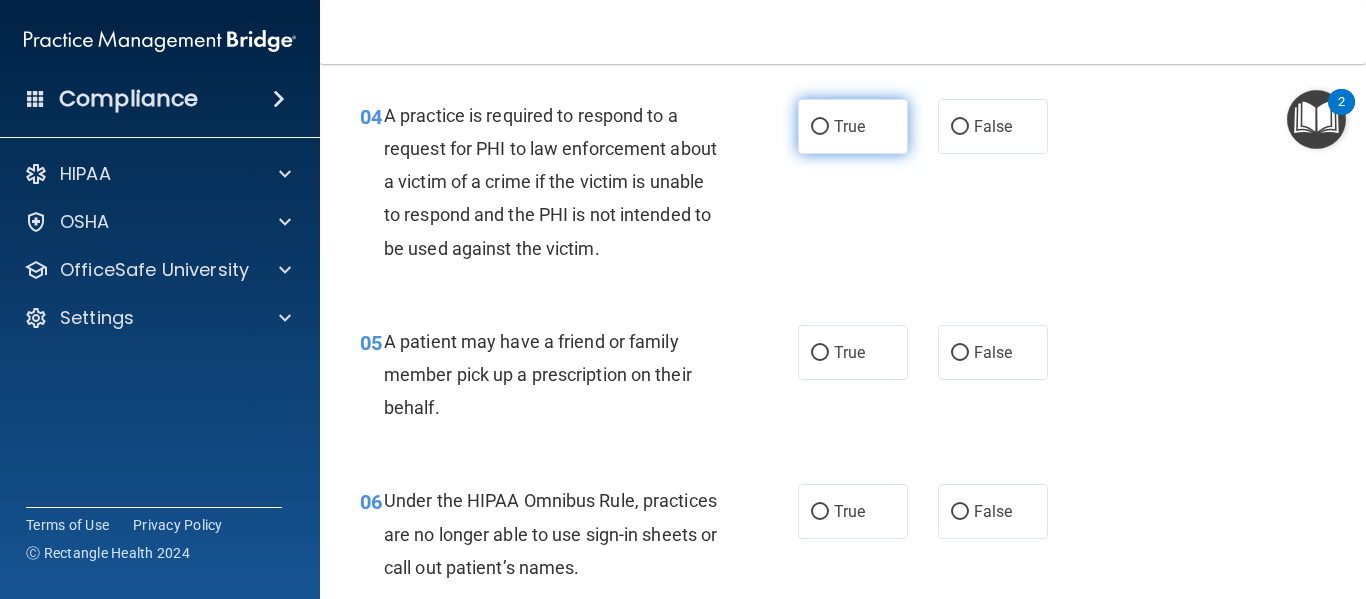 click on "True" at bounding box center (849, 126) 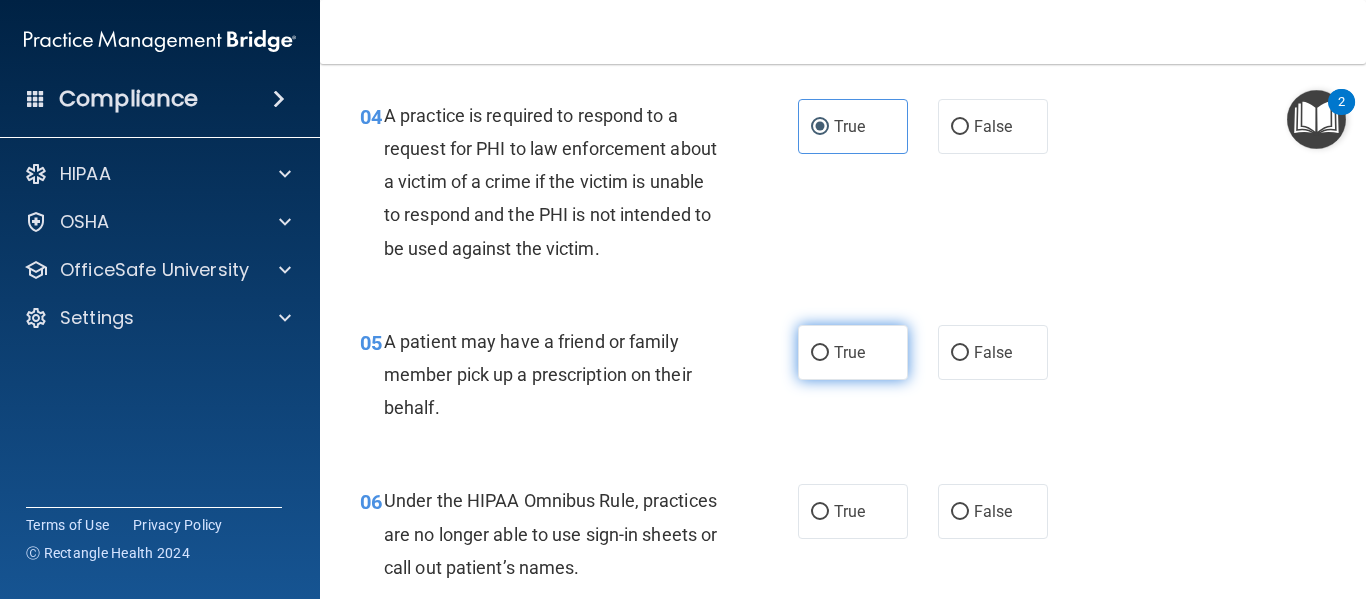 click on "True" at bounding box center (849, 352) 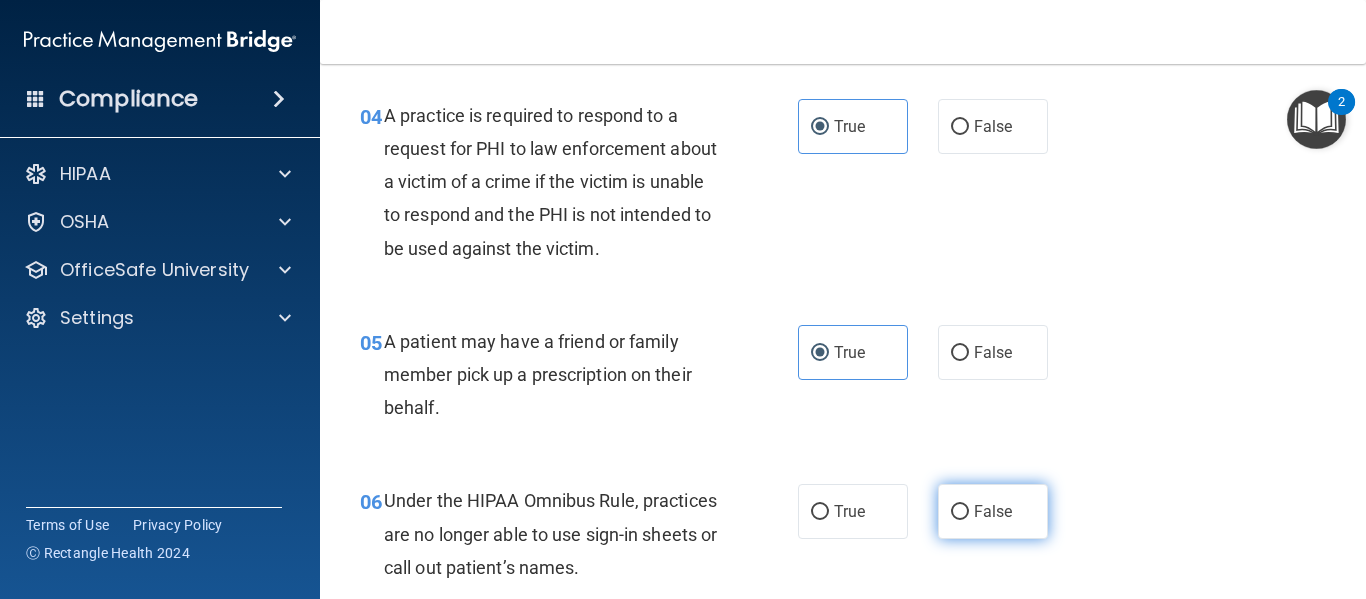 click on "False" at bounding box center [993, 511] 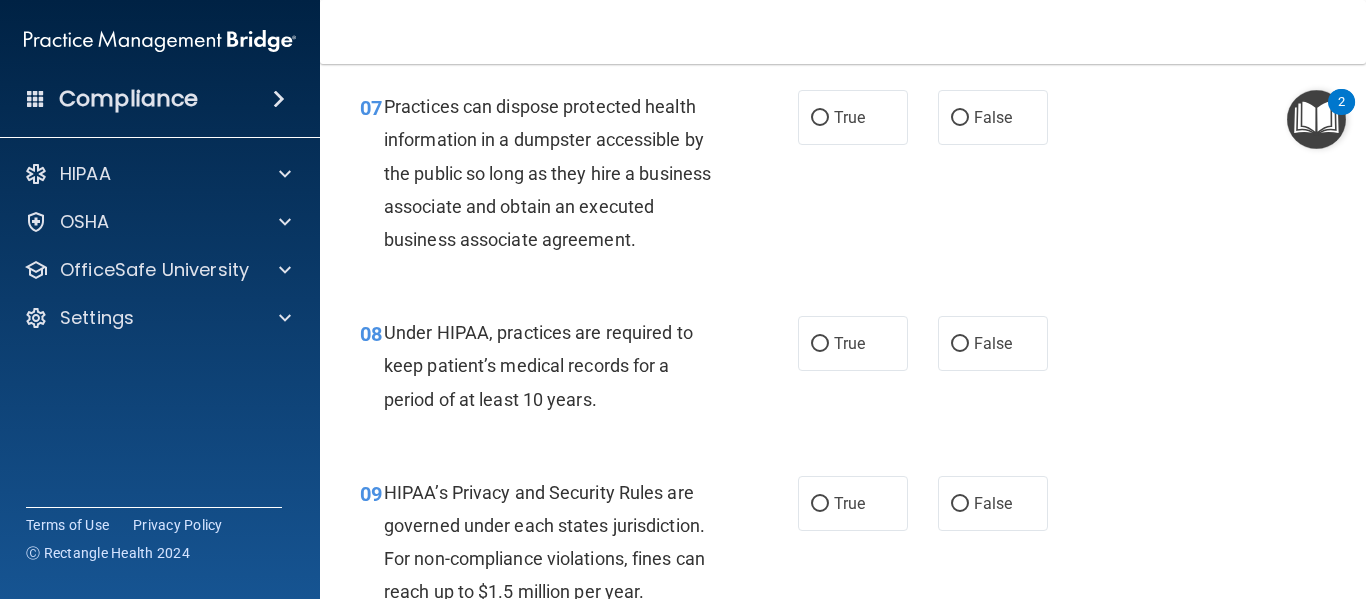 scroll, scrollTop: 1293, scrollLeft: 0, axis: vertical 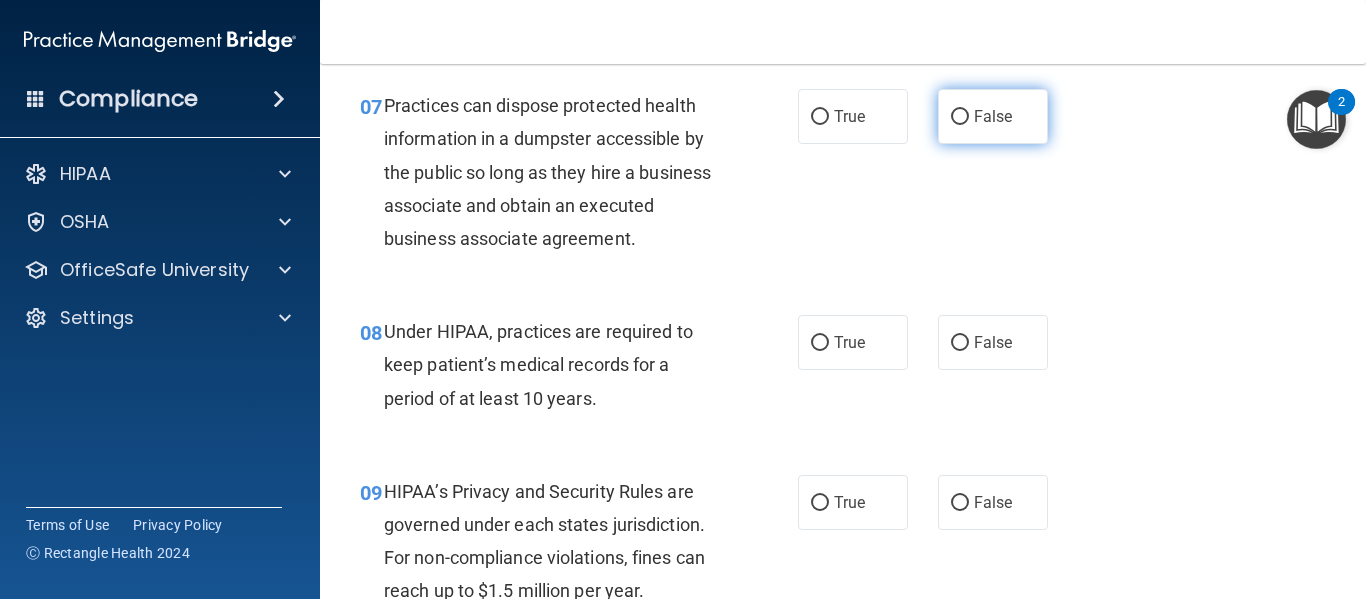 click on "False" at bounding box center (993, 116) 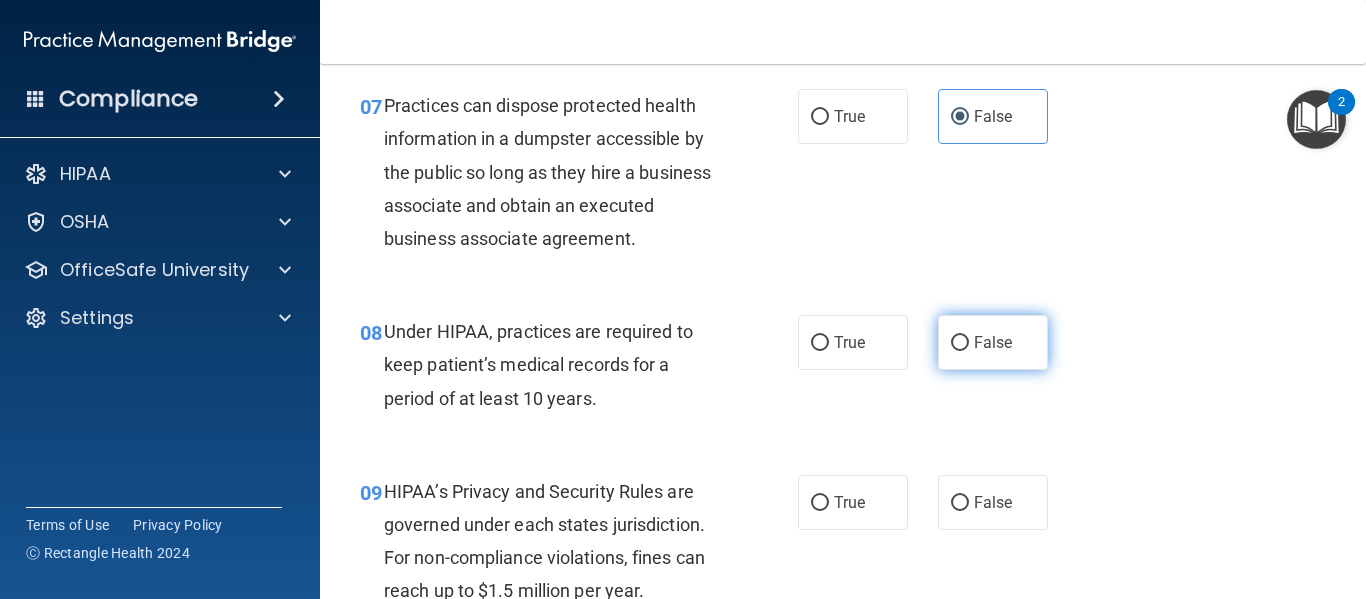 click on "False" at bounding box center [993, 342] 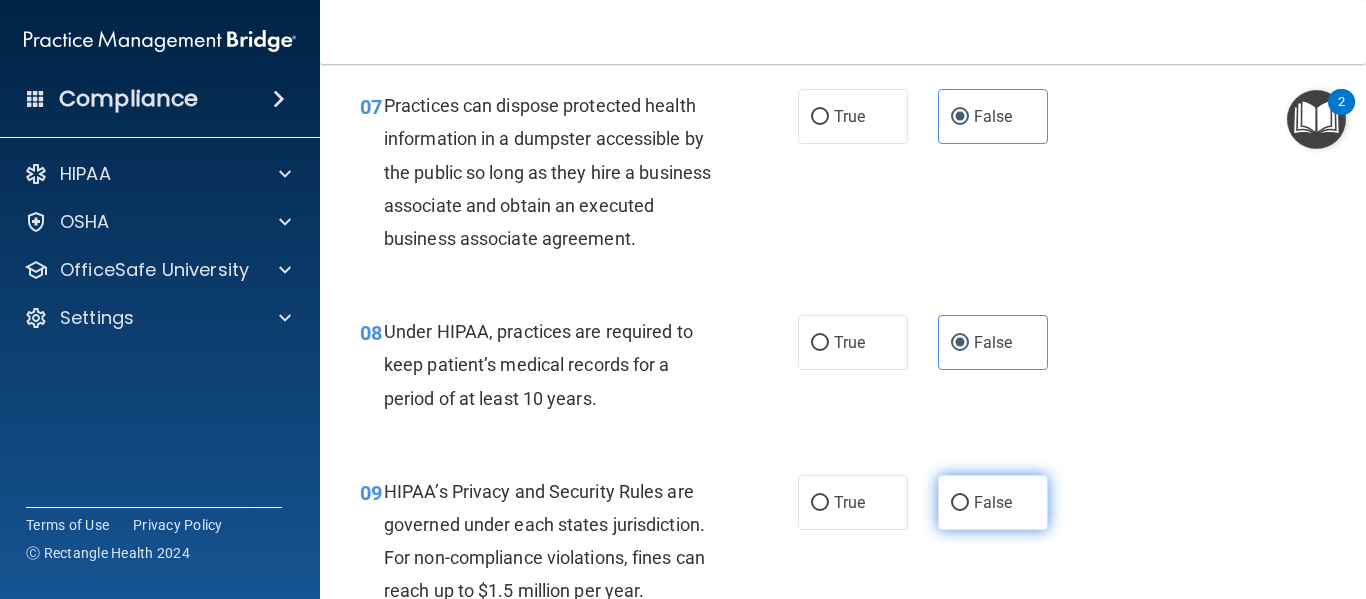 click on "False" at bounding box center [993, 502] 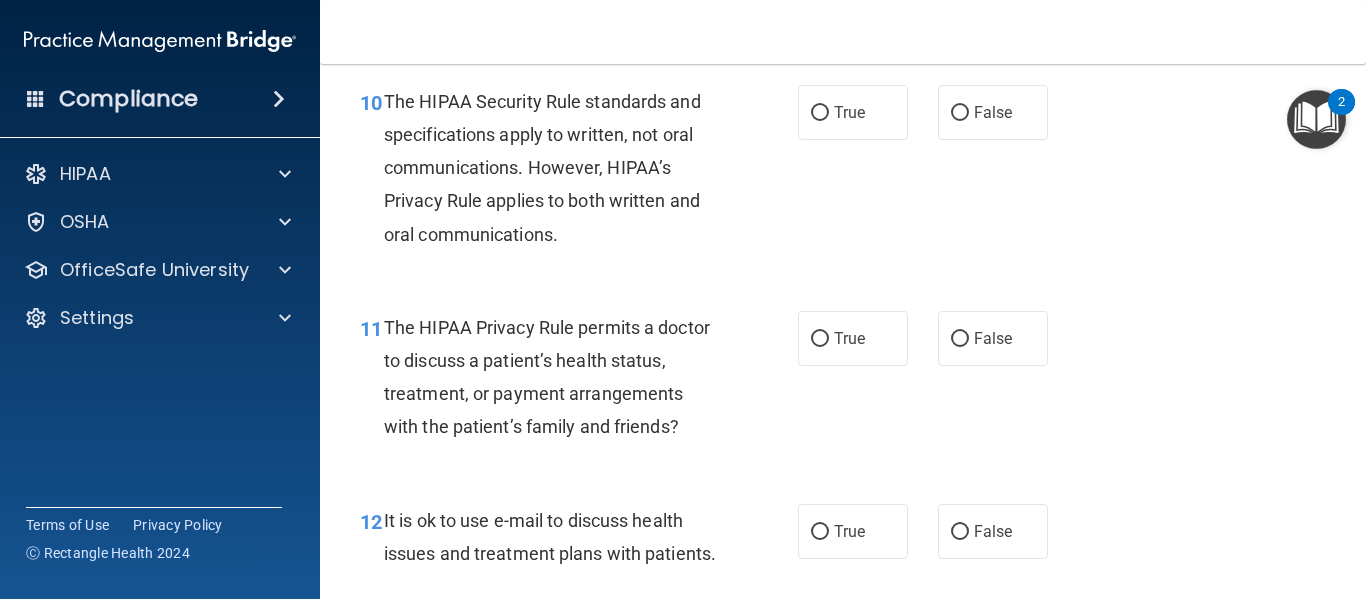 scroll, scrollTop: 1898, scrollLeft: 0, axis: vertical 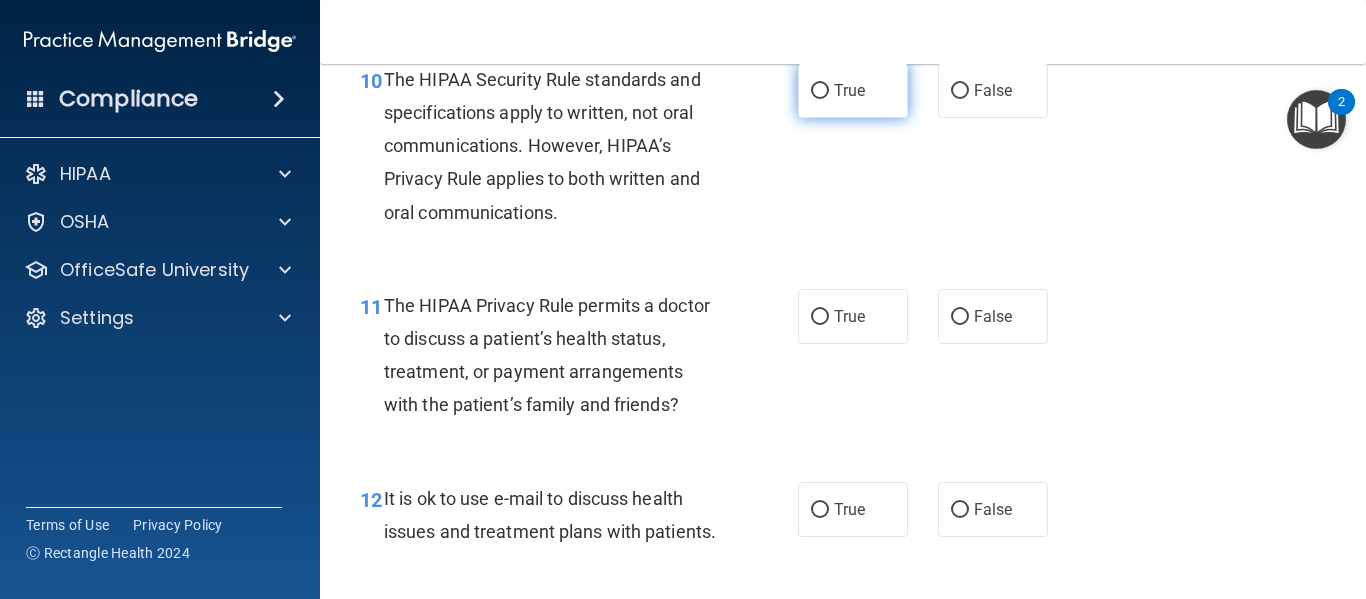 click on "True" at bounding box center [849, 90] 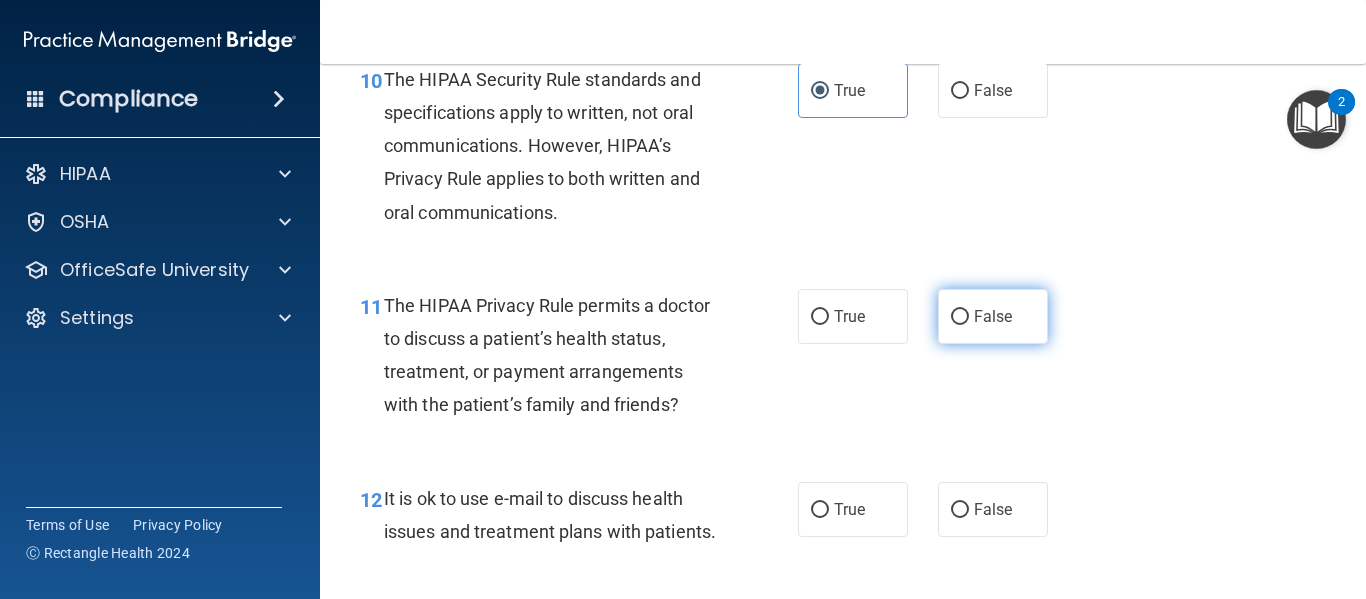 click on "False" at bounding box center [993, 316] 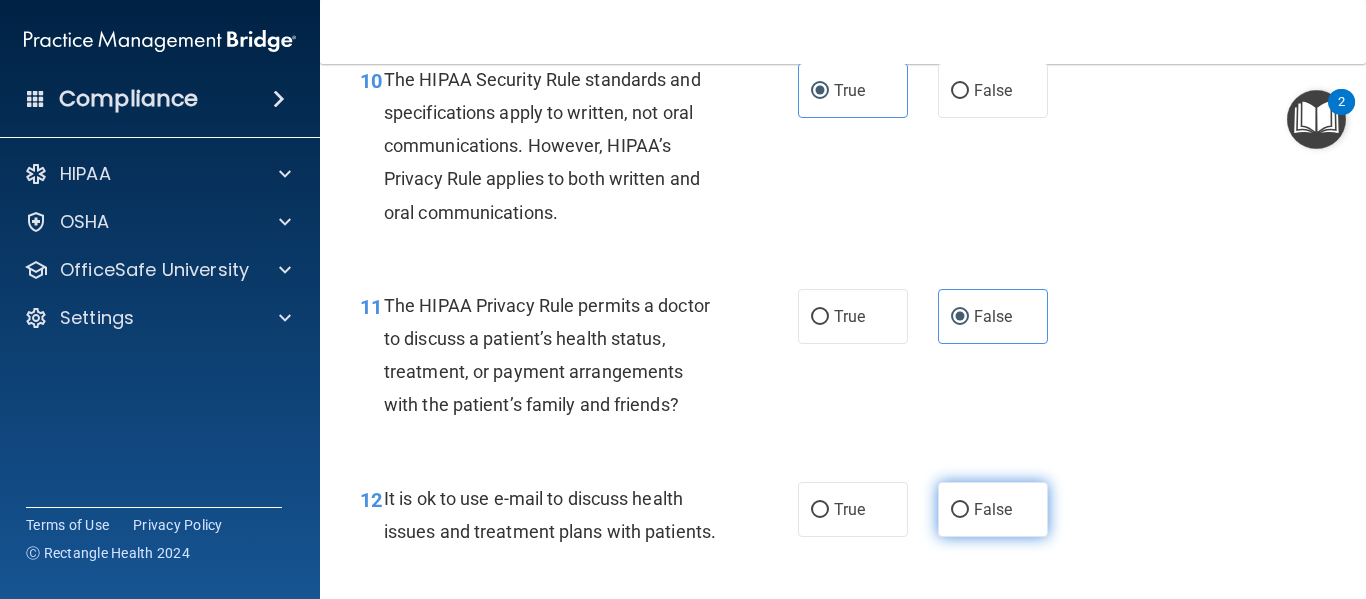 click on "False" at bounding box center [993, 509] 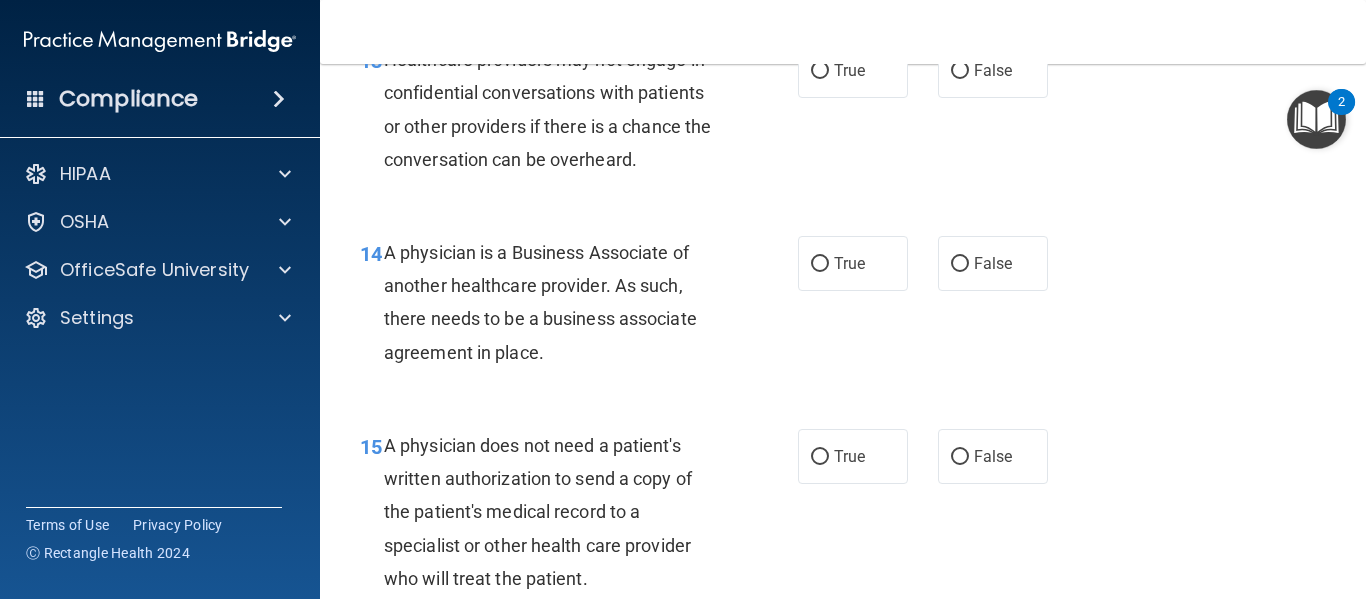 scroll, scrollTop: 2466, scrollLeft: 0, axis: vertical 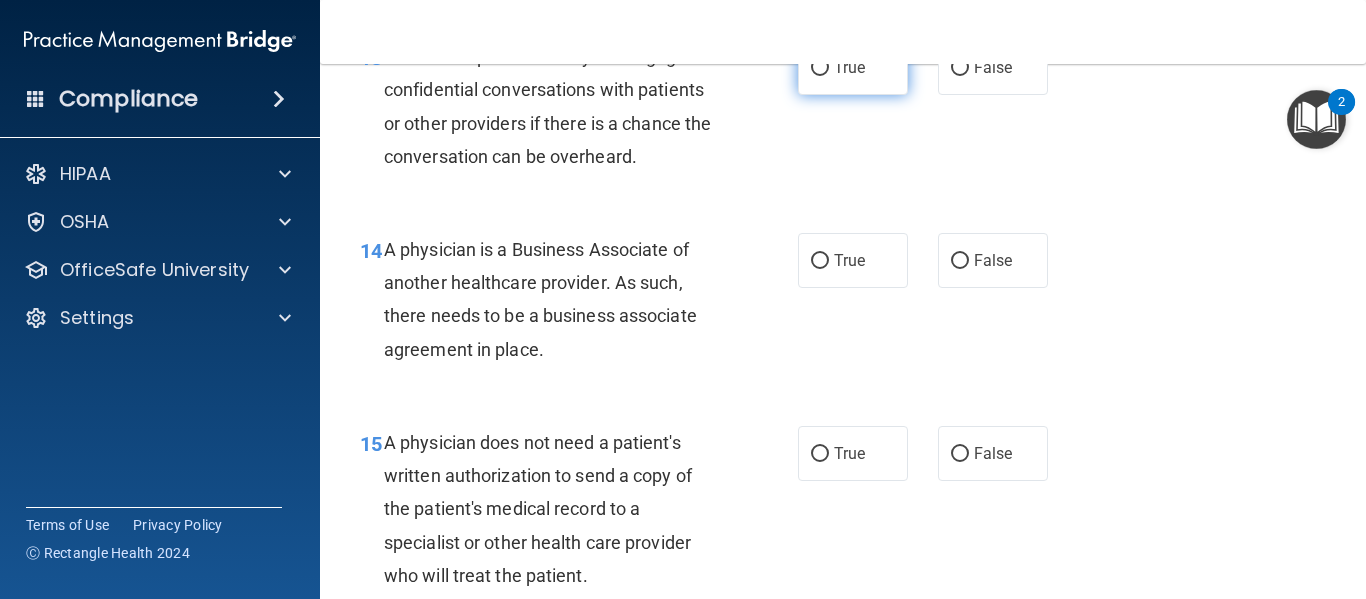 click on "True" at bounding box center [849, 67] 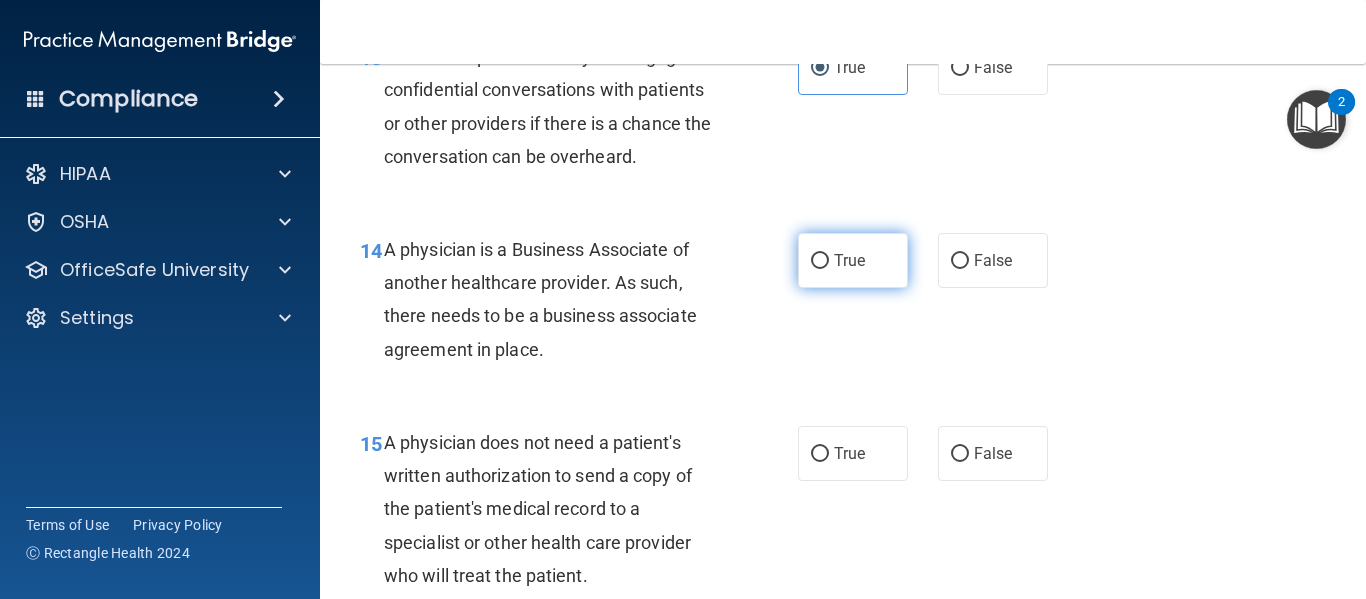 click on "True" at bounding box center [849, 260] 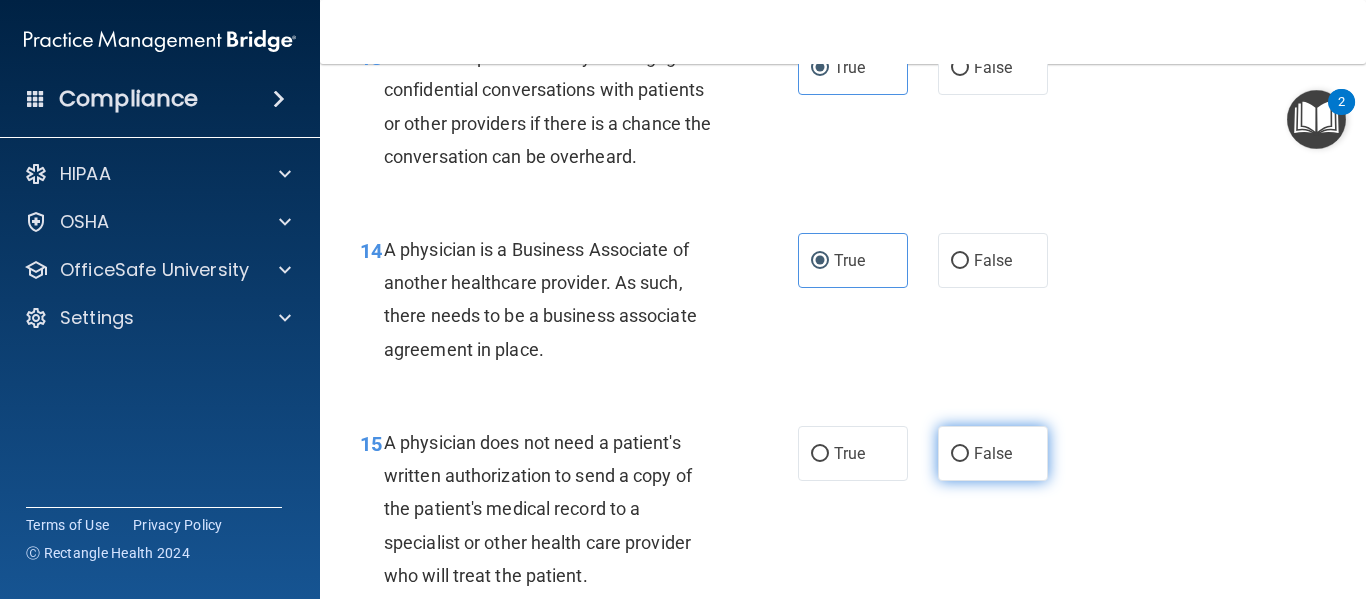 click on "False" at bounding box center [993, 453] 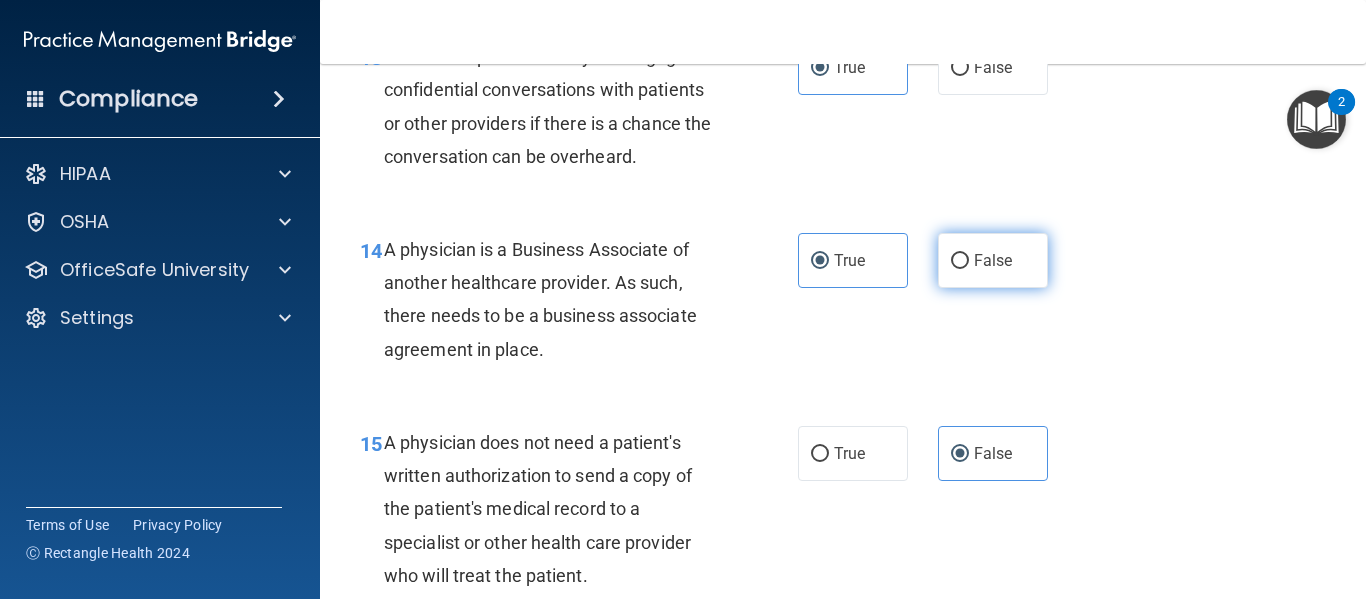 click on "False" at bounding box center (993, 260) 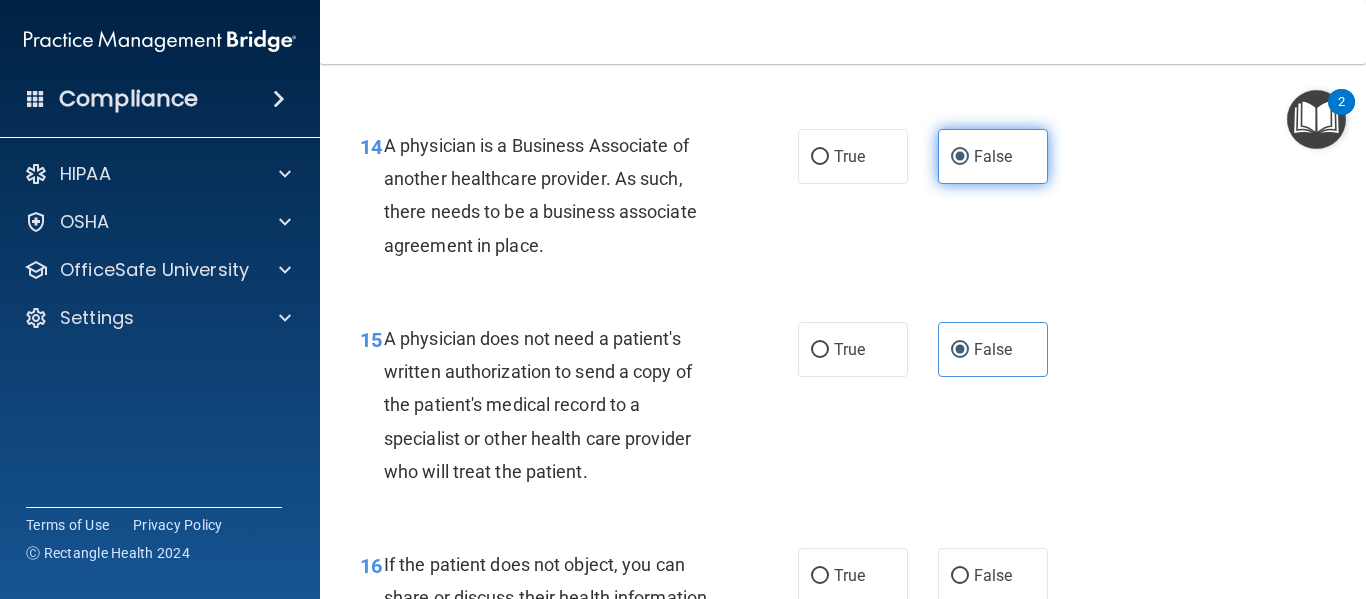 scroll, scrollTop: 2567, scrollLeft: 0, axis: vertical 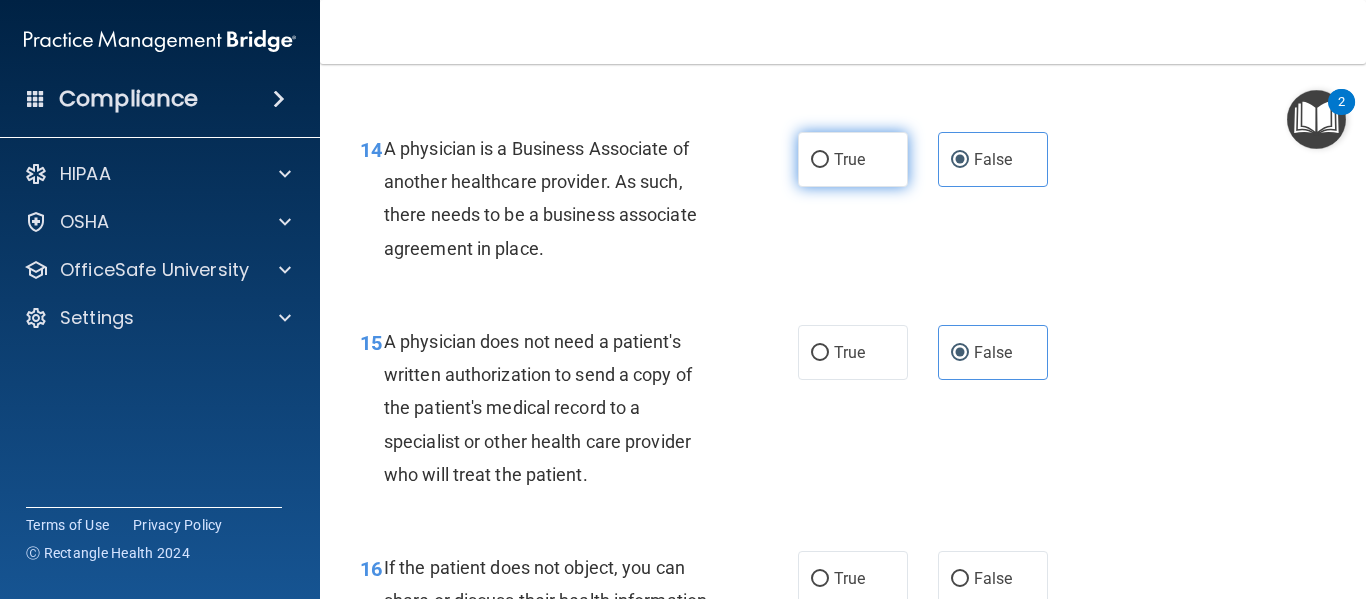 click on "True" at bounding box center (849, 159) 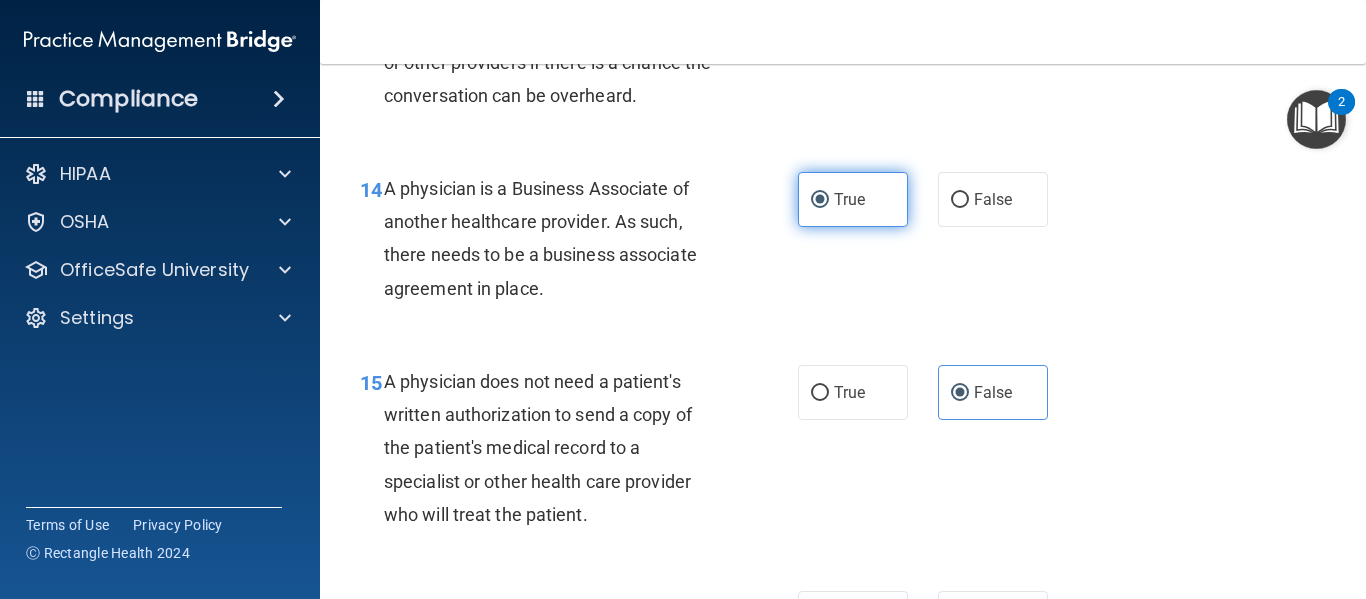 scroll, scrollTop: 2518, scrollLeft: 0, axis: vertical 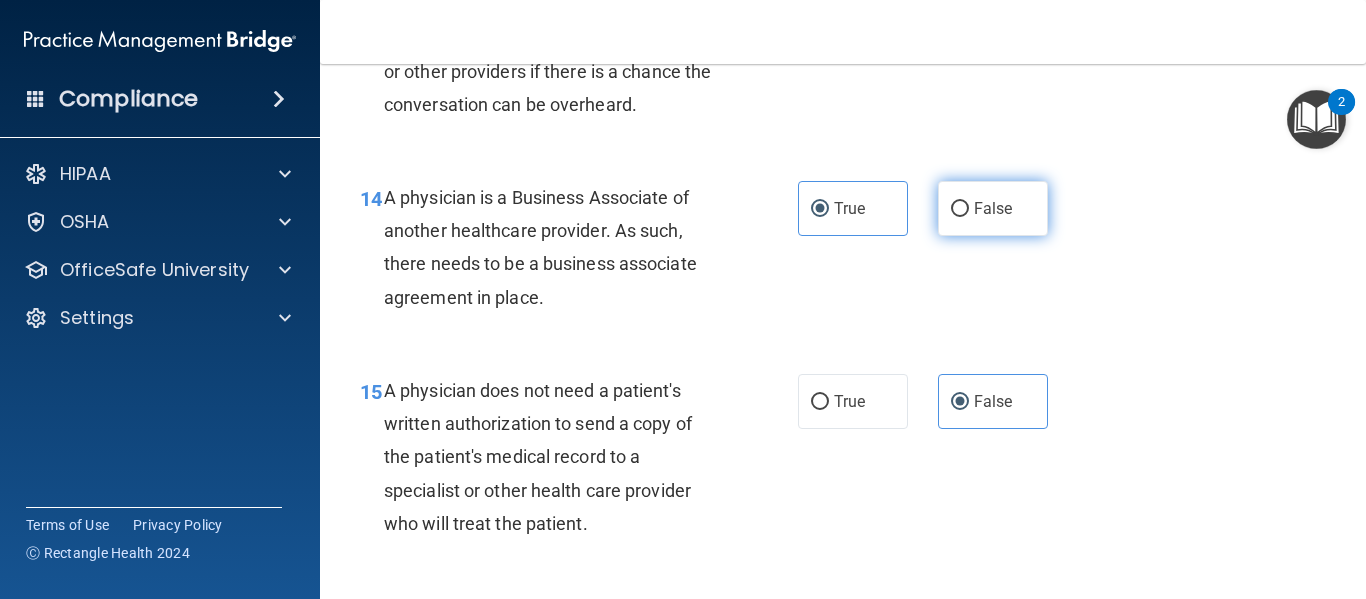 click on "False" at bounding box center [960, 209] 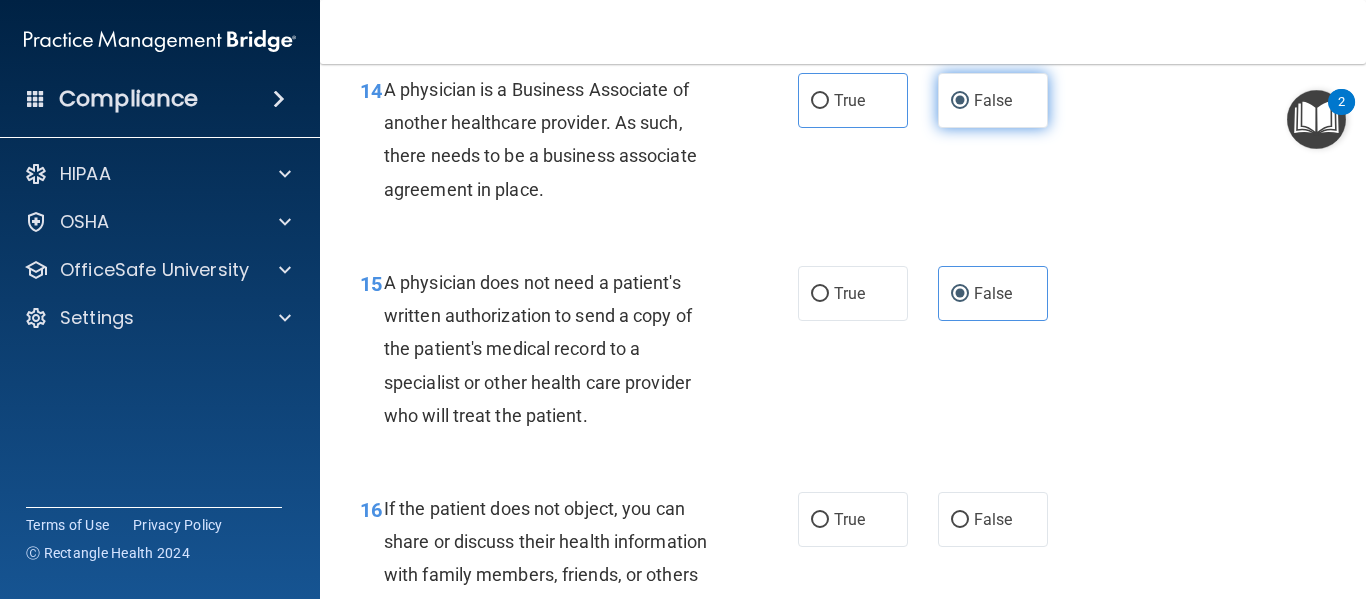 scroll, scrollTop: 2623, scrollLeft: 0, axis: vertical 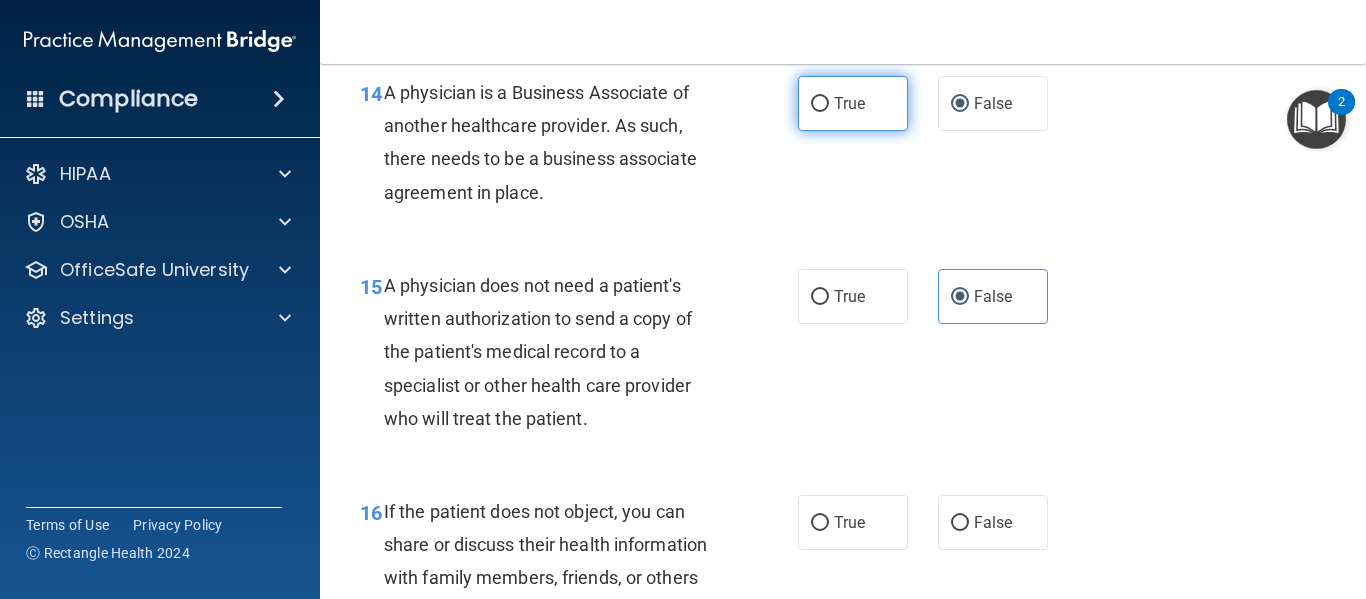 click on "True" at bounding box center [820, 104] 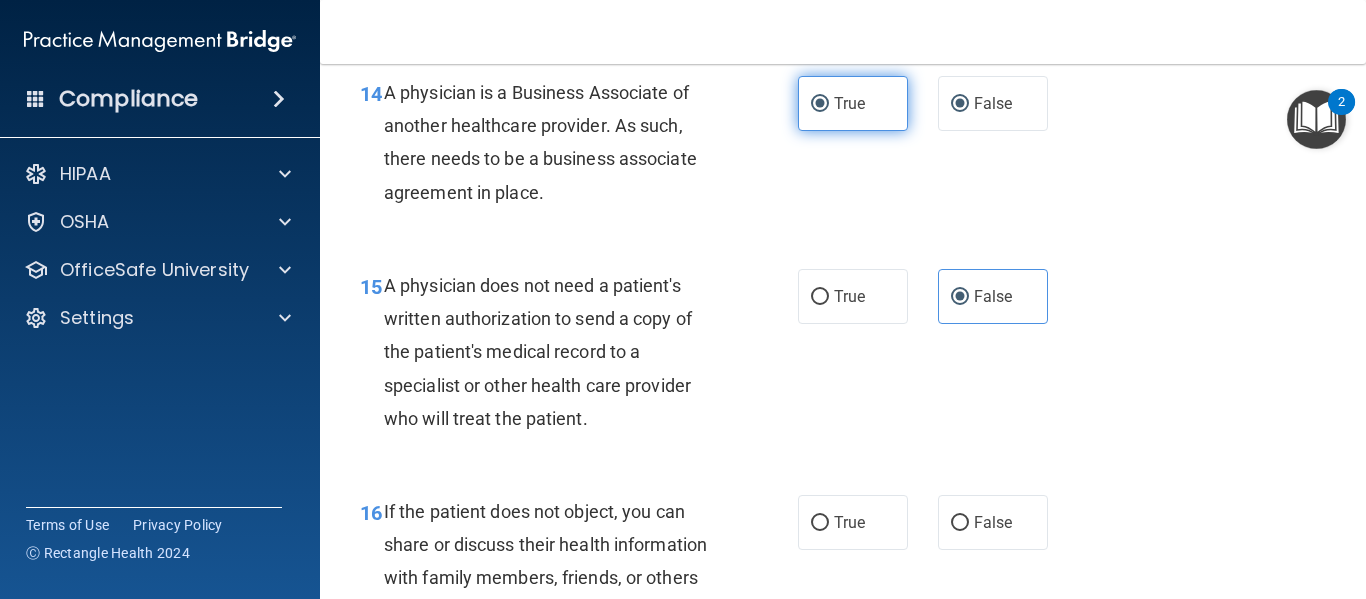 radio on "false" 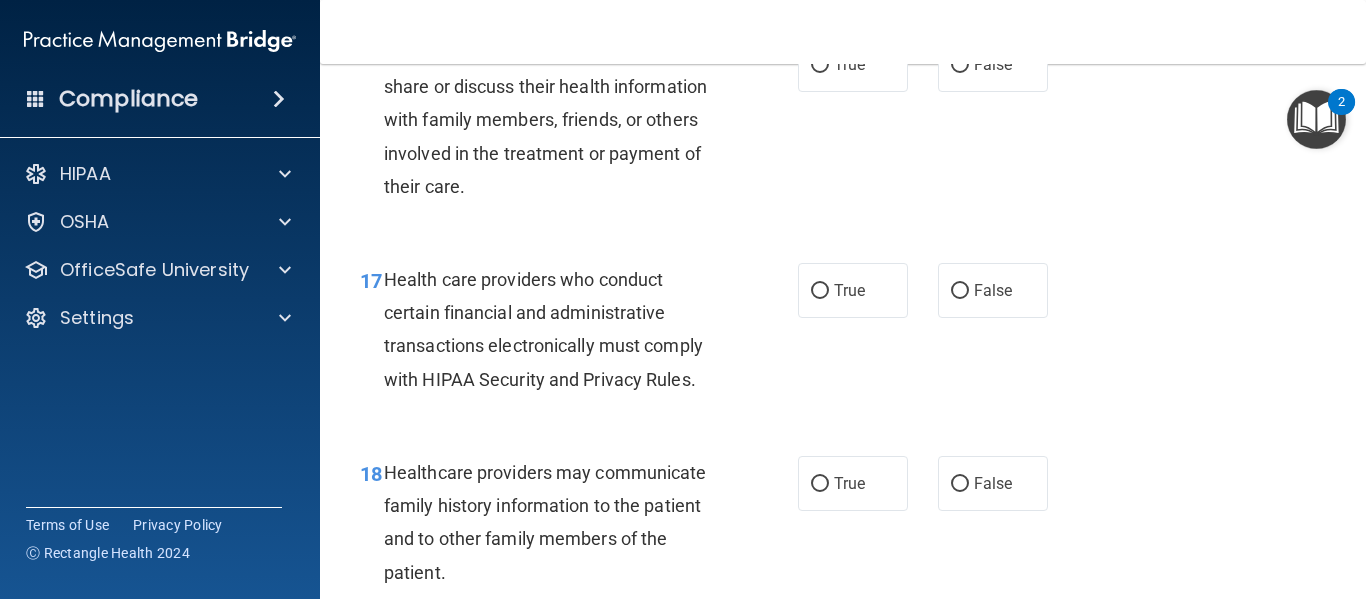 scroll, scrollTop: 3087, scrollLeft: 0, axis: vertical 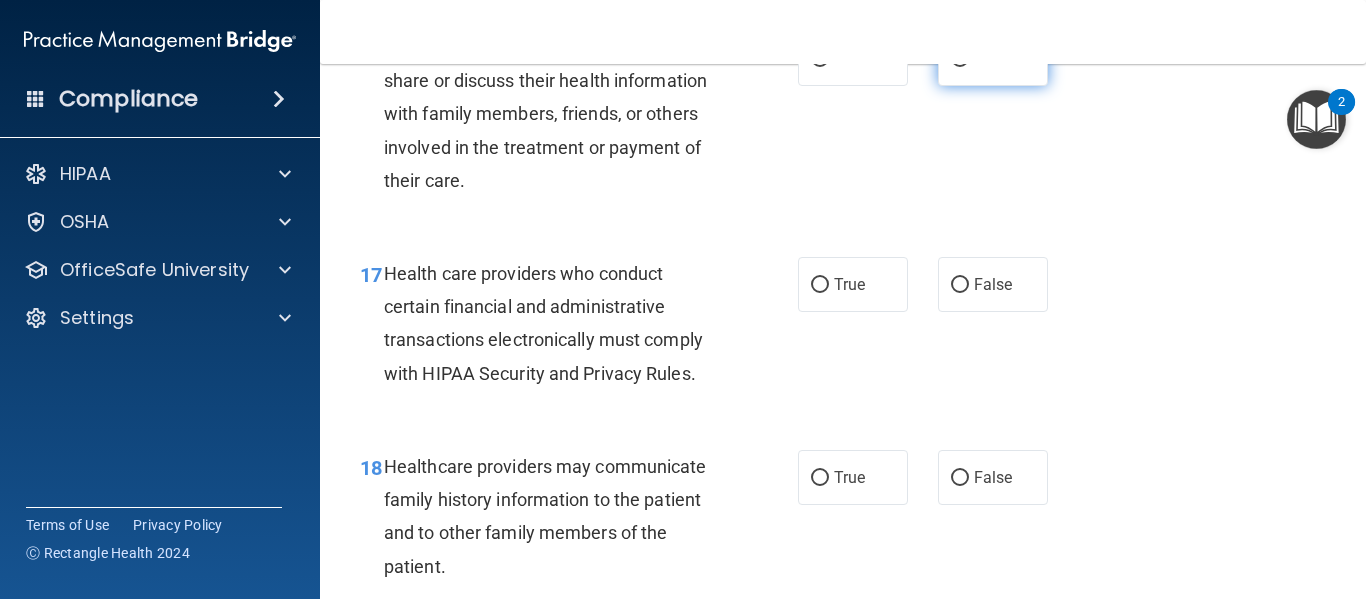 click on "False" at bounding box center (993, 58) 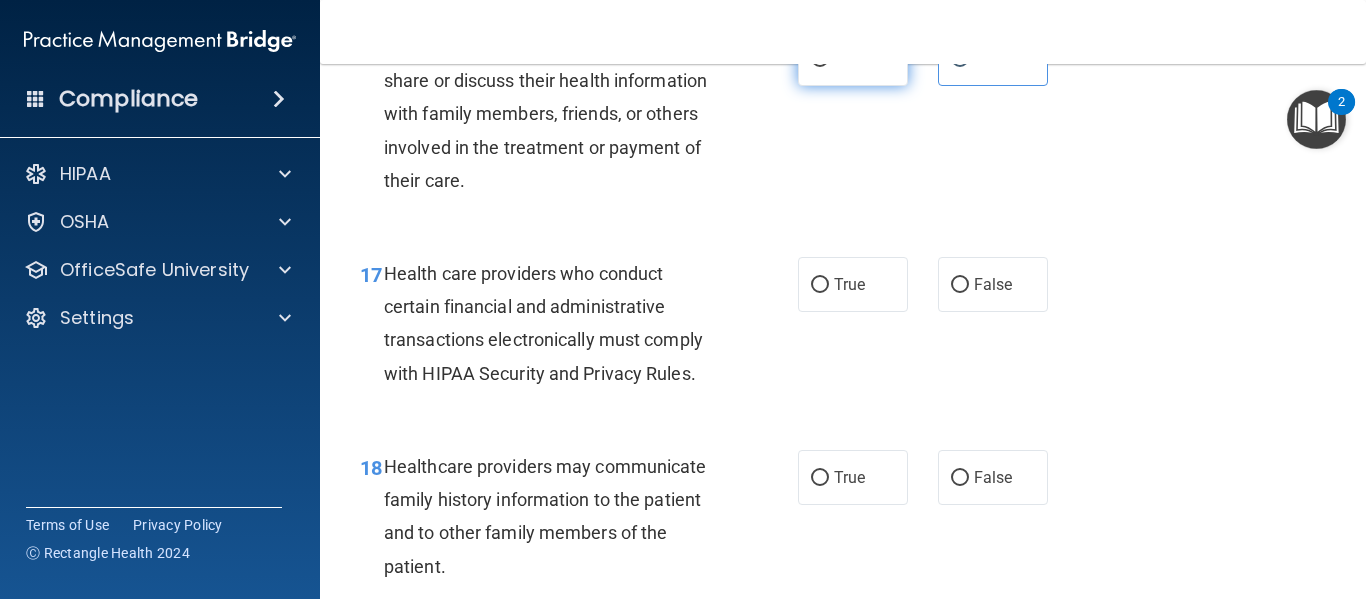 click on "True" at bounding box center [853, 58] 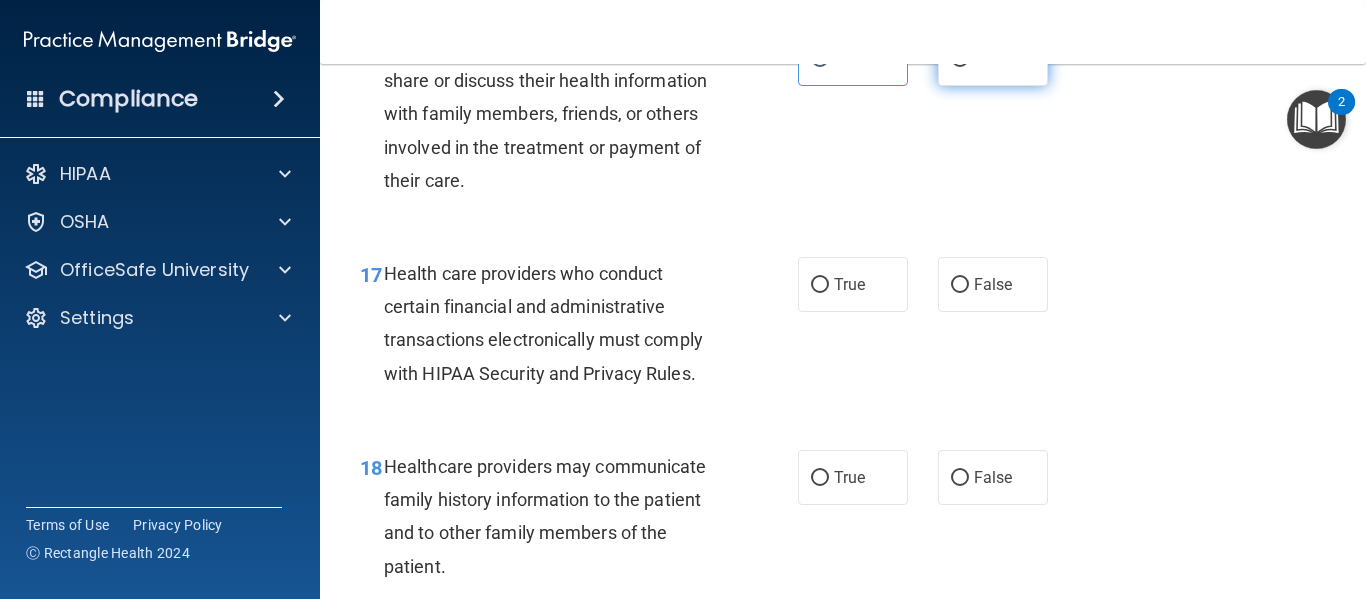 click on "False" at bounding box center [960, 59] 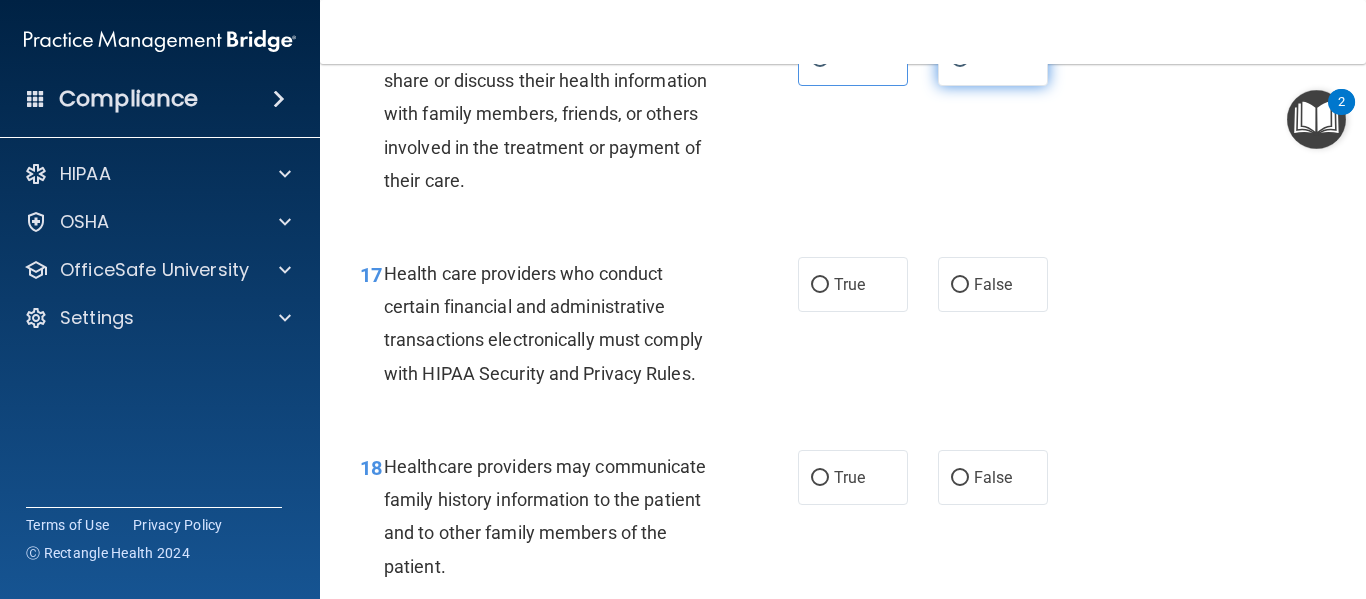 radio on "false" 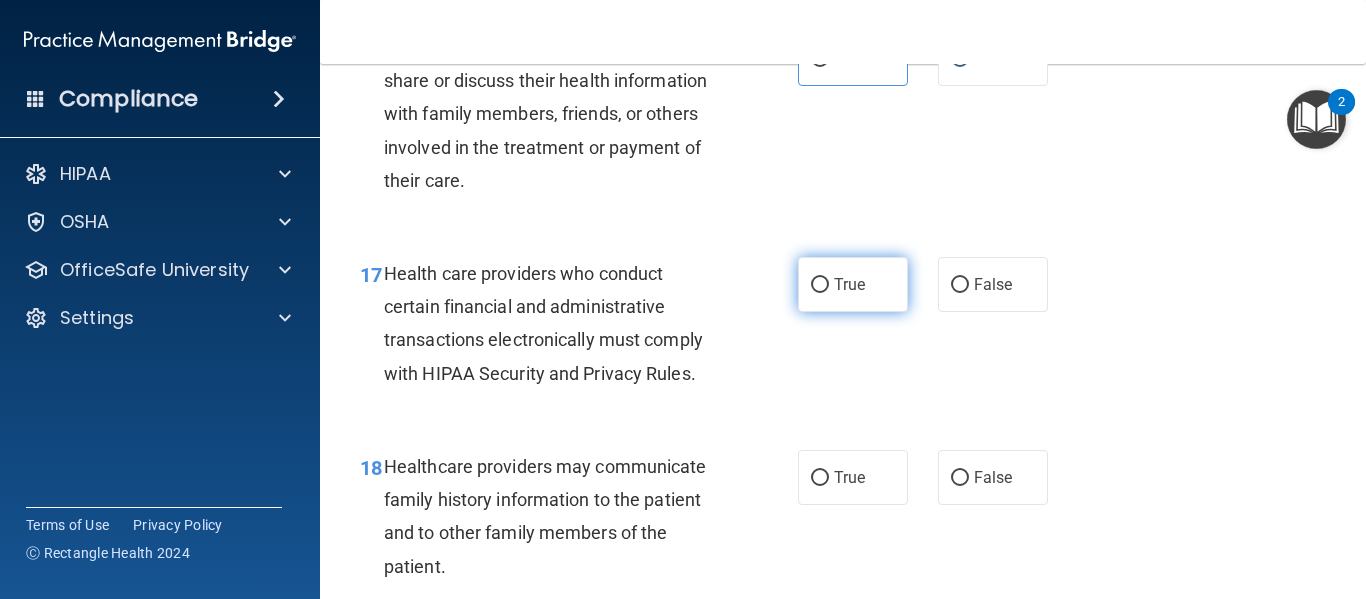 click on "True" at bounding box center (849, 284) 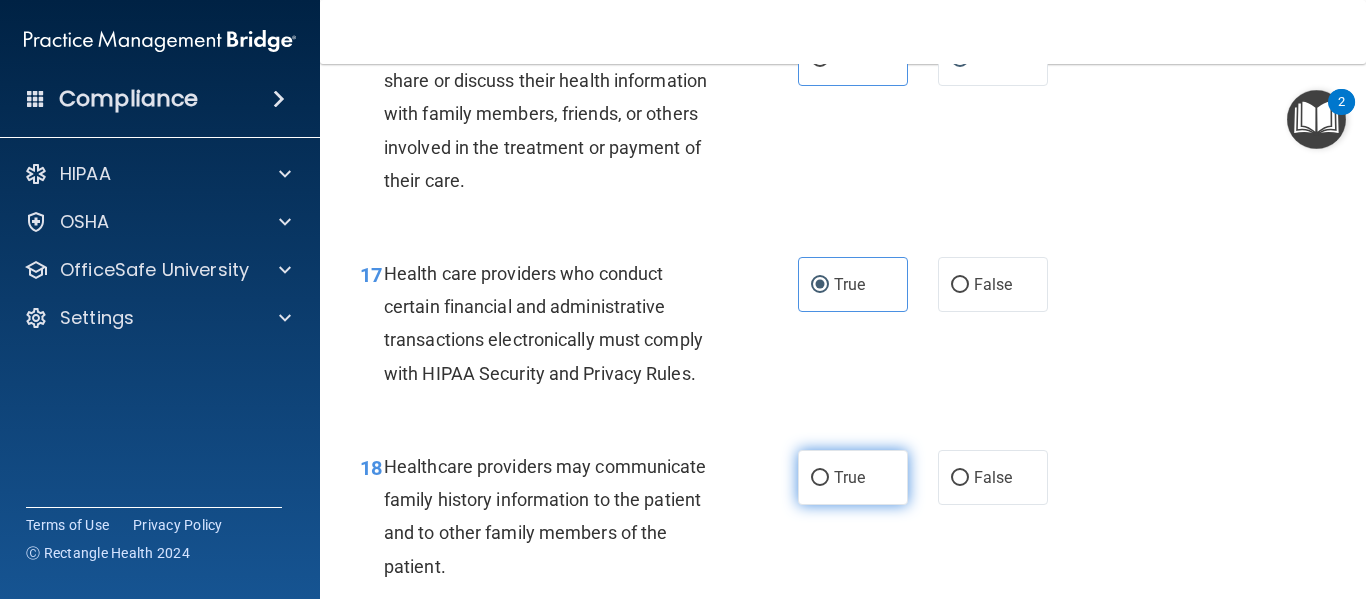 click on "True" at bounding box center (853, 477) 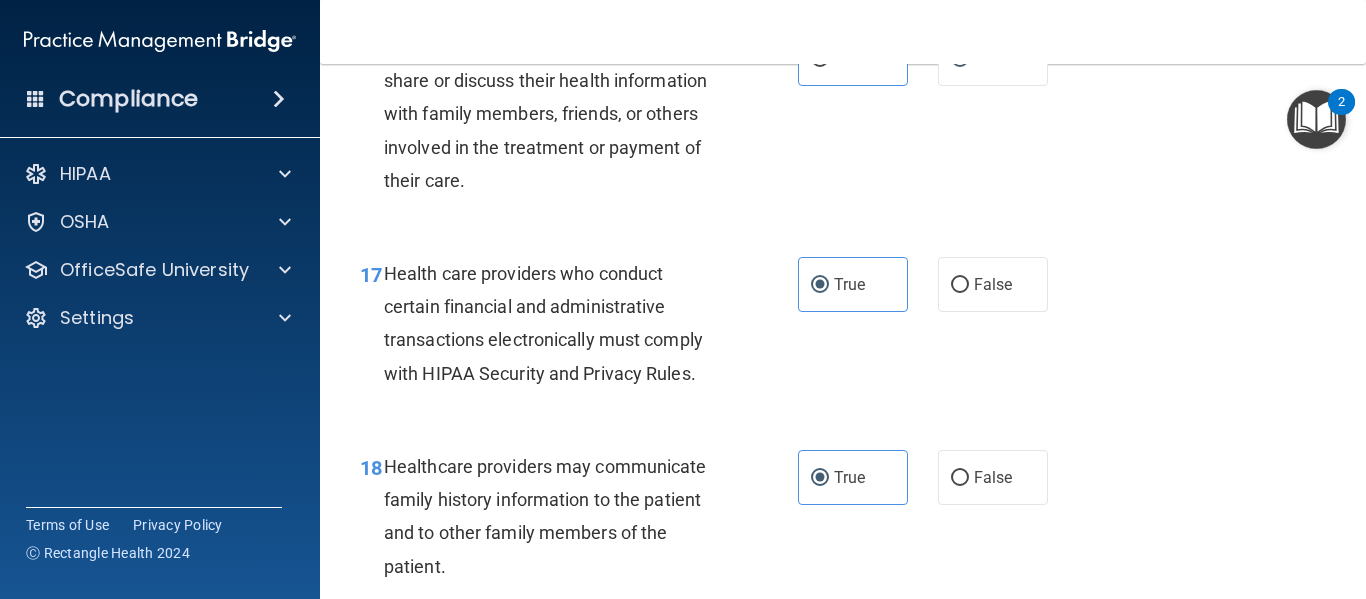 scroll, scrollTop: 3555, scrollLeft: 0, axis: vertical 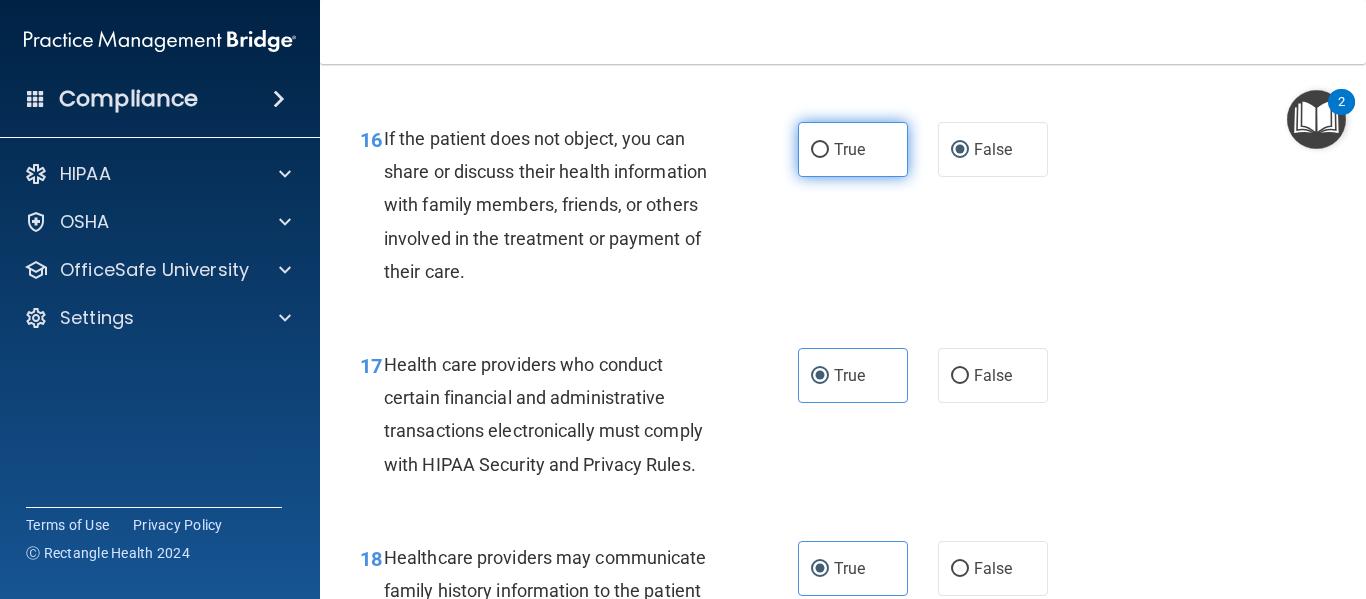 click on "True" at bounding box center (853, 149) 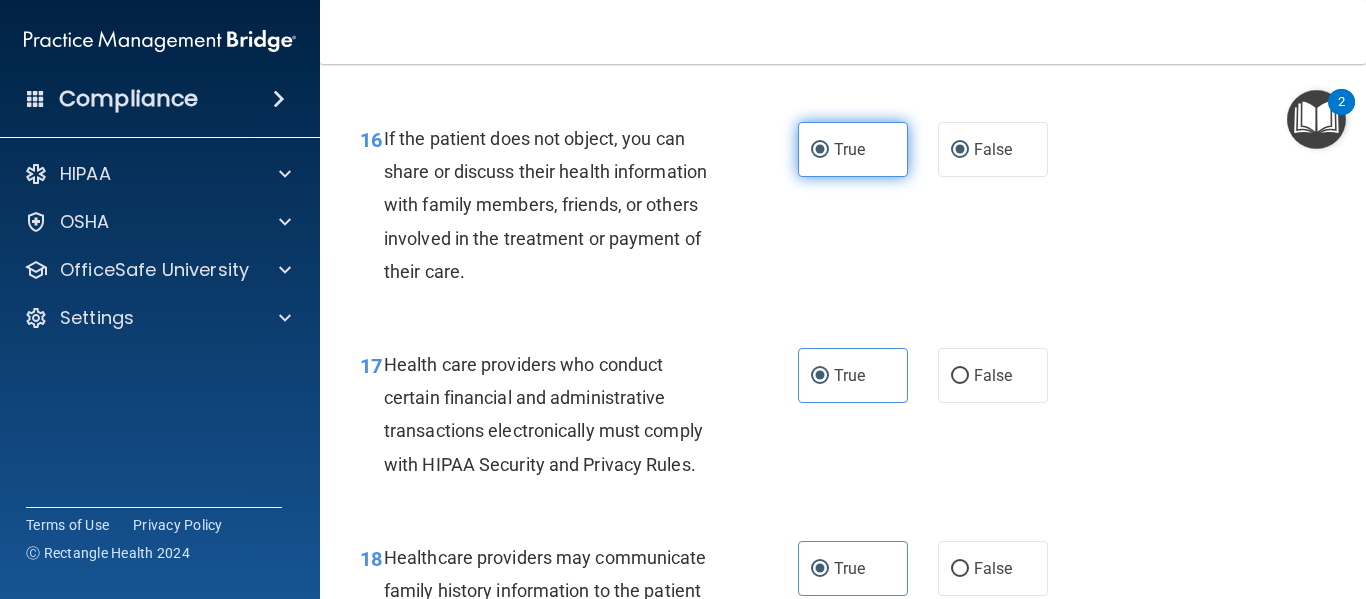 radio on "false" 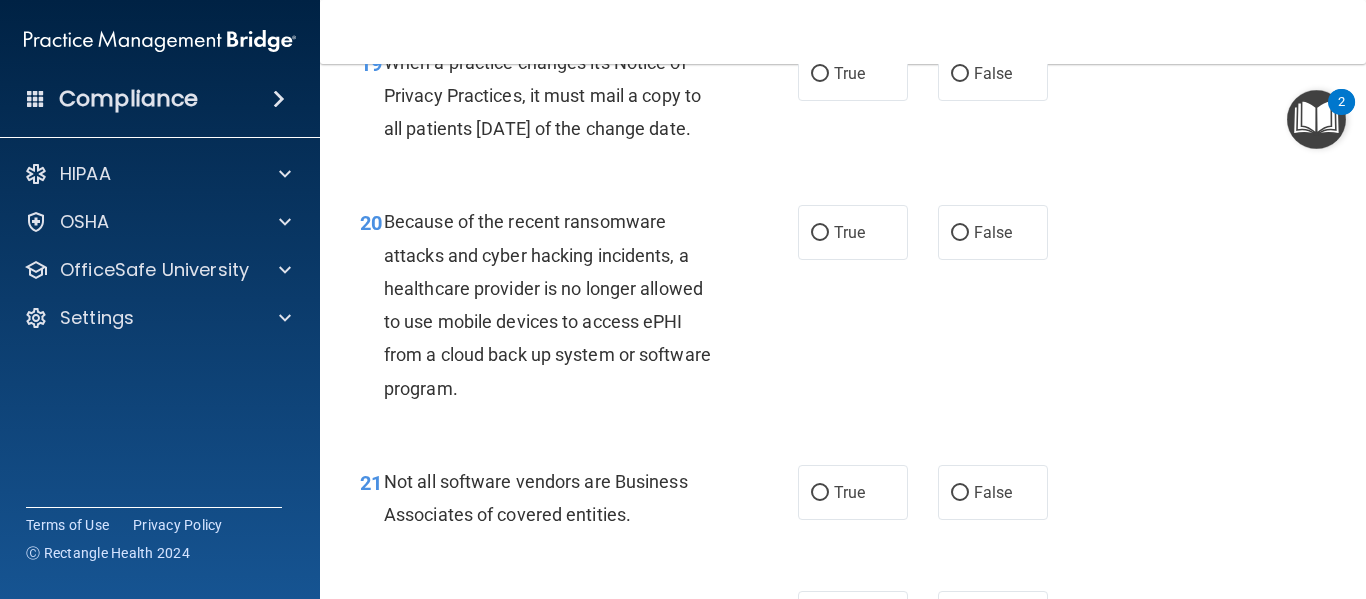 scroll, scrollTop: 3683, scrollLeft: 0, axis: vertical 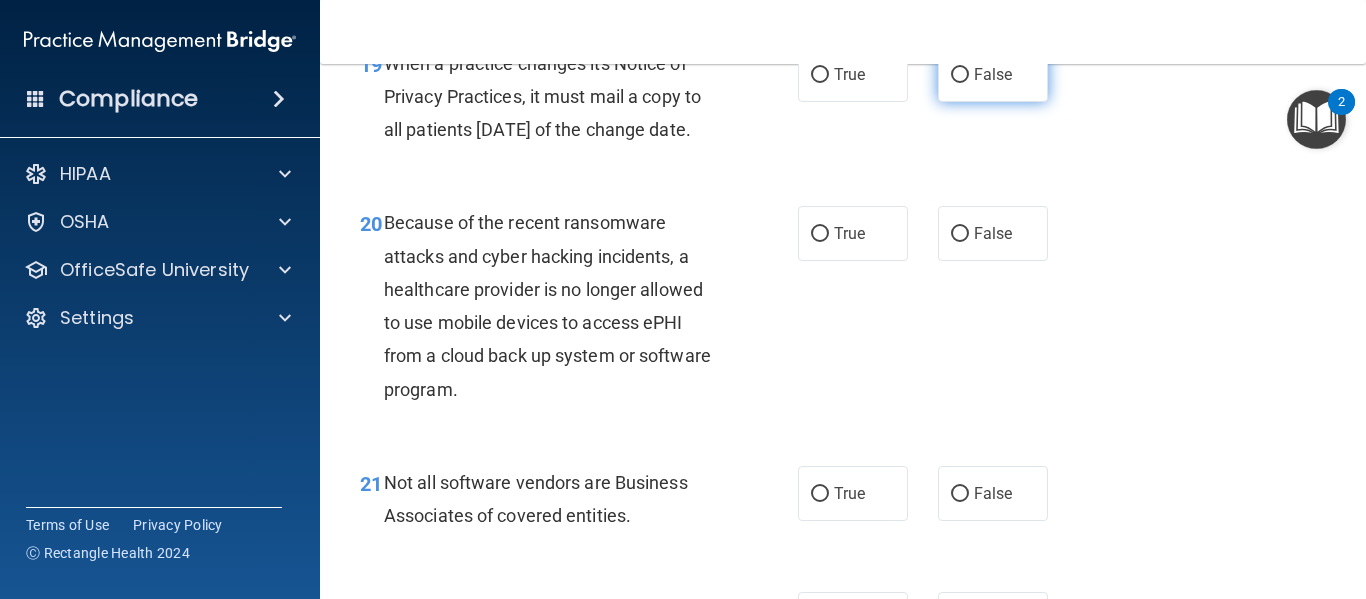 click on "False" at bounding box center [993, 74] 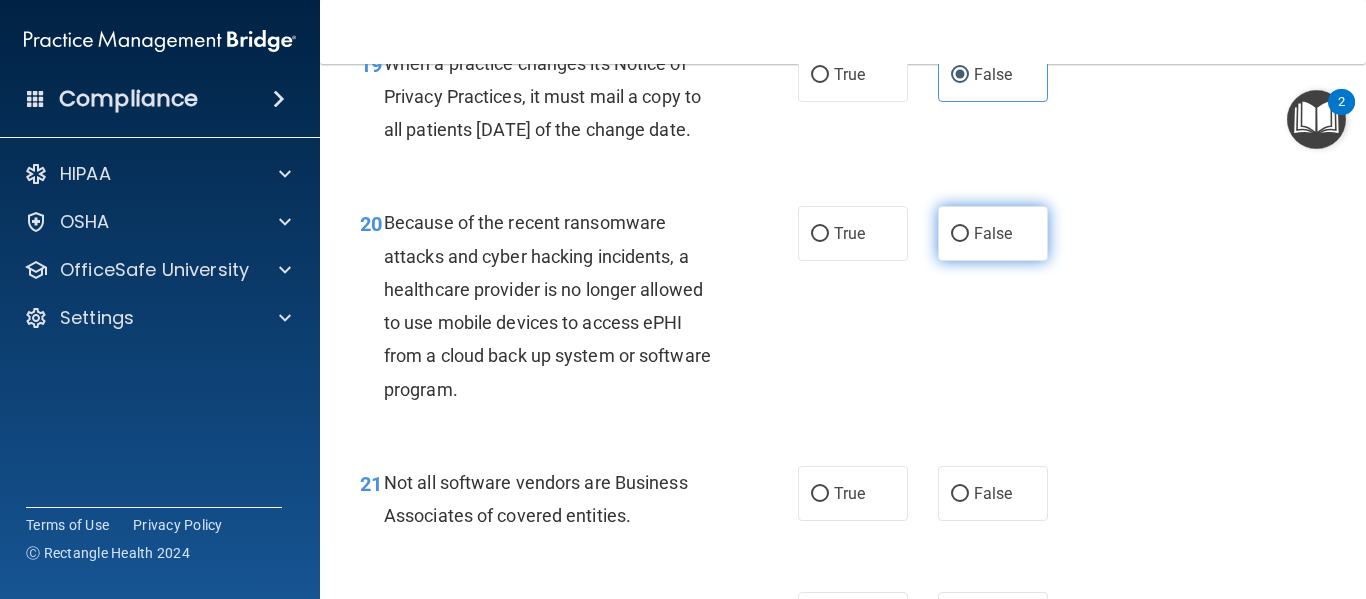 click on "False" at bounding box center (993, 233) 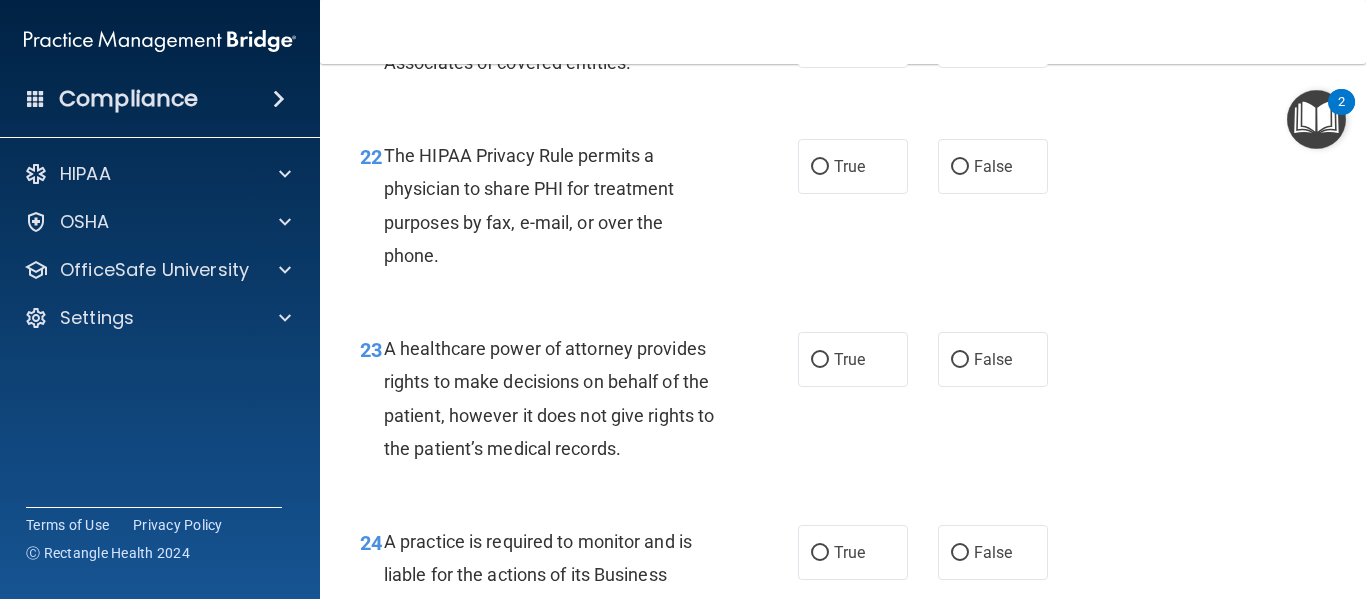 scroll, scrollTop: 4155, scrollLeft: 0, axis: vertical 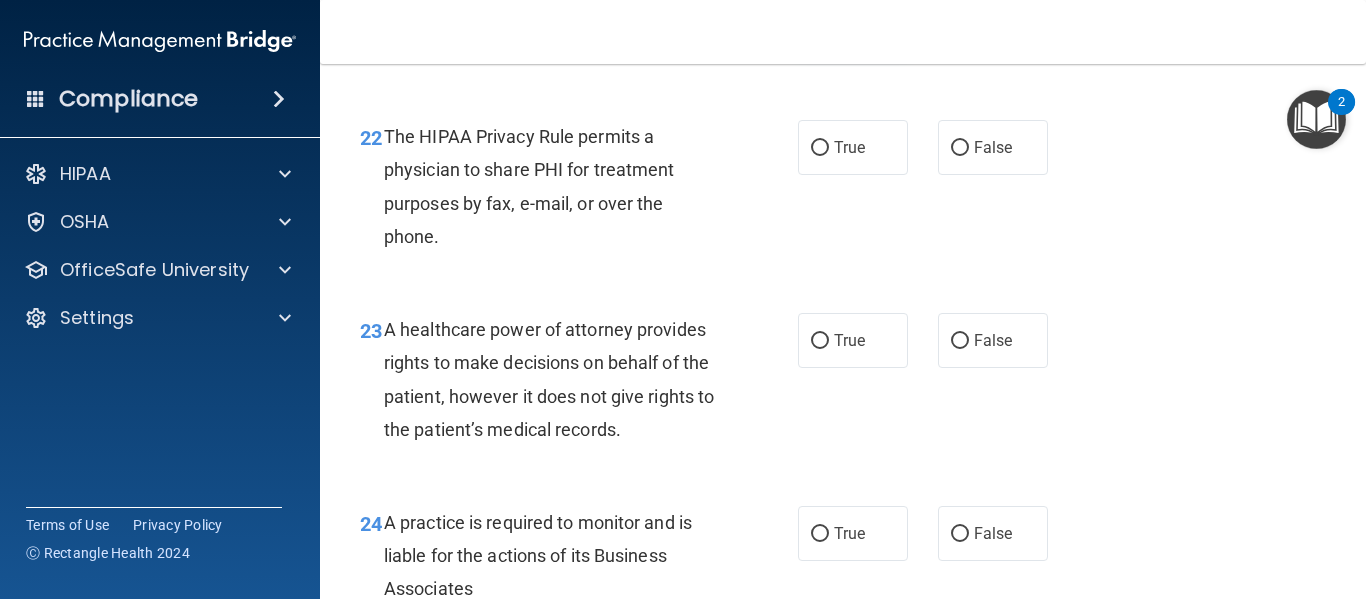 click on "True" at bounding box center [853, 21] 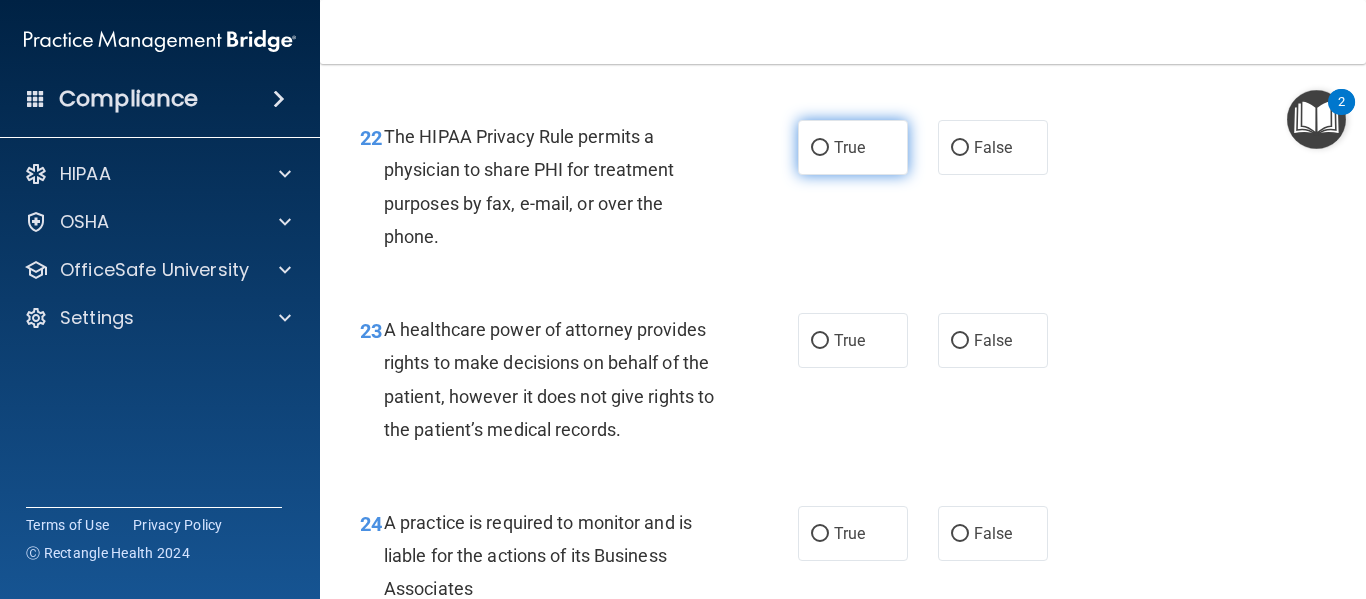 click on "True" at bounding box center [853, 147] 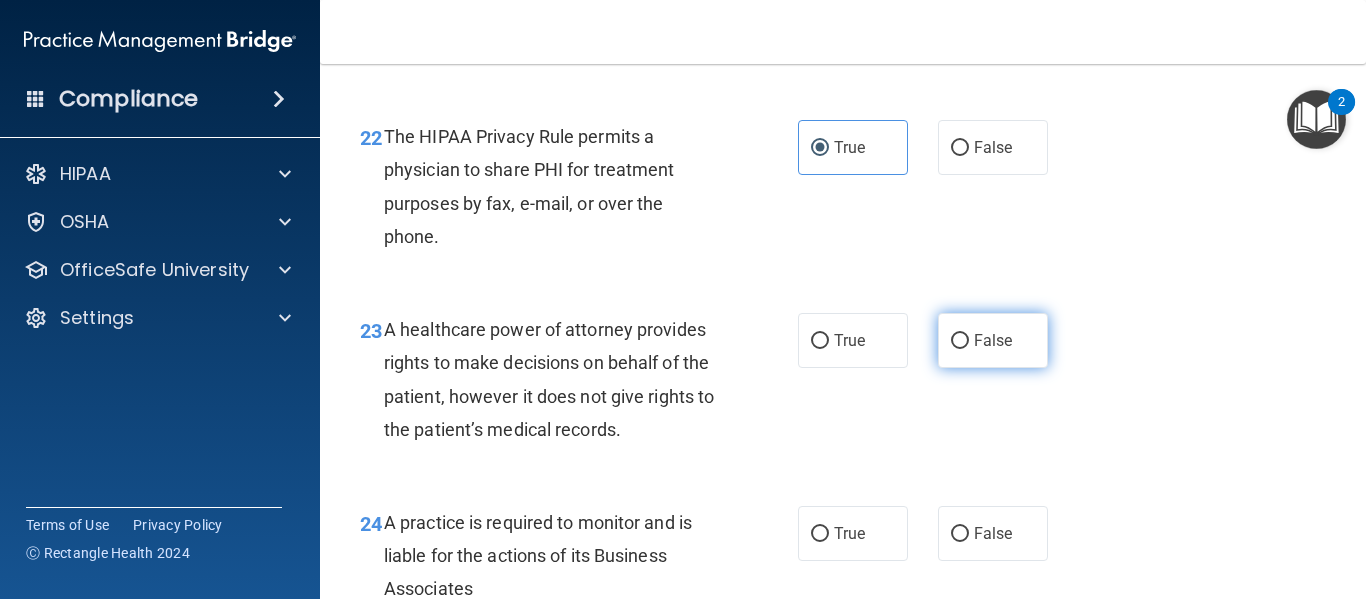 click on "False" at bounding box center [993, 340] 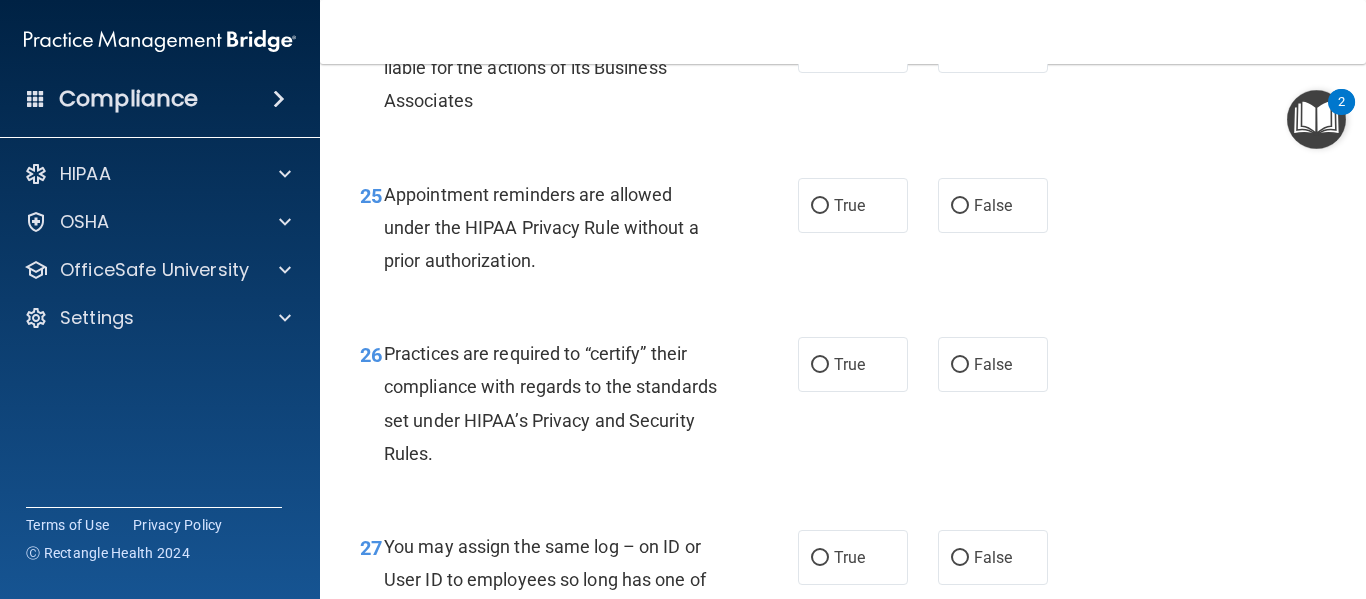 scroll, scrollTop: 4648, scrollLeft: 0, axis: vertical 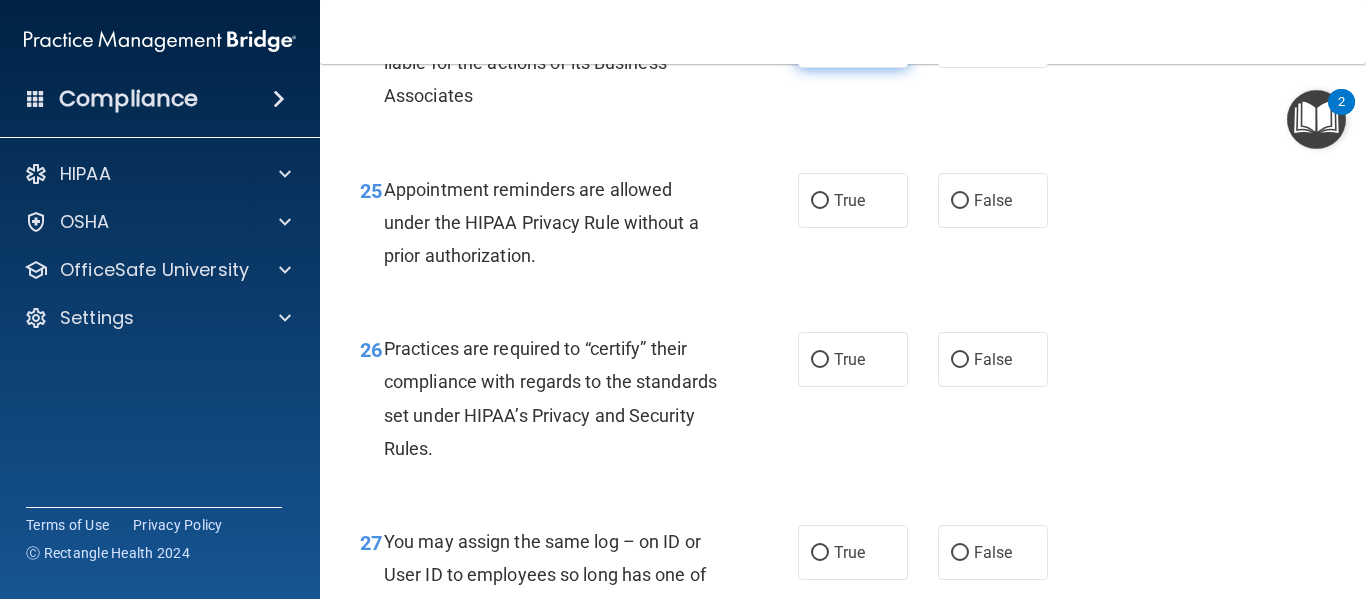 click on "True" at bounding box center [820, 41] 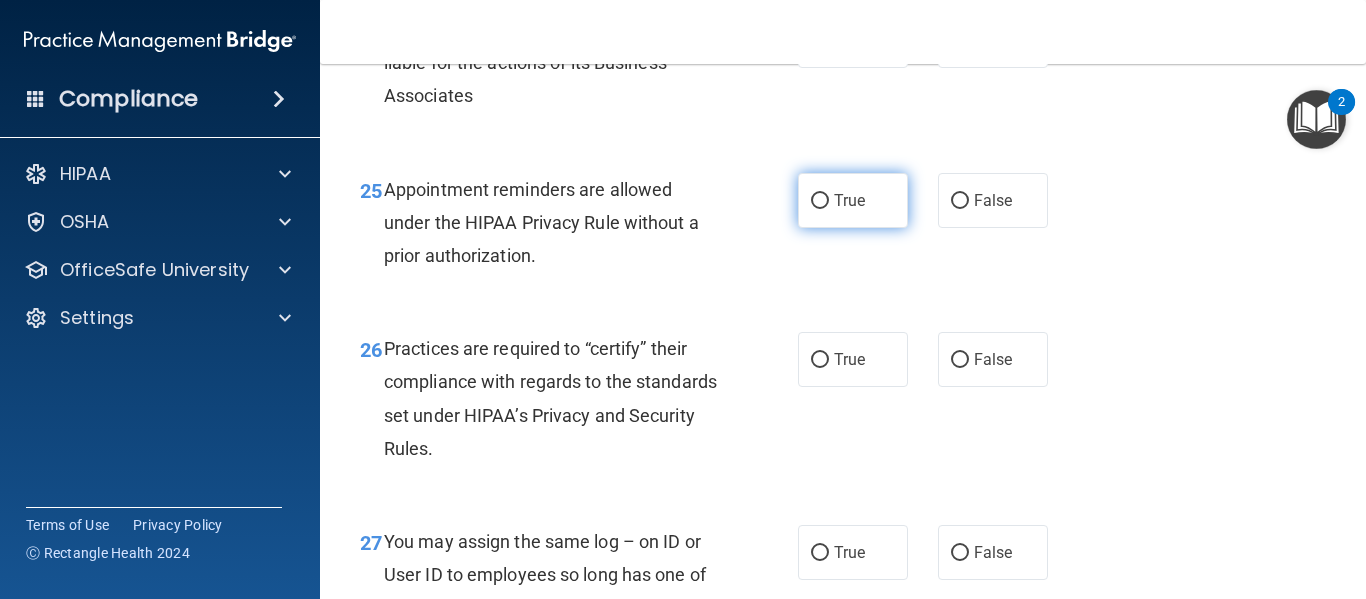 click on "True" at bounding box center [853, 200] 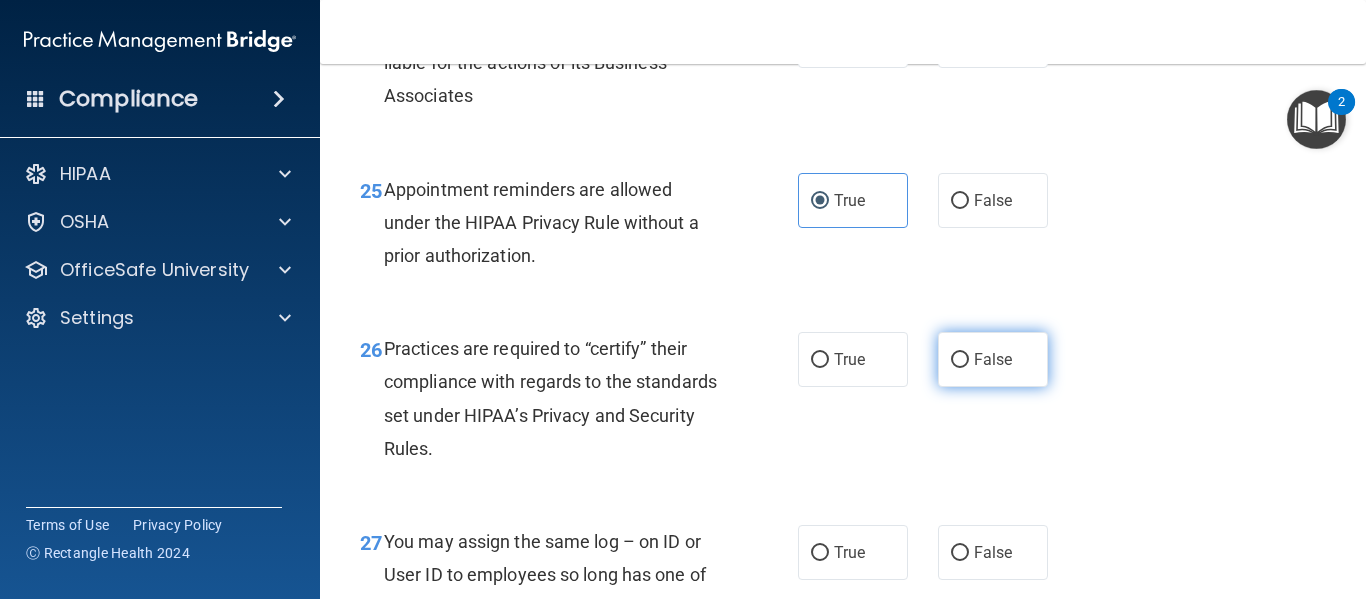 click on "False" at bounding box center [960, 360] 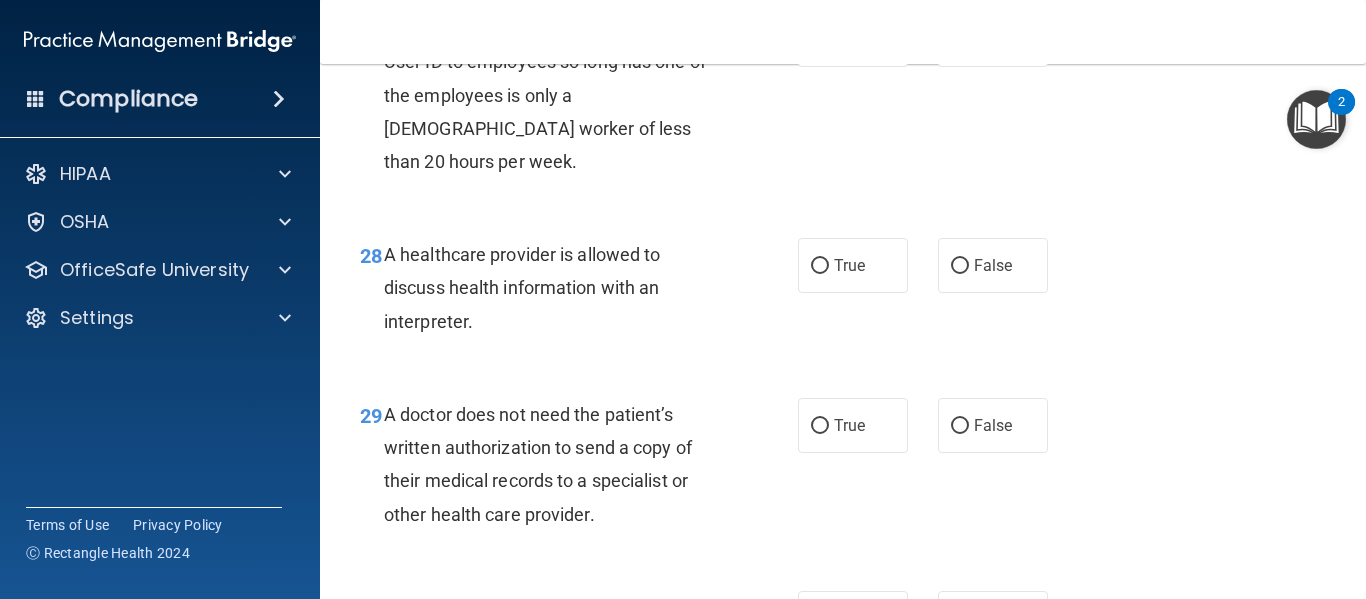 scroll, scrollTop: 5151, scrollLeft: 0, axis: vertical 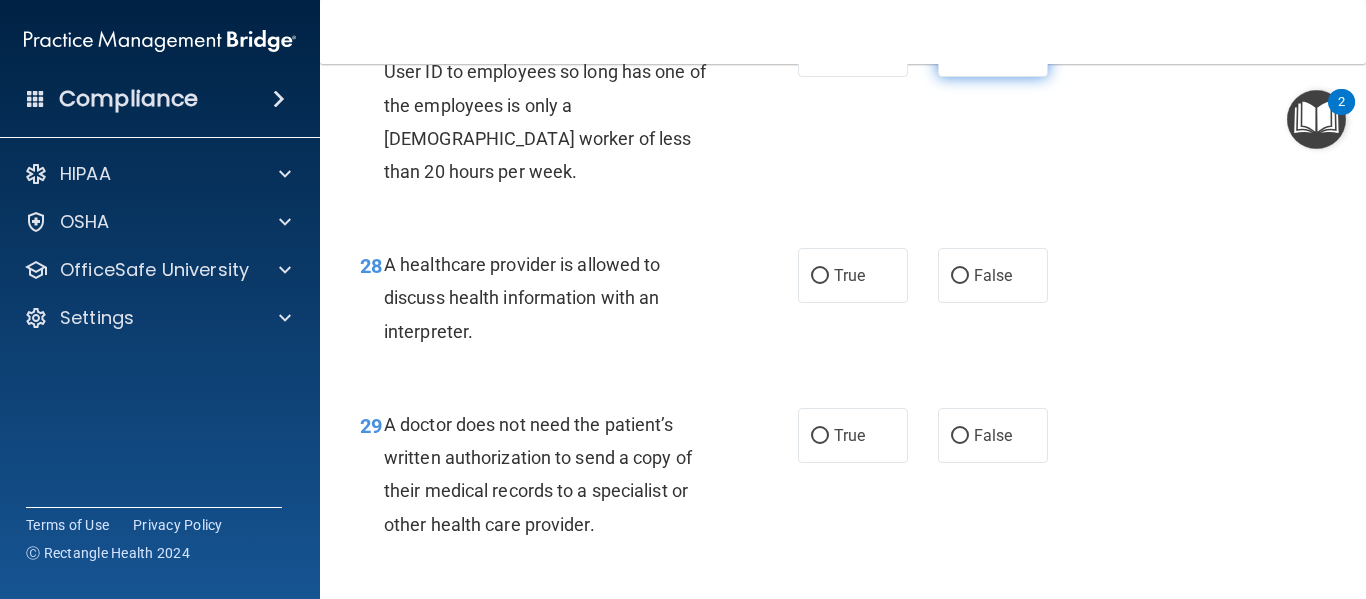 click on "False" at bounding box center [993, 49] 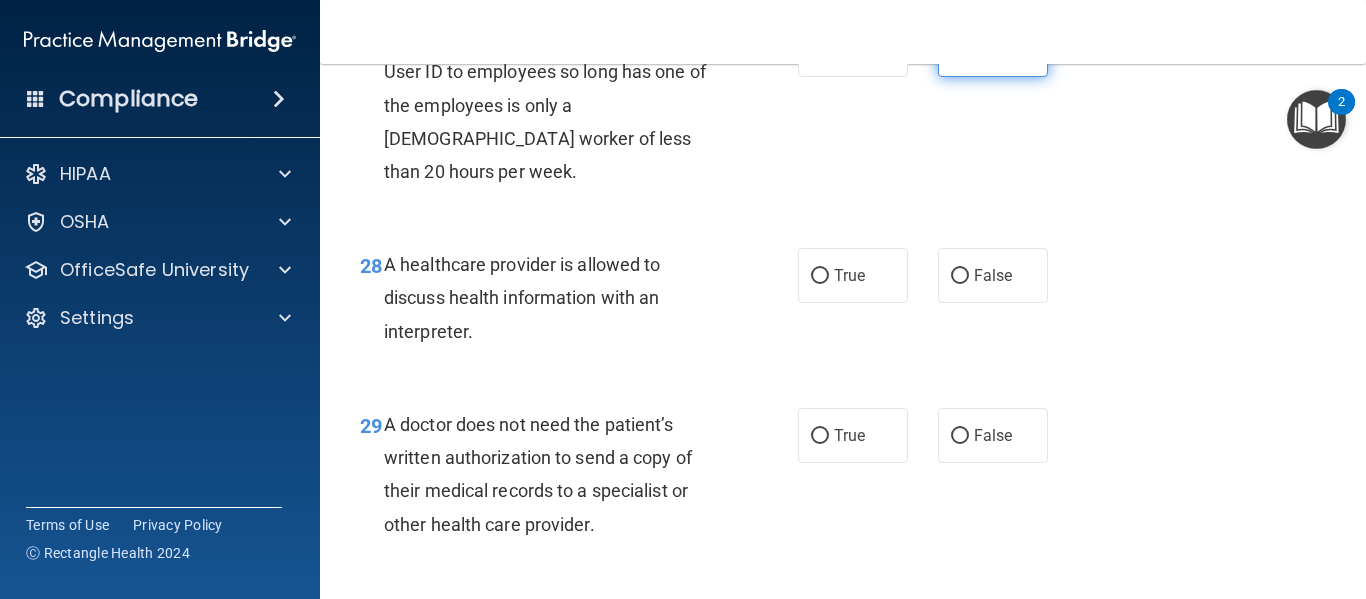 click on "False" at bounding box center [993, 49] 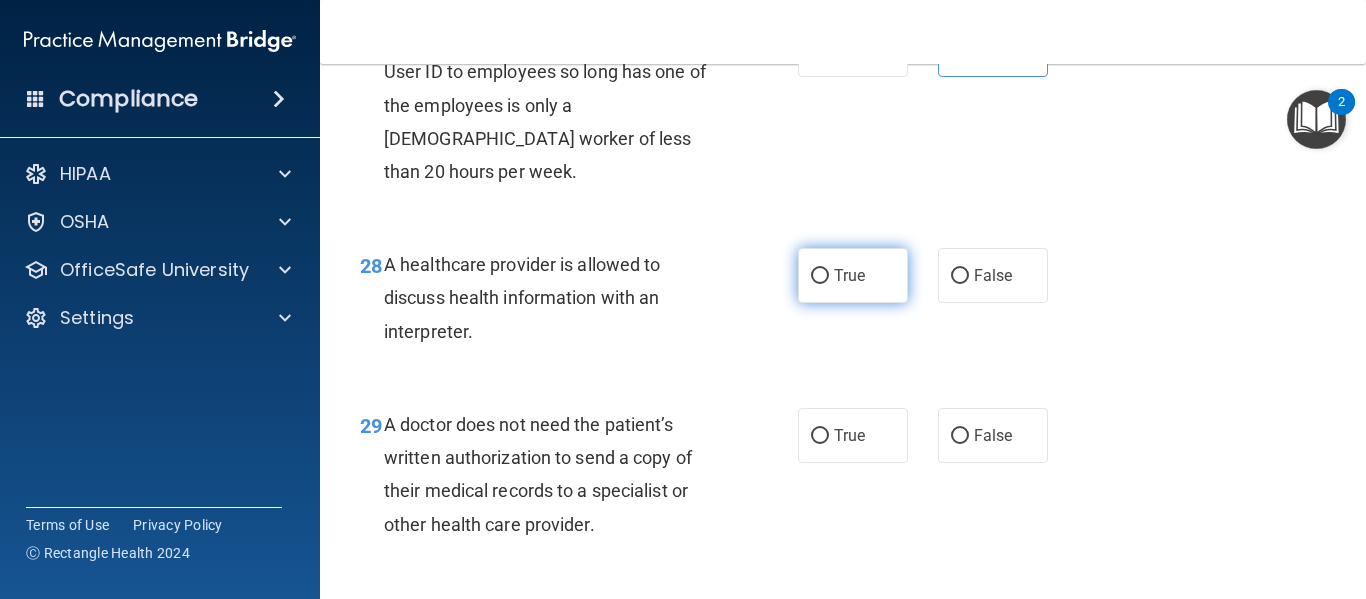 click on "True" at bounding box center [849, 275] 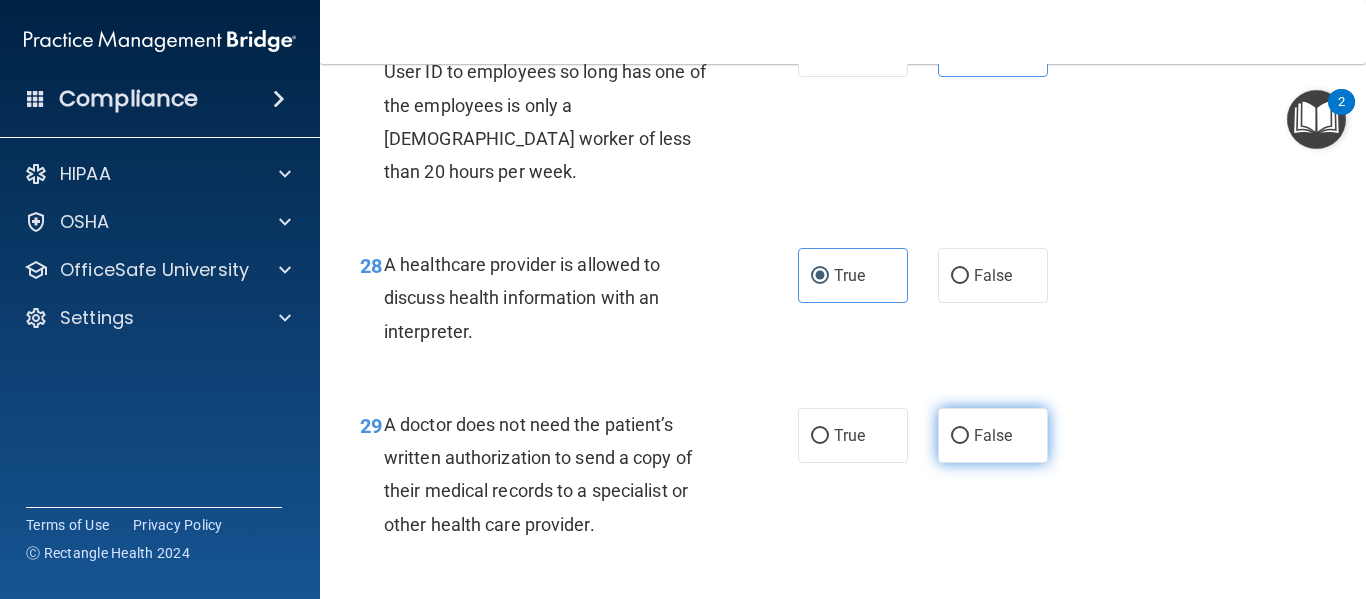 click on "False" at bounding box center [993, 435] 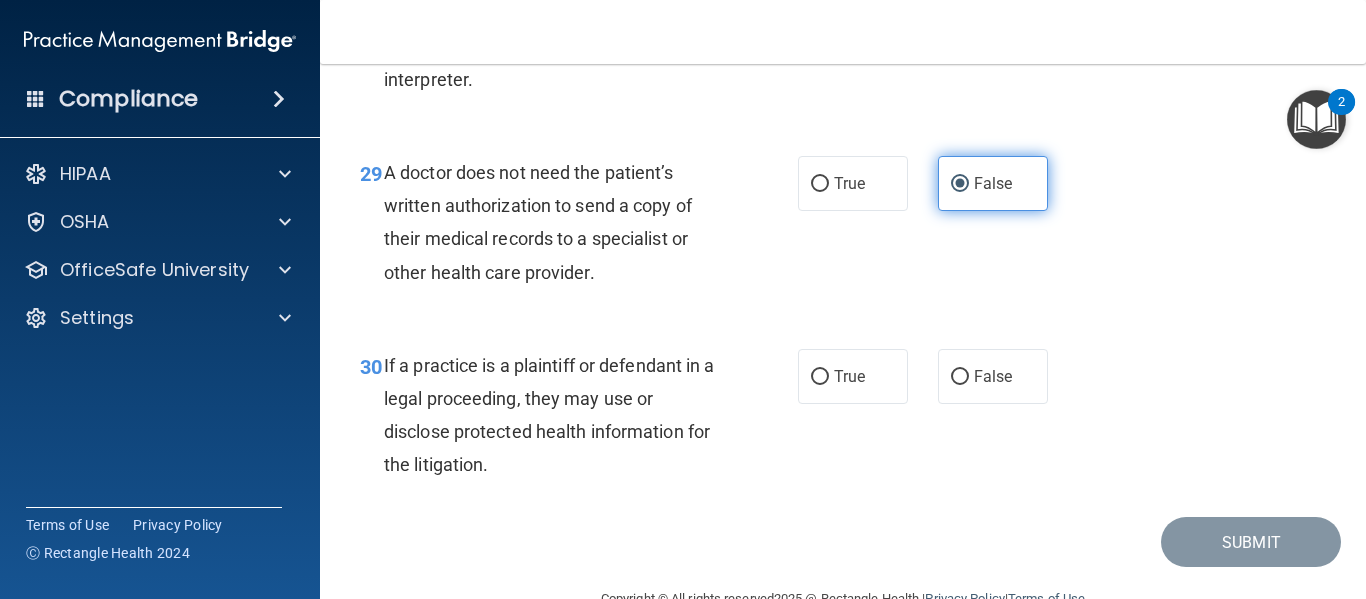 scroll, scrollTop: 5484, scrollLeft: 0, axis: vertical 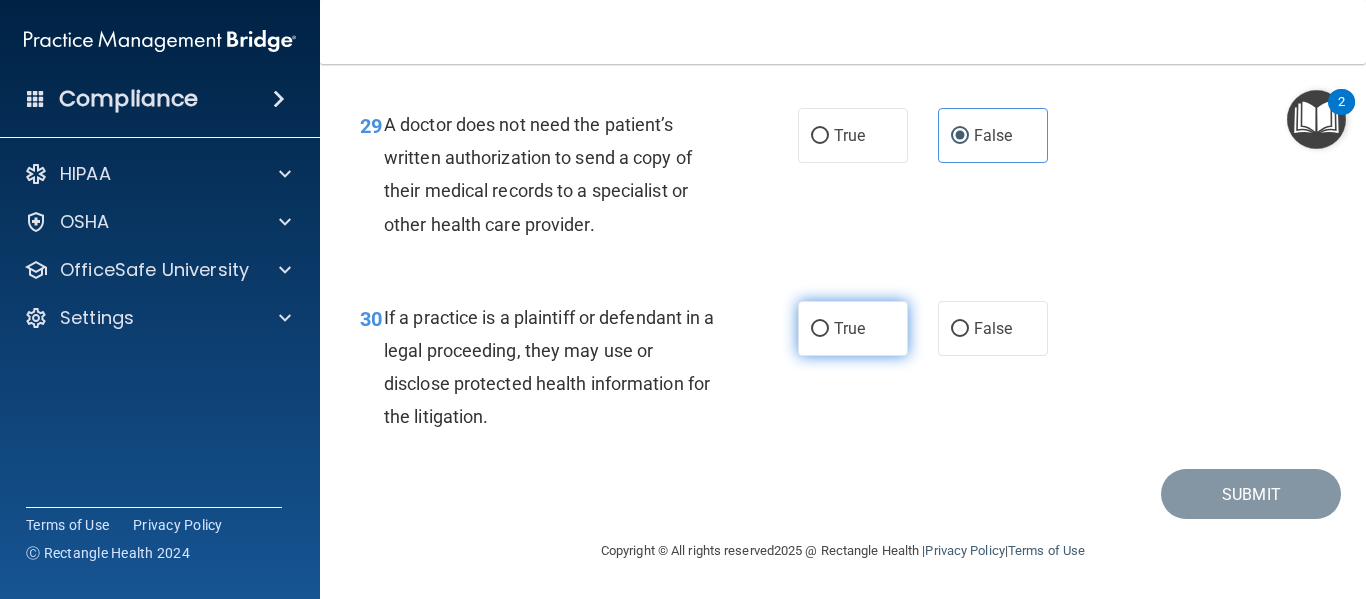 click on "True" at bounding box center (853, 328) 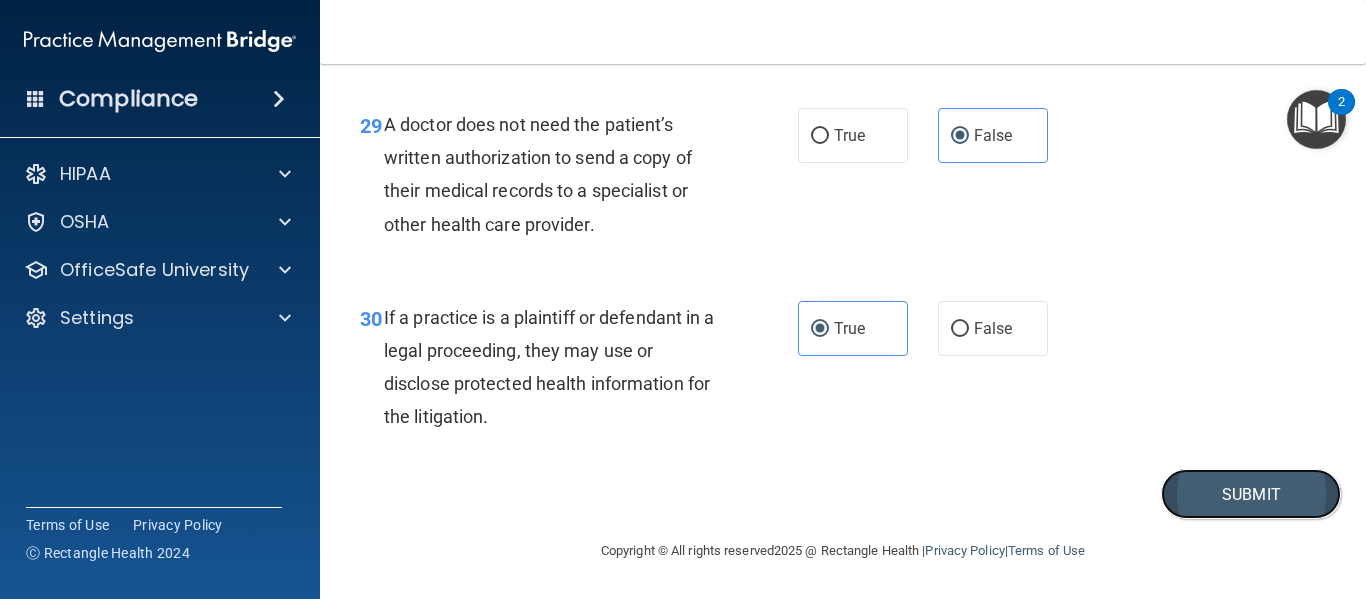 click on "Submit" at bounding box center (1251, 494) 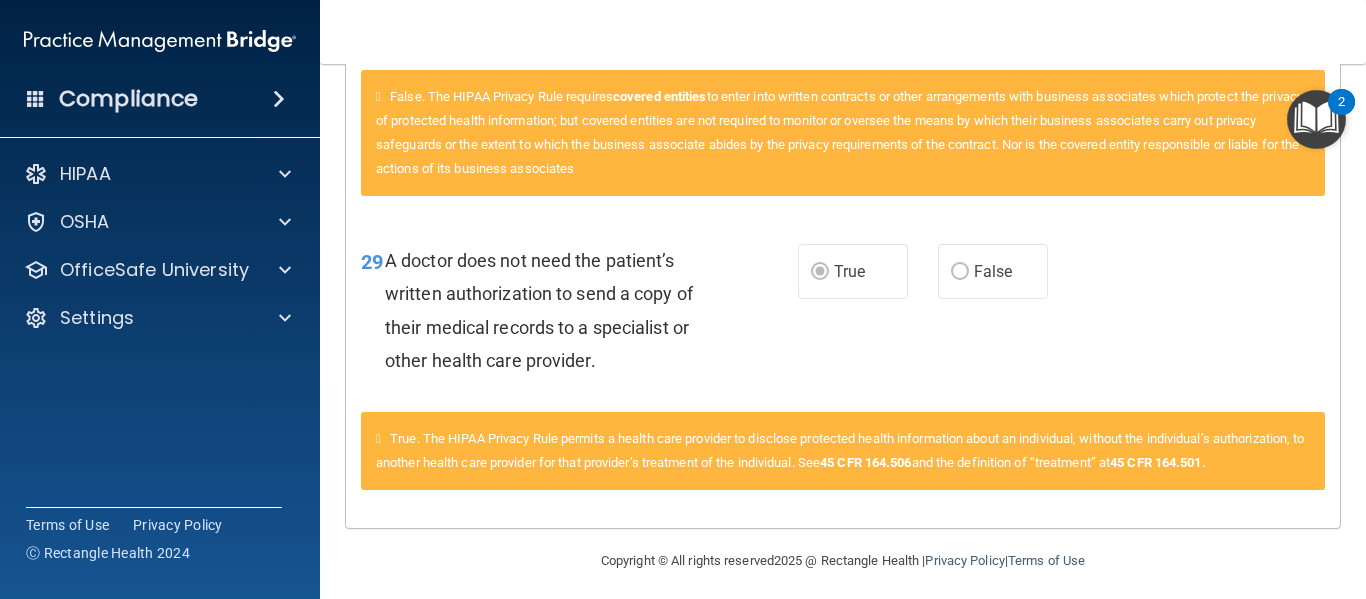 scroll, scrollTop: 2471, scrollLeft: 0, axis: vertical 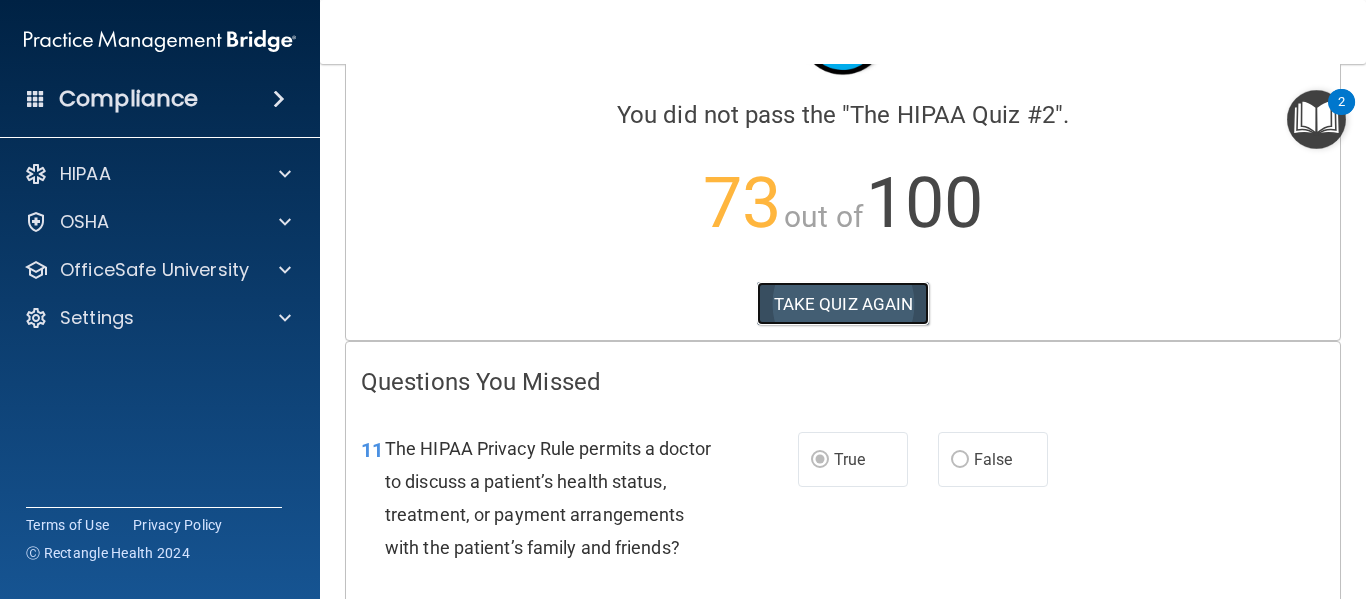 click on "TAKE QUIZ AGAIN" at bounding box center [843, 304] 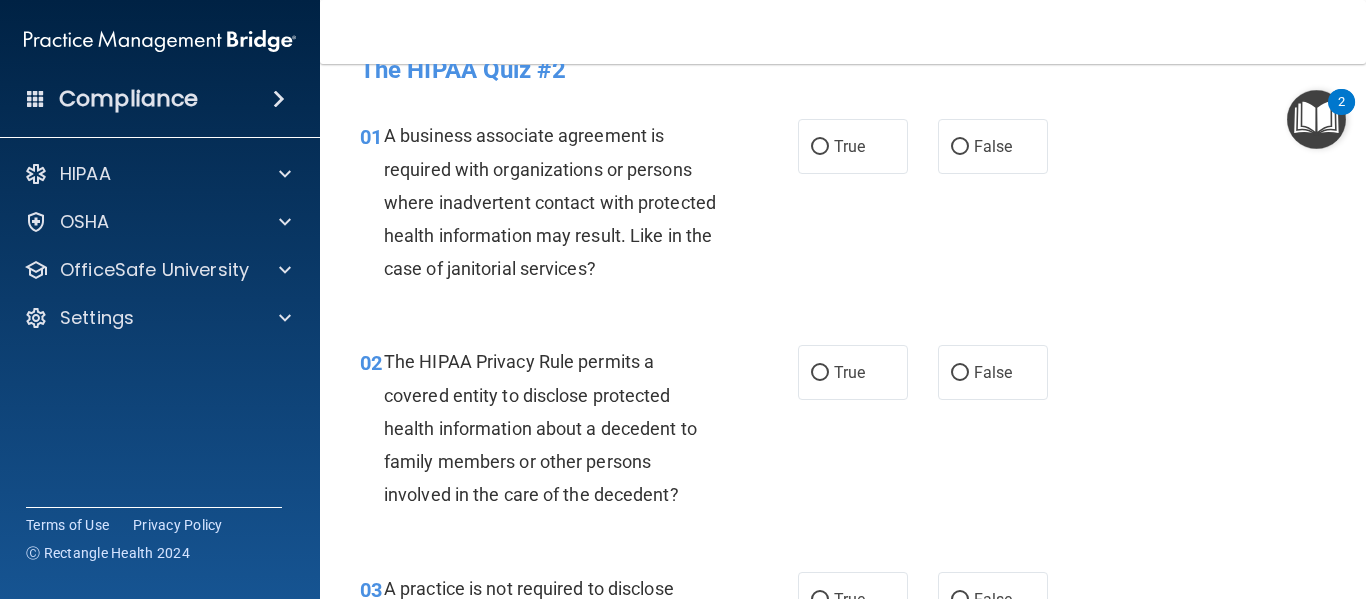 scroll, scrollTop: 0, scrollLeft: 0, axis: both 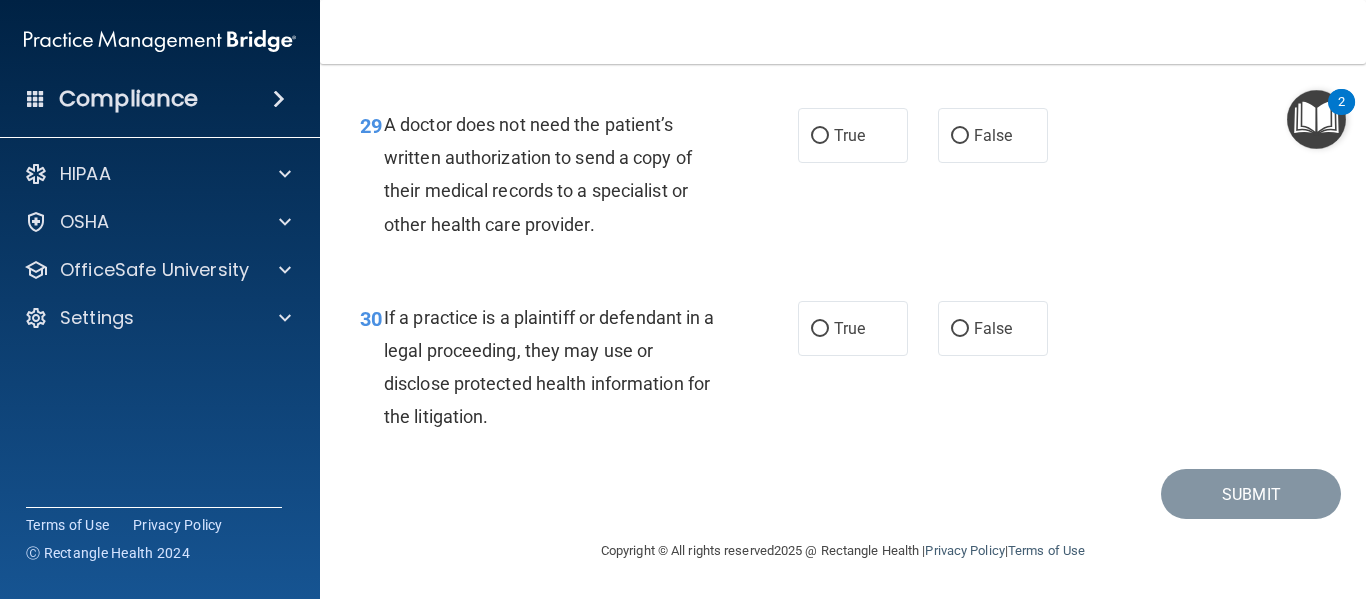 drag, startPoint x: 358, startPoint y: 164, endPoint x: 762, endPoint y: 646, distance: 628.91974 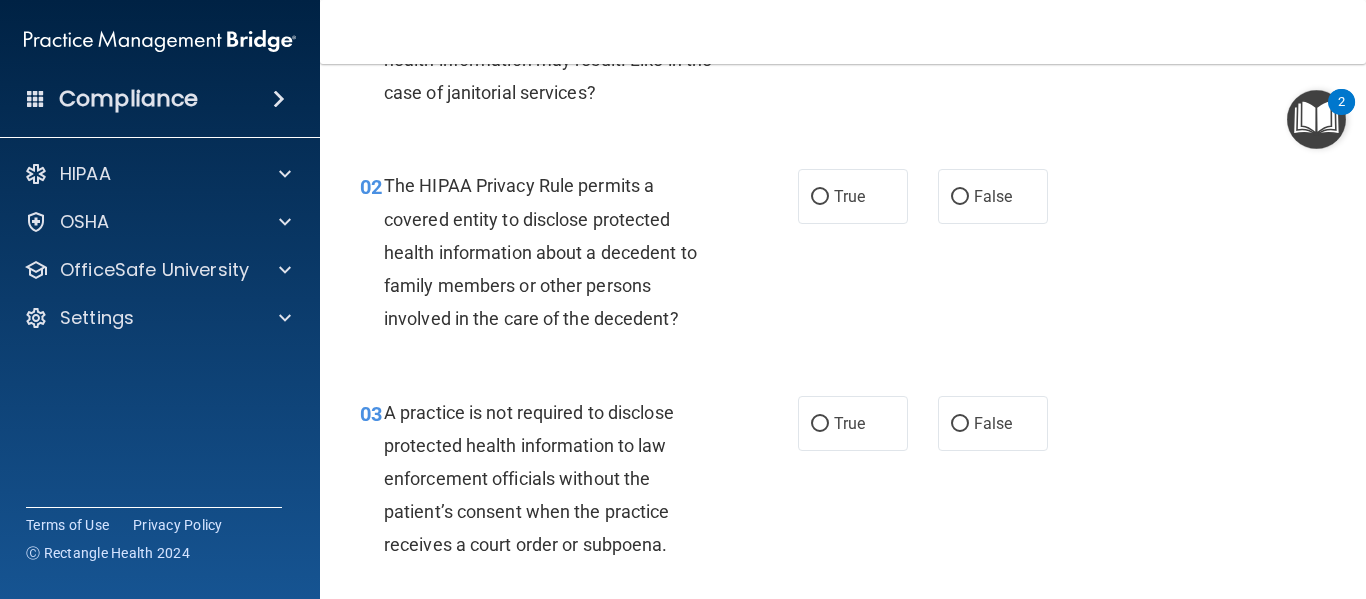 scroll, scrollTop: 0, scrollLeft: 0, axis: both 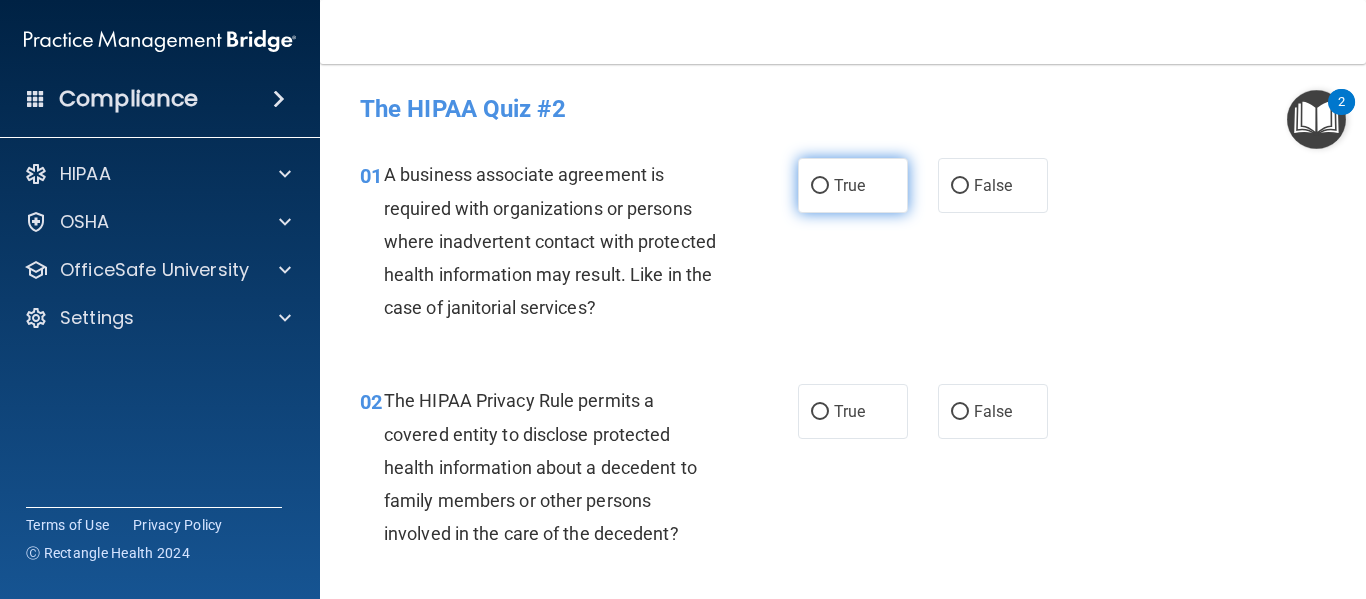 click on "True" at bounding box center [820, 186] 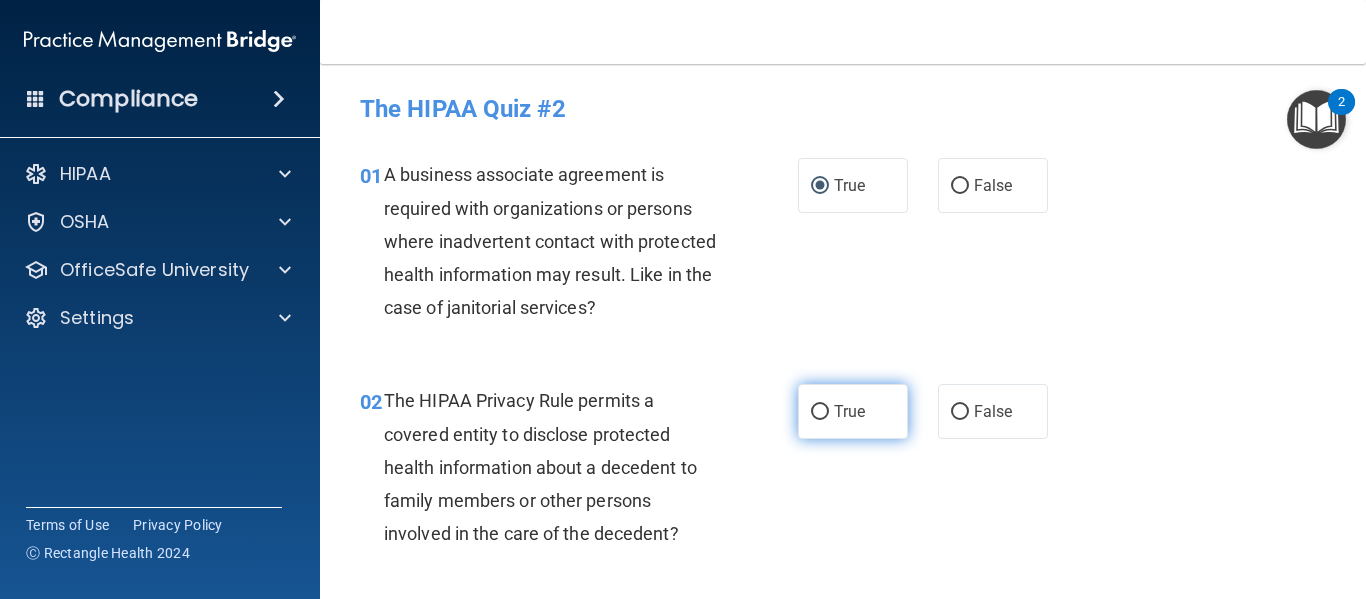 click on "True" at bounding box center (853, 411) 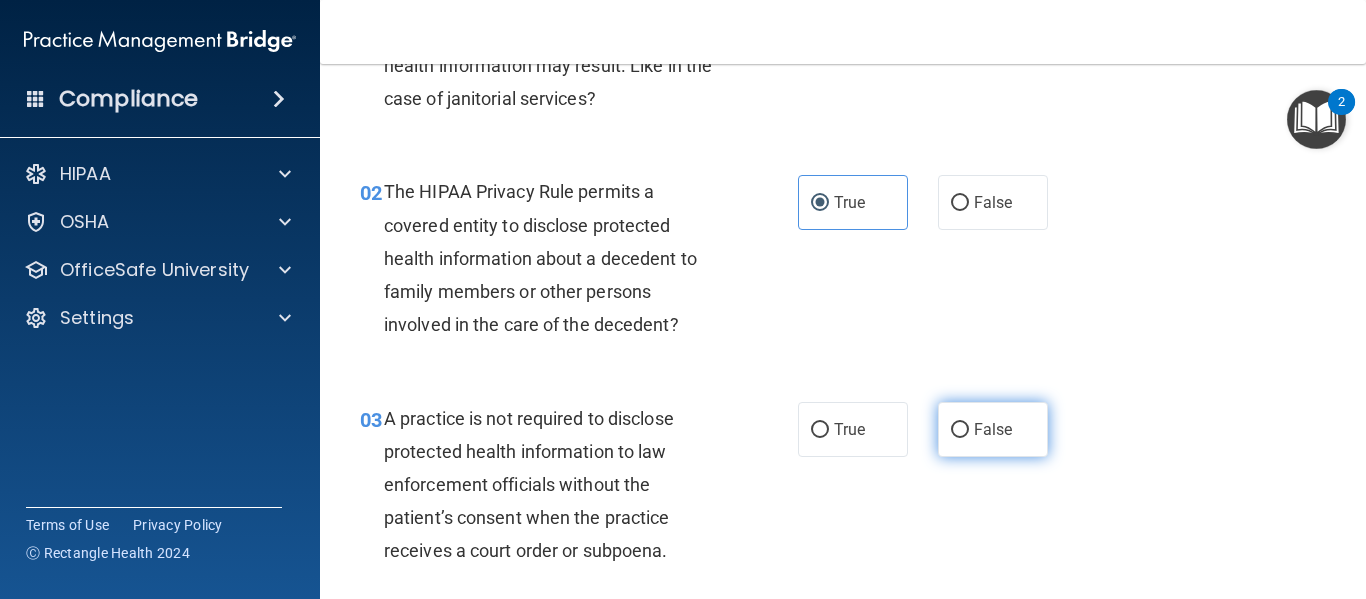 click on "False" at bounding box center (993, 429) 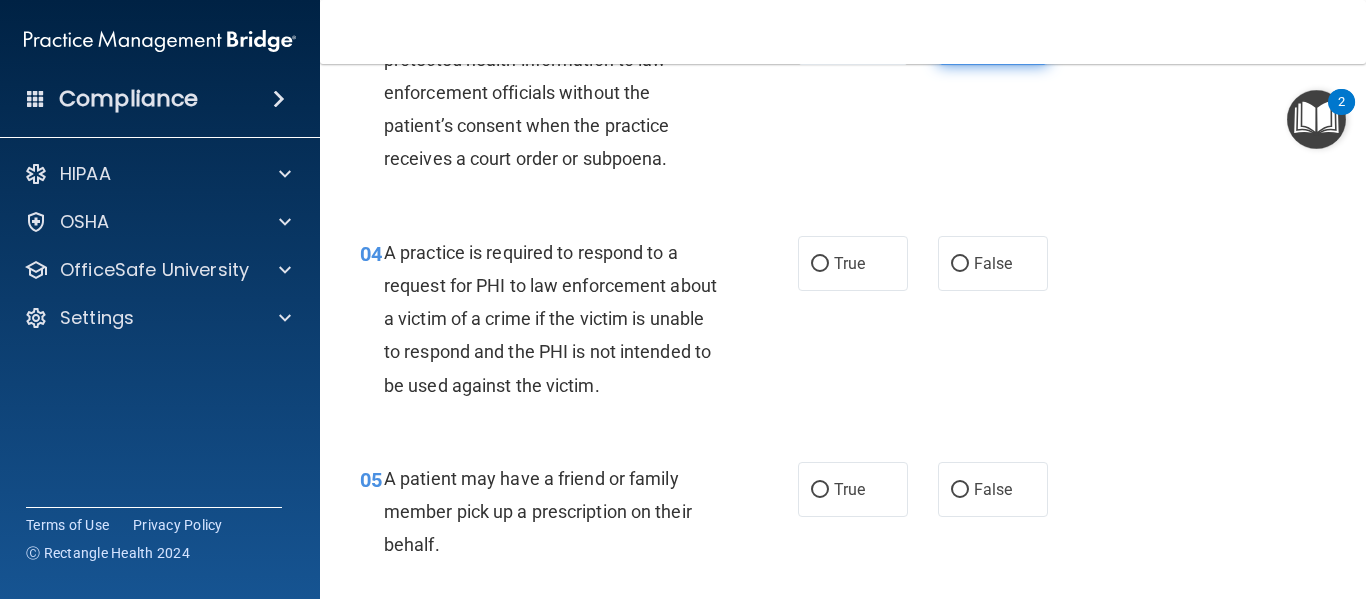 scroll, scrollTop: 604, scrollLeft: 0, axis: vertical 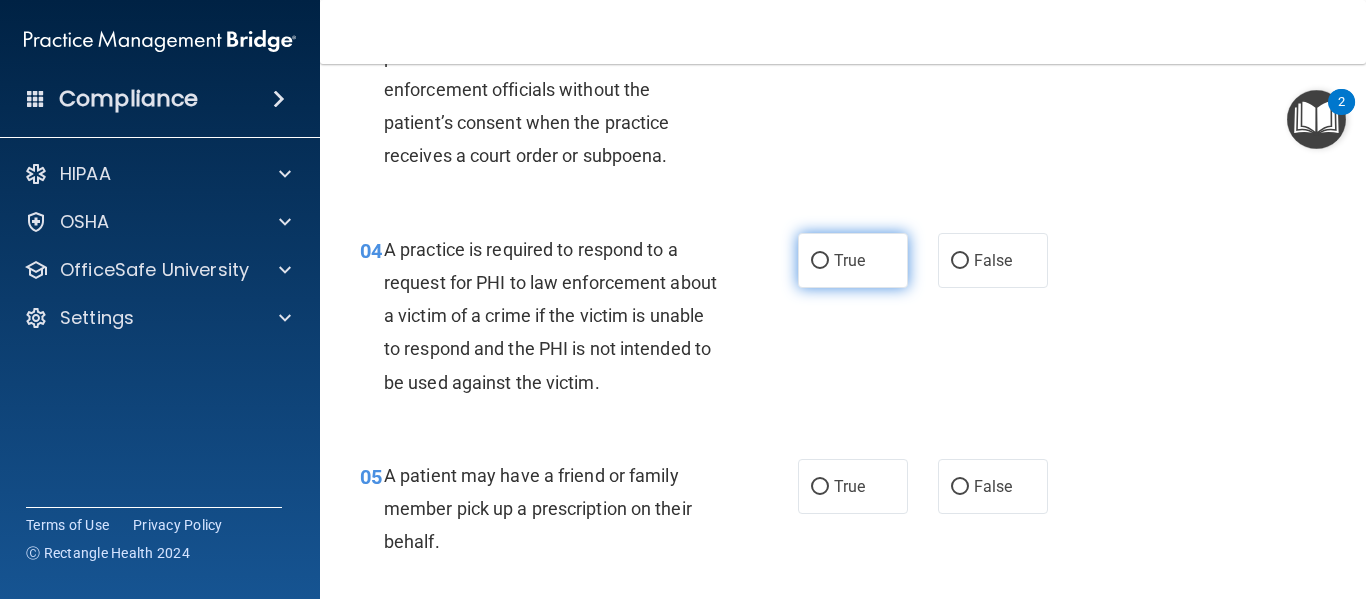 click on "True" at bounding box center (849, 260) 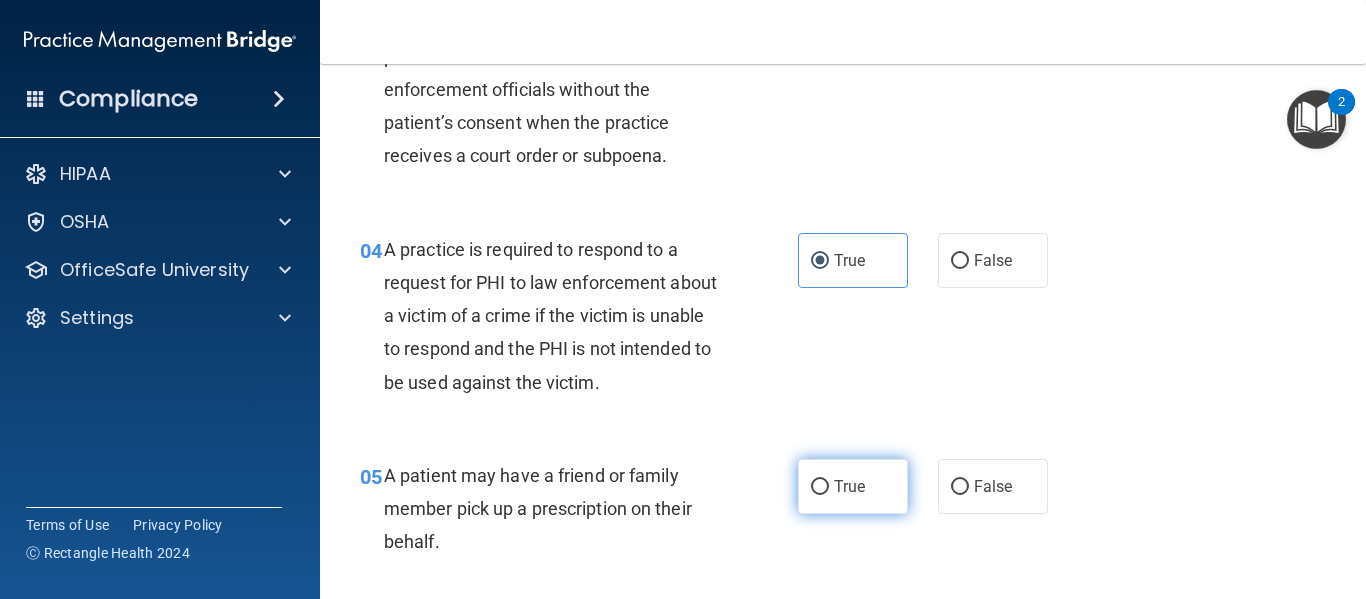 click on "True" at bounding box center (820, 487) 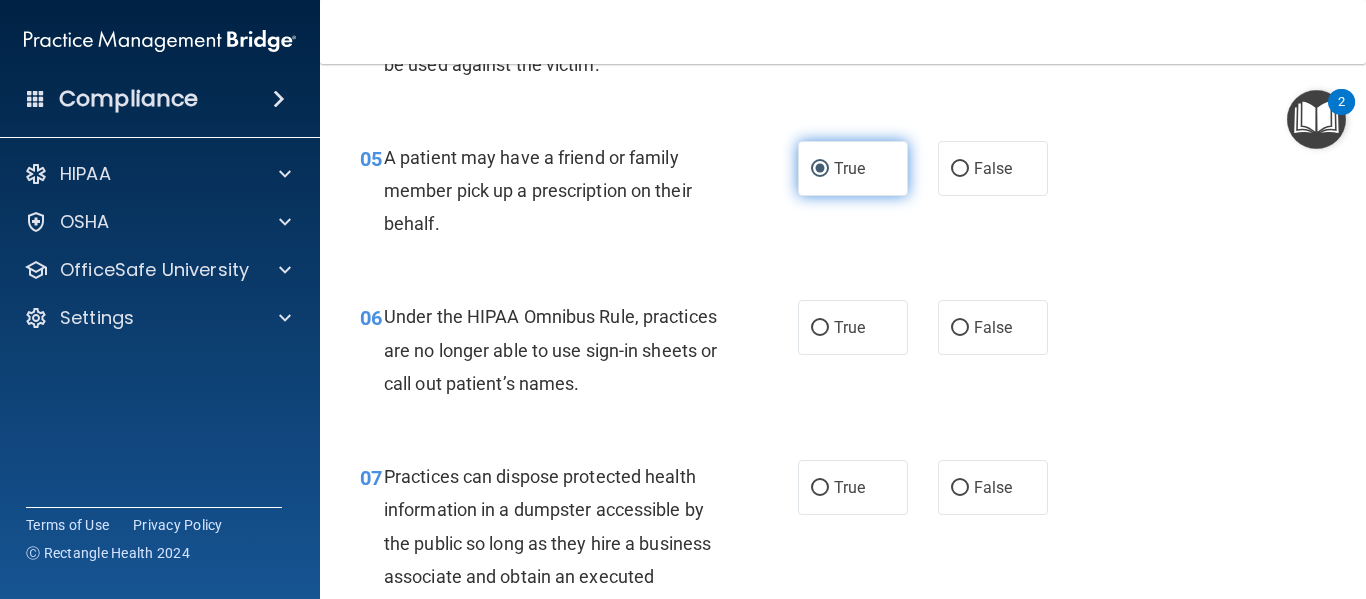 scroll, scrollTop: 932, scrollLeft: 0, axis: vertical 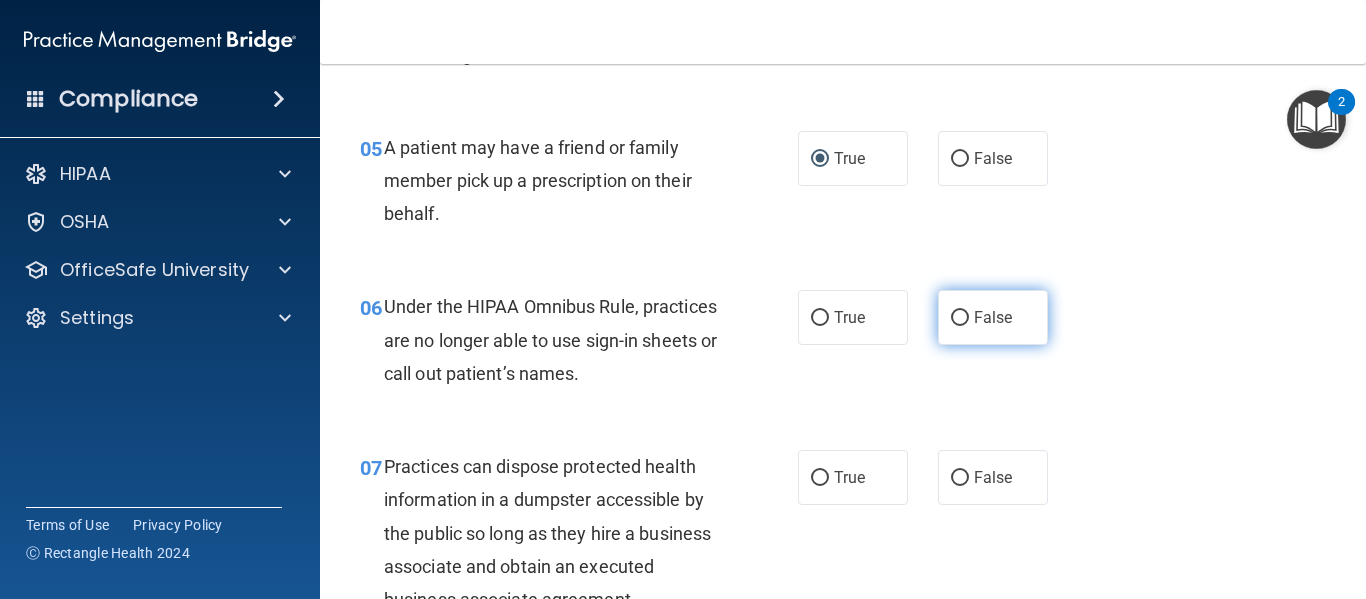 click on "False" at bounding box center [960, 318] 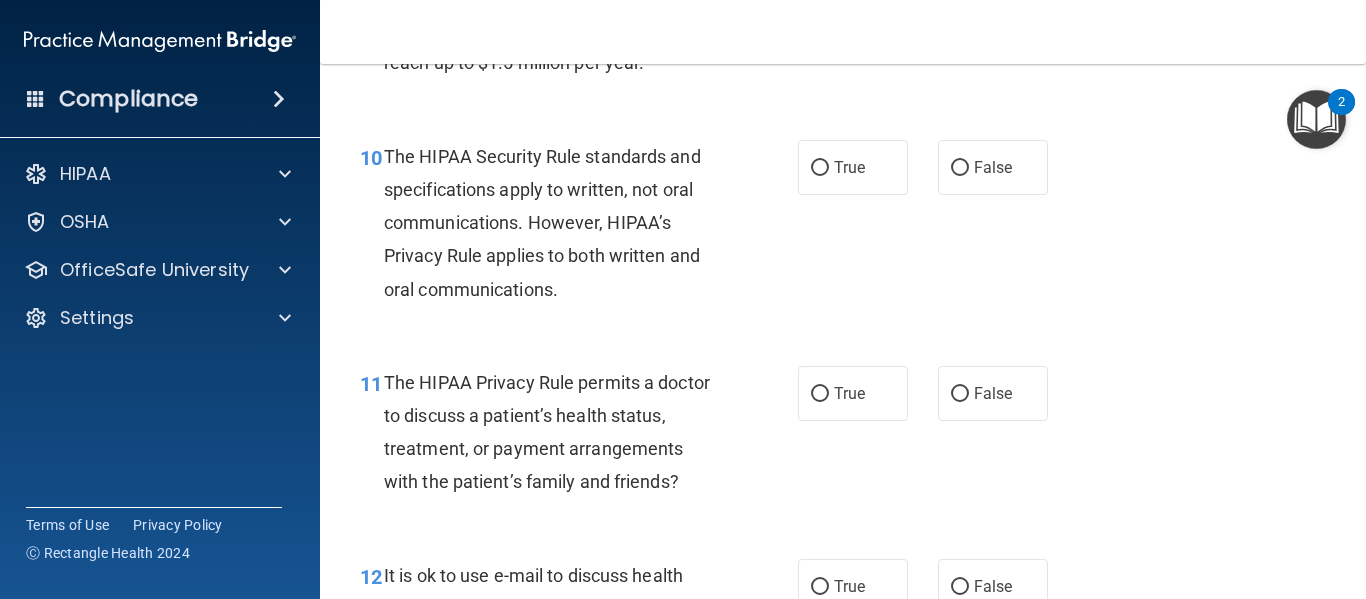 scroll, scrollTop: 1783, scrollLeft: 0, axis: vertical 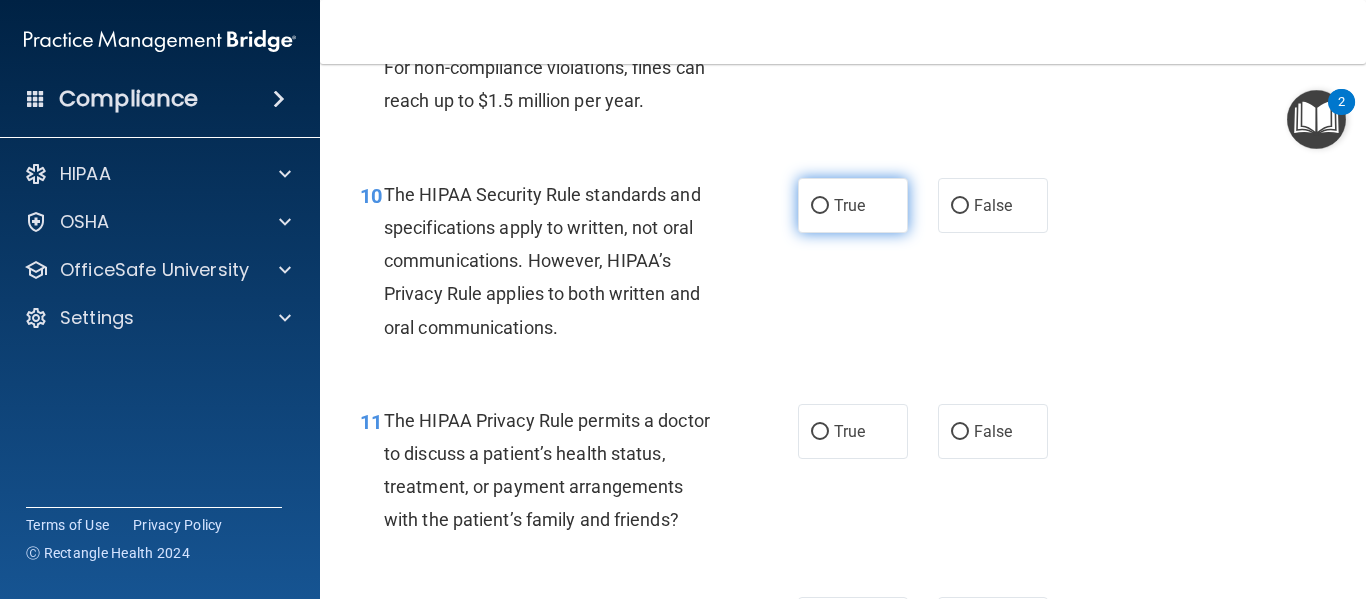 click on "True" at bounding box center [849, 205] 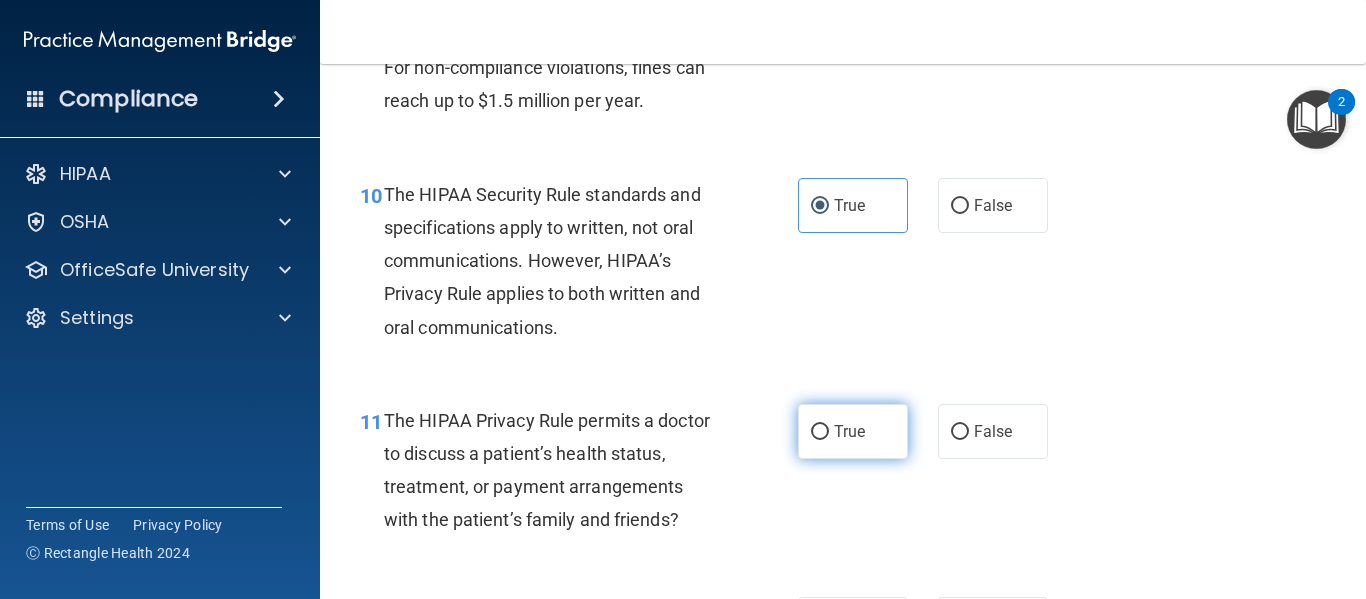 click on "True" at bounding box center (853, 431) 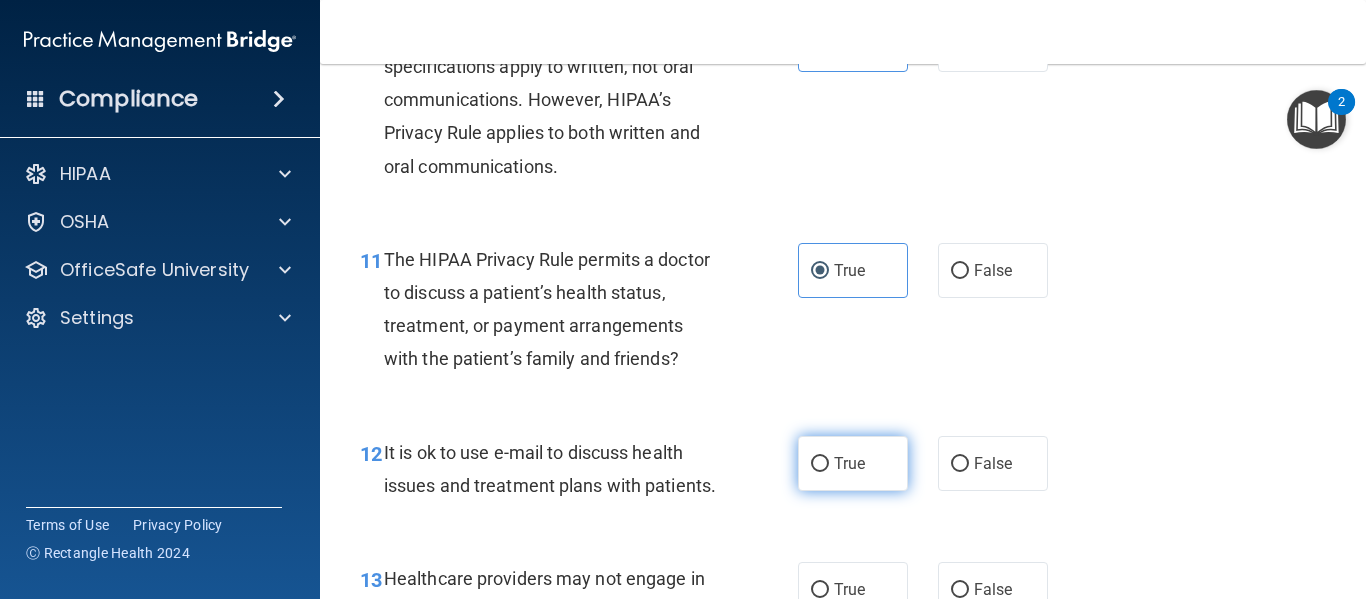 click on "True" at bounding box center [820, 464] 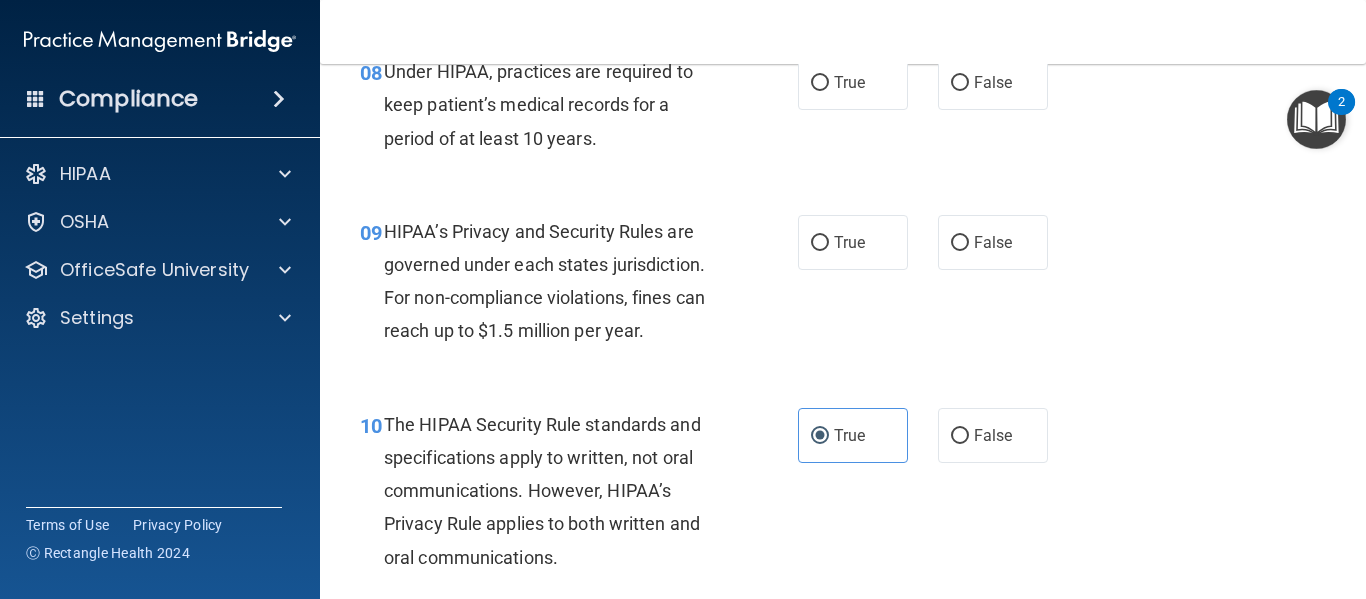 scroll, scrollTop: 1461, scrollLeft: 0, axis: vertical 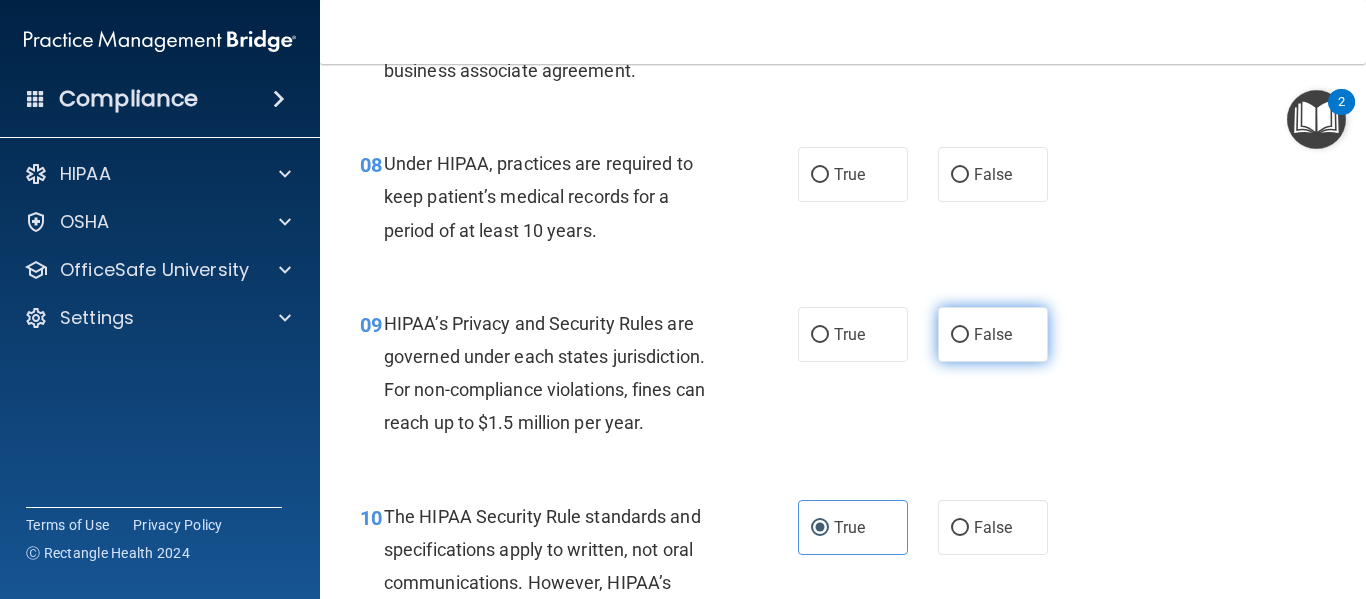 click on "False" at bounding box center [993, 334] 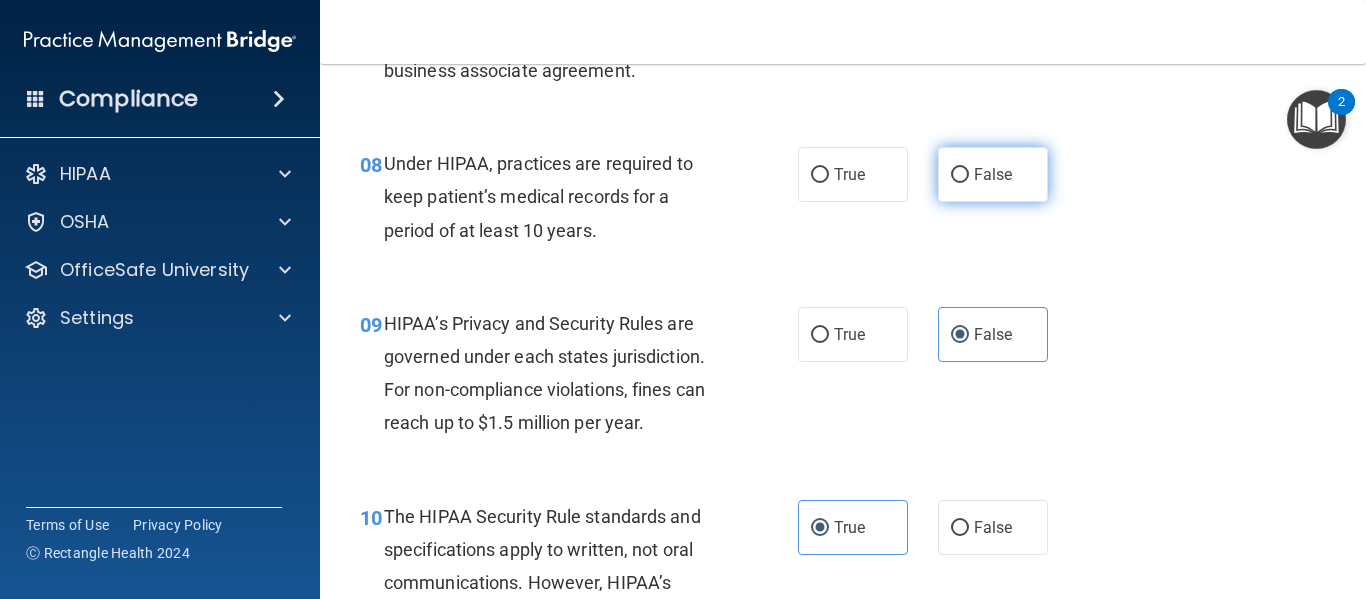 click on "False" at bounding box center [993, 174] 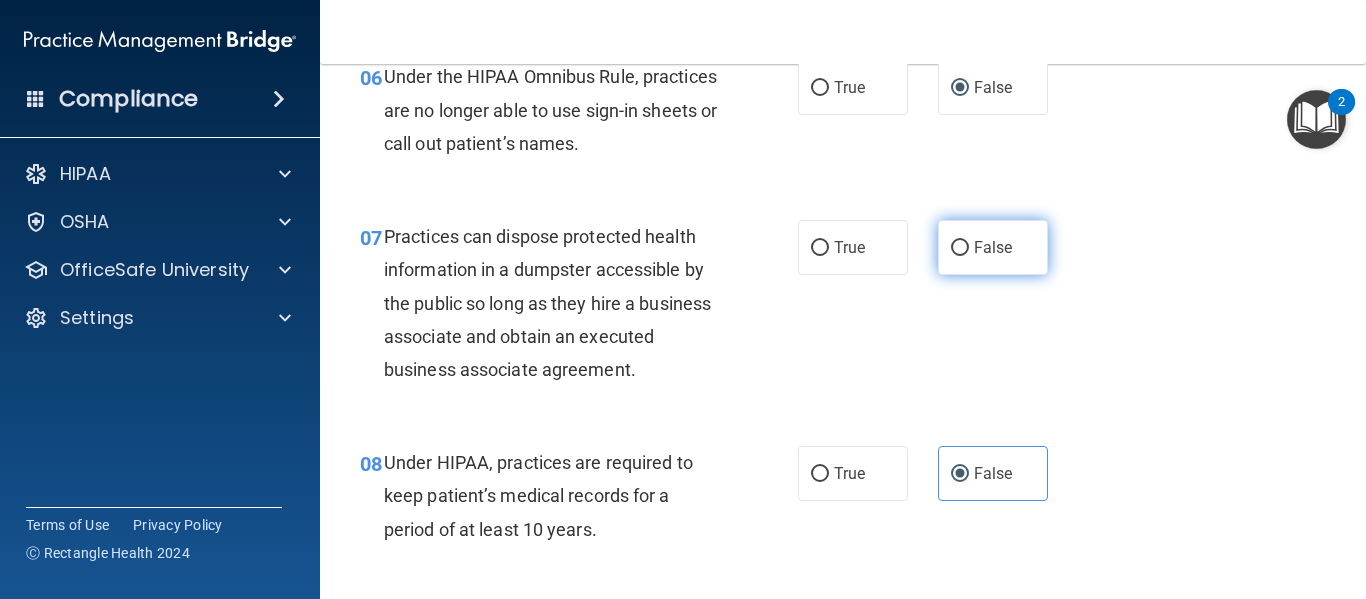 click on "False" at bounding box center (993, 247) 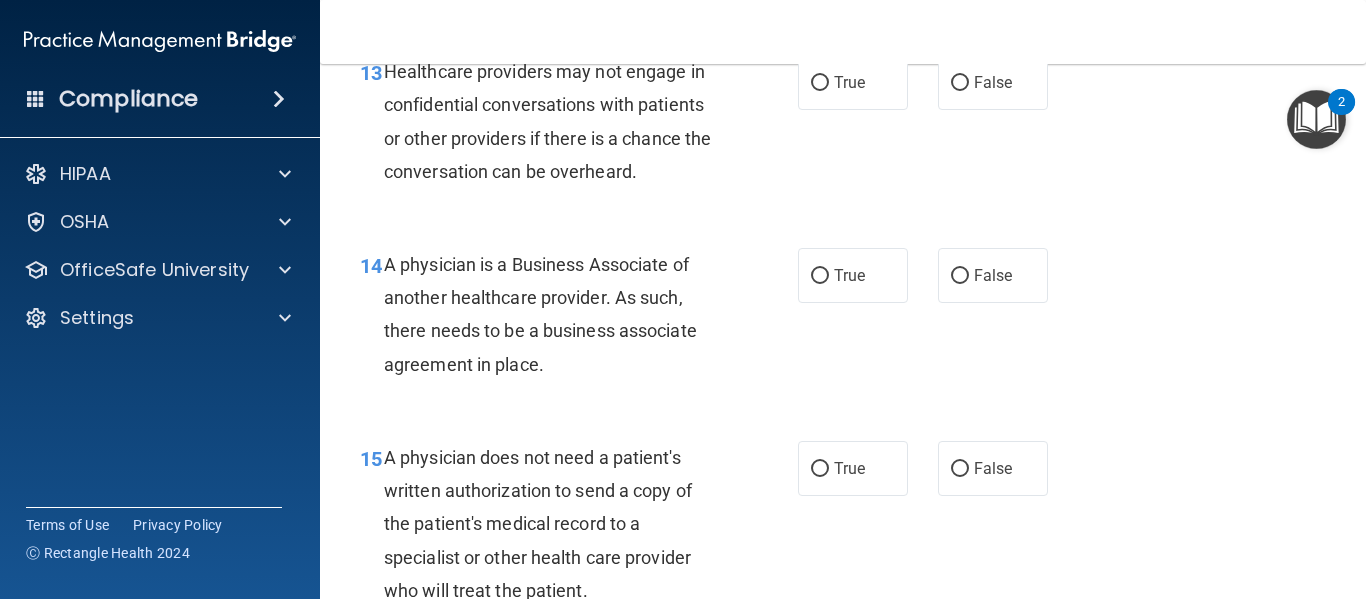 scroll, scrollTop: 2461, scrollLeft: 0, axis: vertical 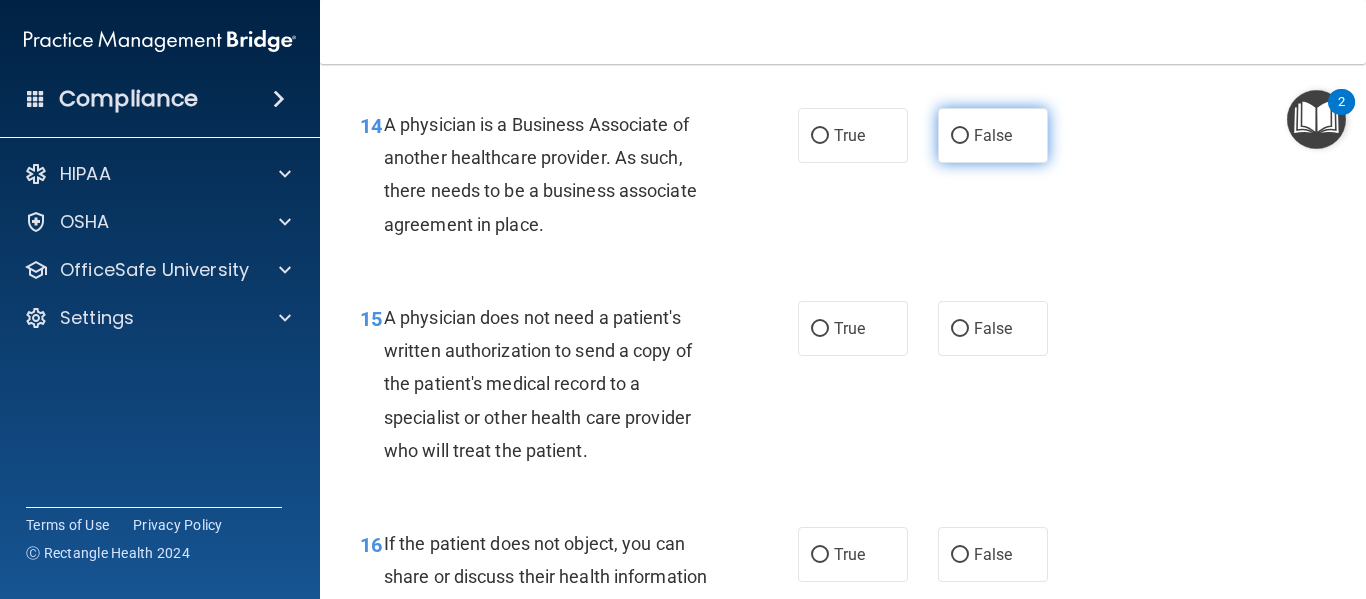 click on "False" at bounding box center (960, 136) 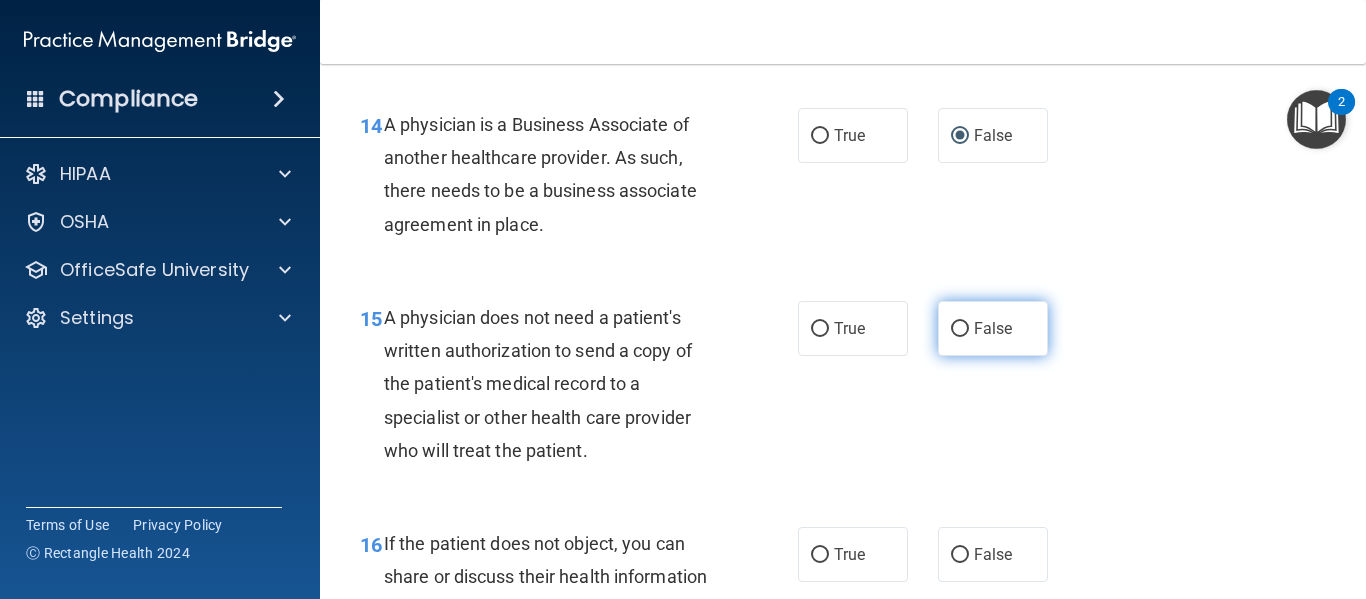 click on "False" at bounding box center (960, 329) 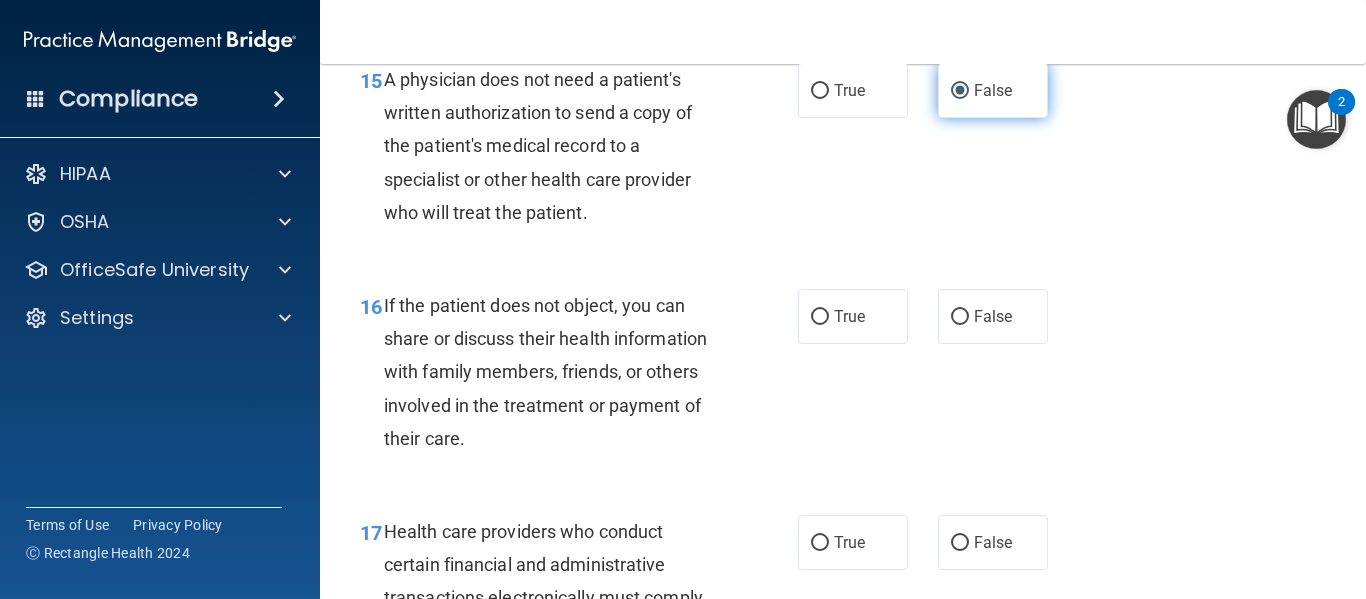 scroll, scrollTop: 2821, scrollLeft: 0, axis: vertical 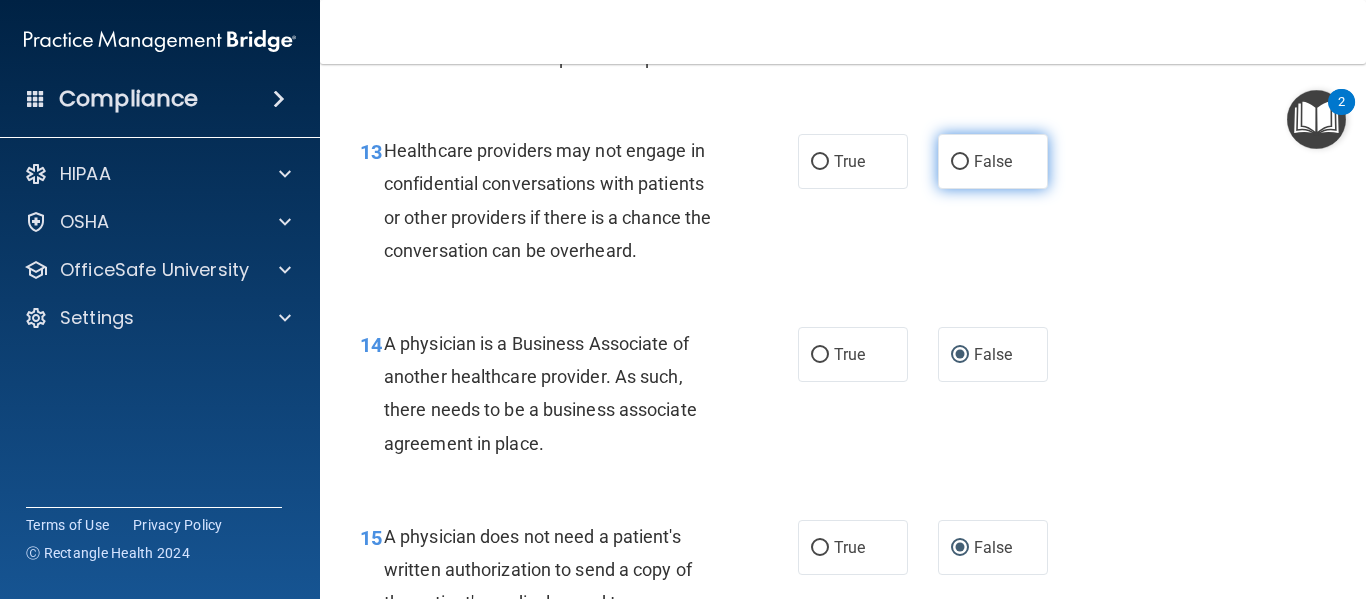 click on "False" at bounding box center [993, 161] 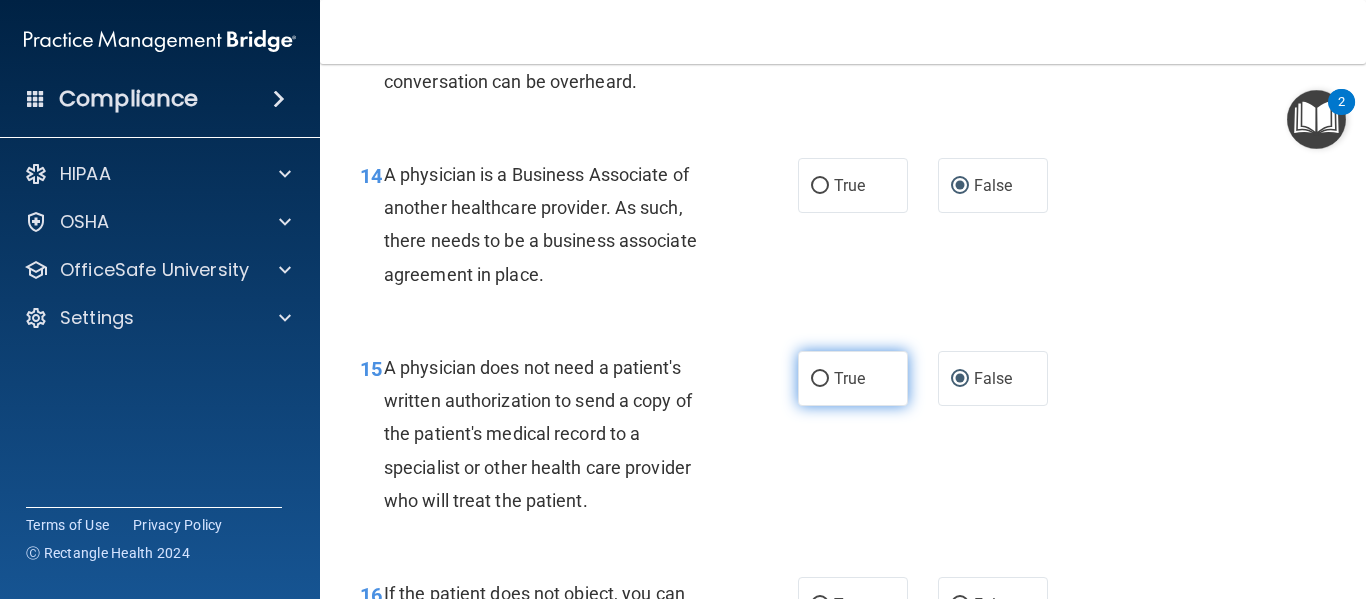 click on "True" at bounding box center (849, 378) 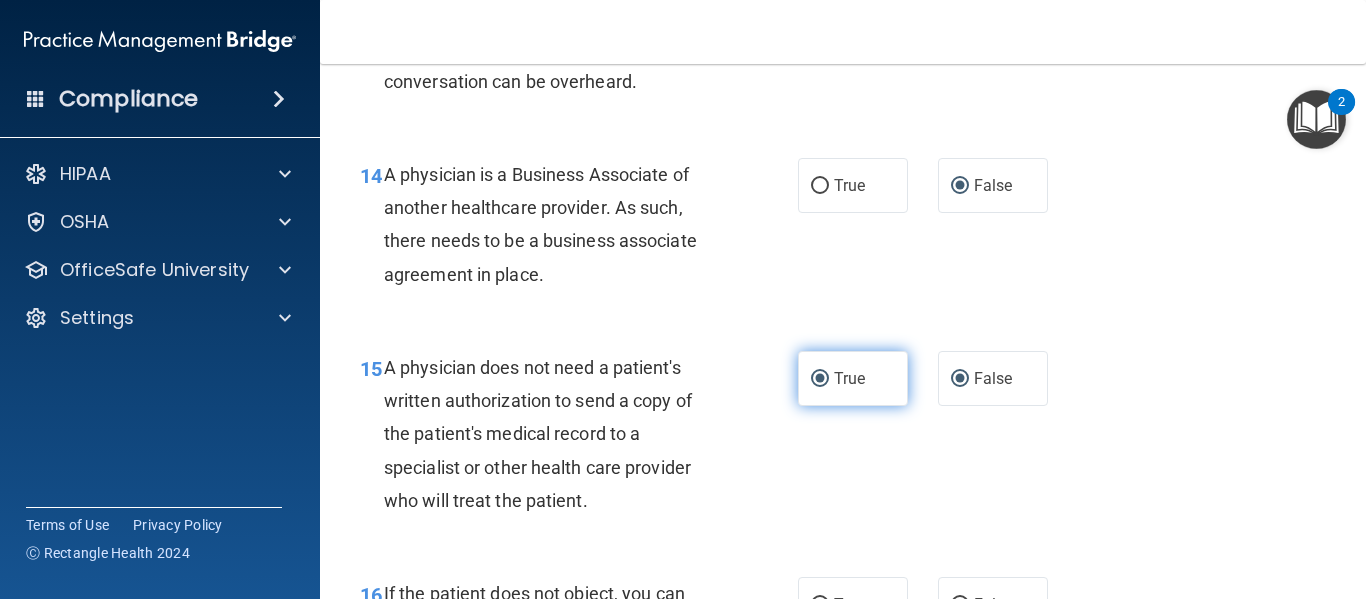 radio on "false" 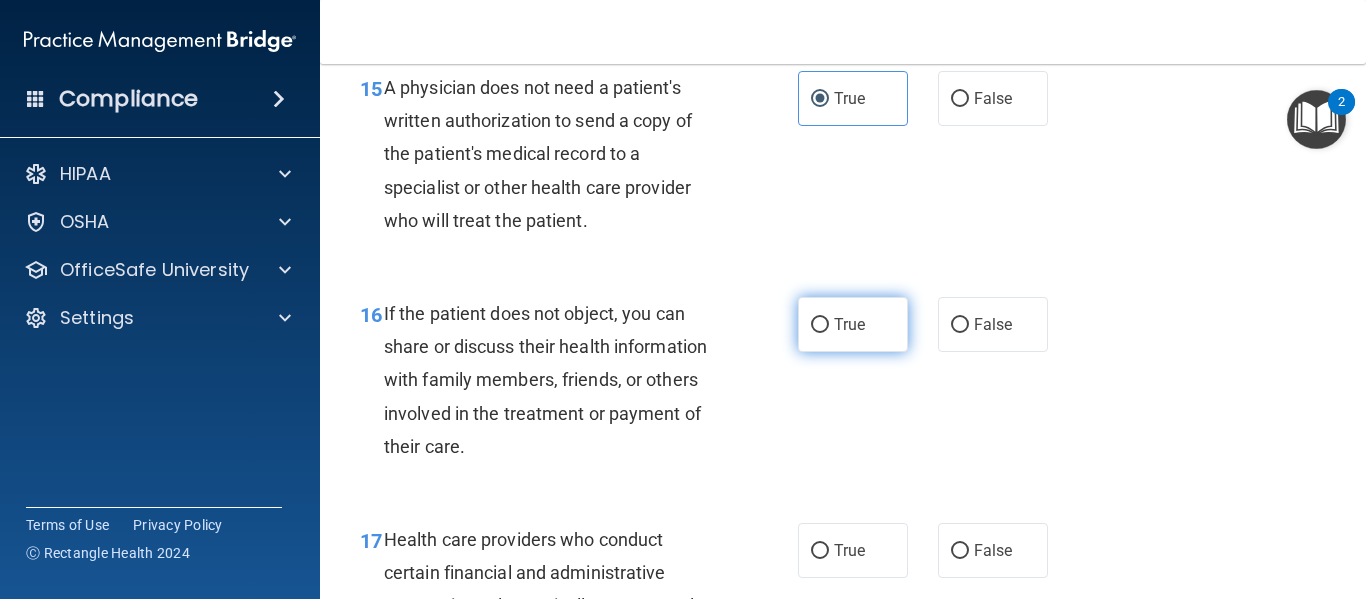 click on "True" at bounding box center [849, 324] 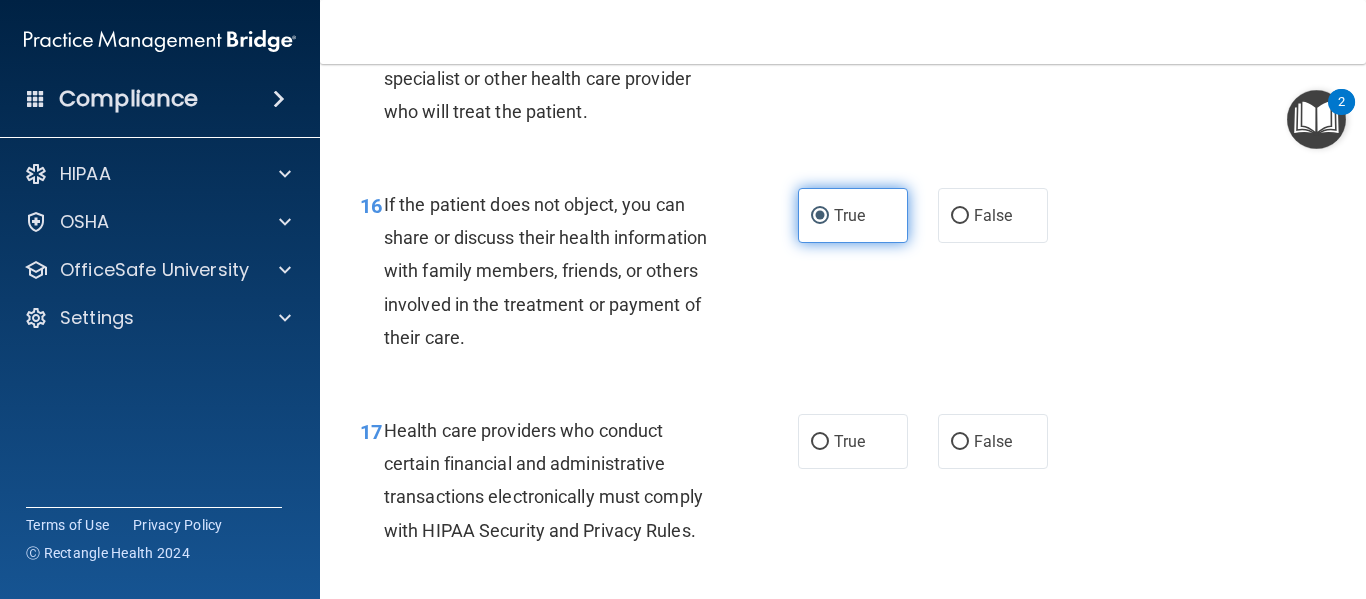 scroll, scrollTop: 3043, scrollLeft: 0, axis: vertical 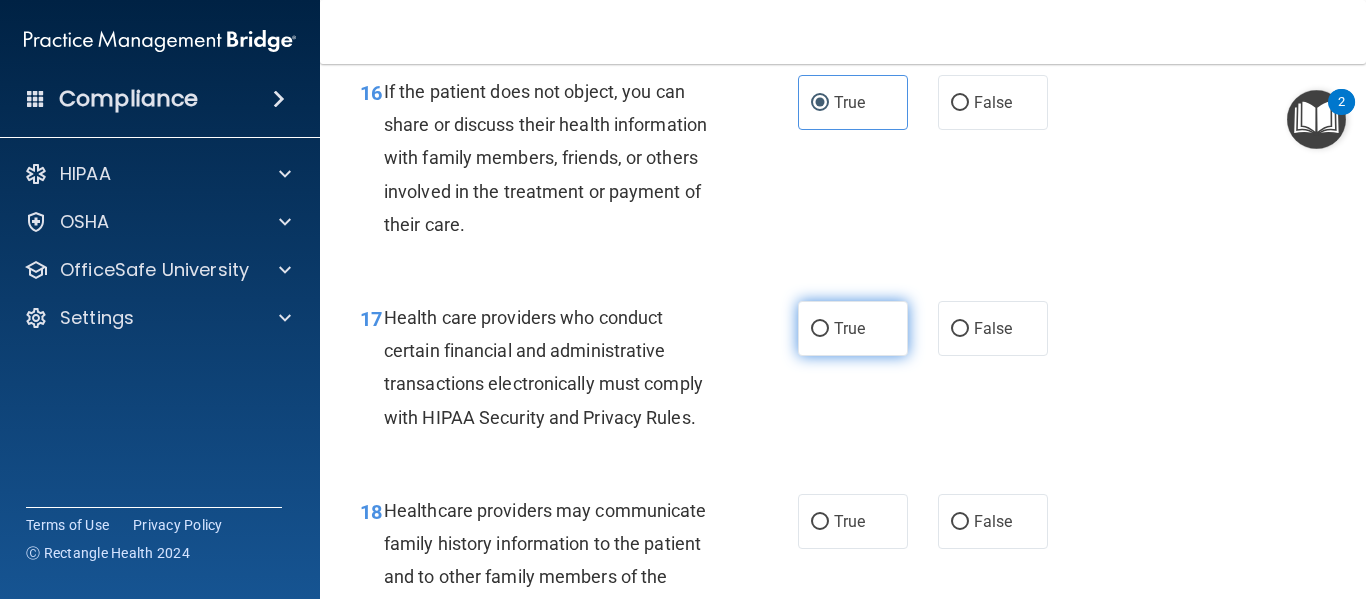 click on "True" at bounding box center (849, 328) 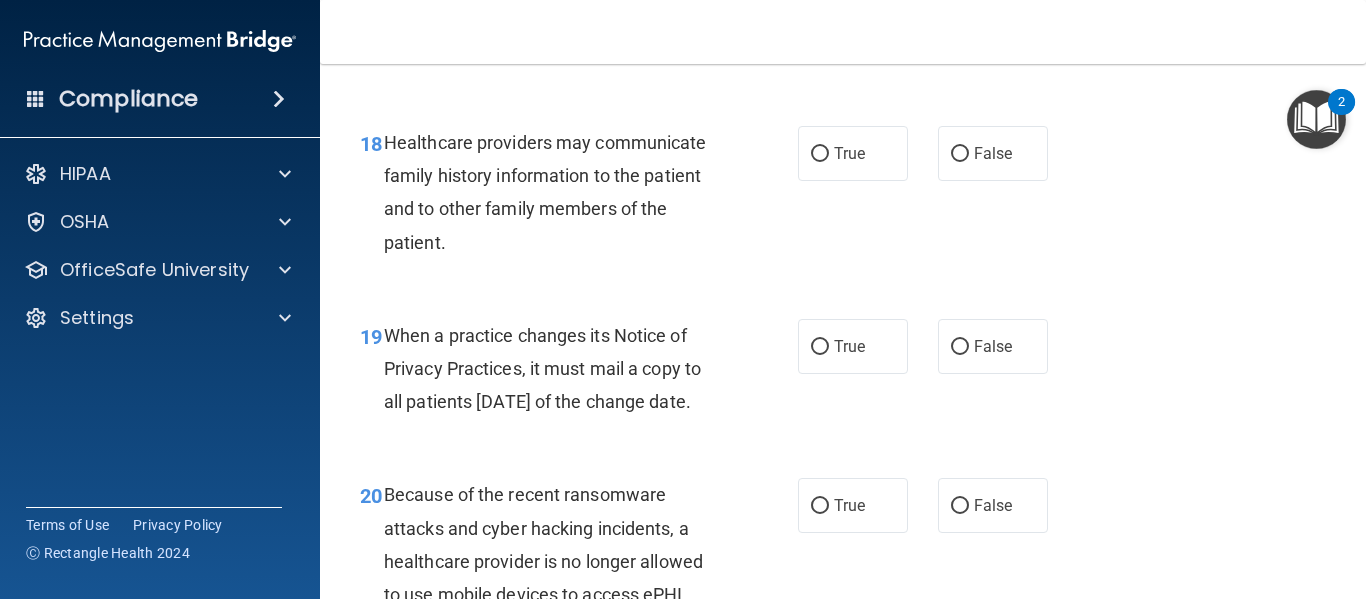 scroll, scrollTop: 3425, scrollLeft: 0, axis: vertical 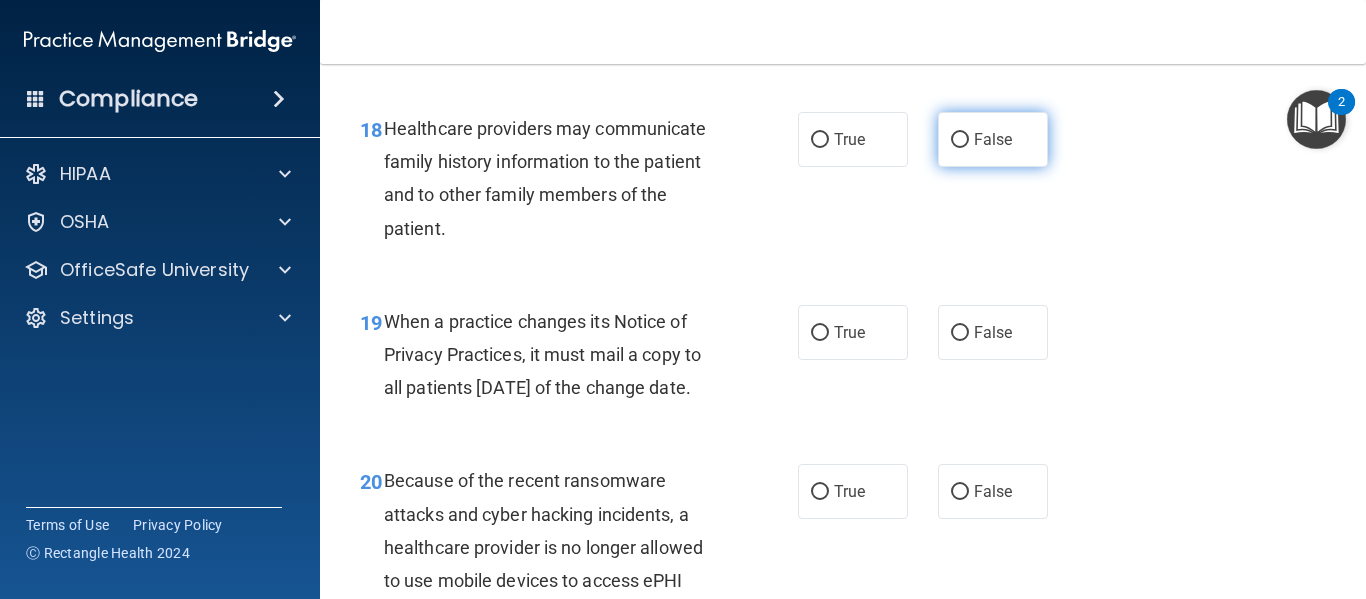 click on "False" at bounding box center (993, 139) 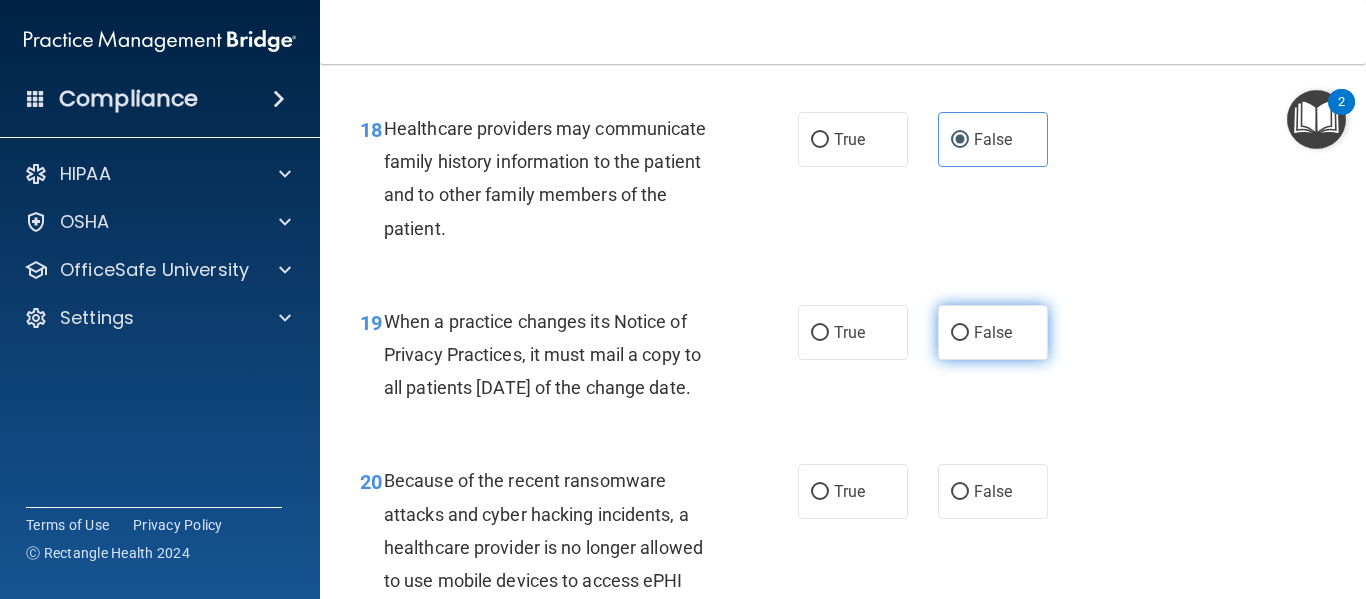 click on "False" at bounding box center [960, 333] 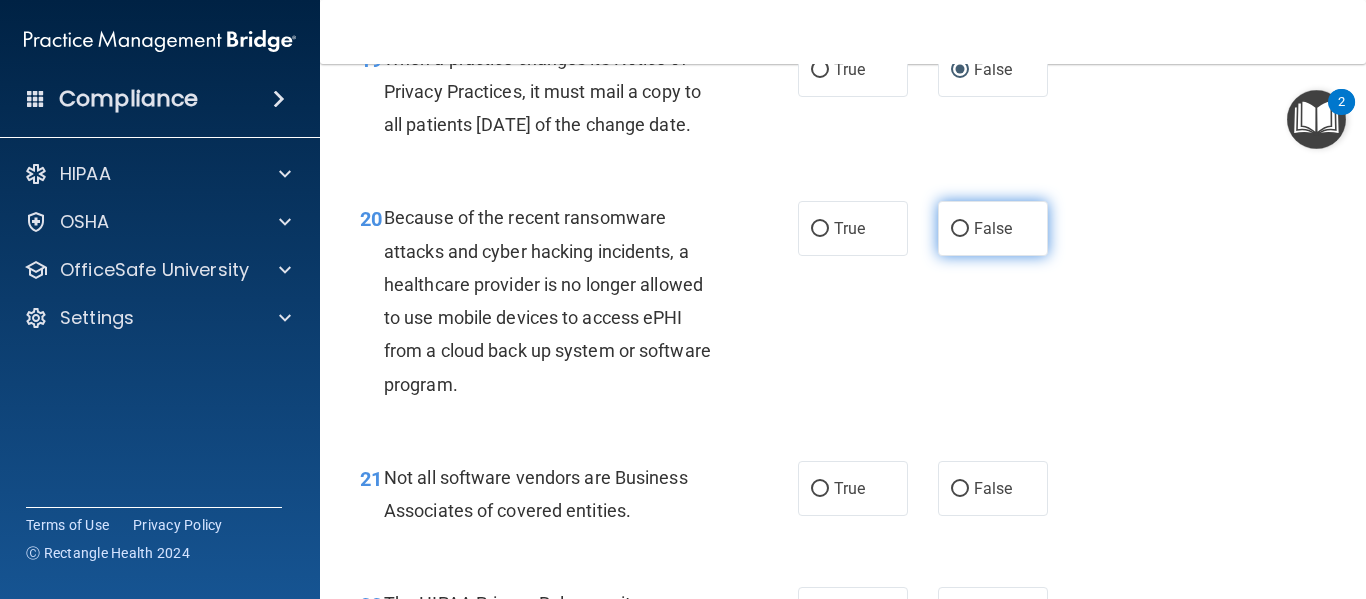 click on "False" at bounding box center [993, 228] 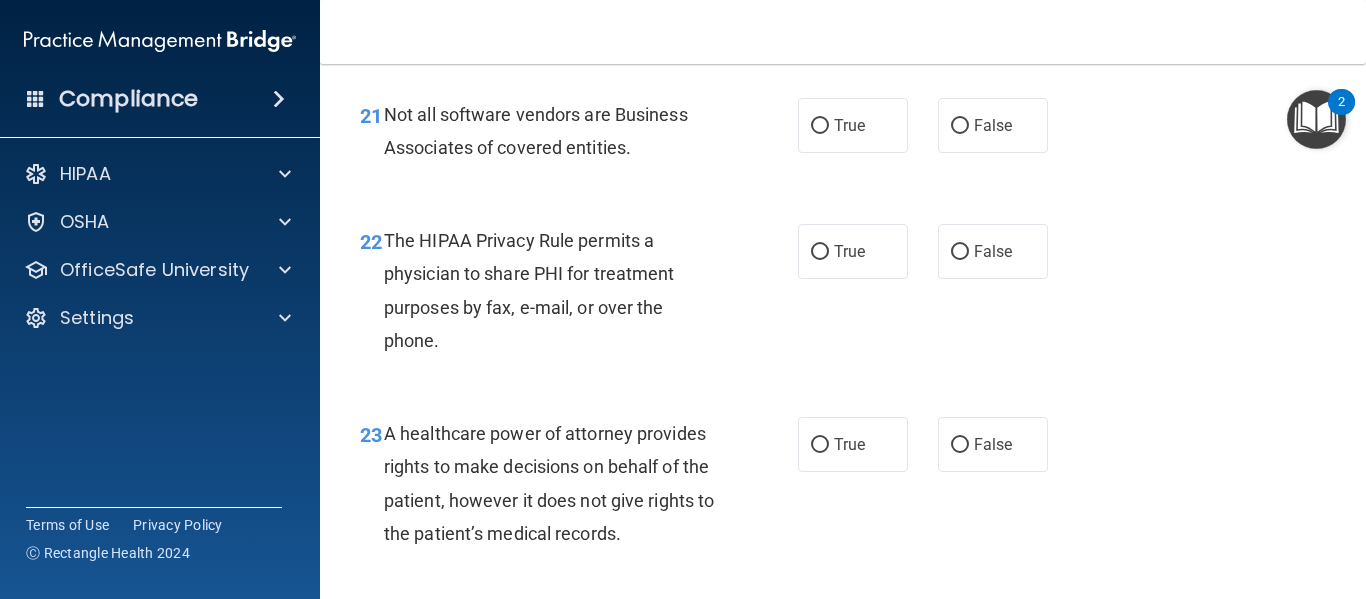 scroll, scrollTop: 4053, scrollLeft: 0, axis: vertical 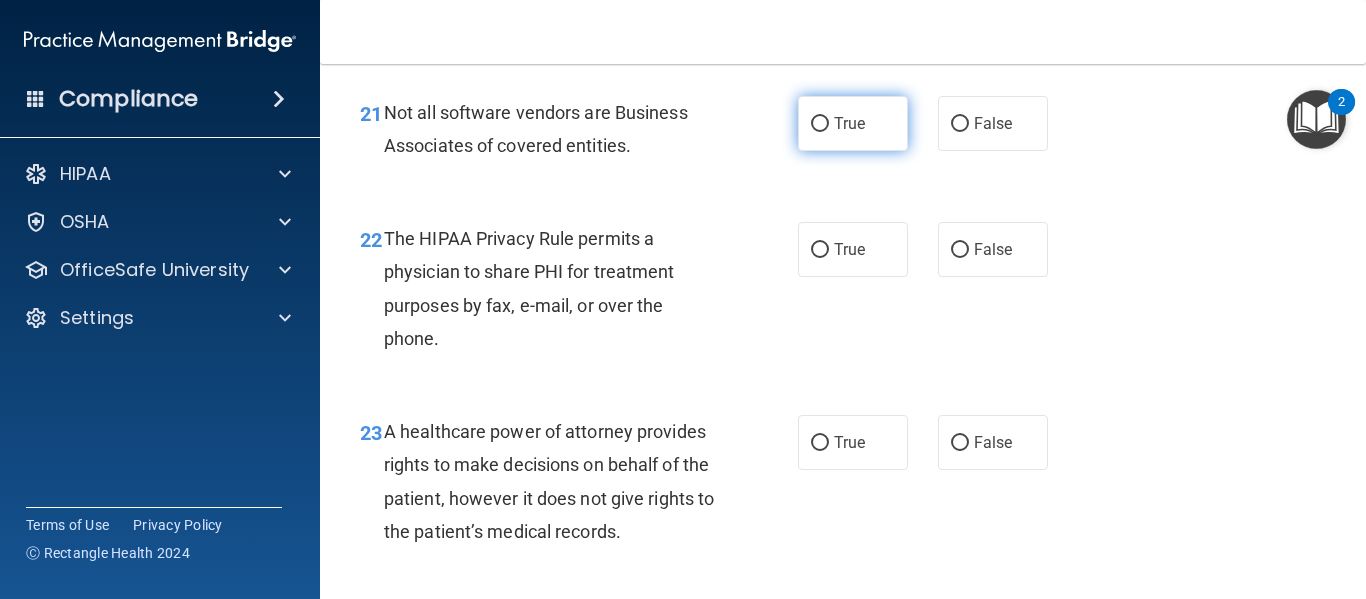 click on "True" at bounding box center [853, 123] 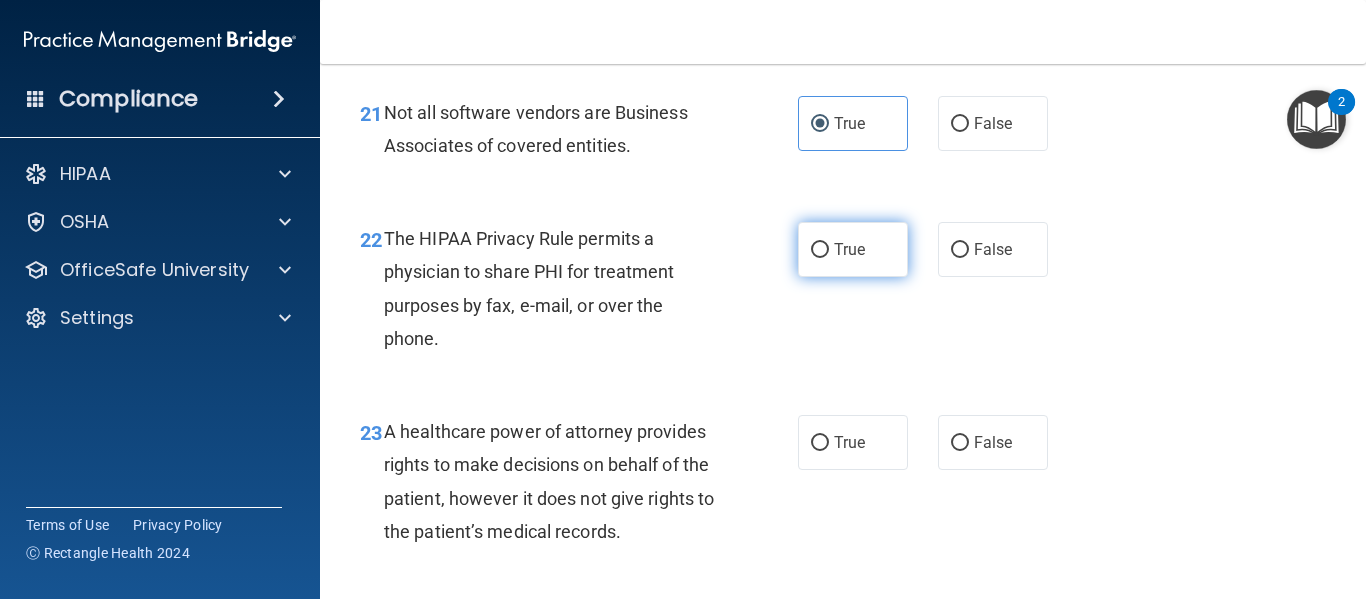 click on "True" at bounding box center [853, 249] 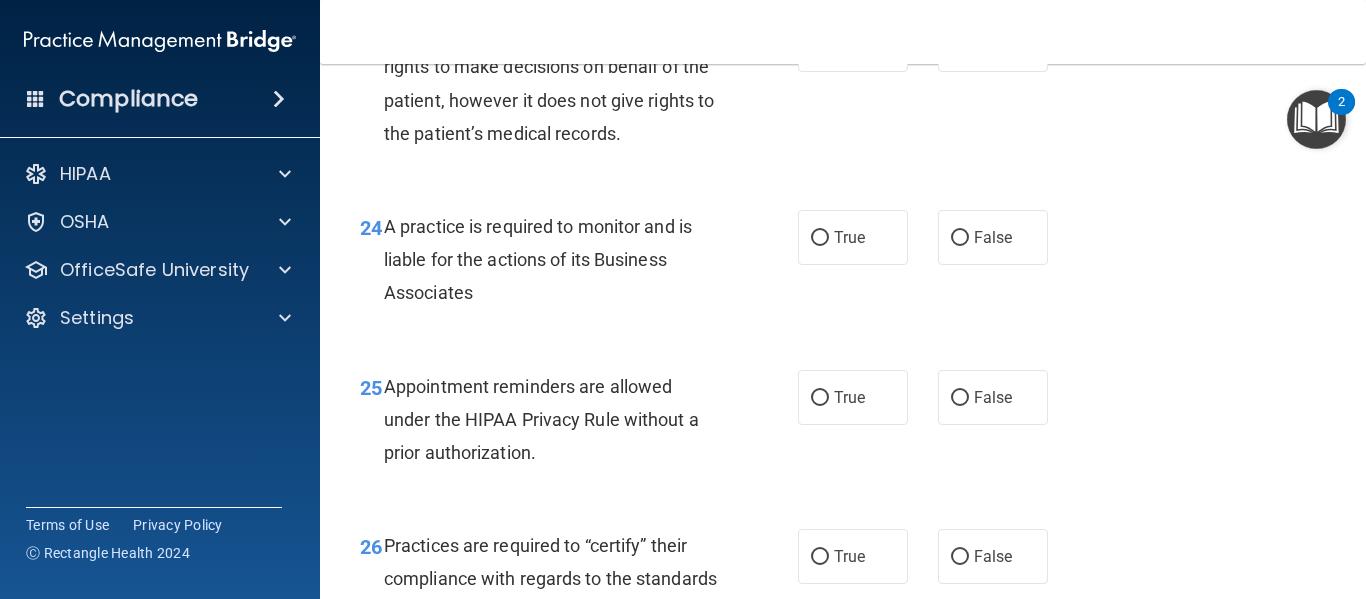 scroll, scrollTop: 4452, scrollLeft: 0, axis: vertical 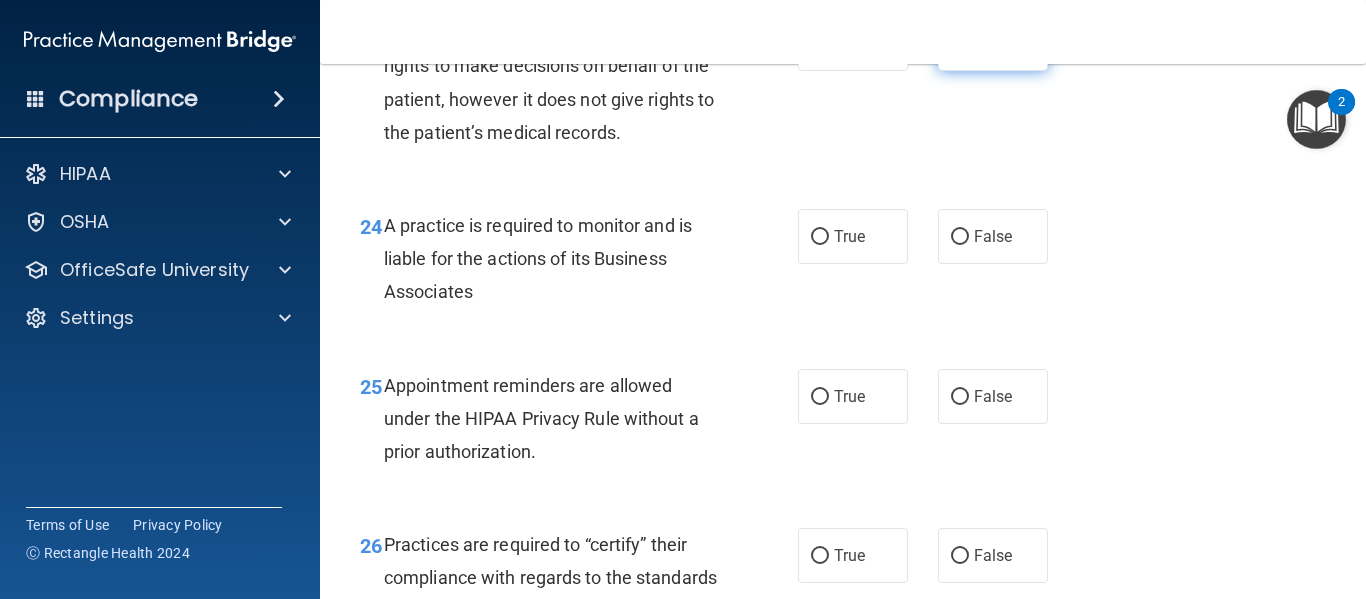 click on "False" at bounding box center (993, 43) 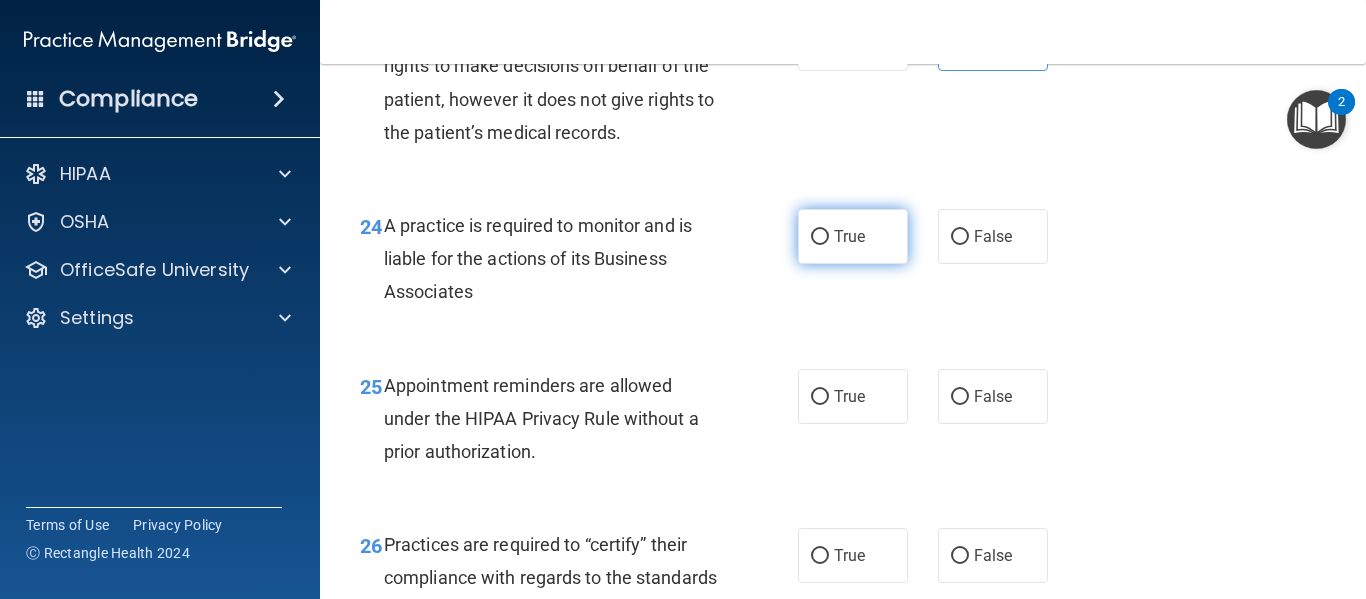 click on "True" at bounding box center [849, 236] 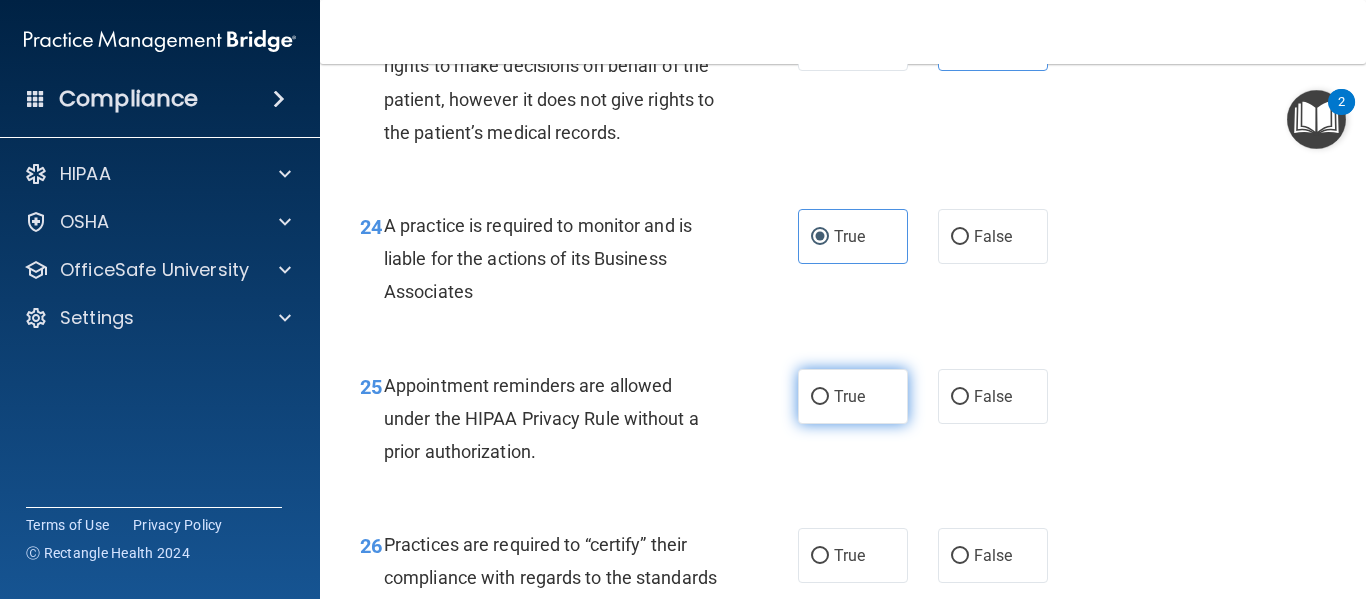 click on "True" at bounding box center (849, 396) 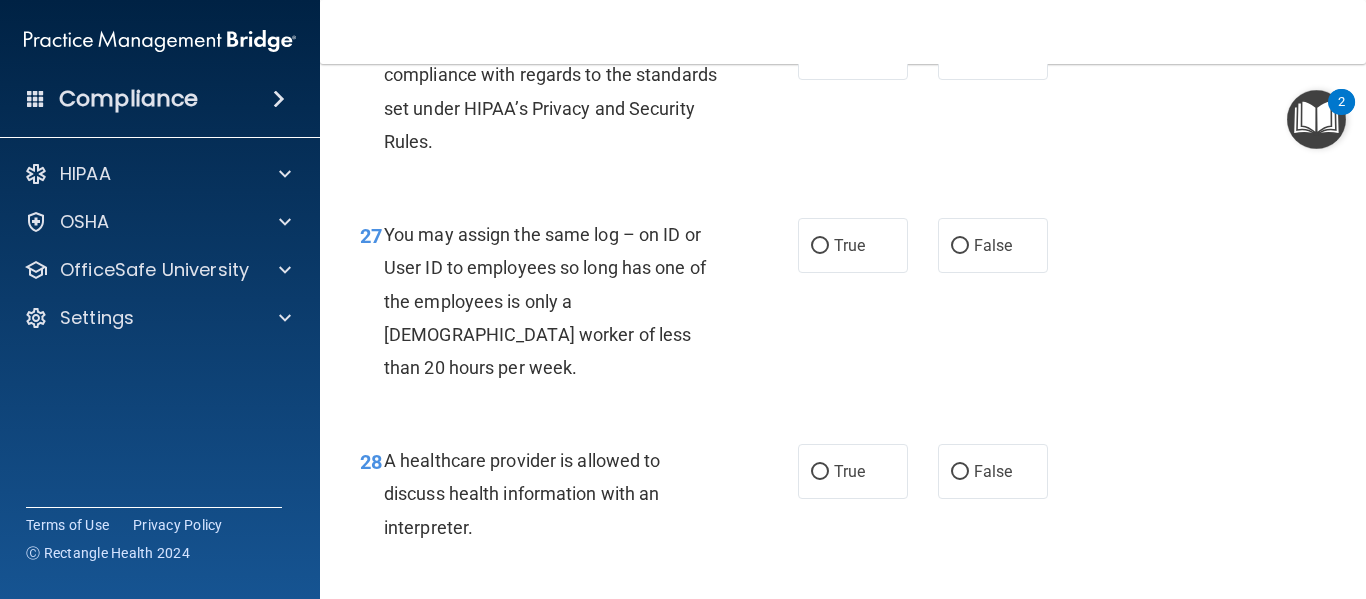scroll, scrollTop: 4973, scrollLeft: 0, axis: vertical 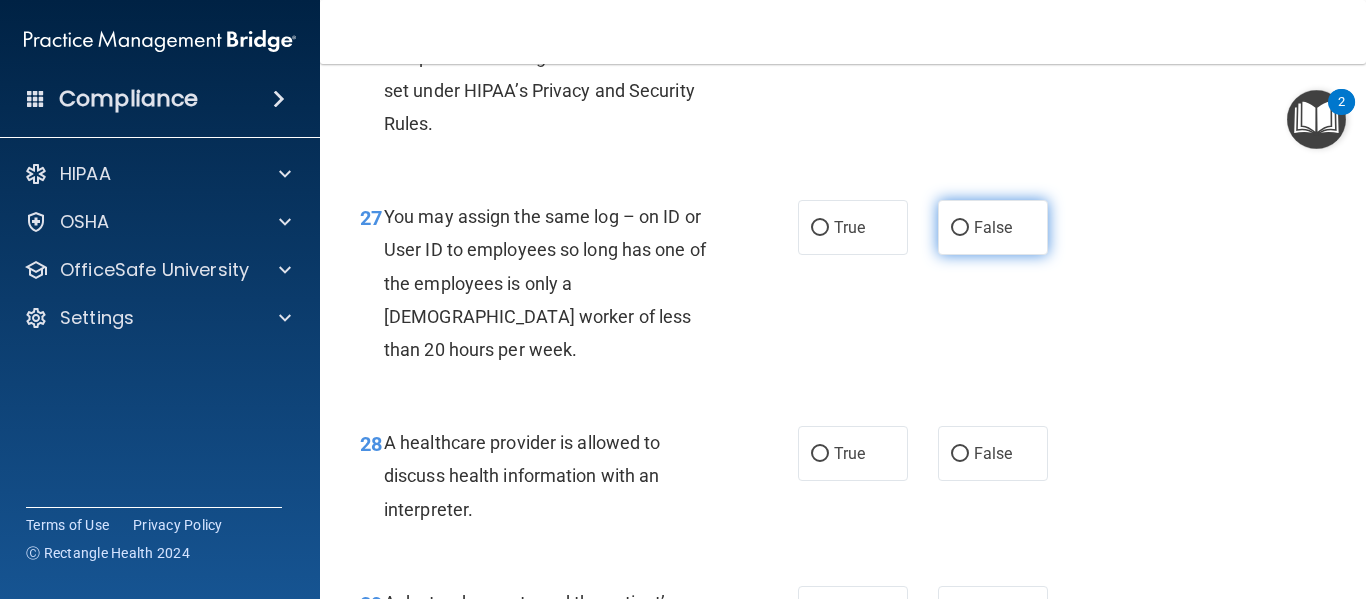 click on "False" at bounding box center (960, 228) 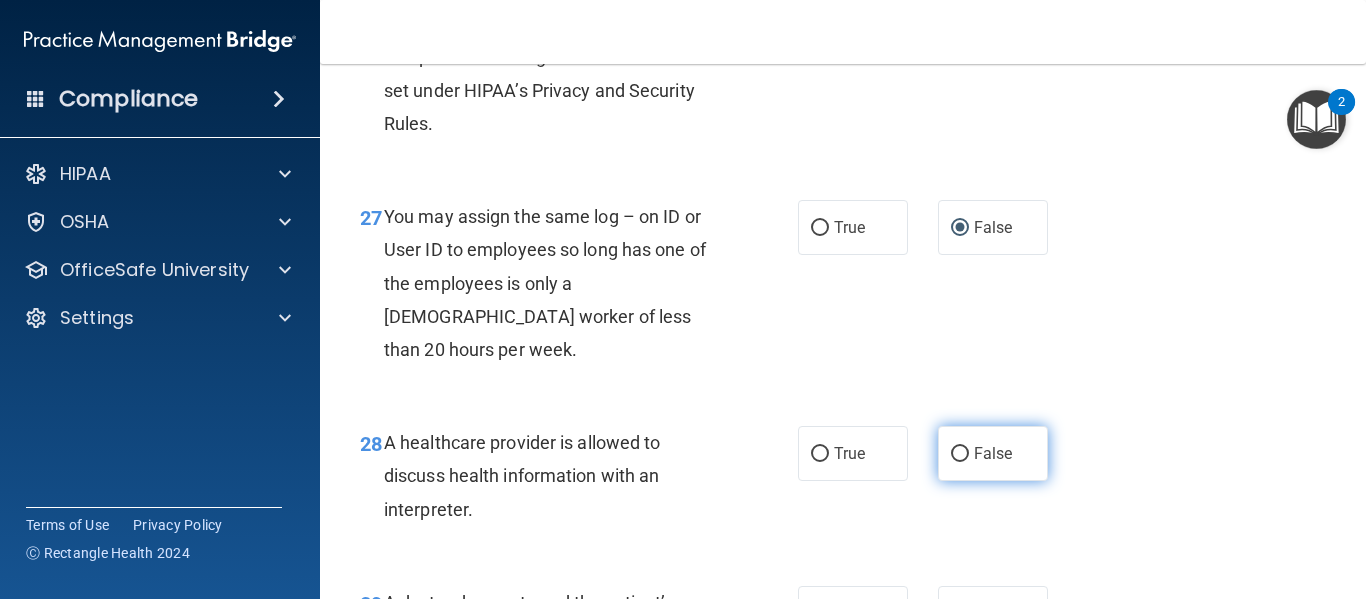 click on "False" at bounding box center [993, 453] 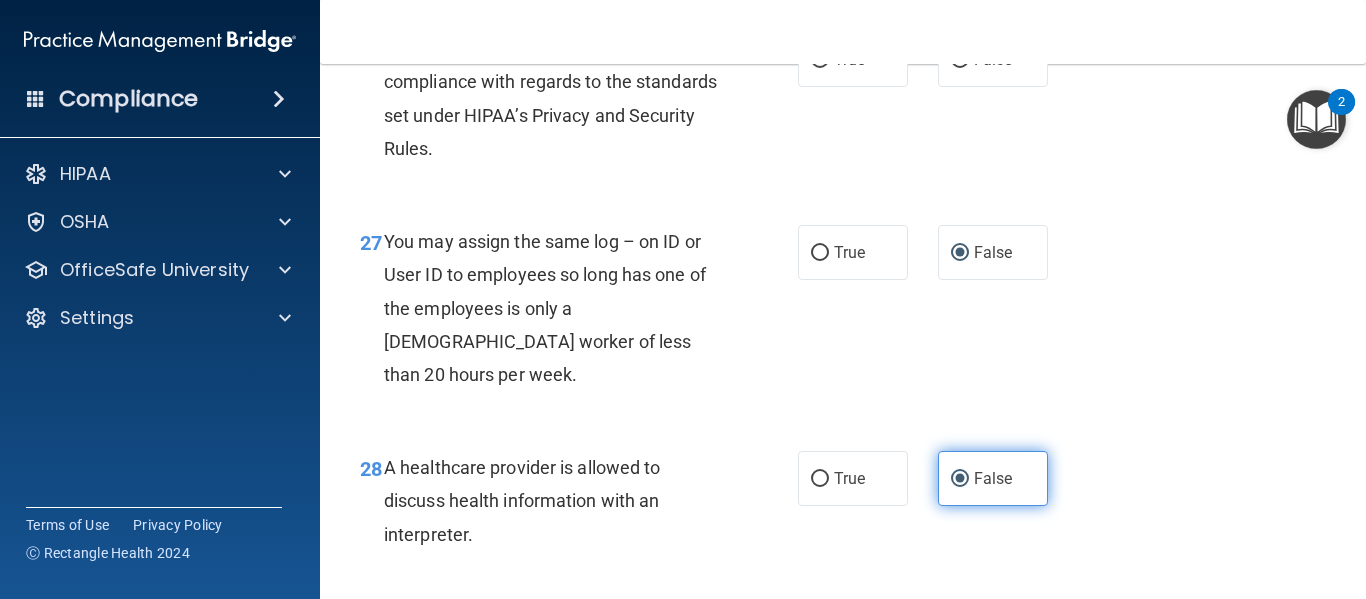 scroll, scrollTop: 4943, scrollLeft: 0, axis: vertical 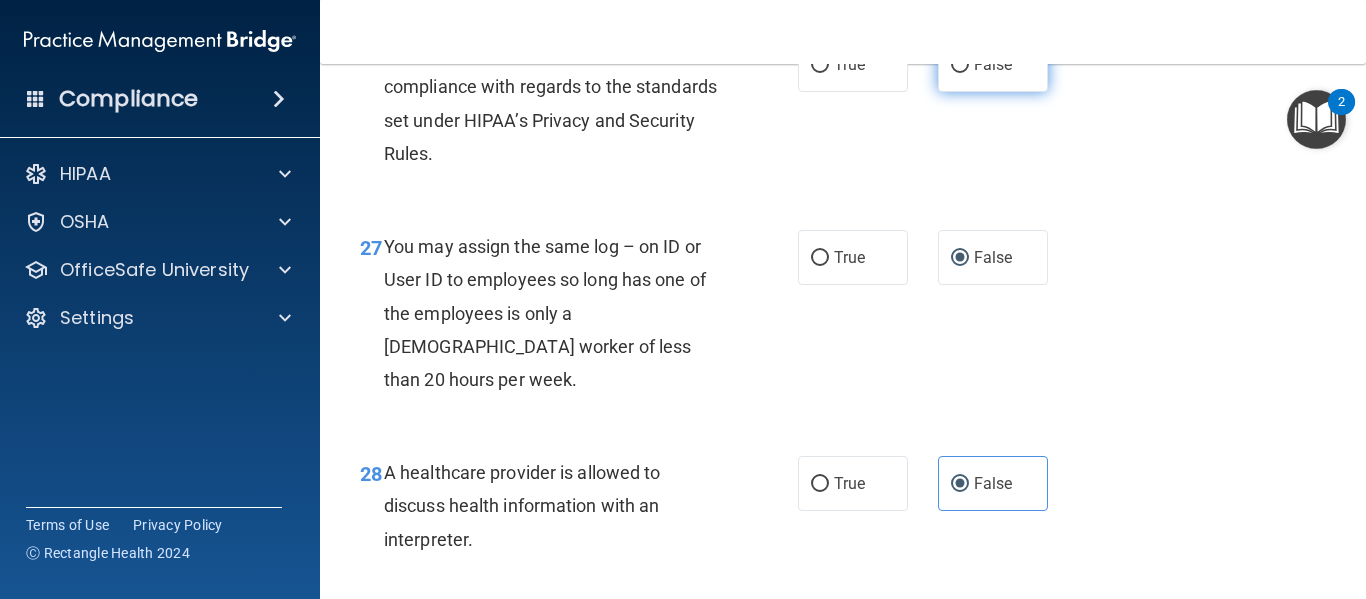 click on "False" at bounding box center [993, 64] 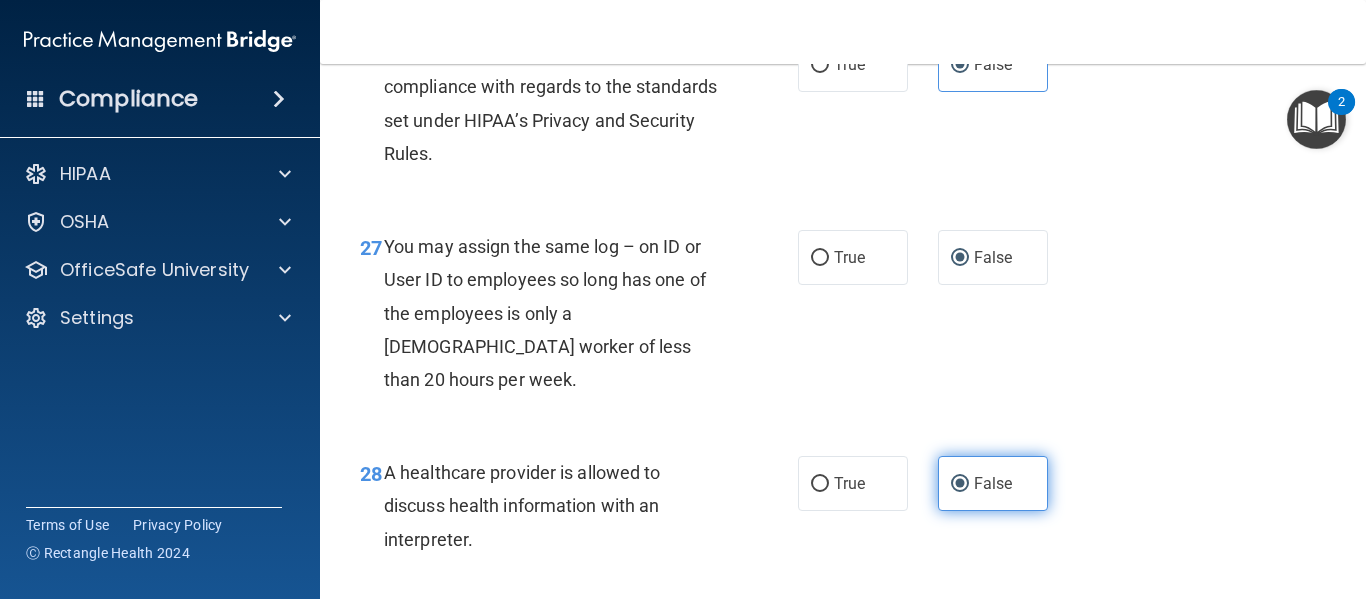 click on "False" at bounding box center [993, 483] 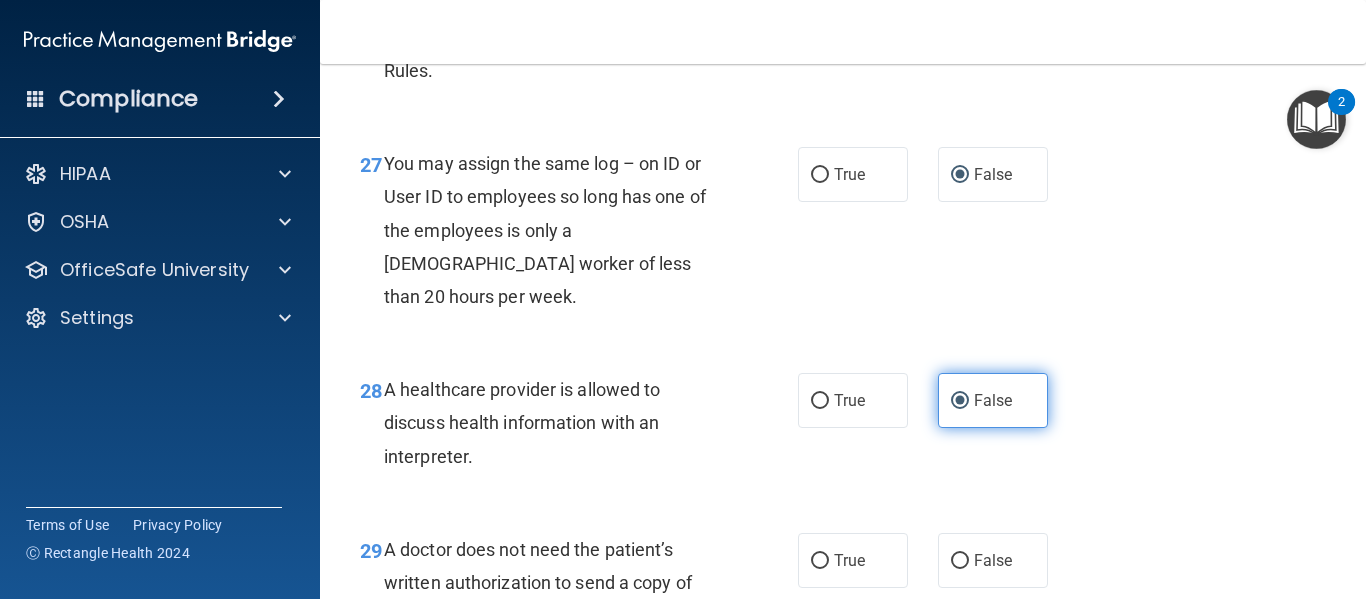 scroll, scrollTop: 5116, scrollLeft: 0, axis: vertical 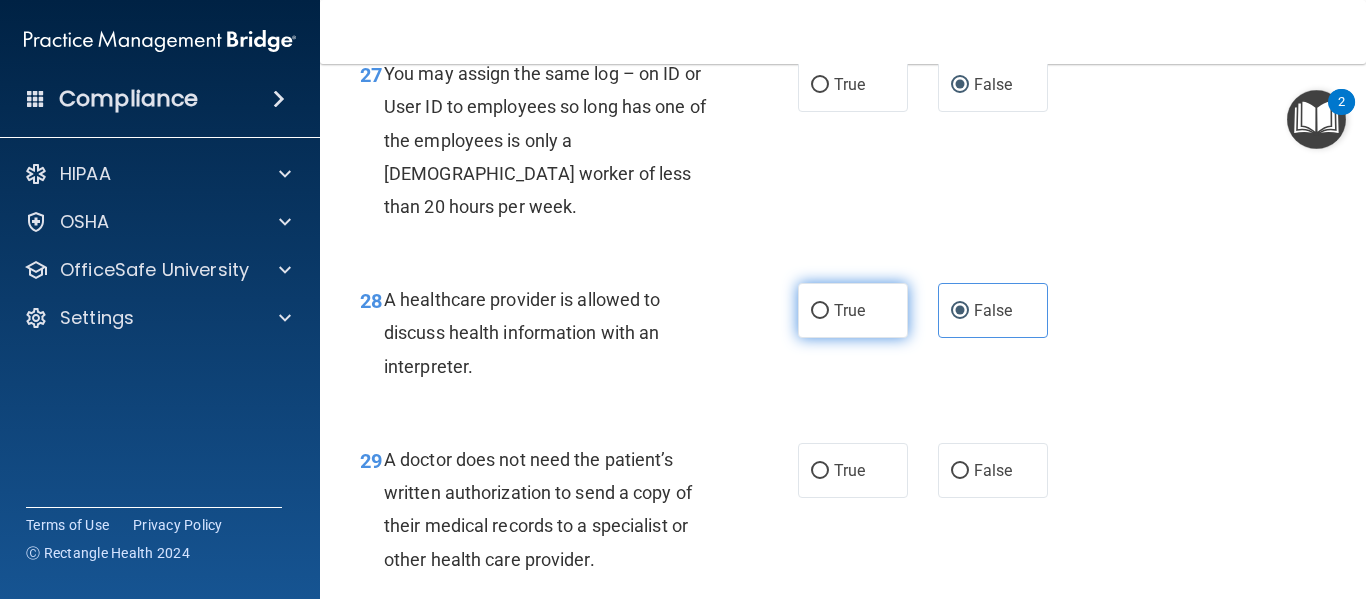 click on "True" at bounding box center (849, 310) 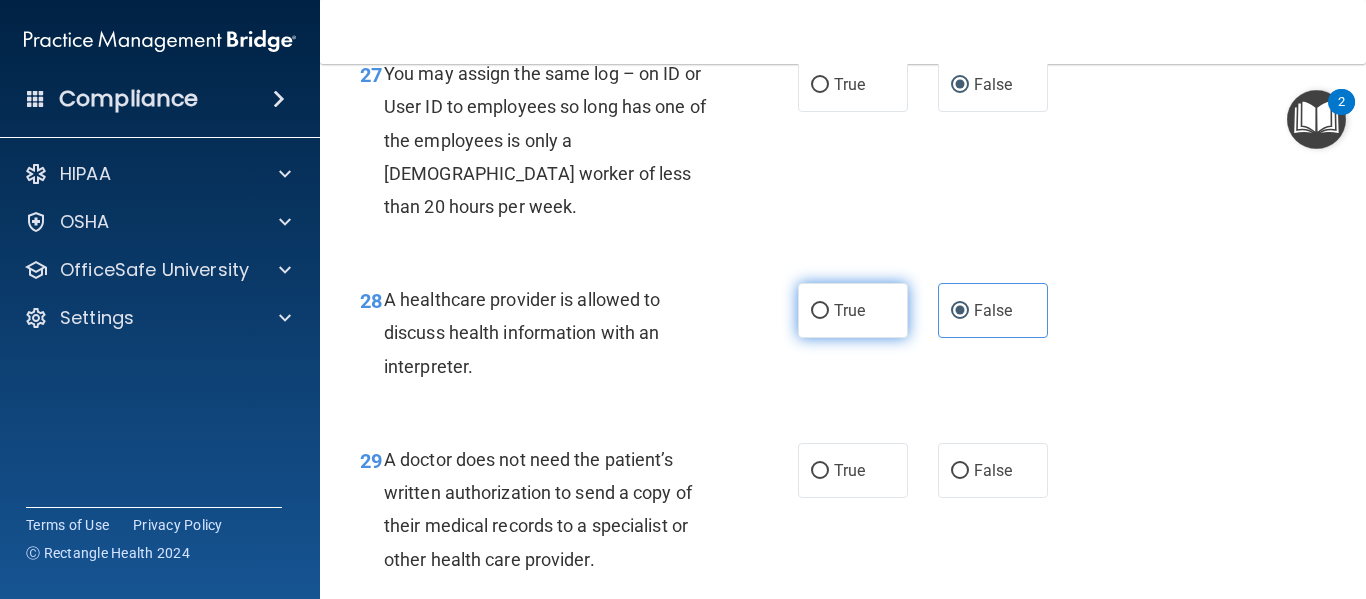 radio on "true" 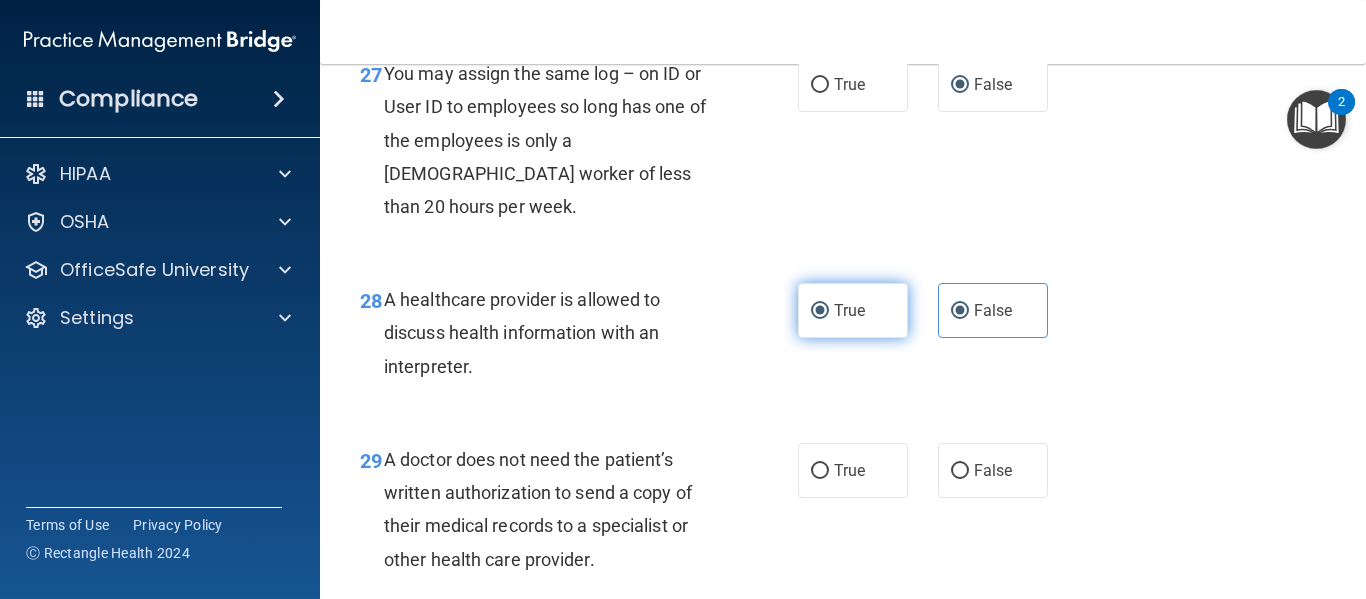 radio on "false" 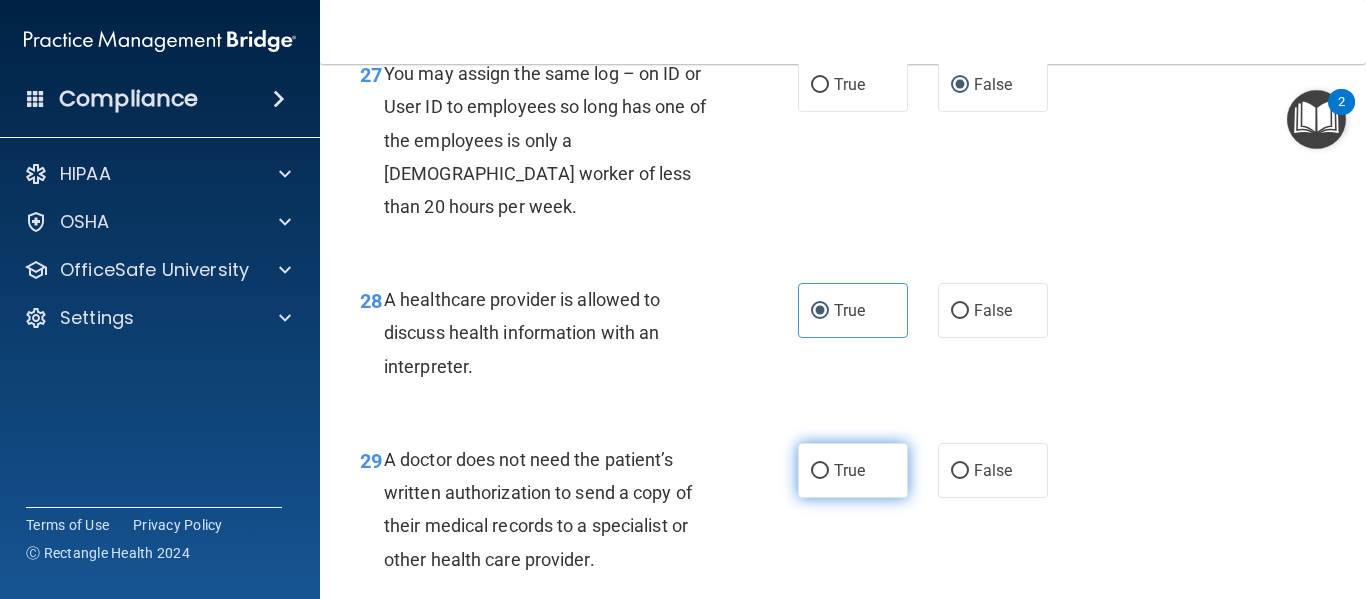 click on "True" at bounding box center [853, 470] 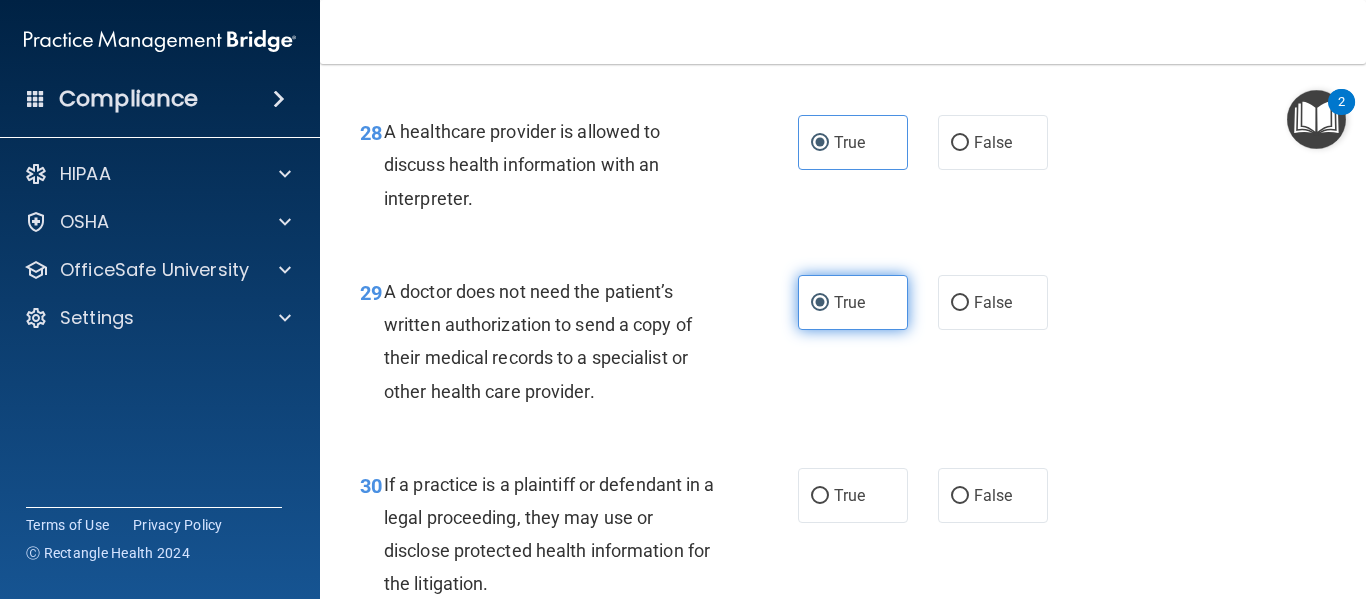 scroll, scrollTop: 5405, scrollLeft: 0, axis: vertical 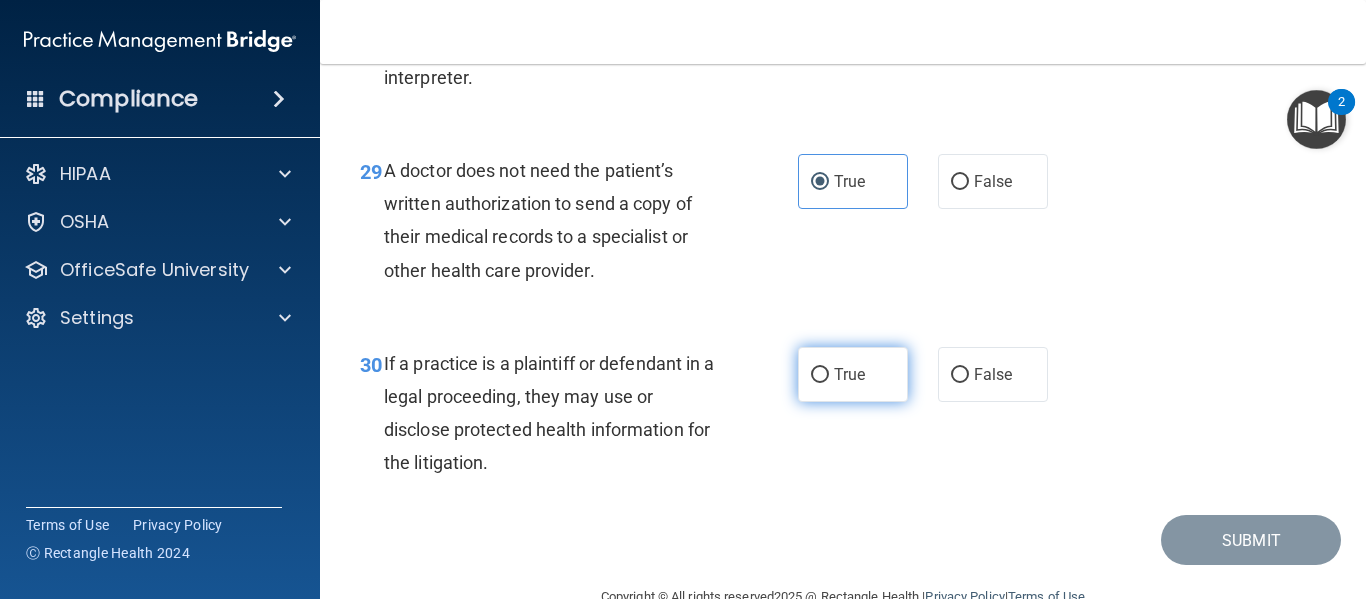 click on "True" at bounding box center (849, 374) 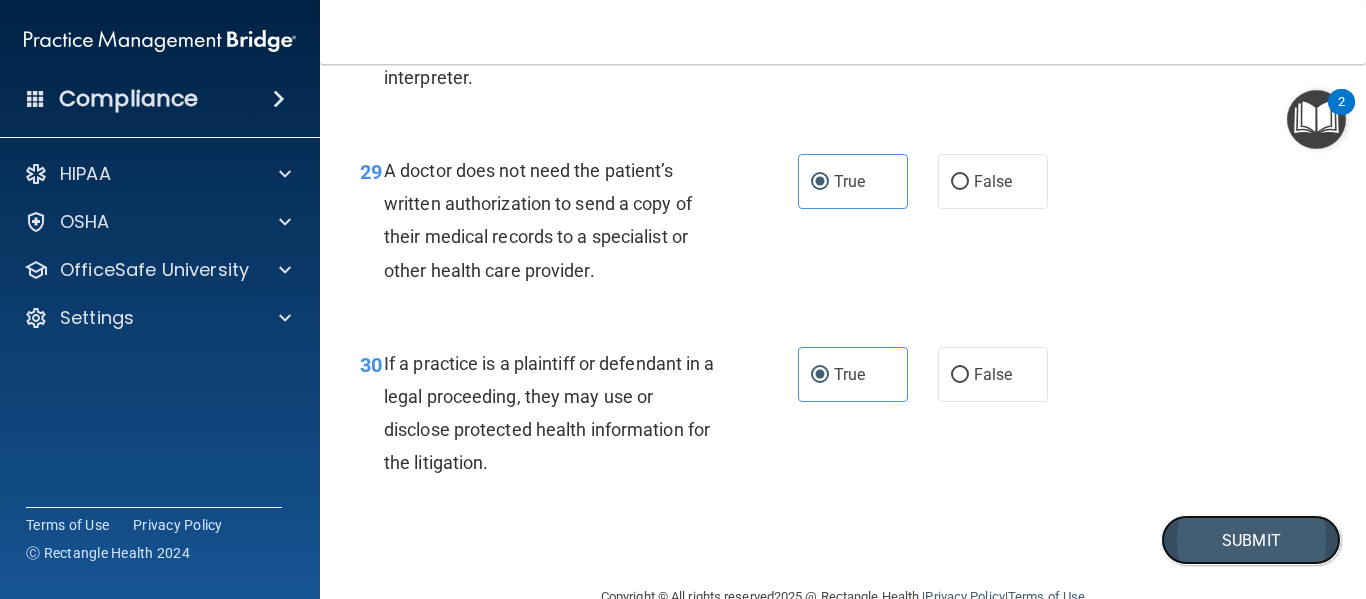 click on "Submit" at bounding box center (1251, 540) 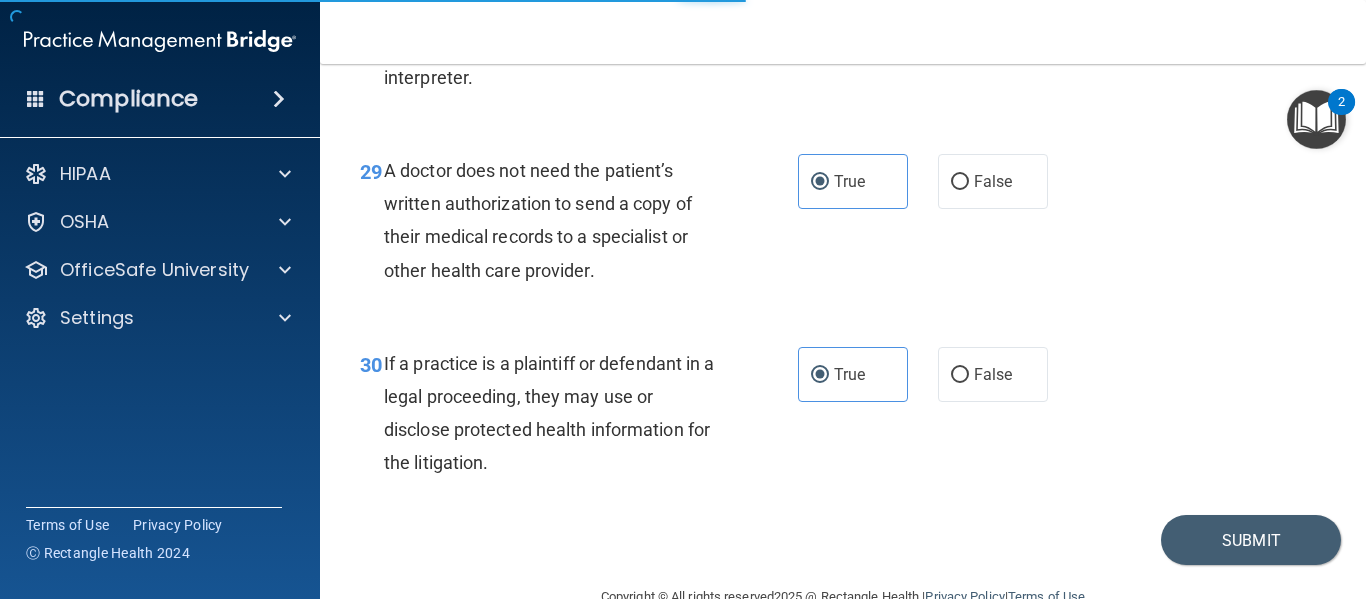 scroll, scrollTop: 0, scrollLeft: 0, axis: both 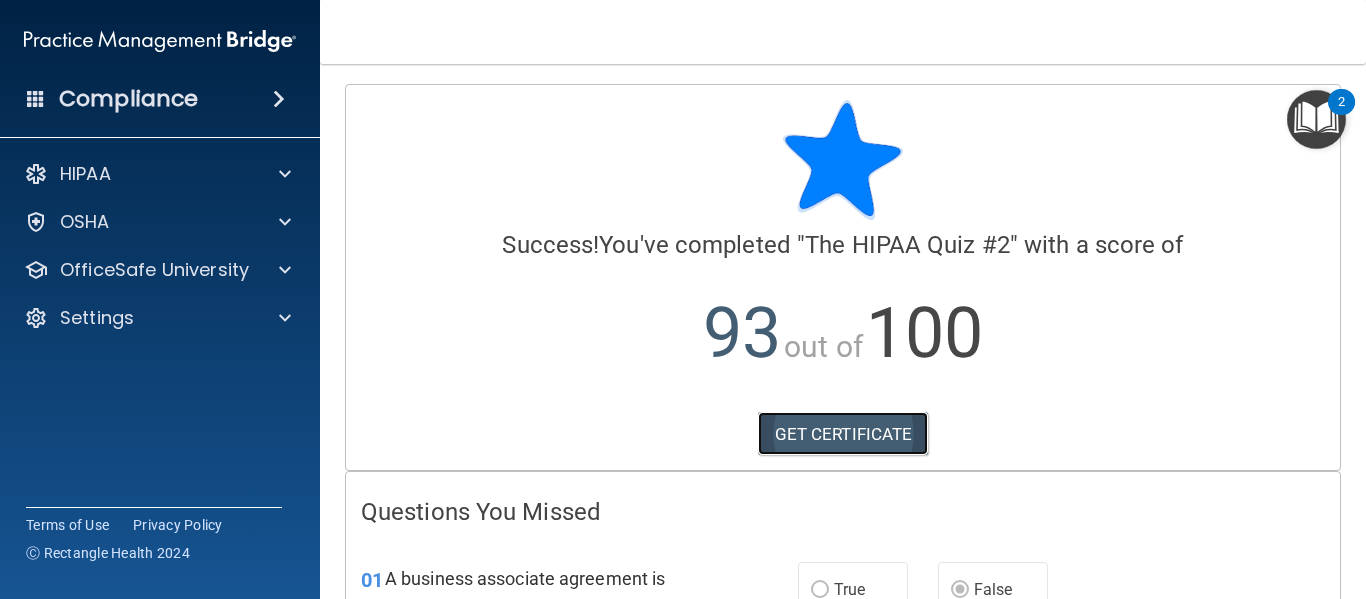 click on "GET CERTIFICATE" at bounding box center [843, 434] 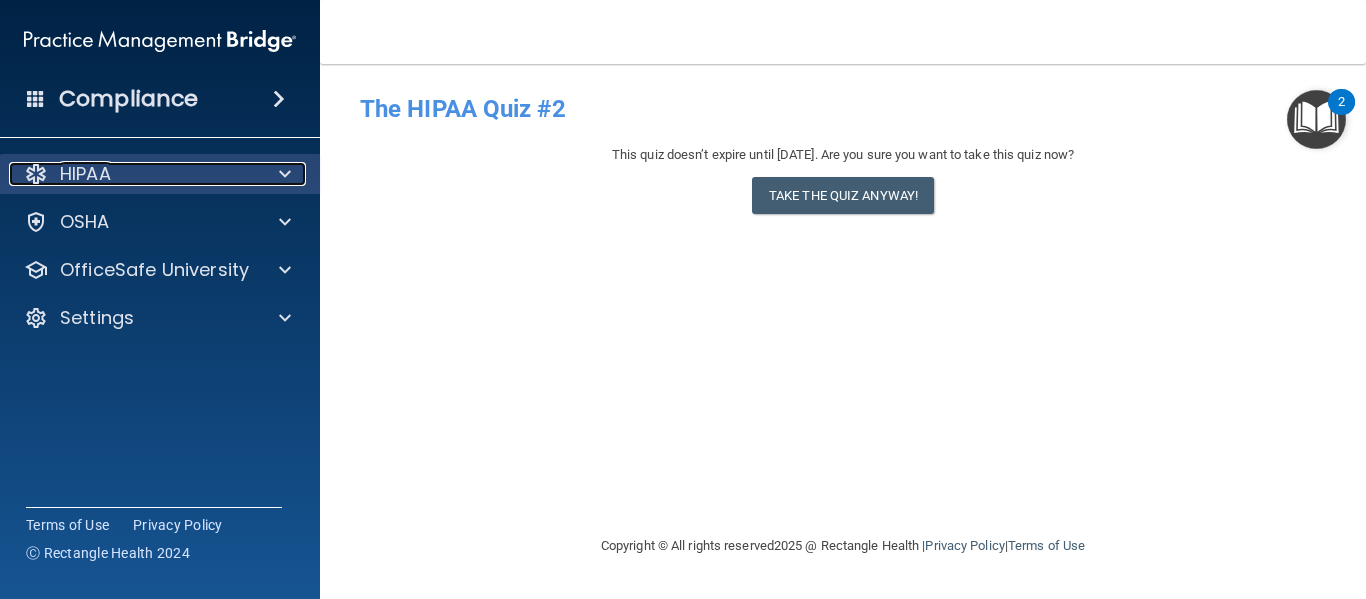 click on "HIPAA" at bounding box center [133, 174] 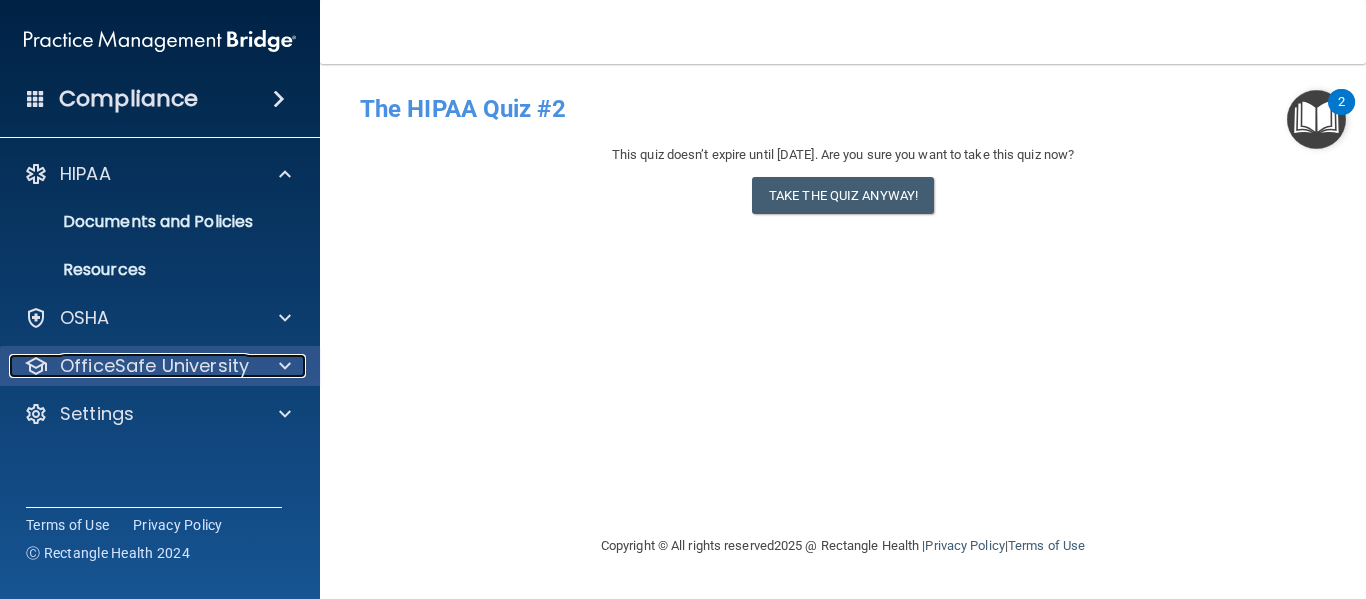 click on "OfficeSafe University" at bounding box center [154, 366] 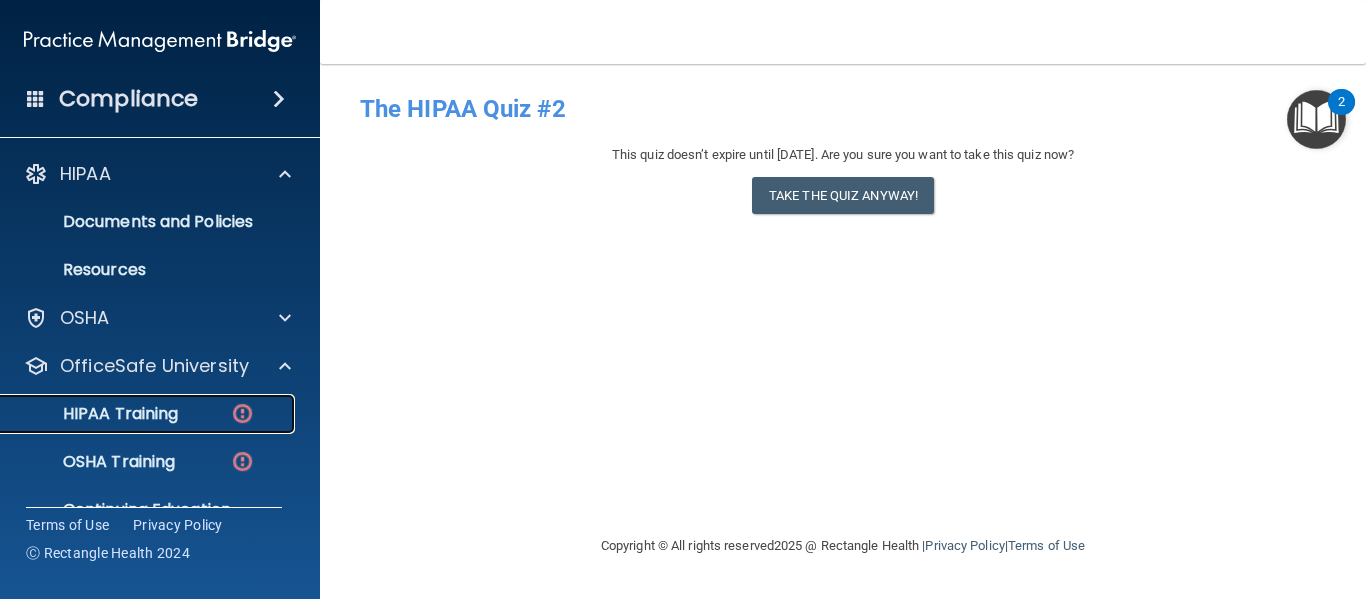 click on "HIPAA Training" at bounding box center [95, 414] 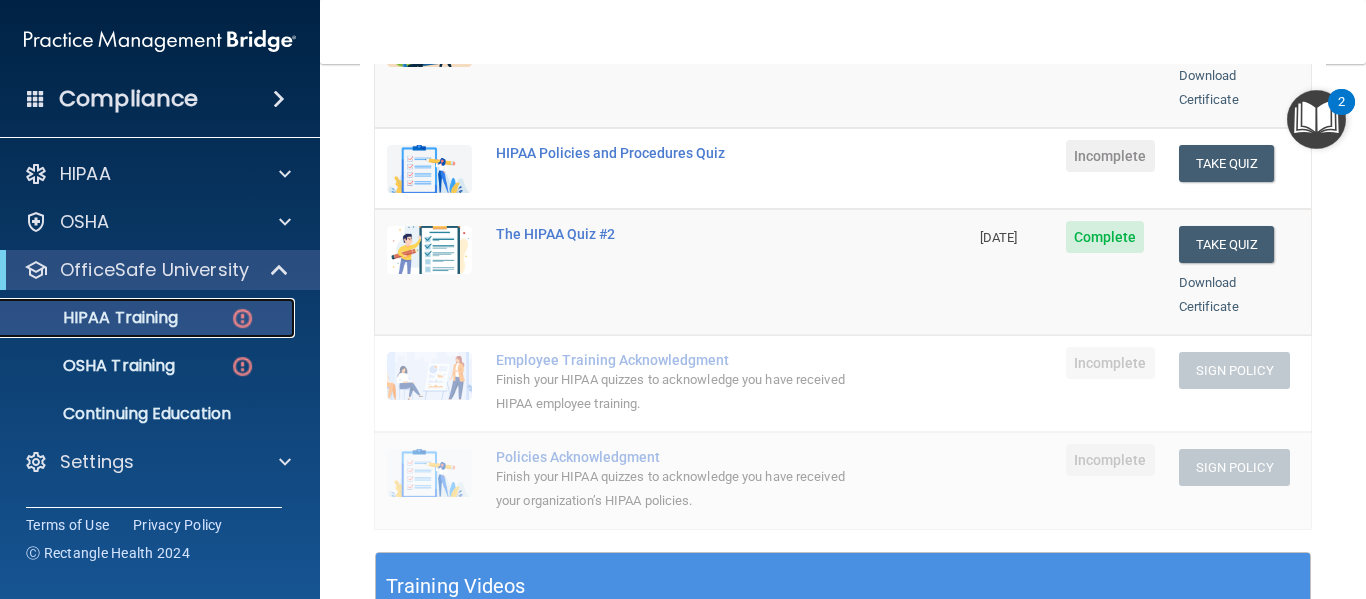 scroll, scrollTop: 376, scrollLeft: 0, axis: vertical 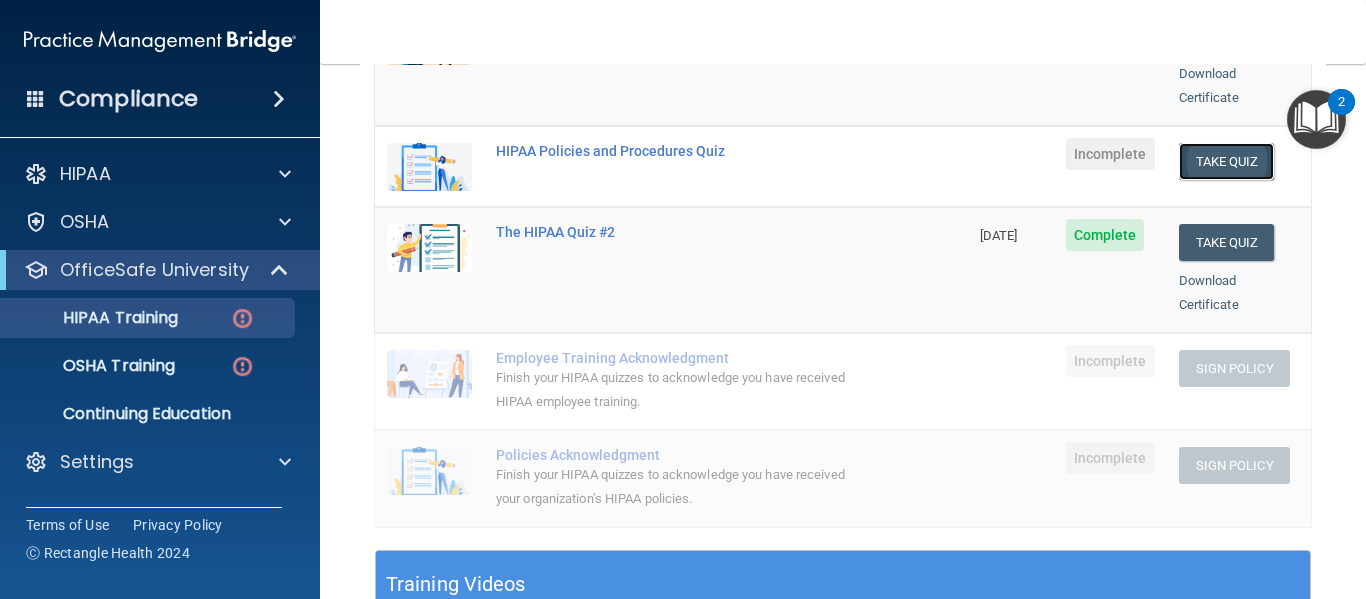 click on "Take Quiz" at bounding box center [1227, 161] 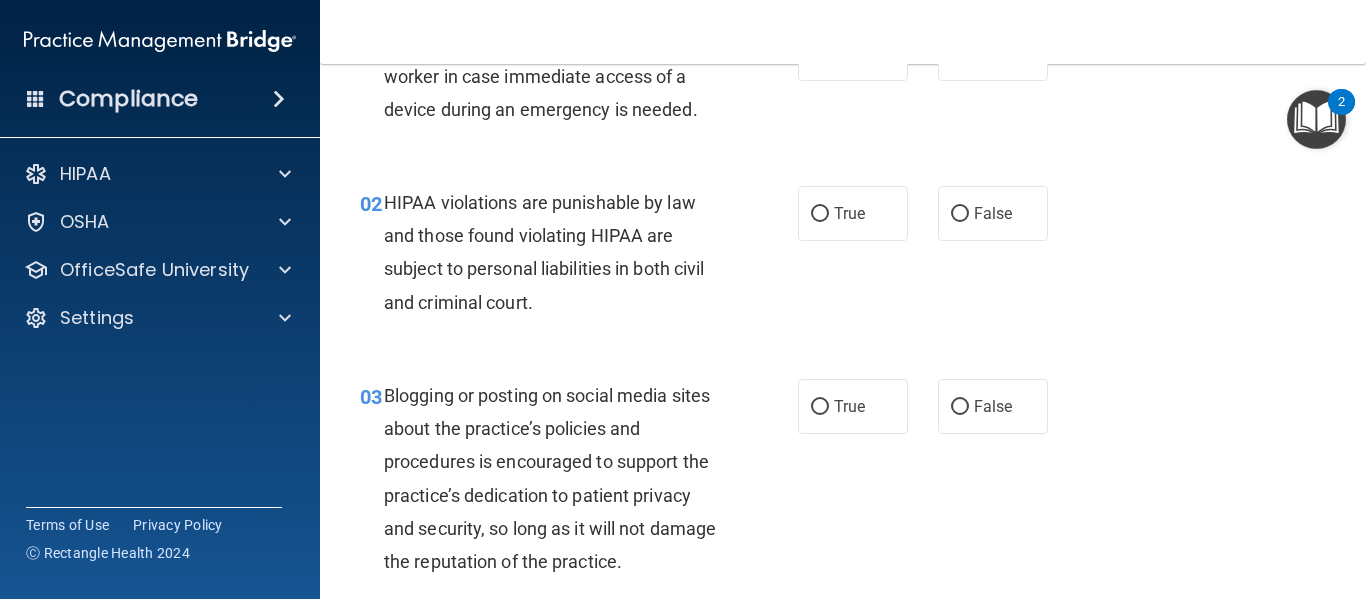 scroll, scrollTop: 0, scrollLeft: 0, axis: both 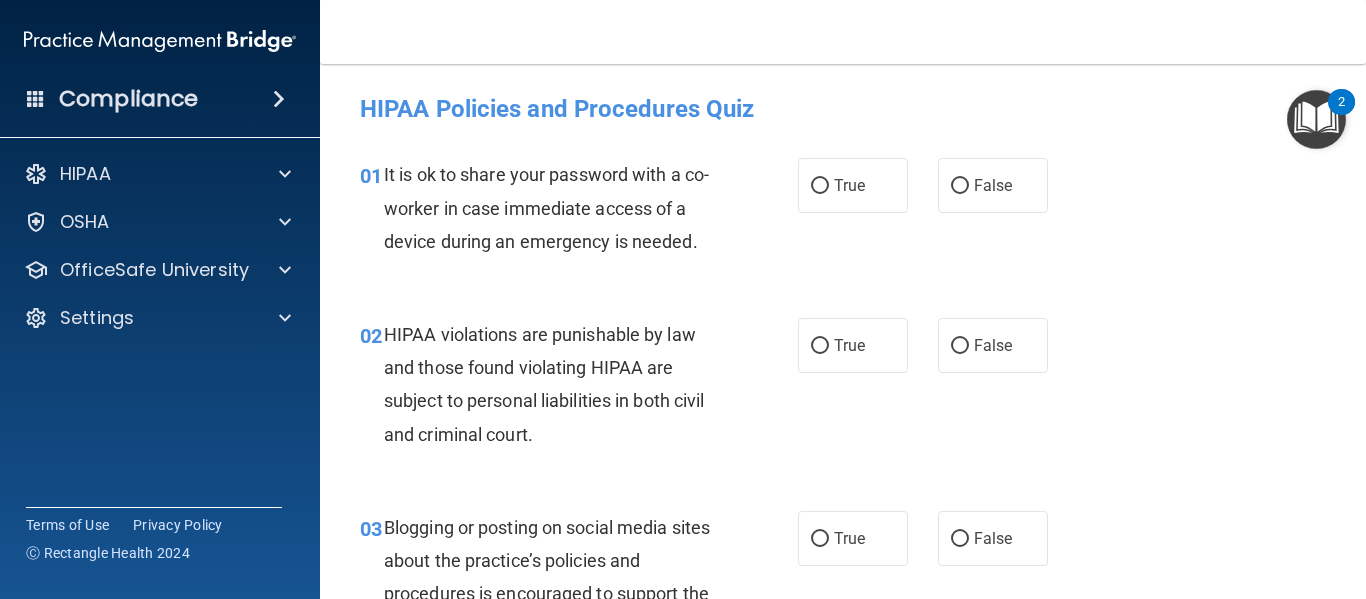 click on "02       HIPAA violations are punishable by law and those found violating HIPAA are subject to personal liabilities in both civil and criminal court.                  True           False" at bounding box center [843, 389] 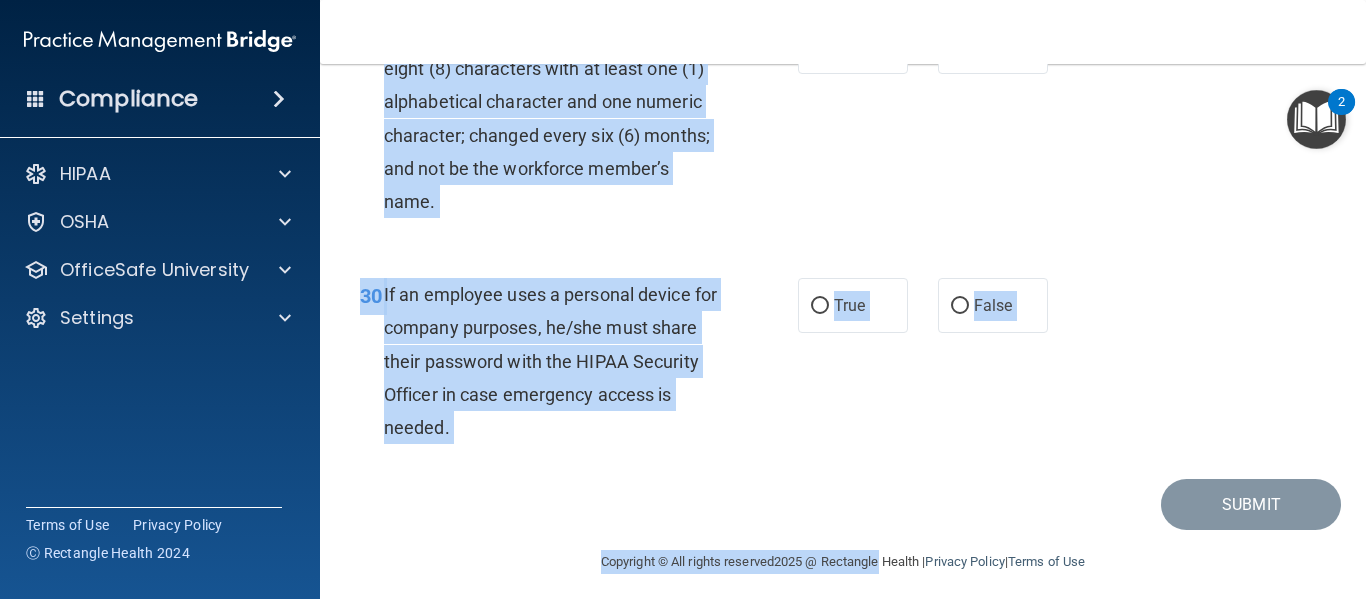 scroll, scrollTop: 6082, scrollLeft: 0, axis: vertical 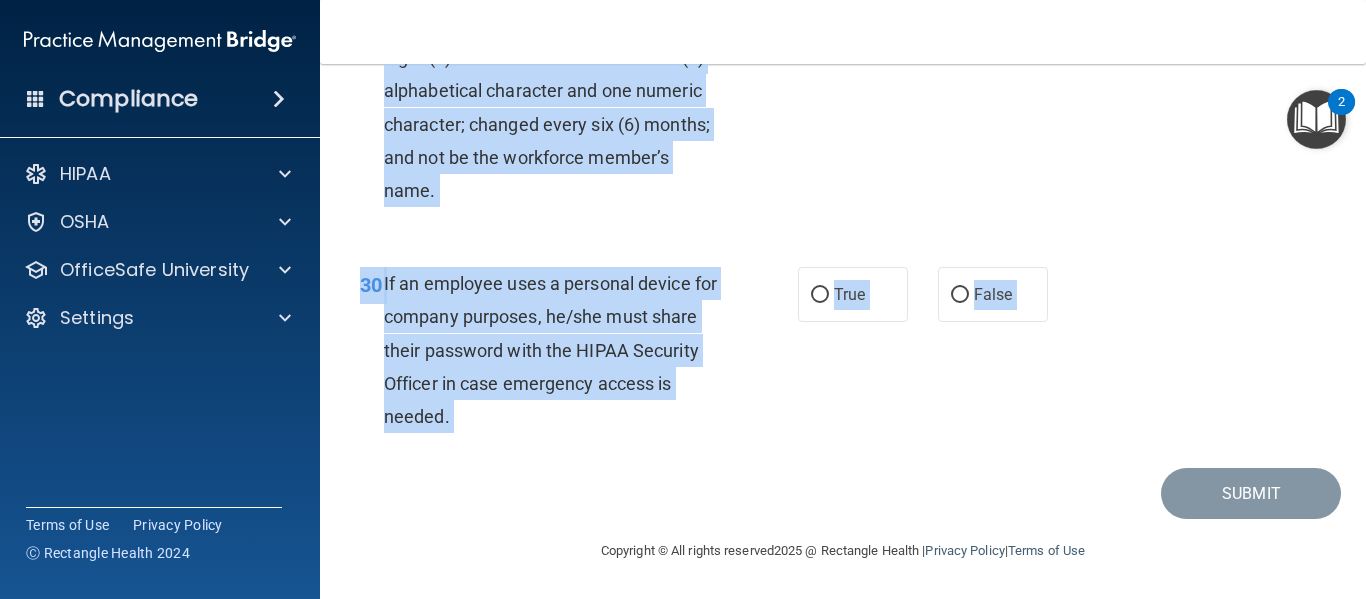 drag, startPoint x: 359, startPoint y: 163, endPoint x: 887, endPoint y: 481, distance: 616.36676 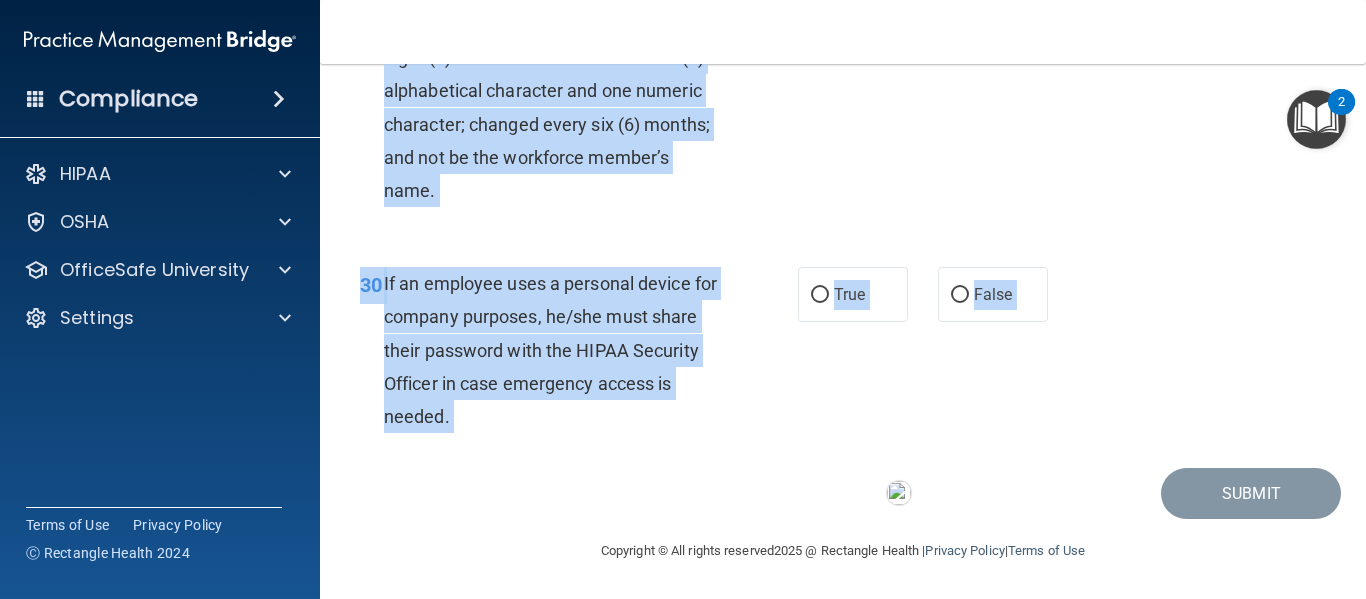 copy on "01       It is ok to share your password with a co-worker in case immediate access of a device during an emergency is needed.                 True           False                       02       HIPAA violations are punishable by law and those found violating HIPAA are subject to personal liabilities in both civil and criminal court.                  True           False                       03       Blogging or posting on social media sites about the practice’s policies and procedures is encouraged to support the practice’s dedication to patient privacy and security, so long as it will not damage the reputation of the practice.                  True           False                       04       Postal and courier services, janitors, electricians and other contractors that act as a conduit for PHI, whose work does not involve the use or disclosure of PHI, and who may only have incidental access to PHI are not considered business associates.                 True           False                       05    ..." 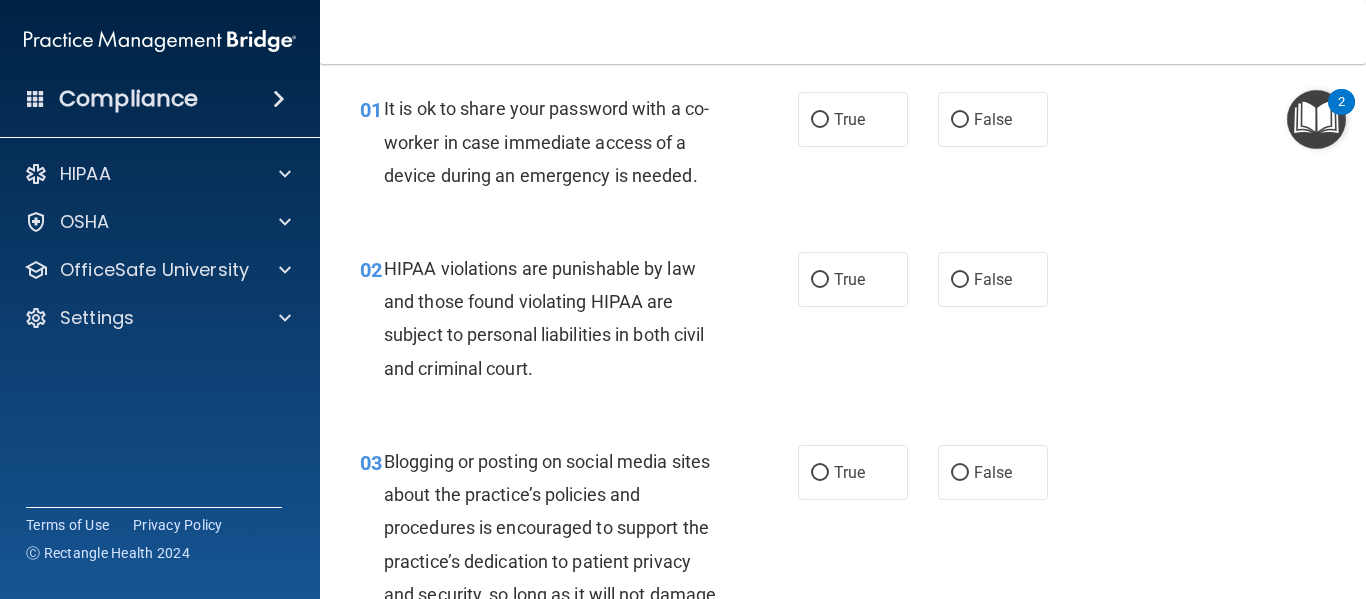 scroll, scrollTop: 67, scrollLeft: 0, axis: vertical 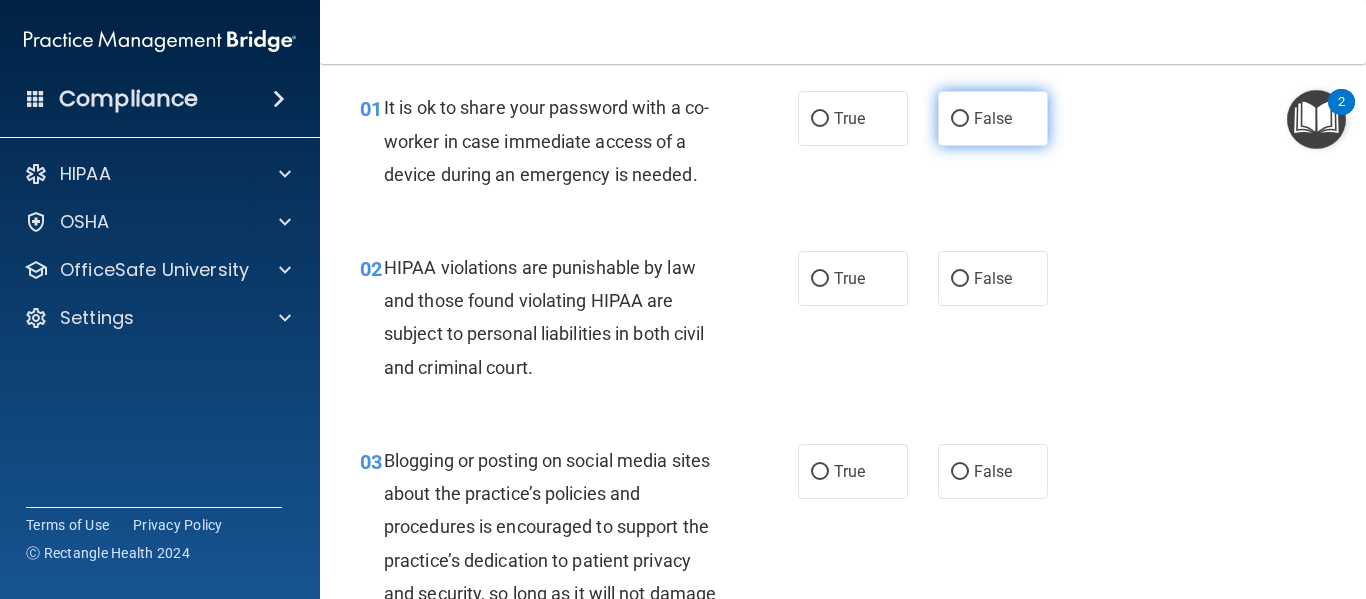 click on "False" at bounding box center (993, 118) 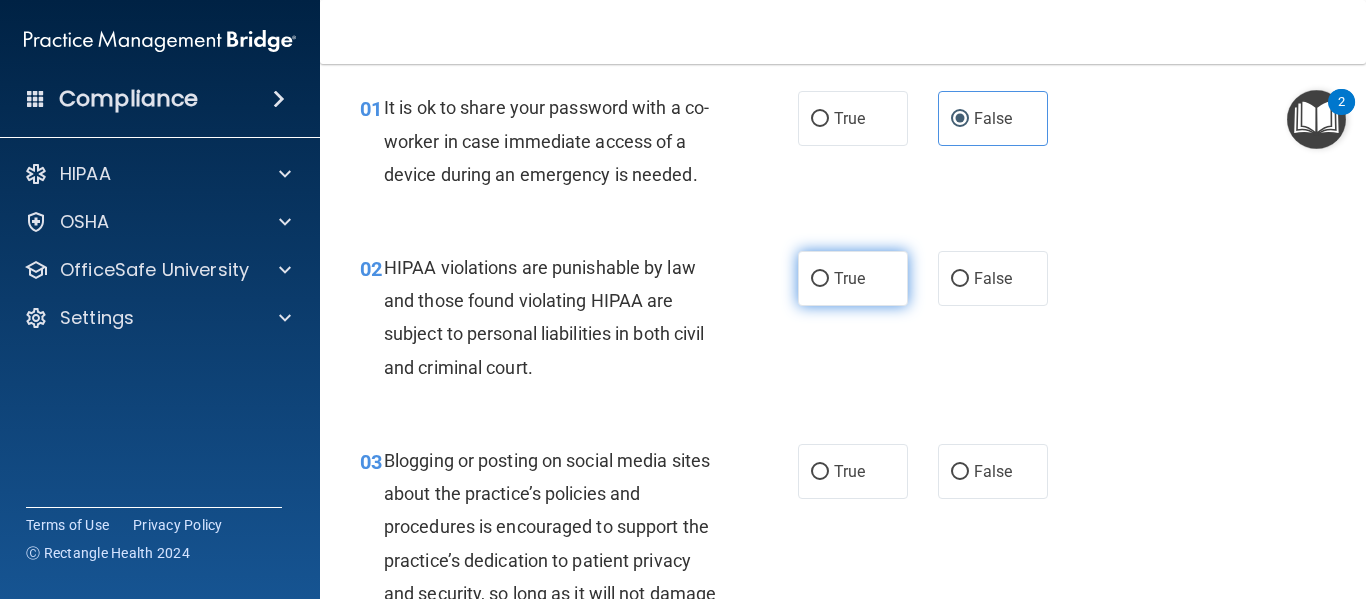 click on "True" at bounding box center [853, 278] 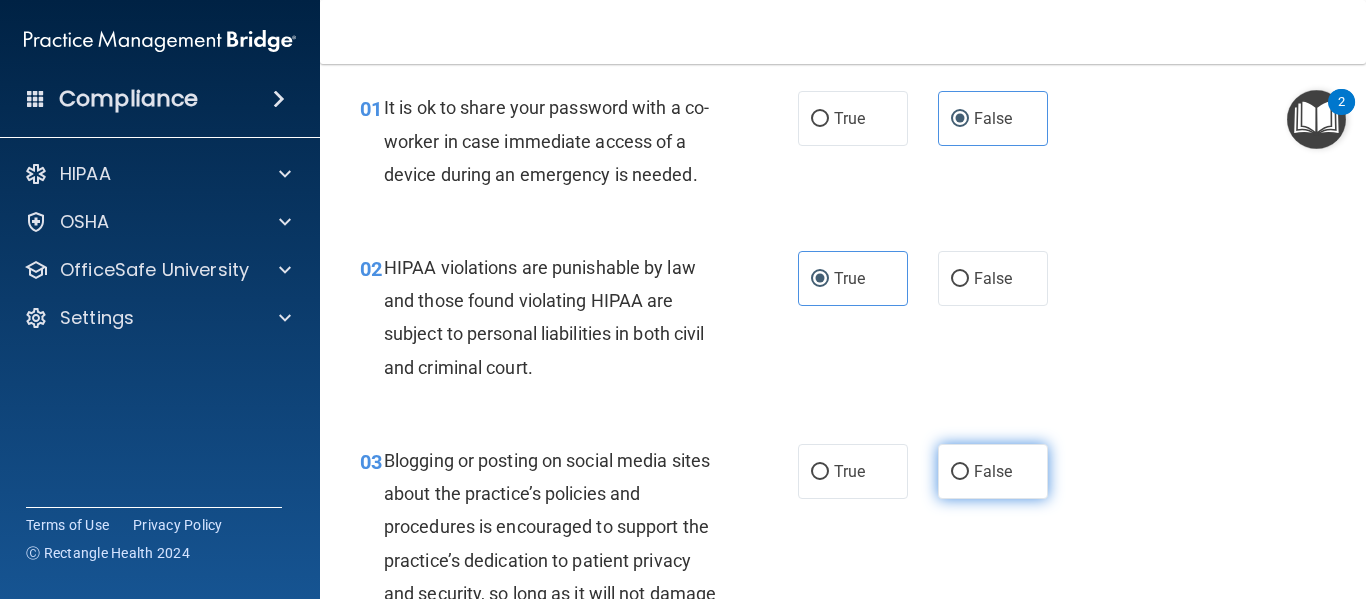 click on "False" at bounding box center [993, 471] 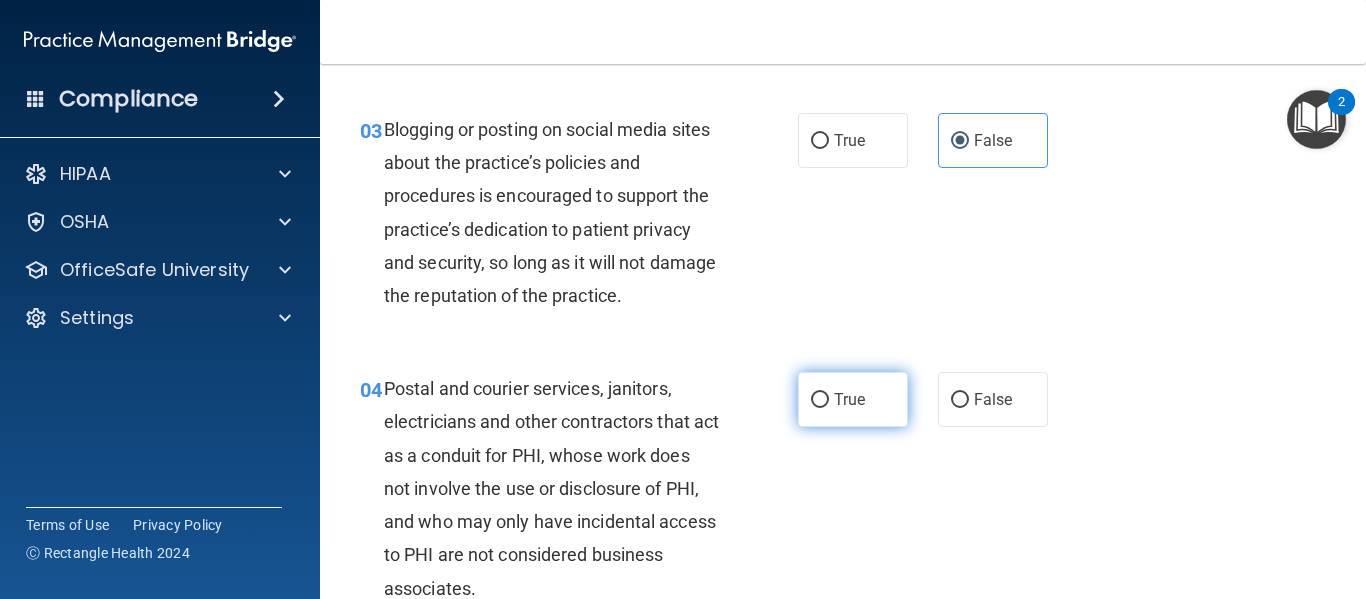 click on "True" at bounding box center [849, 399] 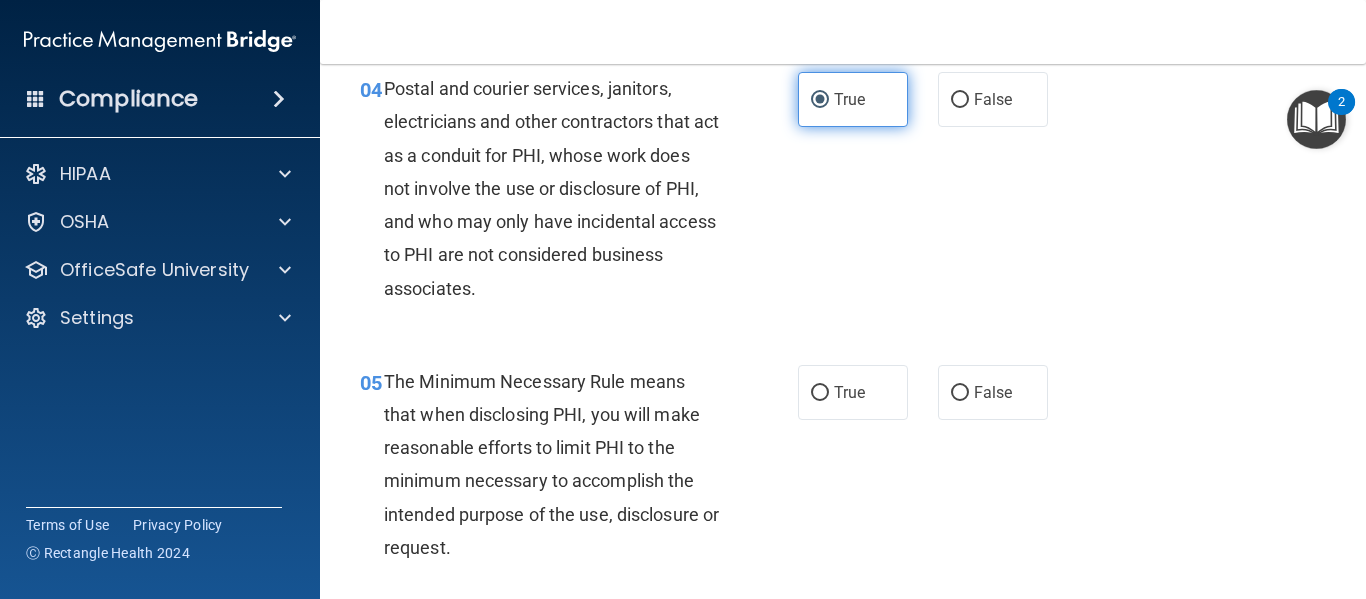 scroll, scrollTop: 699, scrollLeft: 0, axis: vertical 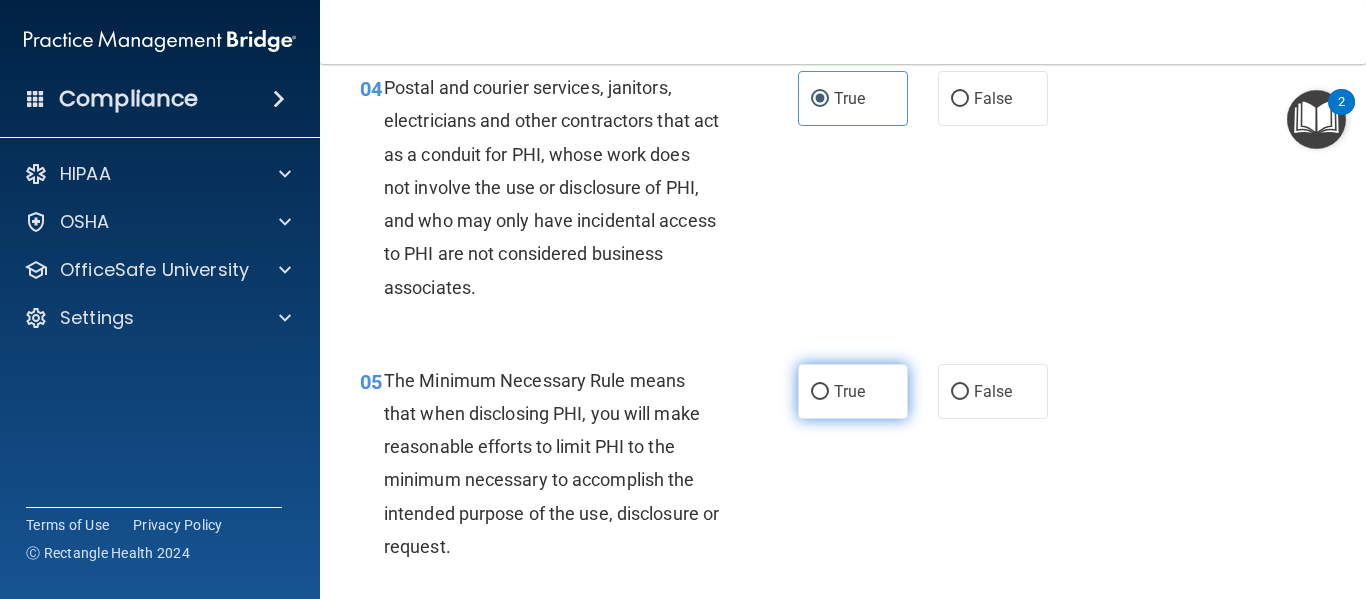 click on "True" at bounding box center [853, 391] 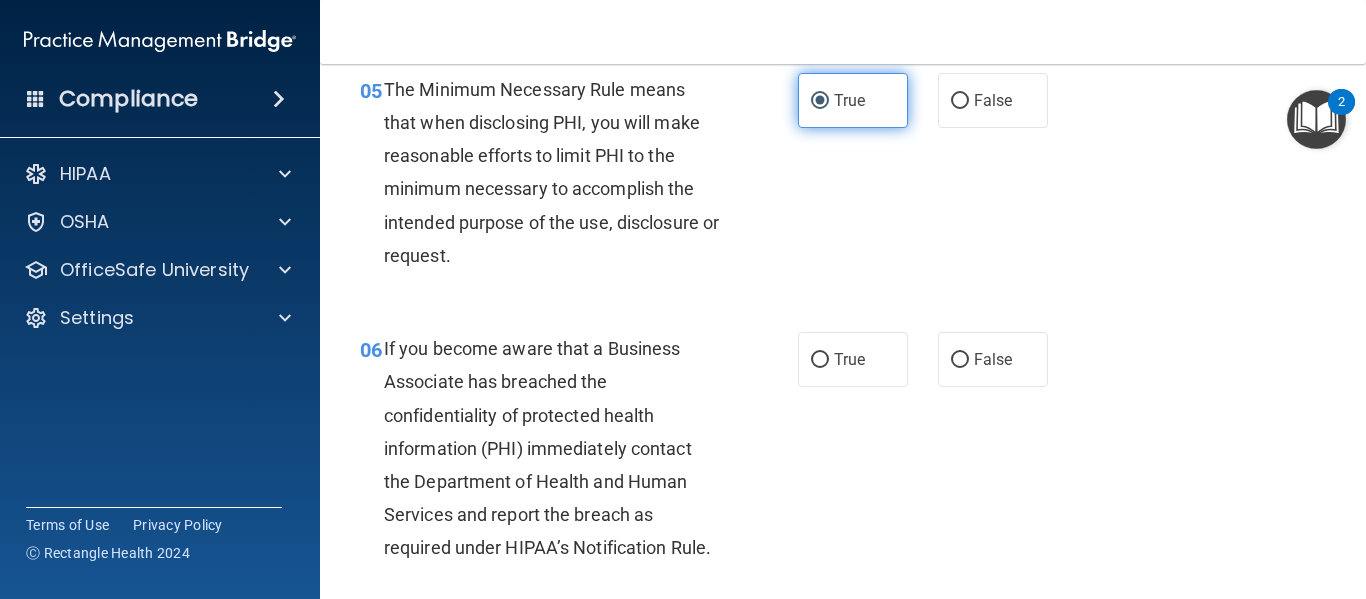 scroll, scrollTop: 988, scrollLeft: 0, axis: vertical 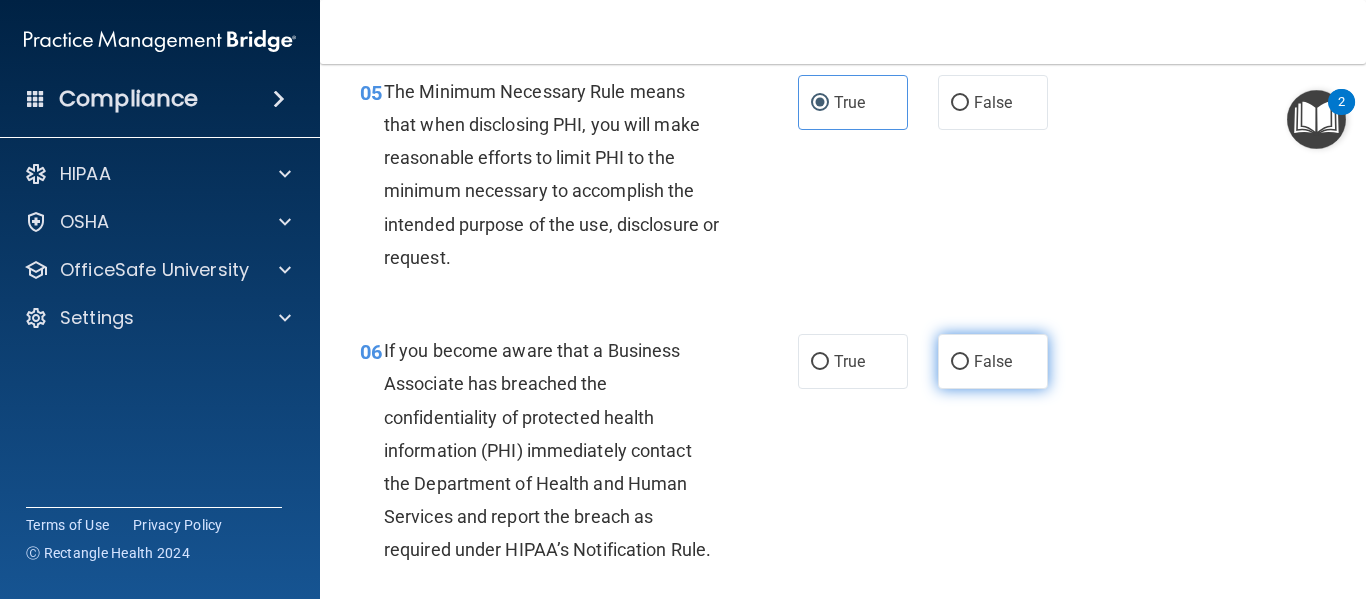 click on "False" at bounding box center (993, 361) 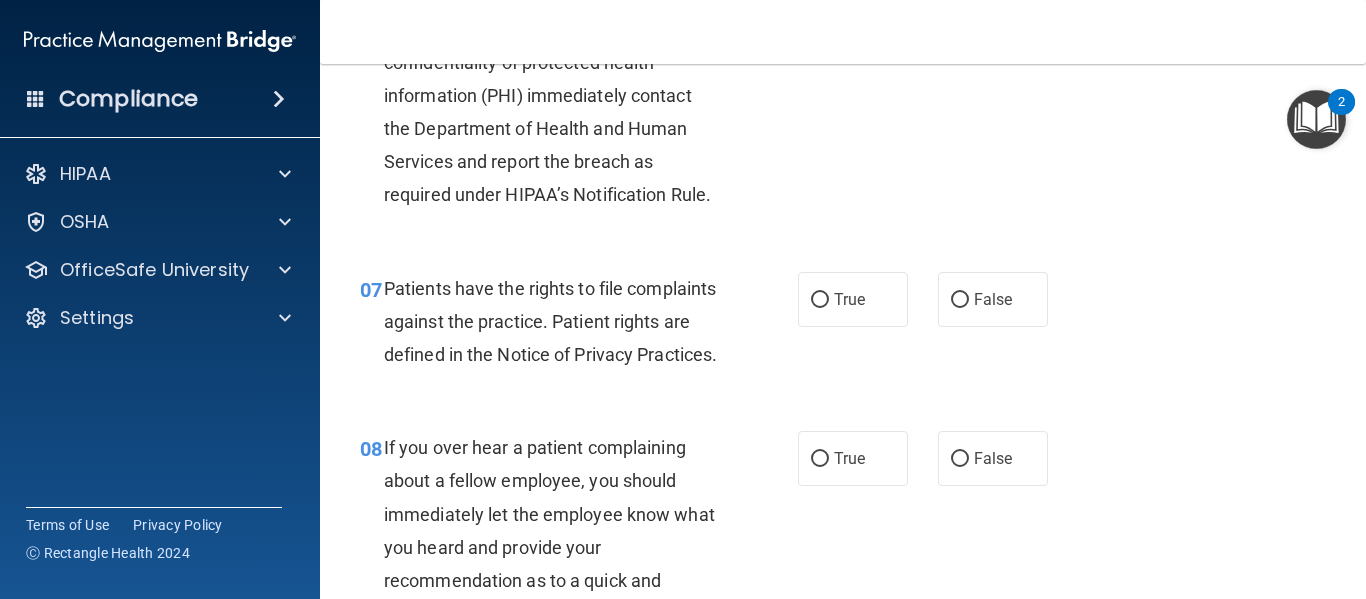 scroll, scrollTop: 1357, scrollLeft: 0, axis: vertical 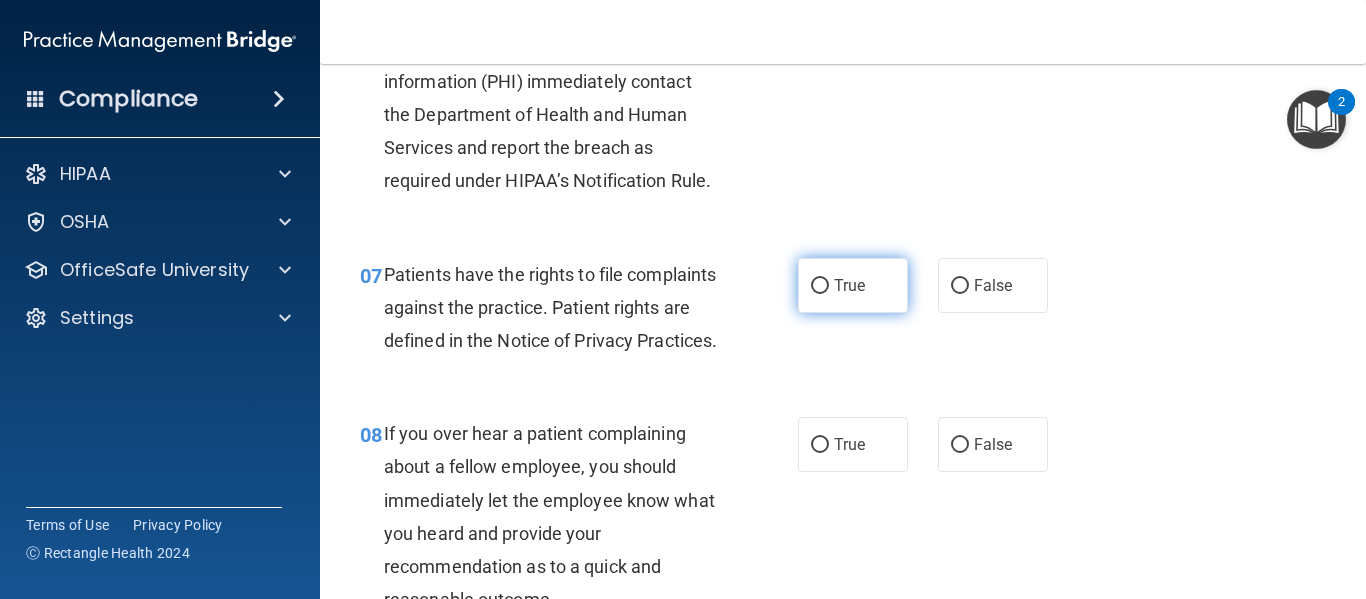 click on "True" at bounding box center (849, 285) 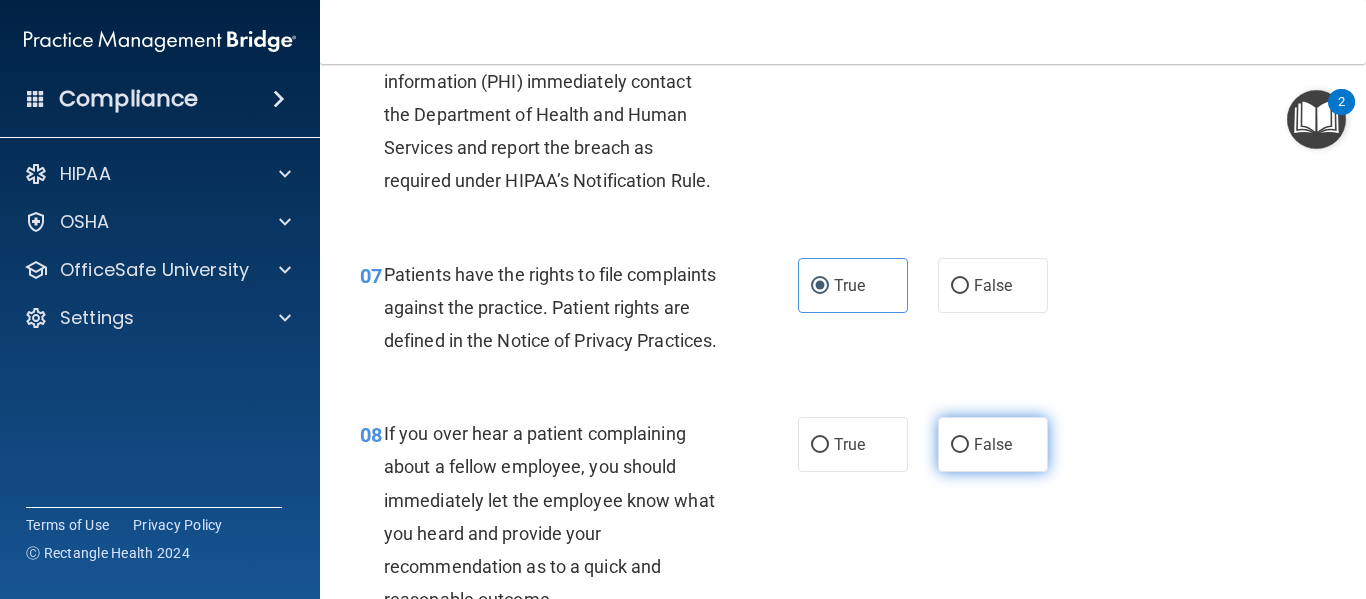 click on "False" at bounding box center (960, 445) 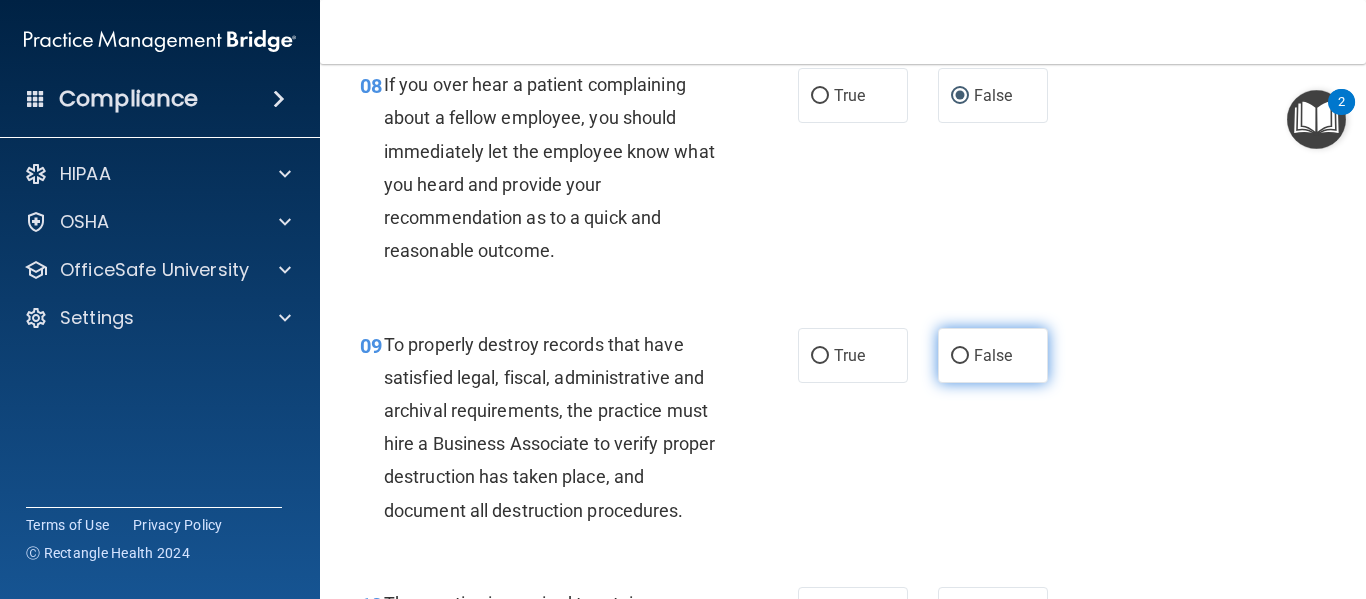 click on "False" at bounding box center [993, 355] 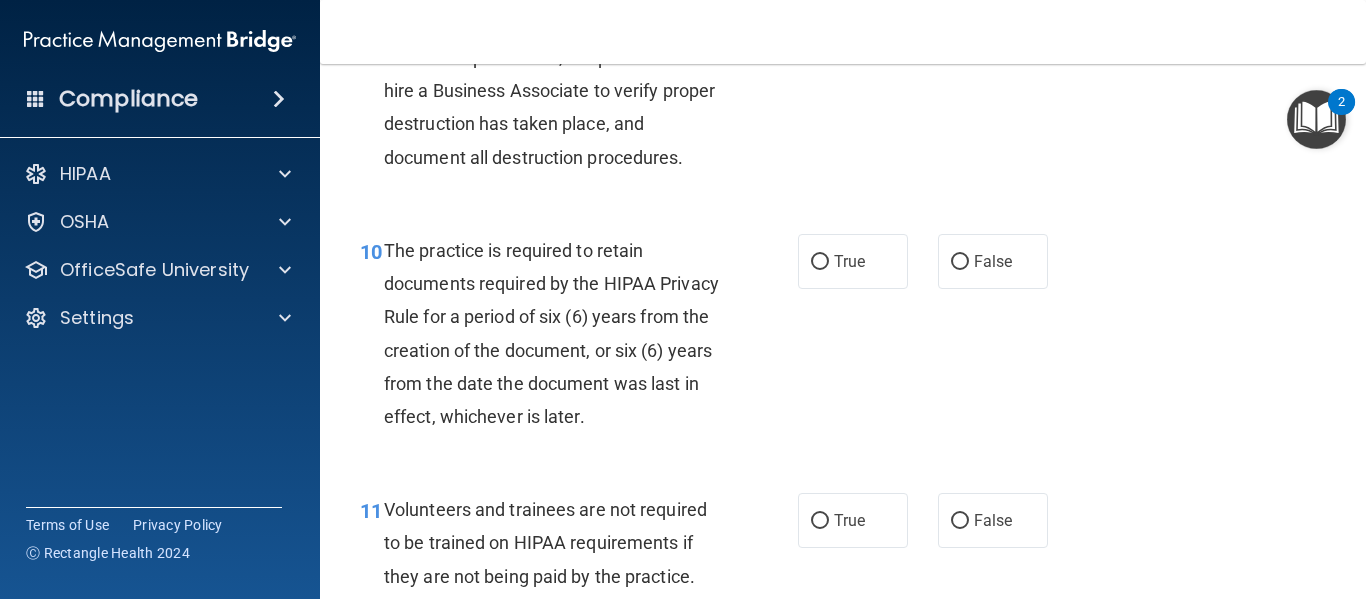 scroll, scrollTop: 2066, scrollLeft: 0, axis: vertical 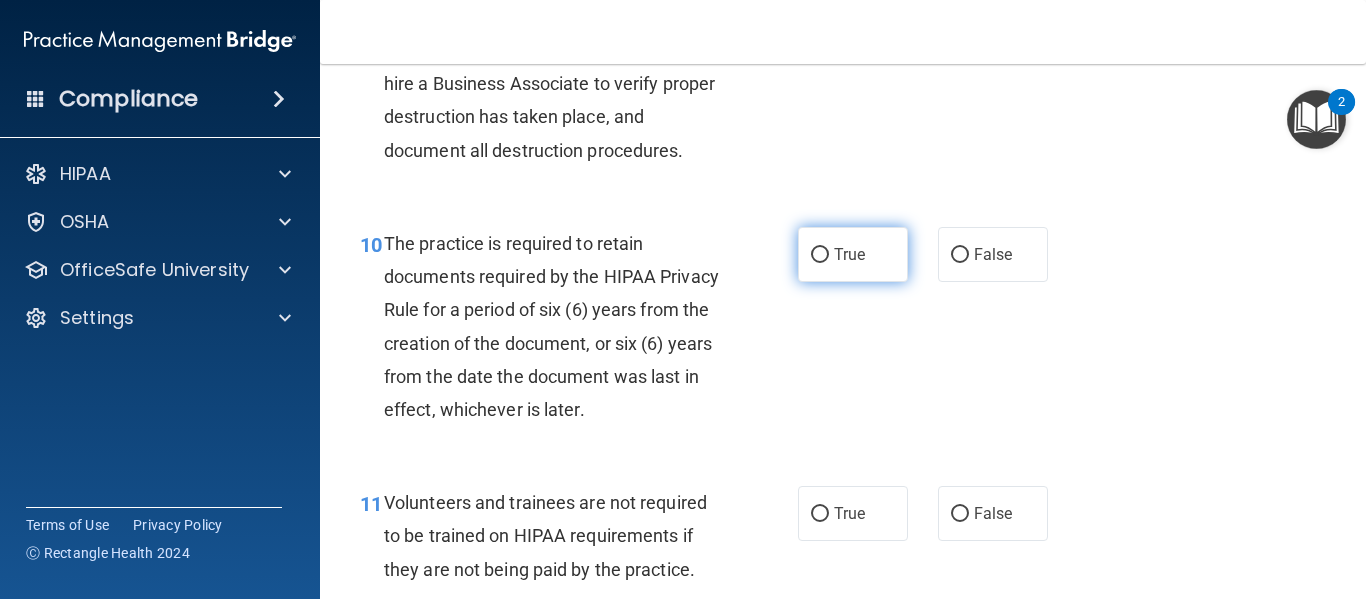 click on "True" at bounding box center (853, 254) 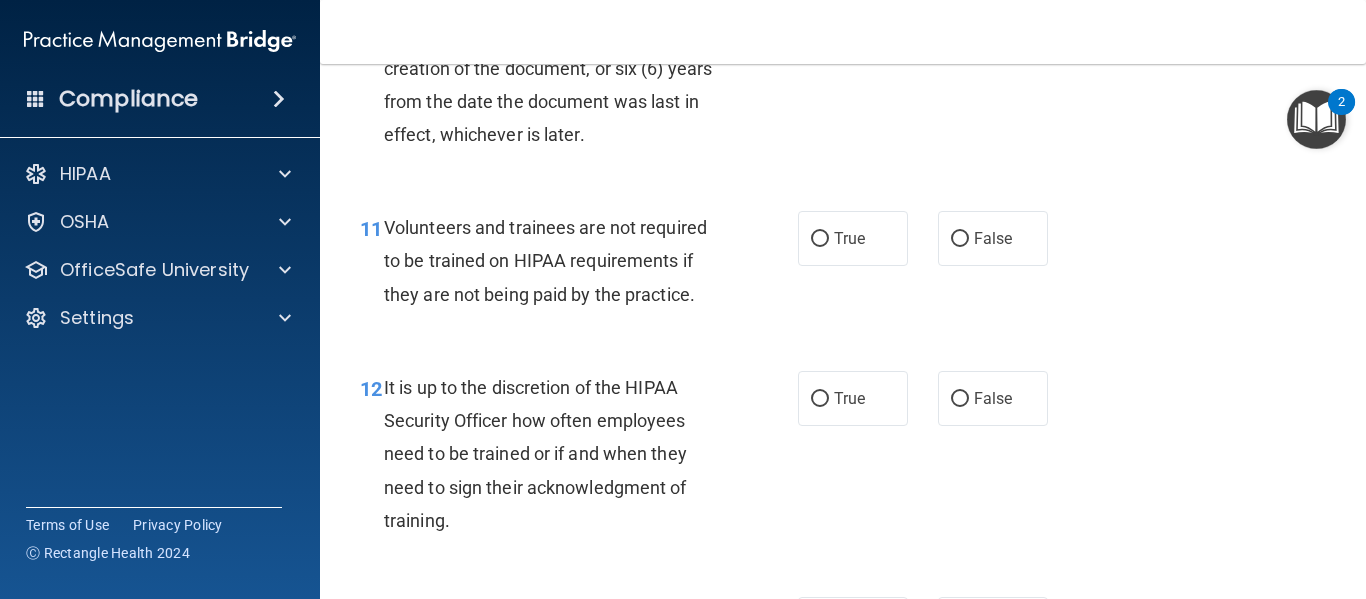 scroll, scrollTop: 2348, scrollLeft: 0, axis: vertical 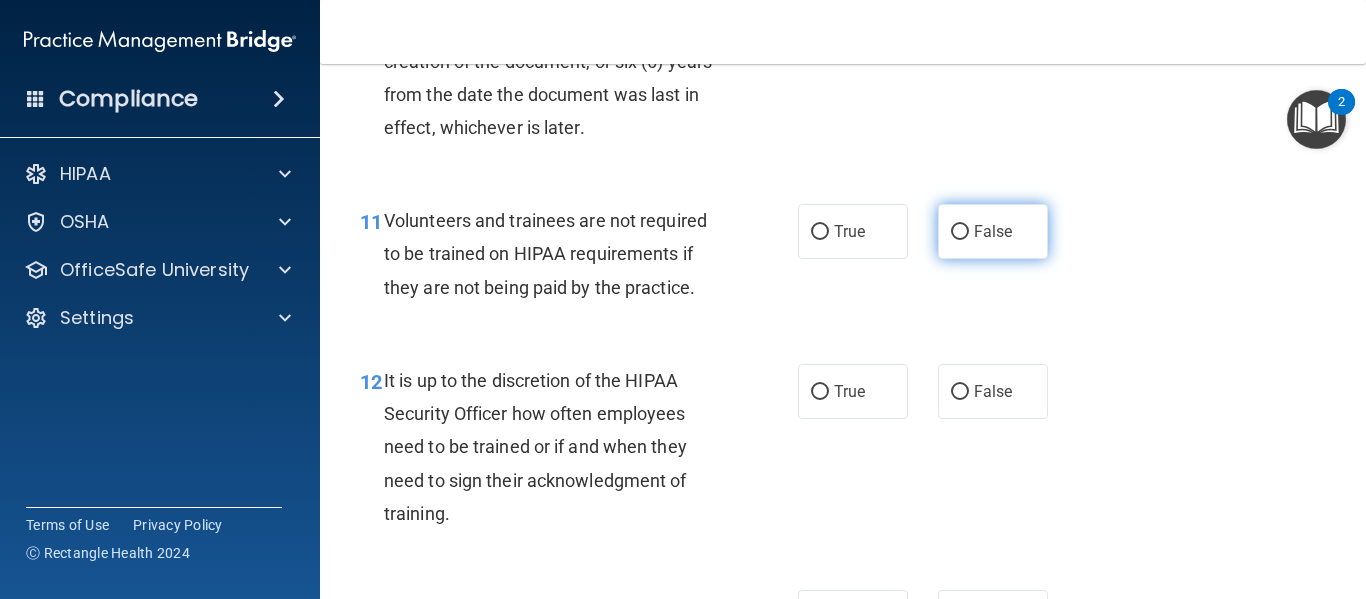 click on "False" at bounding box center [993, 231] 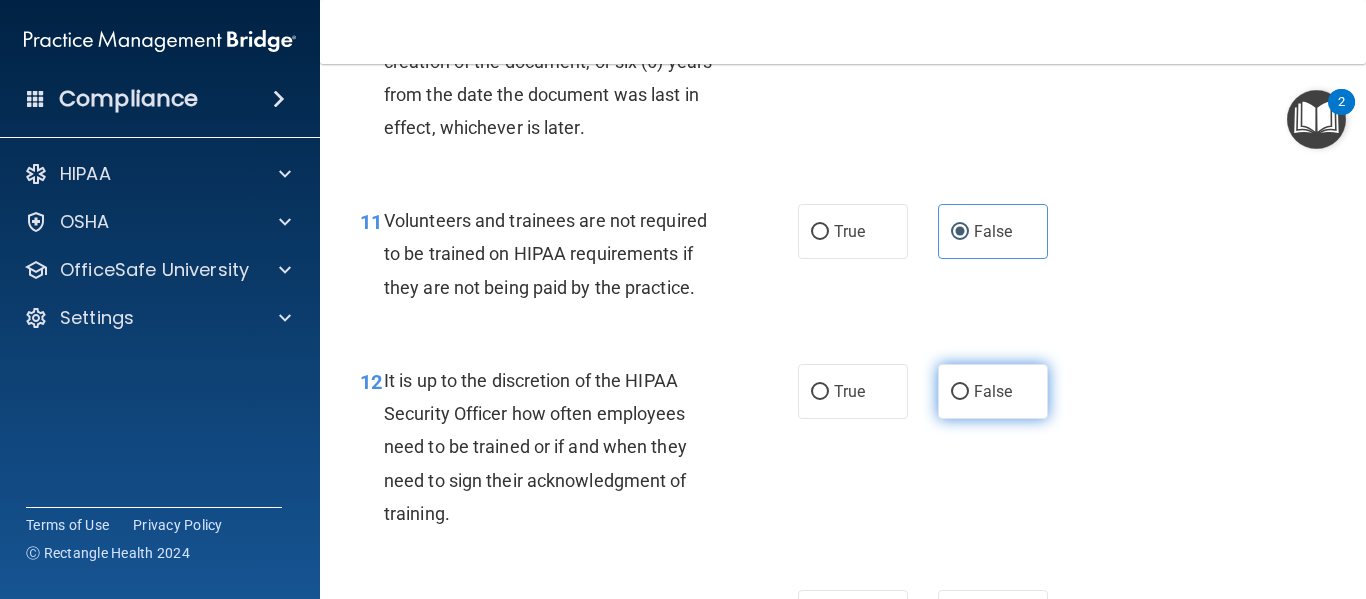 click on "False" at bounding box center [993, 391] 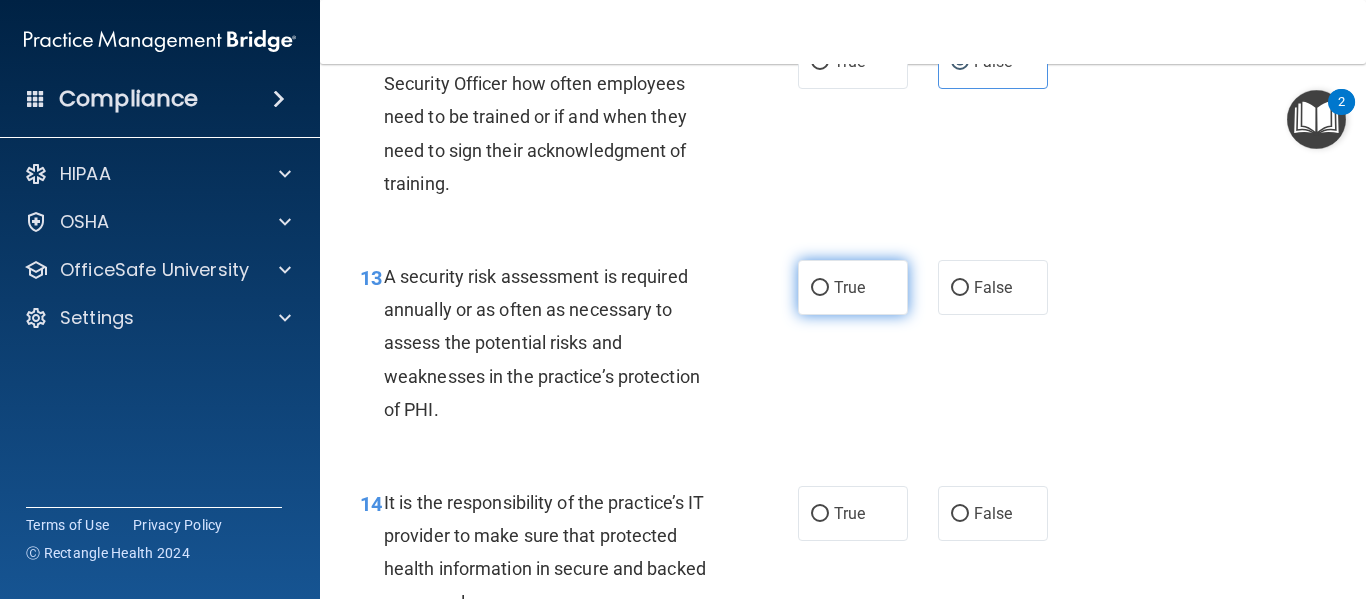 click on "True" at bounding box center [853, 287] 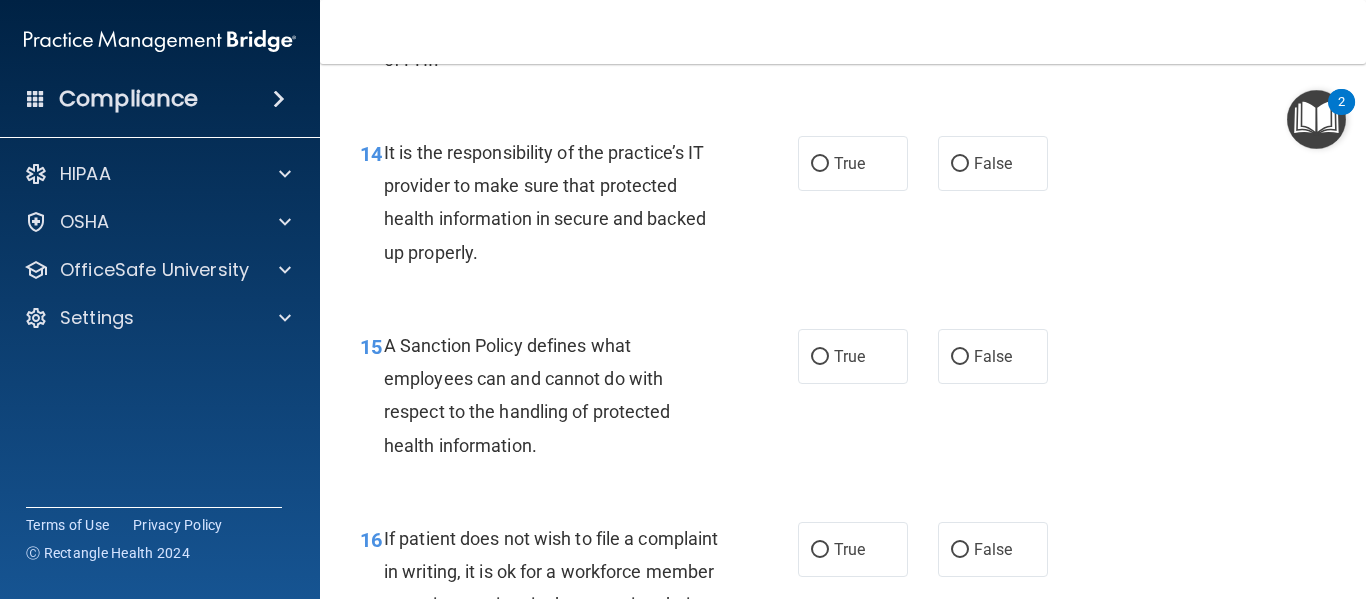 scroll, scrollTop: 3027, scrollLeft: 0, axis: vertical 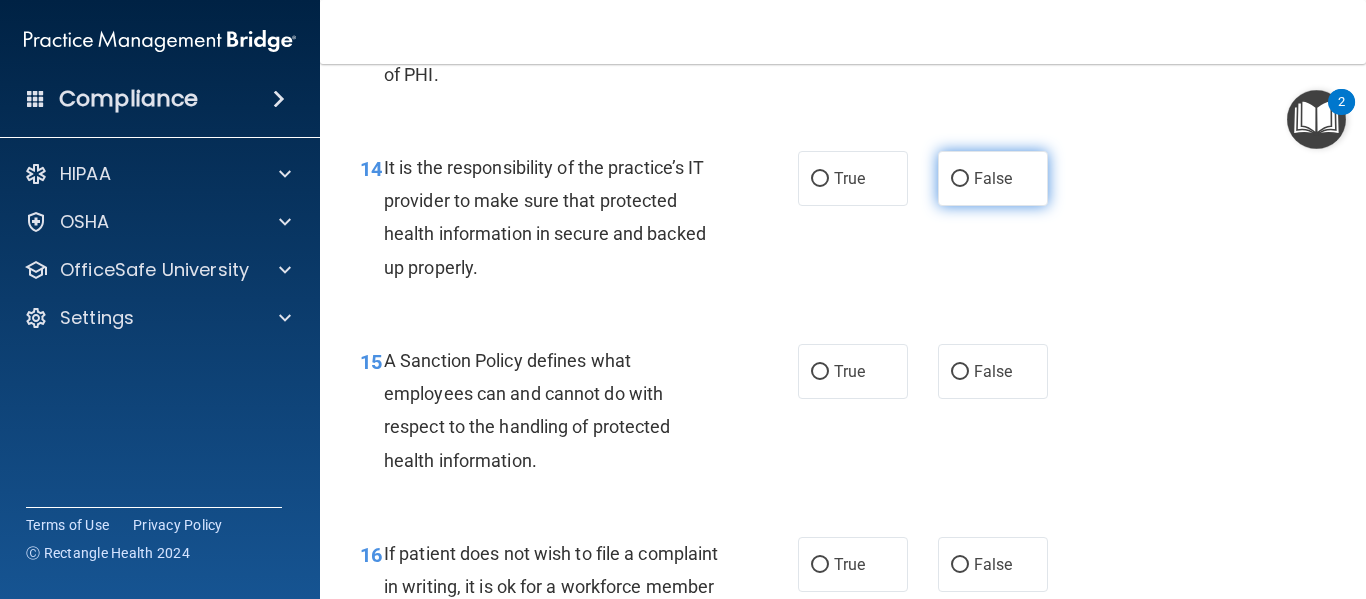 click on "False" at bounding box center [993, 178] 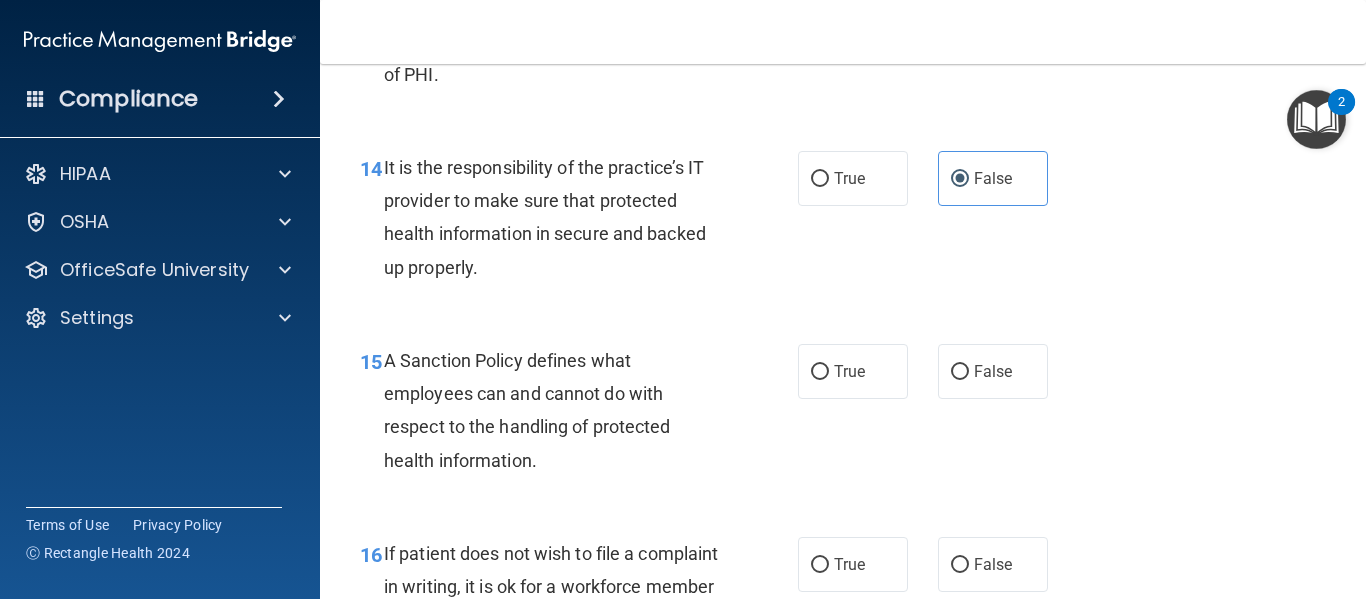 click on "15       A Sanction Policy defines what employees can and cannot do with respect to the handling of protected health information.                 True           False" at bounding box center [843, 415] 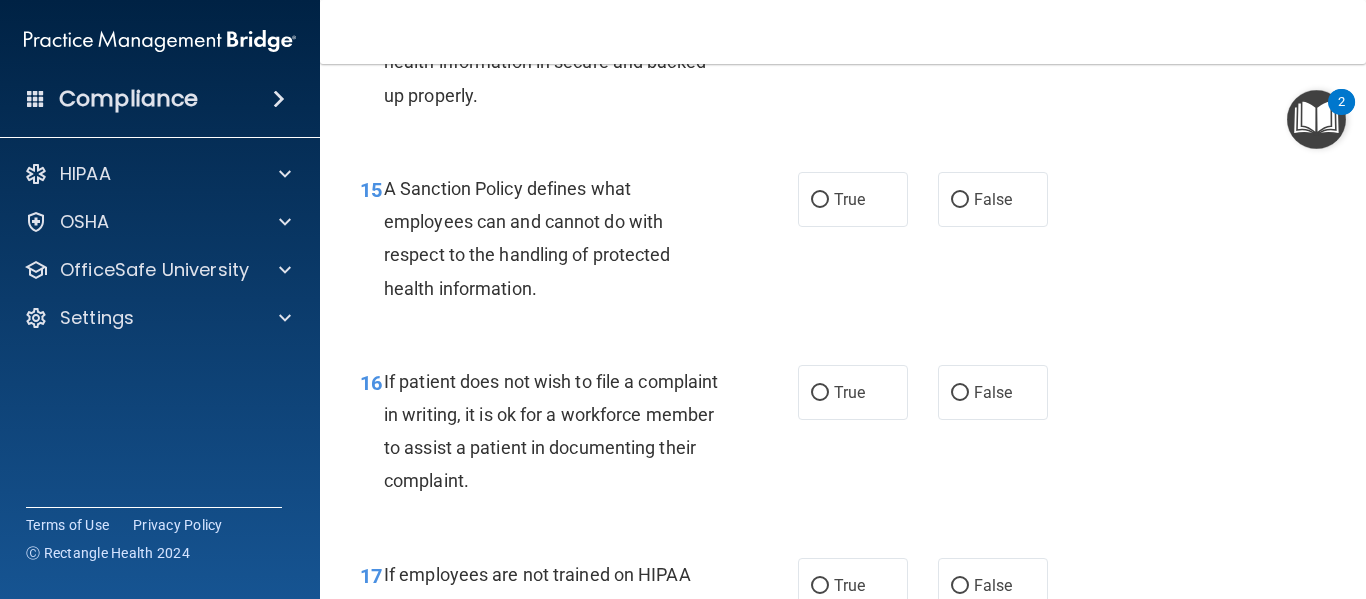 scroll, scrollTop: 3186, scrollLeft: 0, axis: vertical 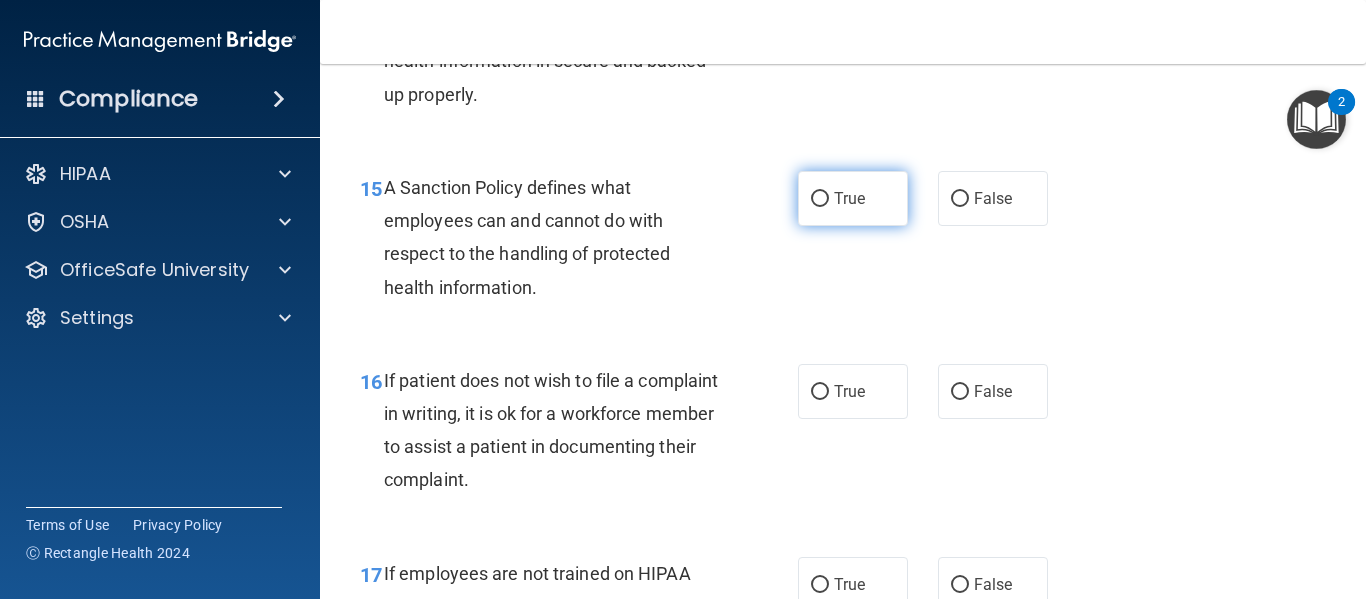 click on "True" at bounding box center (820, 199) 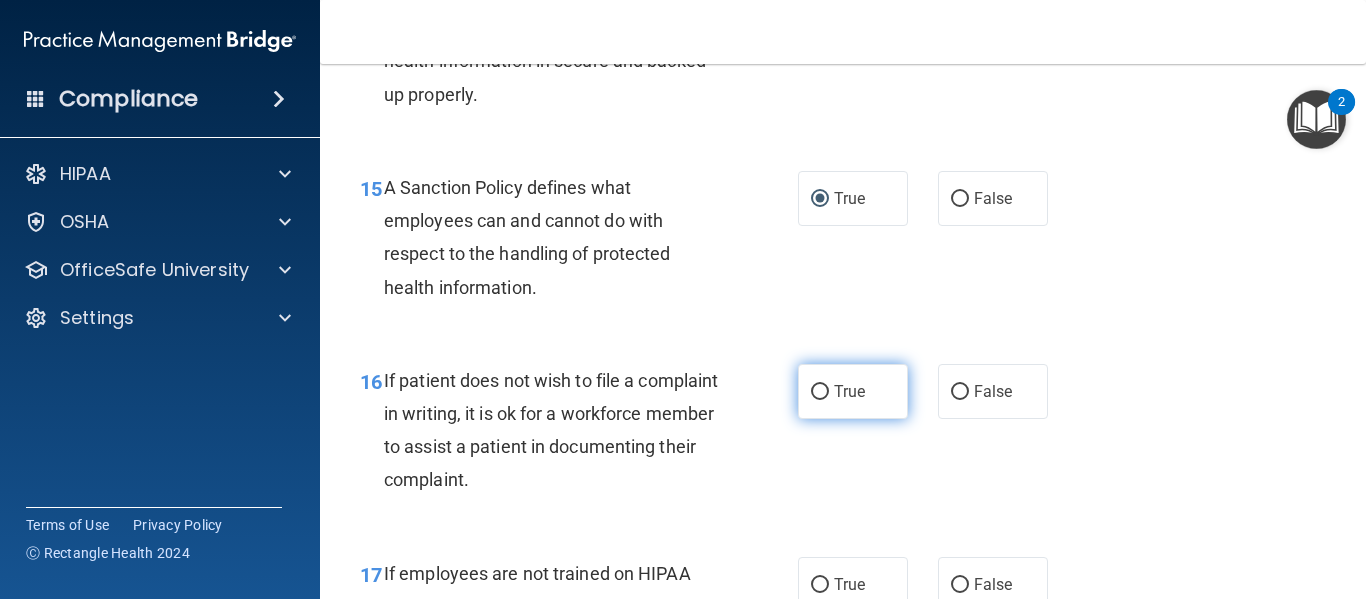 click on "True" at bounding box center (820, 392) 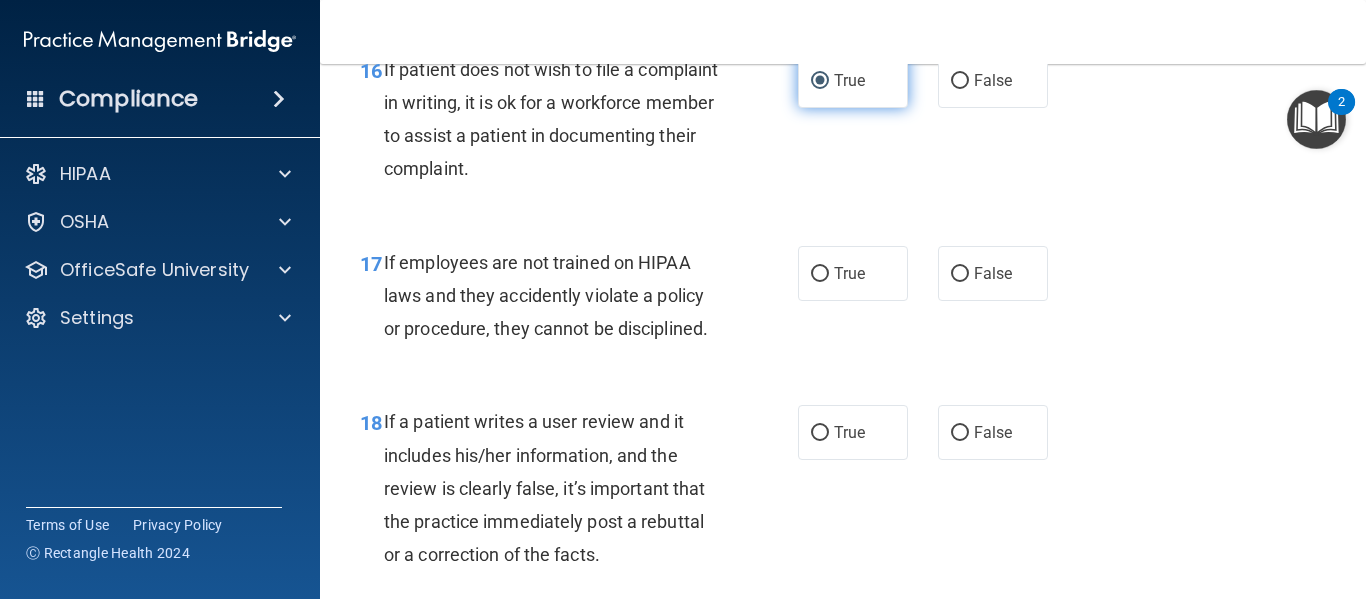 scroll, scrollTop: 3499, scrollLeft: 0, axis: vertical 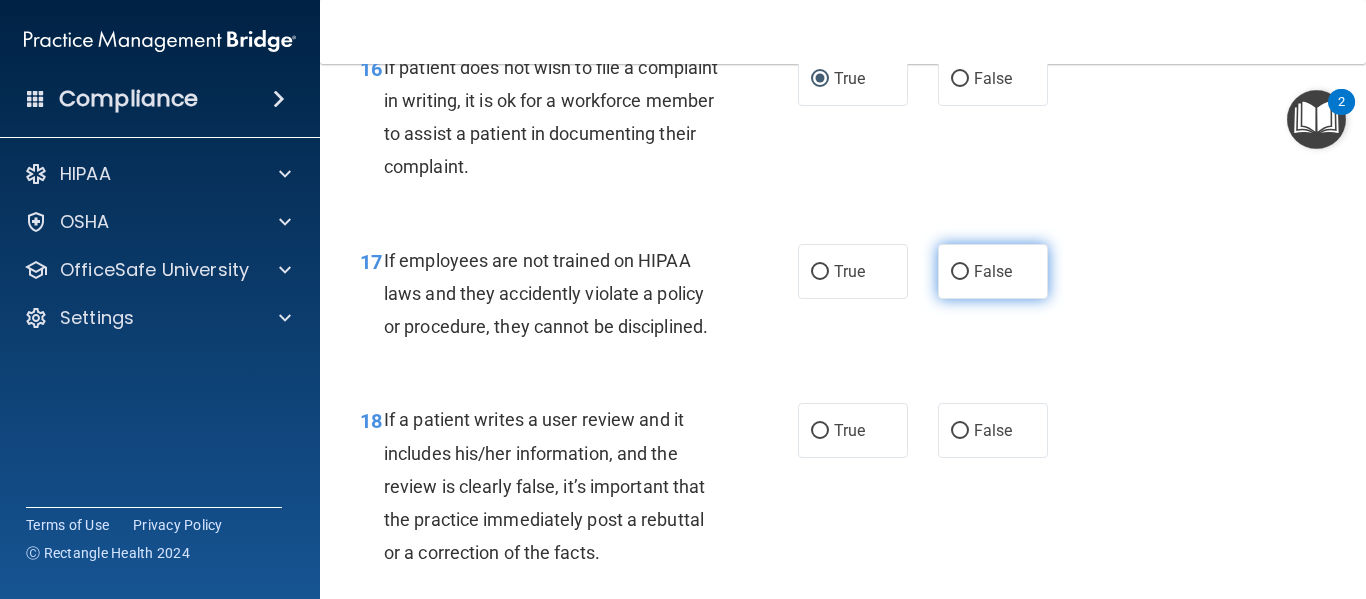 click on "False" at bounding box center [993, 271] 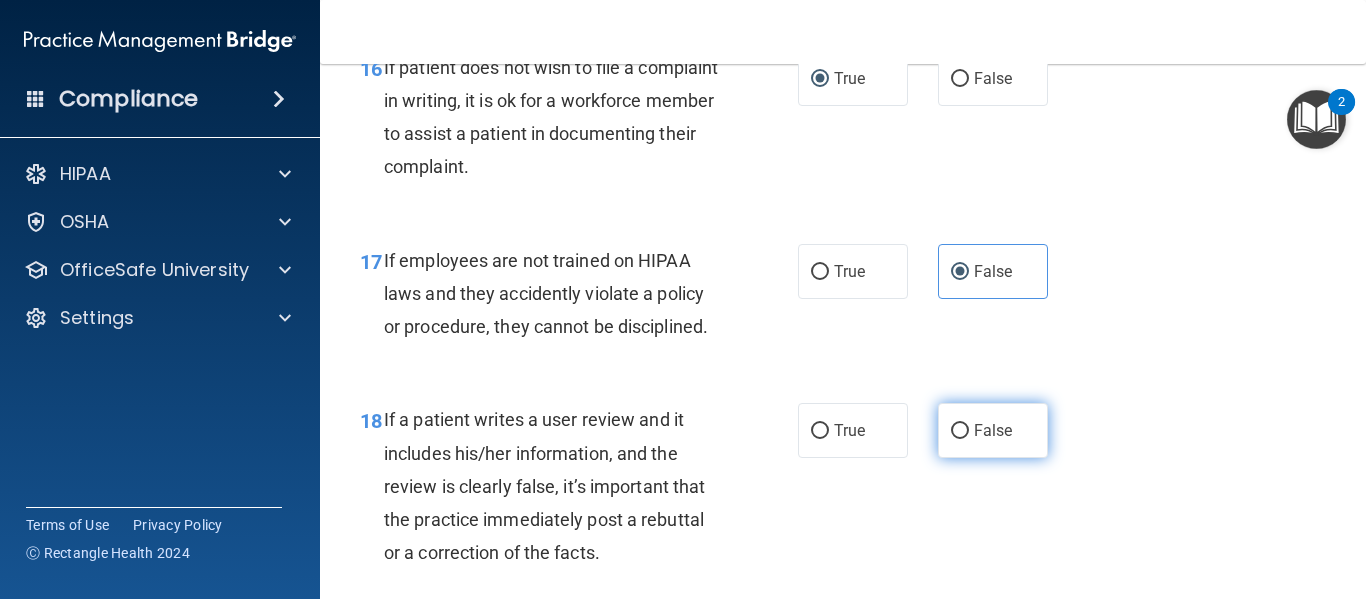 click on "False" at bounding box center [993, 430] 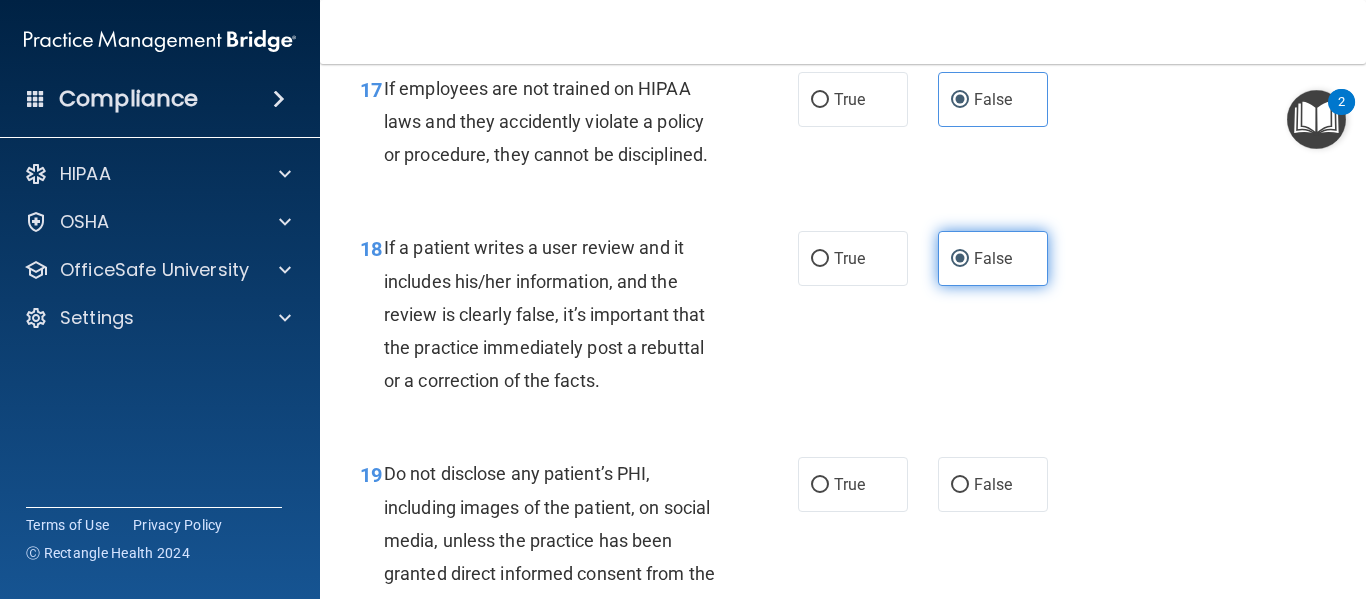scroll, scrollTop: 3839, scrollLeft: 0, axis: vertical 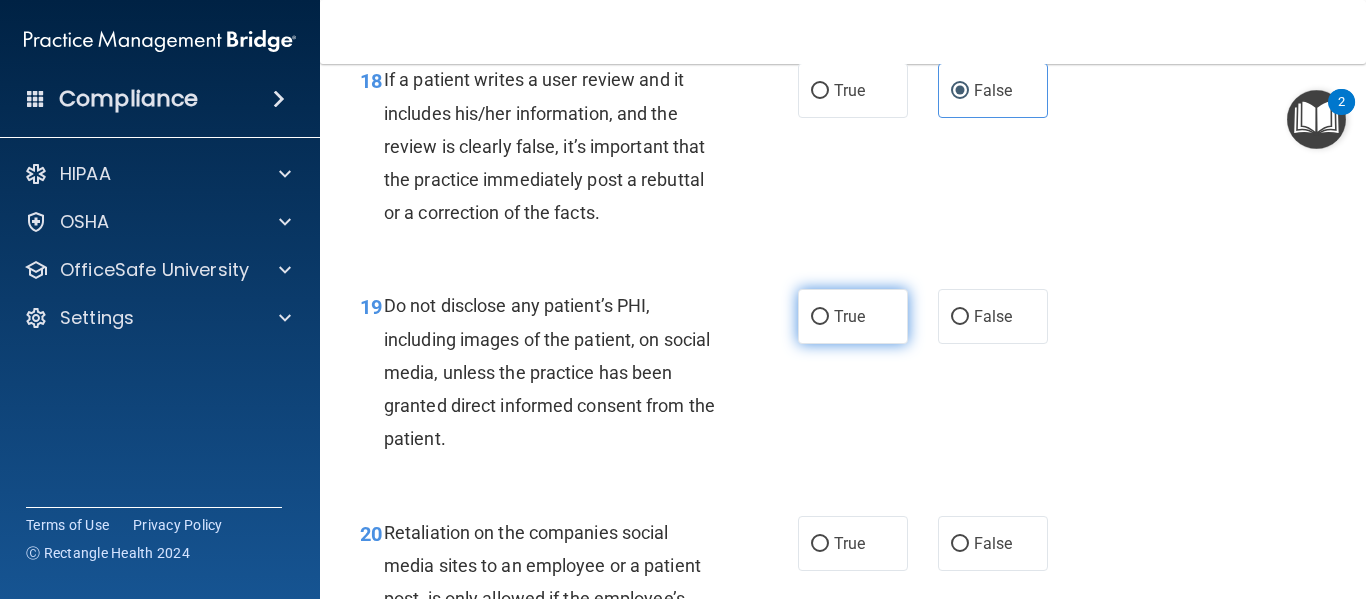 click on "True" at bounding box center (853, 316) 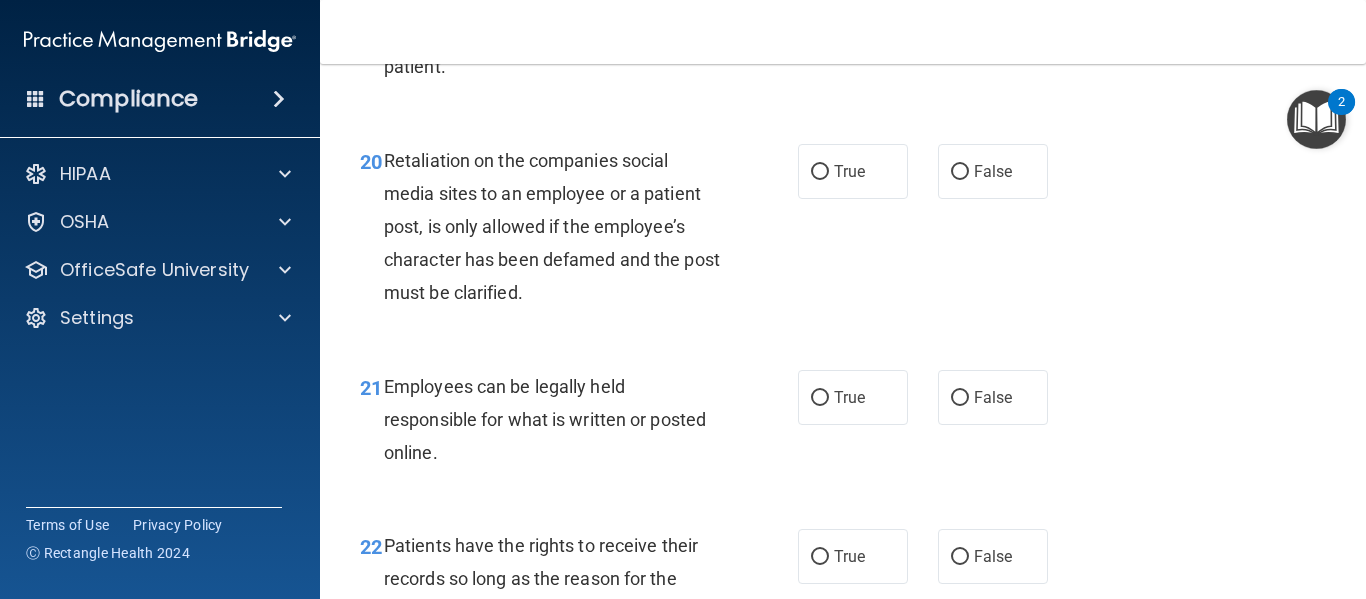 scroll, scrollTop: 4214, scrollLeft: 0, axis: vertical 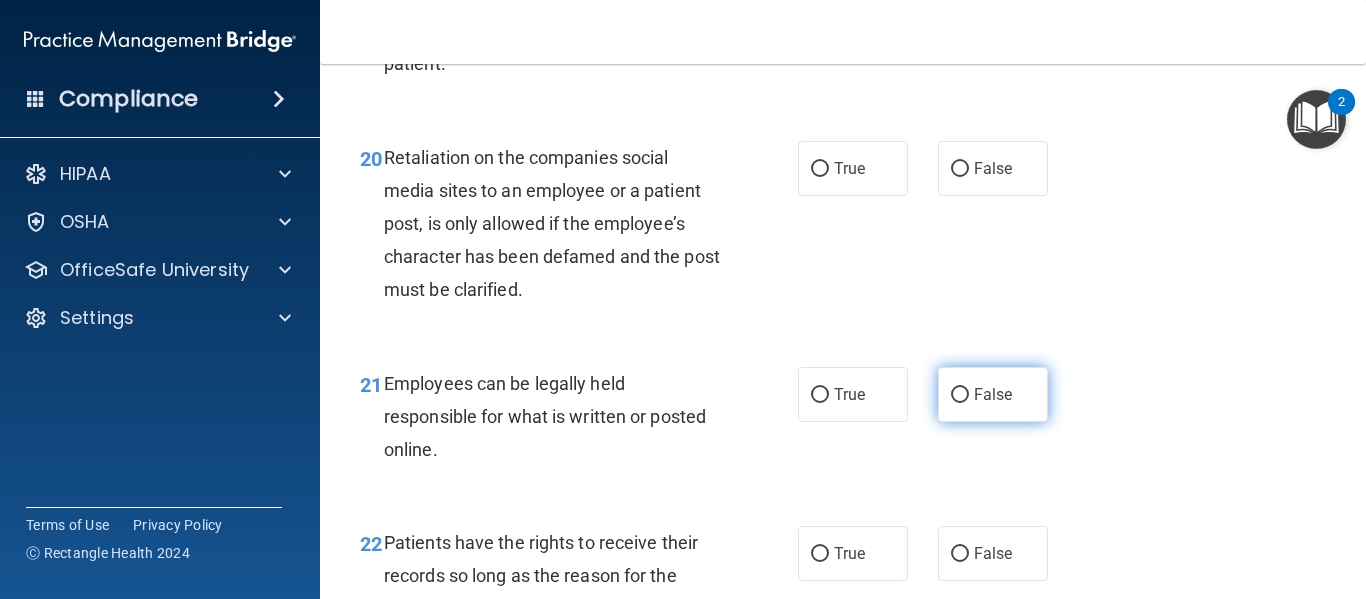 click on "False" at bounding box center [993, 394] 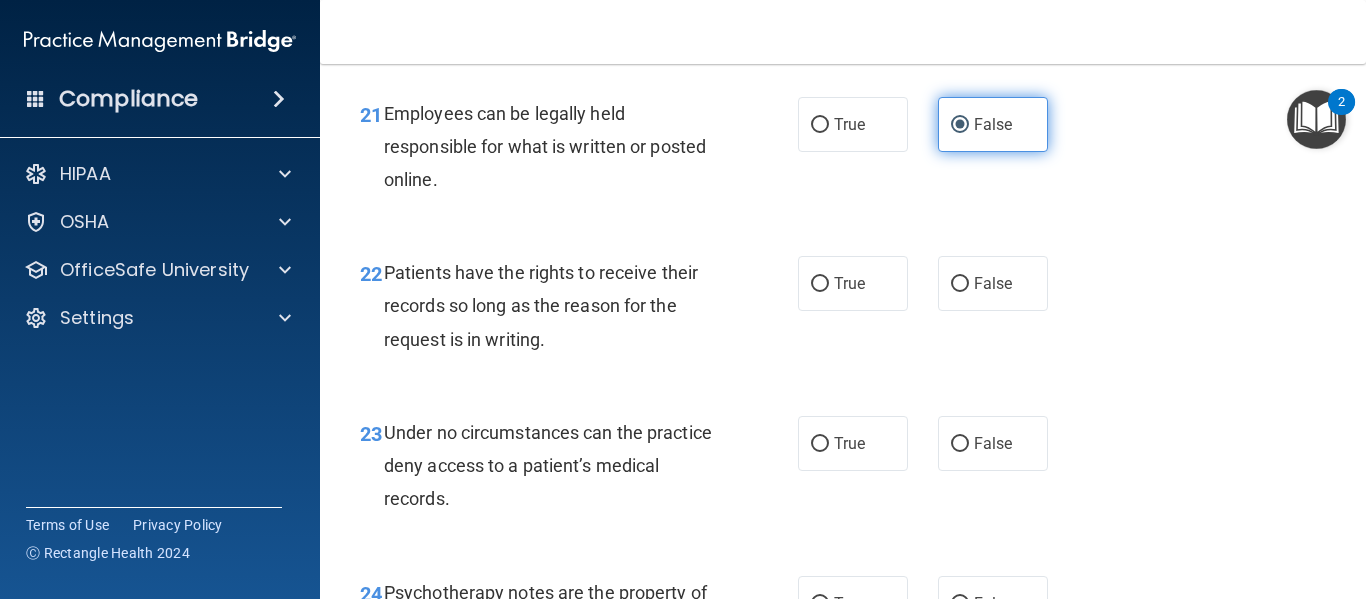 scroll, scrollTop: 4497, scrollLeft: 0, axis: vertical 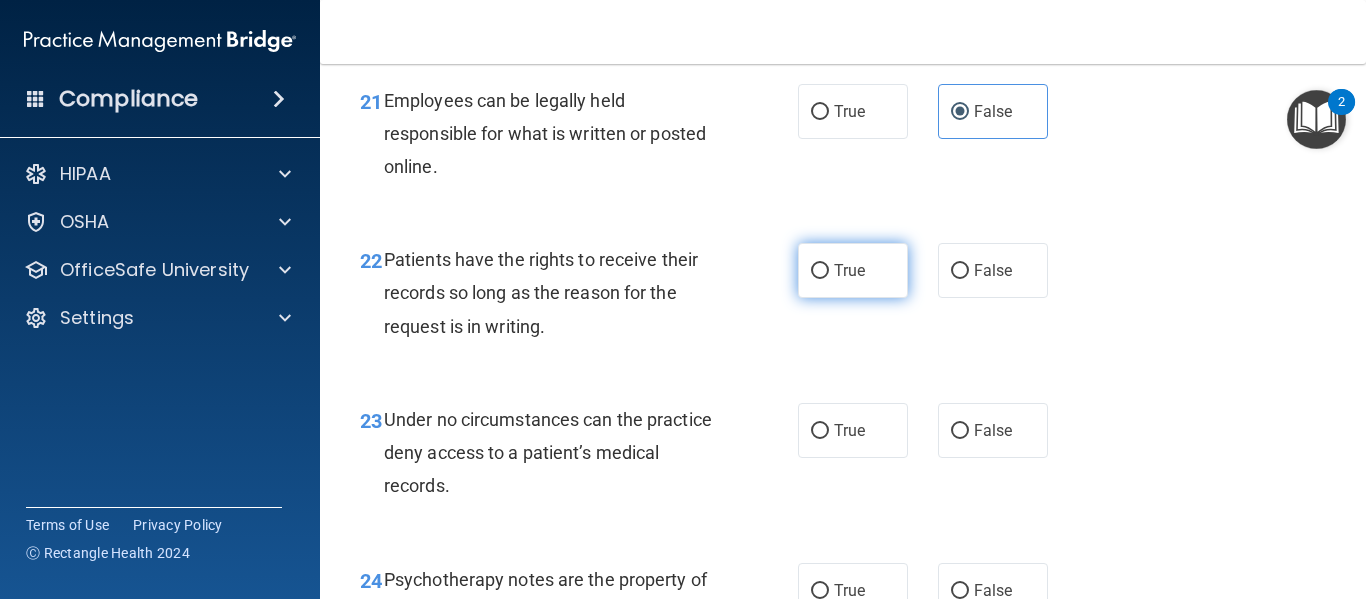 click on "True" at bounding box center [853, 270] 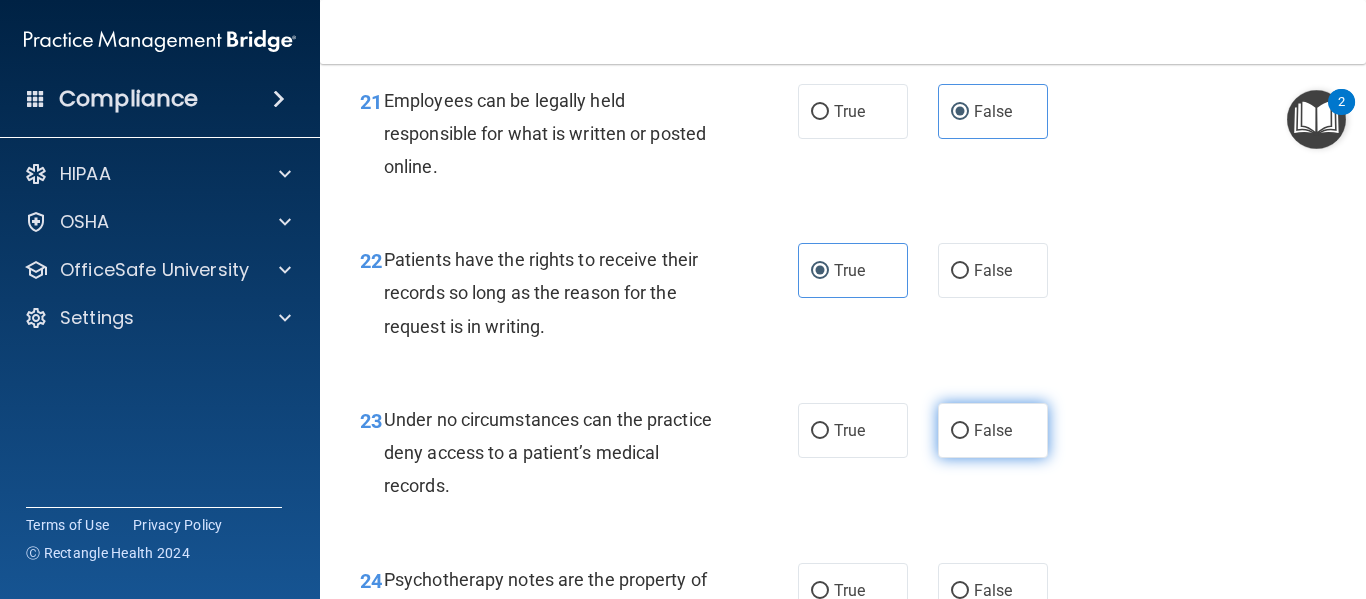 click on "False" at bounding box center [960, 431] 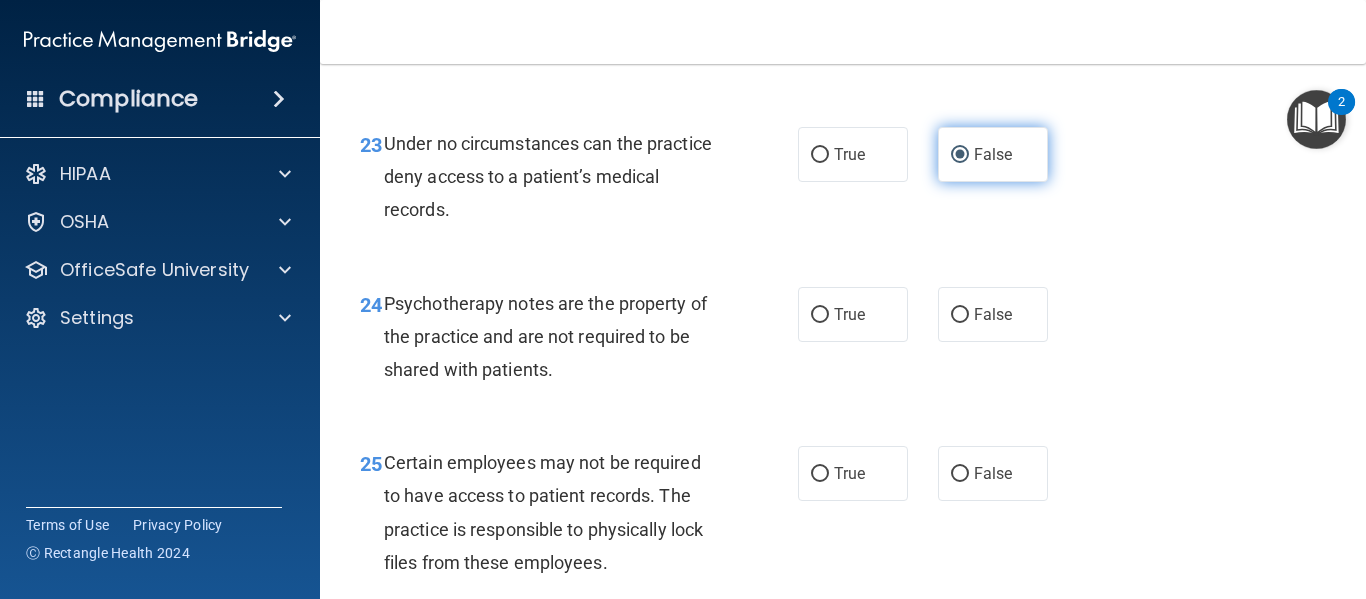 scroll, scrollTop: 4774, scrollLeft: 0, axis: vertical 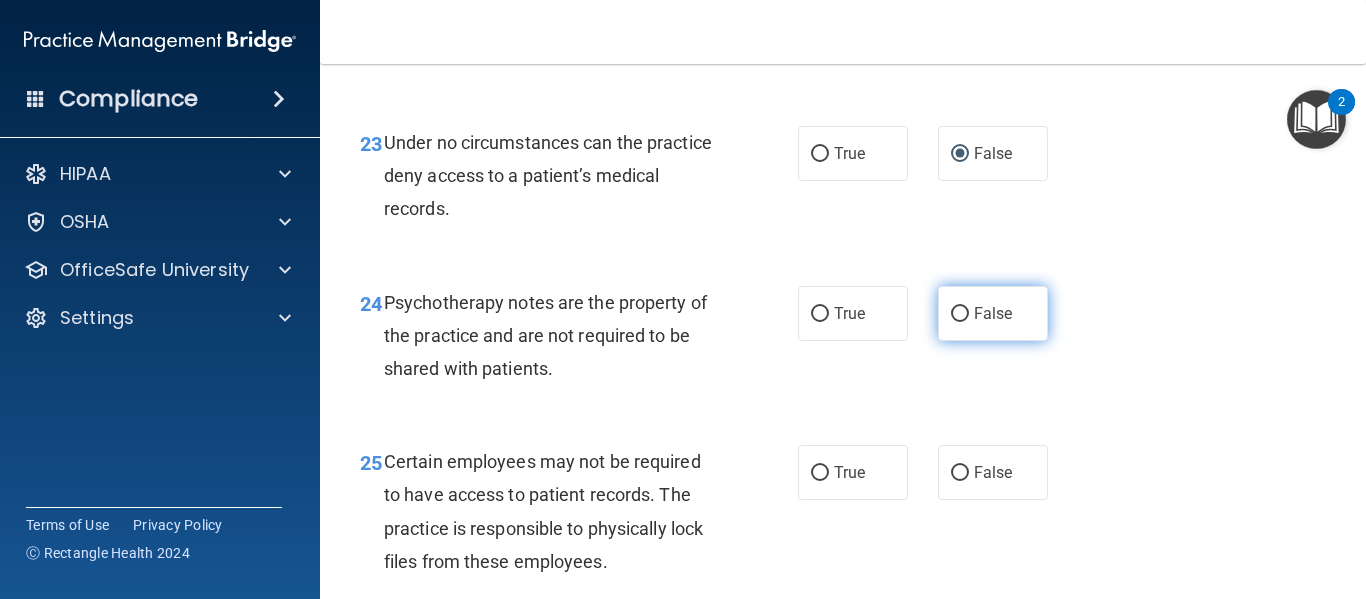 click on "False" at bounding box center (993, 313) 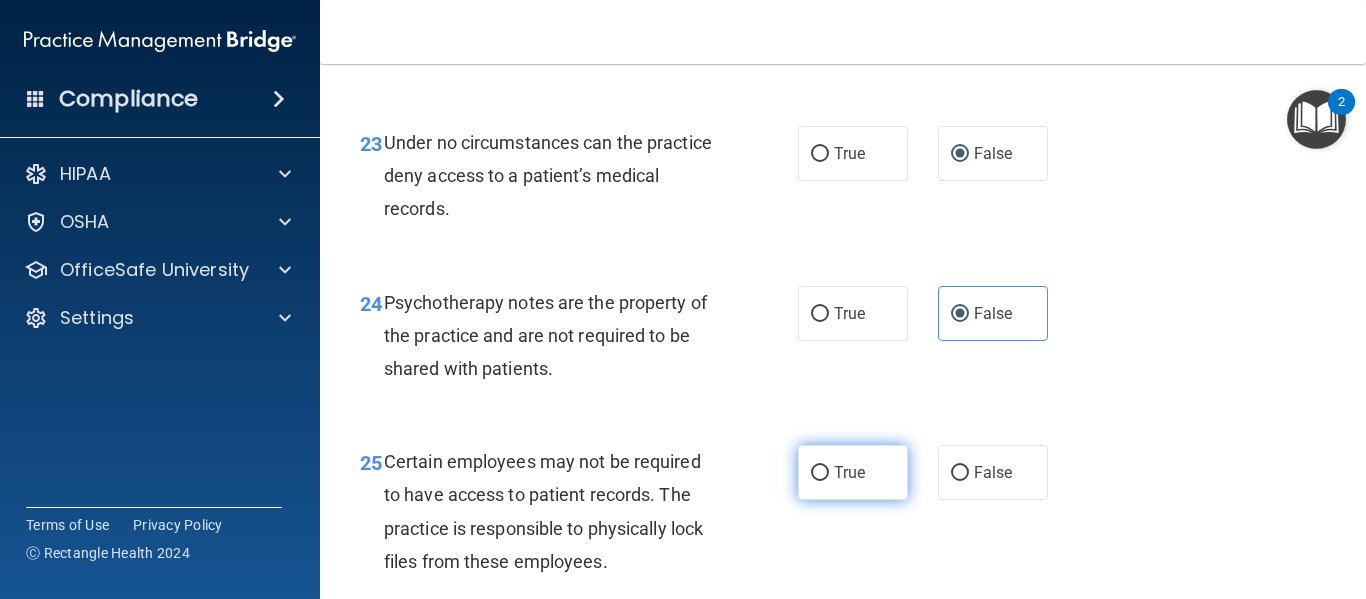 click on "True" at bounding box center [853, 472] 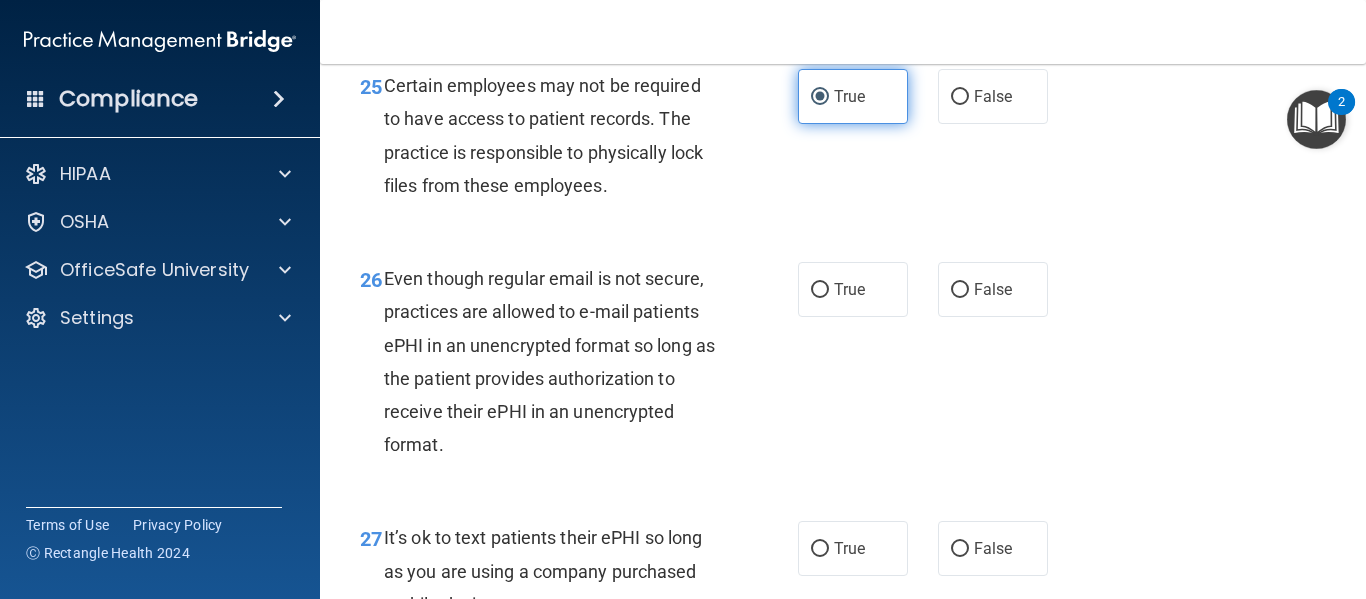 scroll, scrollTop: 5166, scrollLeft: 0, axis: vertical 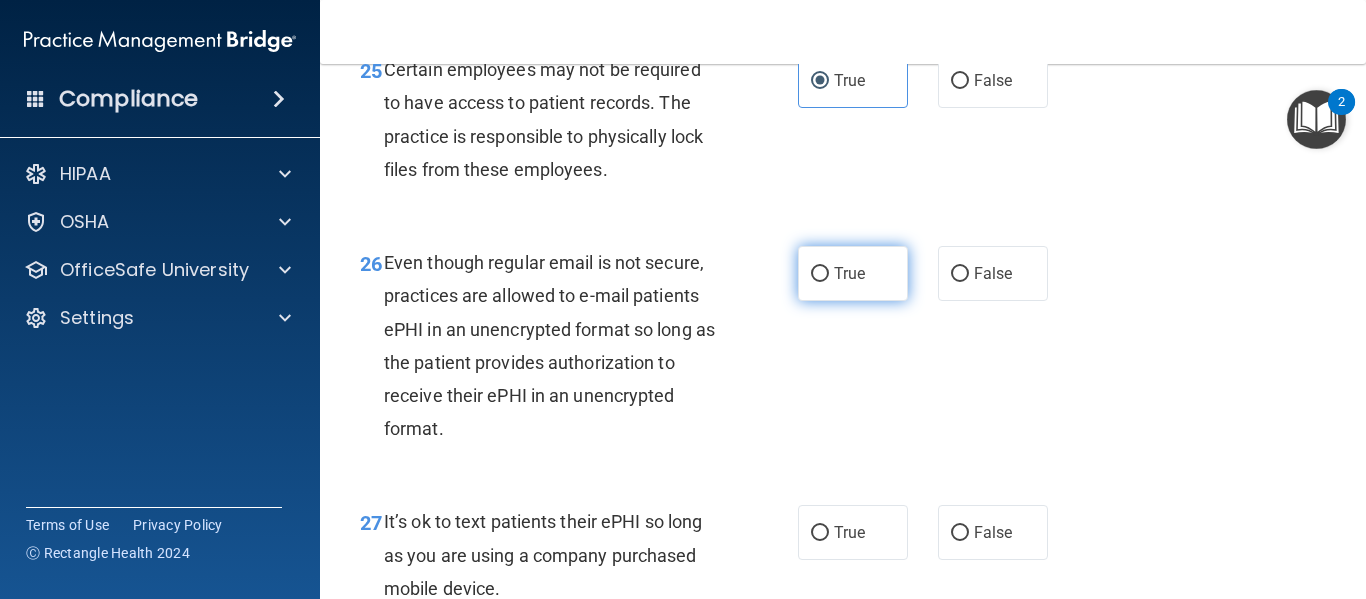 click on "True" at bounding box center (853, 273) 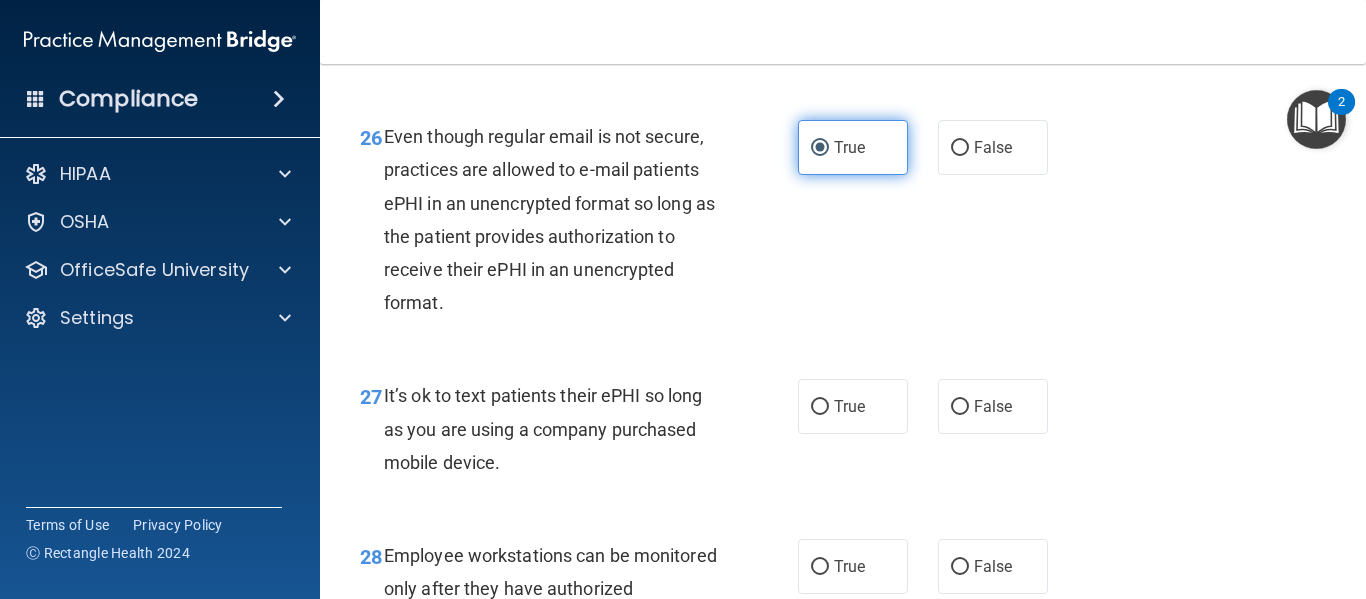 scroll, scrollTop: 5436, scrollLeft: 0, axis: vertical 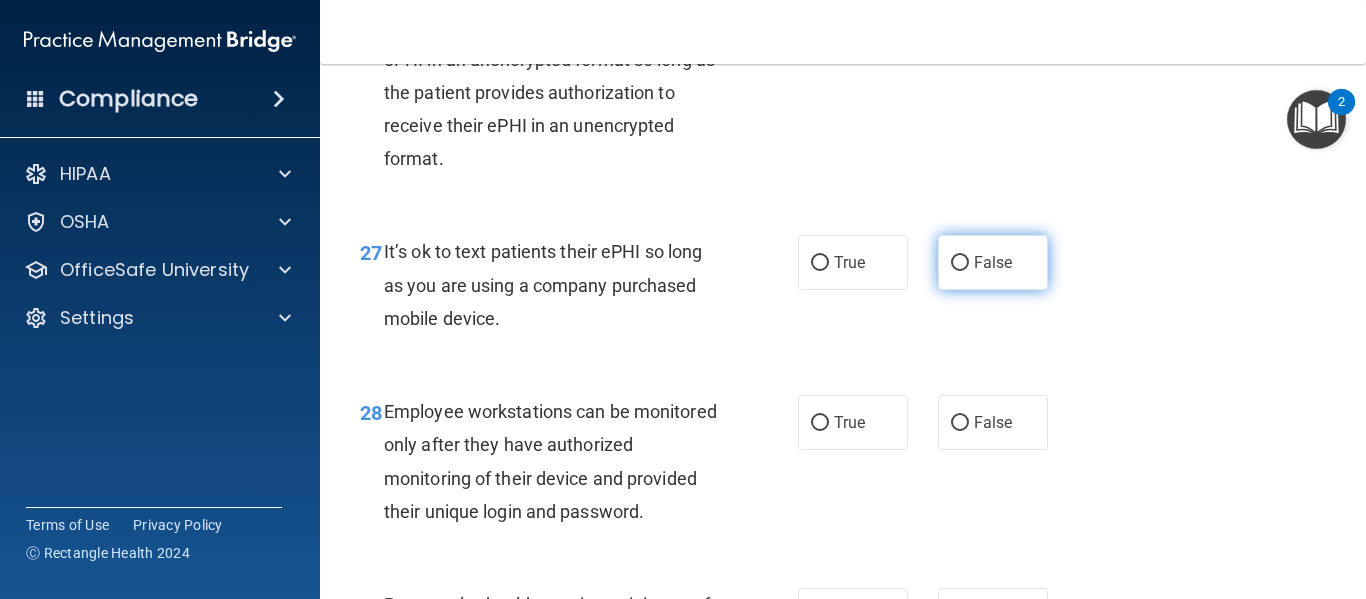 click on "False" at bounding box center [993, 262] 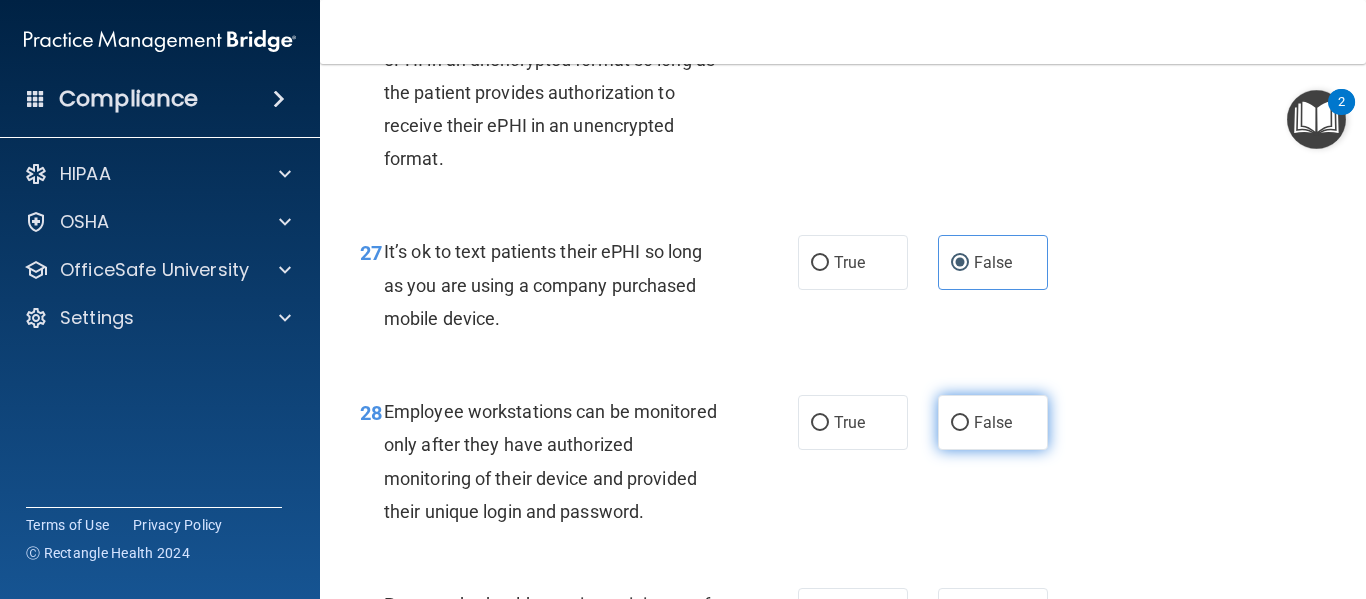 click on "False" at bounding box center (993, 422) 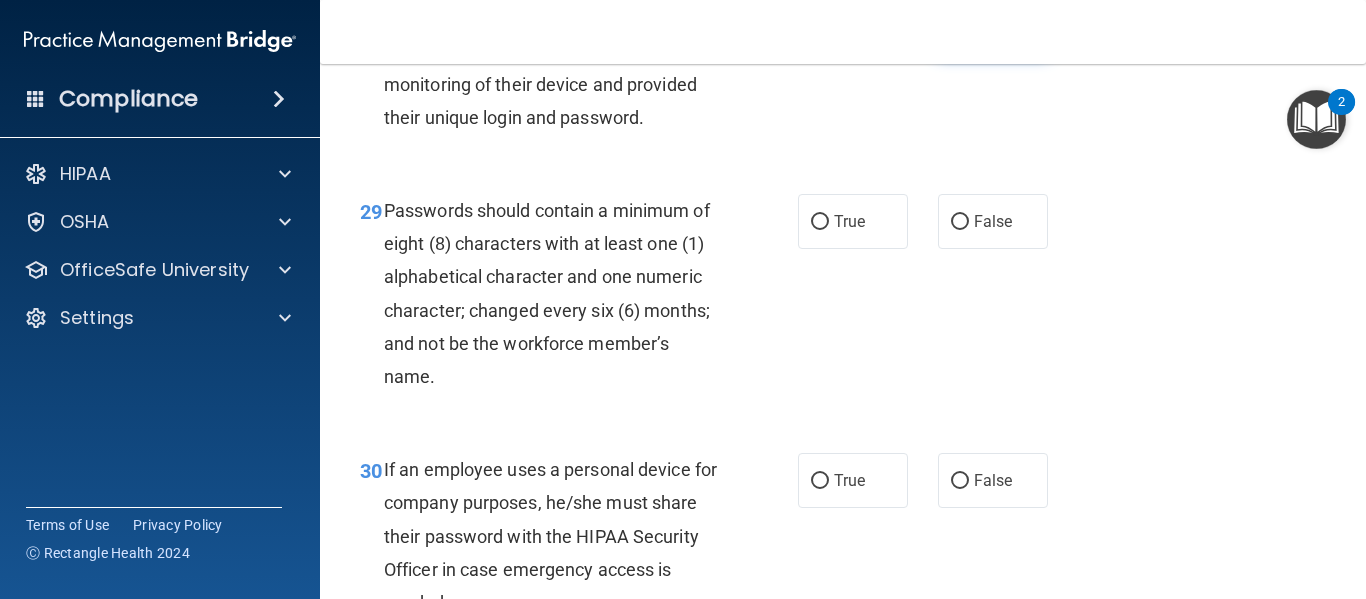 scroll, scrollTop: 5833, scrollLeft: 0, axis: vertical 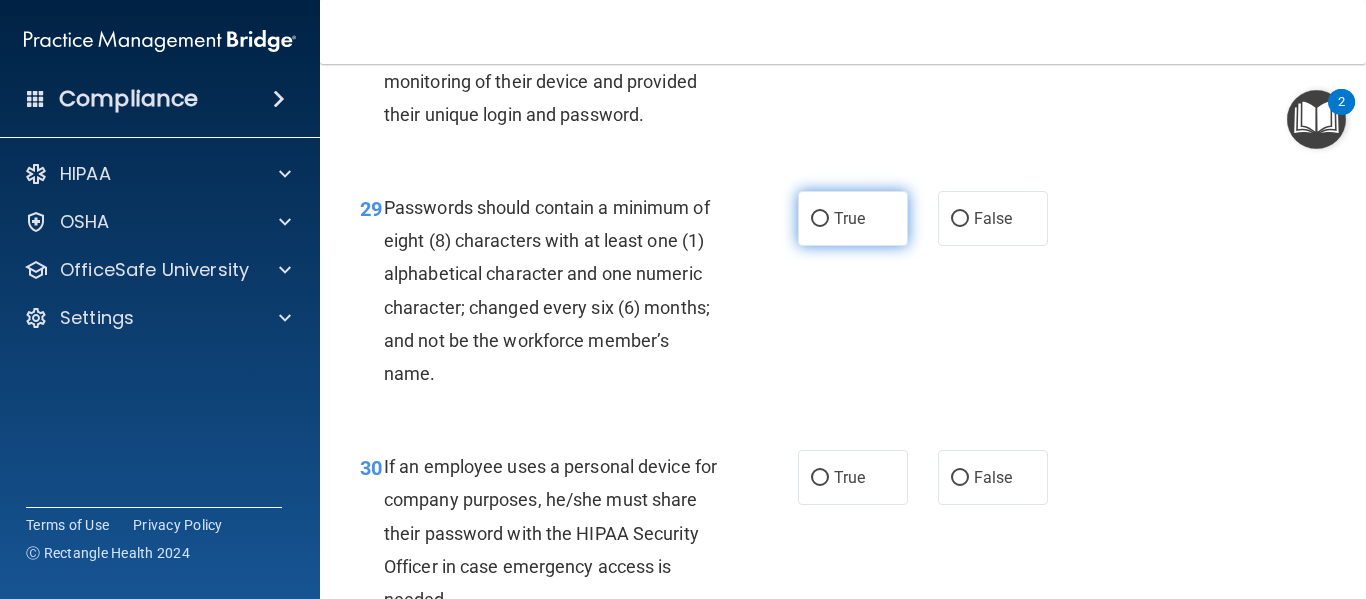 click on "True" at bounding box center (853, 218) 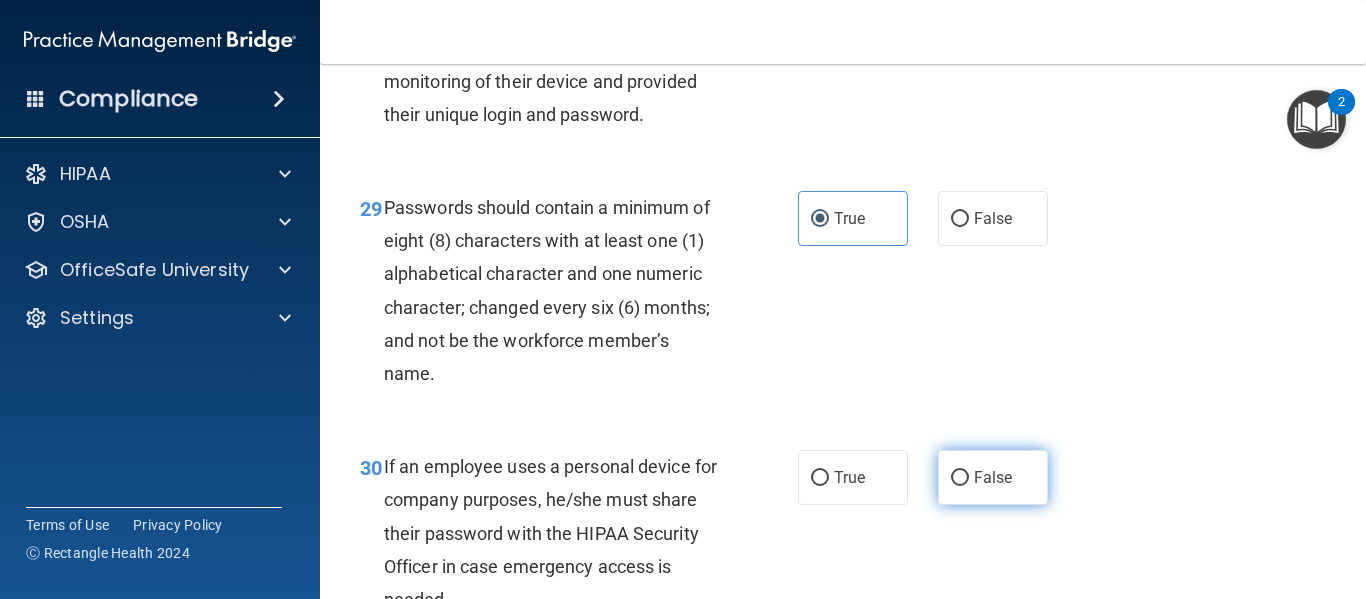 click on "False" at bounding box center (993, 477) 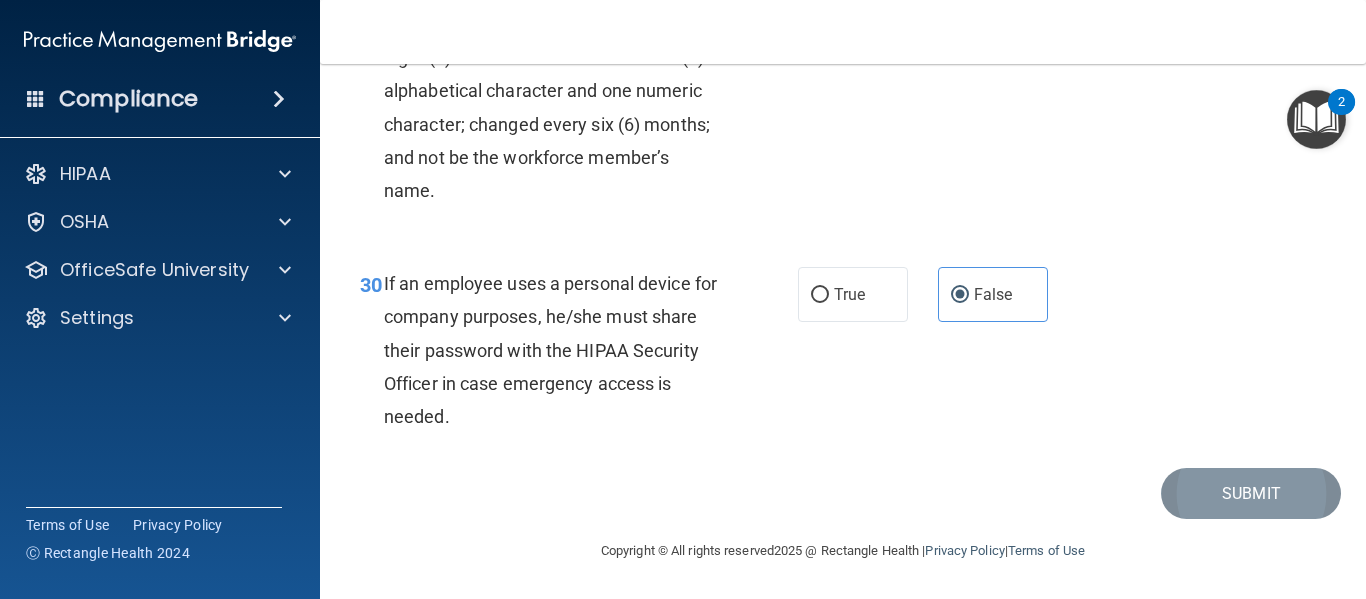 scroll, scrollTop: 6082, scrollLeft: 0, axis: vertical 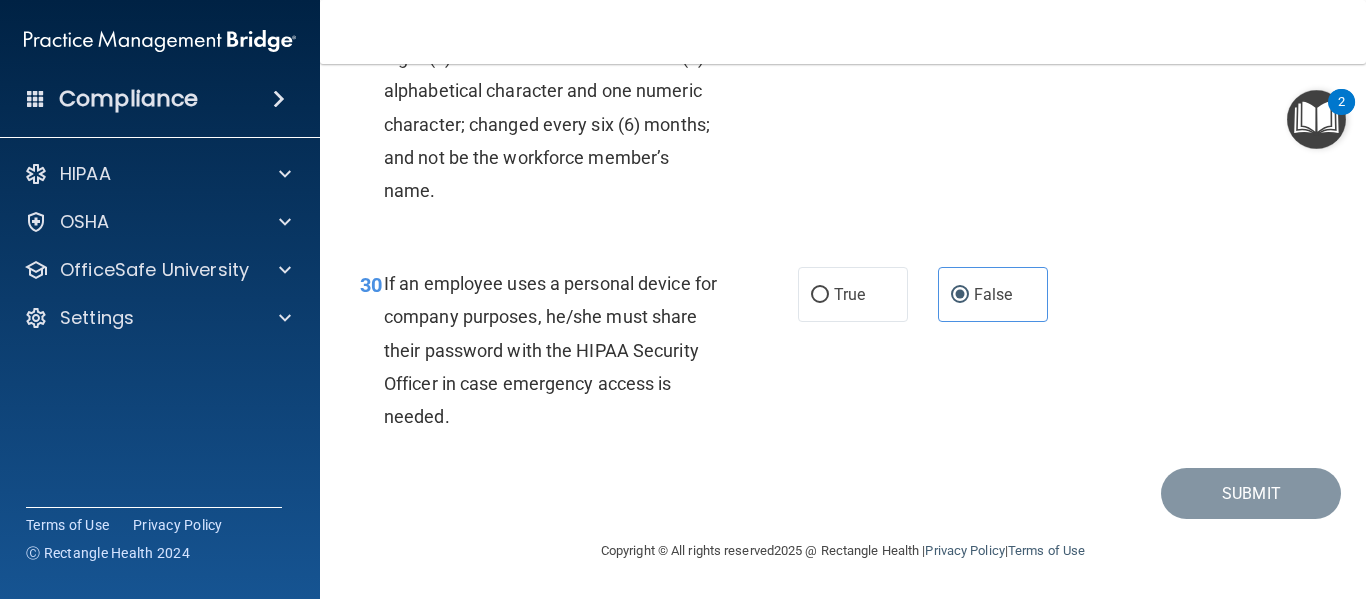click on "2" at bounding box center [1341, 102] 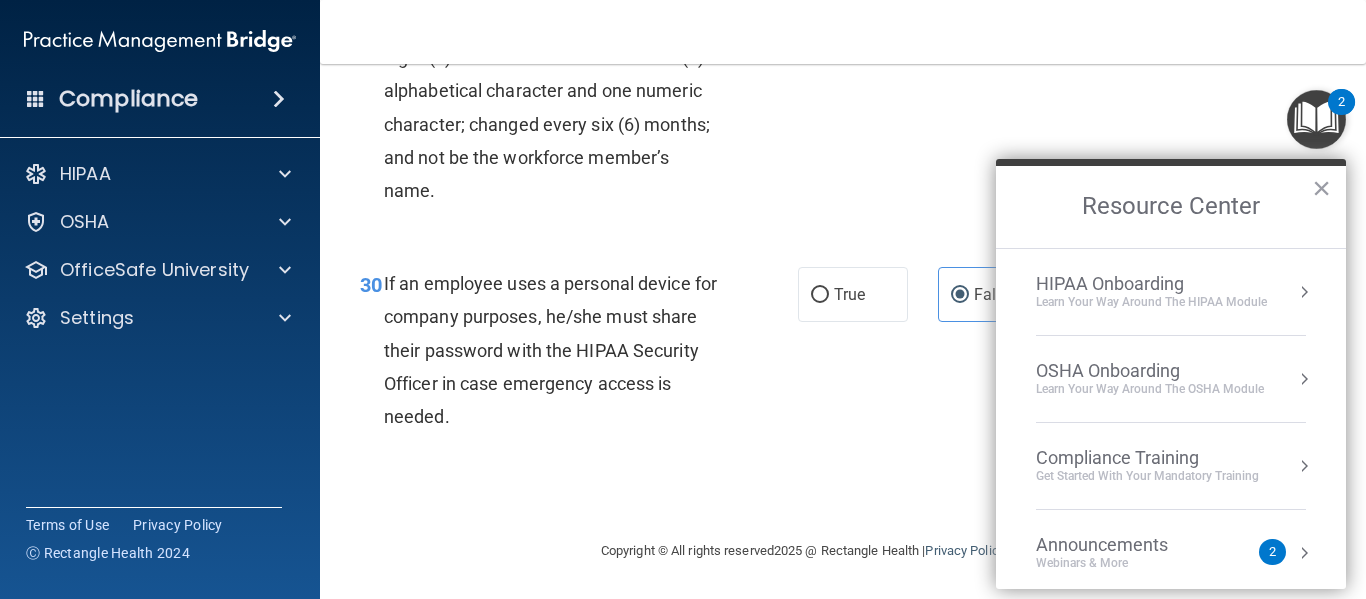 click on "30       If an employee uses a personal device for company purposes, he/she must share their password with the HIPAA Security Officer in case emergency access is needed.                 True           False" at bounding box center [843, 355] 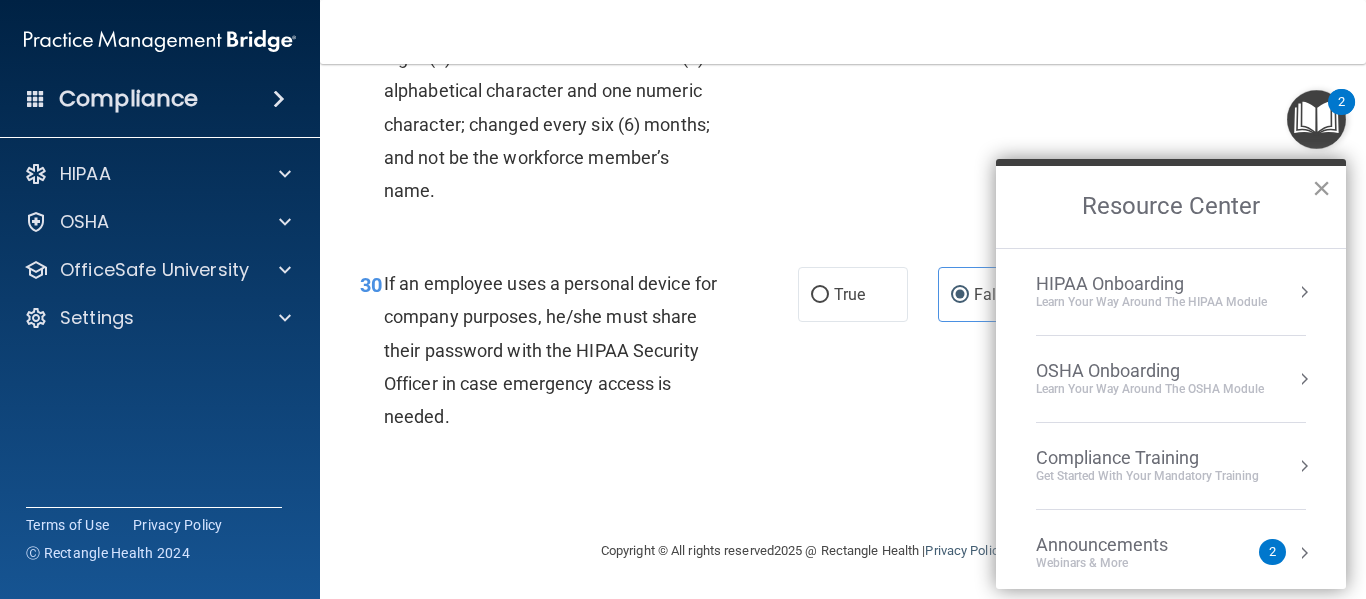 click on "×" at bounding box center [1321, 188] 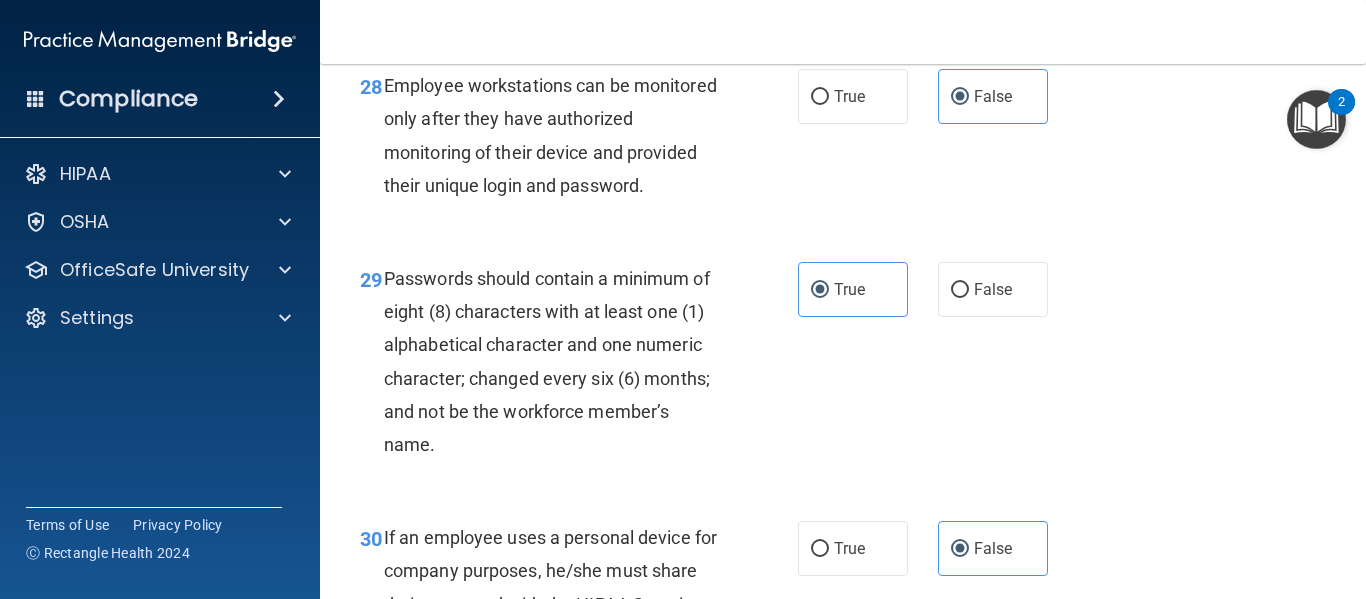 scroll, scrollTop: 6082, scrollLeft: 0, axis: vertical 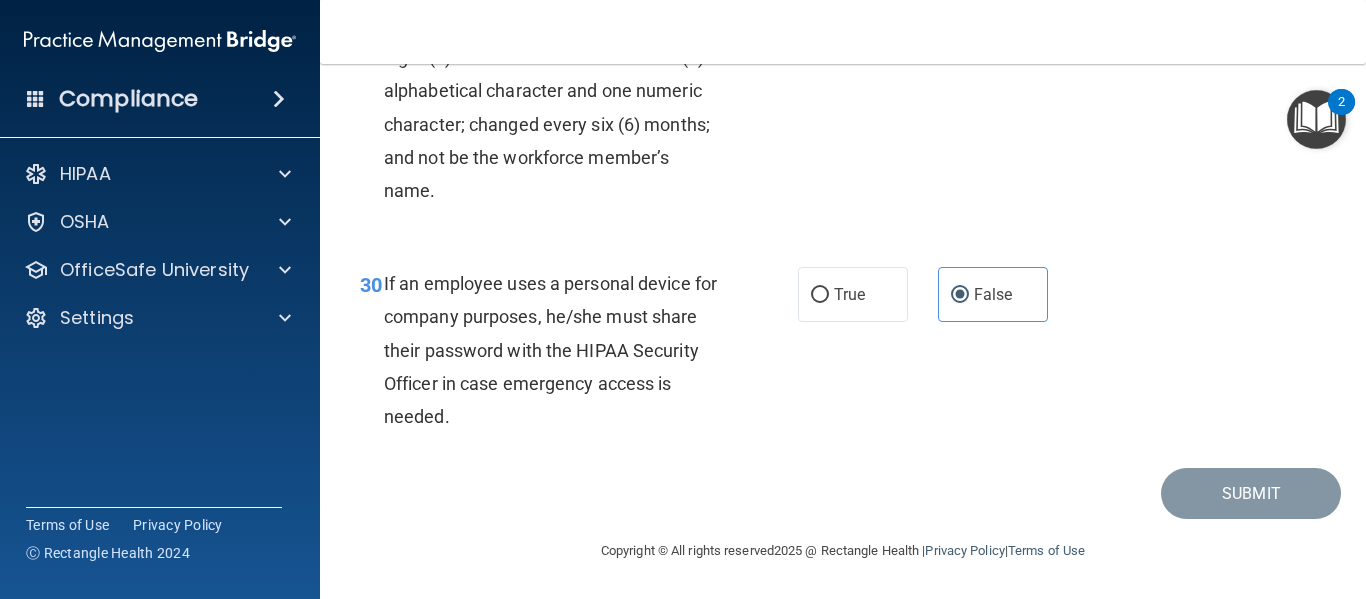 click on "29       Passwords should contain a minimum of eight (8) characters with at least one (1) alphabetical character and one numeric character; changed every six (6) months; and not be the workforce member’s name.                 True           False" at bounding box center (843, 112) 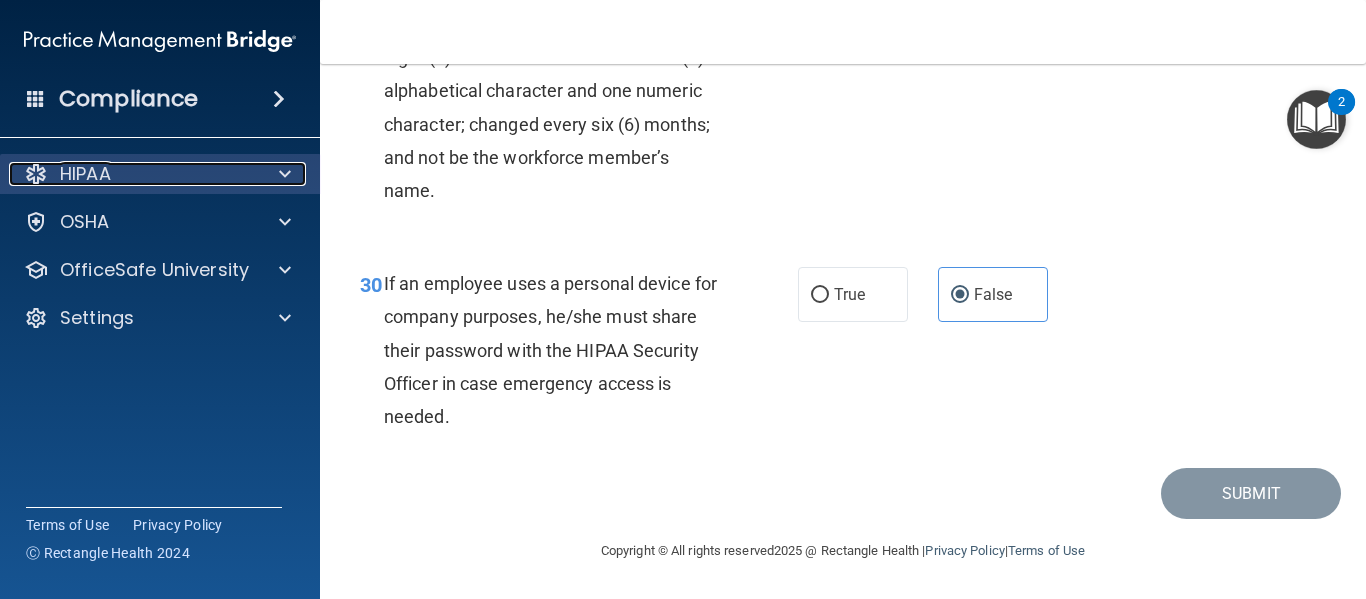 click at bounding box center [285, 174] 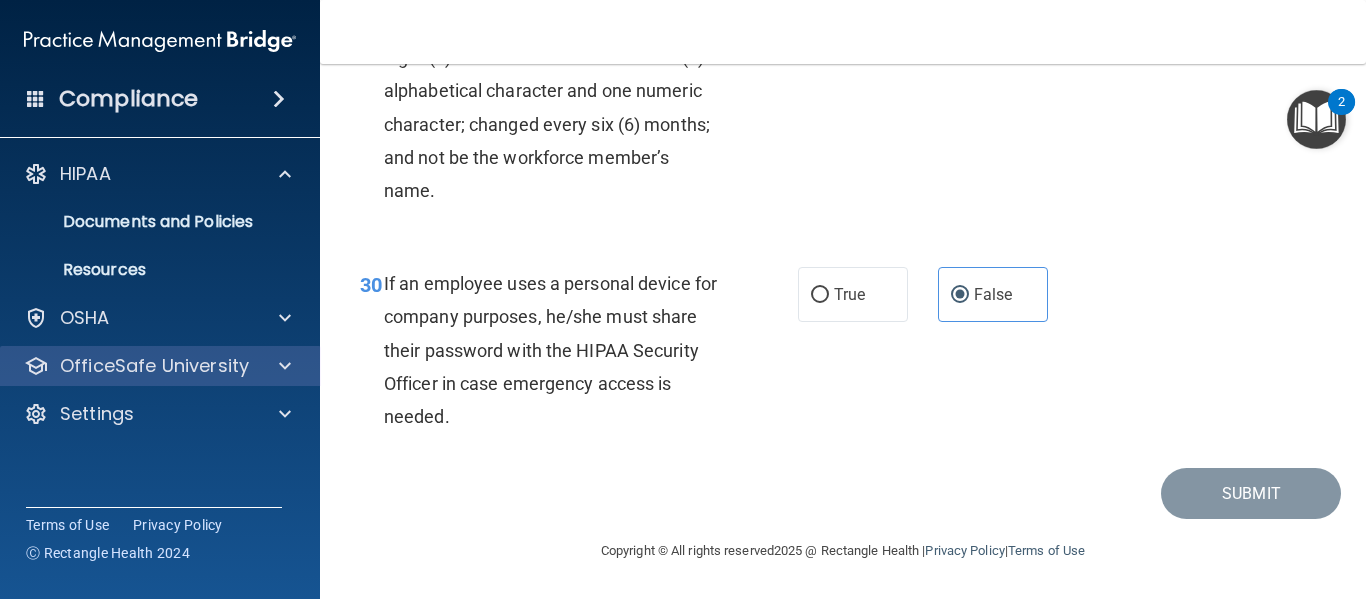 click on "OfficeSafe University" at bounding box center (160, 366) 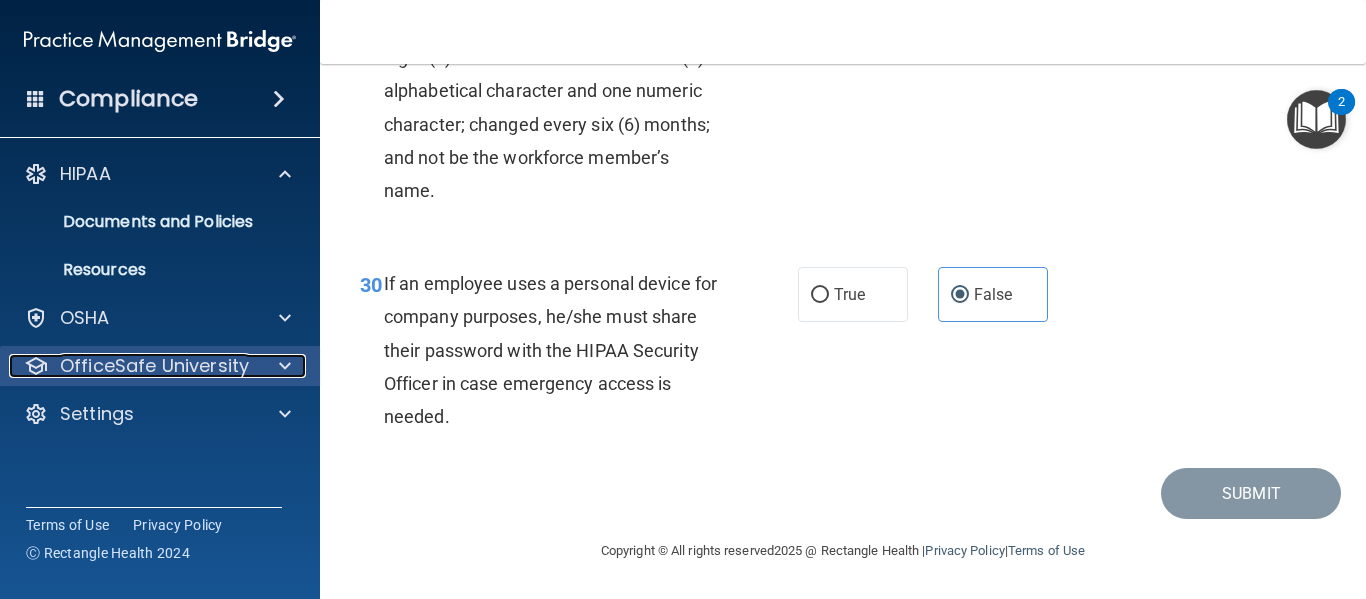 click on "OfficeSafe University" at bounding box center [154, 366] 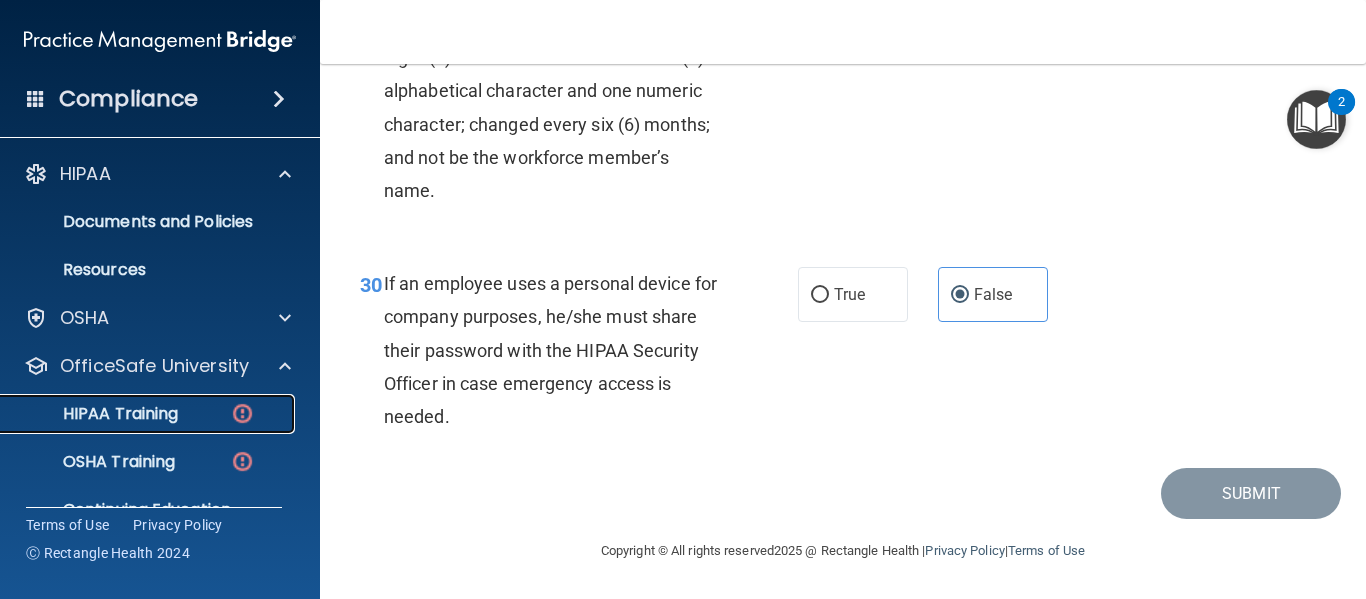 click on "HIPAA Training" at bounding box center [149, 414] 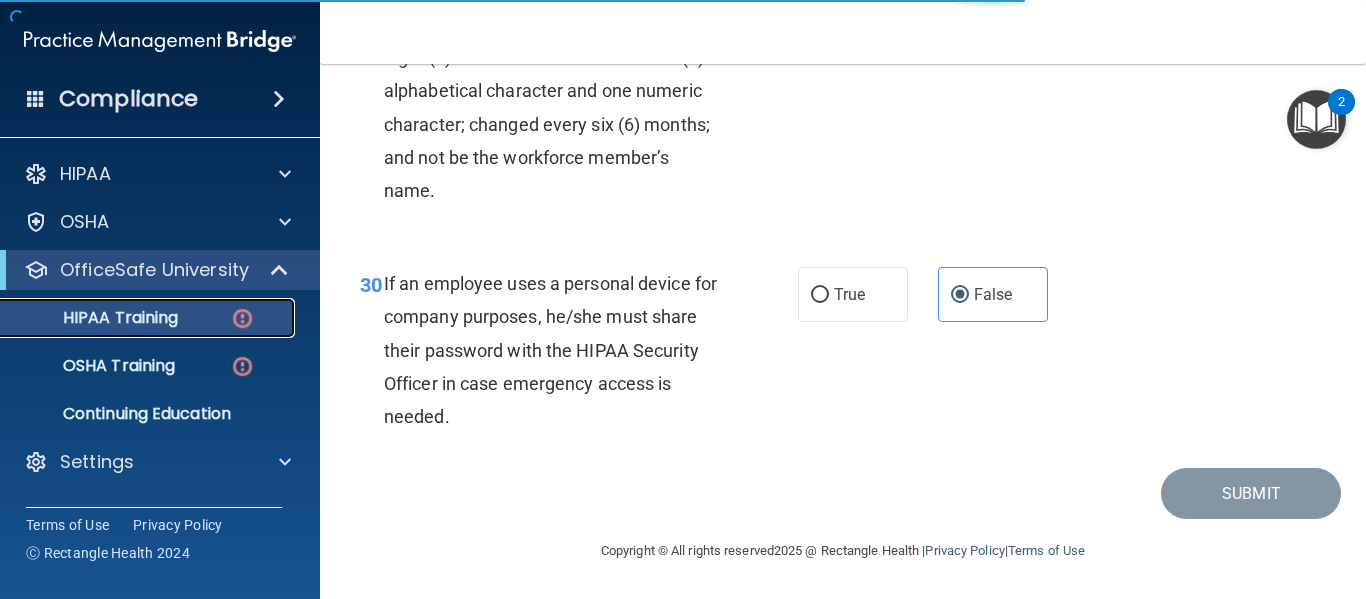 scroll, scrollTop: 926, scrollLeft: 0, axis: vertical 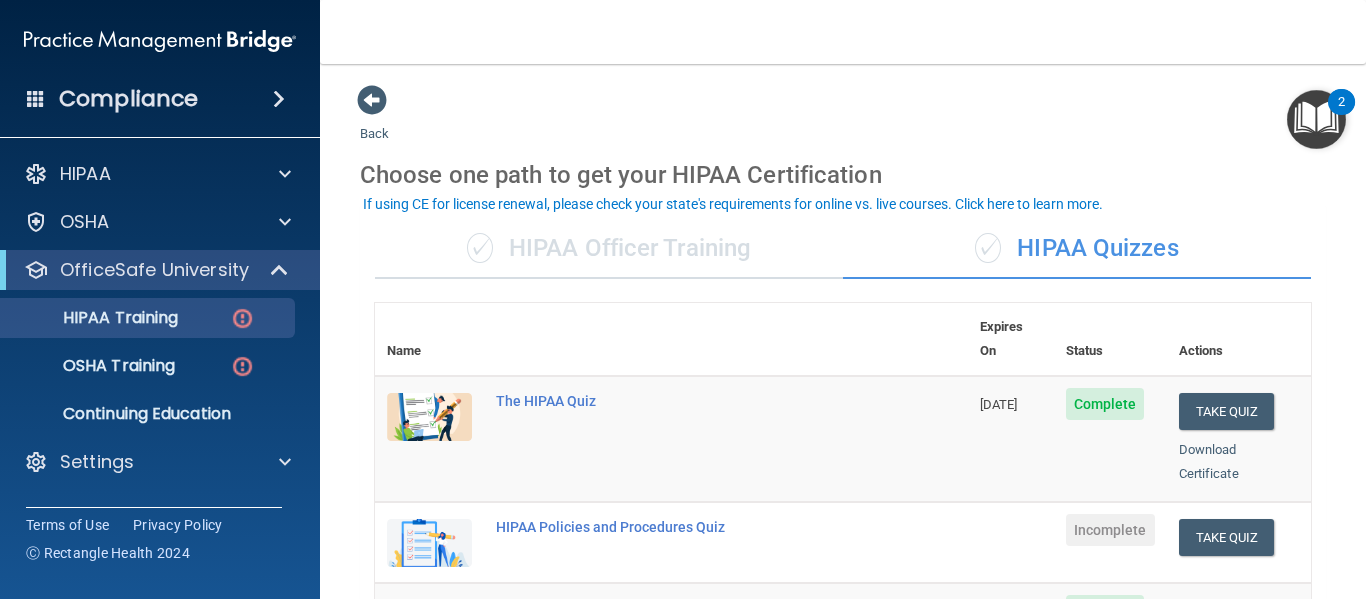 click on "Incomplete" at bounding box center [1110, 530] 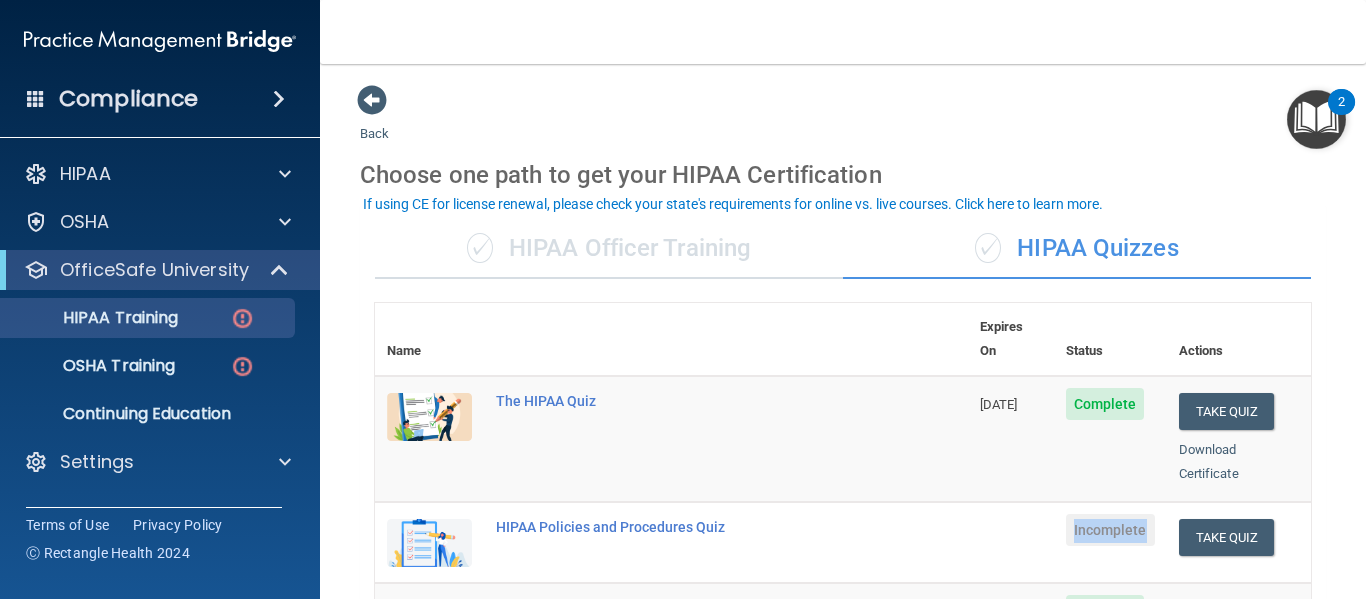 click on "Incomplete" at bounding box center (1110, 530) 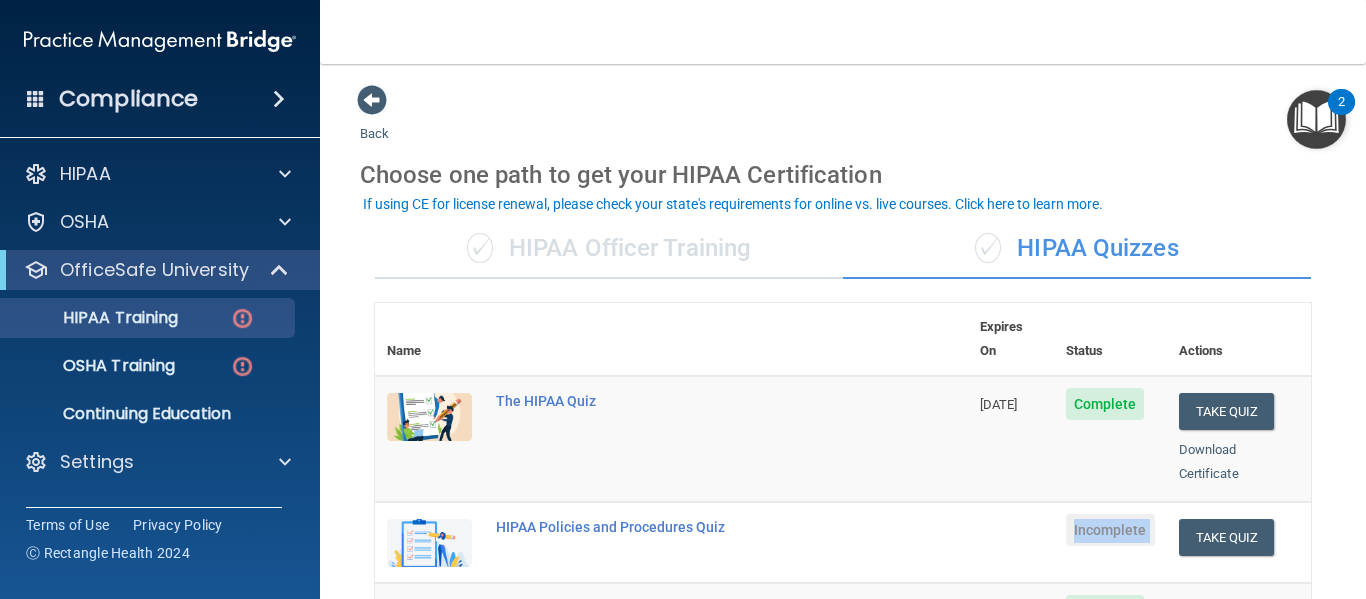 click on "Incomplete" at bounding box center (1110, 530) 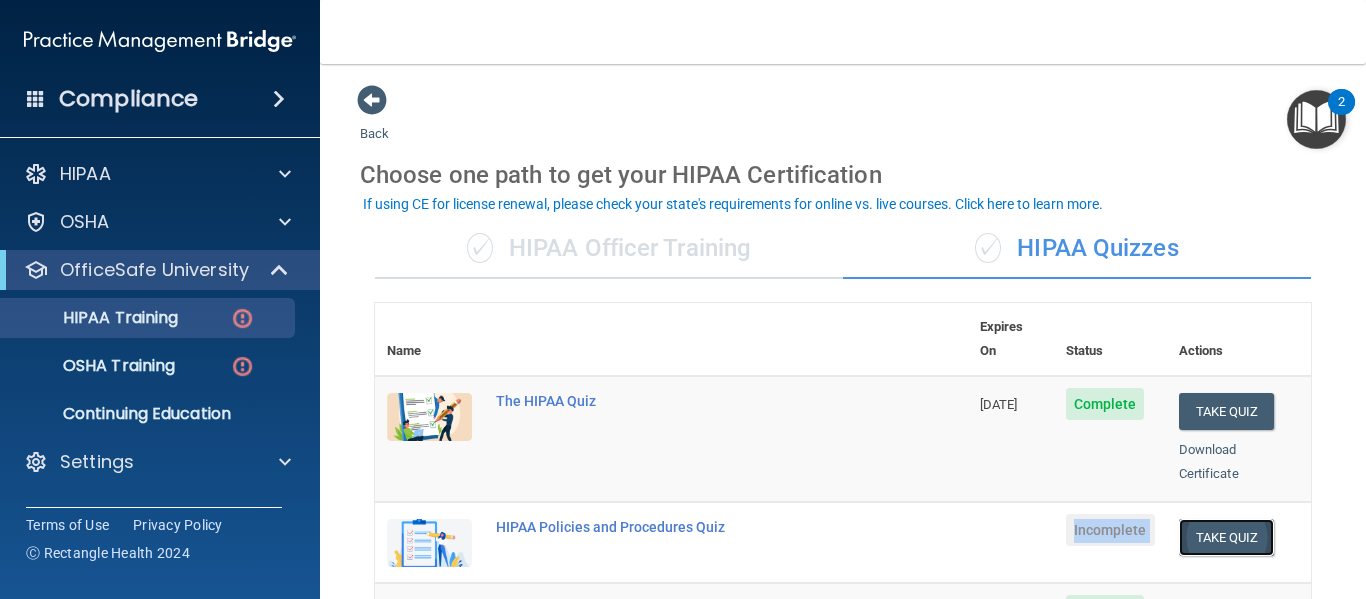 click on "Take Quiz" at bounding box center [1227, 537] 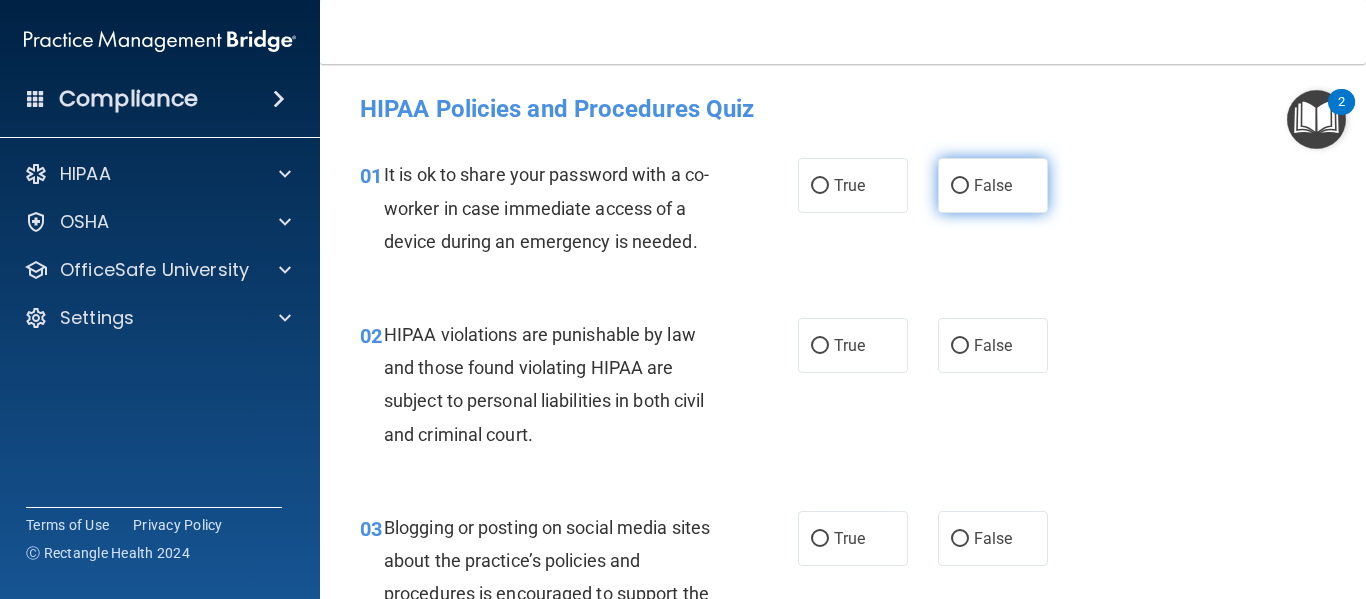 click on "False" at bounding box center [993, 185] 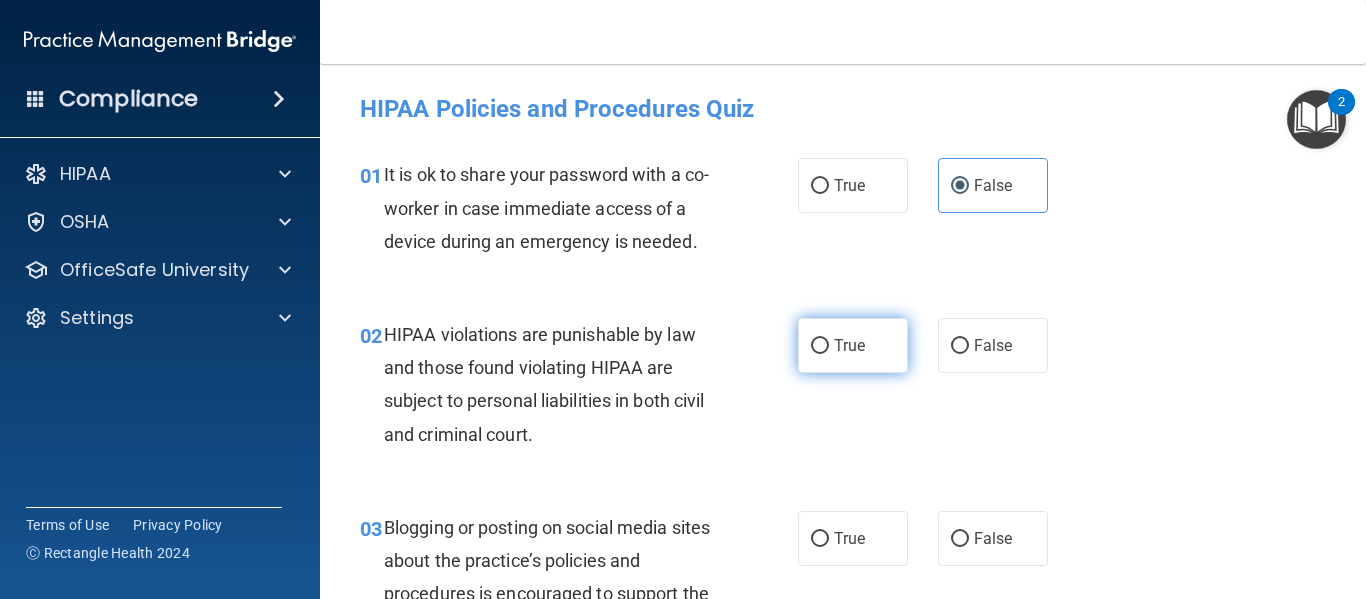 click on "True" at bounding box center (853, 345) 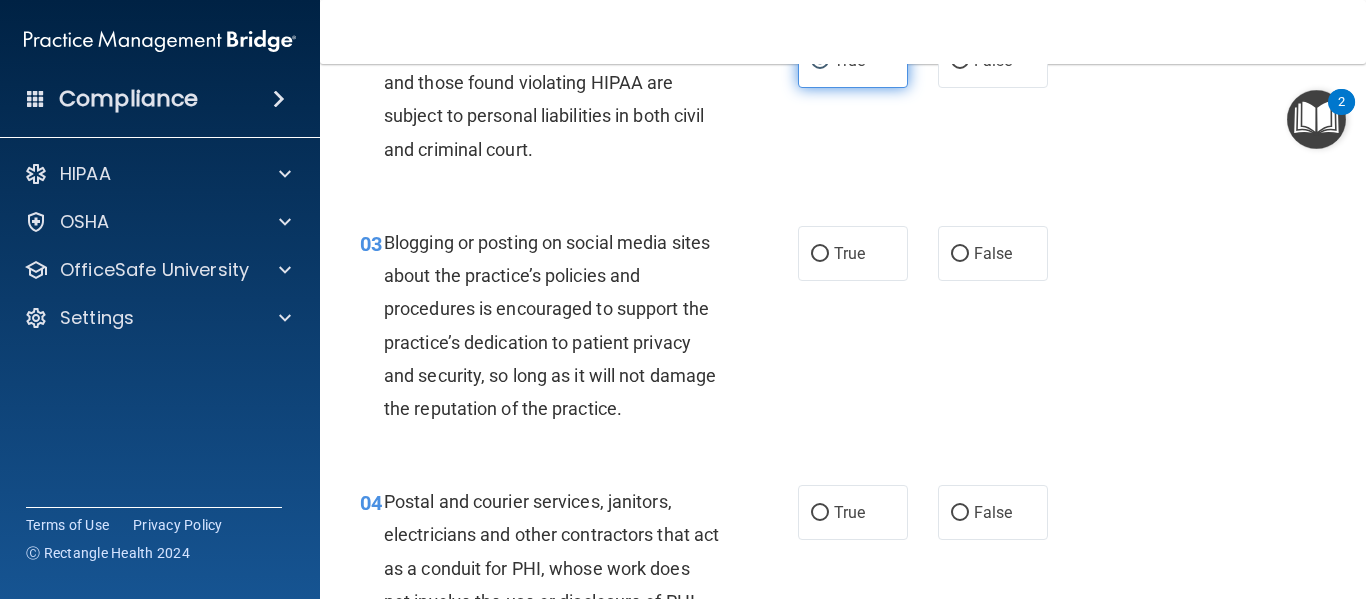 scroll, scrollTop: 286, scrollLeft: 0, axis: vertical 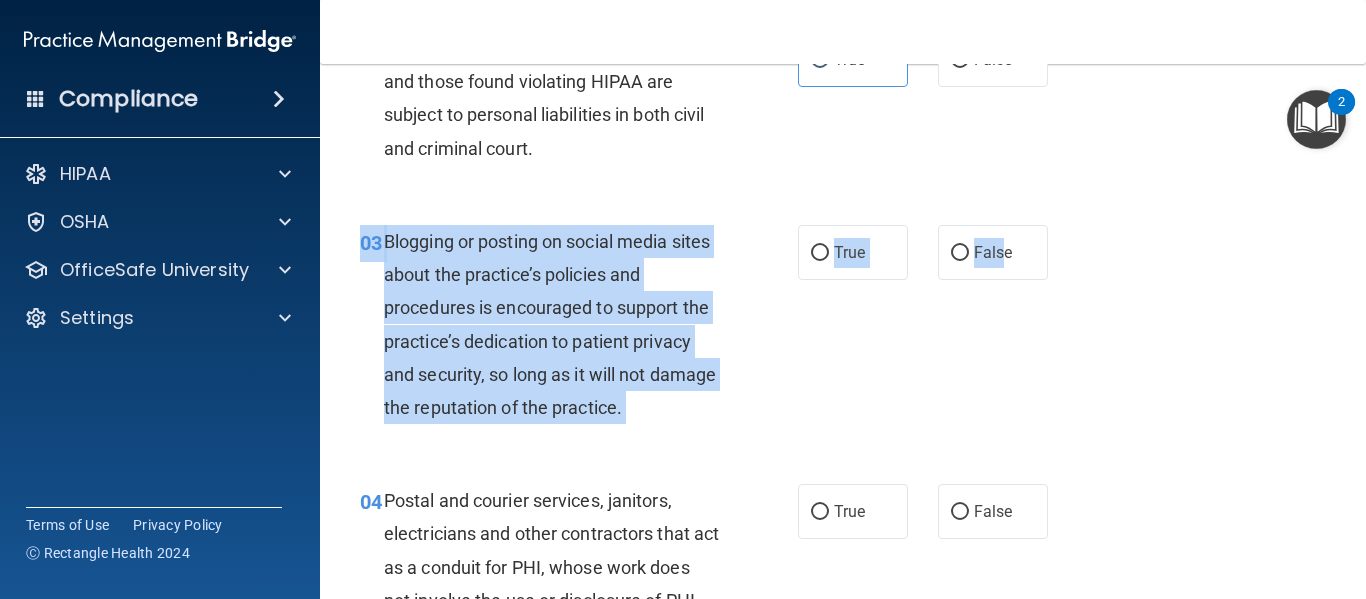 drag, startPoint x: 1001, startPoint y: 263, endPoint x: 1044, endPoint y: 304, distance: 59.413803 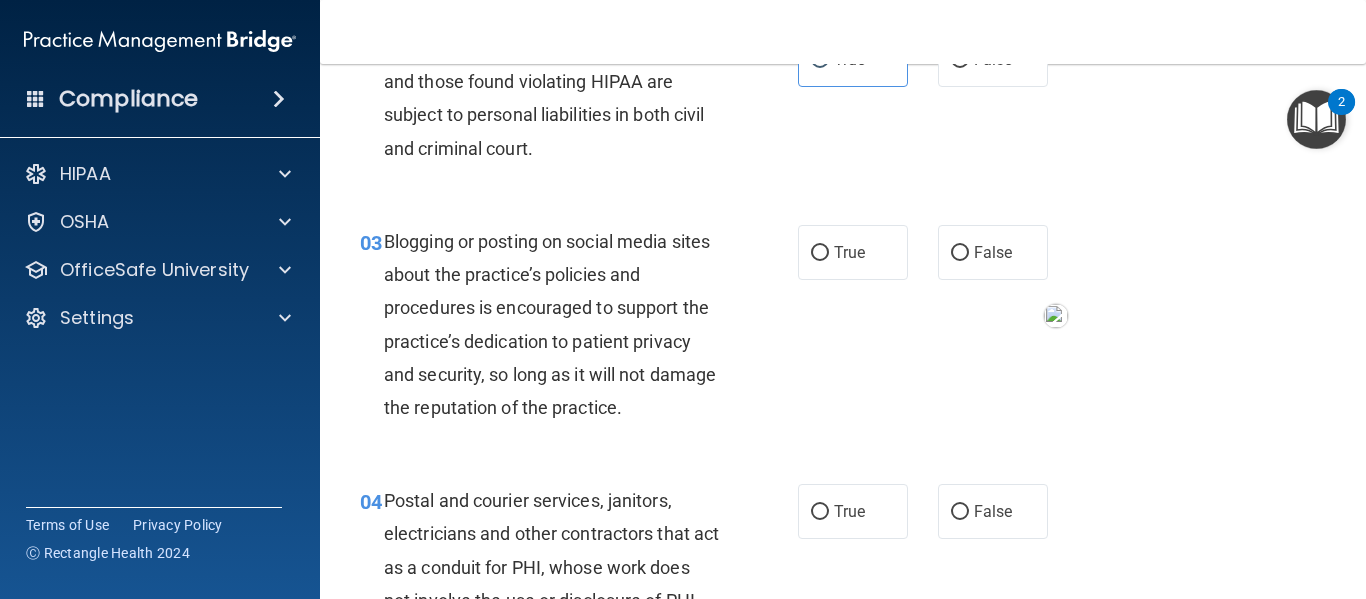 click on "03       Blogging or posting on social media sites about the practice’s policies and procedures is encouraged to support the practice’s dedication to patient privacy and security, so long as it will not damage the reputation of the practice.                  True           False" at bounding box center [843, 329] 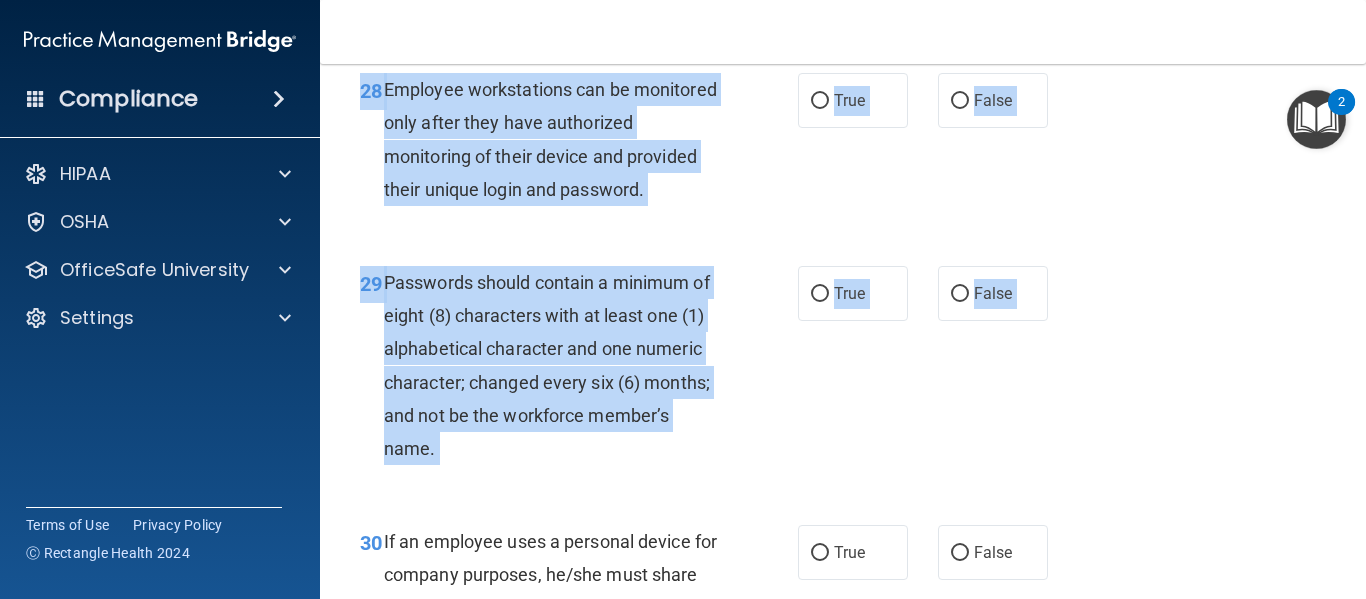 scroll, scrollTop: 6082, scrollLeft: 0, axis: vertical 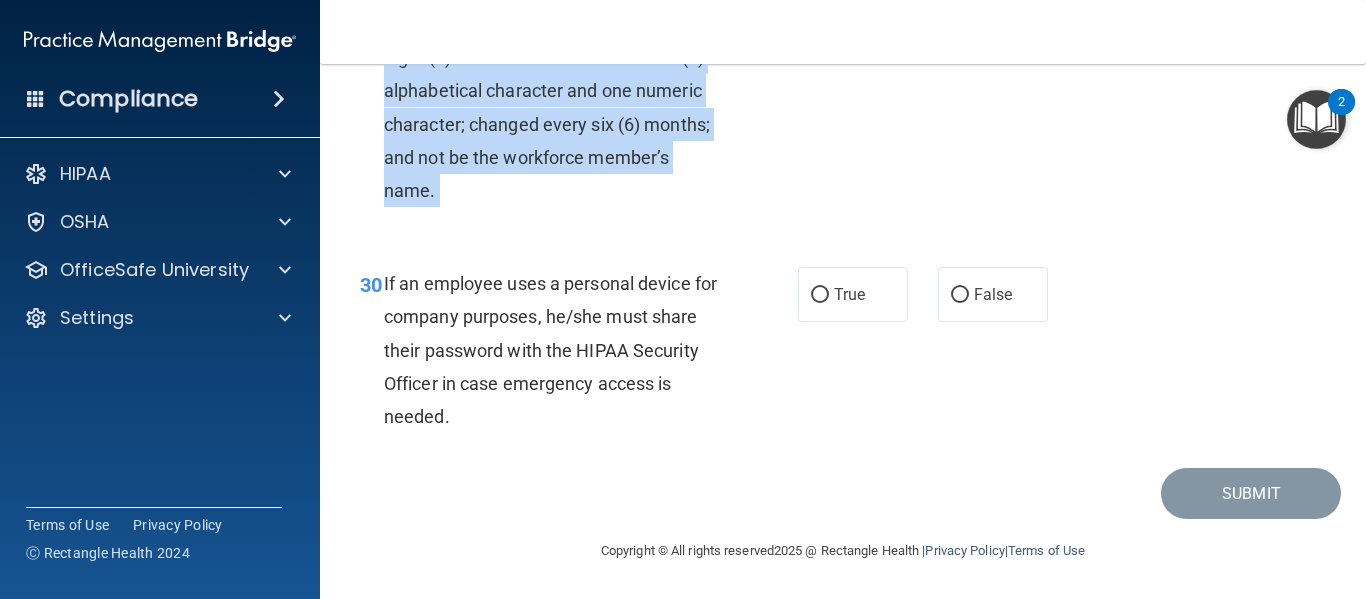 drag, startPoint x: 361, startPoint y: 236, endPoint x: 628, endPoint y: 461, distance: 349.16187 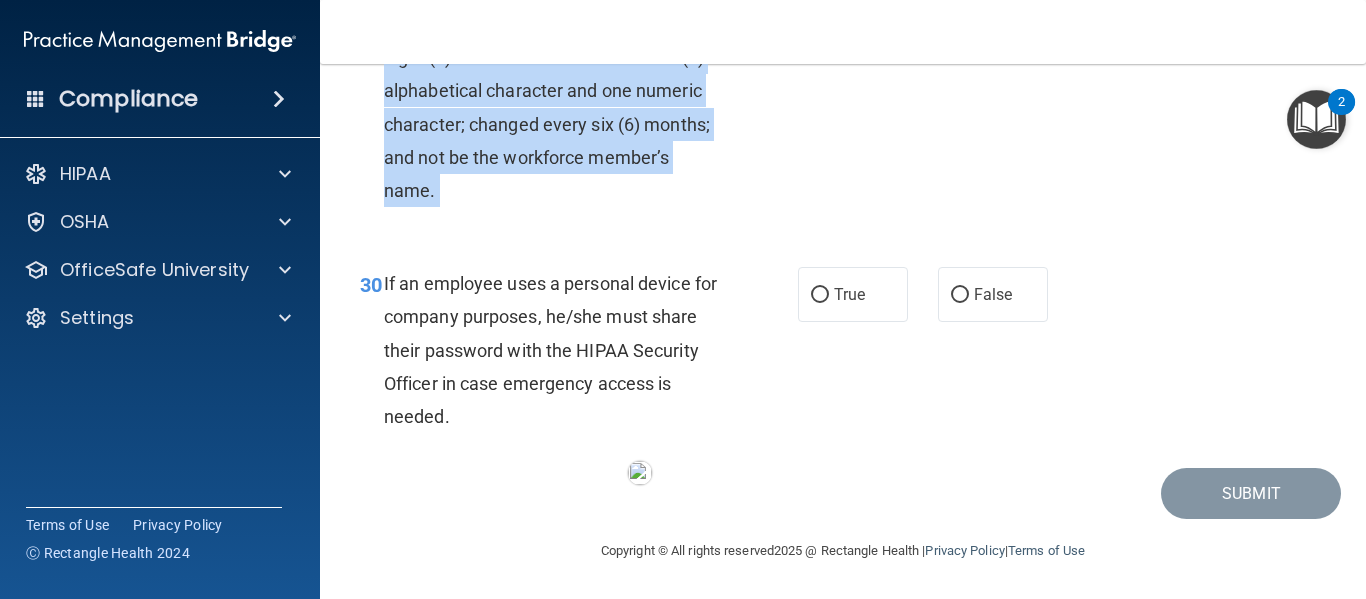 copy on "03       Blogging or posting on social media sites about the practice’s policies and procedures is encouraged to support the practice’s dedication to patient privacy and security, so long as it will not damage the reputation of the practice.                  True           False                       04       Postal and courier services, janitors, electricians and other contractors that act as a conduit for PHI, whose work does not involve the use or disclosure of PHI, and who may only have incidental access to PHI are not considered business associates.                 True           False                       05       The Minimum Necessary Rule means that when disclosing PHI, you will make reasonable efforts to limit PHI to the minimum necessary to accomplish the intended purpose of the use, disclosure or request.                  True           False                       06       If you become aware that a Business Associate has breached the confidentiality of protected health information (PHI) immedi..." 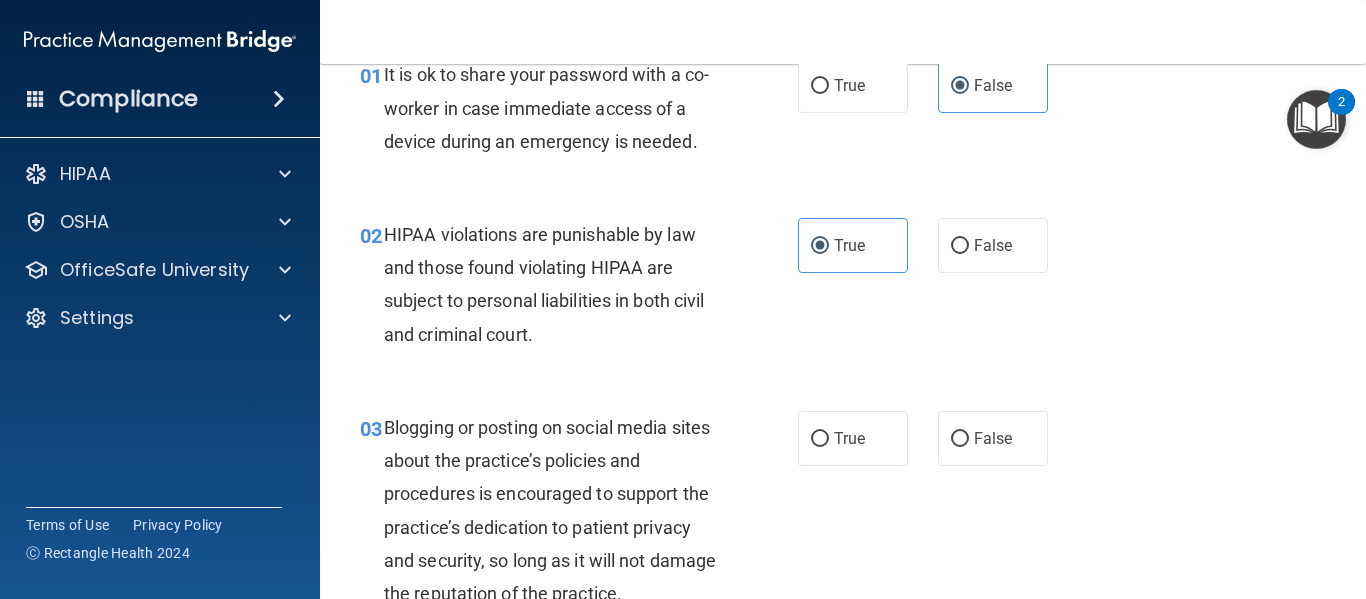 scroll, scrollTop: 150, scrollLeft: 0, axis: vertical 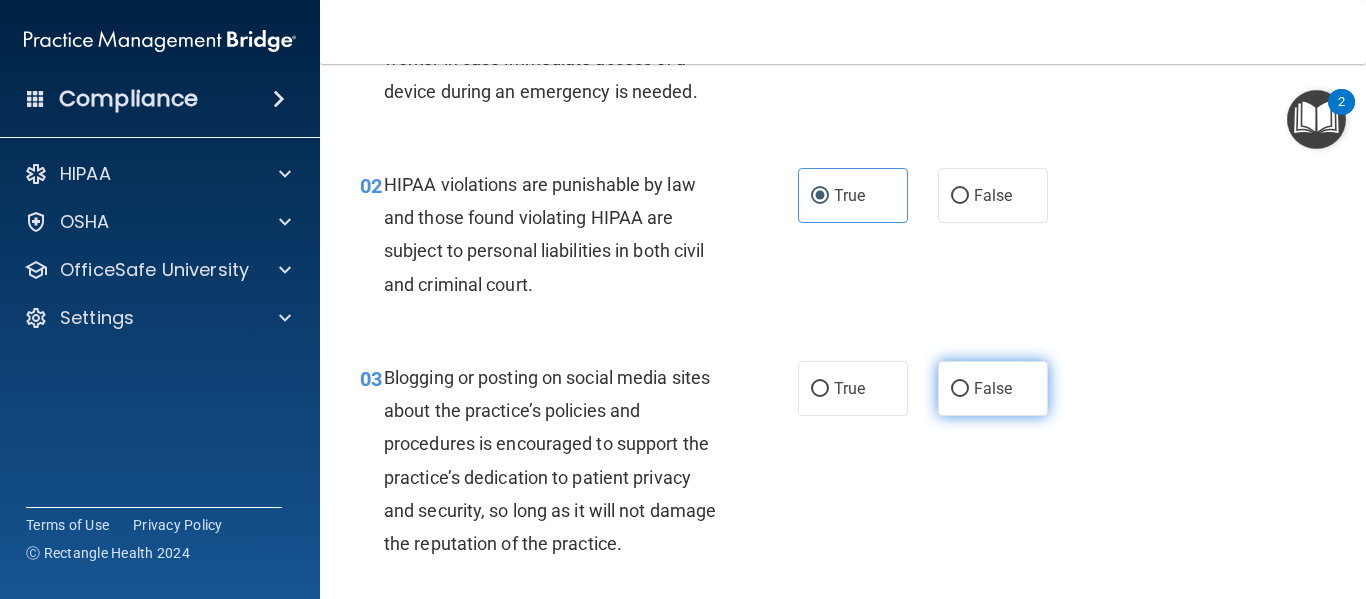 click on "False" at bounding box center (993, 388) 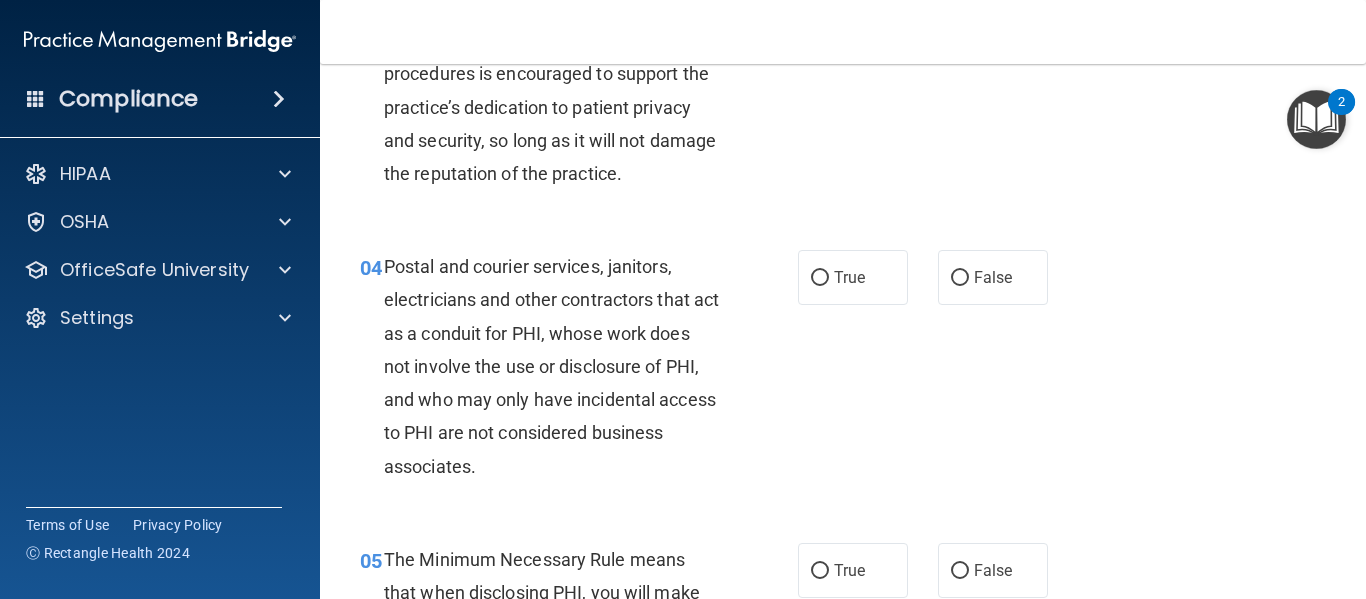 scroll, scrollTop: 530, scrollLeft: 0, axis: vertical 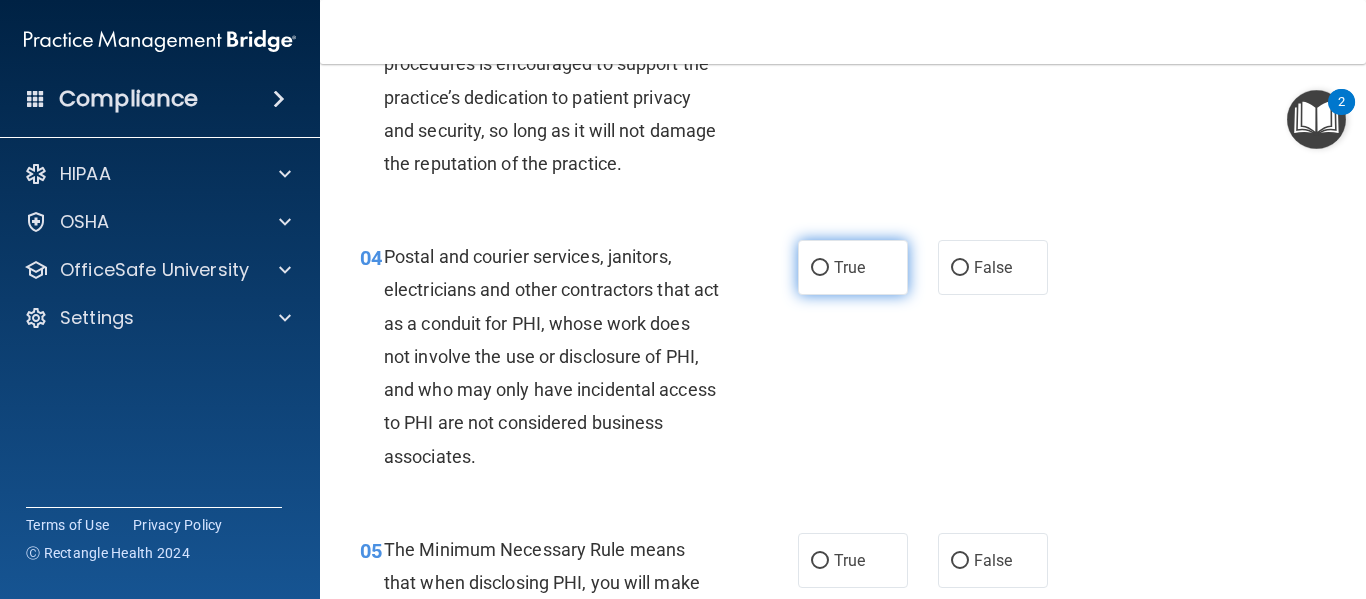 click on "True" at bounding box center [849, 267] 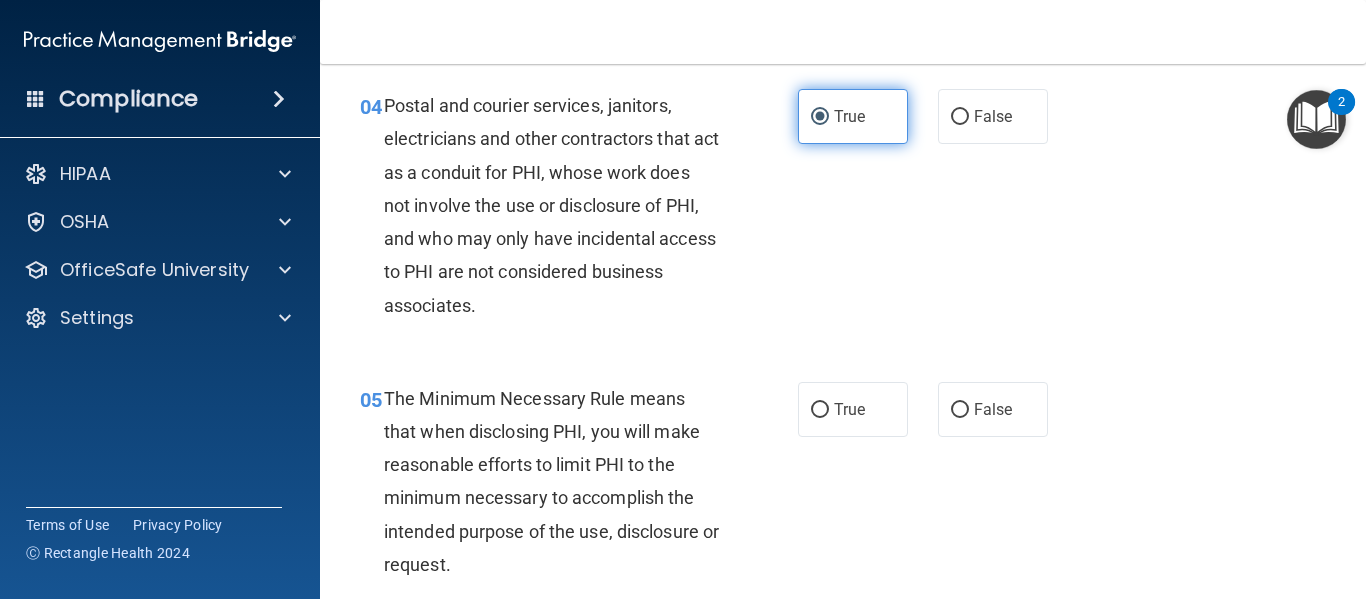 scroll, scrollTop: 833, scrollLeft: 0, axis: vertical 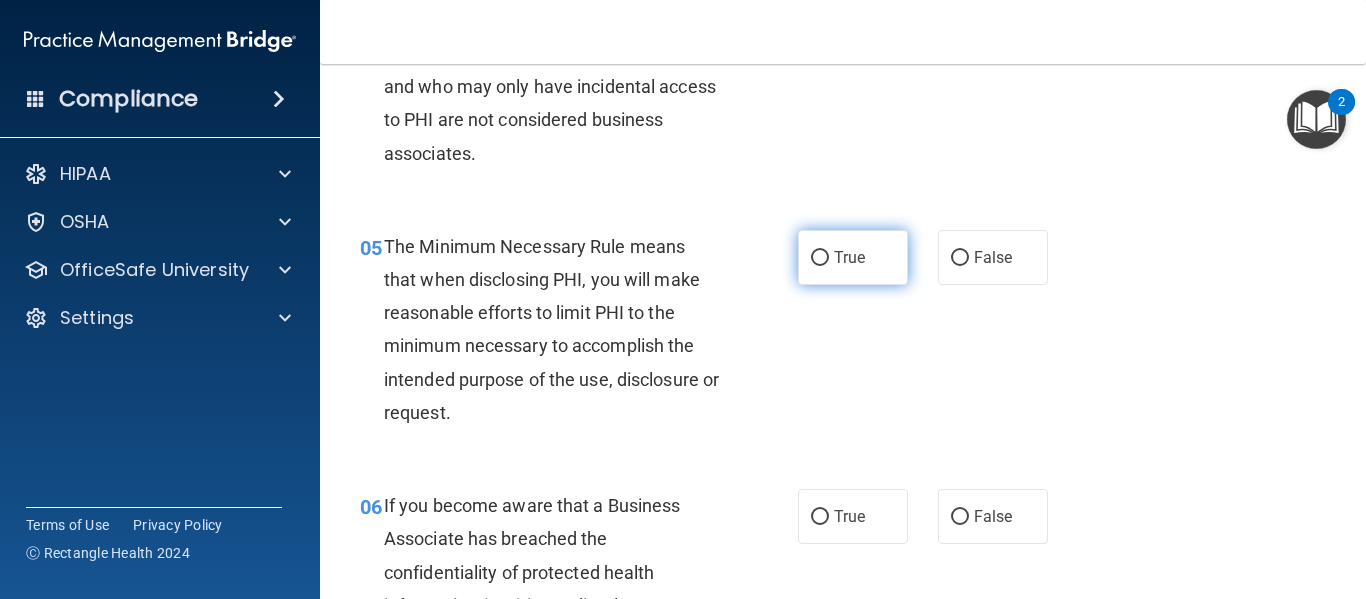 click on "True" at bounding box center (849, 257) 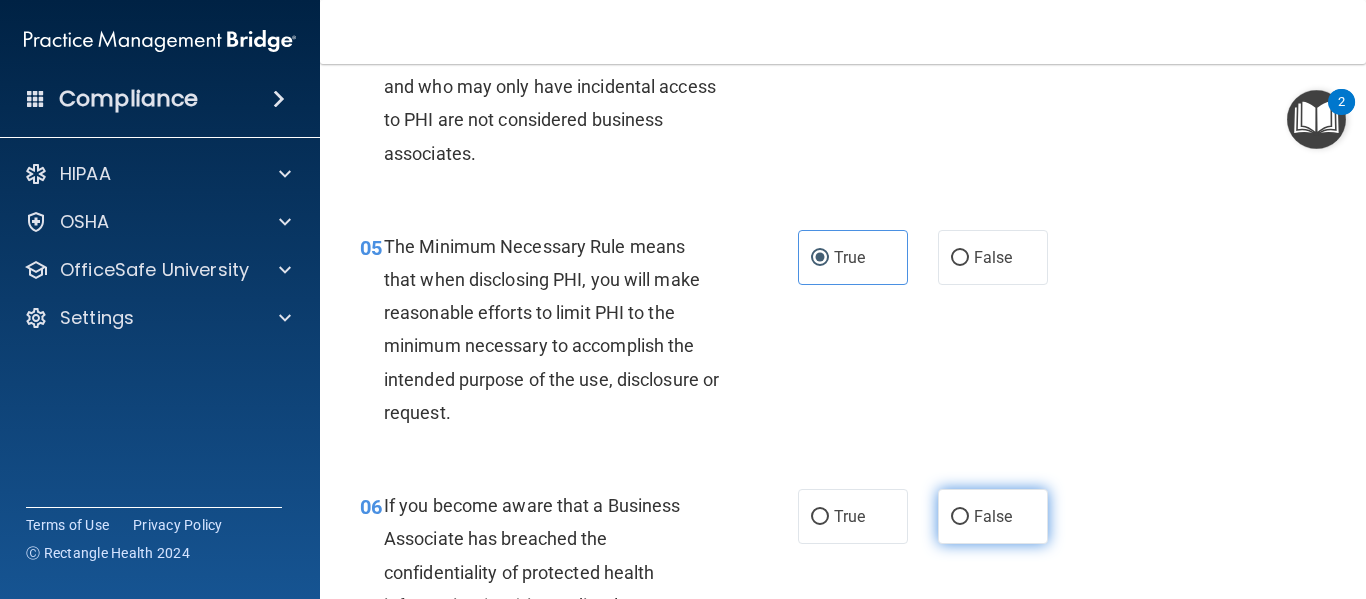 click on "False" at bounding box center (960, 517) 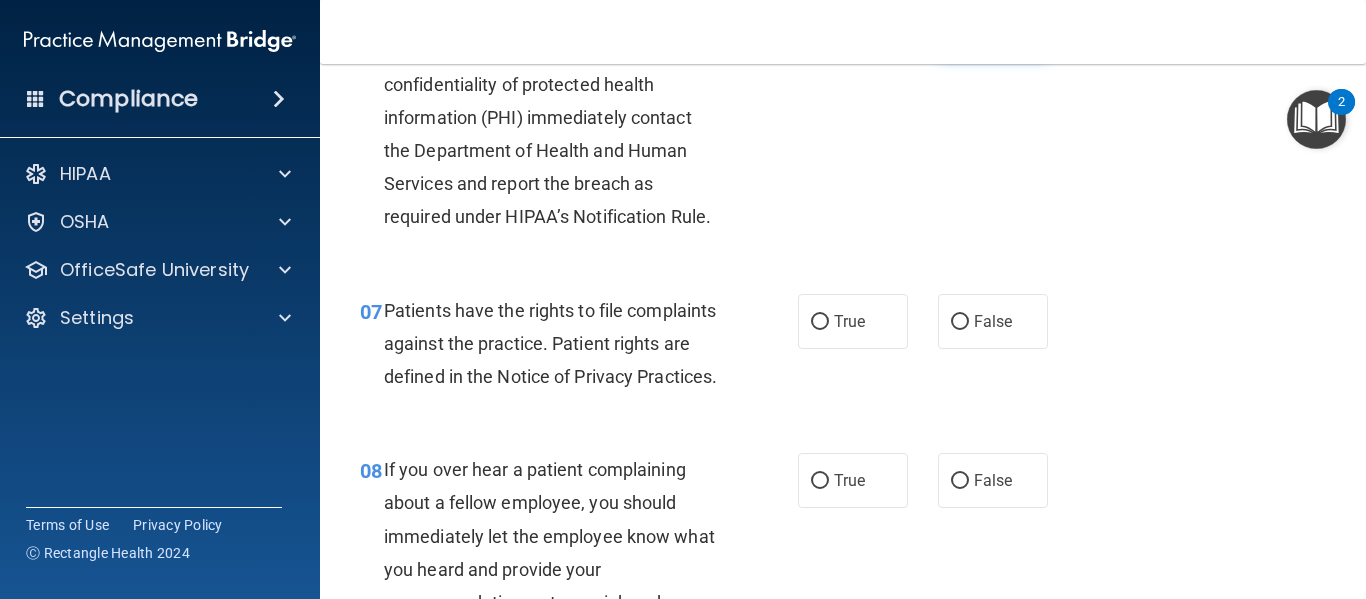 scroll, scrollTop: 1348, scrollLeft: 0, axis: vertical 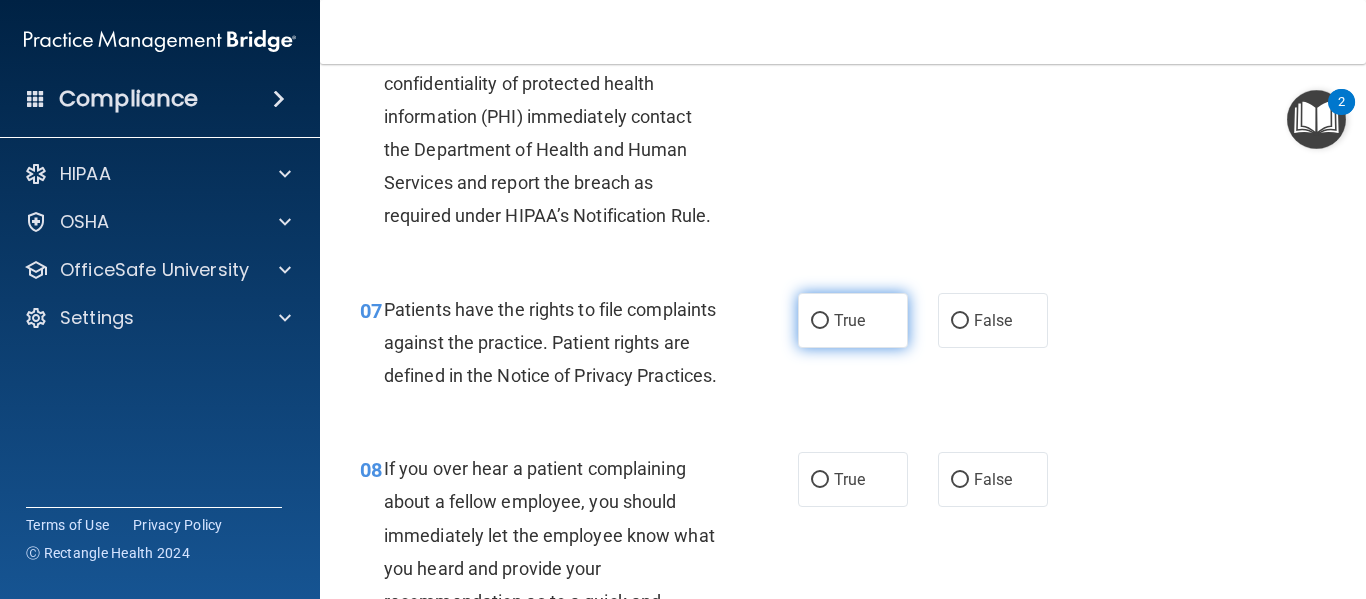 click on "True" at bounding box center [853, 320] 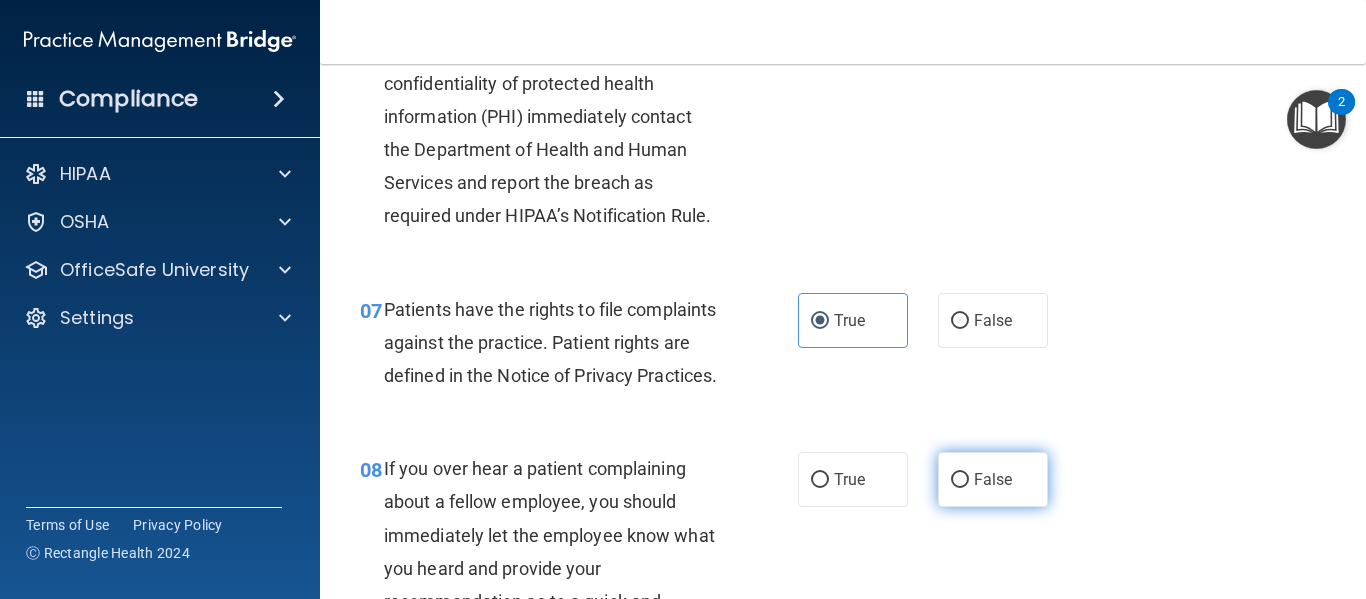 click on "False" at bounding box center [960, 480] 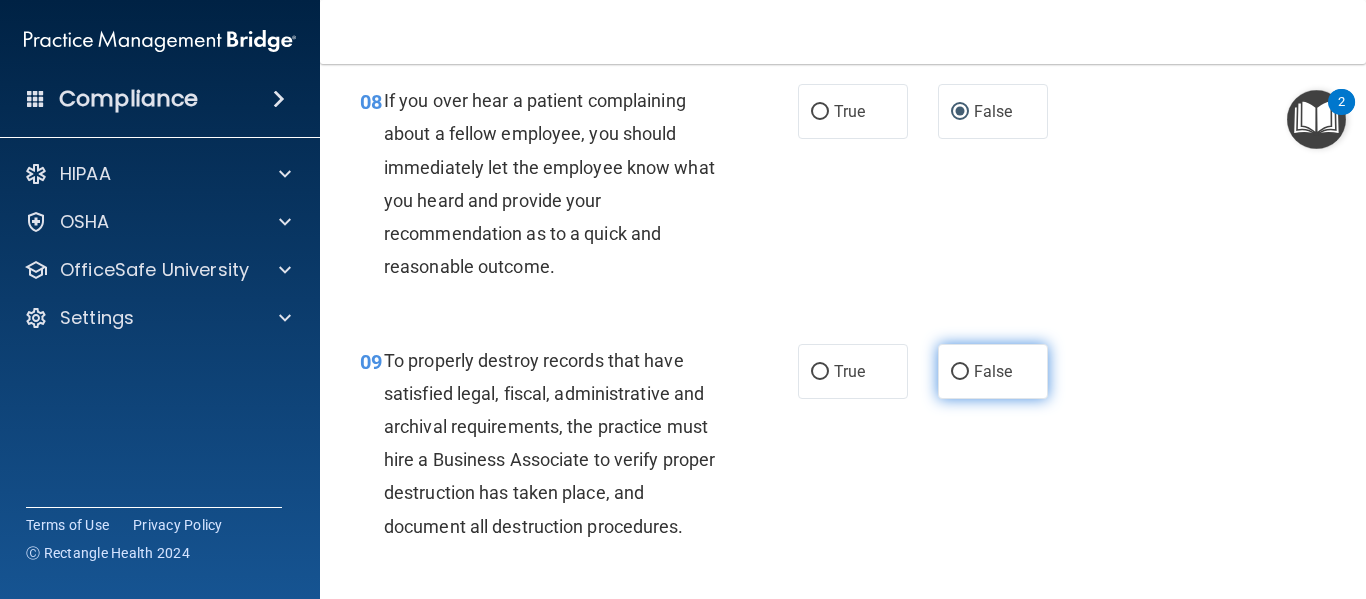 click on "False" at bounding box center [993, 371] 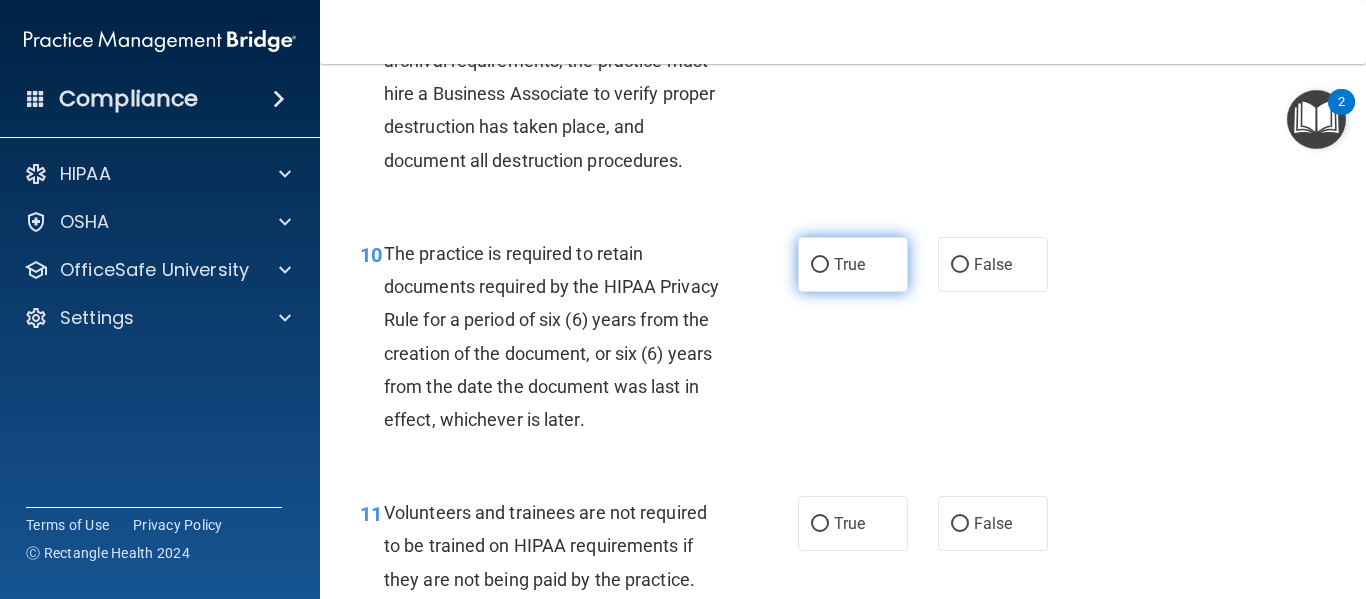 click on "True" at bounding box center (849, 264) 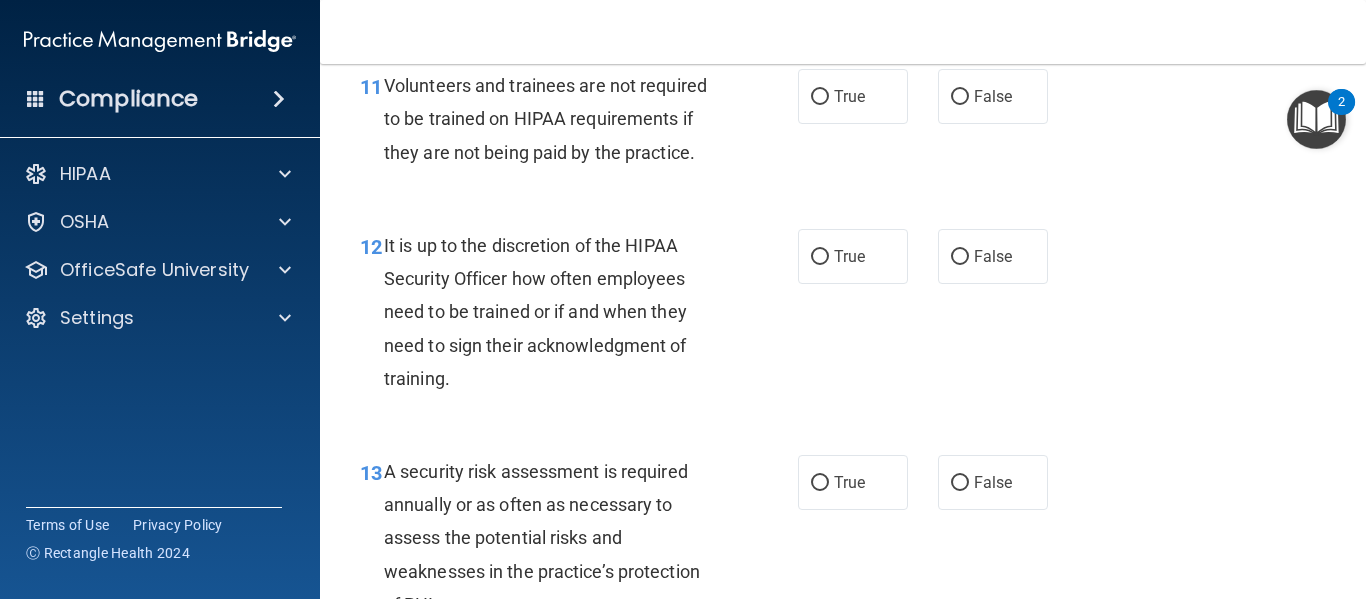 scroll, scrollTop: 2484, scrollLeft: 0, axis: vertical 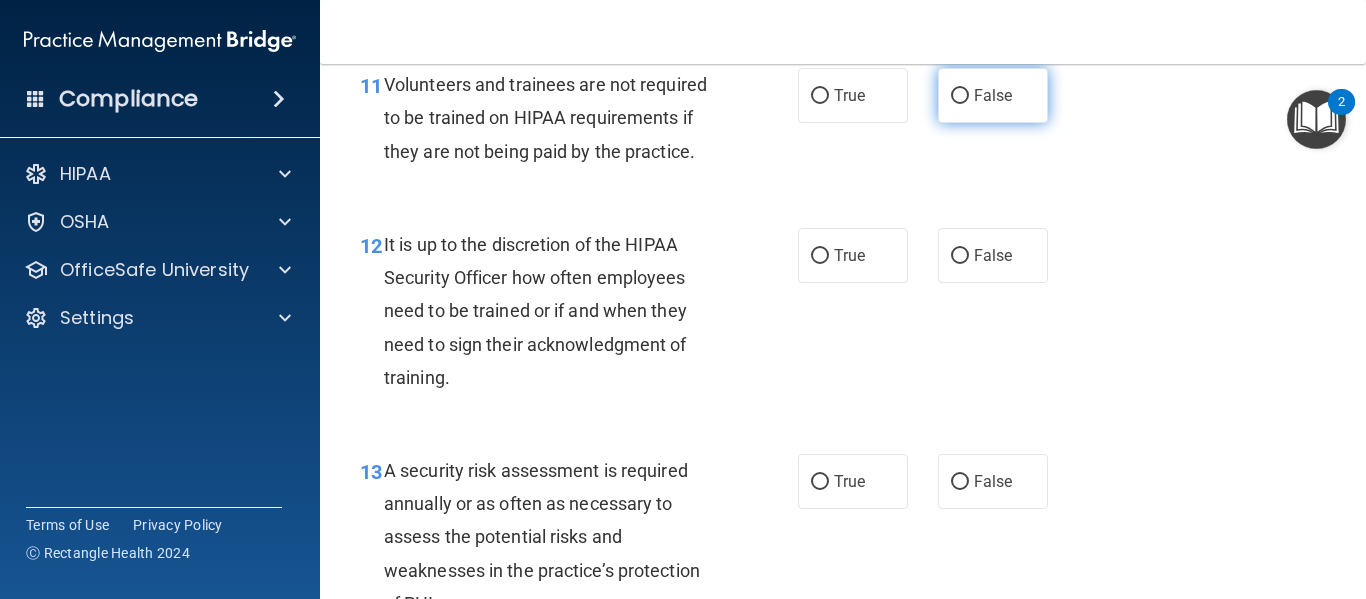 click on "False" at bounding box center (993, 95) 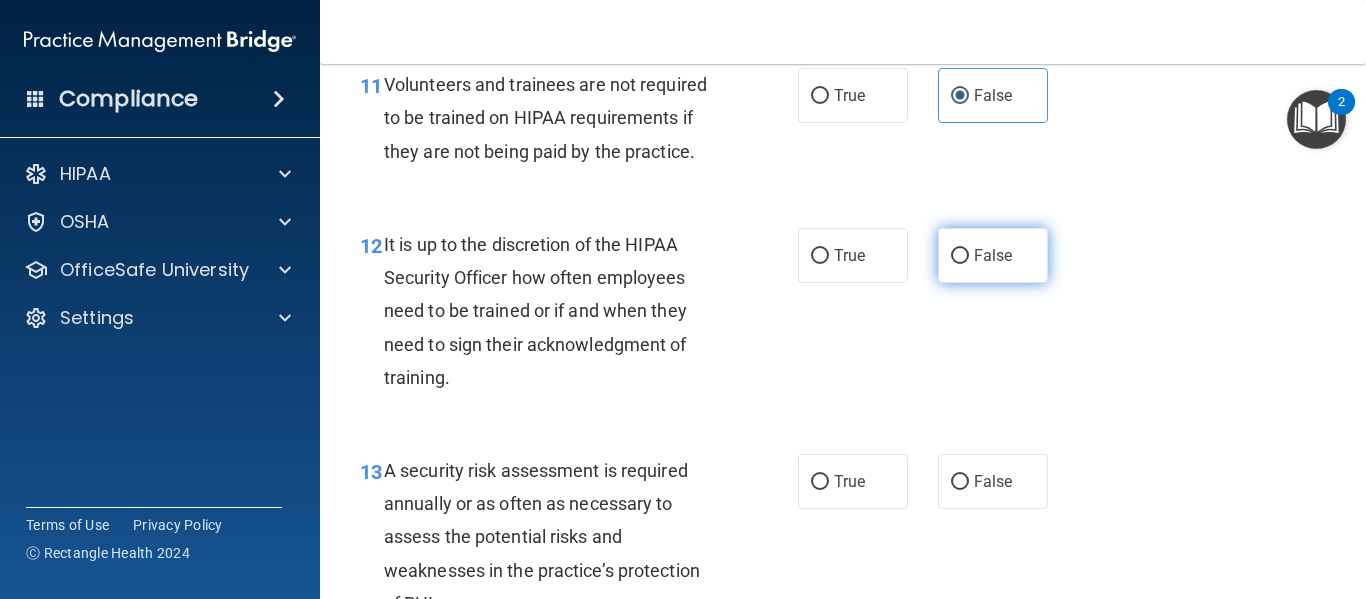 click on "False" at bounding box center (993, 255) 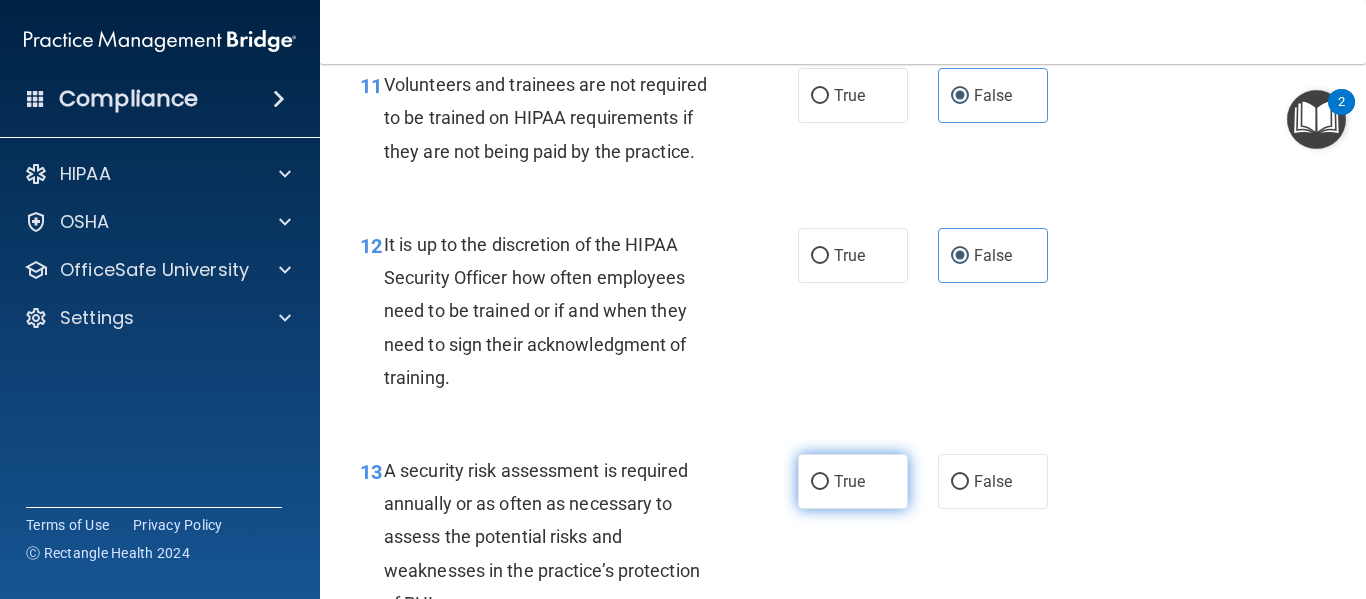 click on "True" at bounding box center (853, 481) 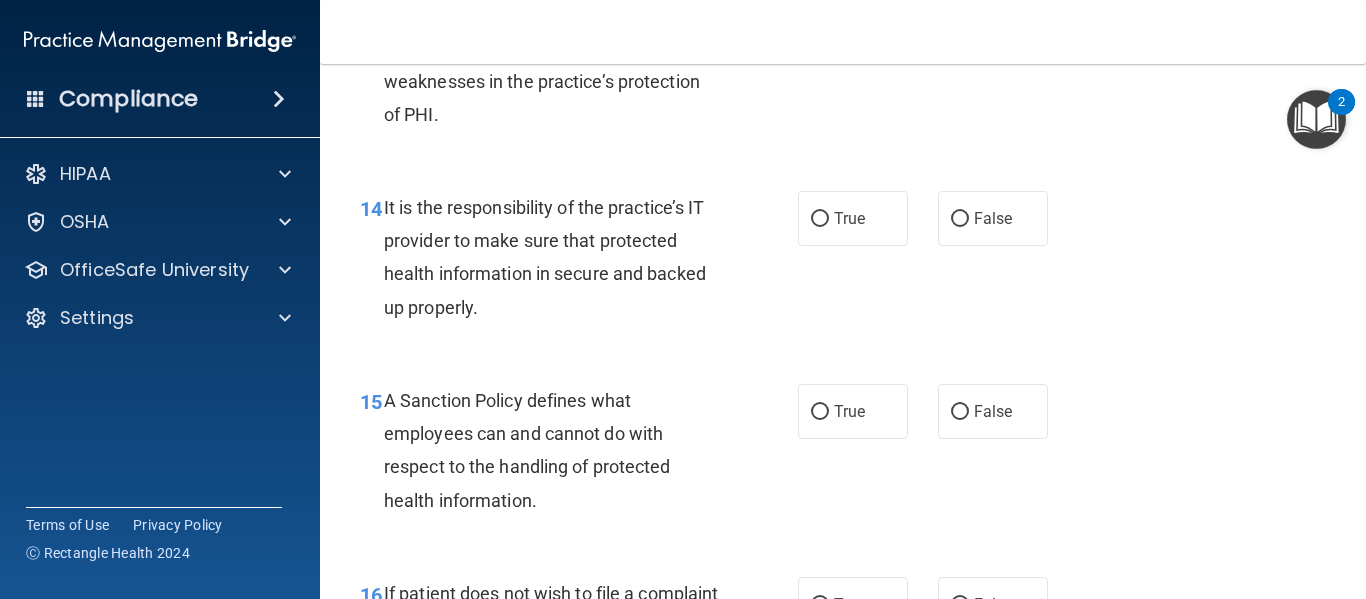 scroll, scrollTop: 2982, scrollLeft: 0, axis: vertical 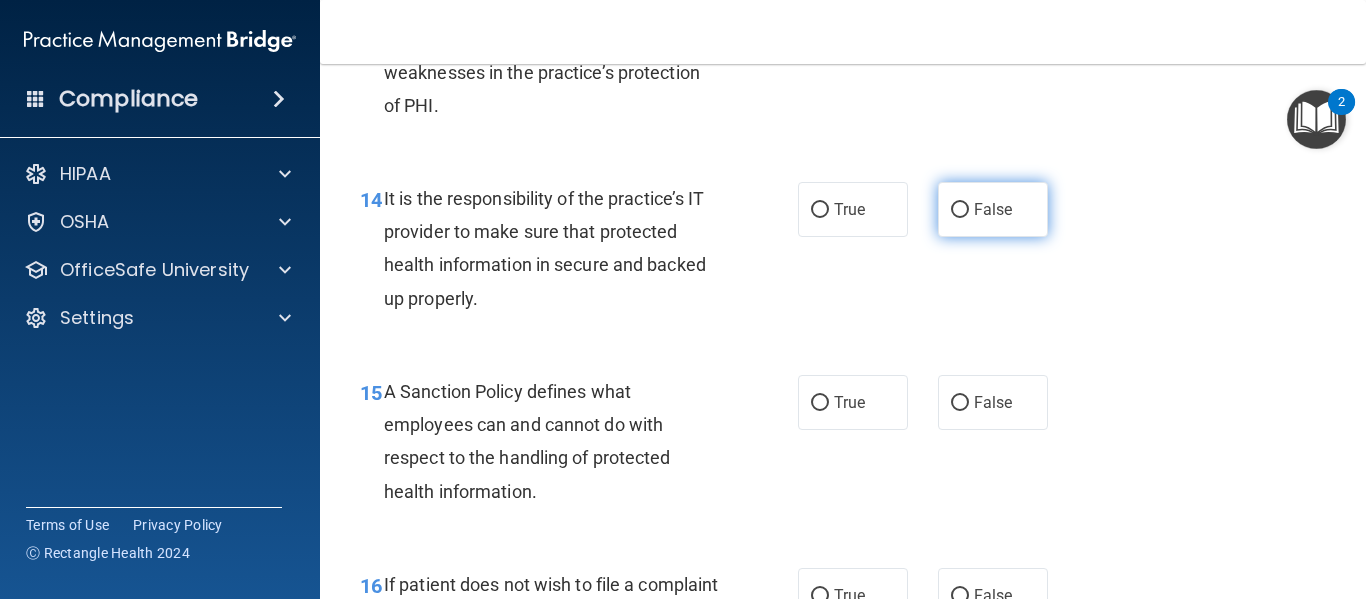 click on "False" at bounding box center (960, 210) 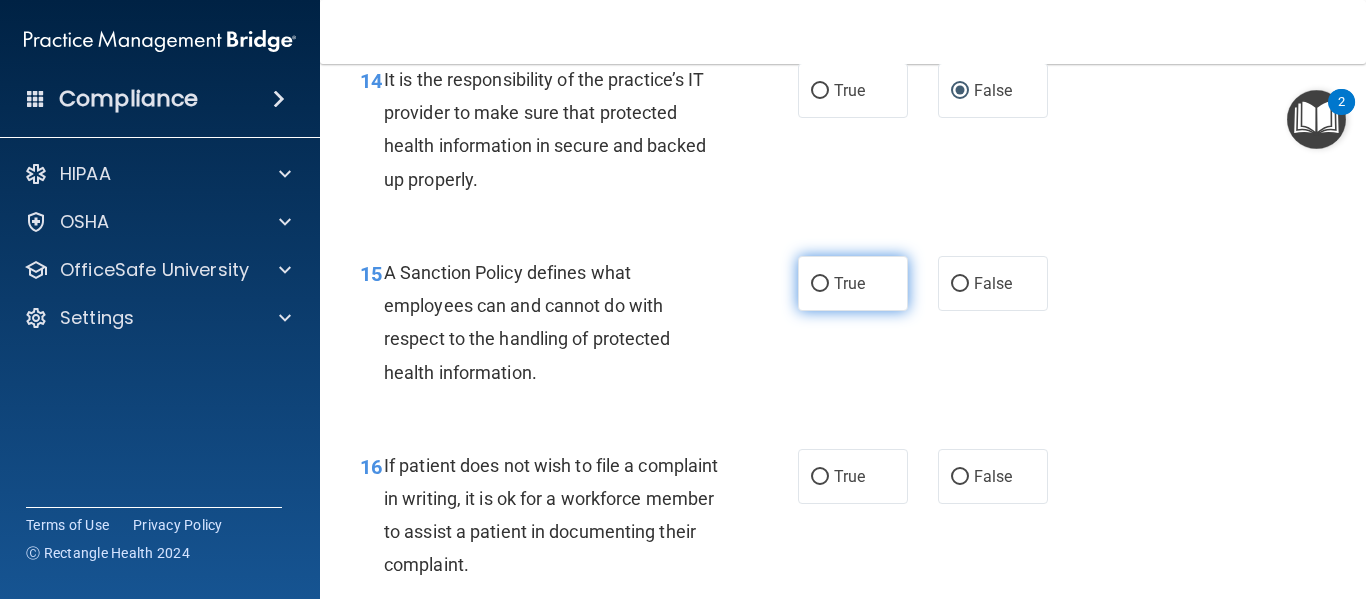 click on "True" at bounding box center [853, 283] 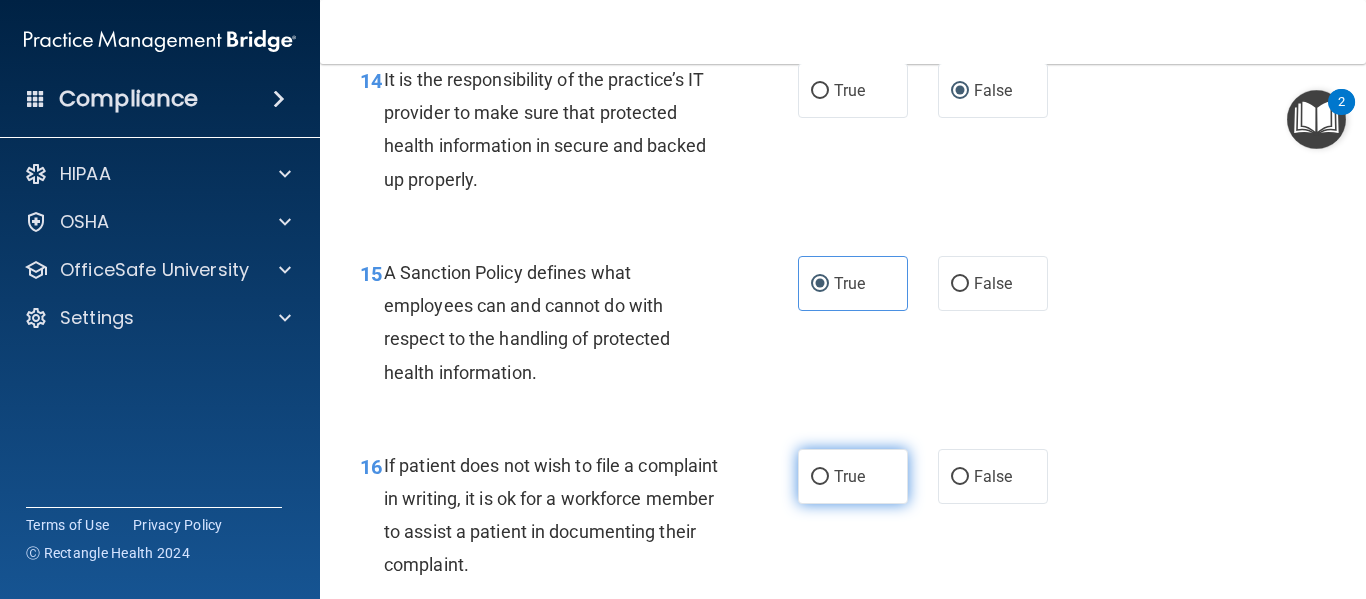 click on "True" at bounding box center [820, 477] 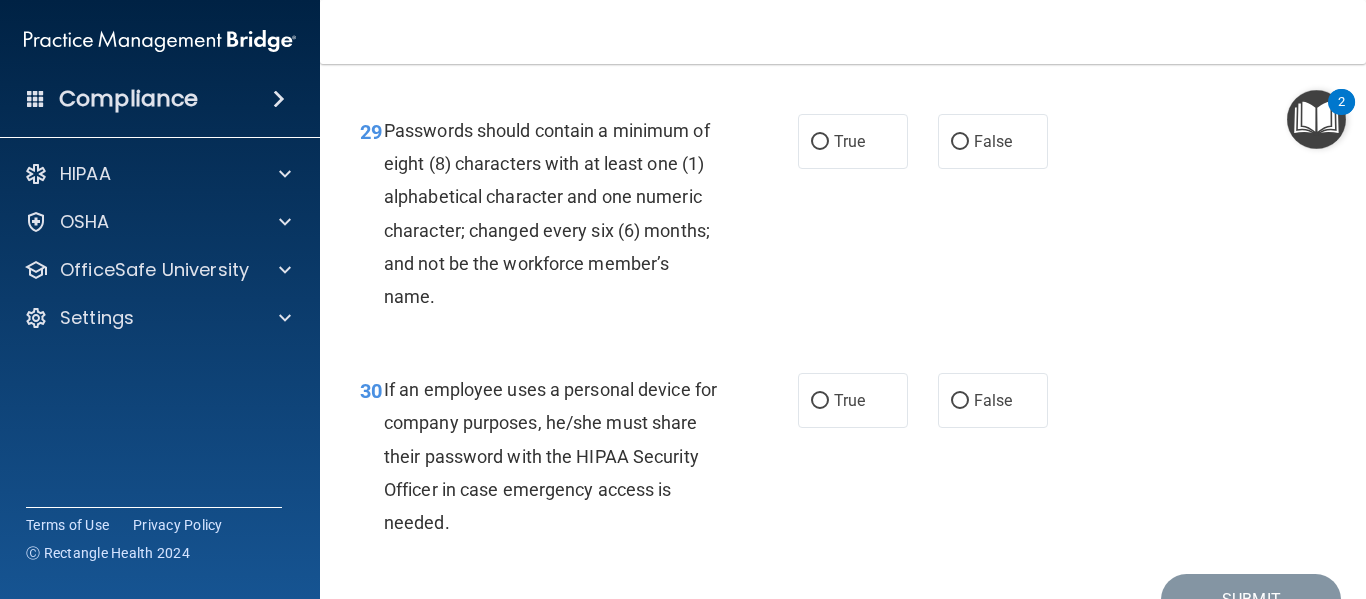 scroll, scrollTop: 6082, scrollLeft: 0, axis: vertical 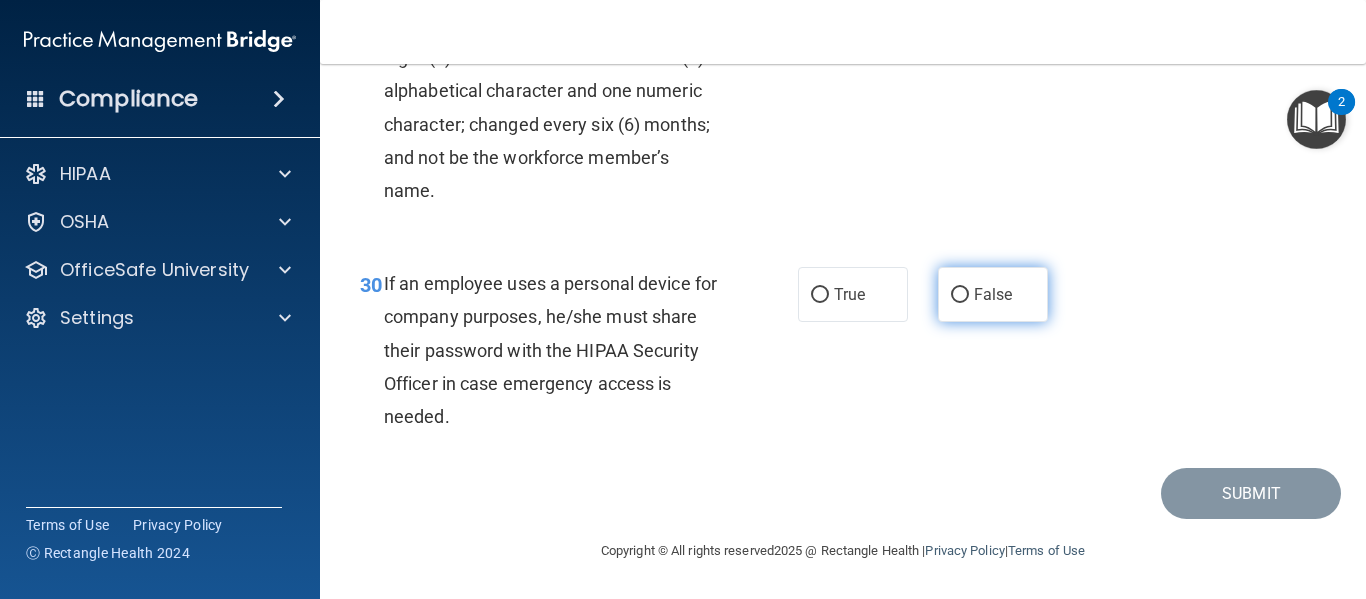 click on "False" at bounding box center (993, 294) 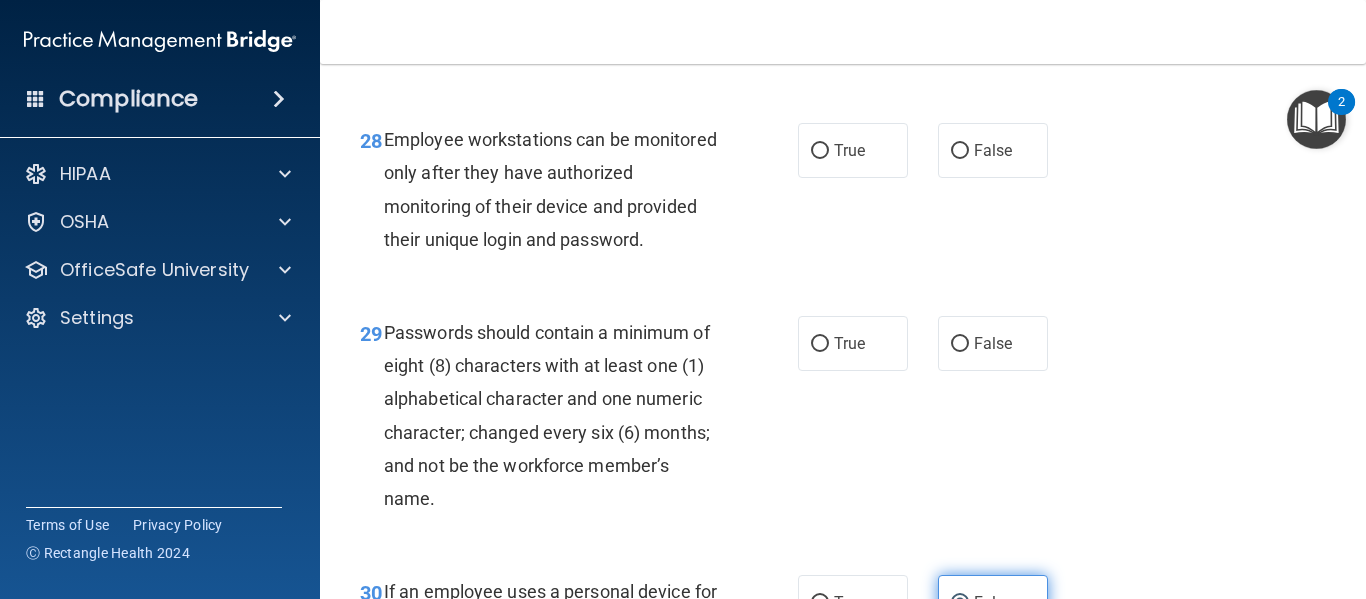 scroll, scrollTop: 5691, scrollLeft: 0, axis: vertical 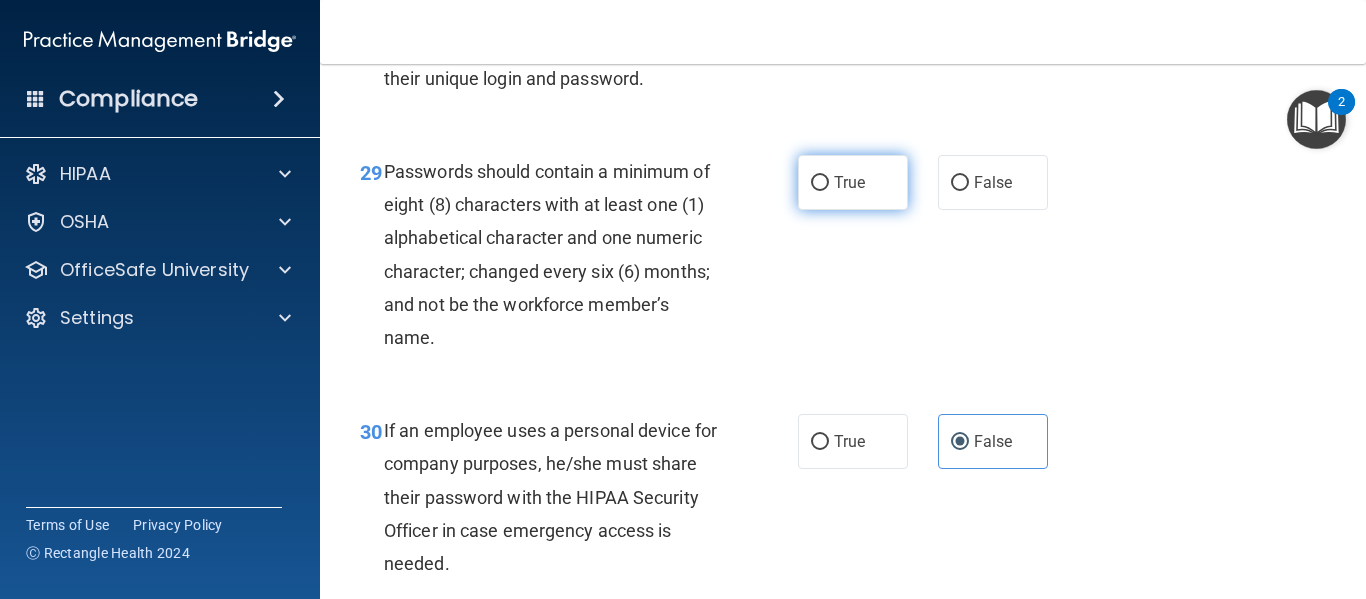 click on "True" at bounding box center (849, 182) 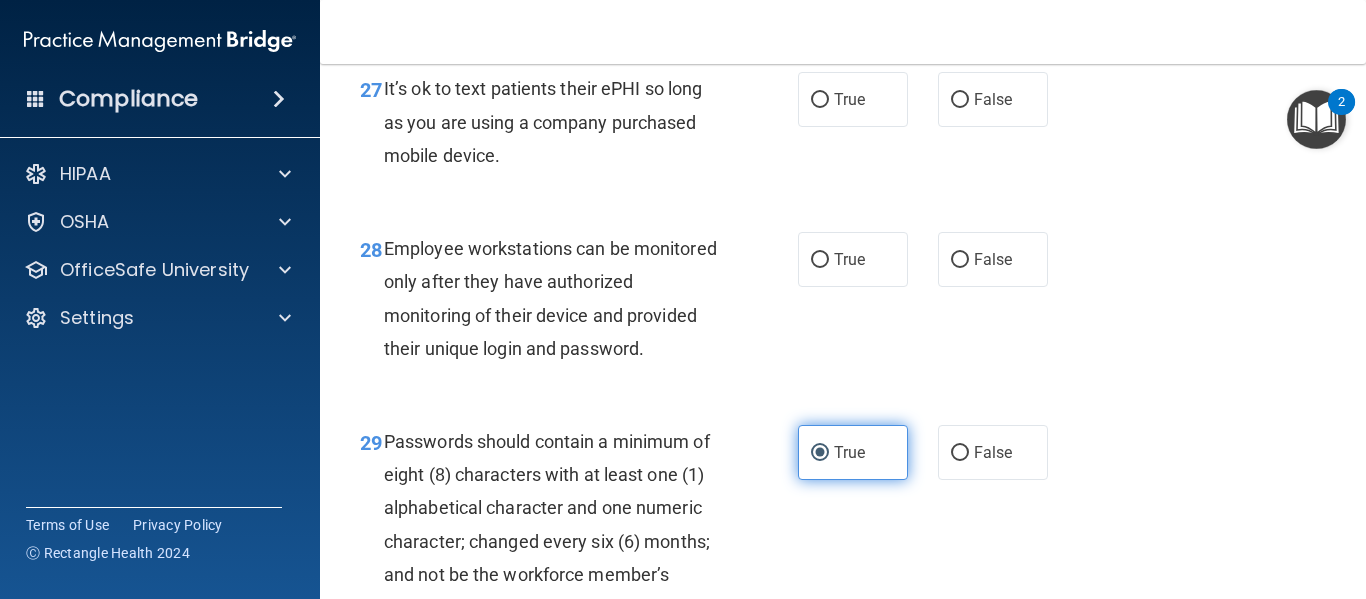 scroll, scrollTop: 5588, scrollLeft: 0, axis: vertical 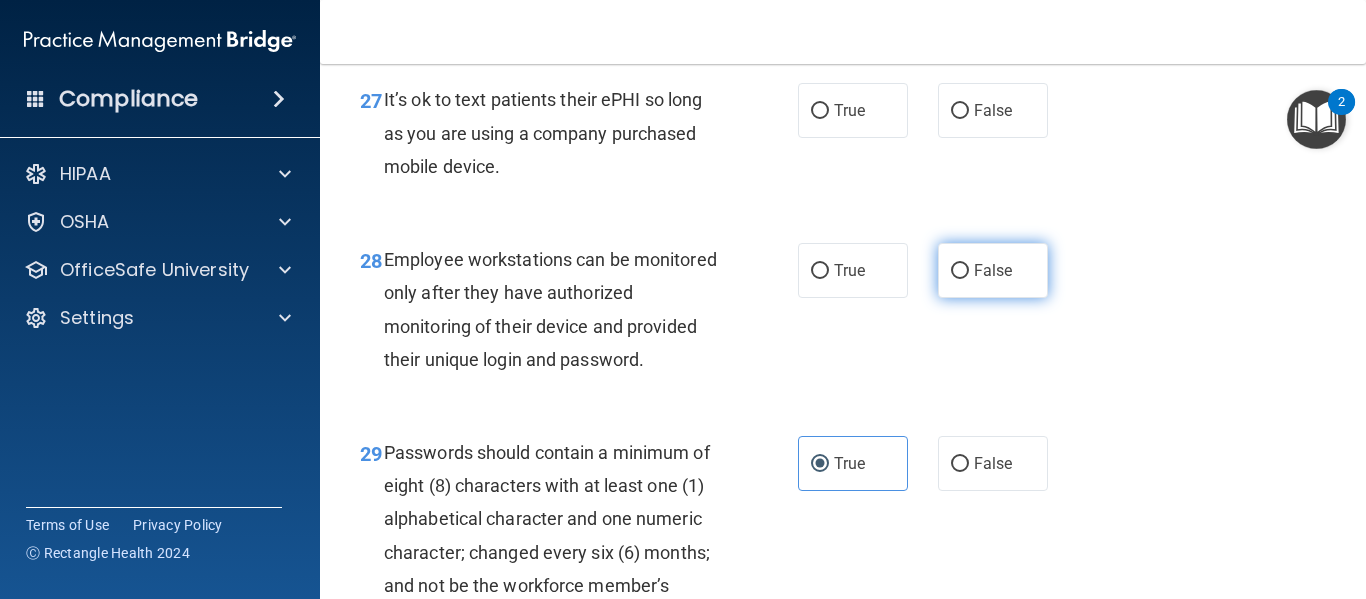 click on "False" at bounding box center [993, 270] 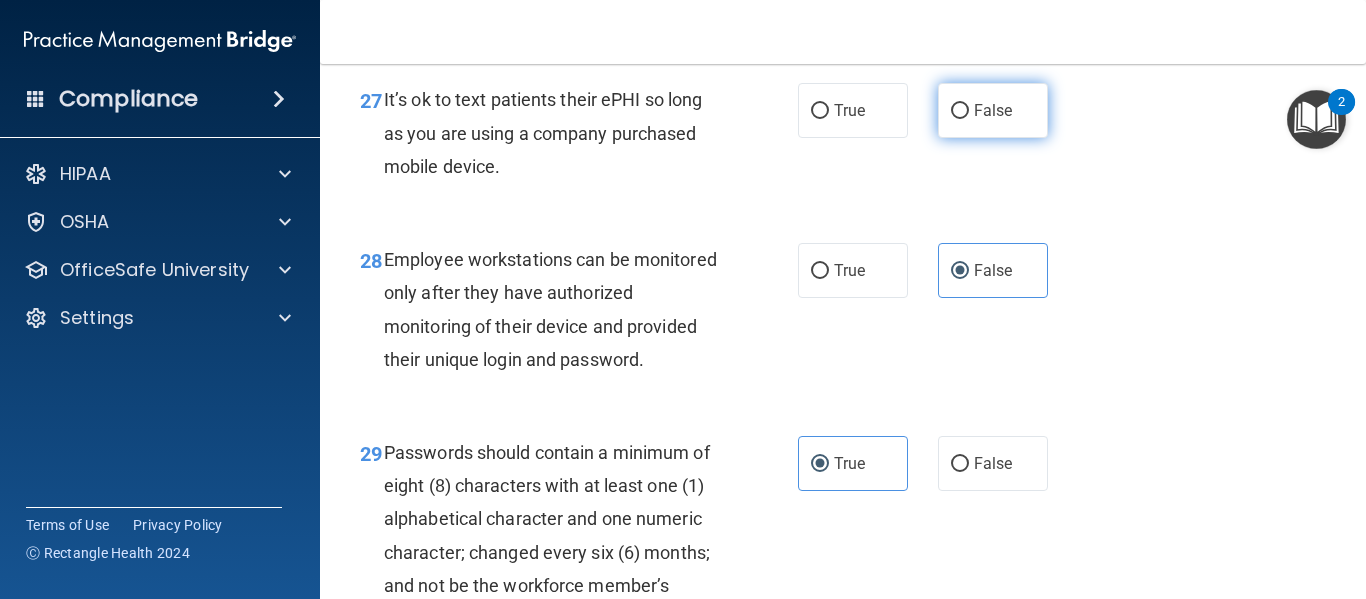 click on "False" at bounding box center [993, 110] 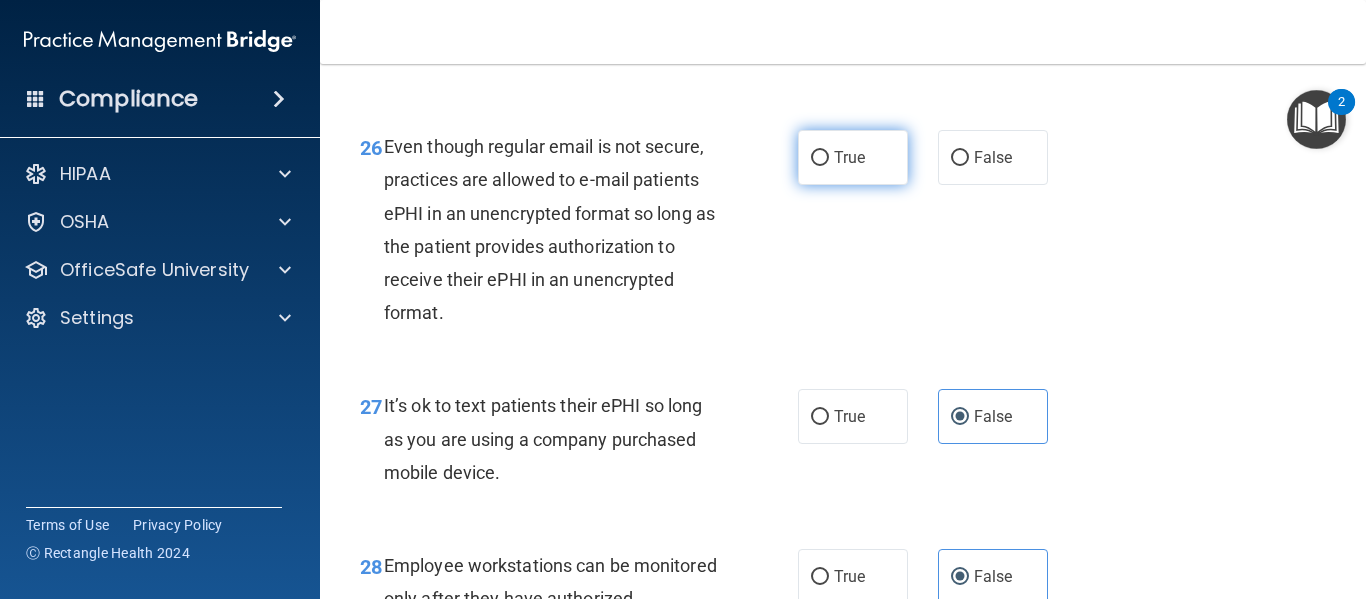 click on "True" at bounding box center (853, 157) 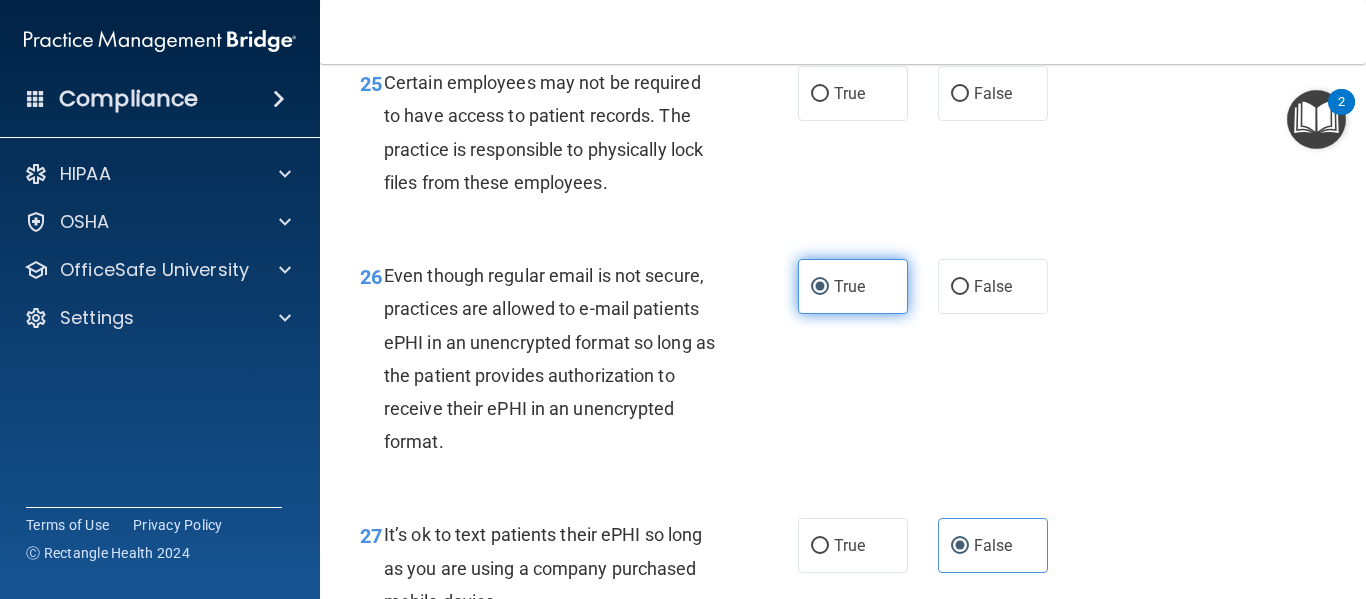 scroll, scrollTop: 5022, scrollLeft: 0, axis: vertical 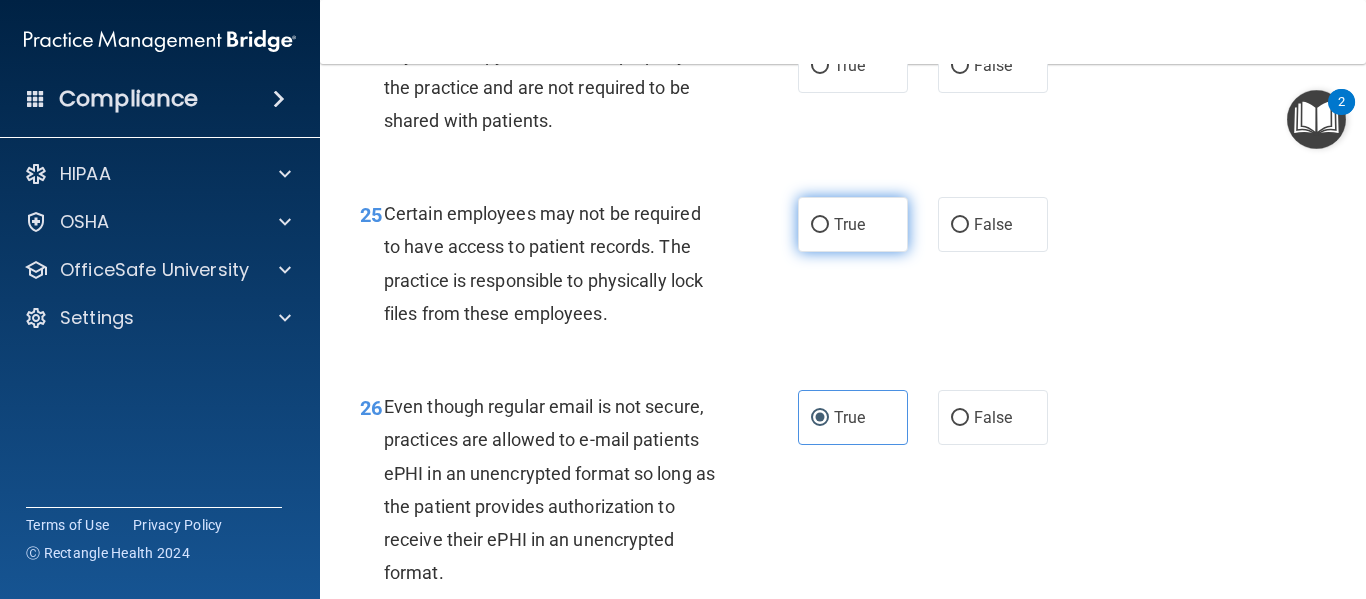 click on "True" at bounding box center (853, 224) 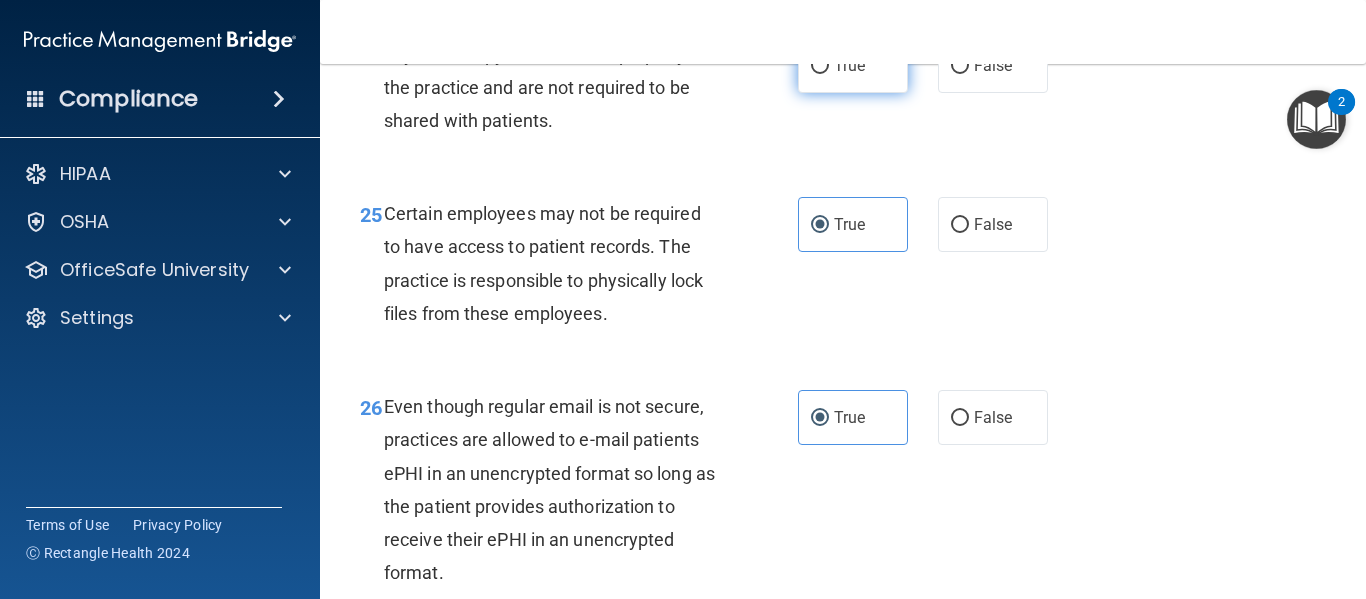 click on "True" at bounding box center [853, 65] 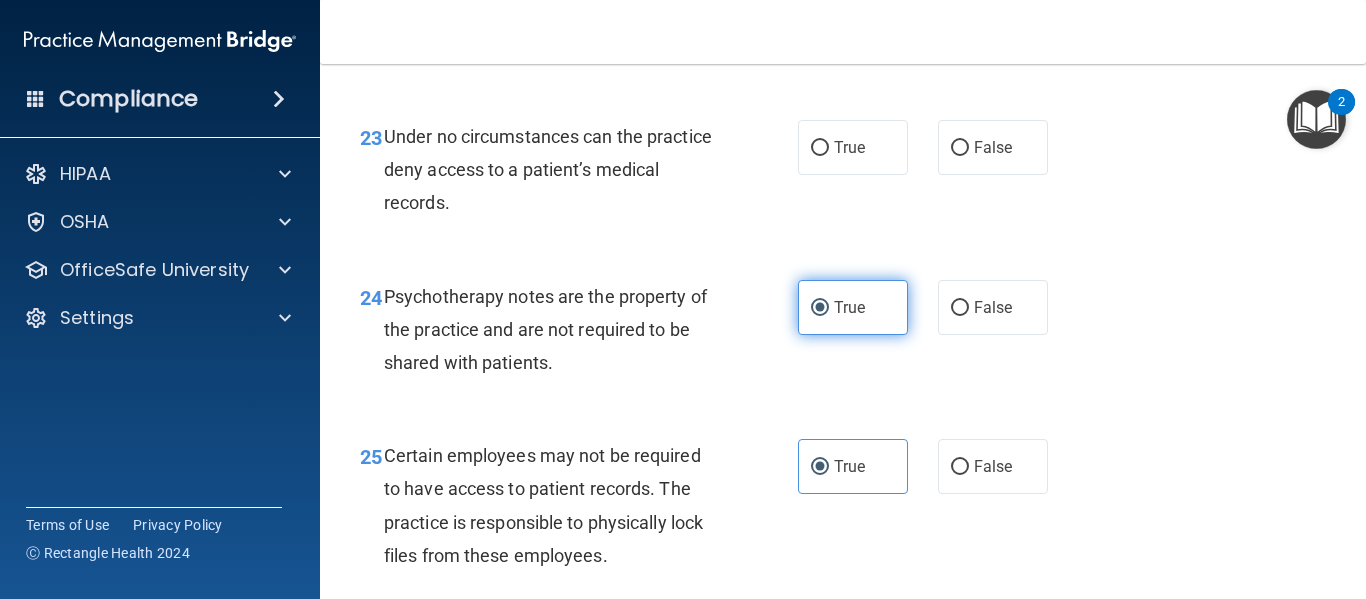 scroll, scrollTop: 4787, scrollLeft: 0, axis: vertical 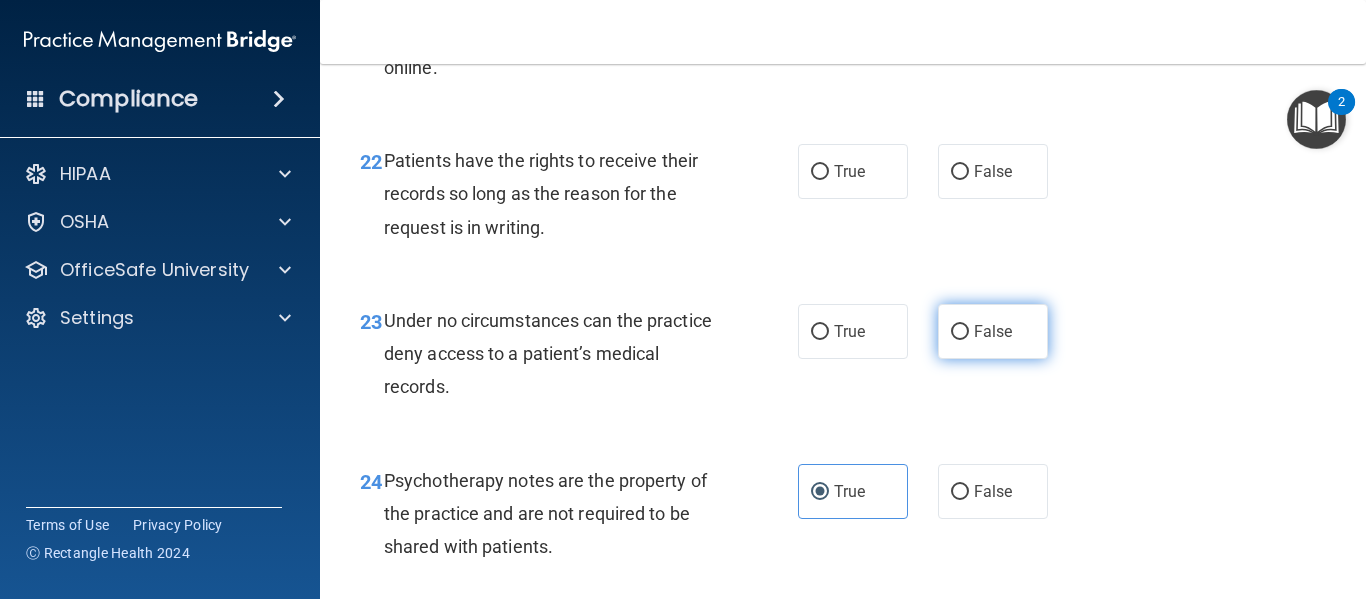 click on "False" at bounding box center [993, 331] 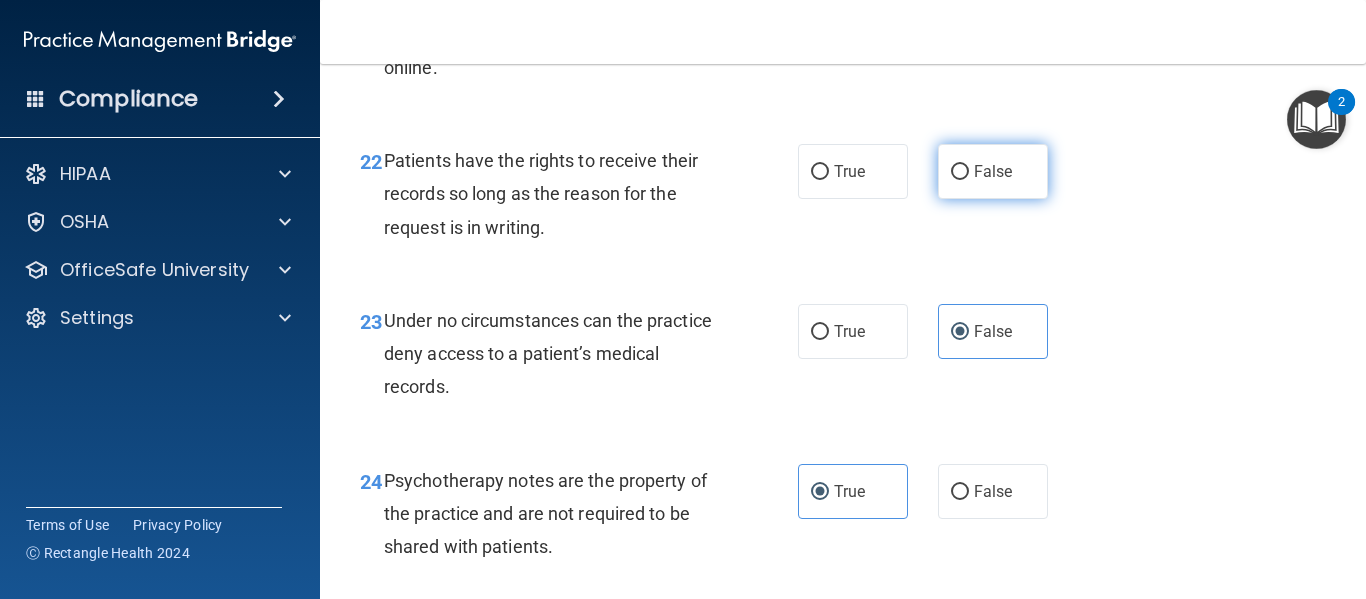 click on "False" at bounding box center (993, 171) 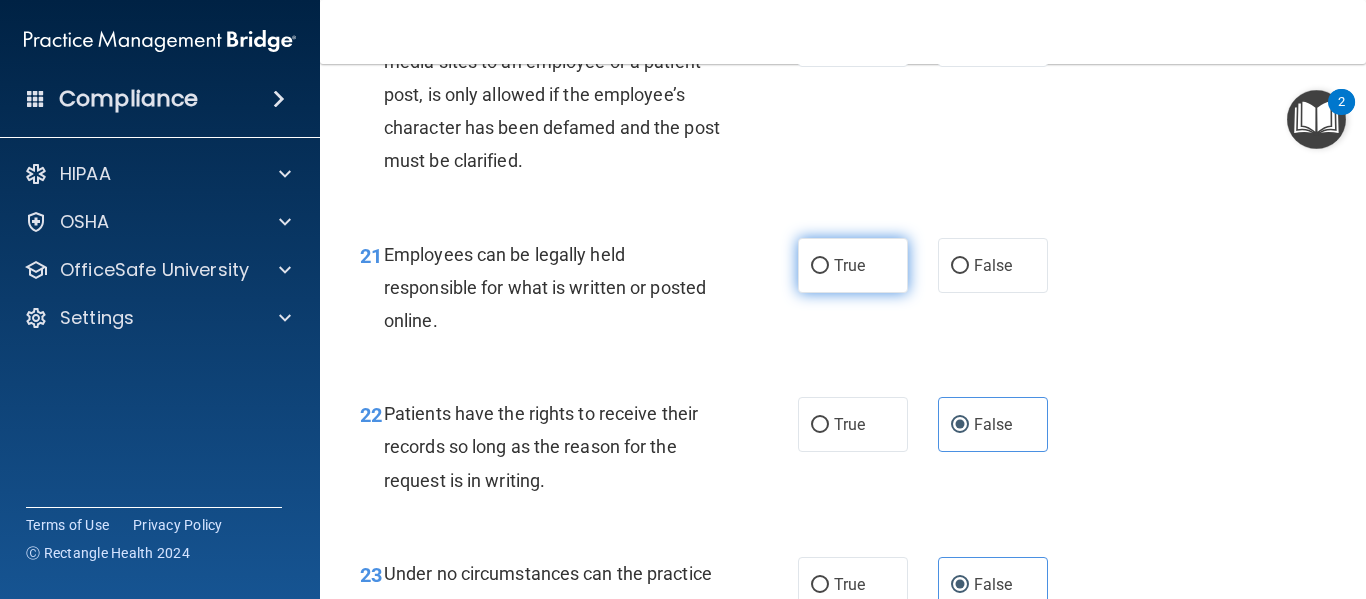 click on "True" at bounding box center (849, 265) 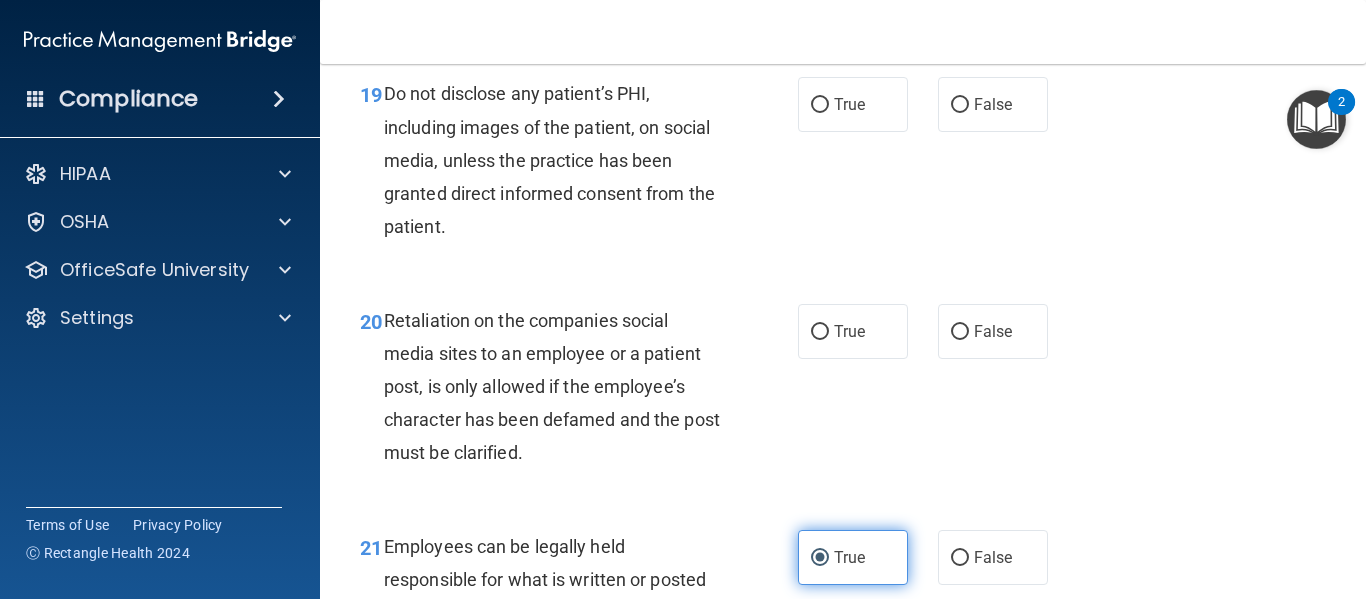 scroll, scrollTop: 4049, scrollLeft: 0, axis: vertical 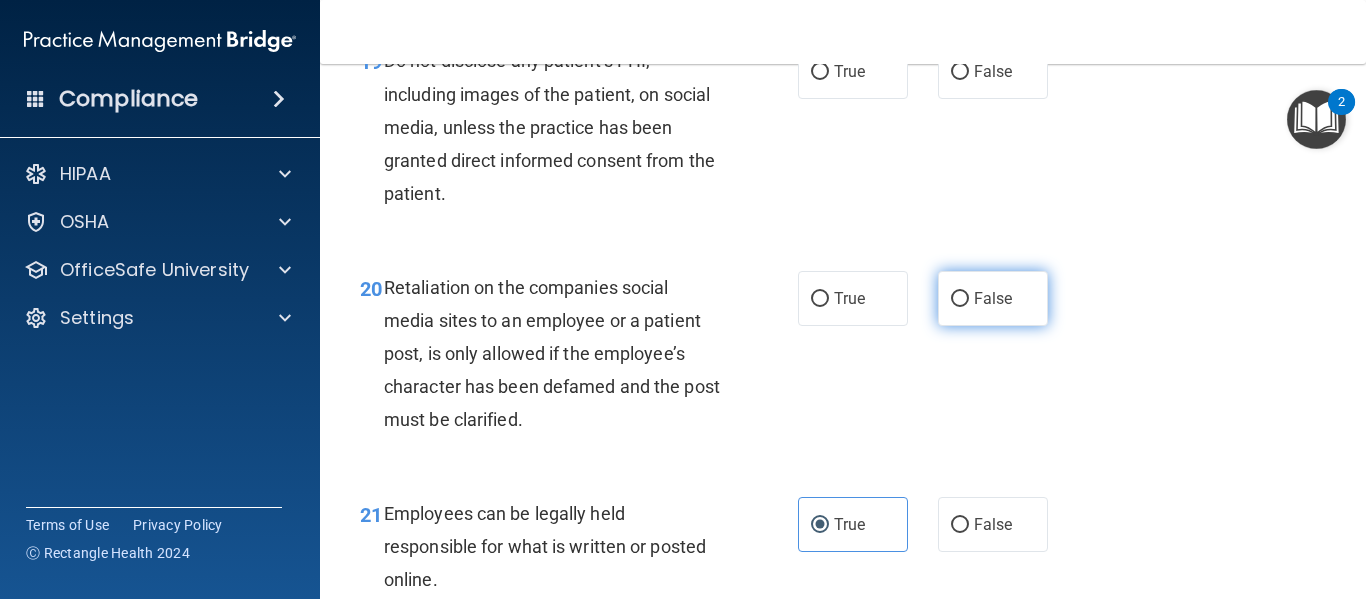 click on "False" at bounding box center (960, 299) 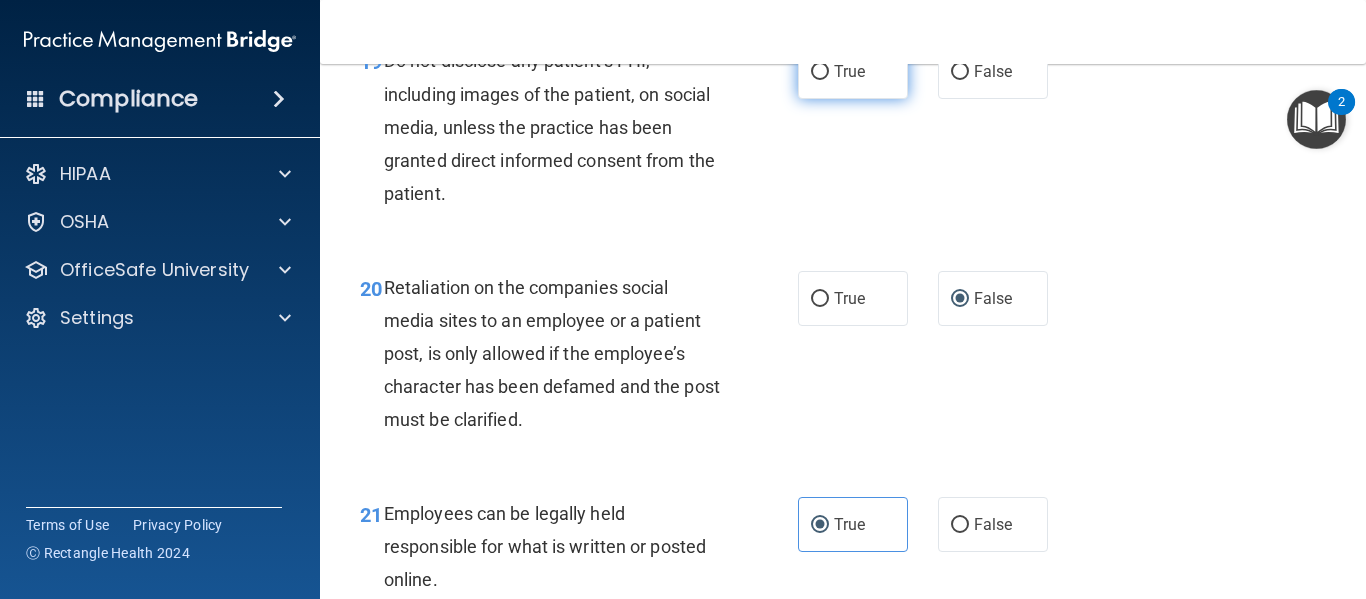 click on "True" at bounding box center [849, 71] 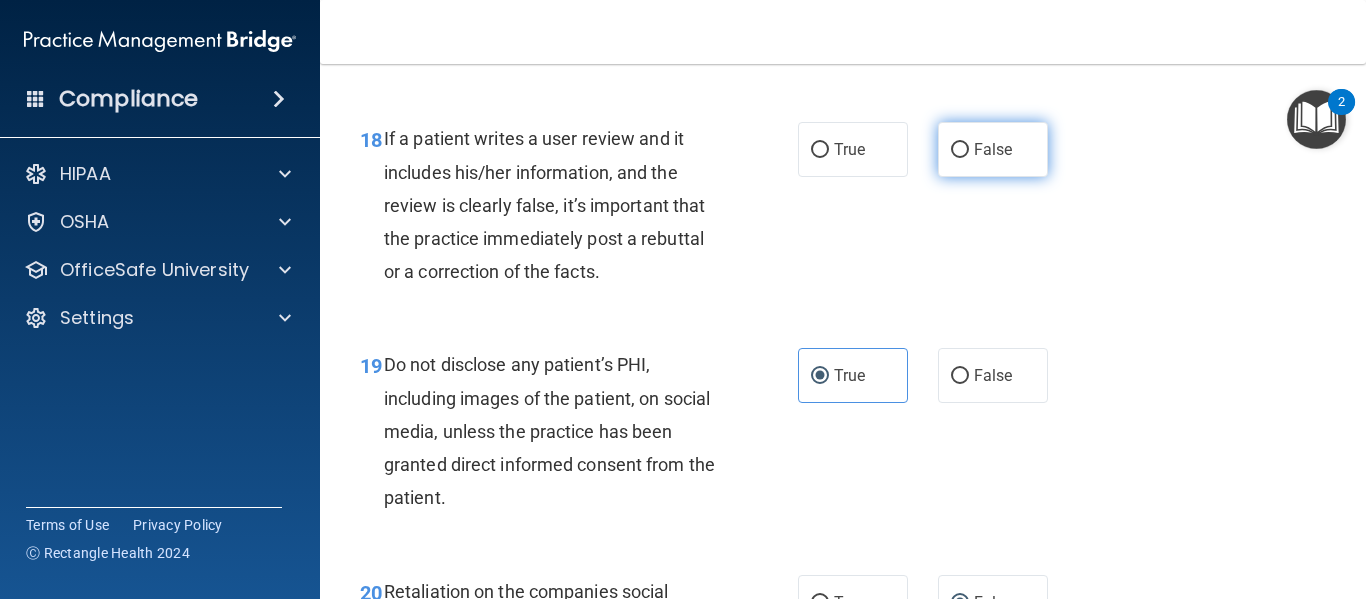 click on "False" at bounding box center [993, 149] 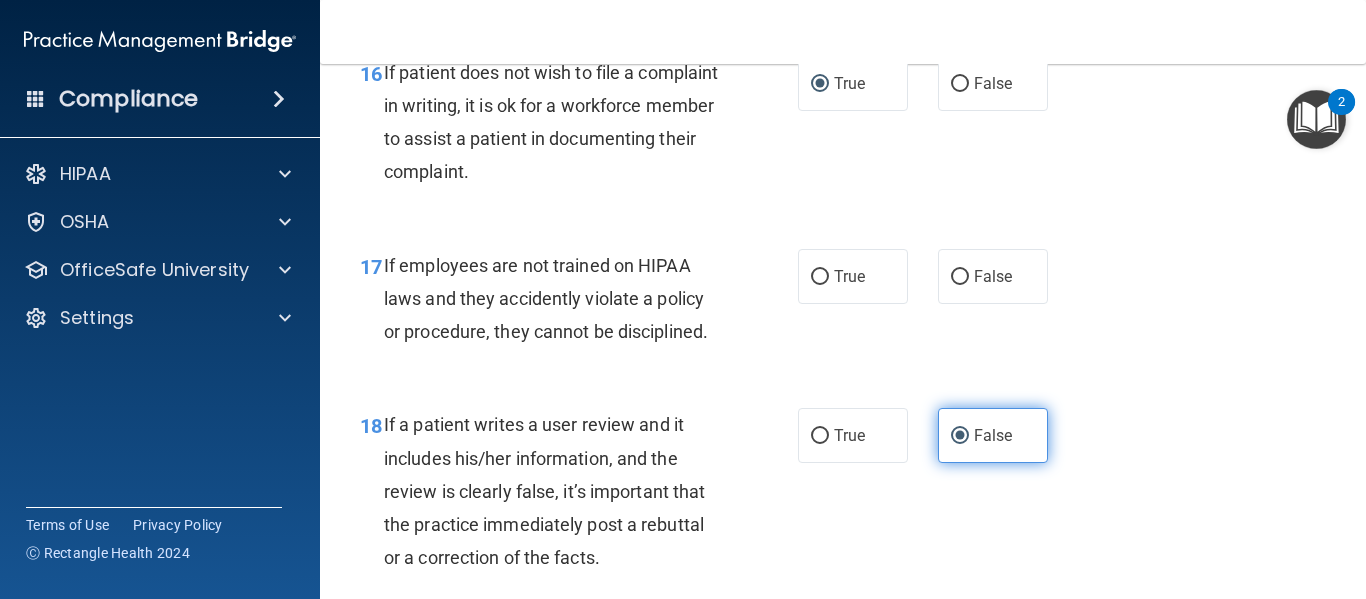 scroll, scrollTop: 3480, scrollLeft: 0, axis: vertical 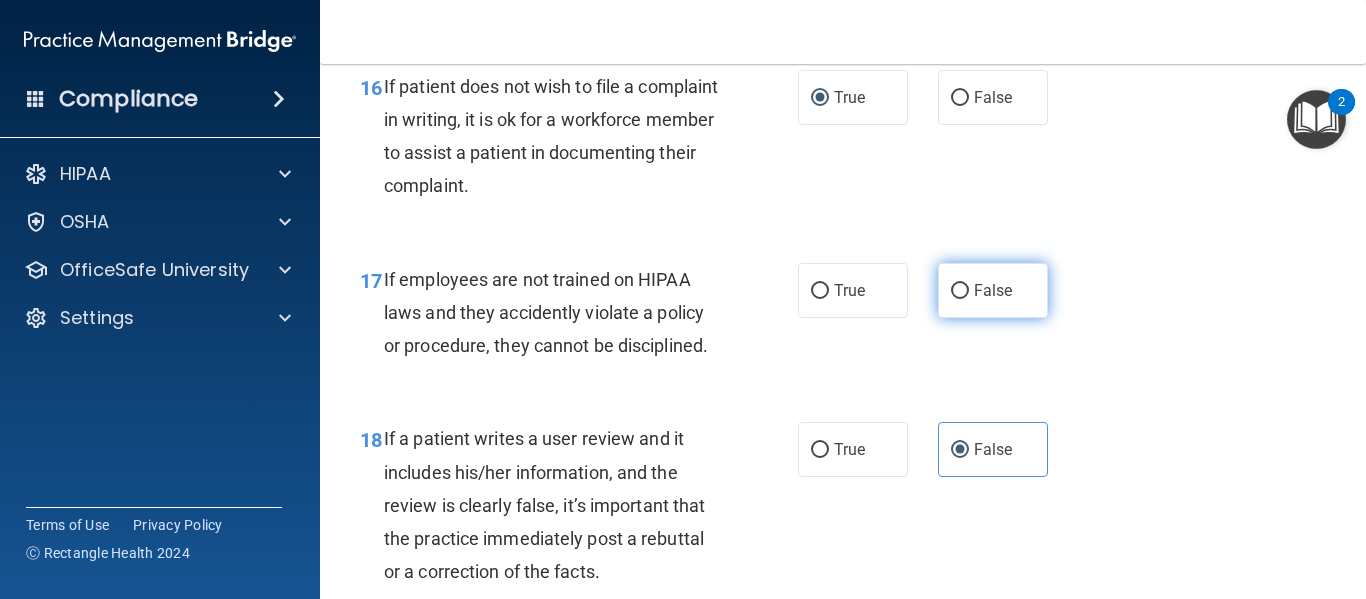 click on "False" at bounding box center [960, 291] 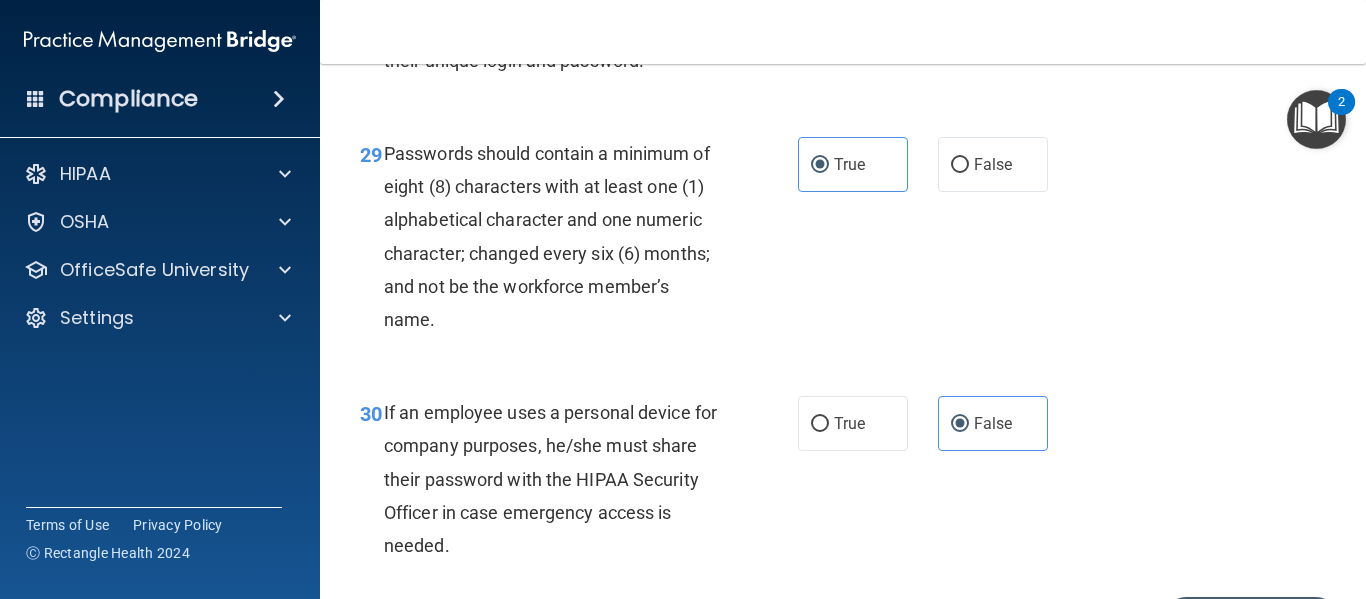 scroll, scrollTop: 6082, scrollLeft: 0, axis: vertical 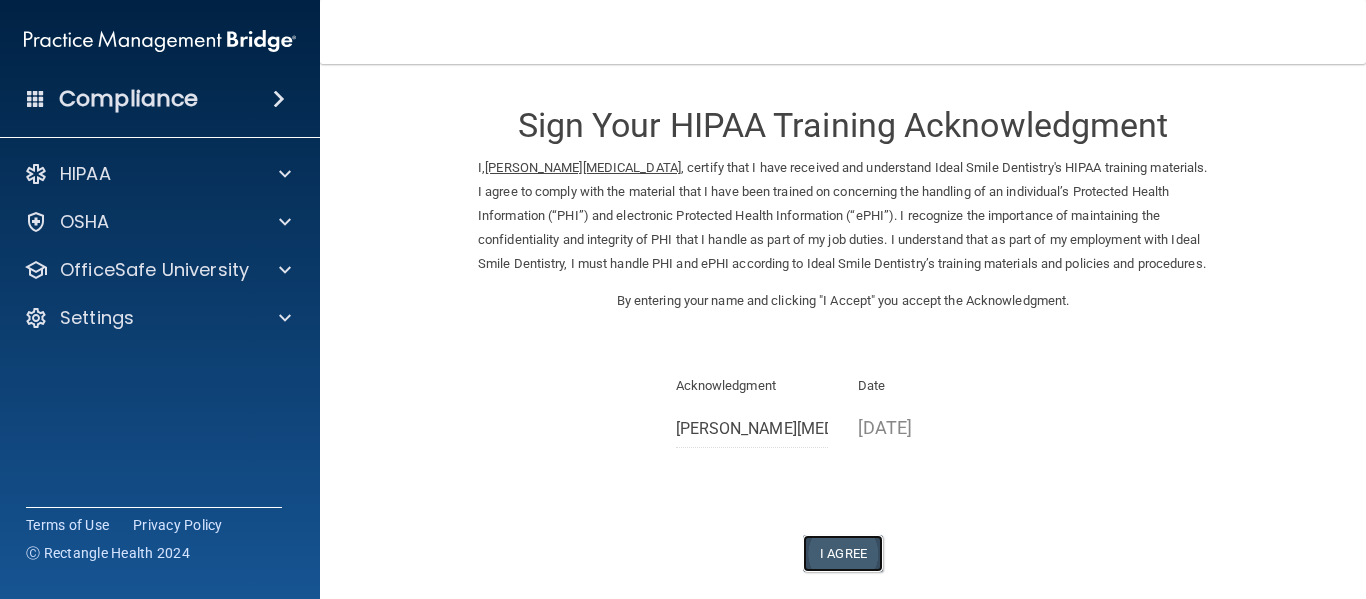 click on "I Agree" at bounding box center (843, 553) 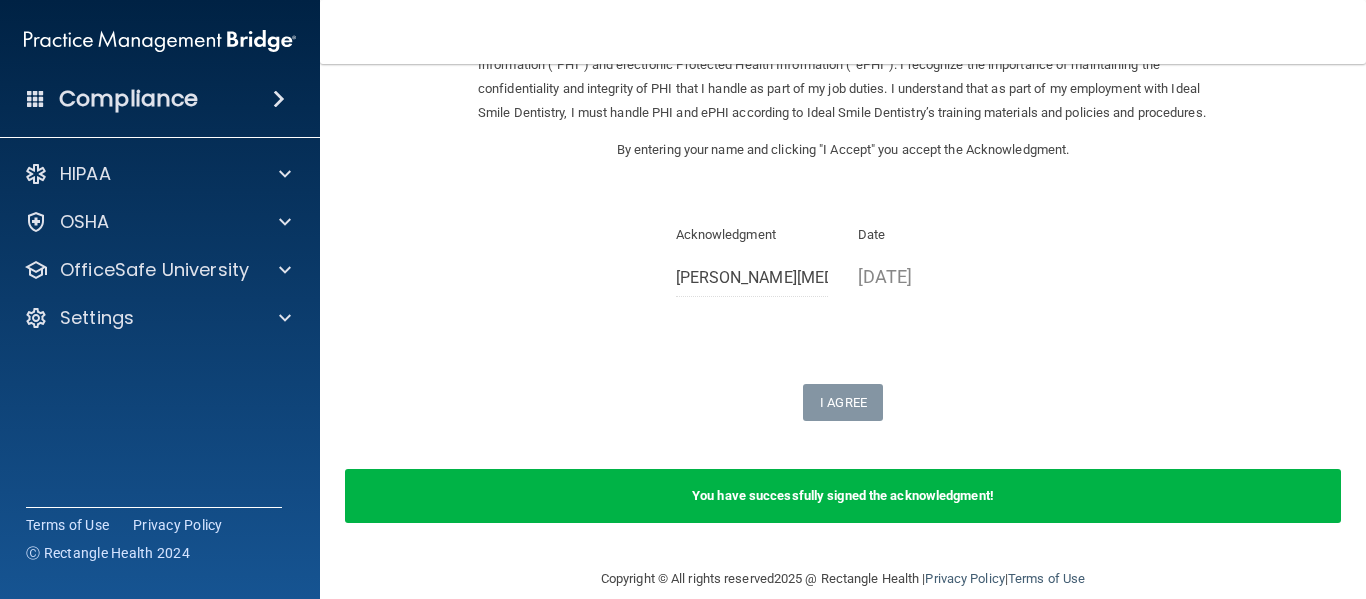 scroll, scrollTop: 179, scrollLeft: 0, axis: vertical 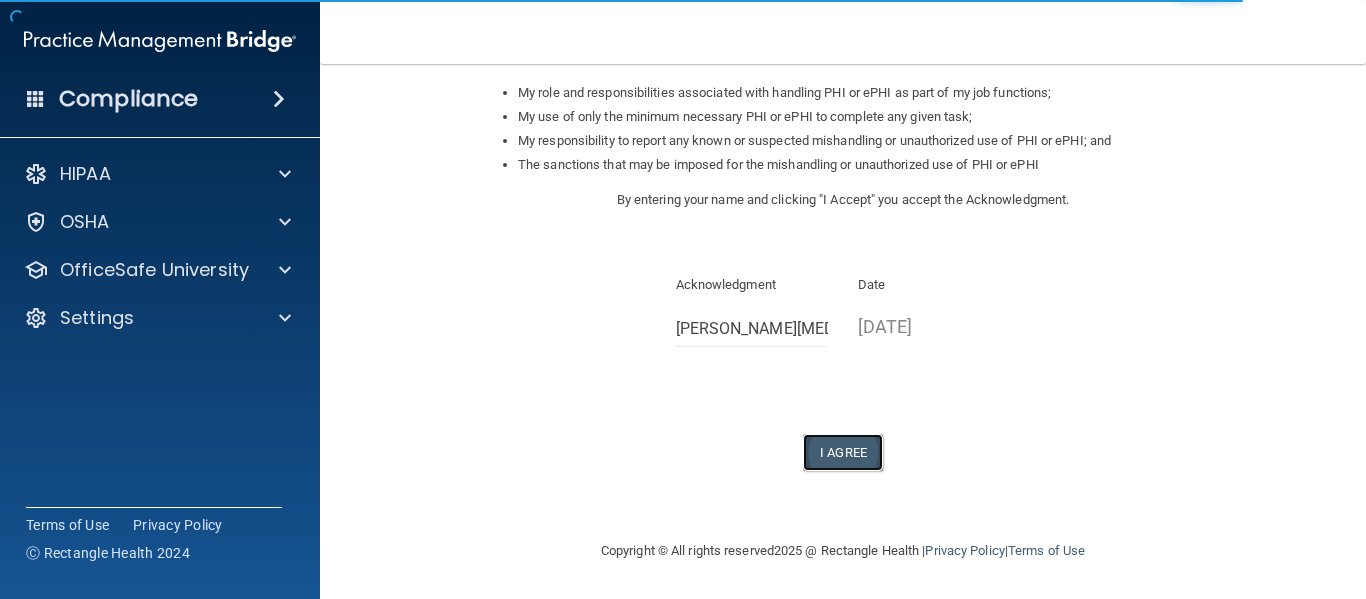 click on "I Agree" at bounding box center (843, 452) 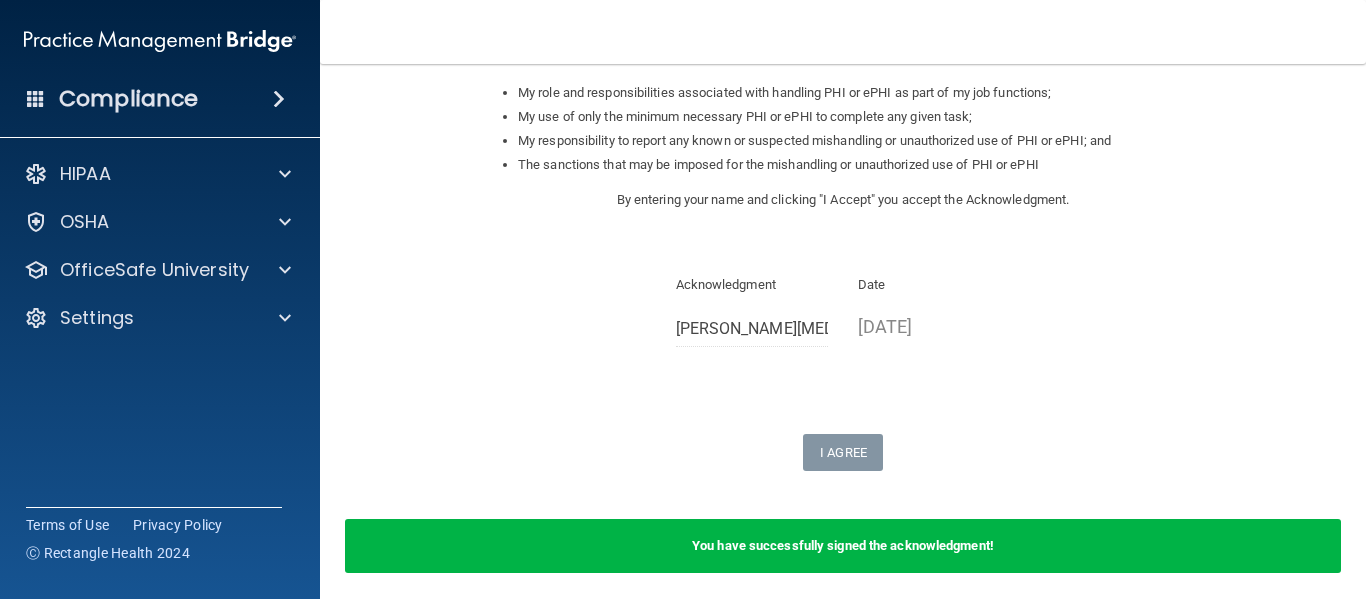 click on "You have successfully signed the acknowledgment!" at bounding box center (843, 546) 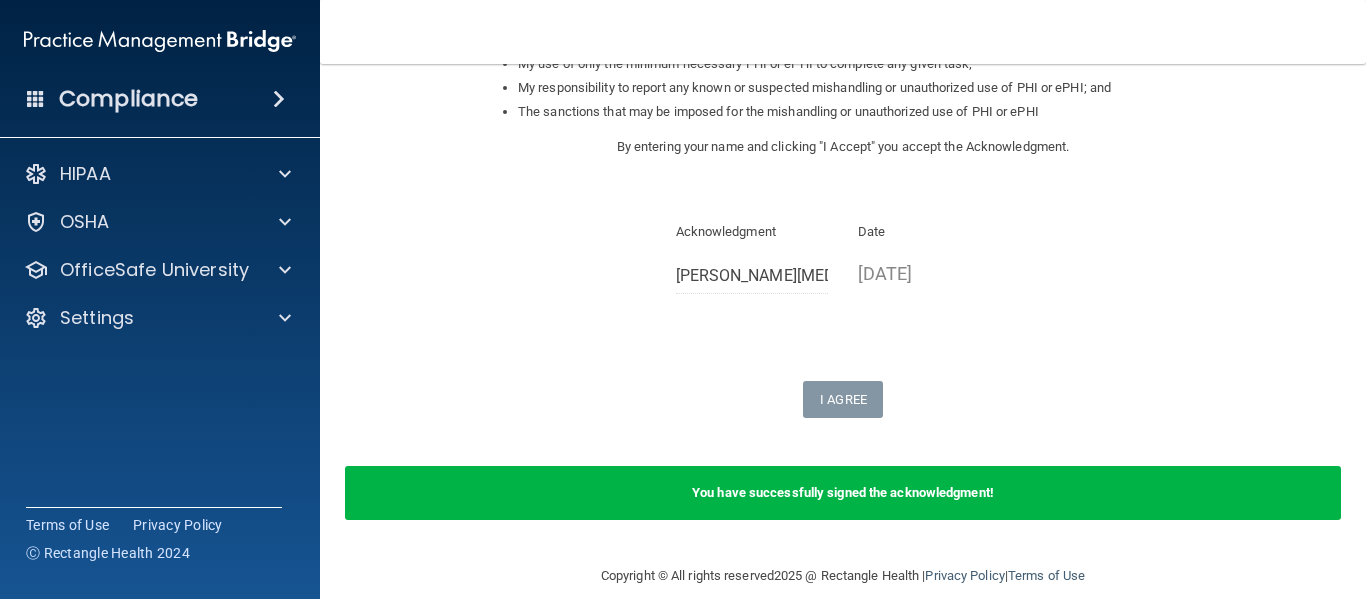 scroll, scrollTop: 395, scrollLeft: 0, axis: vertical 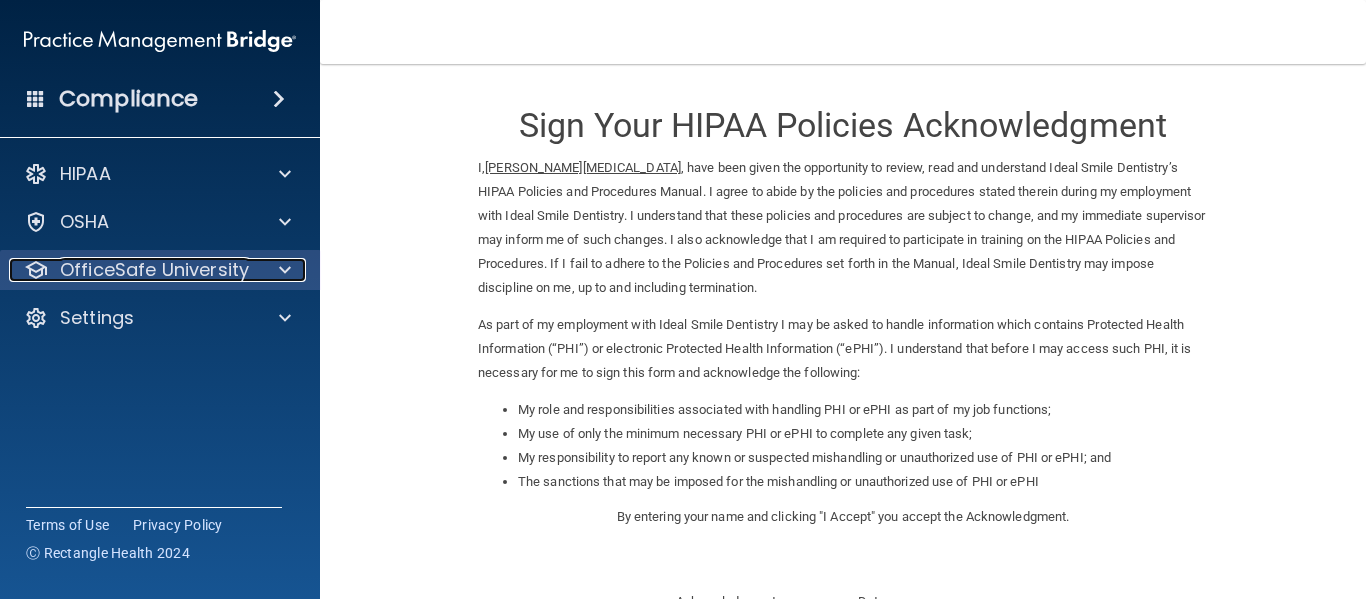 click on "OfficeSafe University" at bounding box center (154, 270) 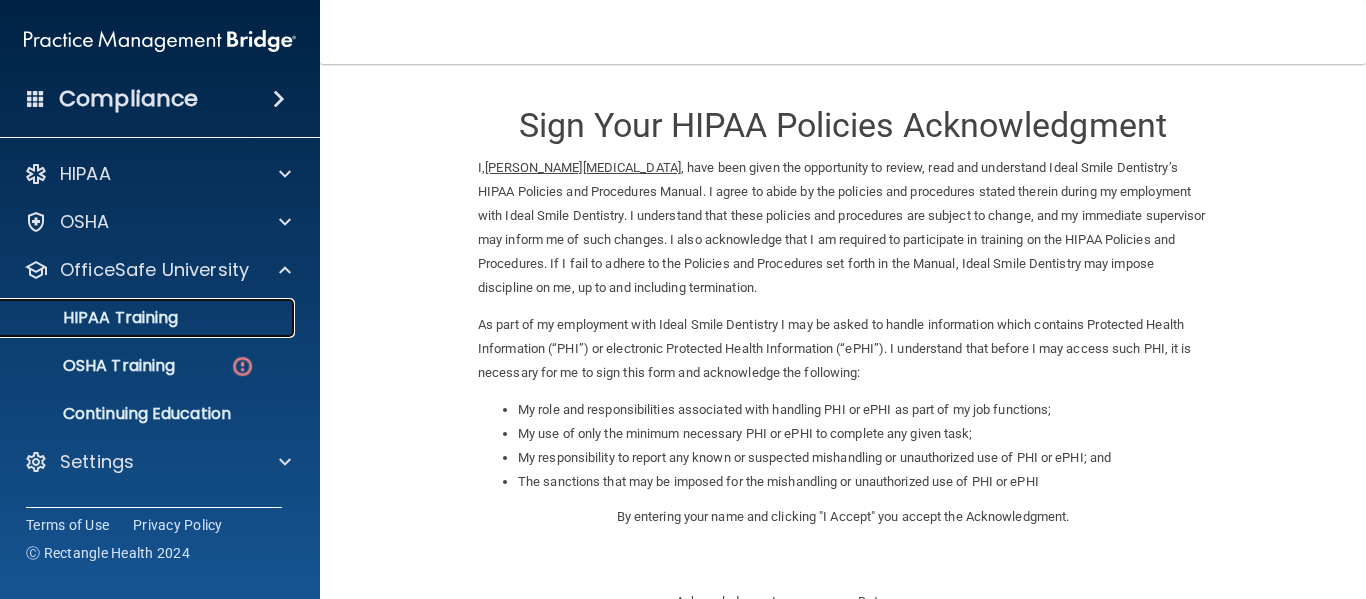 click on "HIPAA Training" at bounding box center [149, 318] 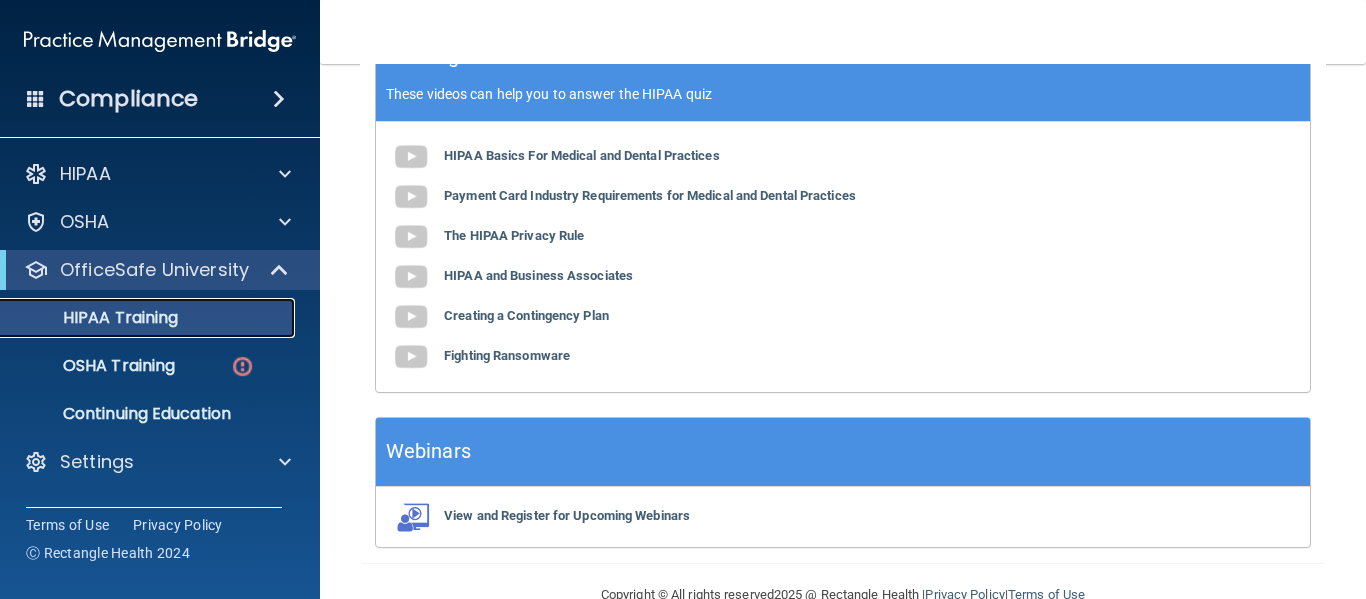 scroll, scrollTop: 979, scrollLeft: 0, axis: vertical 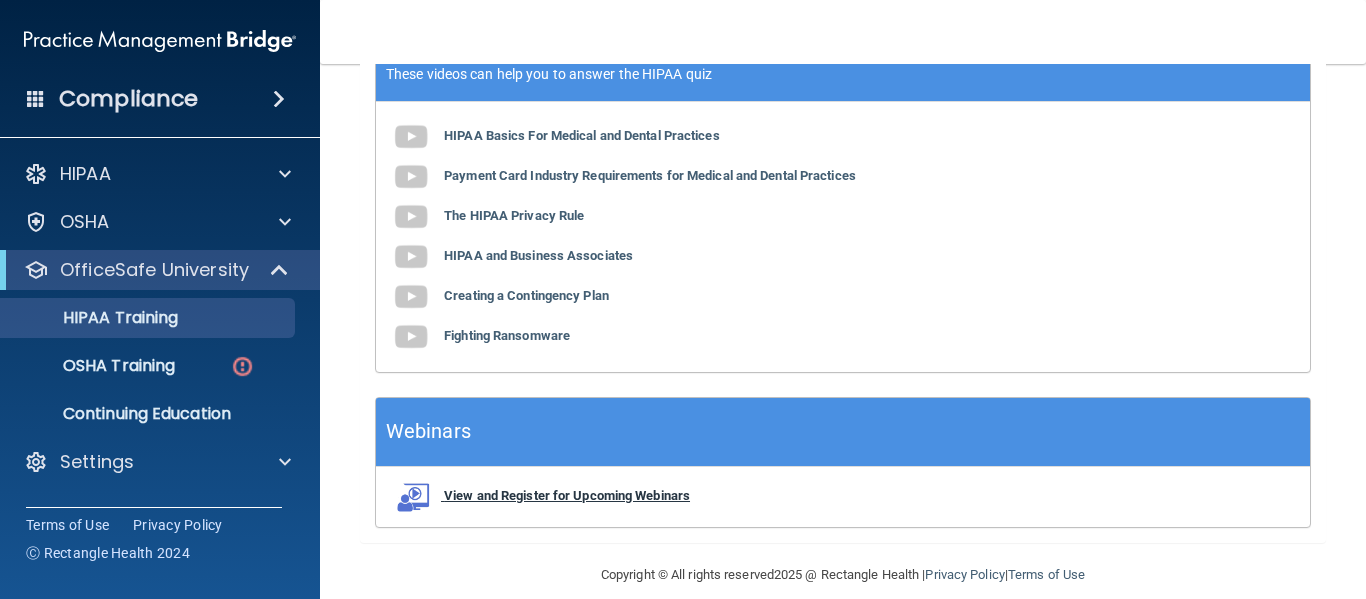 click on "View and Register for Upcoming Webinars" at bounding box center [567, 495] 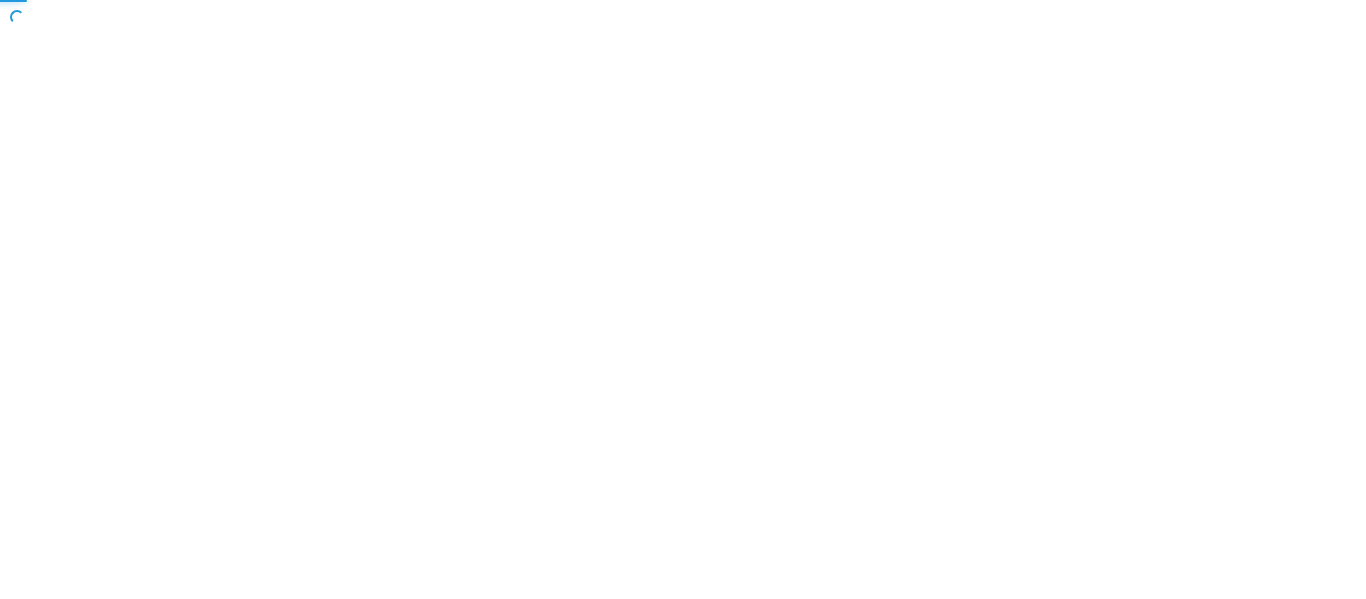 scroll, scrollTop: 0, scrollLeft: 0, axis: both 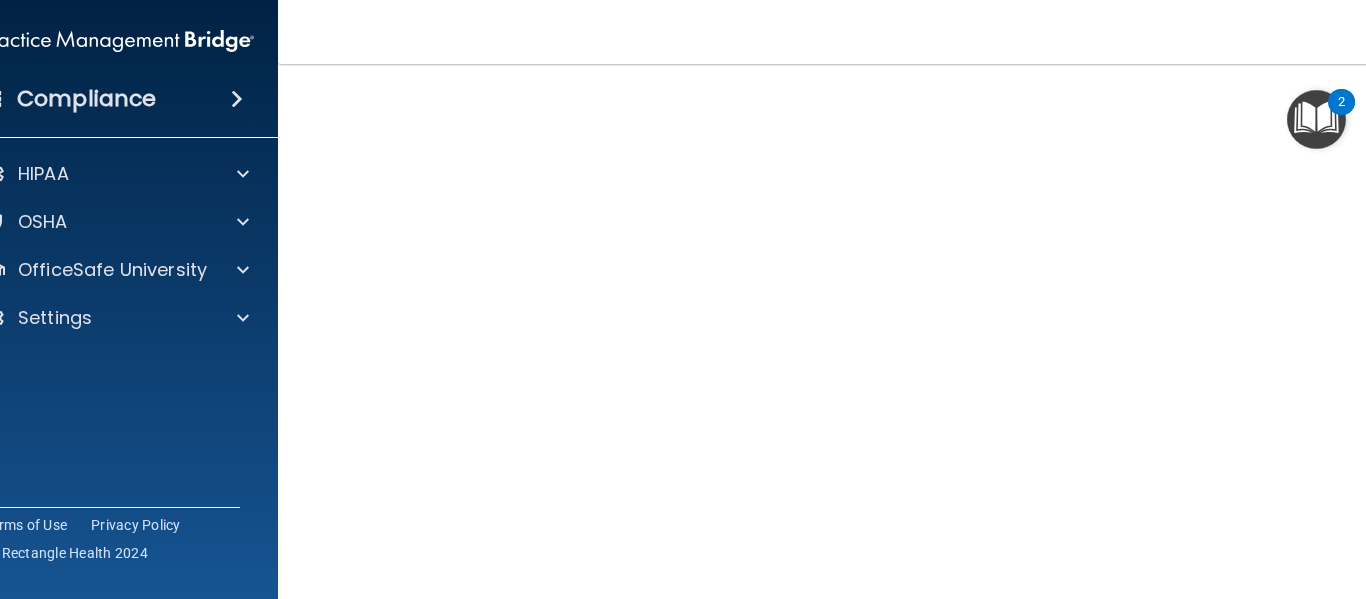 click on "Hazard Communication Training         This course doesn’t expire until . Are you sure you want to take this course now?   Take the course anyway!            Copyright © All rights reserved  2025 @ Rectangle Health |  Privacy Policy  |  Terms of Use" at bounding box center (843, 331) 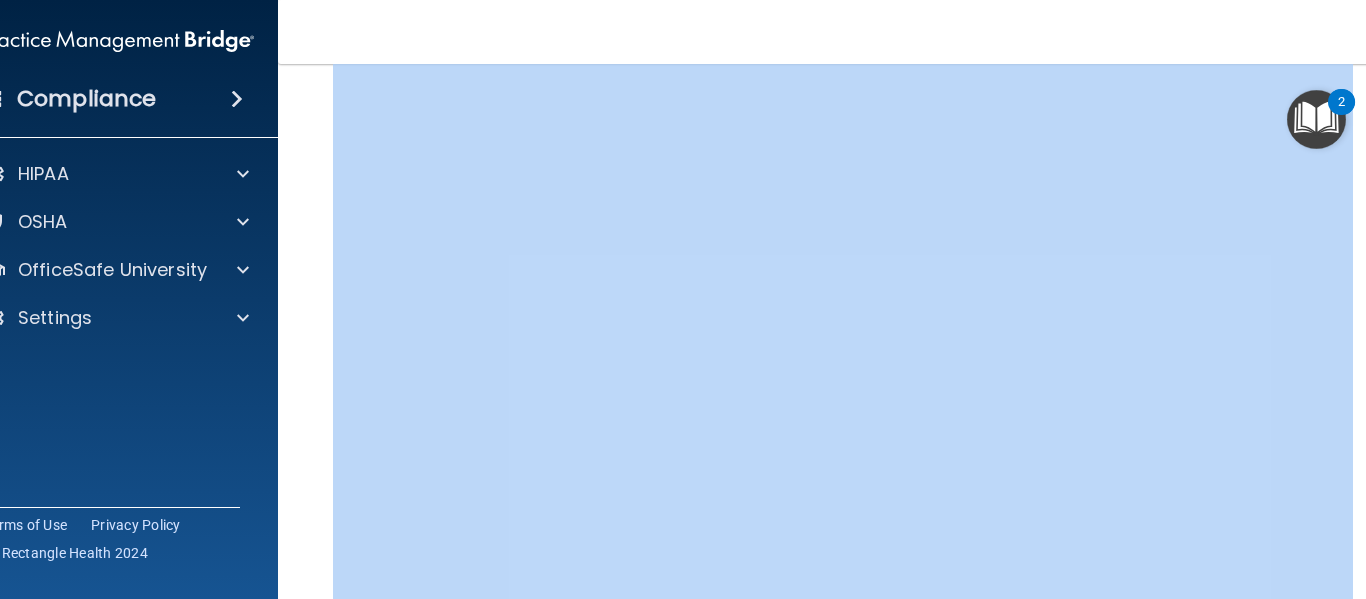 click on "Hazard Communication Training         This course doesn’t expire until . Are you sure you want to take this course now?   Take the course anyway!            Copyright © All rights reserved  2025 @ Rectangle Health |  Privacy Policy  |  Terms of Use" at bounding box center [843, 331] 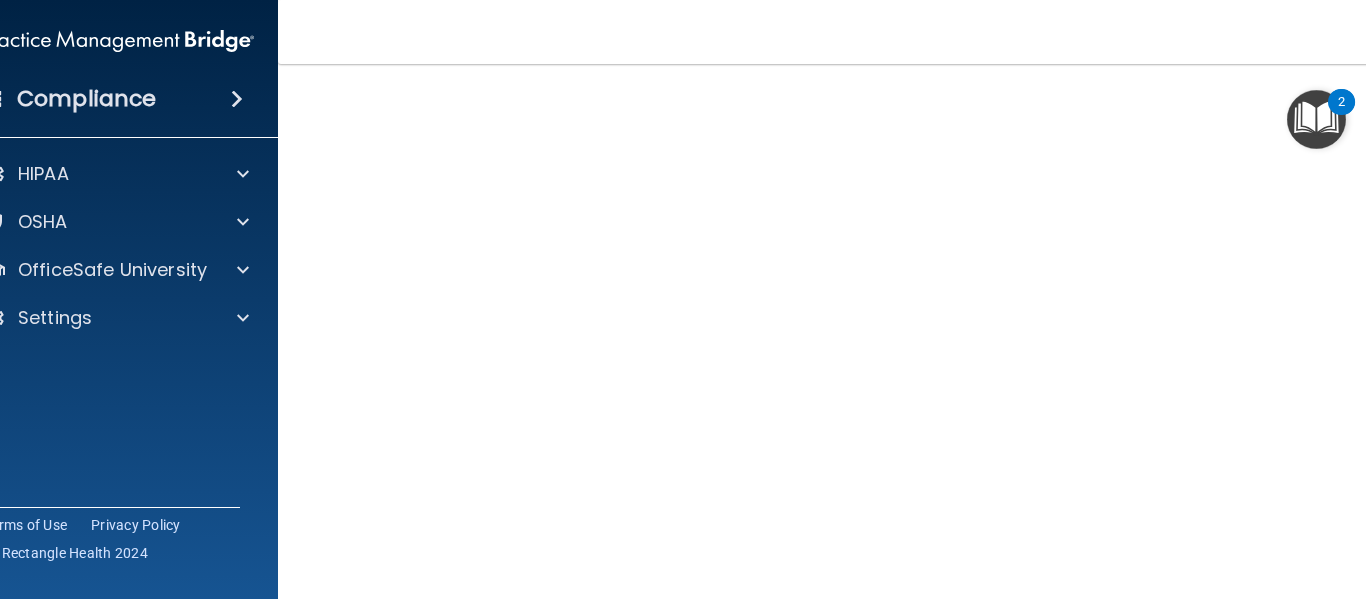 click on "Hazard Communication Training         This course doesn’t expire until . Are you sure you want to take this course now?   Take the course anyway!            Copyright © All rights reserved  2025 @ Rectangle Health |  Privacy Policy  |  Terms of Use" at bounding box center (843, 331) 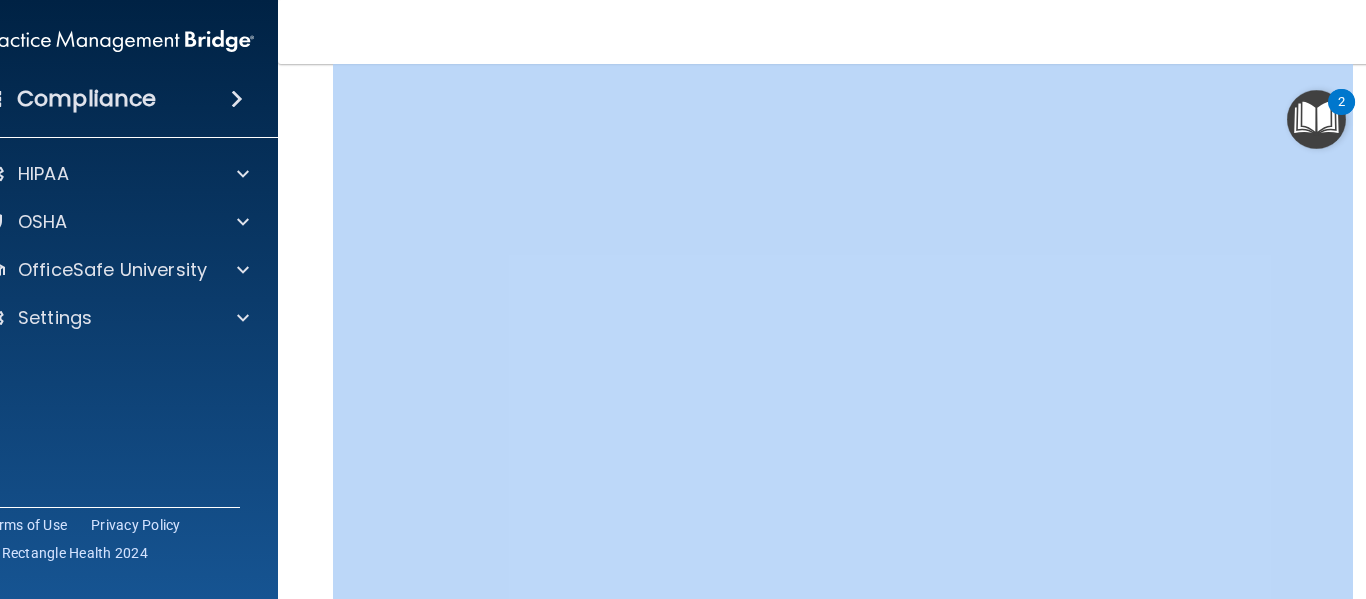 click on "Hazard Communication Training         This course doesn’t expire until . Are you sure you want to take this course now?   Take the course anyway!            Copyright © All rights reserved  2025 @ Rectangle Health |  Privacy Policy  |  Terms of Use" at bounding box center (843, 331) 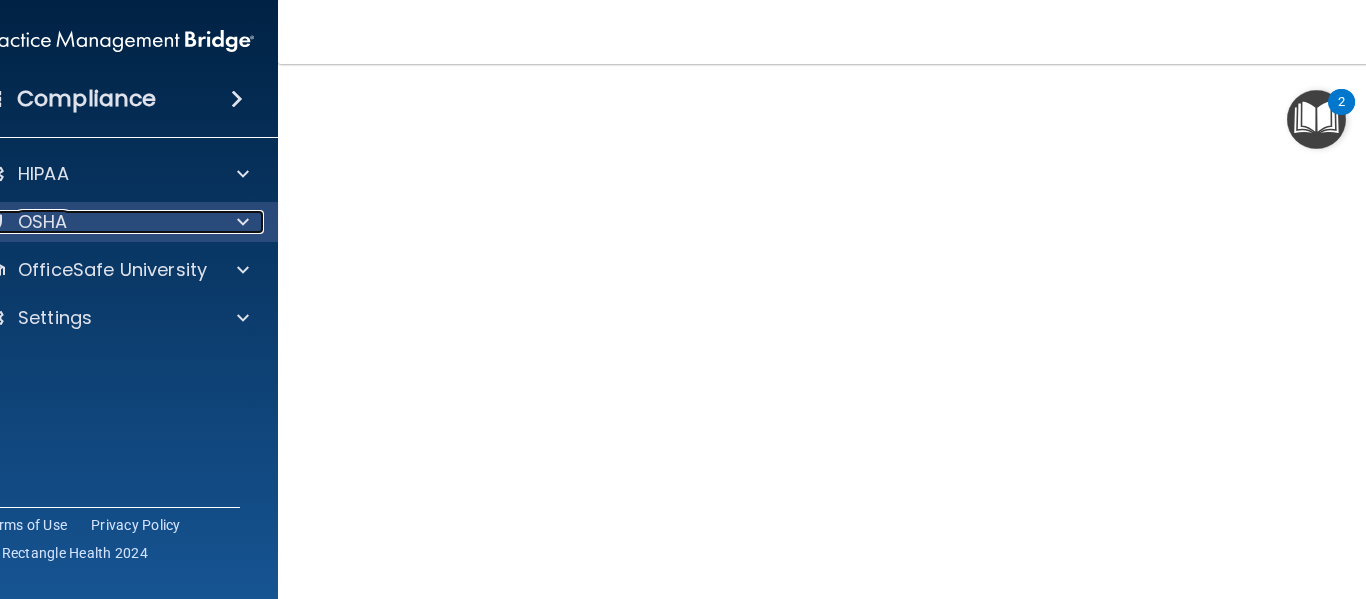 click on "OSHA" at bounding box center (91, 222) 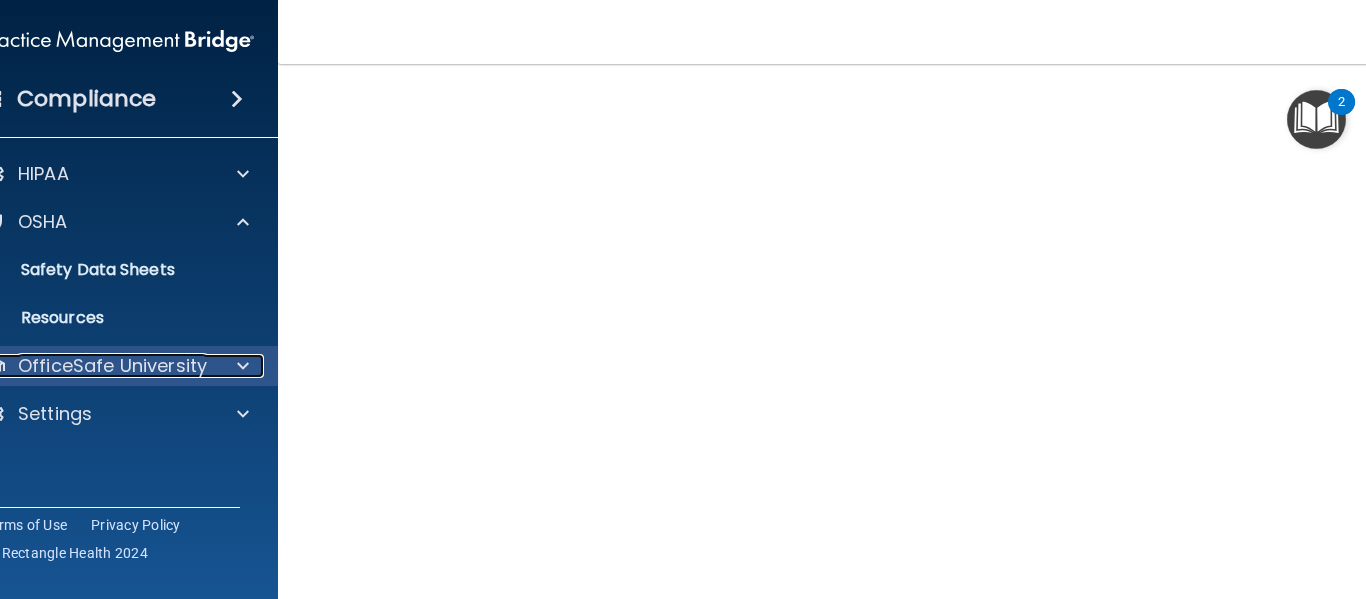 click on "OfficeSafe University" at bounding box center [112, 366] 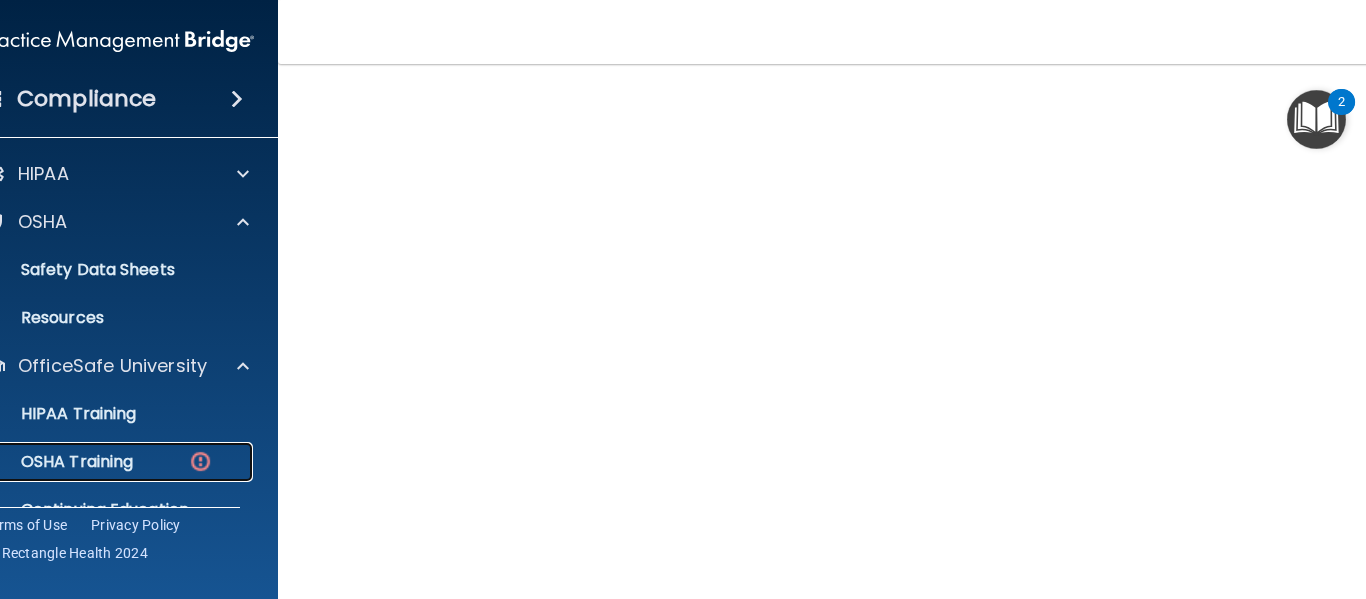 click on "OSHA Training" at bounding box center [95, 462] 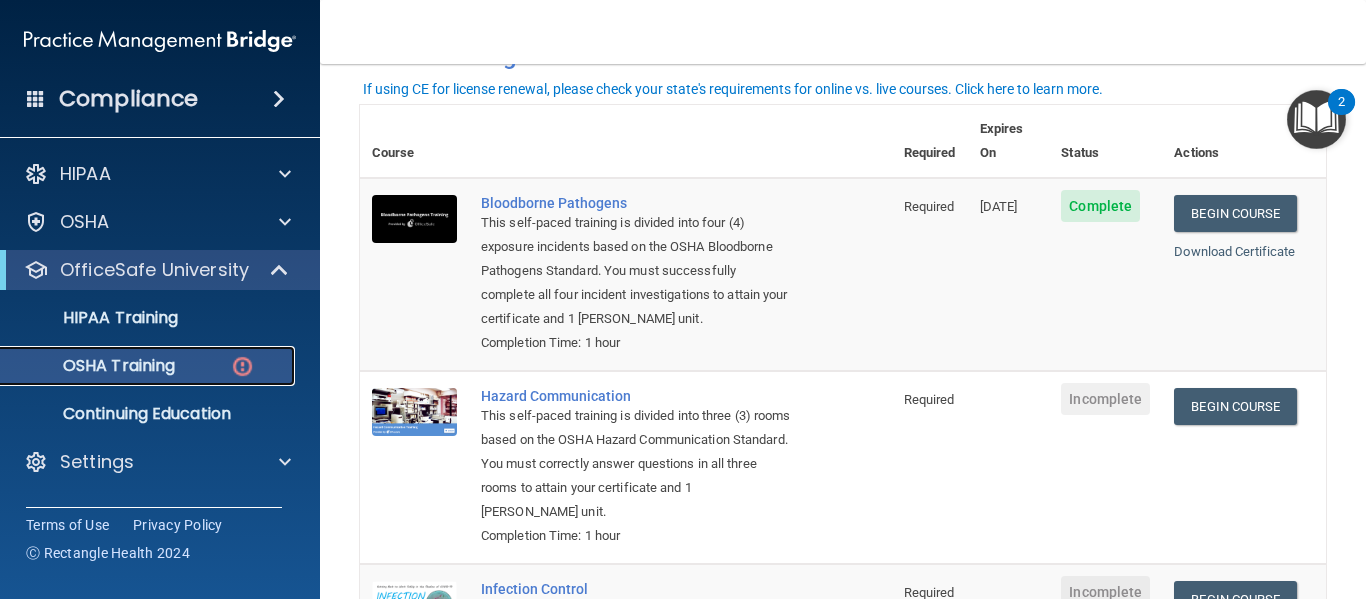 scroll, scrollTop: 561, scrollLeft: 0, axis: vertical 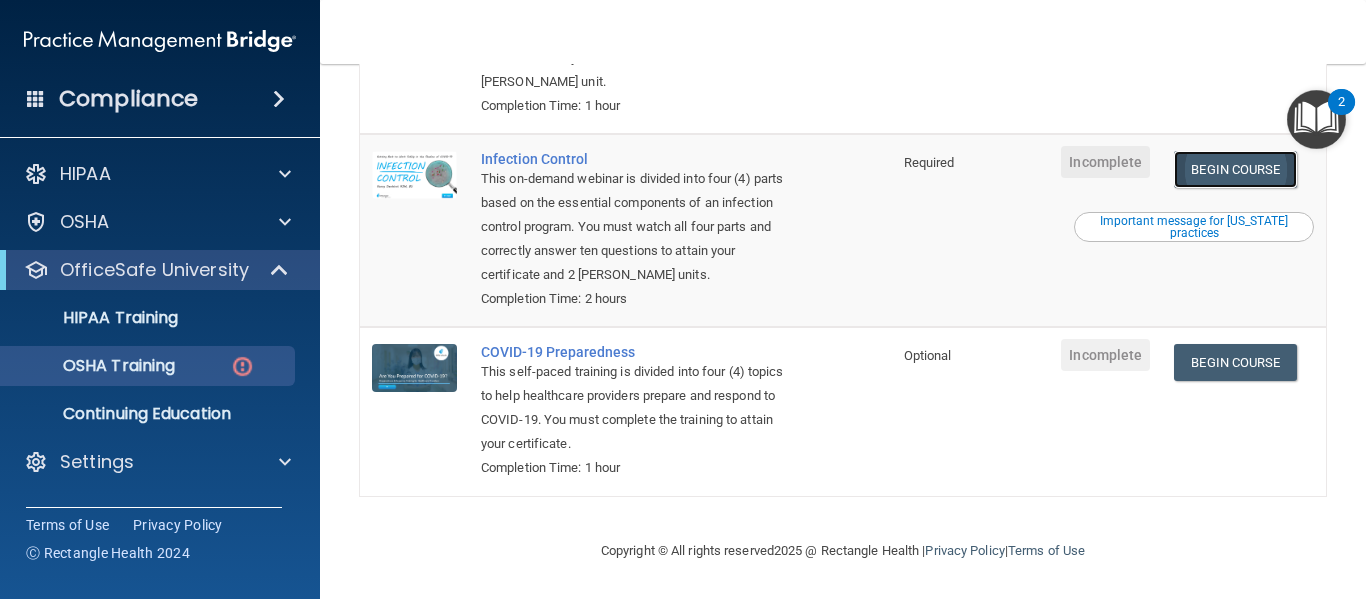 click on "Begin Course" at bounding box center [1235, 169] 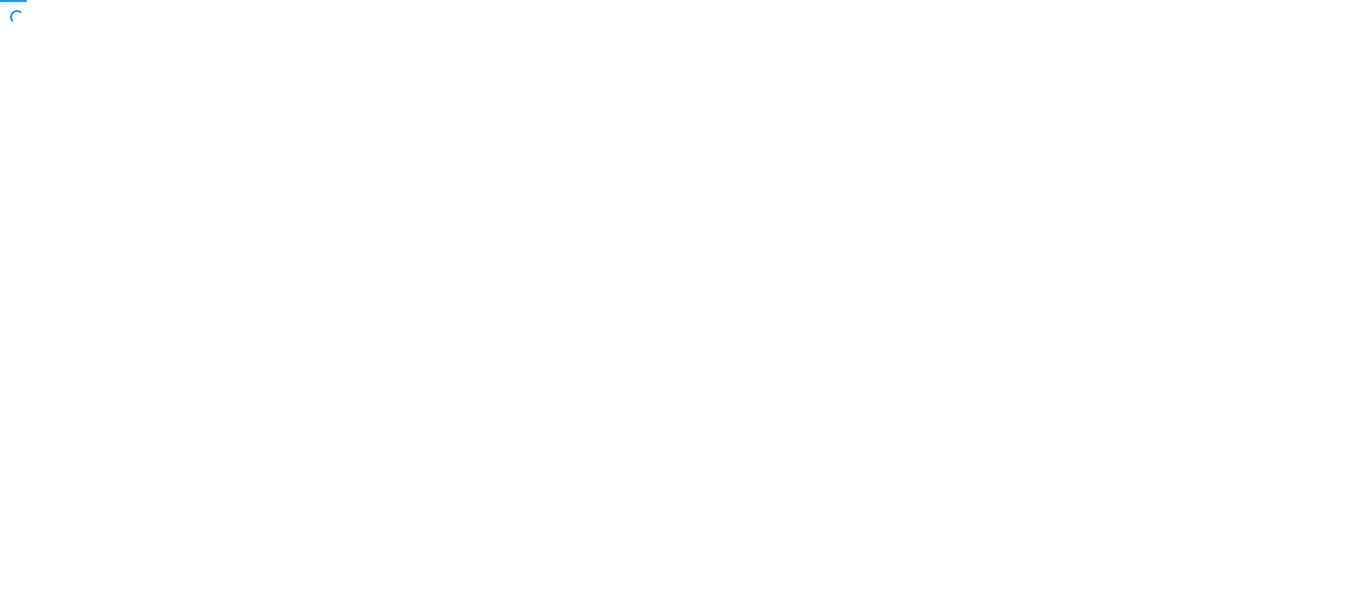 scroll, scrollTop: 0, scrollLeft: 0, axis: both 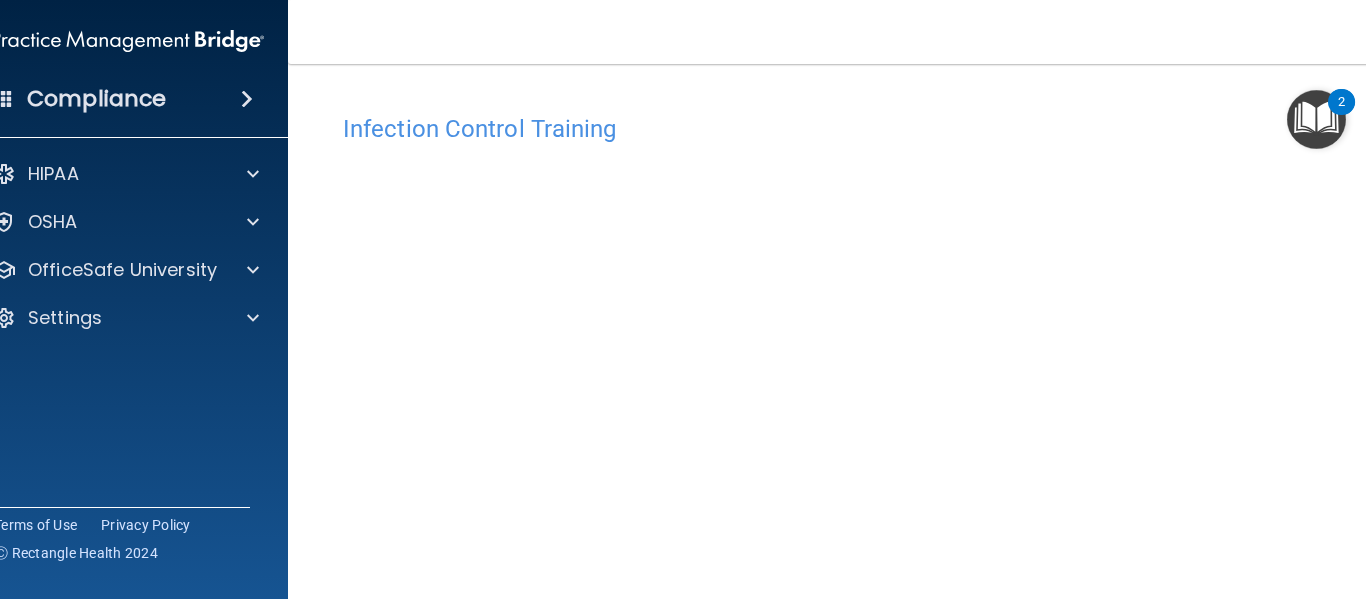 click on "Infection Control Training         This course doesn’t expire until . Are you sure you want to take this course now?   Take the course anyway!            Copyright © All rights reserved  2025 @ Rectangle Health |  Privacy Policy  |  Terms of Use" at bounding box center [843, 331] 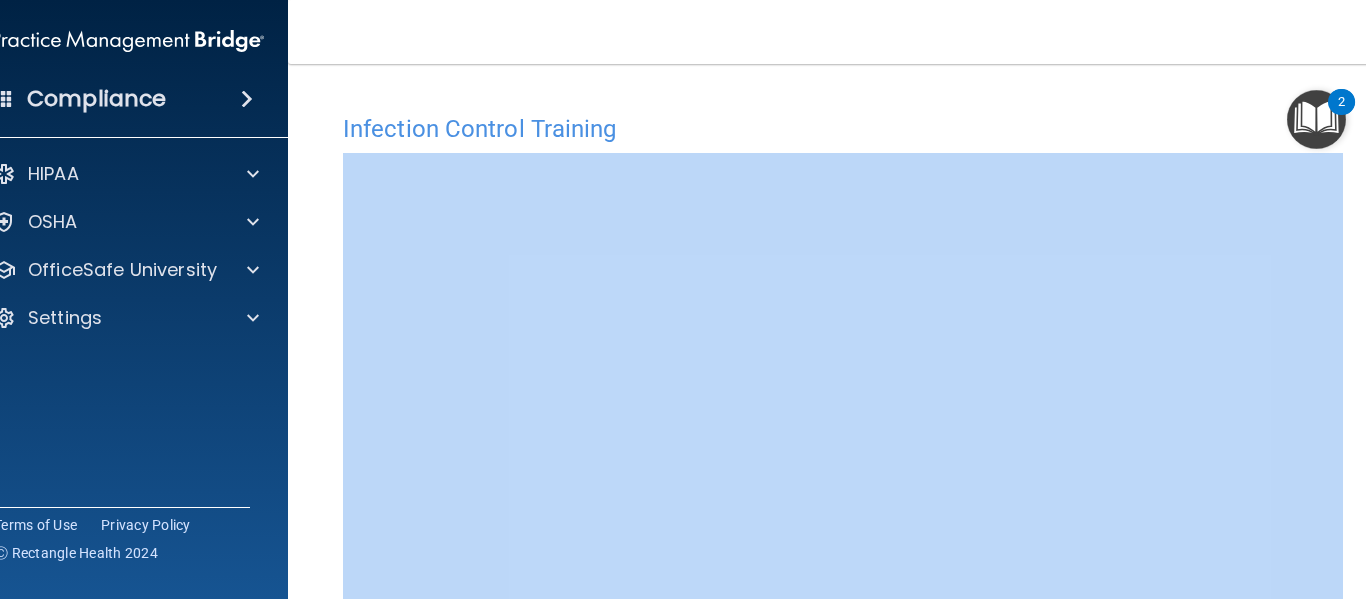 click on "Infection Control Training         This course doesn’t expire until . Are you sure you want to take this course now?   Take the course anyway!            Copyright © All rights reserved  2025 @ Rectangle Health |  Privacy Policy  |  Terms of Use" at bounding box center [843, 331] 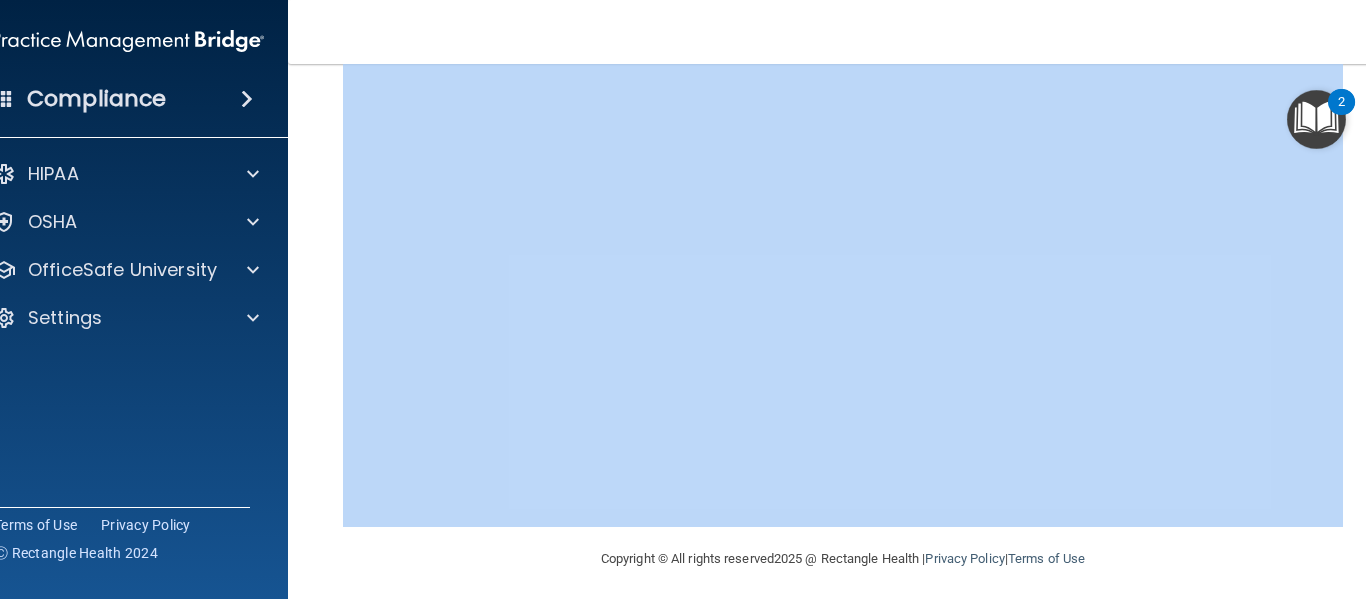 scroll, scrollTop: 257, scrollLeft: 0, axis: vertical 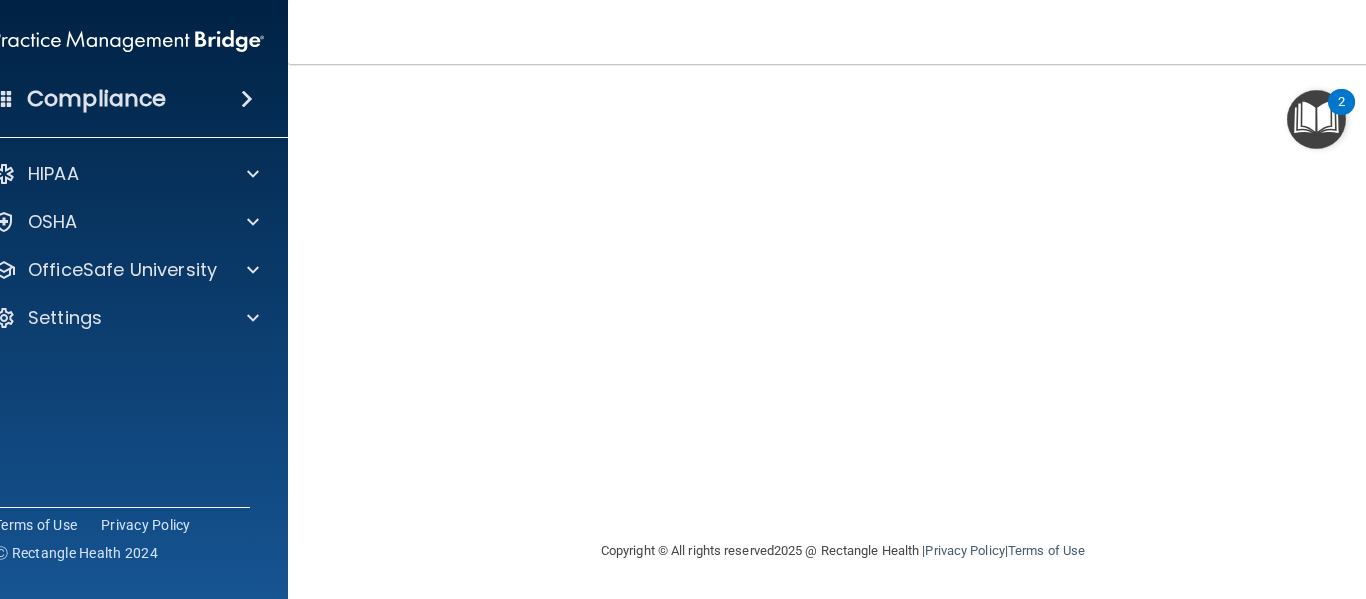click on "Infection Control Training         This course doesn’t expire until . Are you sure you want to take this course now?   Take the course anyway!            Copyright © All rights reserved  2025 @ Rectangle Health |  Privacy Policy  |  Terms of Use" at bounding box center (843, 331) 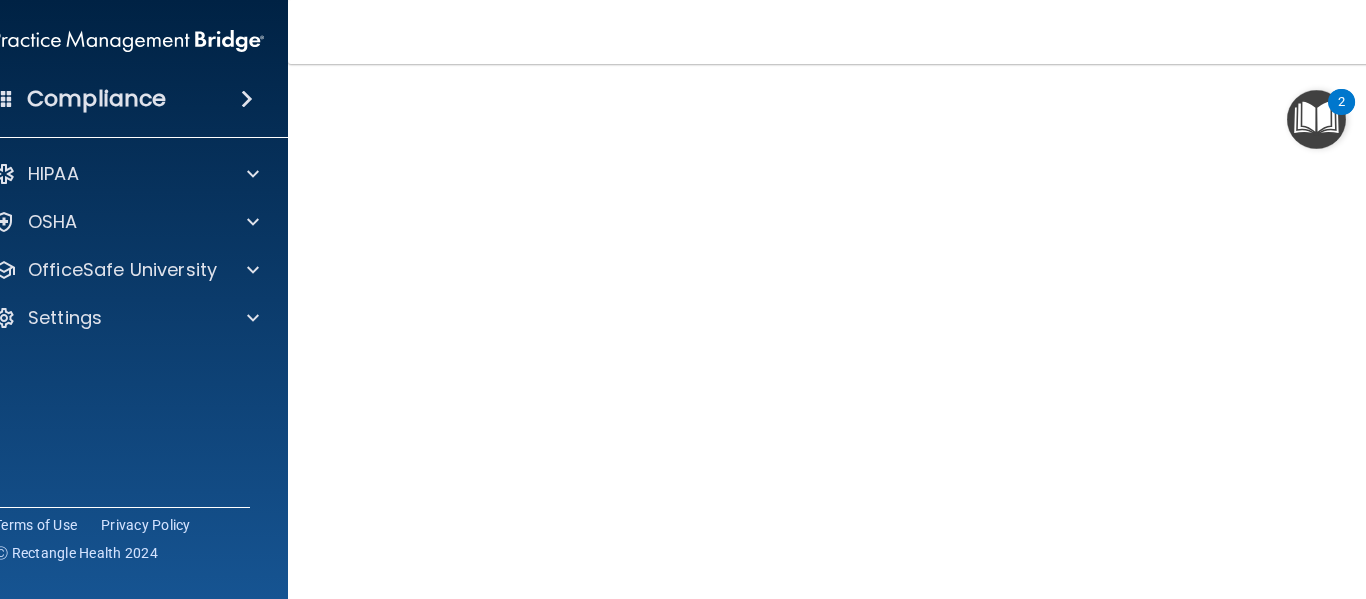 scroll, scrollTop: 137, scrollLeft: 0, axis: vertical 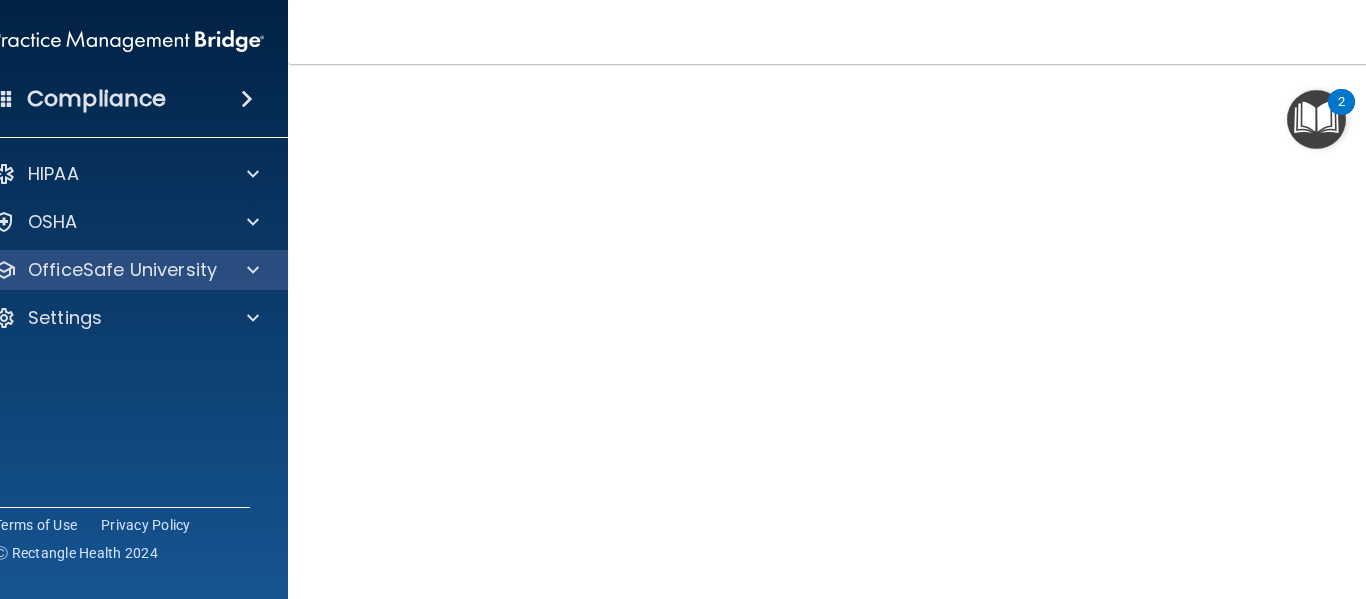 click on "OfficeSafe University" at bounding box center [128, 270] 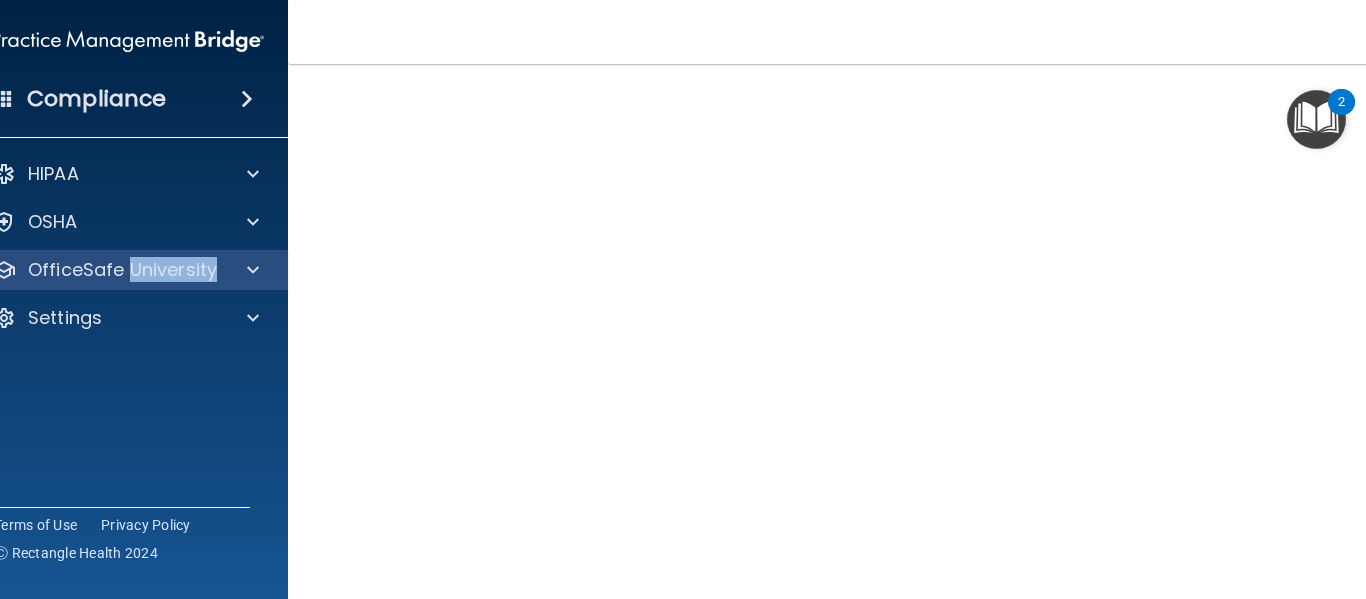 click on "OfficeSafe University" at bounding box center [128, 270] 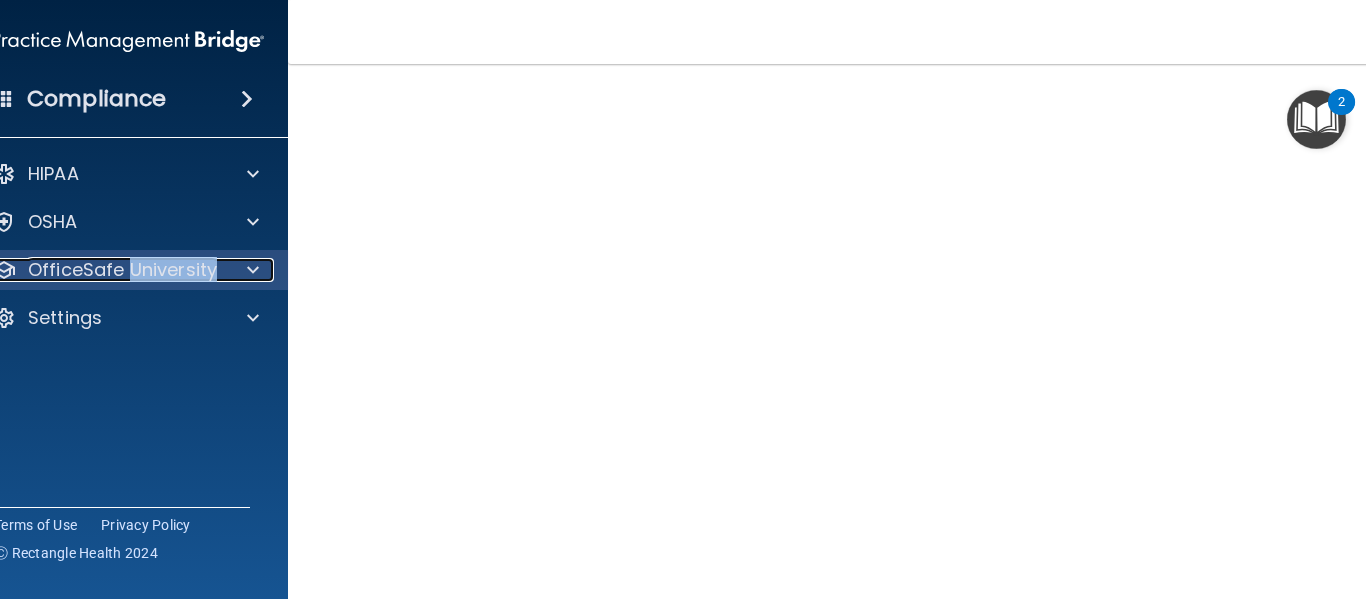 click at bounding box center [250, 270] 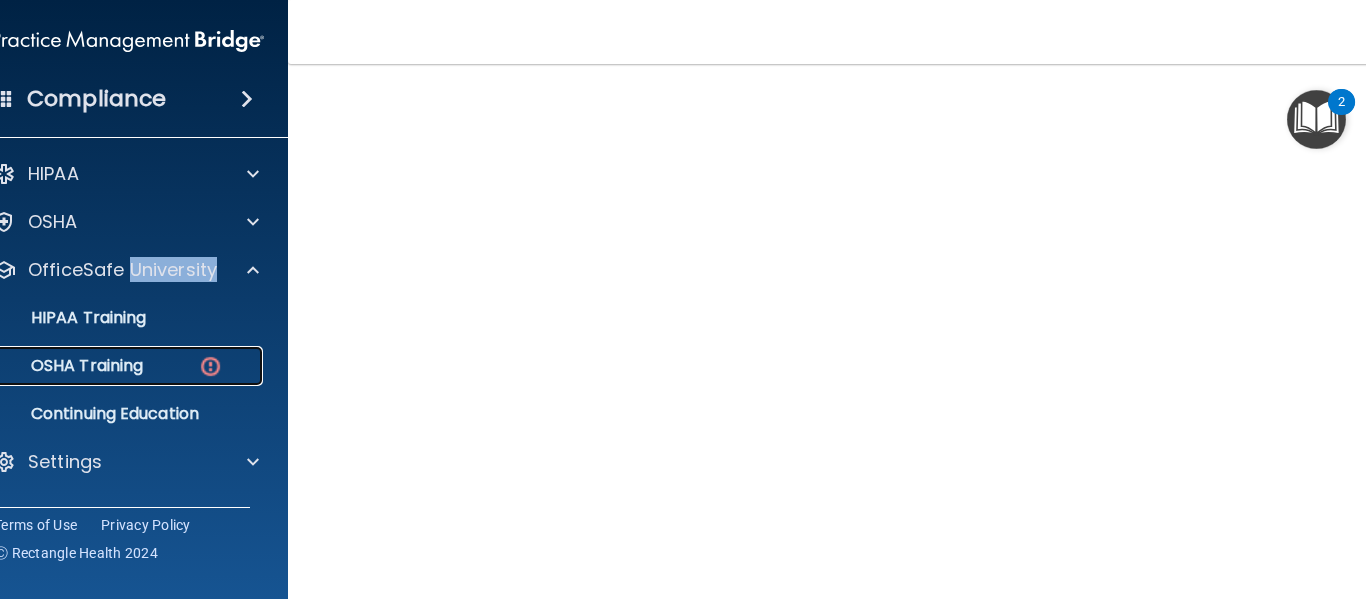 click on "OSHA Training" at bounding box center [62, 366] 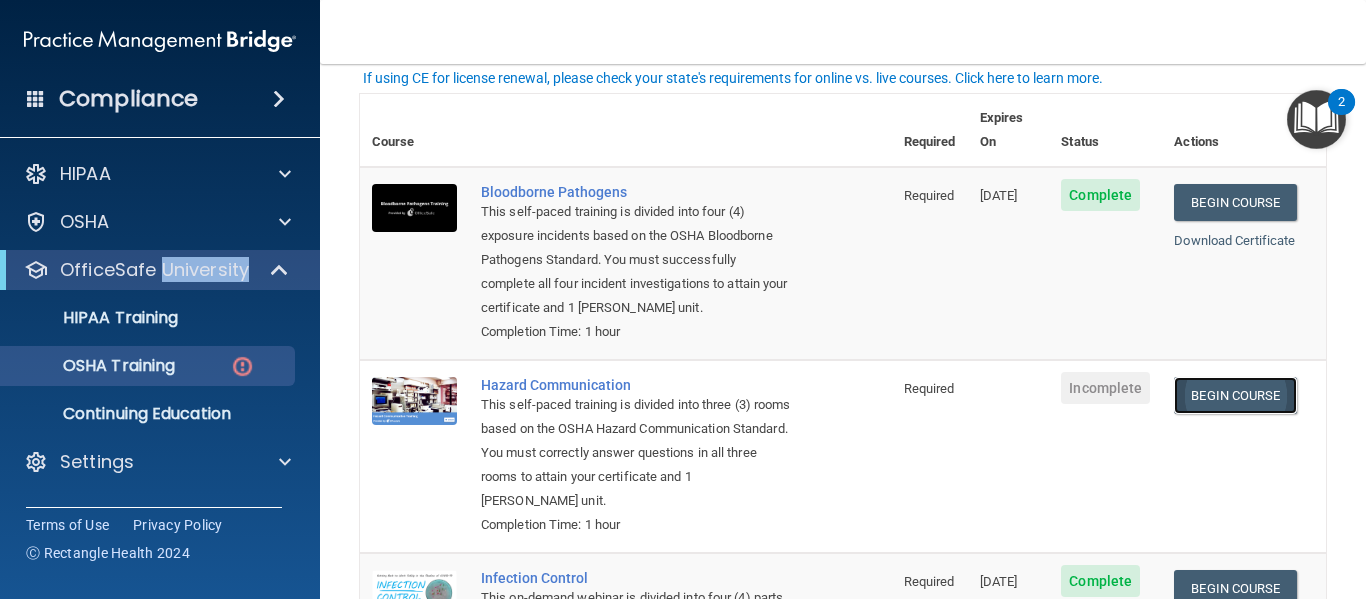 click on "Begin Course" at bounding box center [1235, 395] 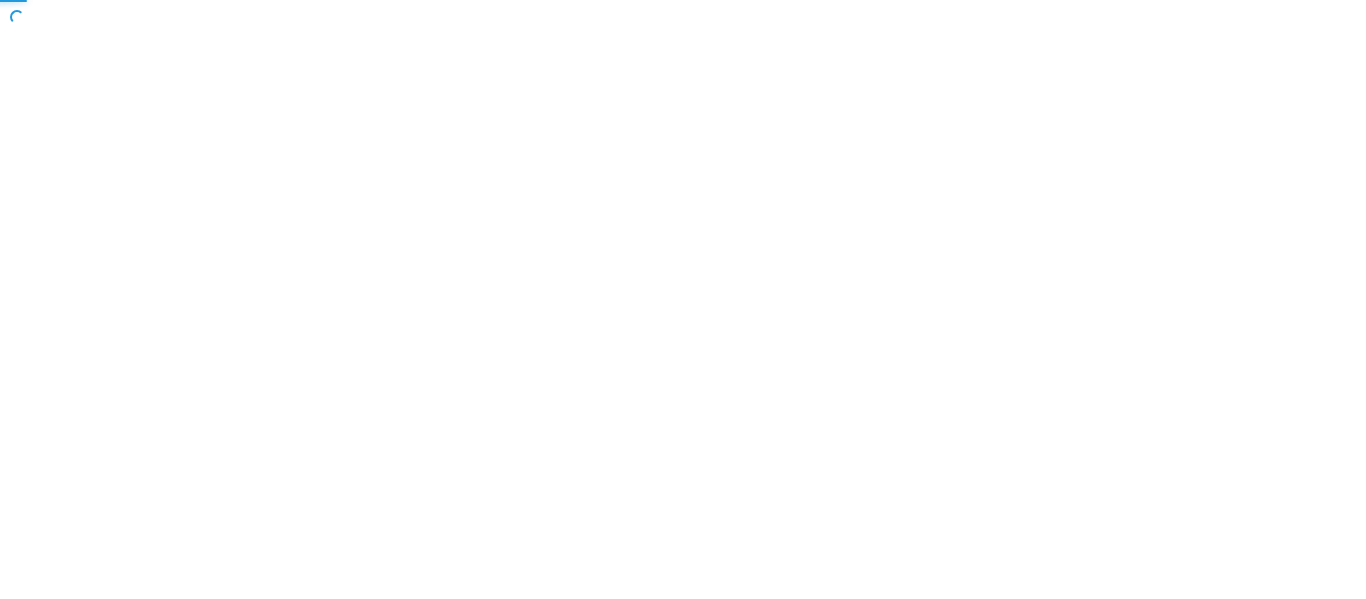 scroll, scrollTop: 0, scrollLeft: 0, axis: both 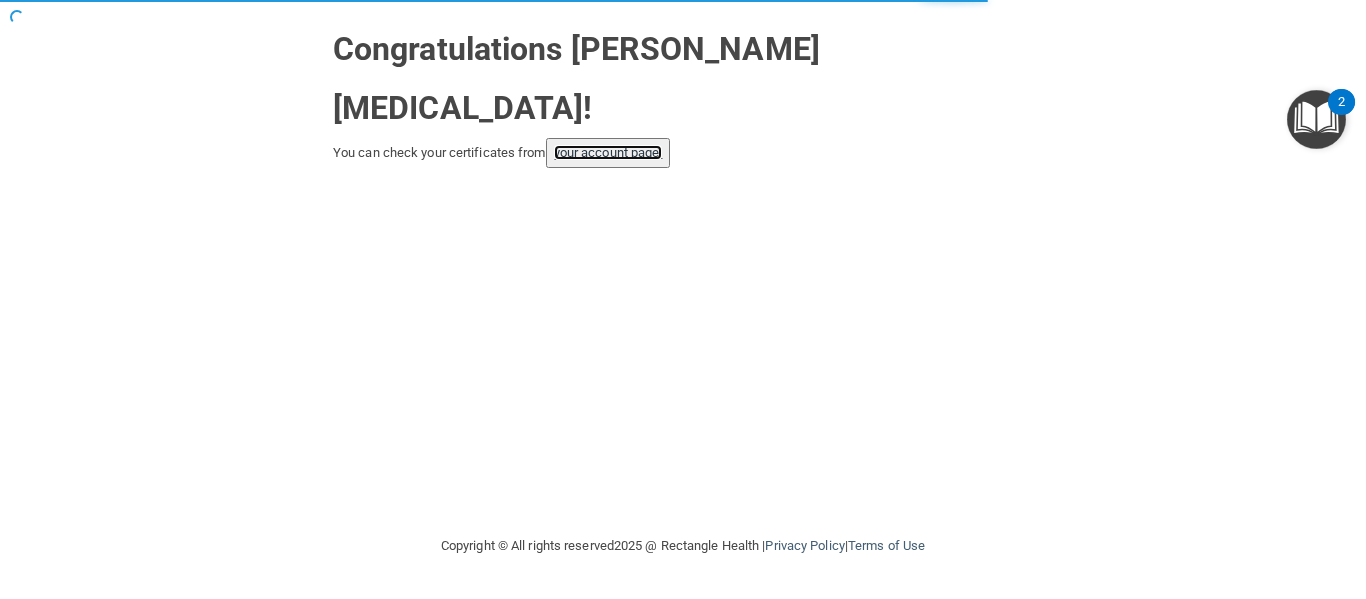 click on "your account page!" at bounding box center (608, 152) 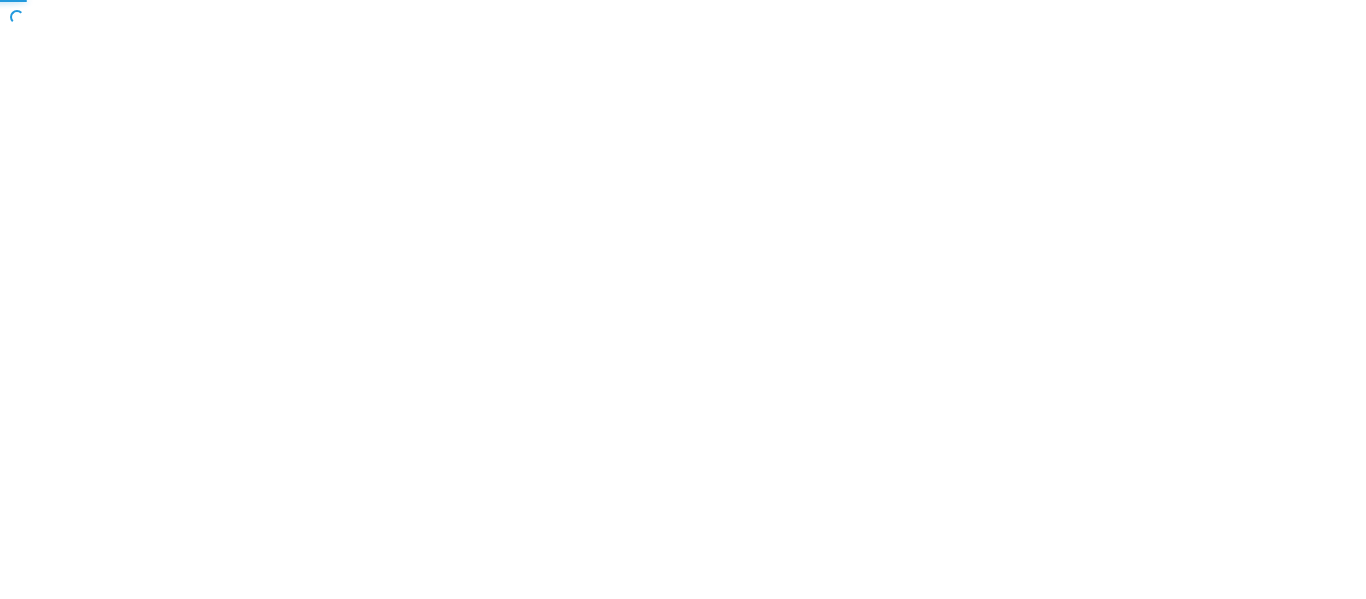 scroll, scrollTop: 0, scrollLeft: 0, axis: both 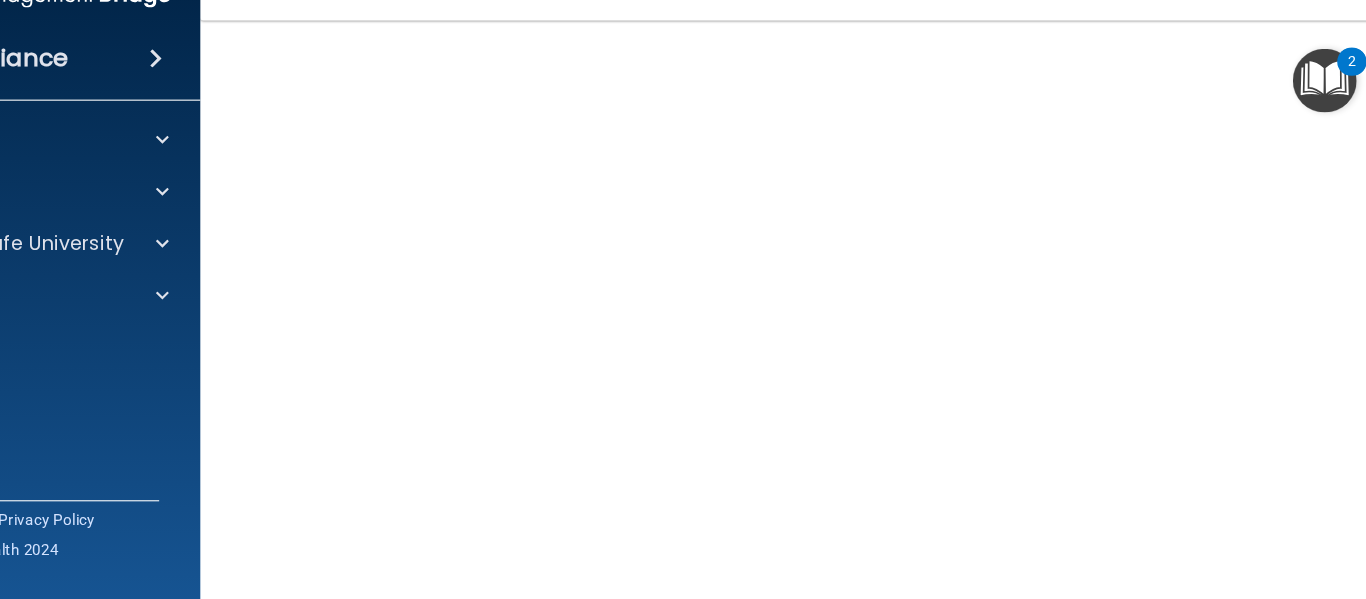 click on "Hazard Communication Training         This course doesn’t expire until . Are you sure you want to take this course now?   Take the course anyway!" at bounding box center (843, 346) 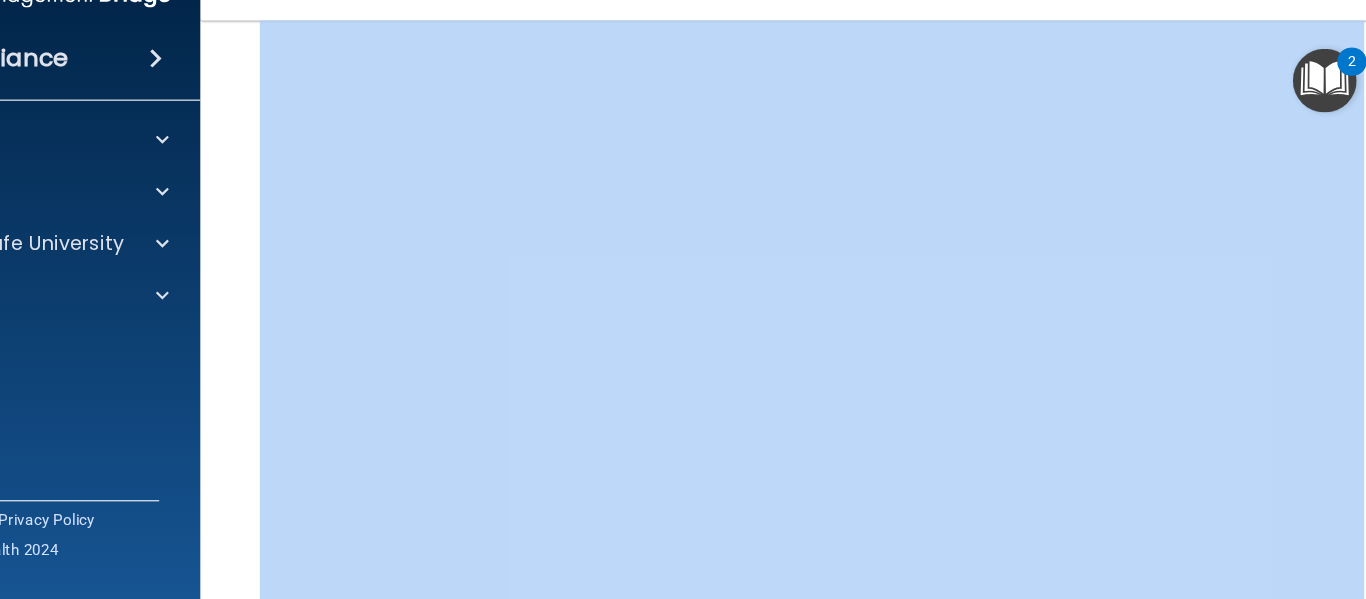 click on "Hazard Communication Training         This course doesn’t expire until . Are you sure you want to take this course now?   Take the course anyway!" at bounding box center (843, 306) 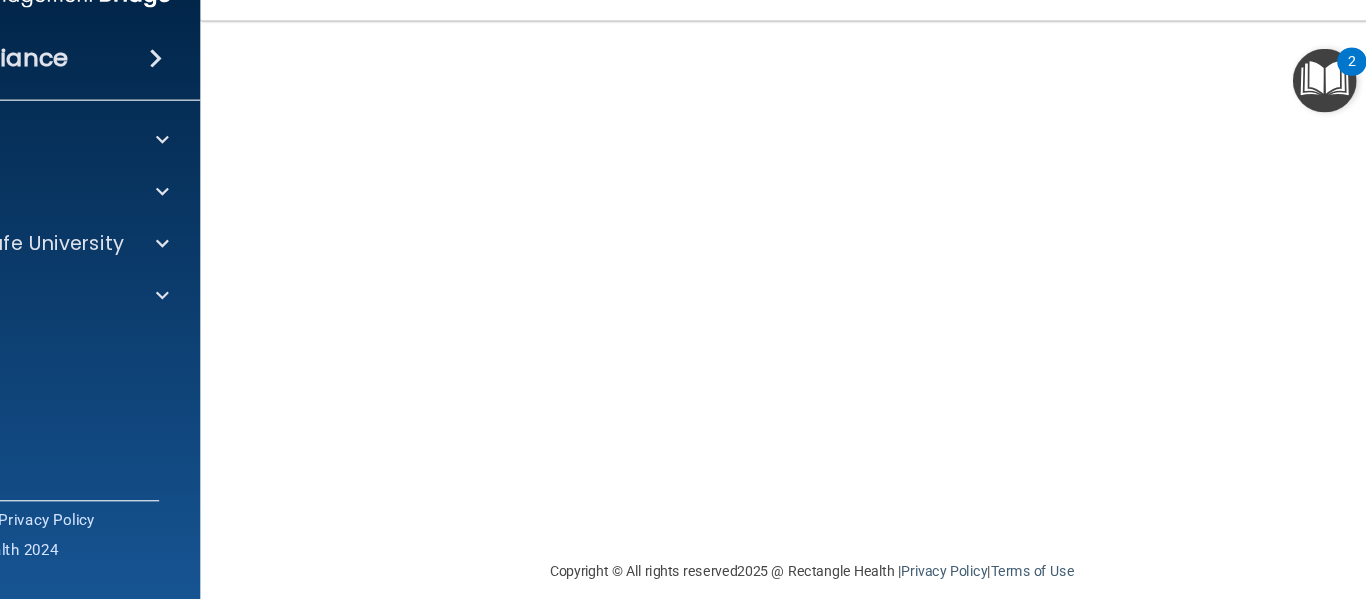 scroll, scrollTop: 302, scrollLeft: 0, axis: vertical 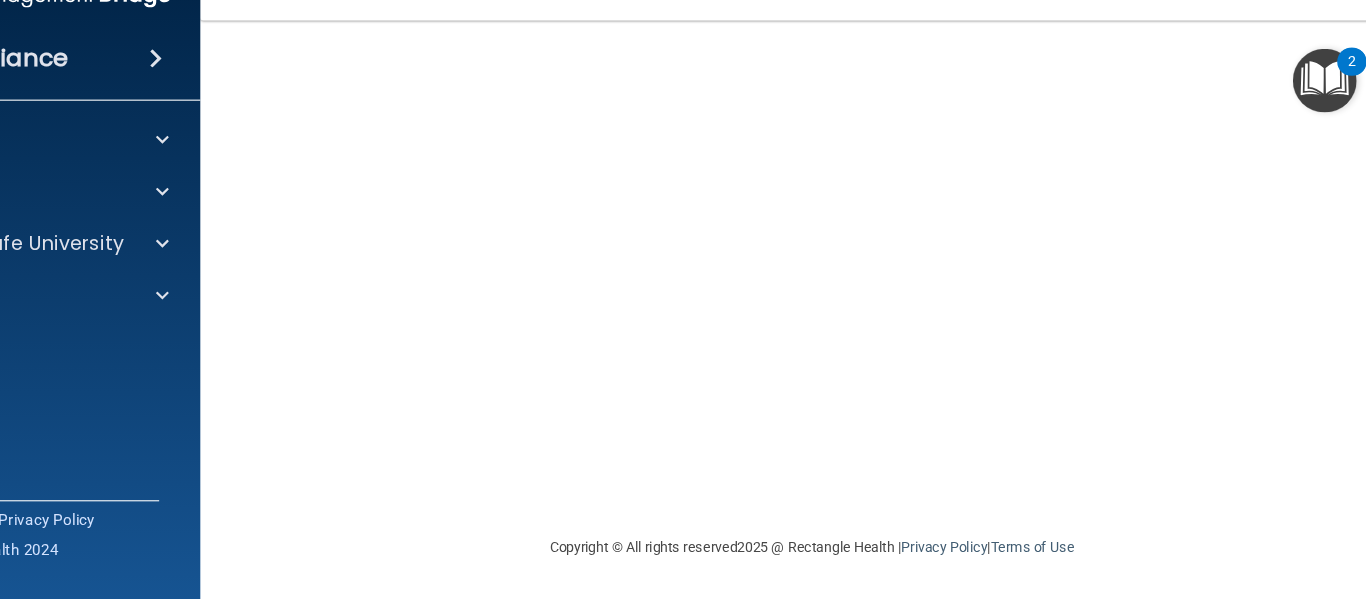 click on "Hazard Communication Training         This course doesn’t expire until . Are you sure you want to take this course now?   Take the course anyway!" at bounding box center [843, 170] 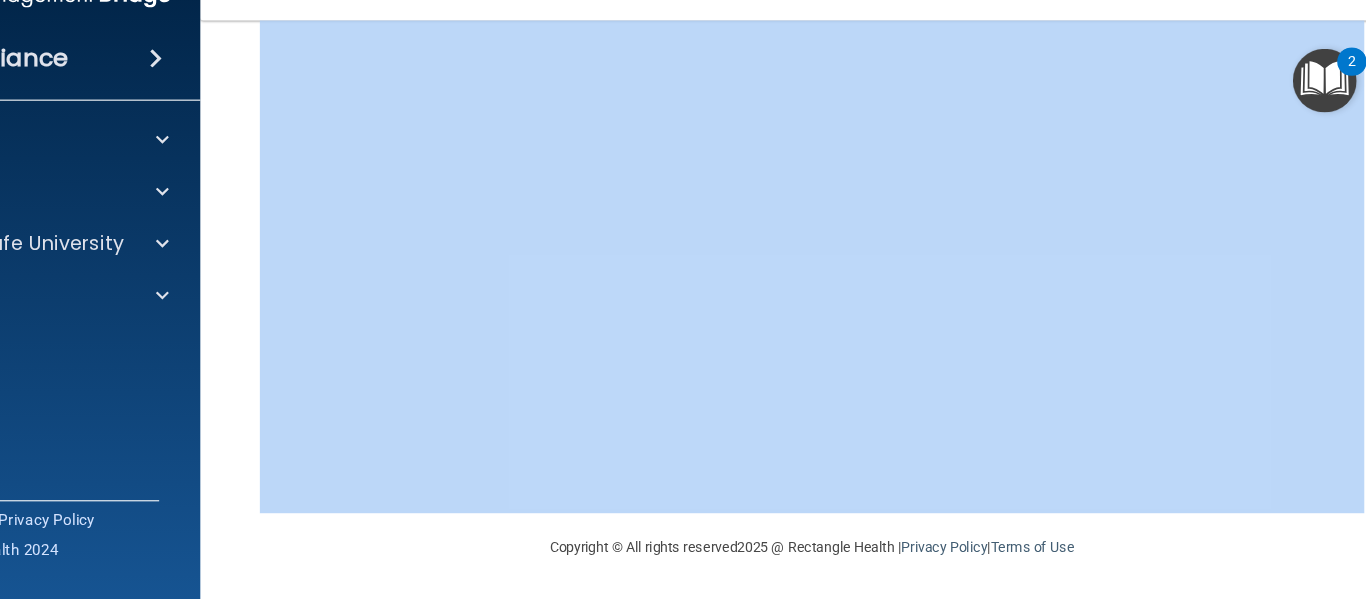 click on "Hazard Communication Training         This course doesn’t expire until . Are you sure you want to take this course now?   Take the course anyway!" at bounding box center (843, 170) 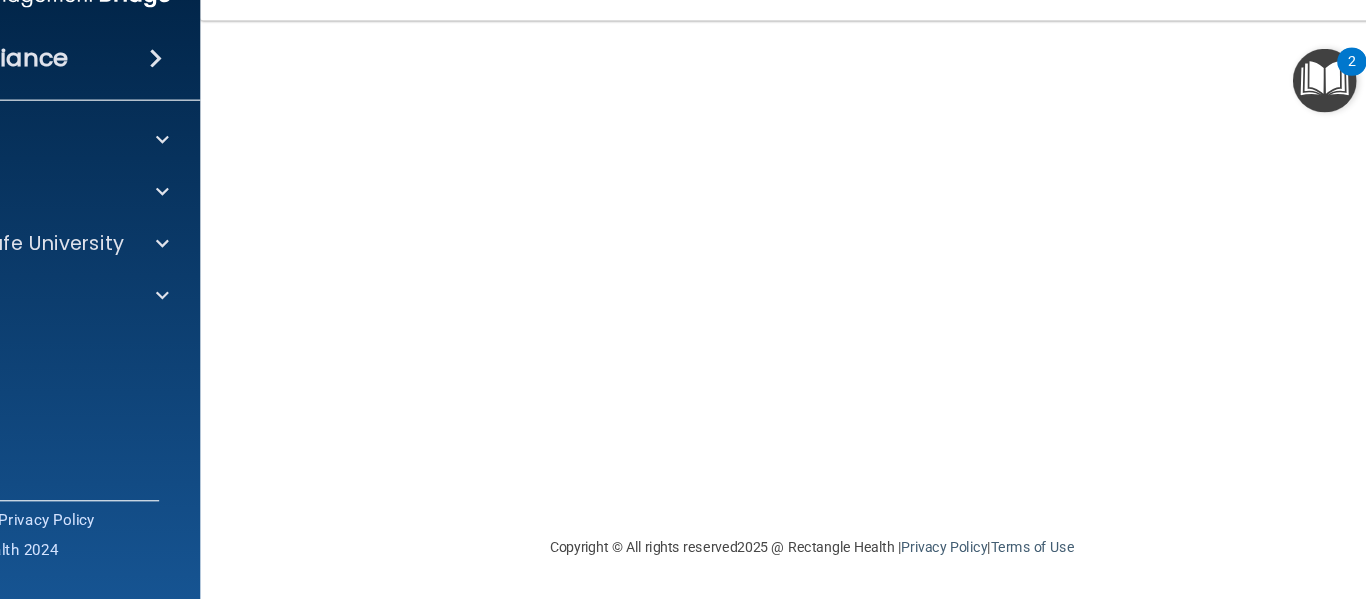scroll, scrollTop: 0, scrollLeft: 0, axis: both 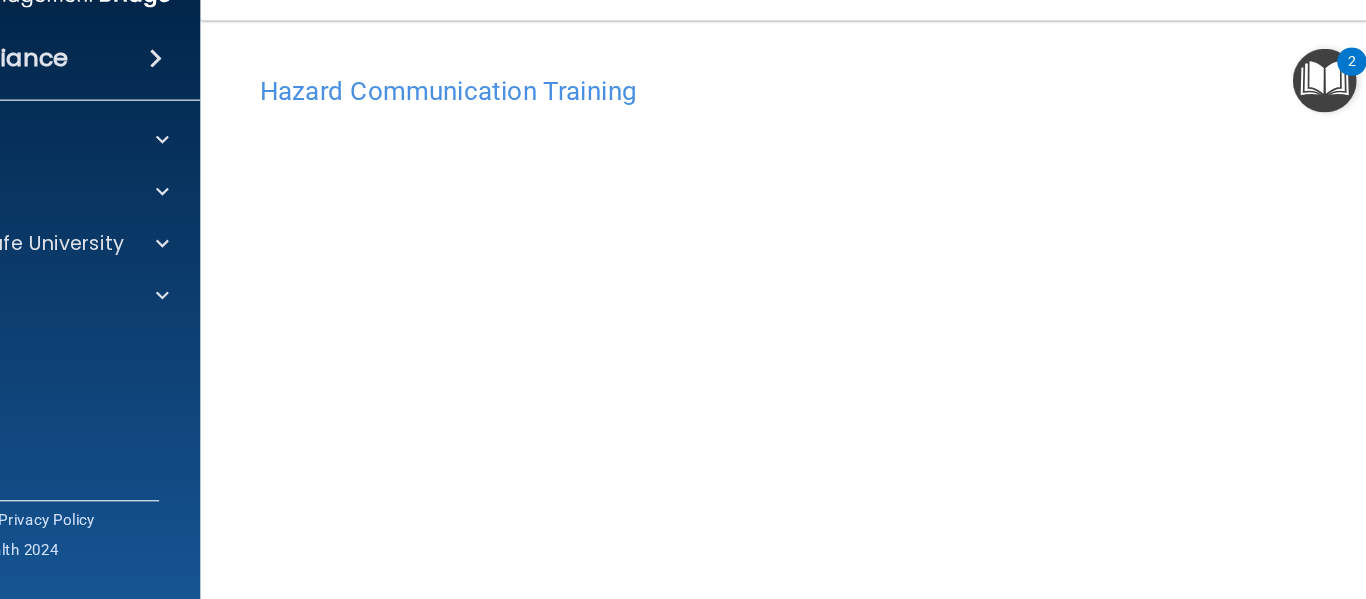 click on "Hazard Communication Training         This course doesn’t expire until . Are you sure you want to take this course now?   Take the course anyway!" at bounding box center (843, 472) 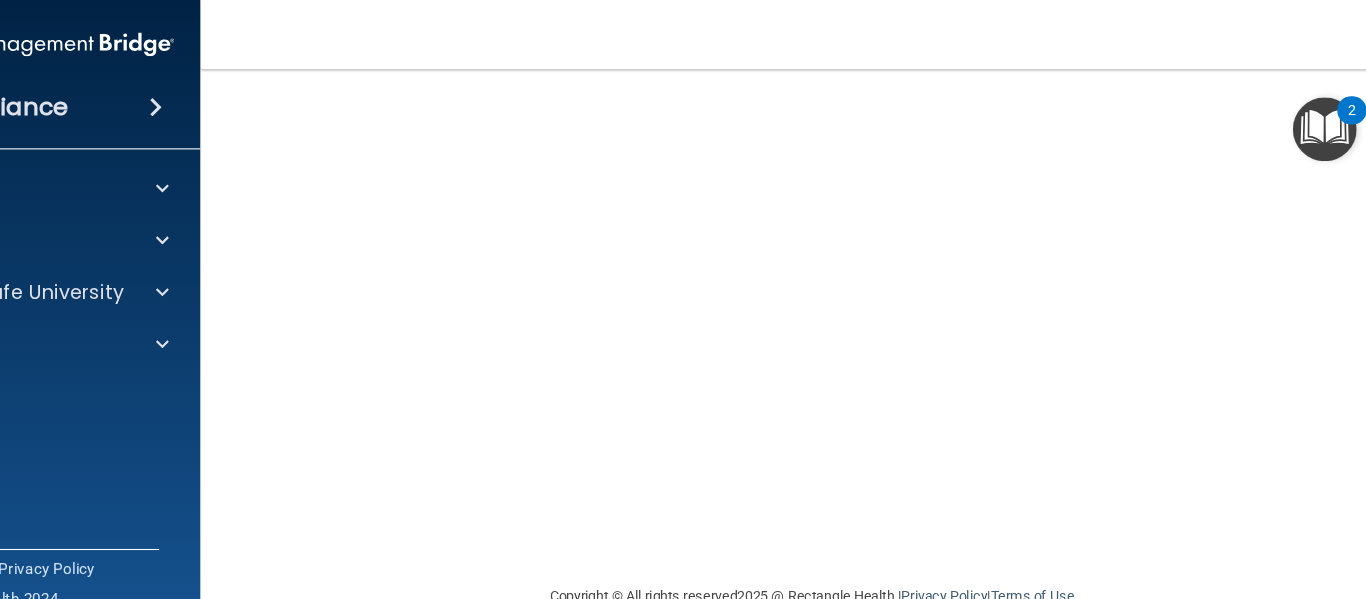 scroll, scrollTop: 126, scrollLeft: 0, axis: vertical 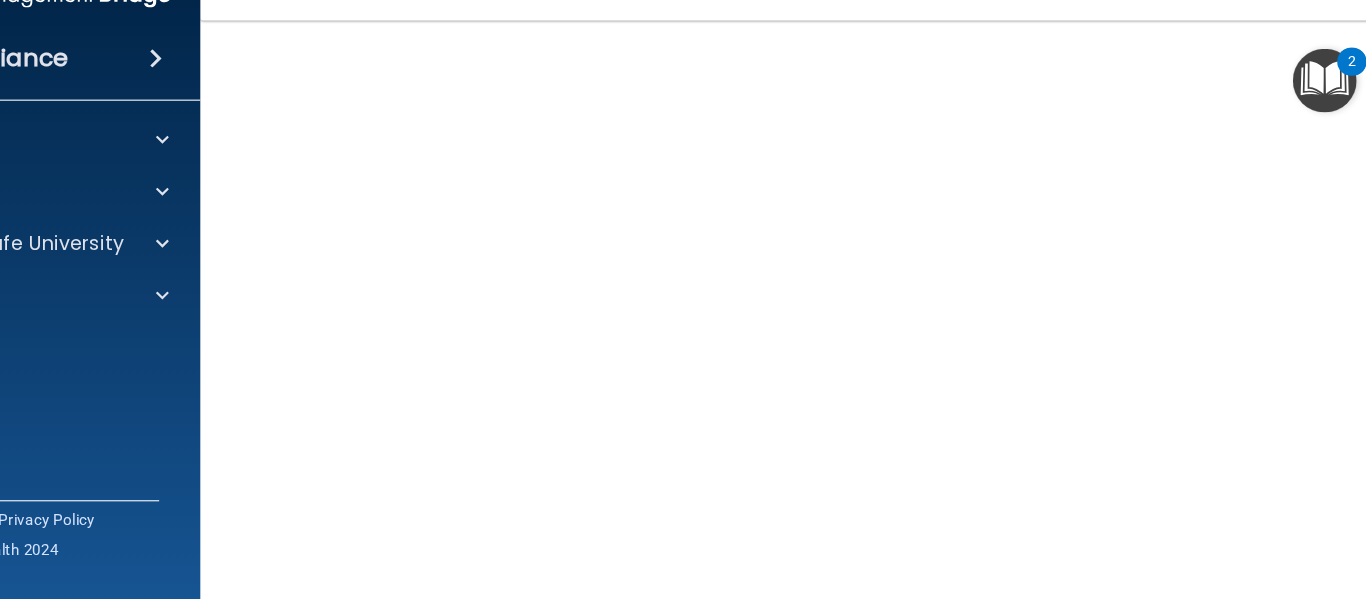 click on "Hazard Communication Training         This course doesn’t expire until . Are you sure you want to take this course now?   Take the course anyway!" at bounding box center (843, 346) 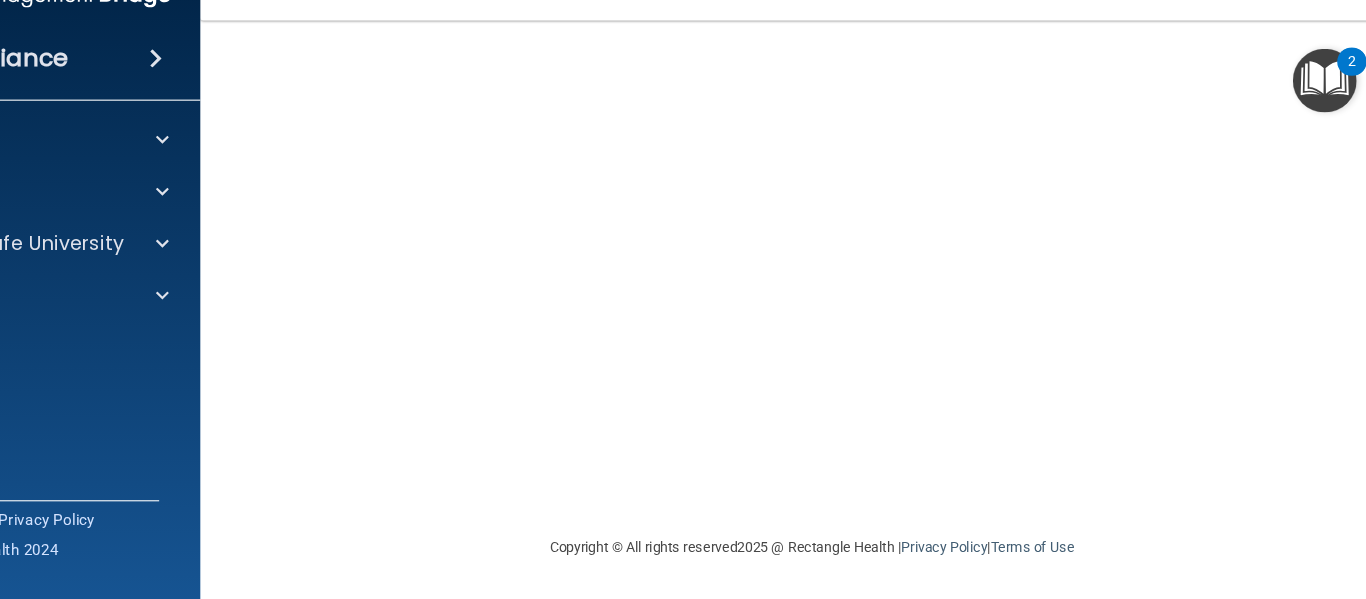 scroll, scrollTop: 126, scrollLeft: 0, axis: vertical 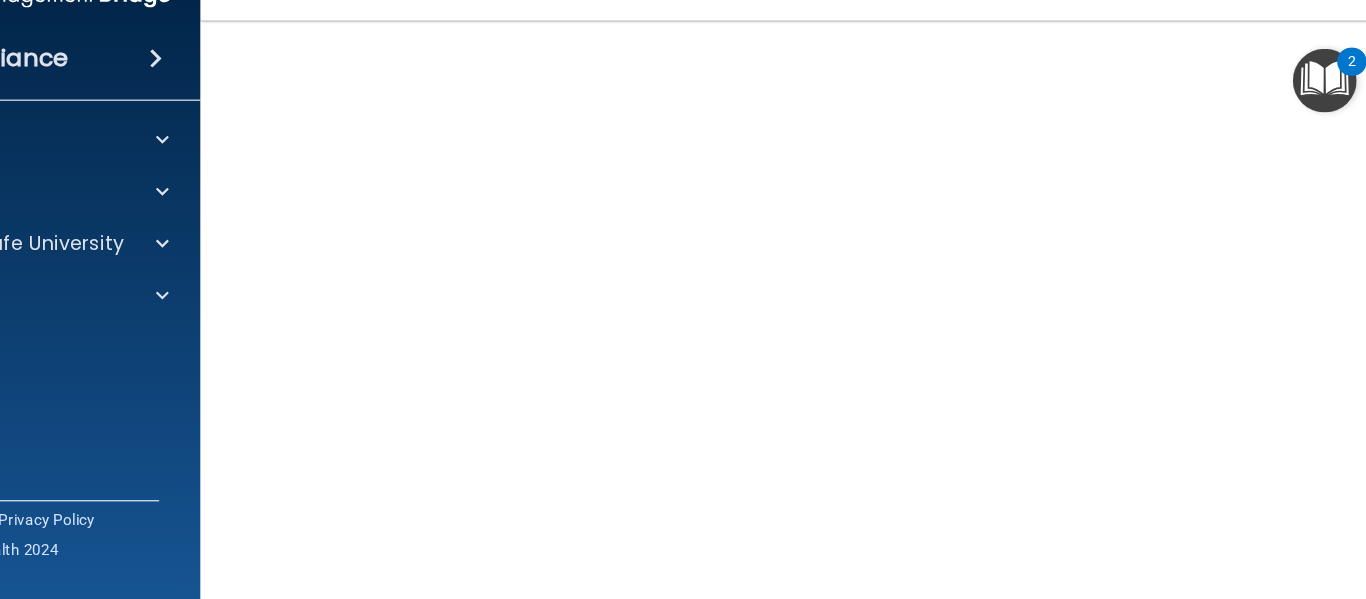 click on "Hazard Communication Training         This course doesn’t expire until . Are you sure you want to take this course now?   Take the course anyway!" at bounding box center (843, 346) 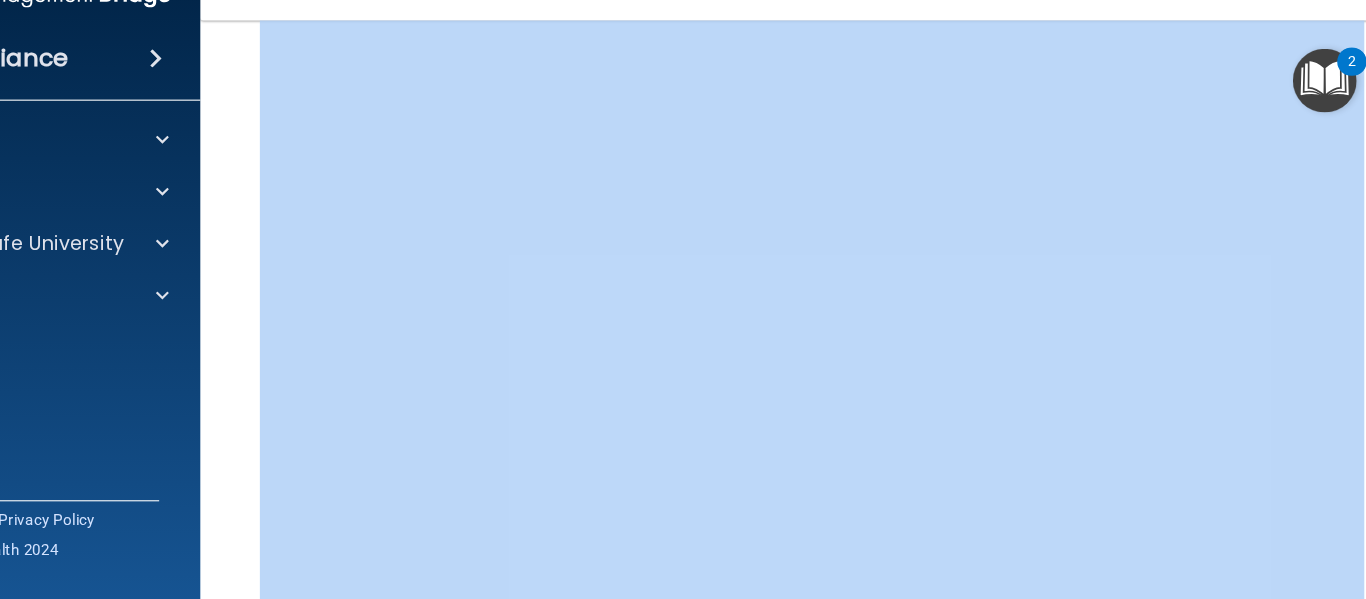 click on "Hazard Communication Training         This course doesn’t expire until . Are you sure you want to take this course now?   Take the course anyway!" at bounding box center (843, 346) 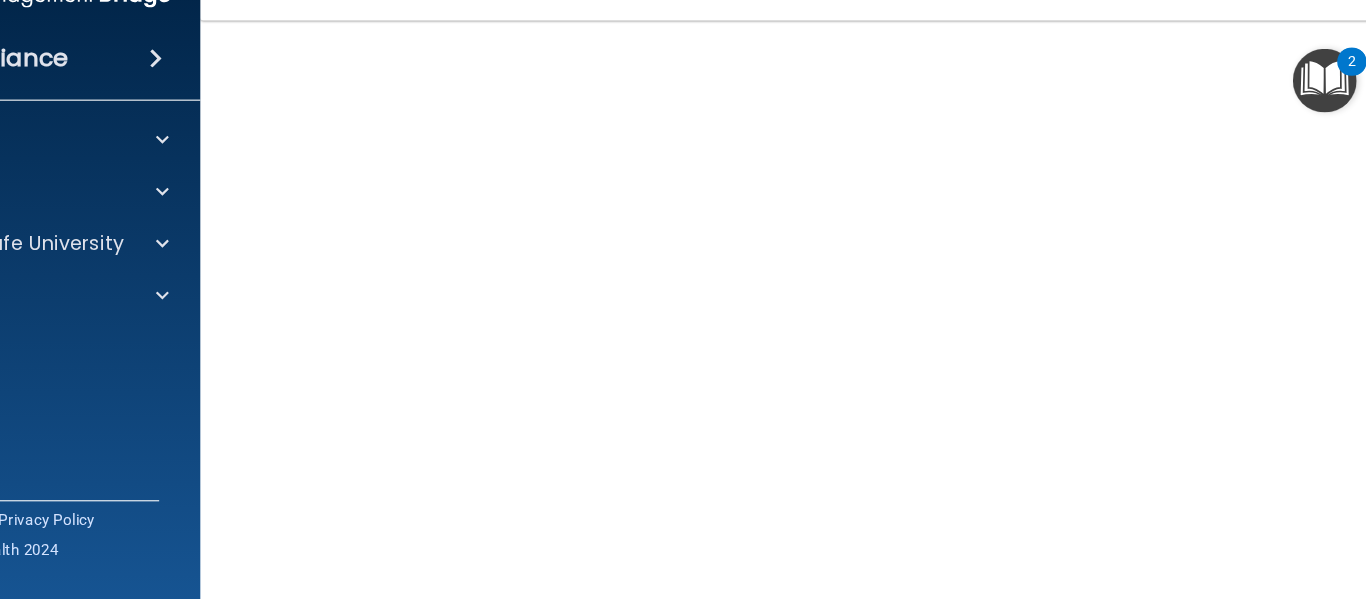 scroll, scrollTop: 126, scrollLeft: 0, axis: vertical 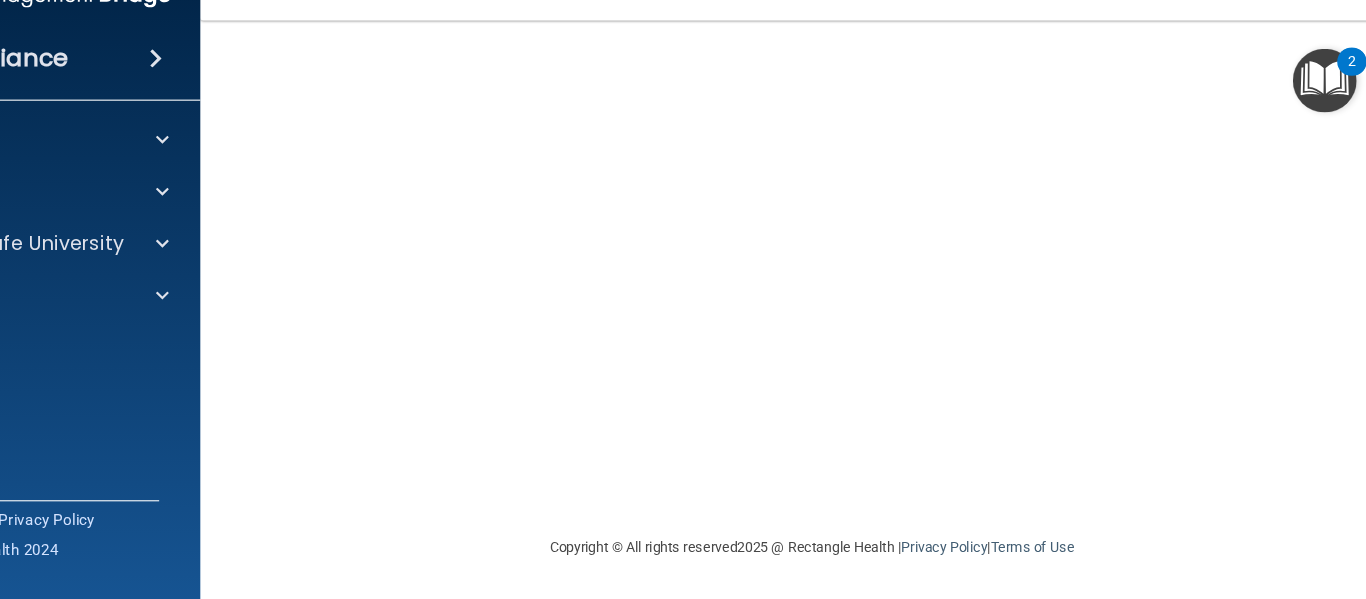 click on "Hazard Communication Training         This course doesn’t expire until . Are you sure you want to take this course now?   Take the course anyway!" at bounding box center [843, 170] 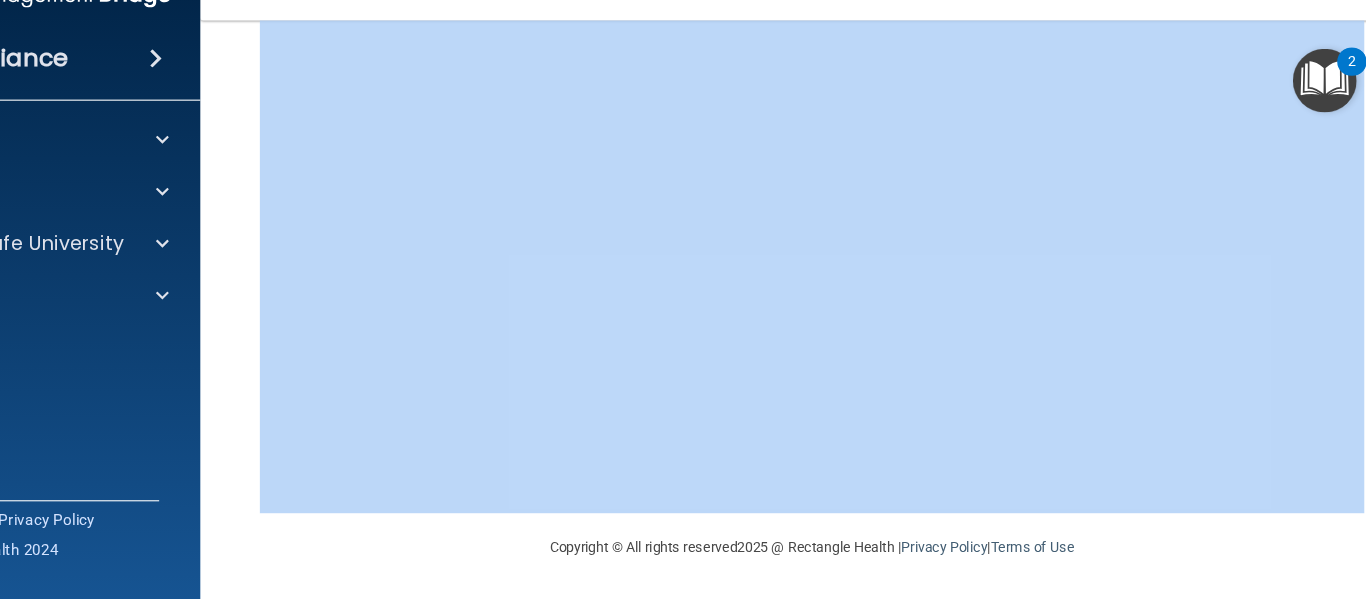 click on "Hazard Communication Training         This course doesn’t expire until . Are you sure you want to take this course now?   Take the course anyway!" at bounding box center [843, 170] 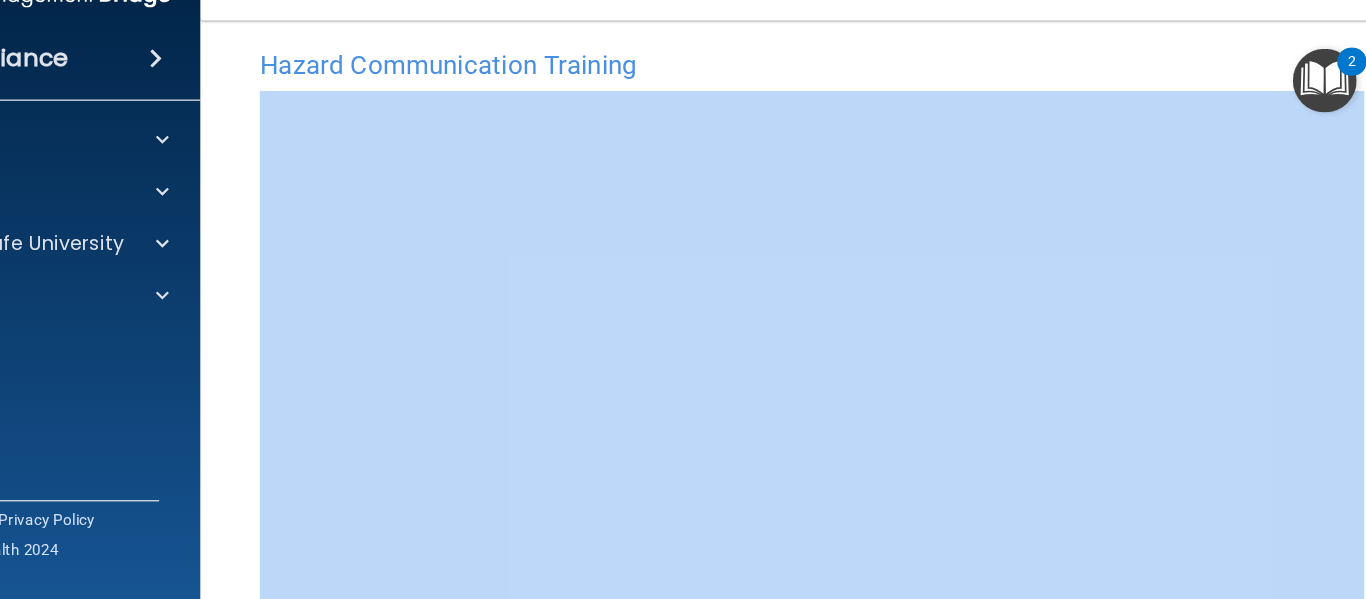 scroll, scrollTop: 22, scrollLeft: 0, axis: vertical 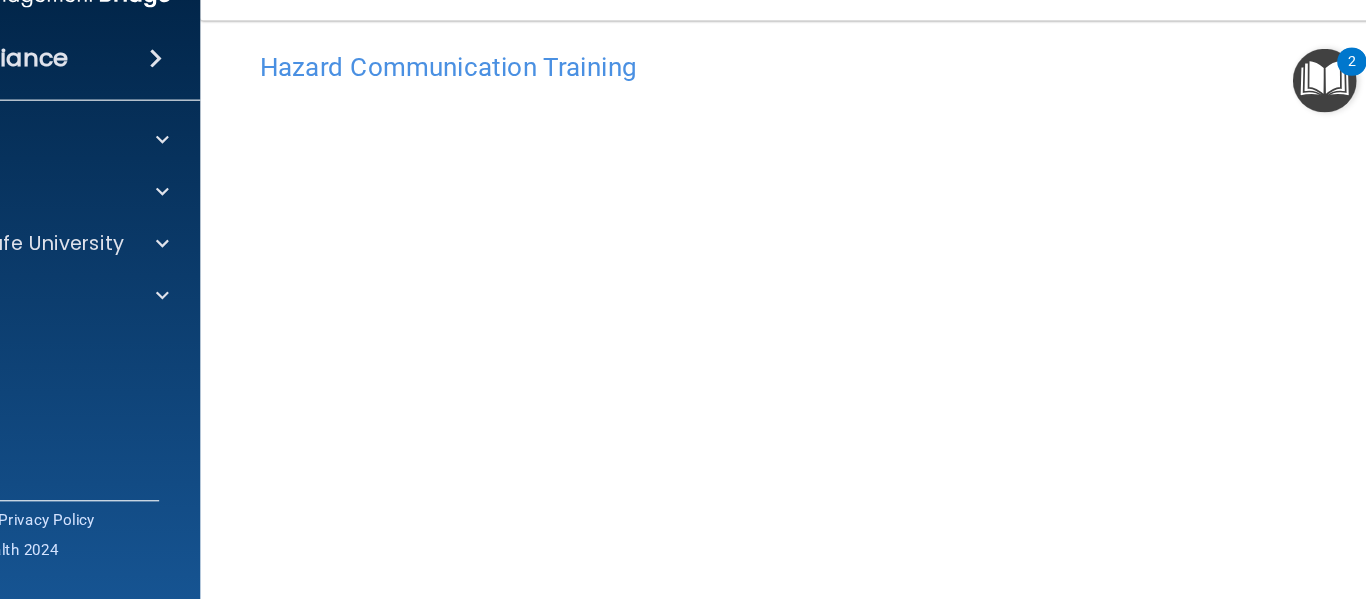 click on "Hazard Communication Training" at bounding box center (843, 107) 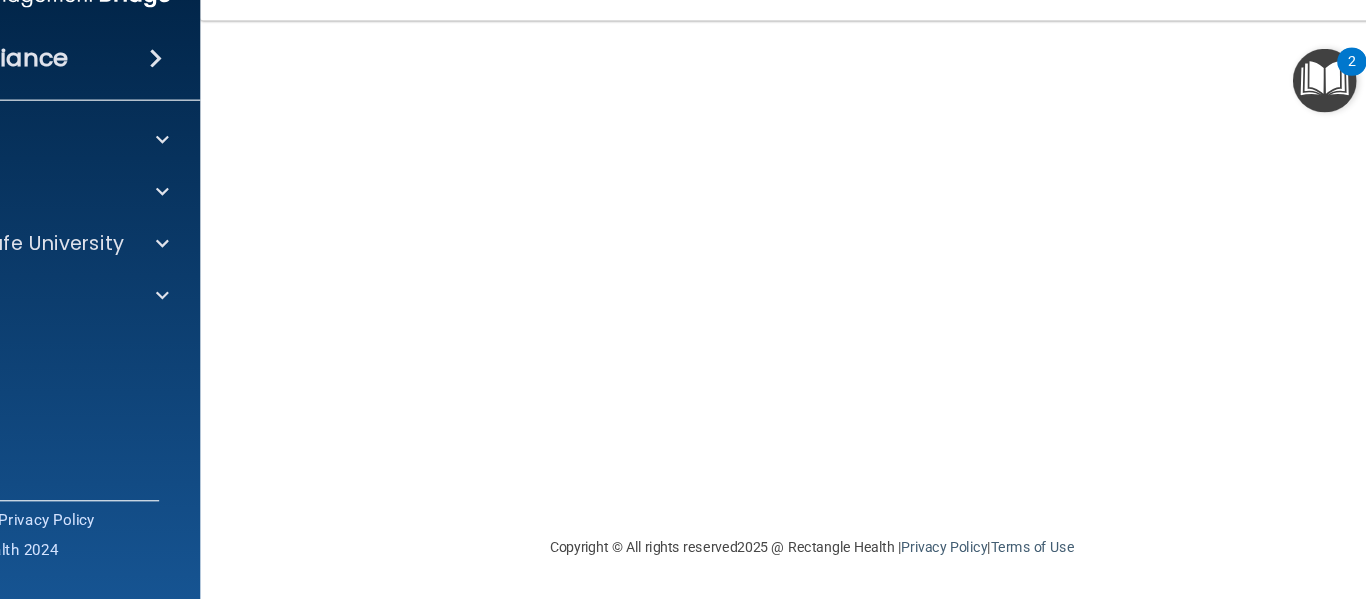 scroll, scrollTop: 126, scrollLeft: 0, axis: vertical 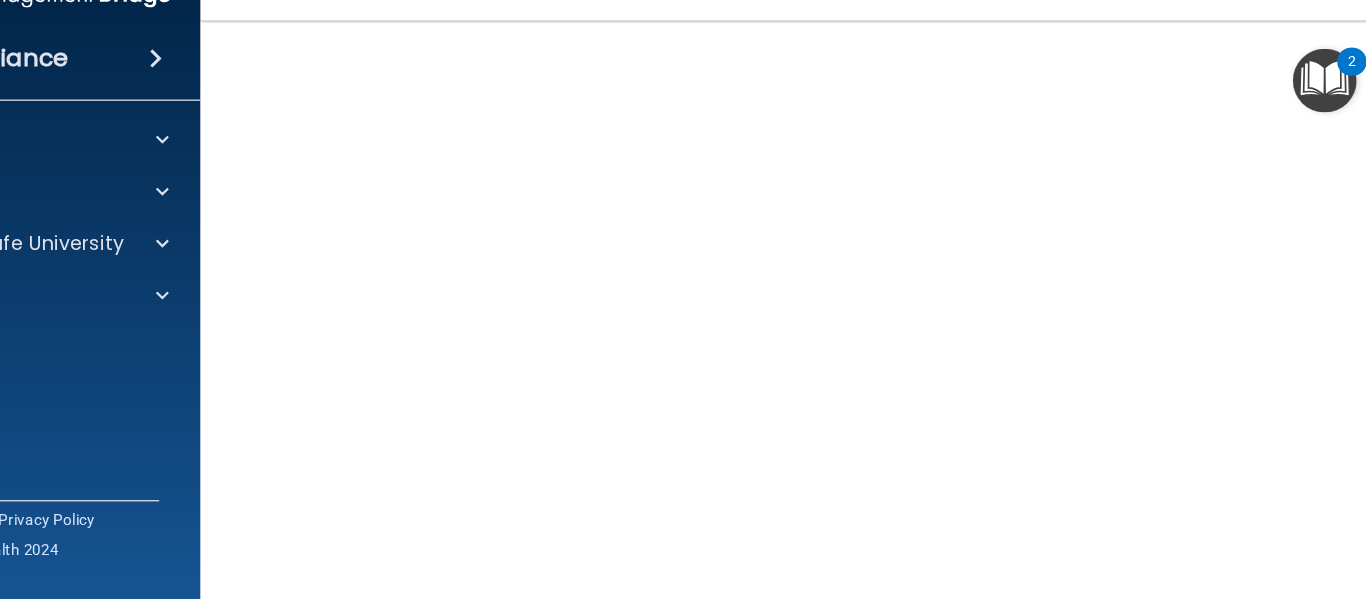 click on "Hazard Communication Training         This course doesn’t expire until . Are you sure you want to take this course now?   Take the course anyway!" at bounding box center [843, 346] 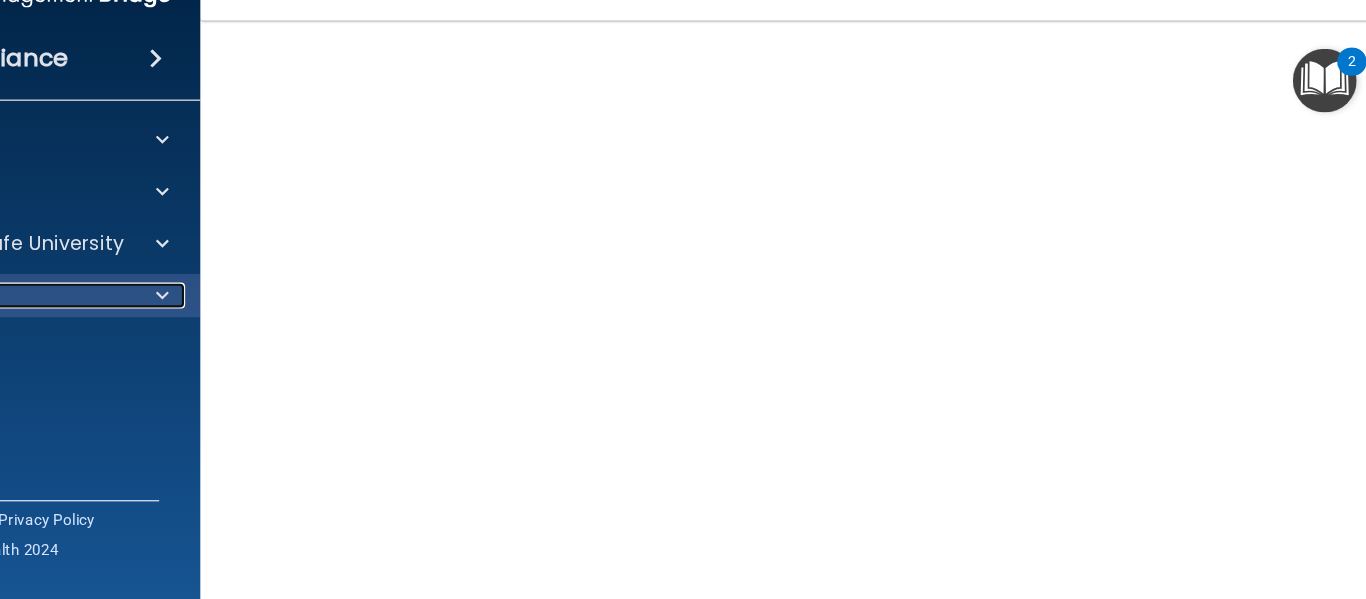 click at bounding box center (240, 318) 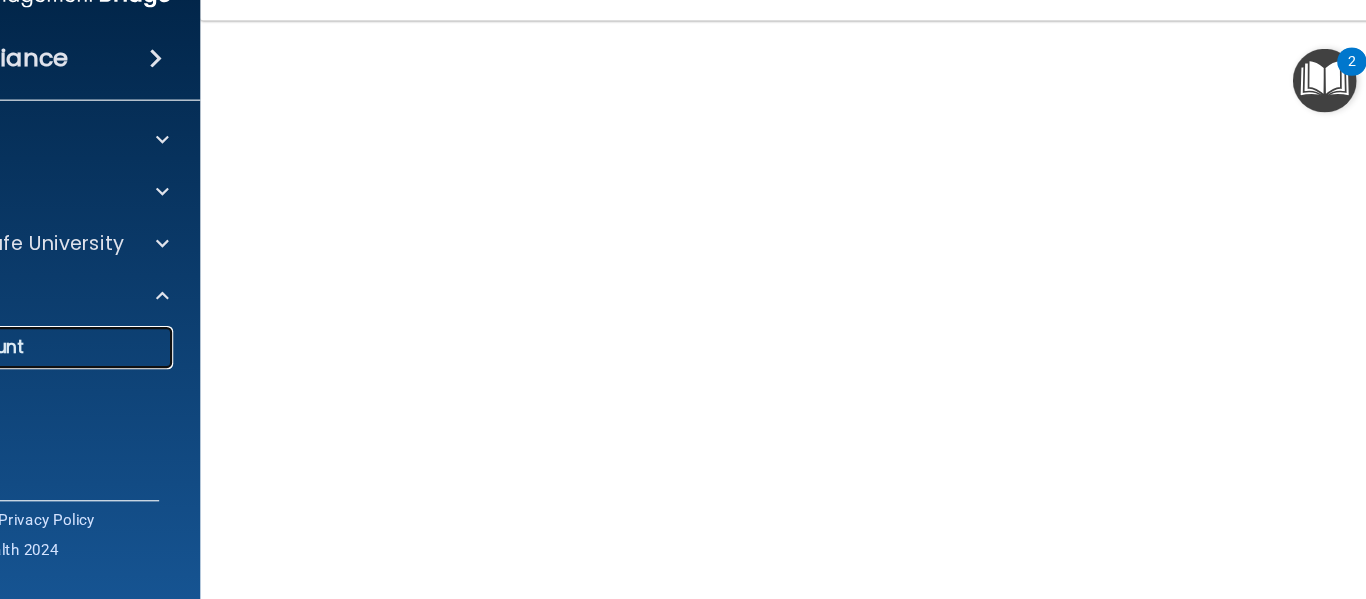 click on "My Account" at bounding box center [95, 366] 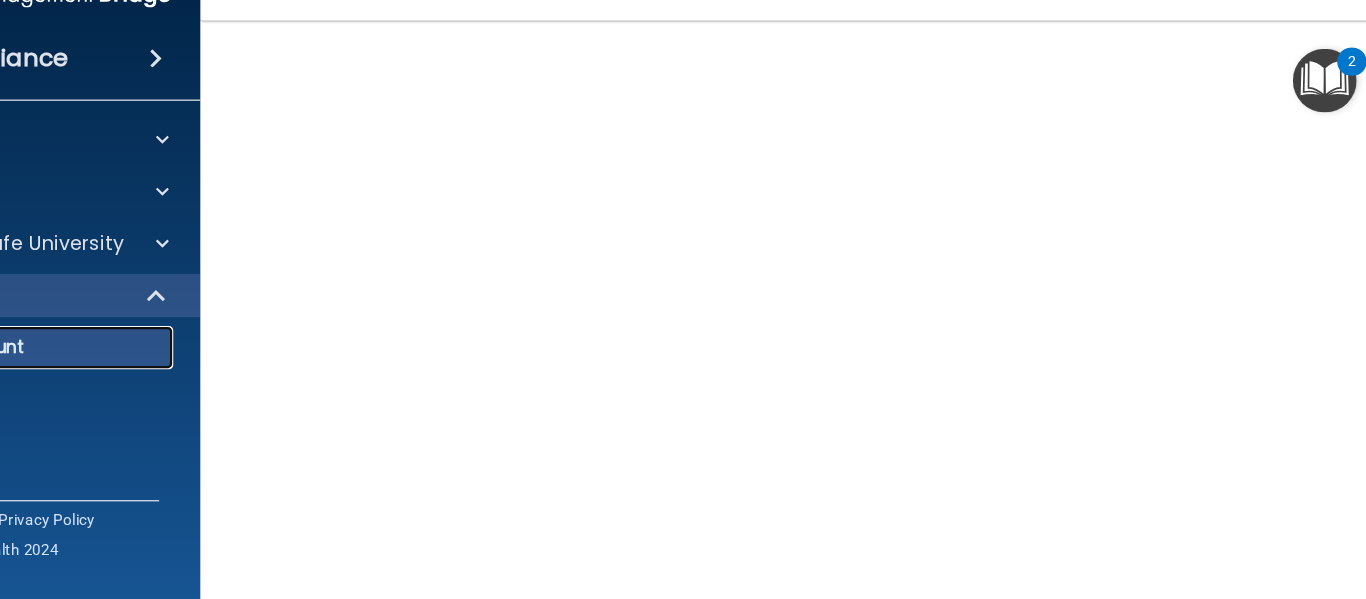 scroll, scrollTop: 0, scrollLeft: 0, axis: both 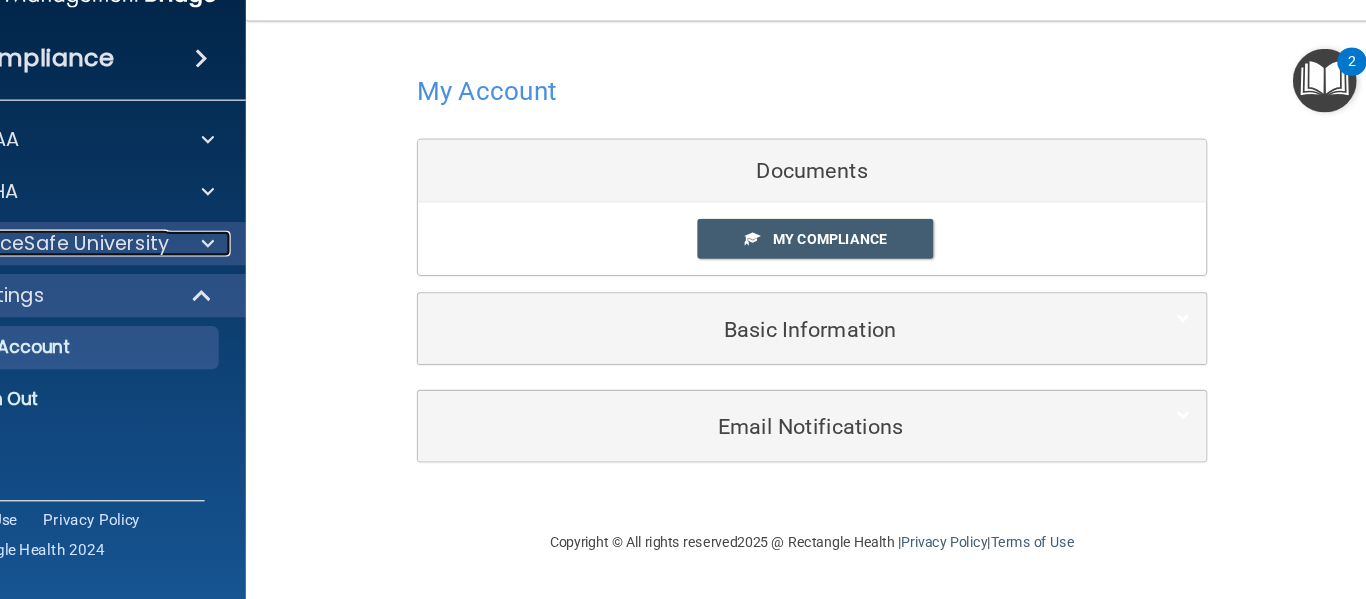 click on "OfficeSafe University" at bounding box center (154, 270) 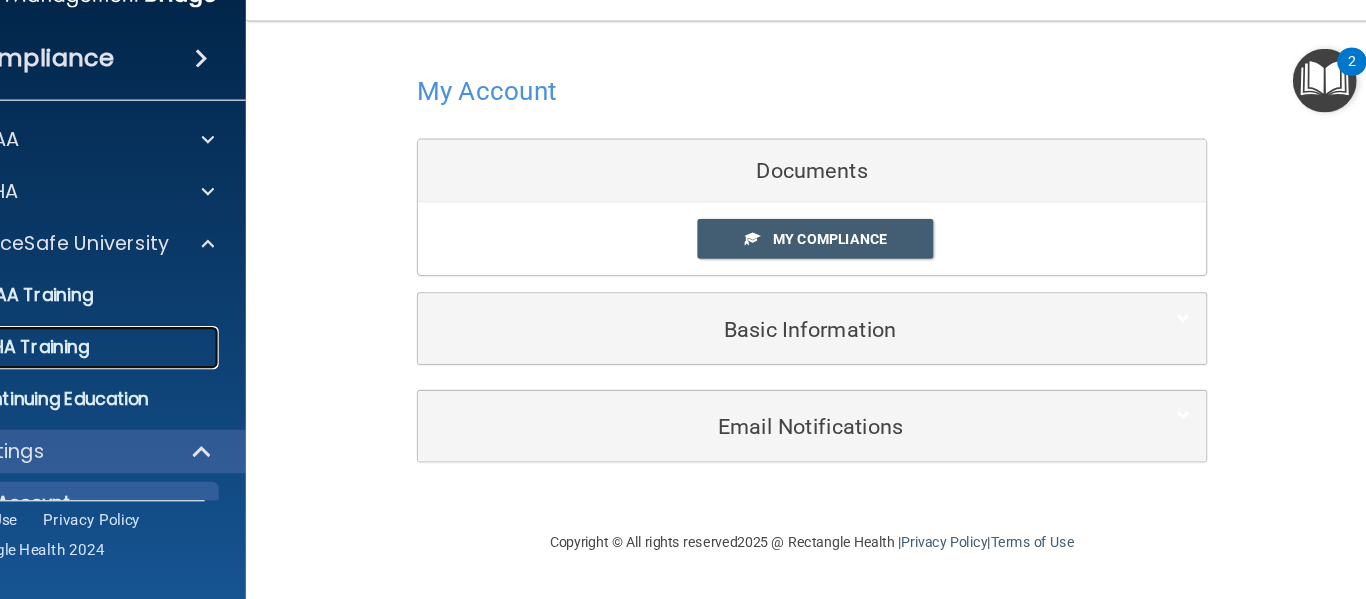 click on "OSHA Training" at bounding box center (94, 366) 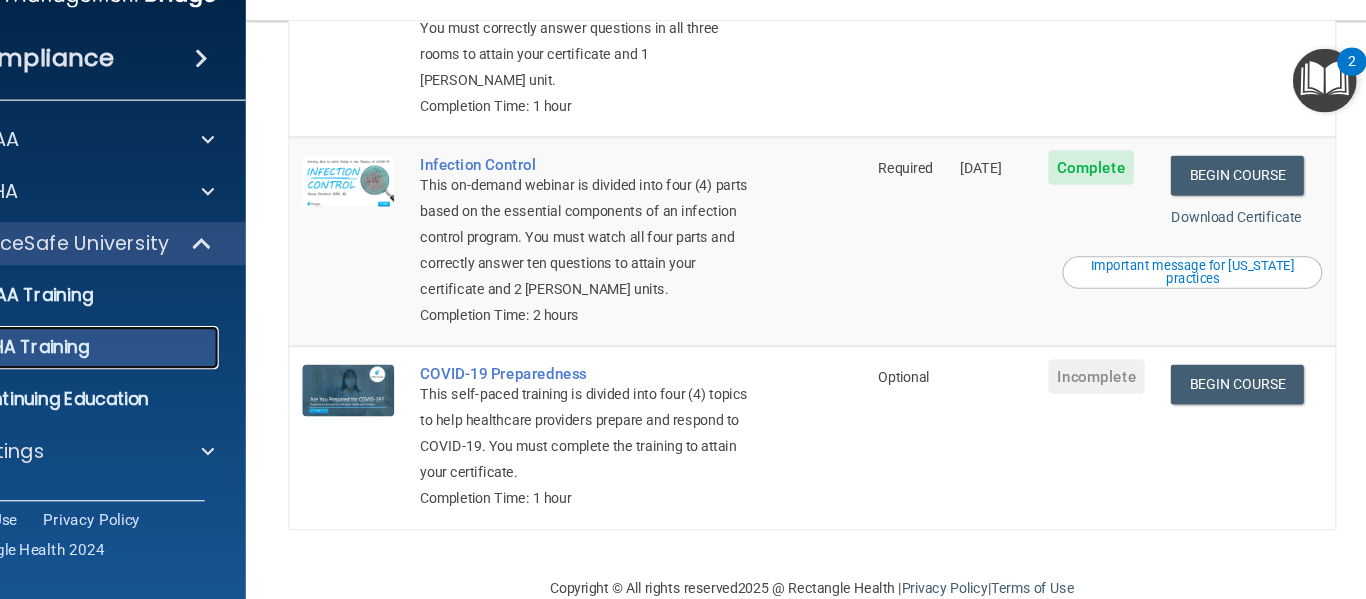 scroll, scrollTop: 505, scrollLeft: 0, axis: vertical 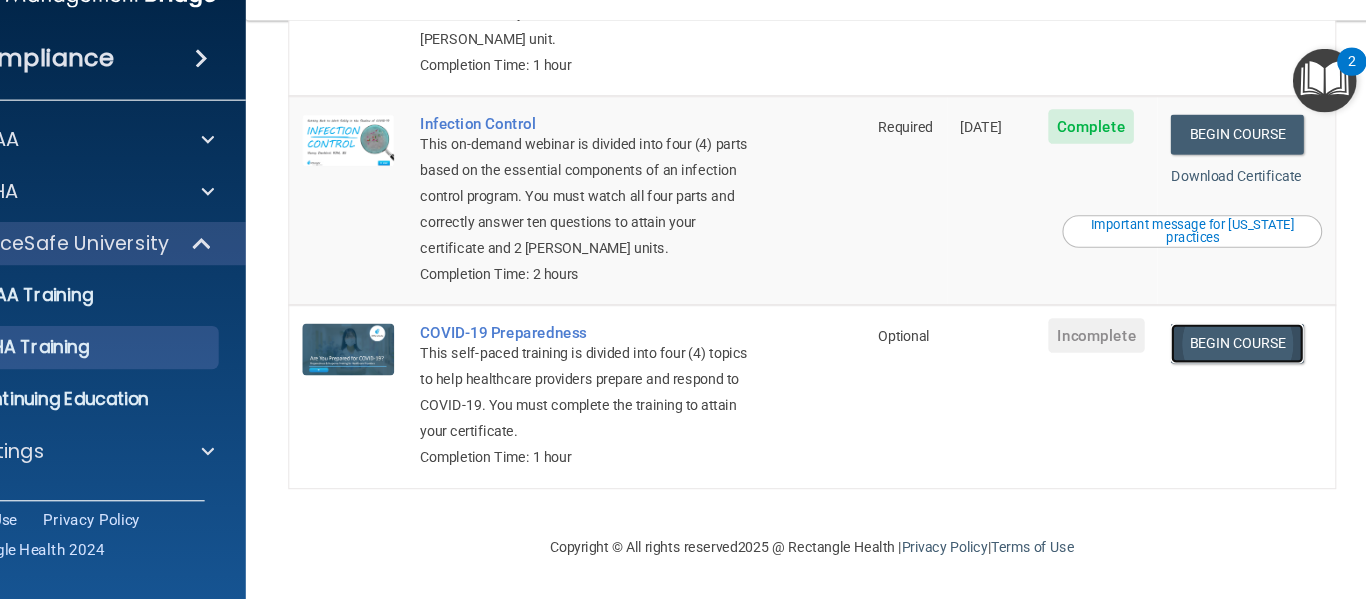 click on "Begin Course" at bounding box center (1235, 362) 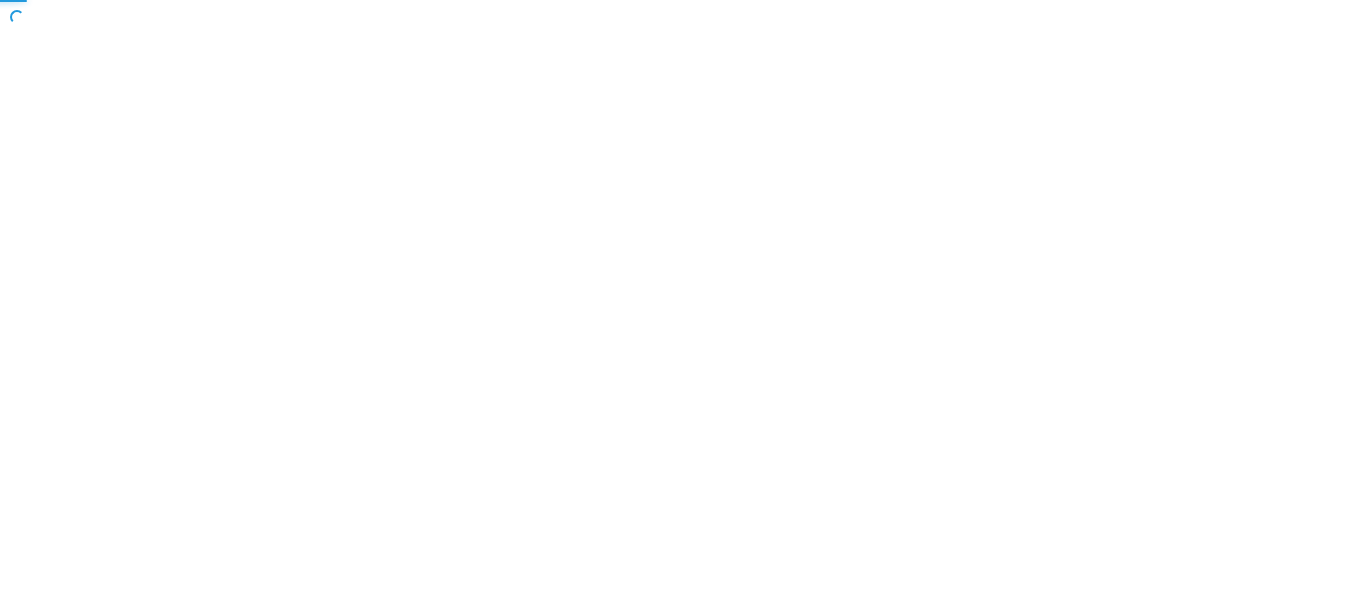 scroll, scrollTop: 0, scrollLeft: 0, axis: both 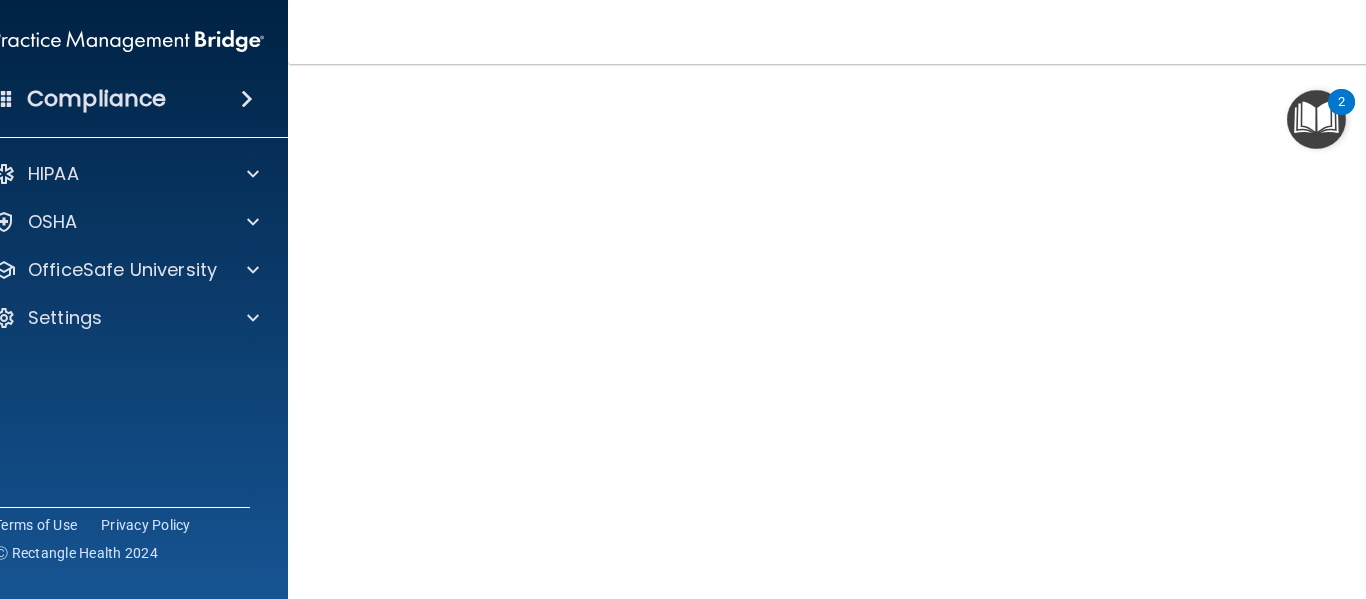 click on "COVID-19 Training         This course doesn’t expire until . Are you sure you want to take this course now?   Take the course anyway!            Copyright © All rights reserved  2025 @ Rectangle Health |  Privacy Policy  |  Terms of Use" at bounding box center [843, 331] 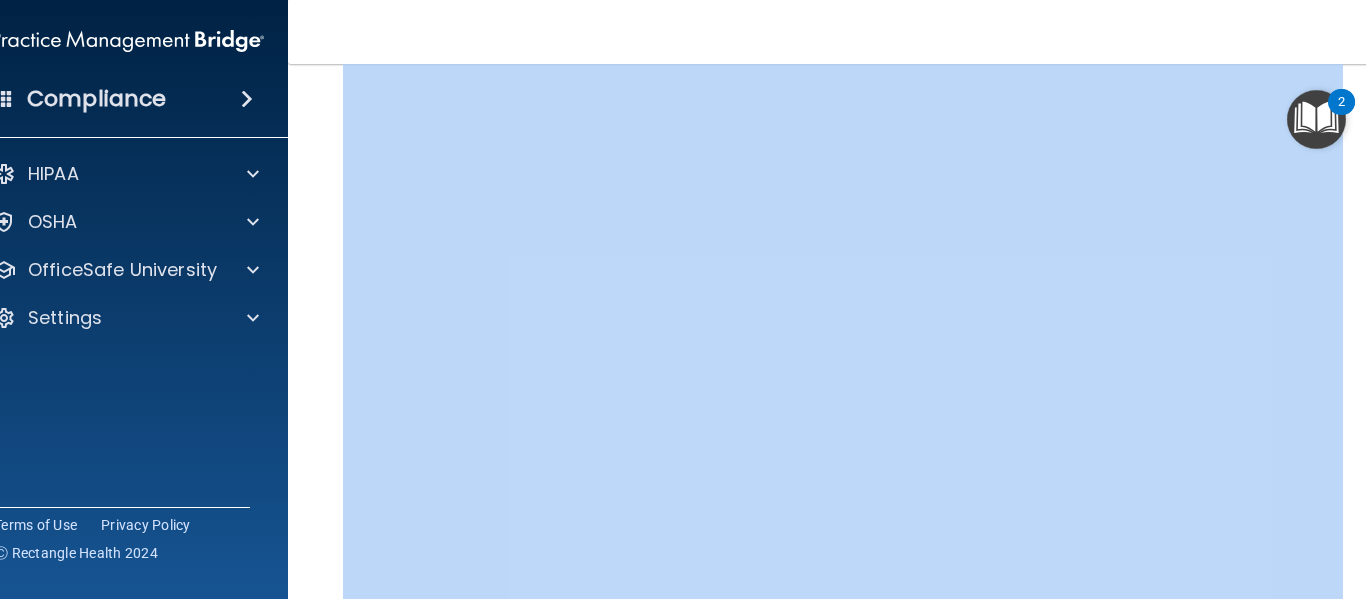 click on "COVID-19 Training         This course doesn’t expire until . Are you sure you want to take this course now?   Take the course anyway!            Copyright © All rights reserved  2025 @ Rectangle Health |  Privacy Policy  |  Terms of Use" at bounding box center (843, 331) 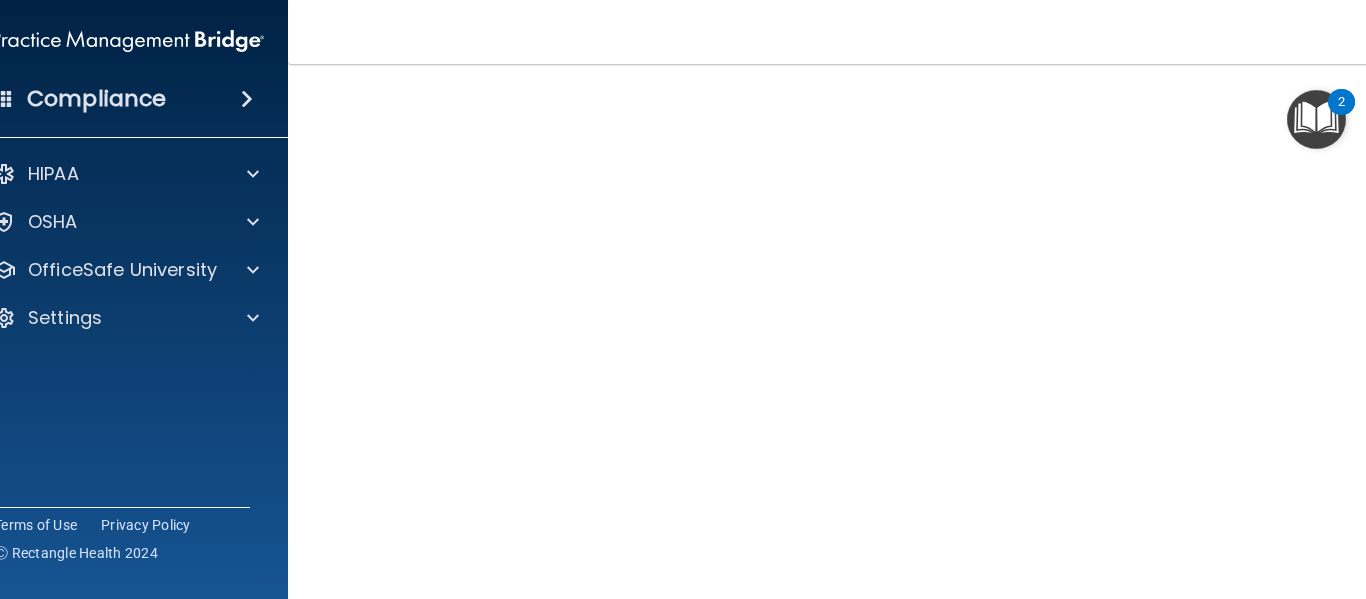 scroll, scrollTop: 102, scrollLeft: 0, axis: vertical 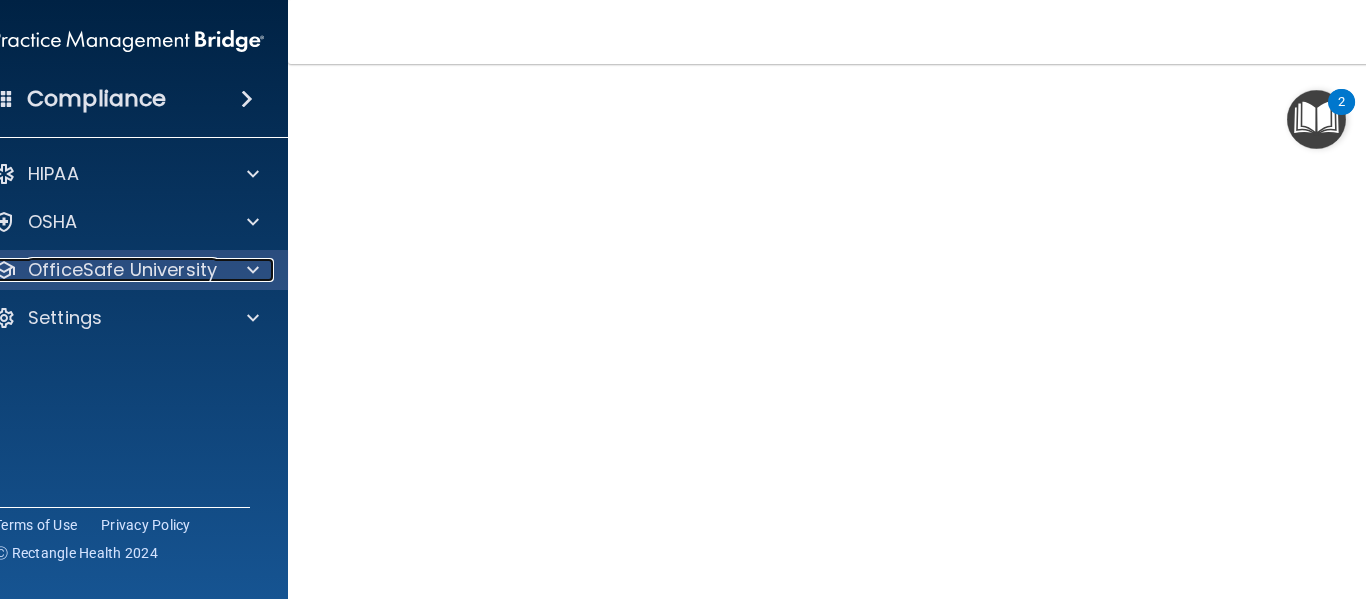 click at bounding box center [253, 270] 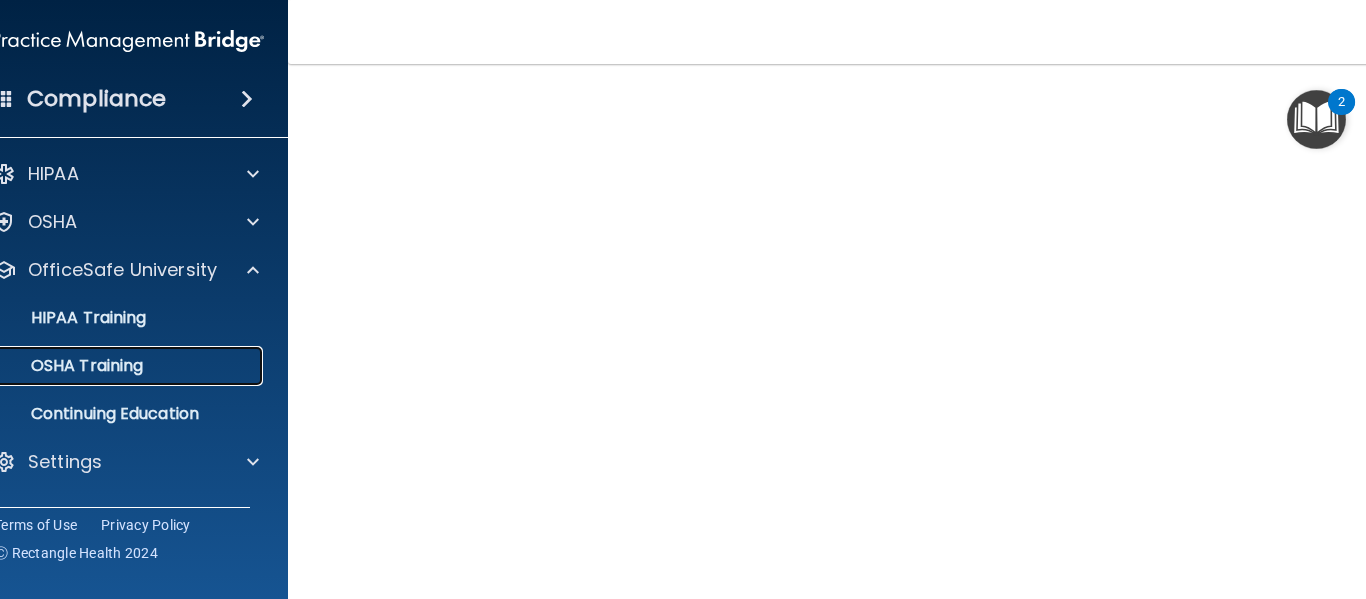 click on "OSHA Training" at bounding box center (117, 366) 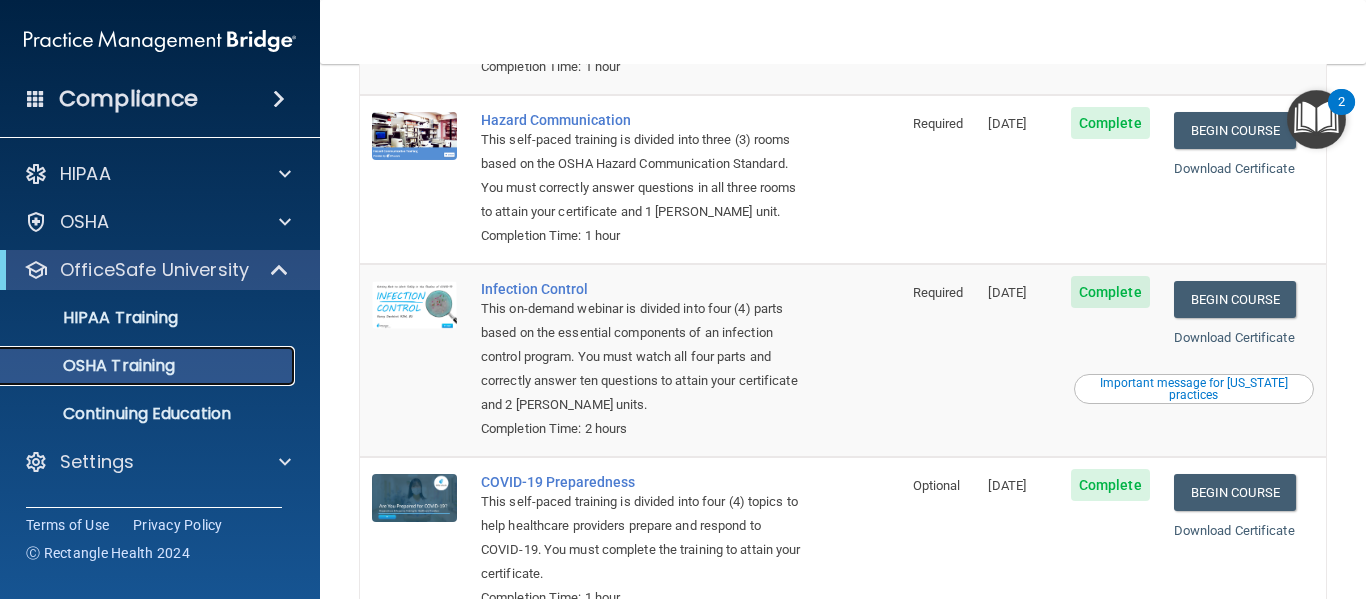 scroll, scrollTop: 0, scrollLeft: 0, axis: both 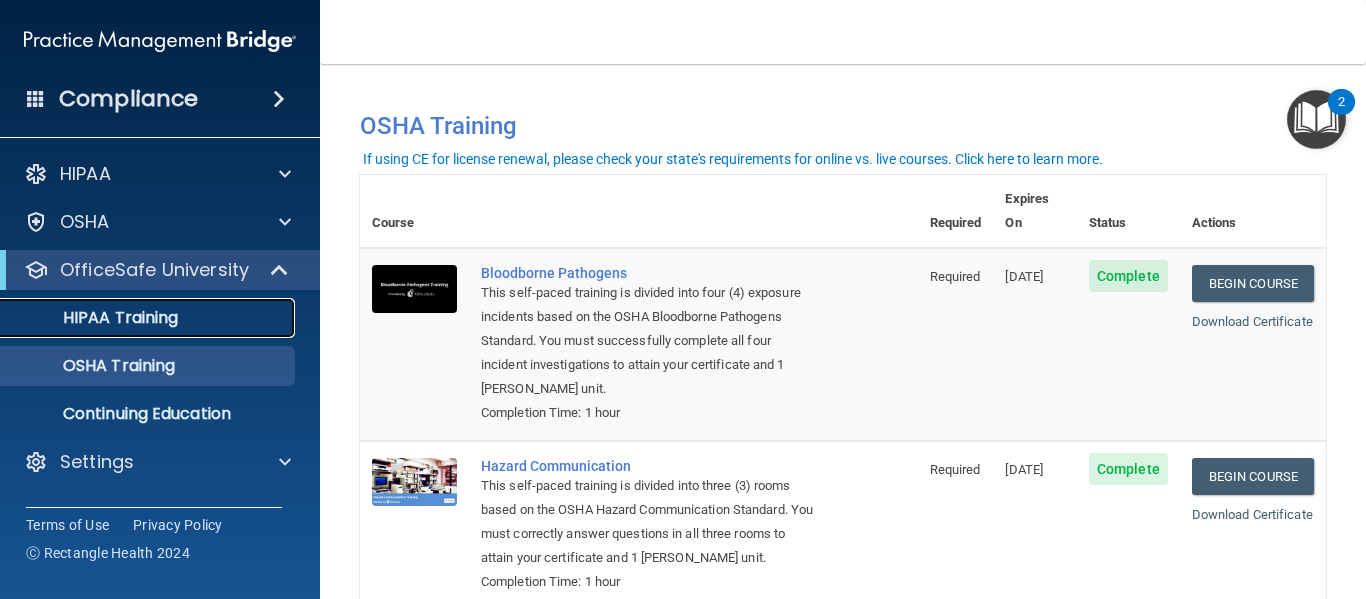 click on "HIPAA Training" at bounding box center [95, 318] 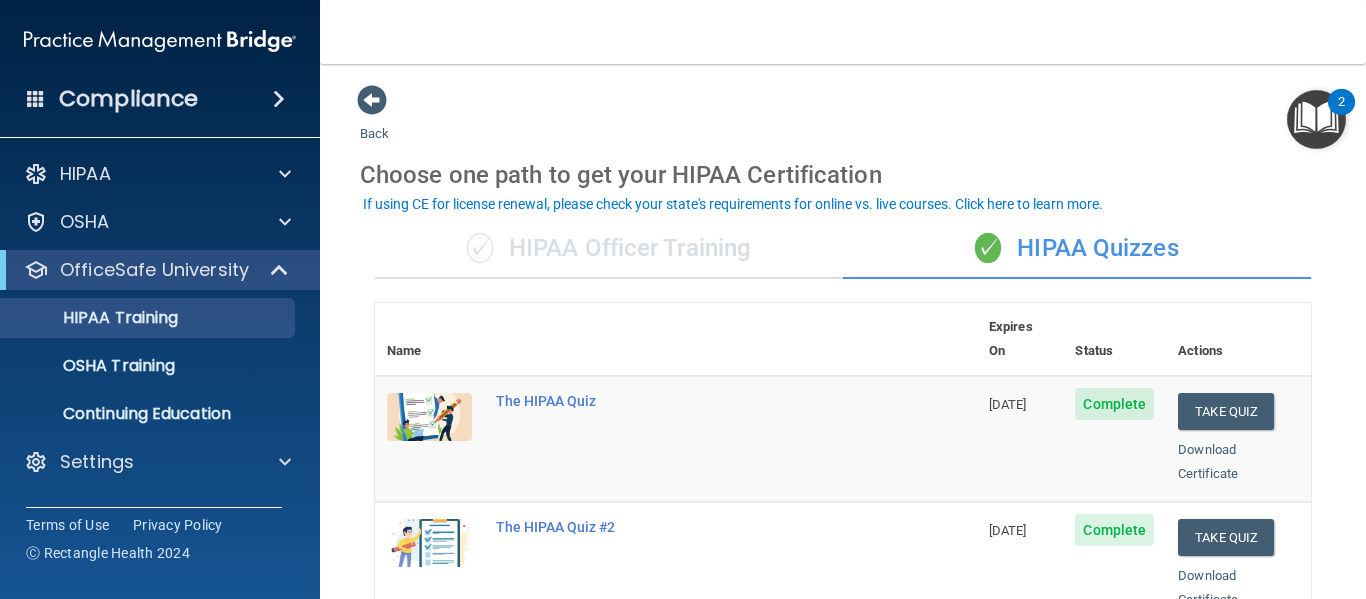 click on "✓   HIPAA Officer Training" at bounding box center [609, 249] 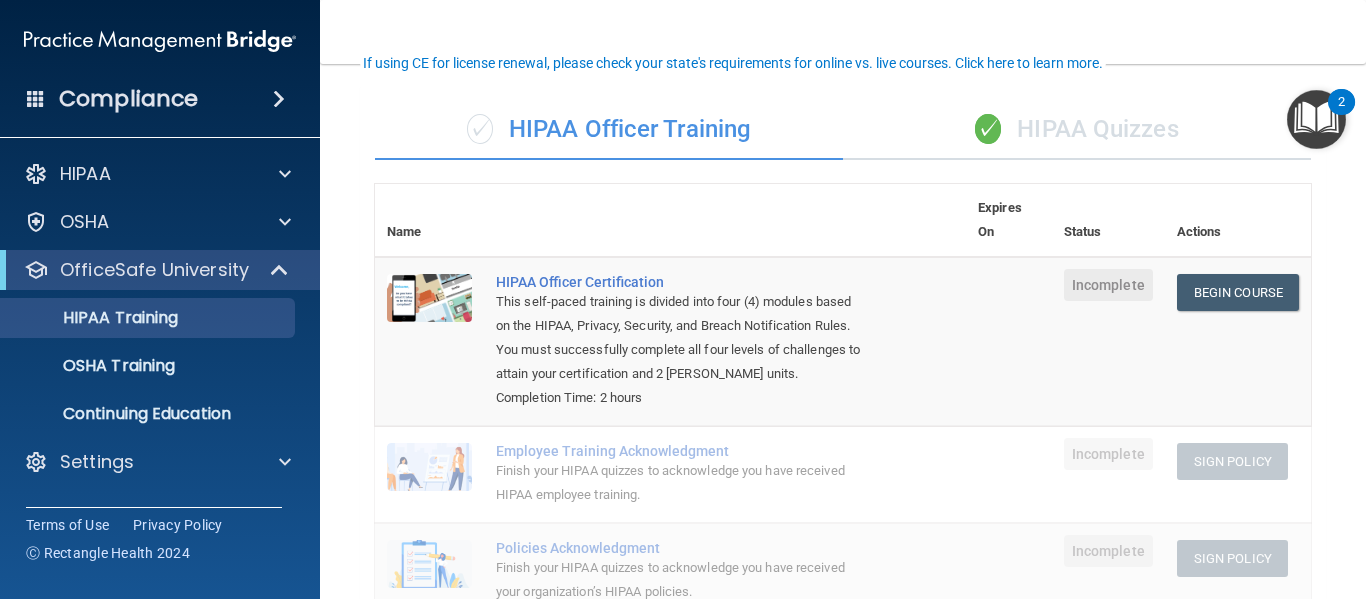 scroll, scrollTop: 0, scrollLeft: 0, axis: both 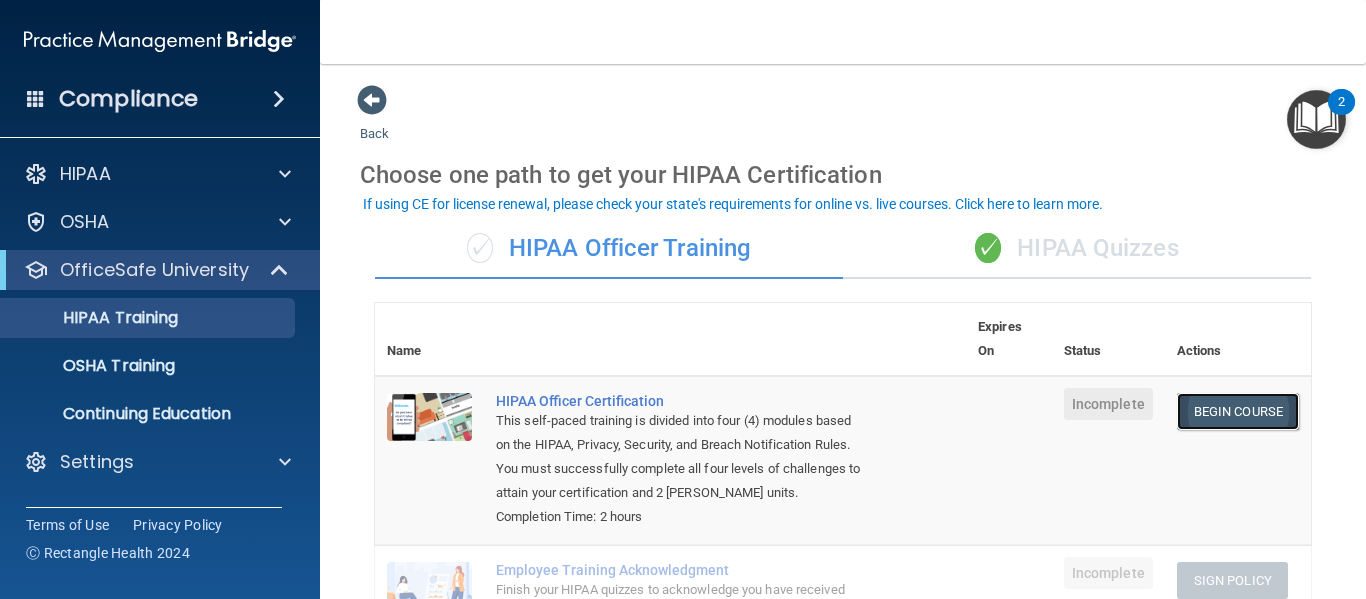 click on "Begin Course" at bounding box center [1238, 411] 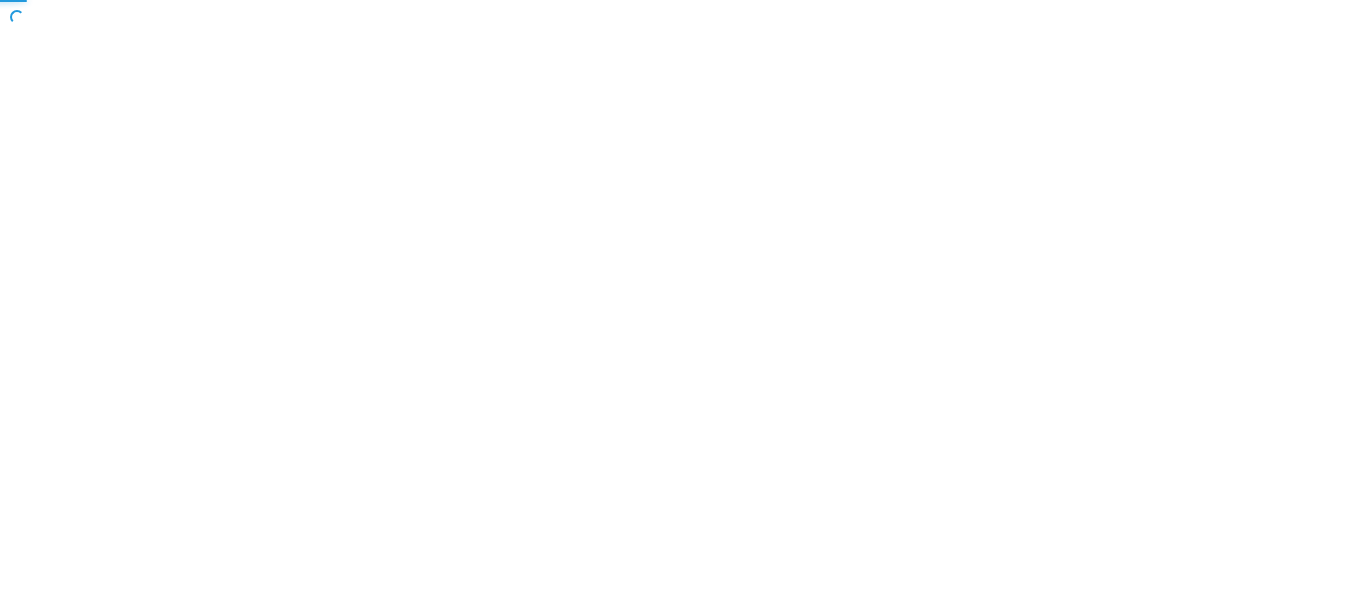 scroll, scrollTop: 0, scrollLeft: 0, axis: both 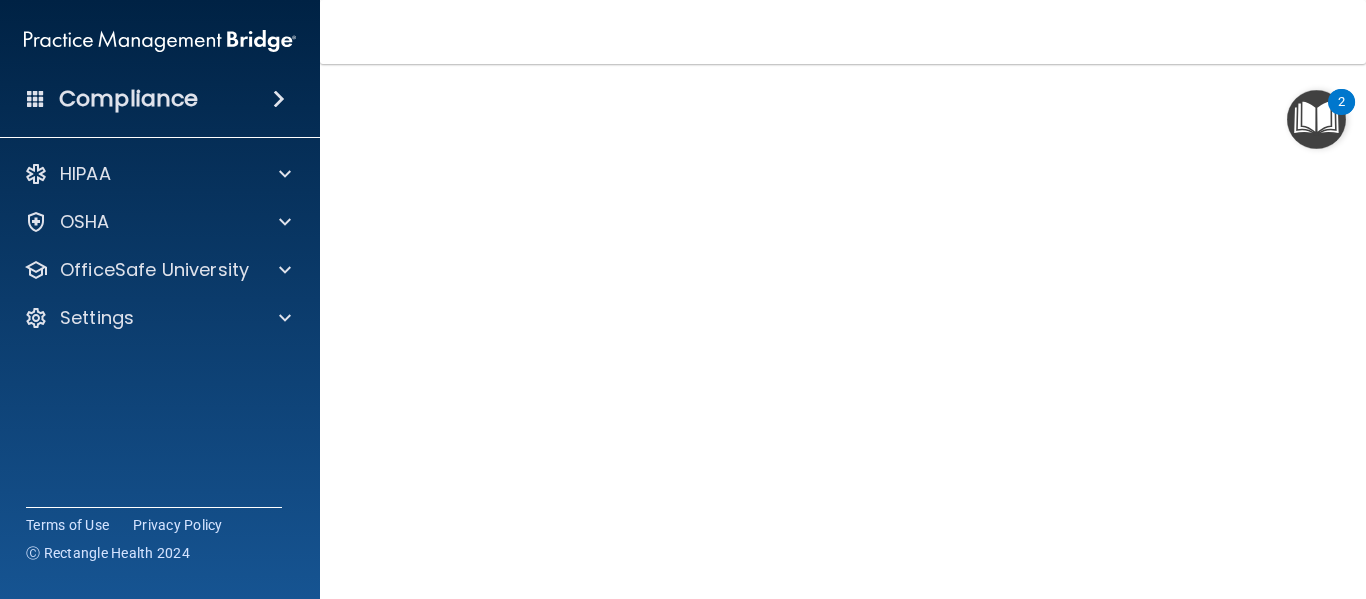 click on "HIPAA Officer Certification         This course doesn’t expire until . Are you sure you want to take this course now?   Take the course anyway!" at bounding box center (843, 335) 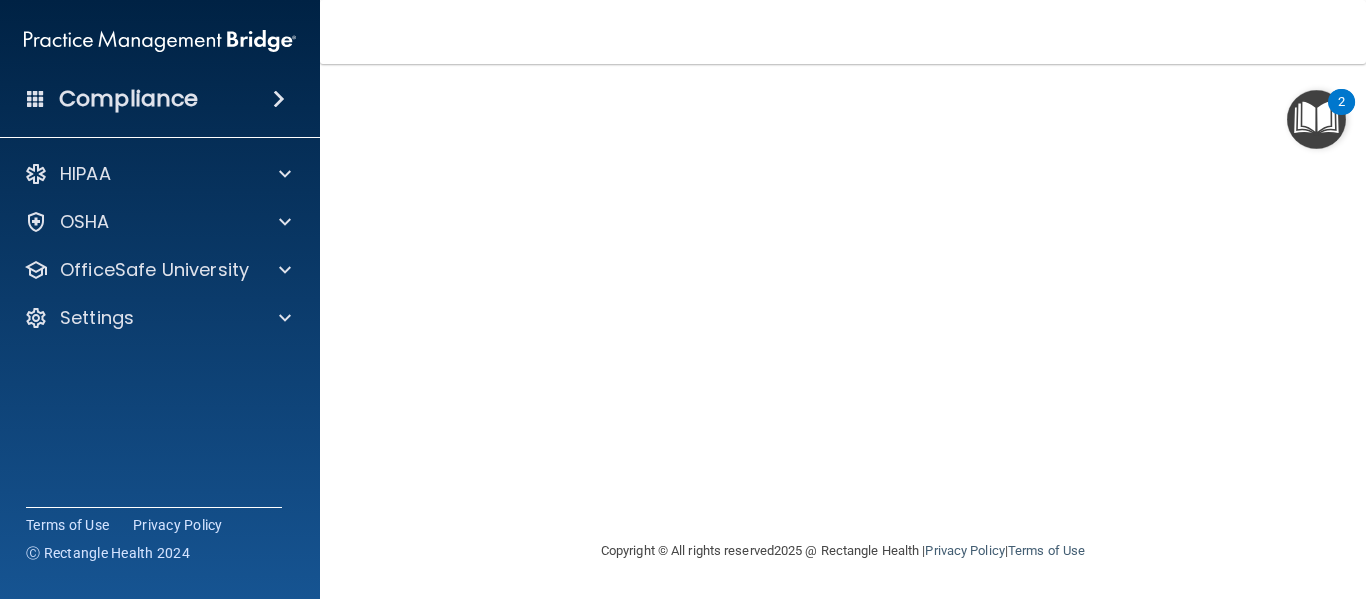 scroll, scrollTop: 132, scrollLeft: 0, axis: vertical 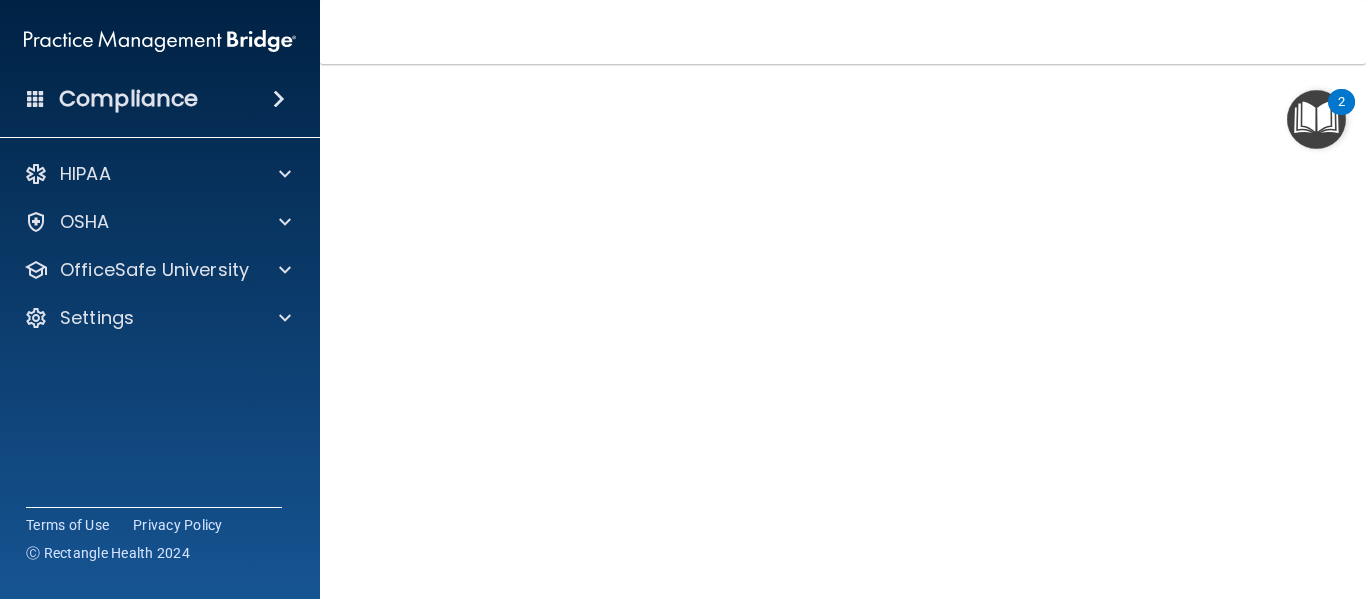 click on "HIPAA Officer Certification         This course doesn’t expire until . Are you sure you want to take this course now?   Take the course anyway!            Copyright © All rights reserved  2025 @ Rectangle Health |  Privacy Policy  |  Terms of Use" at bounding box center (843, 331) 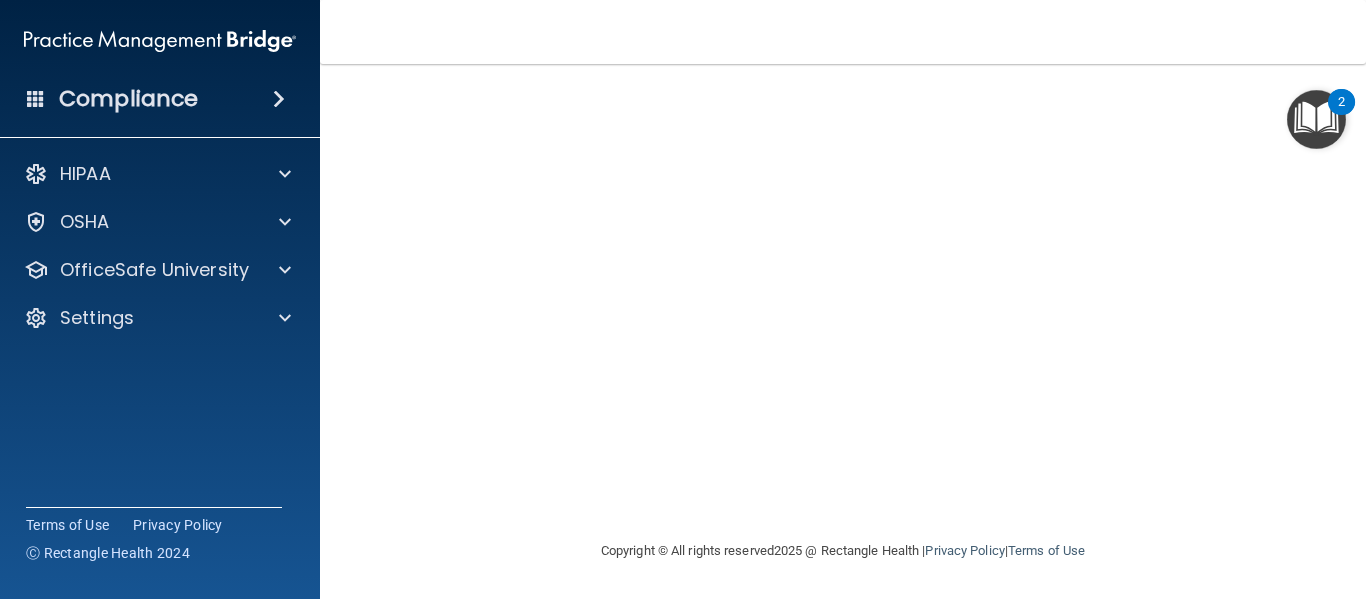 scroll, scrollTop: 132, scrollLeft: 0, axis: vertical 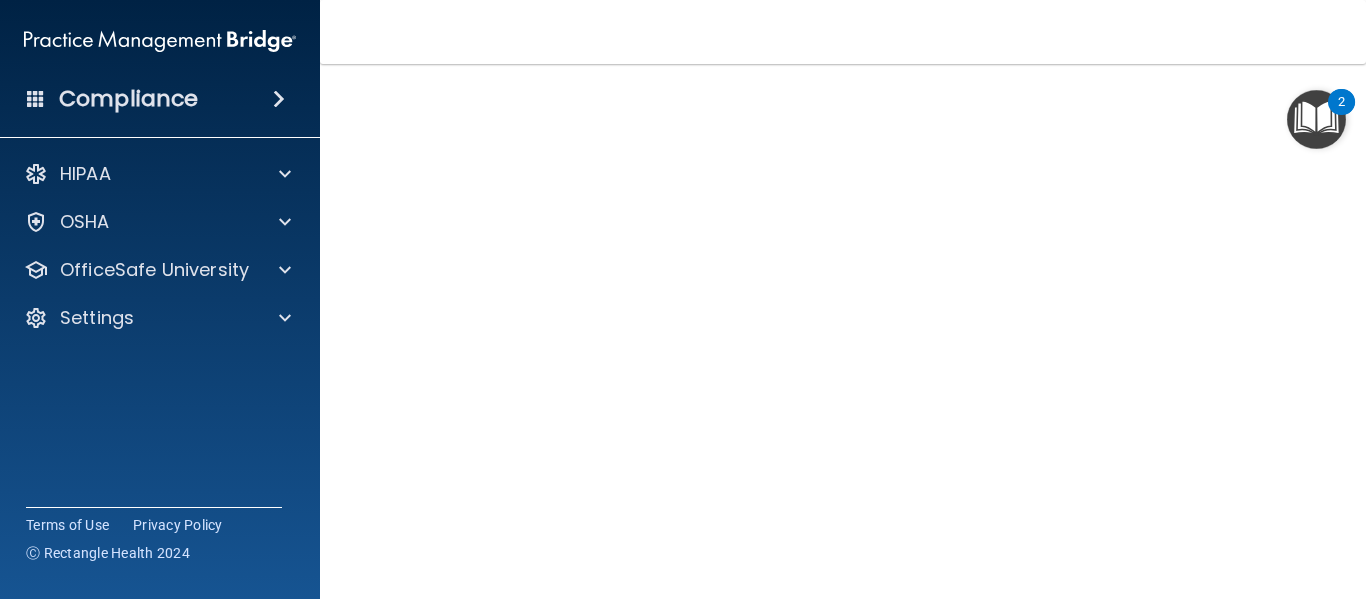 click on "HIPAA Officer Certification         This course doesn’t expire until . Are you sure you want to take this course now?   Take the course anyway!            Copyright © All rights reserved  2025 @ Rectangle Health |  Privacy Policy  |  Terms of Use" at bounding box center (843, 331) 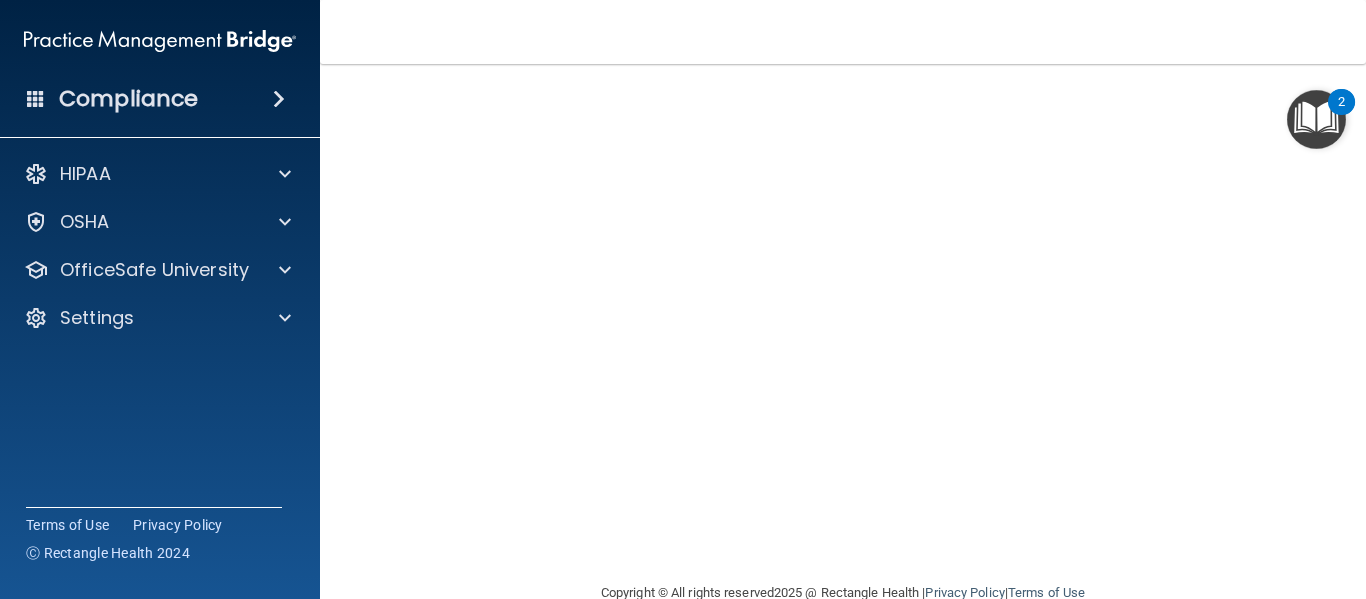 scroll, scrollTop: 292, scrollLeft: 0, axis: vertical 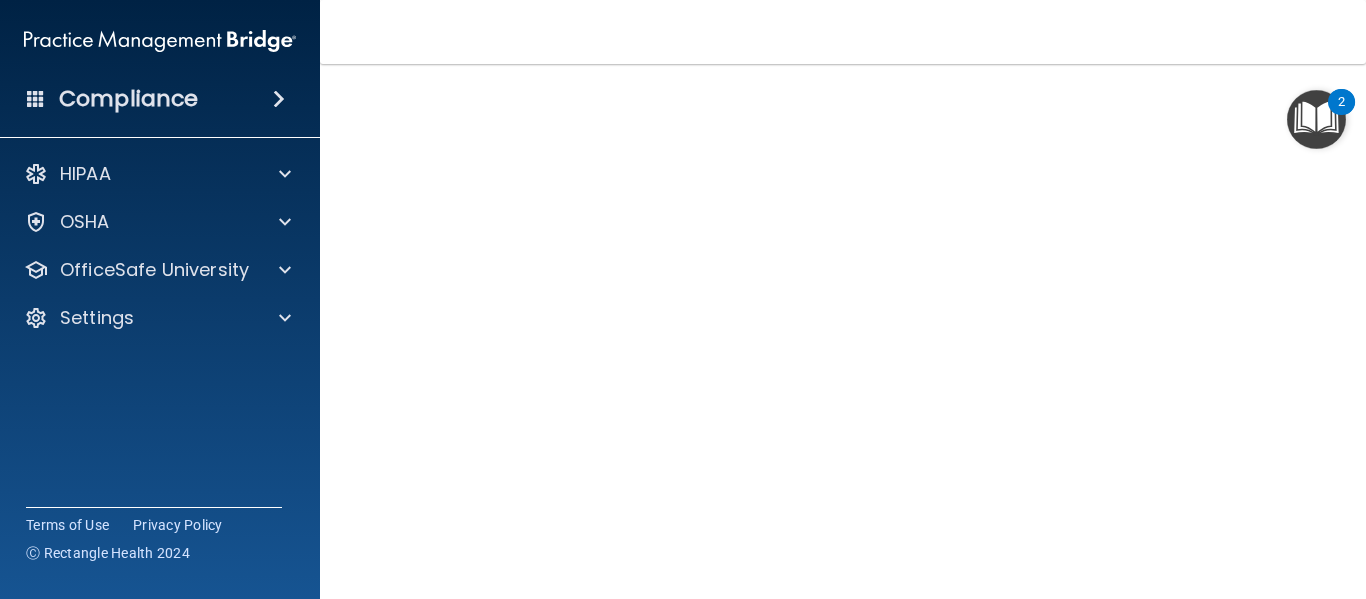 click on "HIPAA Officer Certification         This course doesn’t expire until . Are you sure you want to take this course now?   Take the course anyway!            Copyright © All rights reserved  2025 @ Rectangle Health |  Privacy Policy  |  Terms of Use" at bounding box center [843, 331] 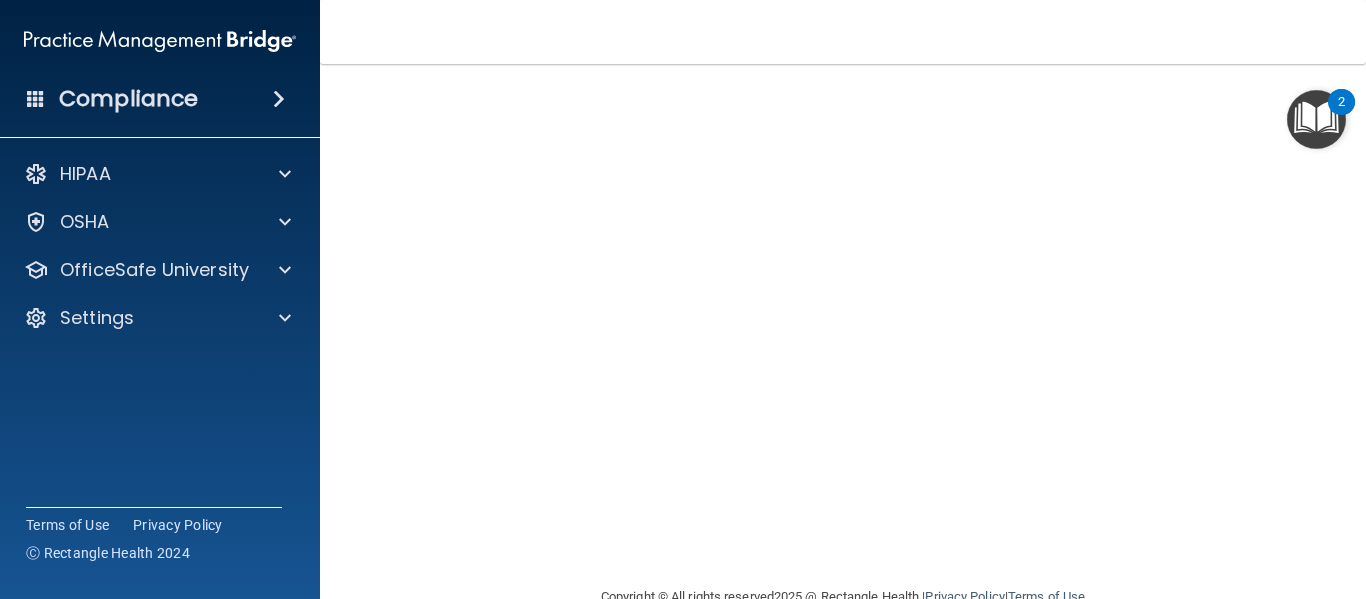 scroll, scrollTop: 292, scrollLeft: 0, axis: vertical 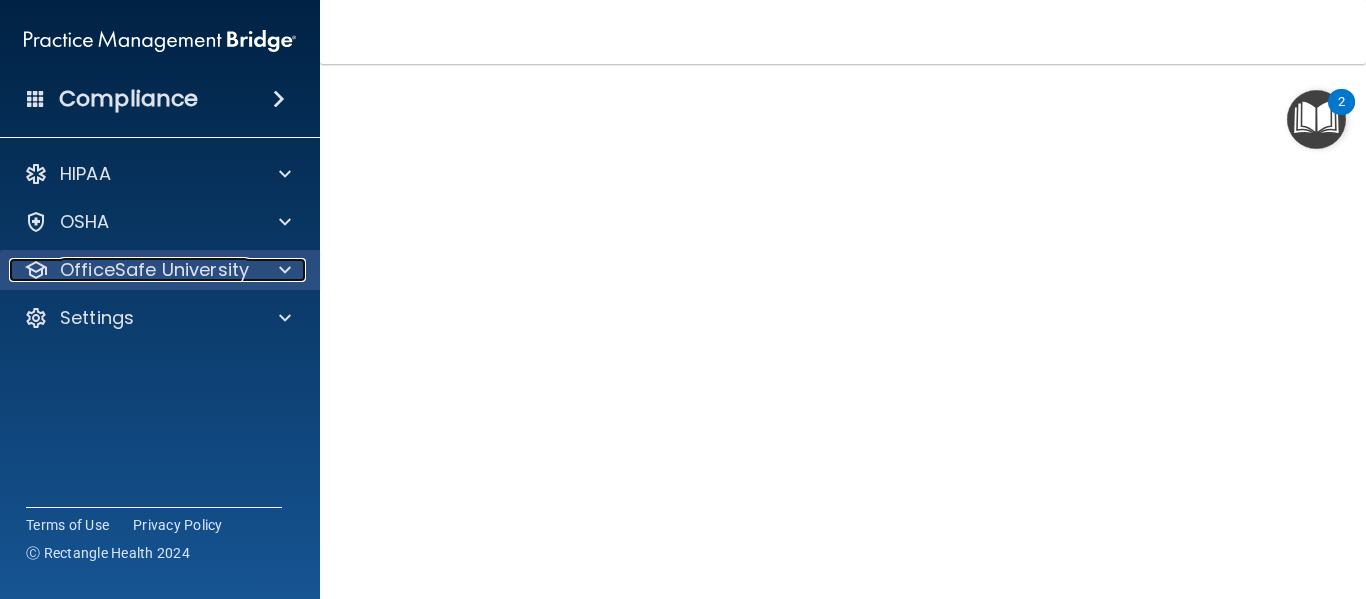 click on "OfficeSafe University" at bounding box center (154, 270) 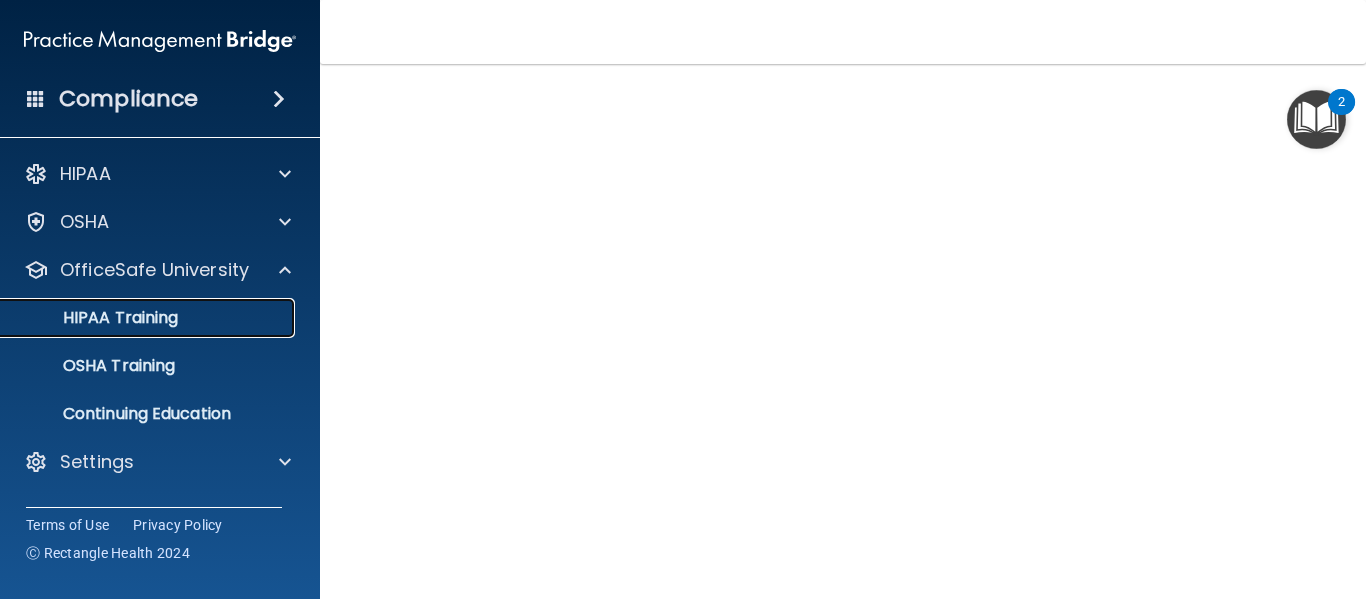click on "HIPAA Training" at bounding box center [149, 318] 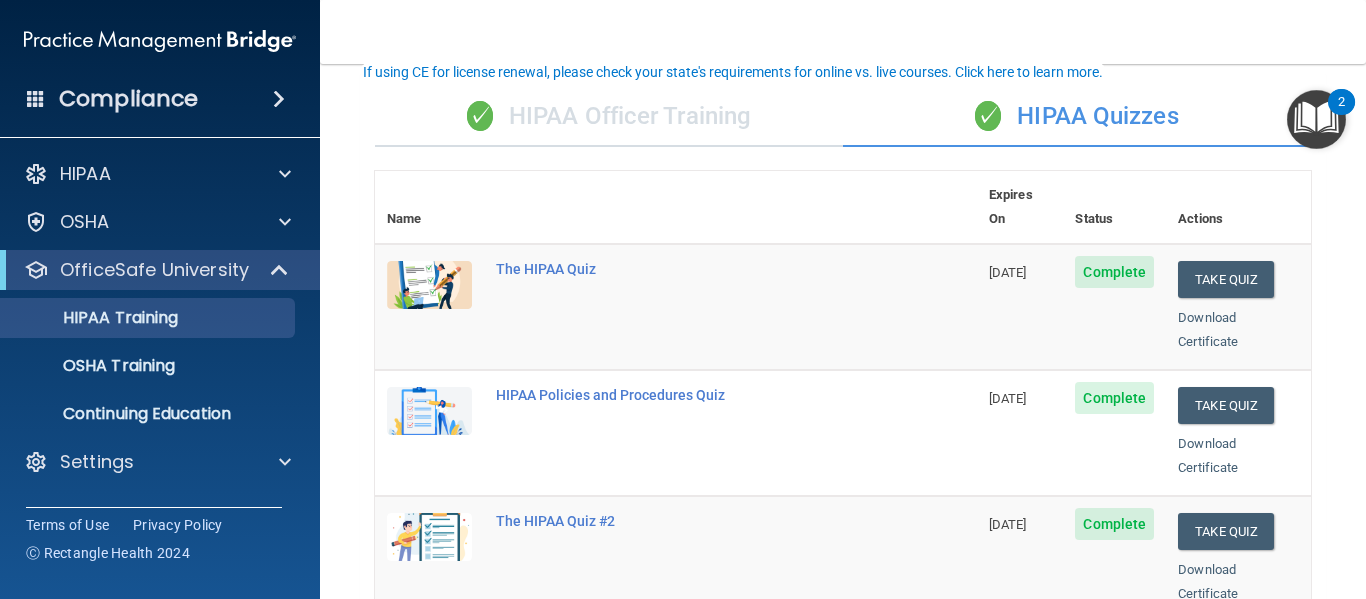 click on "✓   HIPAA Officer Training" at bounding box center (609, 117) 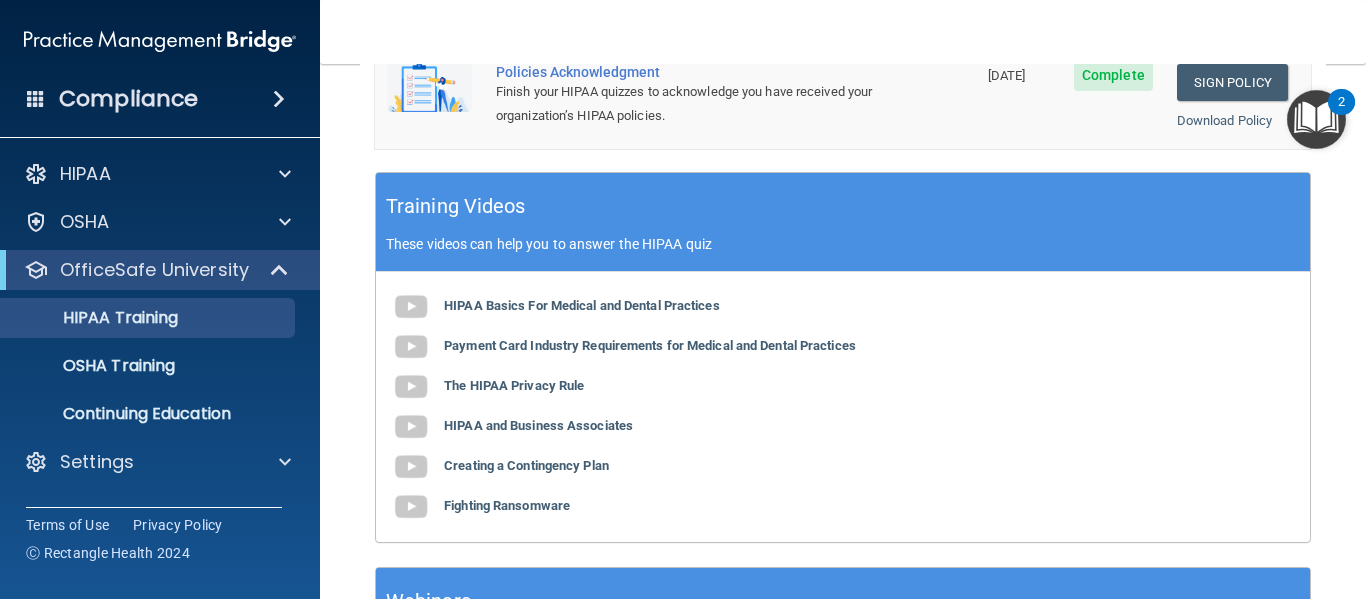 scroll, scrollTop: 771, scrollLeft: 0, axis: vertical 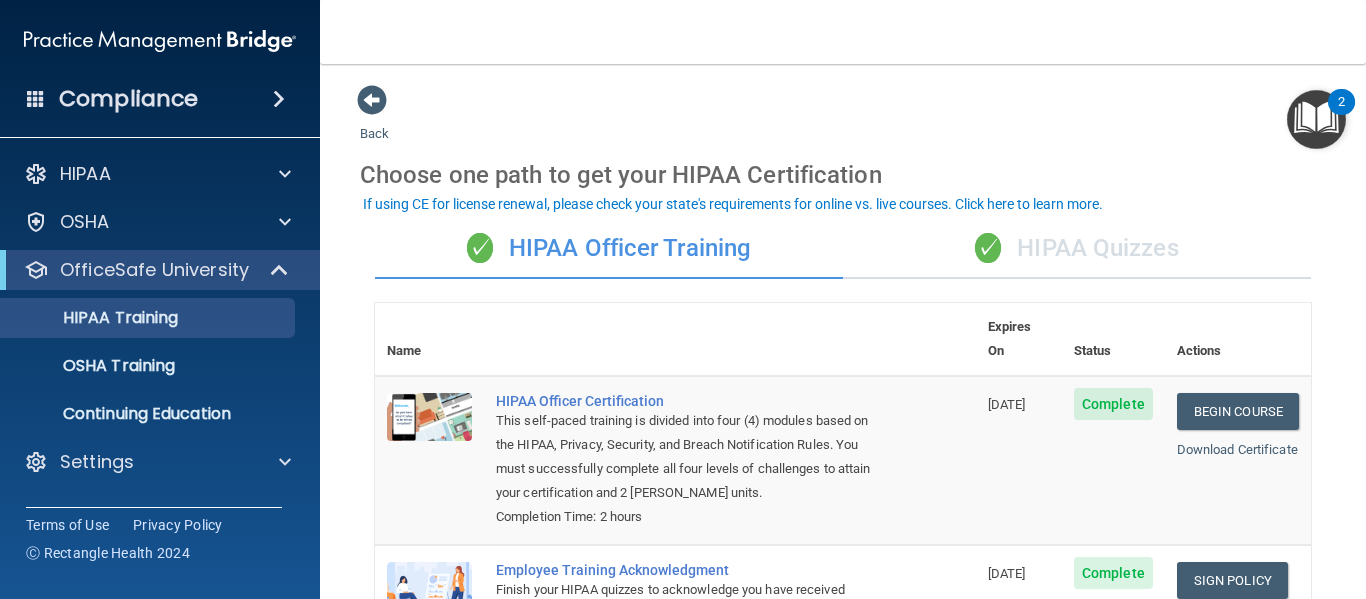 click on "✓   HIPAA Quizzes" at bounding box center (1077, 249) 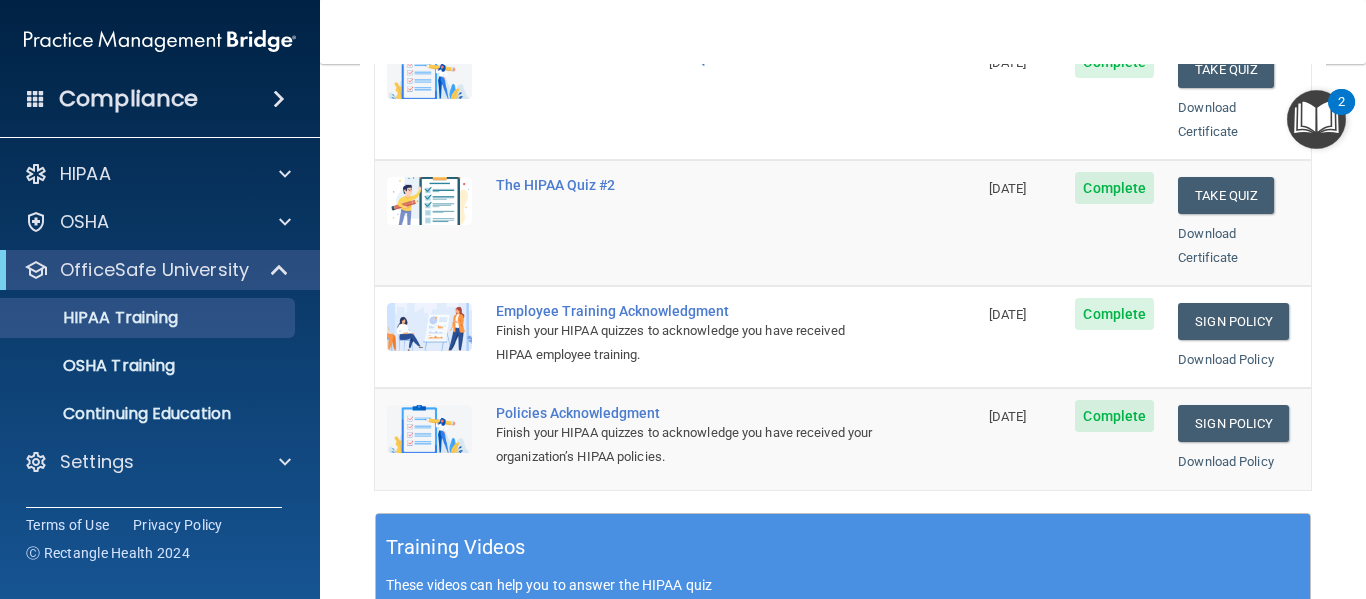 scroll, scrollTop: 468, scrollLeft: 0, axis: vertical 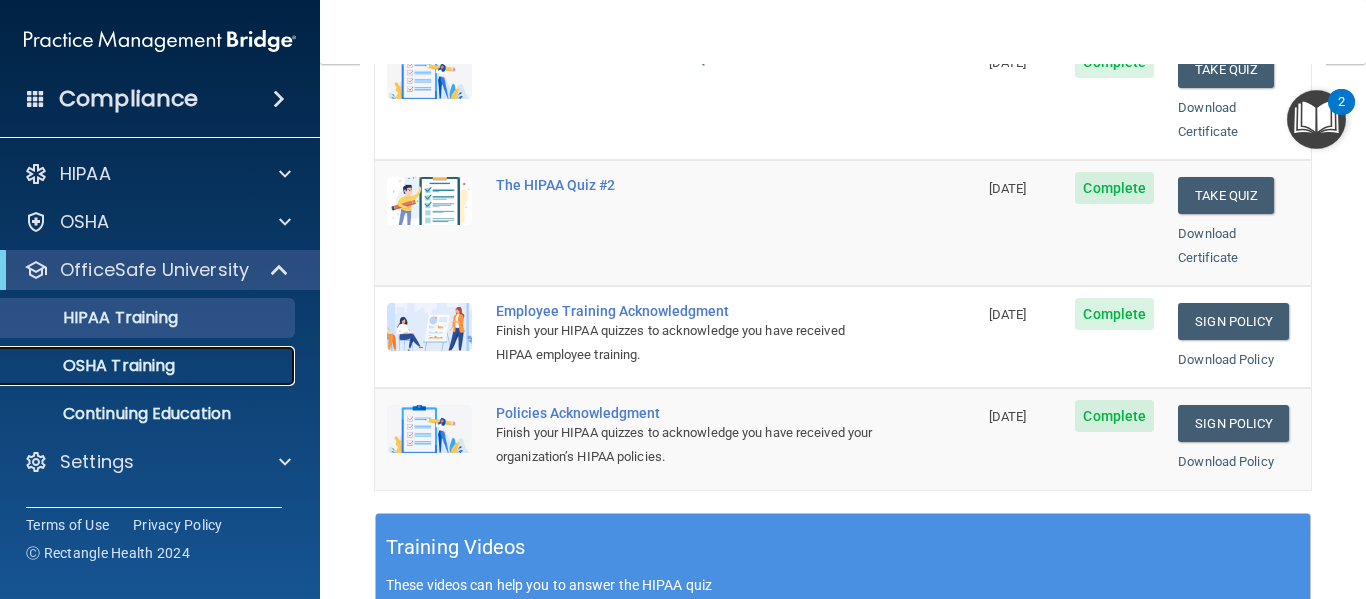 click on "OSHA Training" at bounding box center (149, 366) 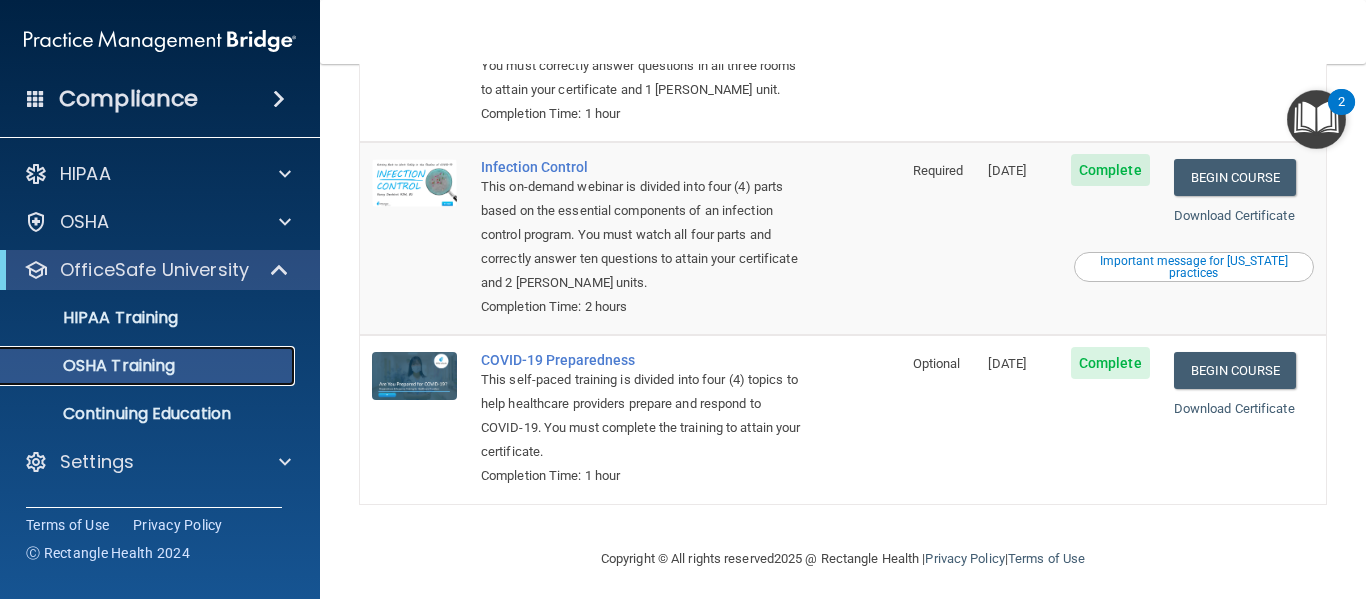 scroll, scrollTop: 0, scrollLeft: 0, axis: both 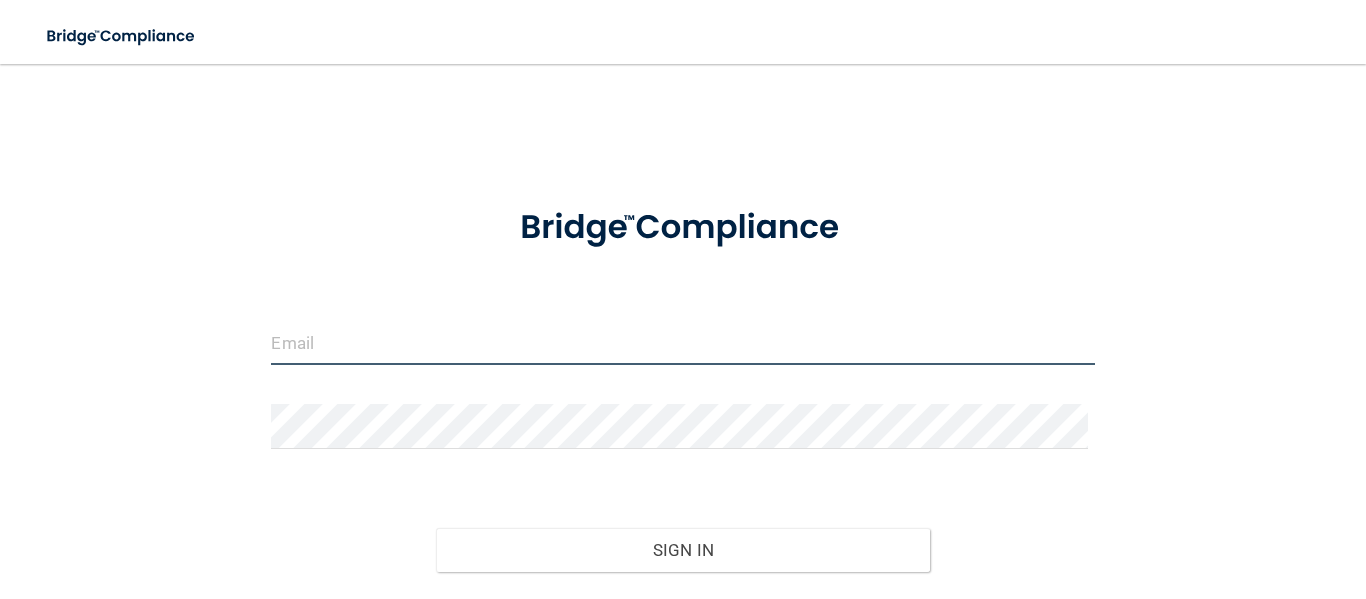 click at bounding box center (682, 342) 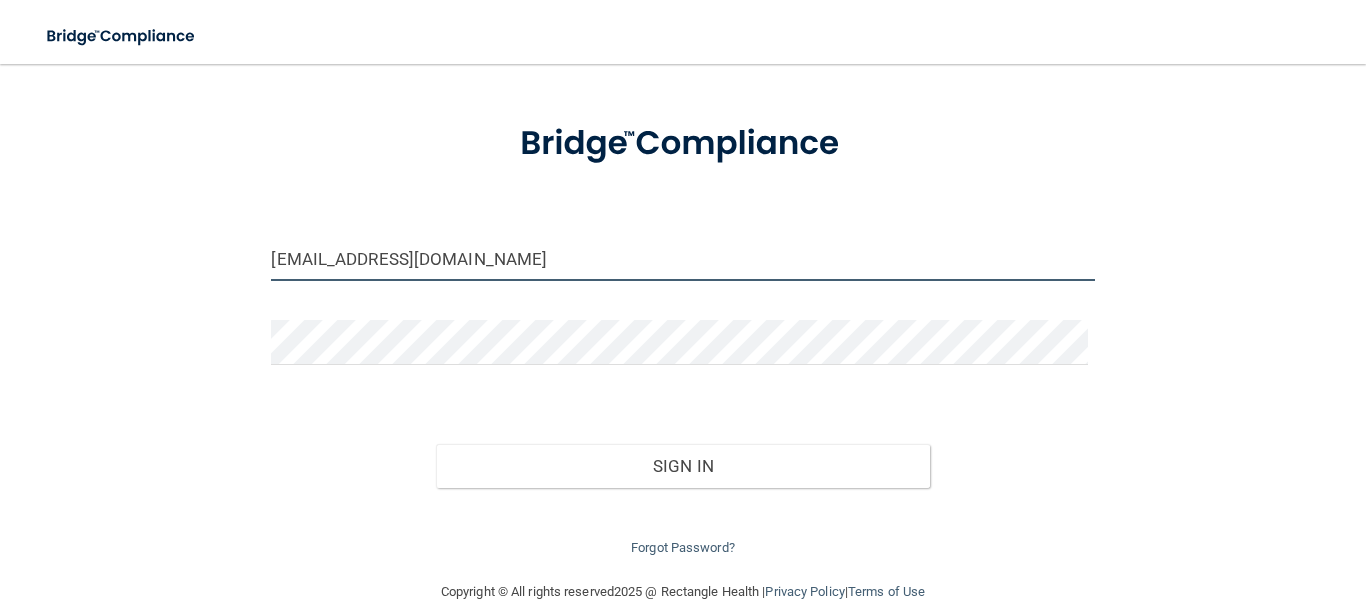scroll, scrollTop: 120, scrollLeft: 0, axis: vertical 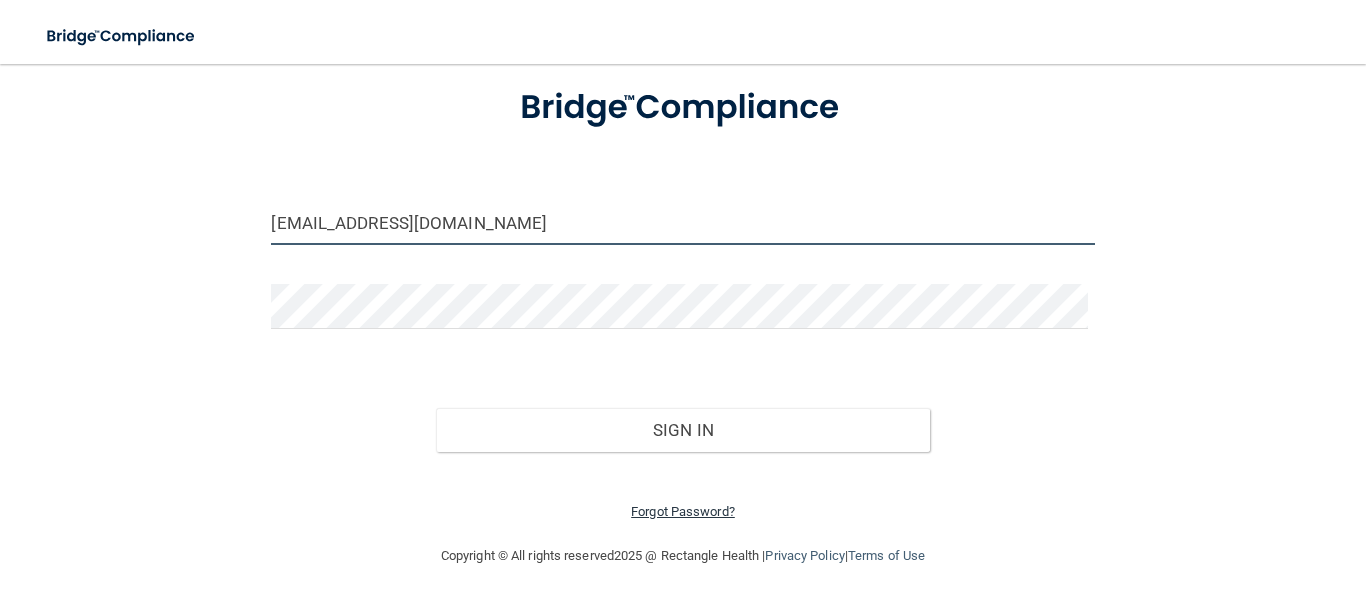 type on "[EMAIL_ADDRESS][DOMAIN_NAME]" 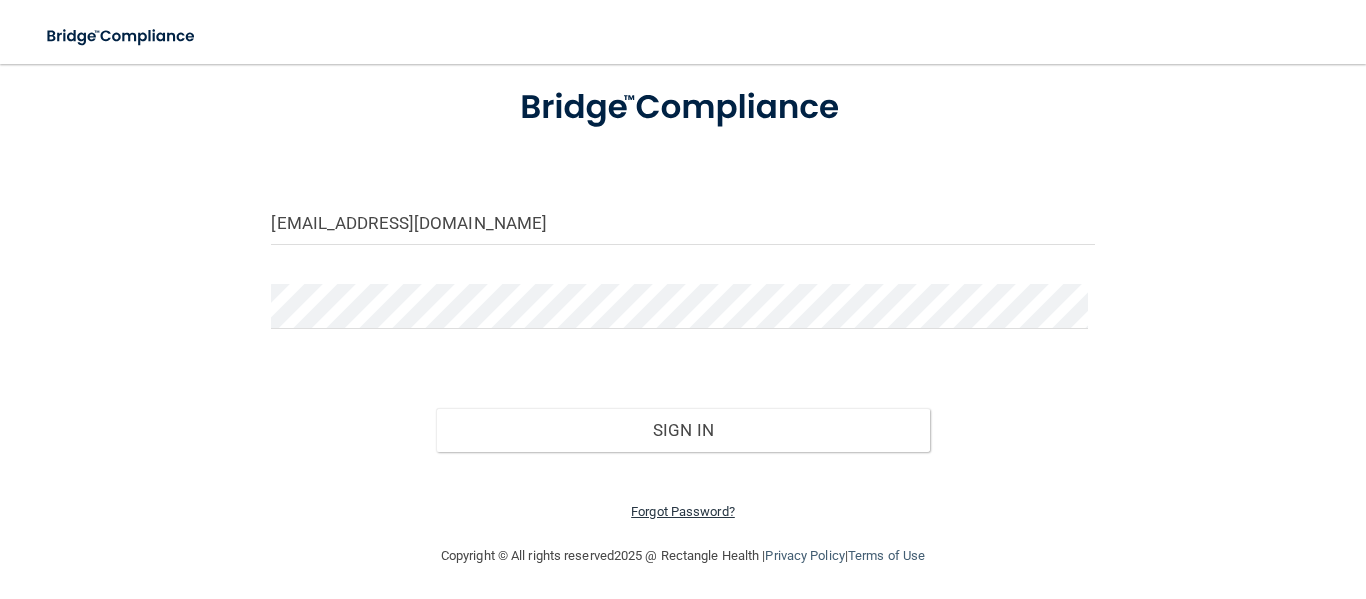 click on "Forgot Password?" at bounding box center [683, 511] 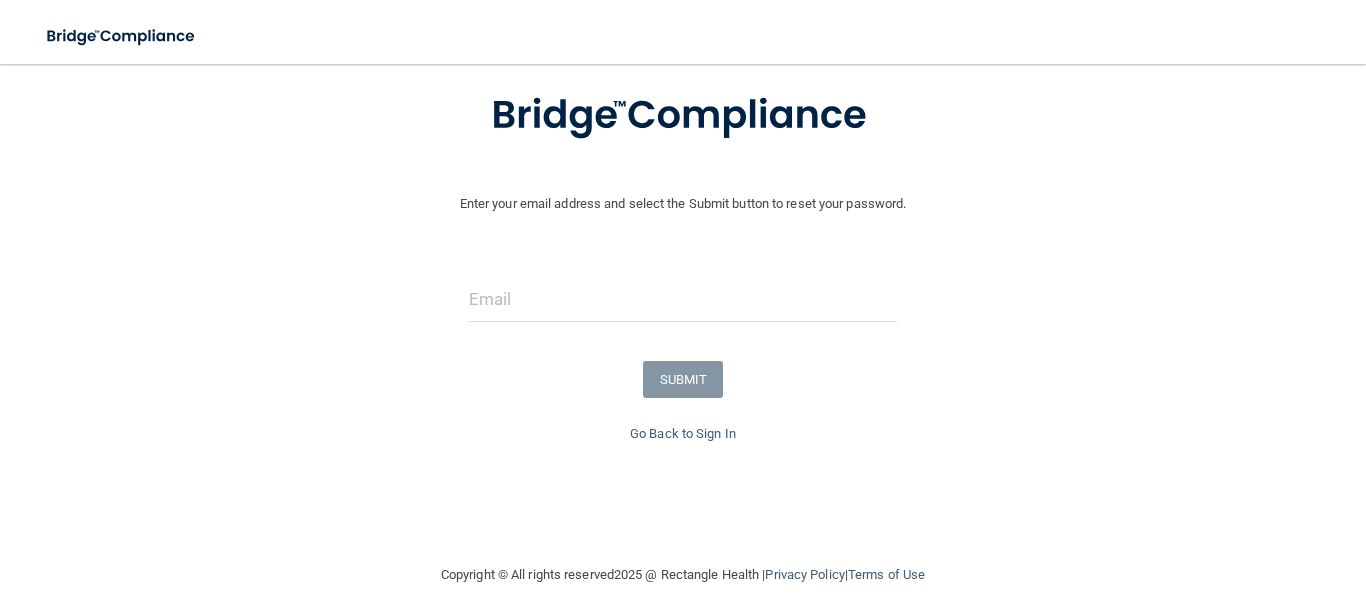 scroll, scrollTop: 140, scrollLeft: 0, axis: vertical 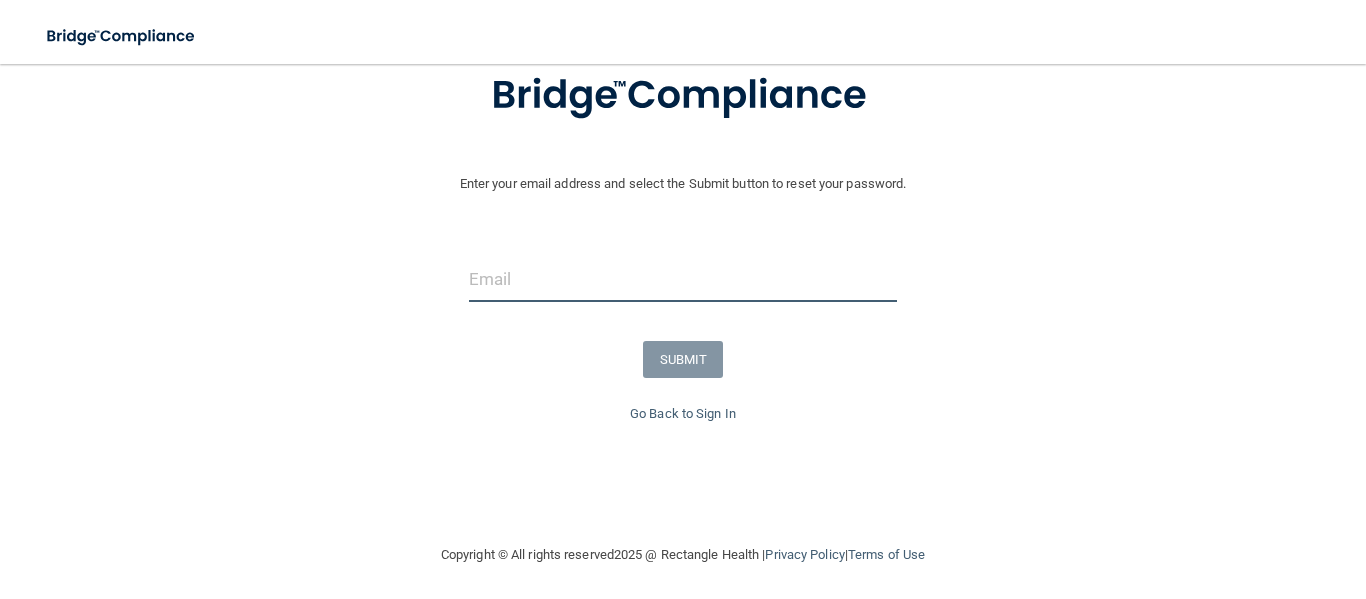 click at bounding box center (683, 279) 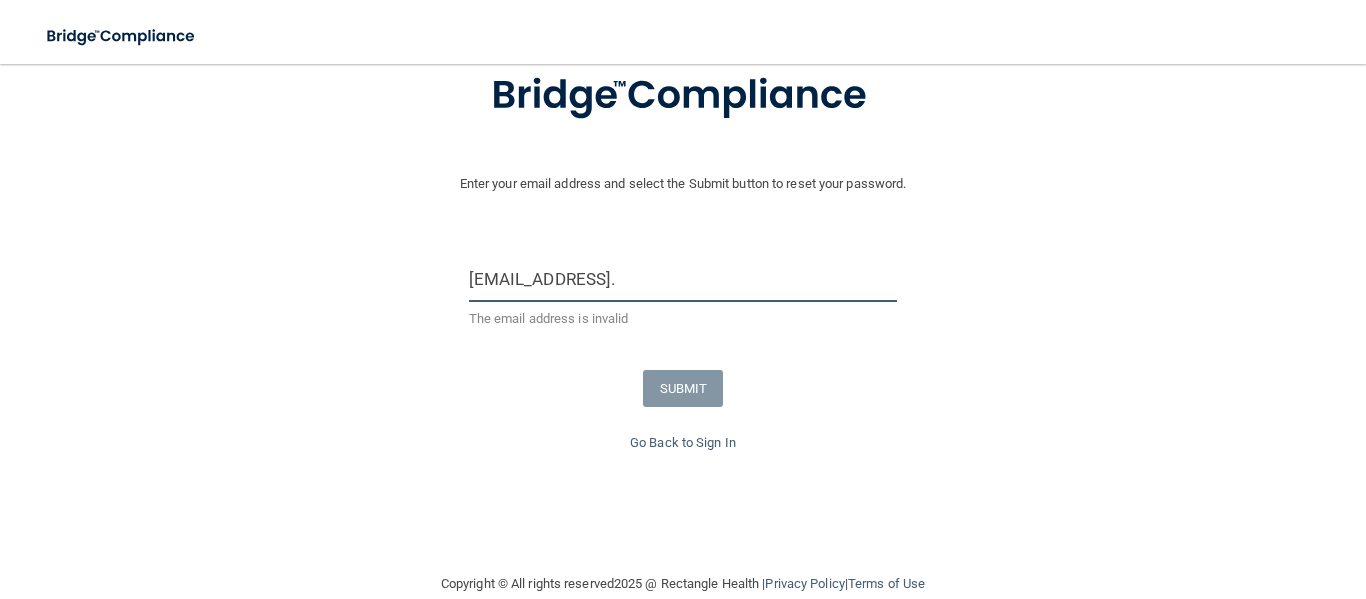 type on "[EMAIL_ADDRESS][DOMAIN_NAME]" 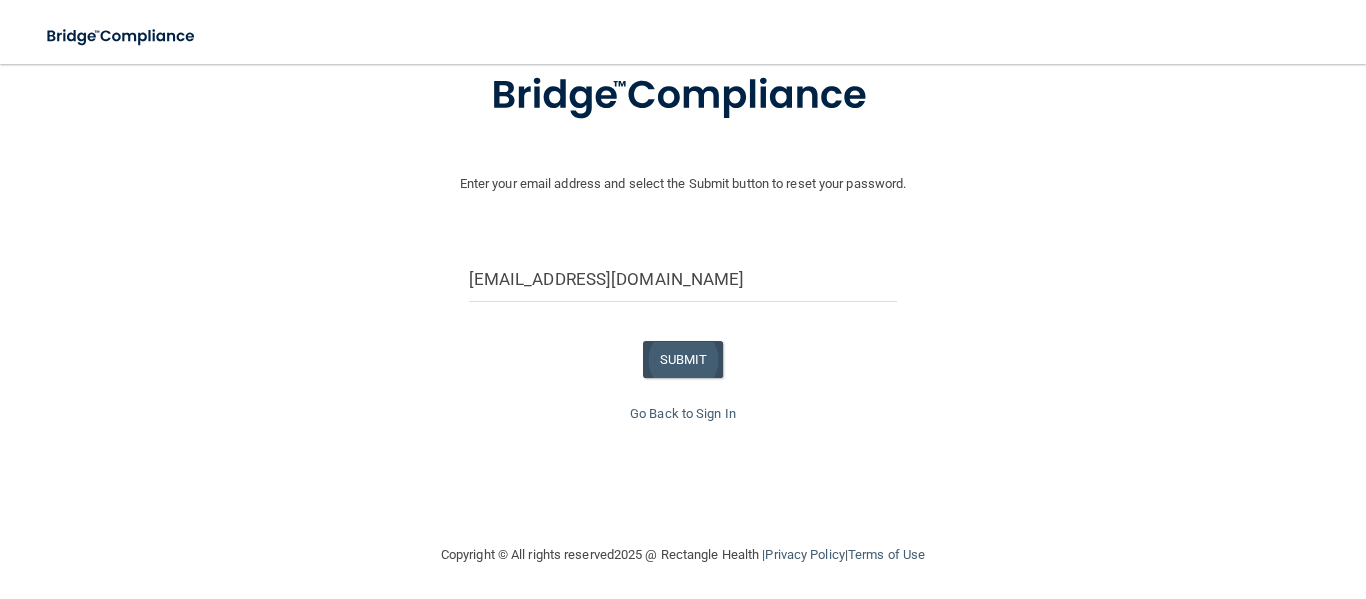 click on "SUBMIT" at bounding box center [683, 359] 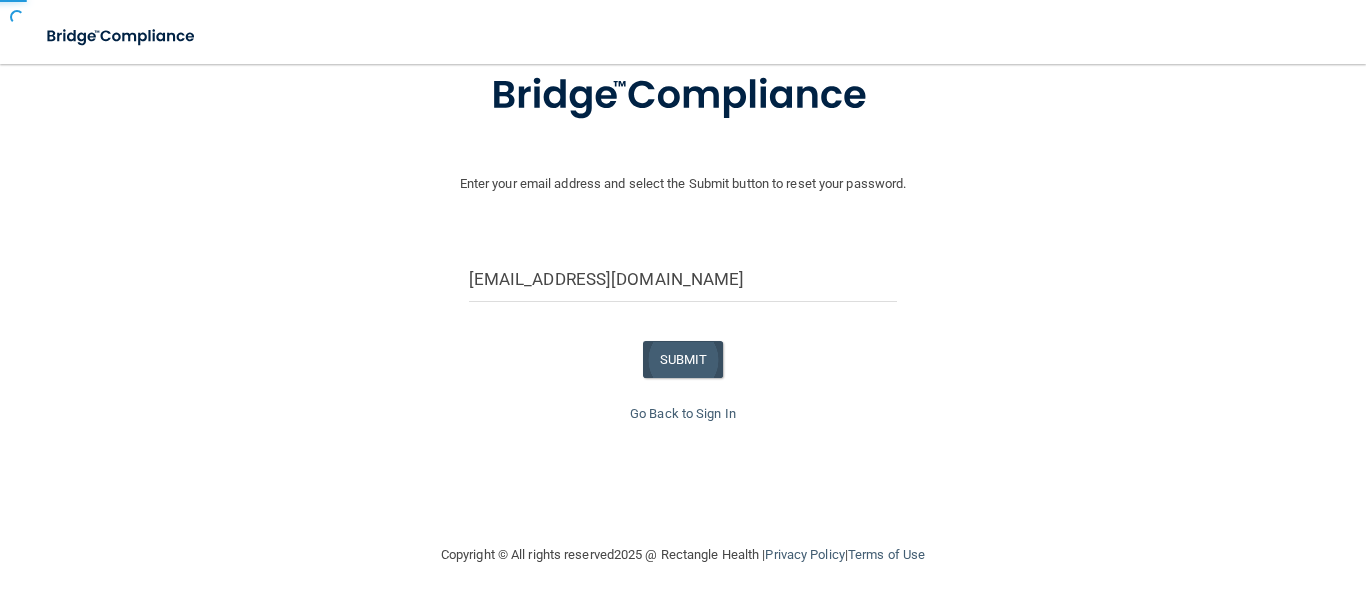 scroll, scrollTop: 5, scrollLeft: 0, axis: vertical 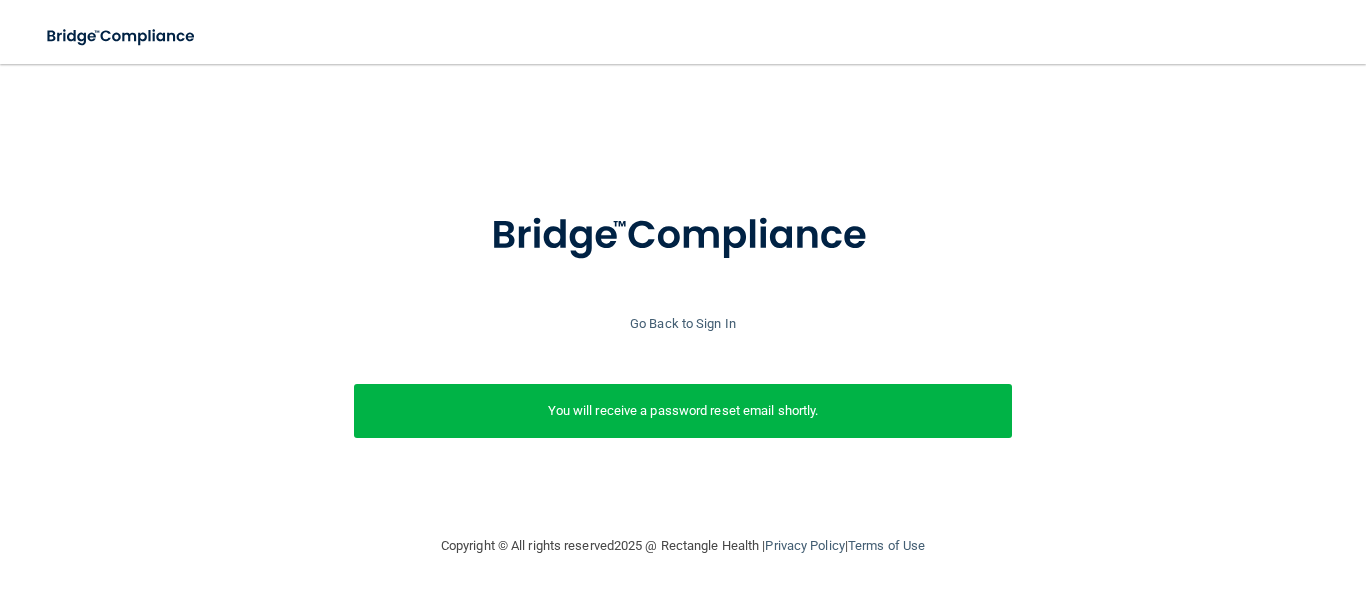 click on "Enter your email address and select the Submit button to reset your password.               drsadatamiri@gmail.com                     SUBMIT              Go Back to Sign In                 You will receive a password reset email shortly." at bounding box center (683, 346) 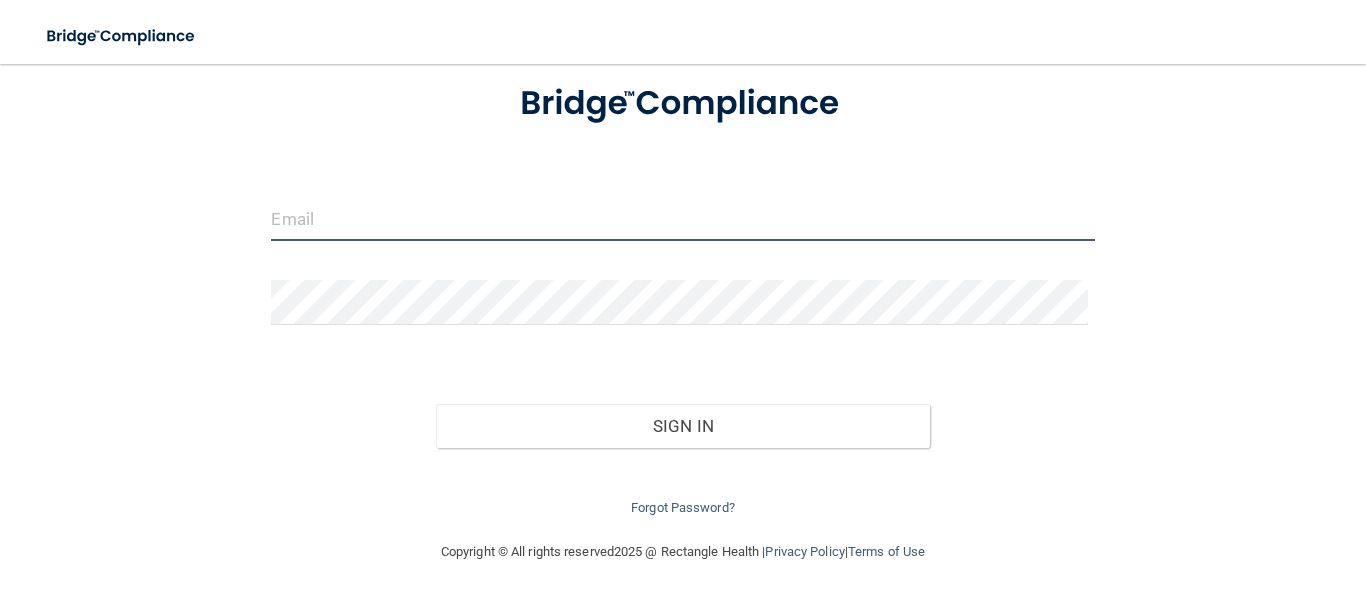 click at bounding box center (682, 218) 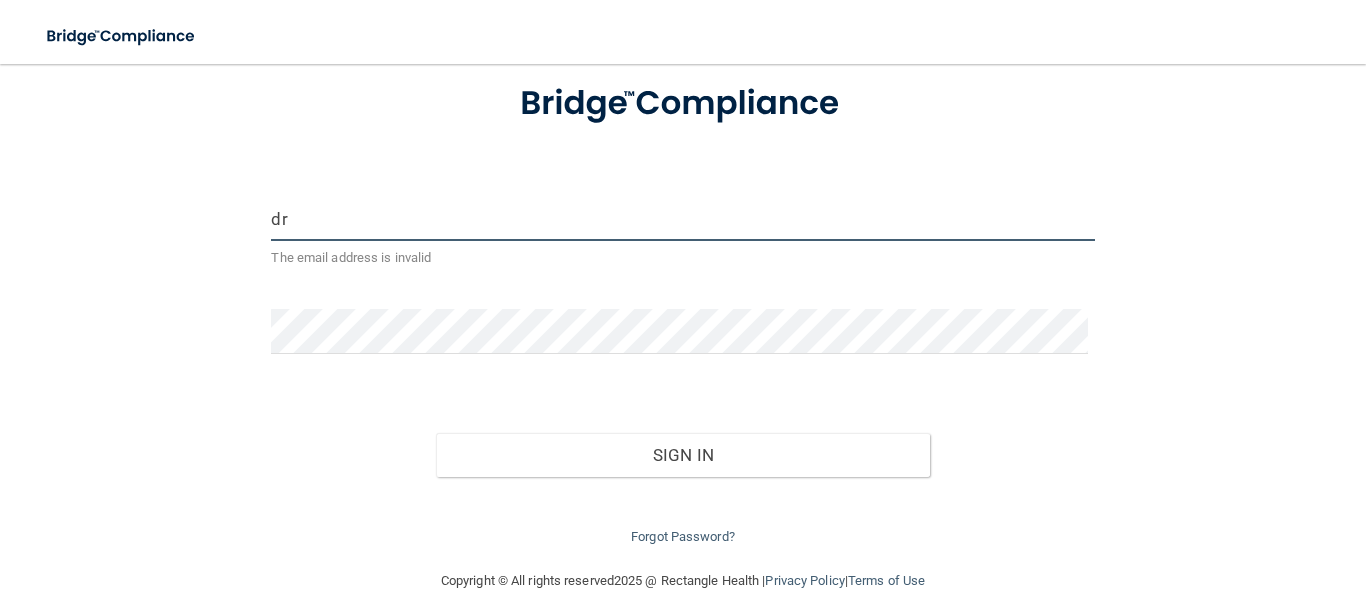 type on "[EMAIL_ADDRESS][DOMAIN_NAME]" 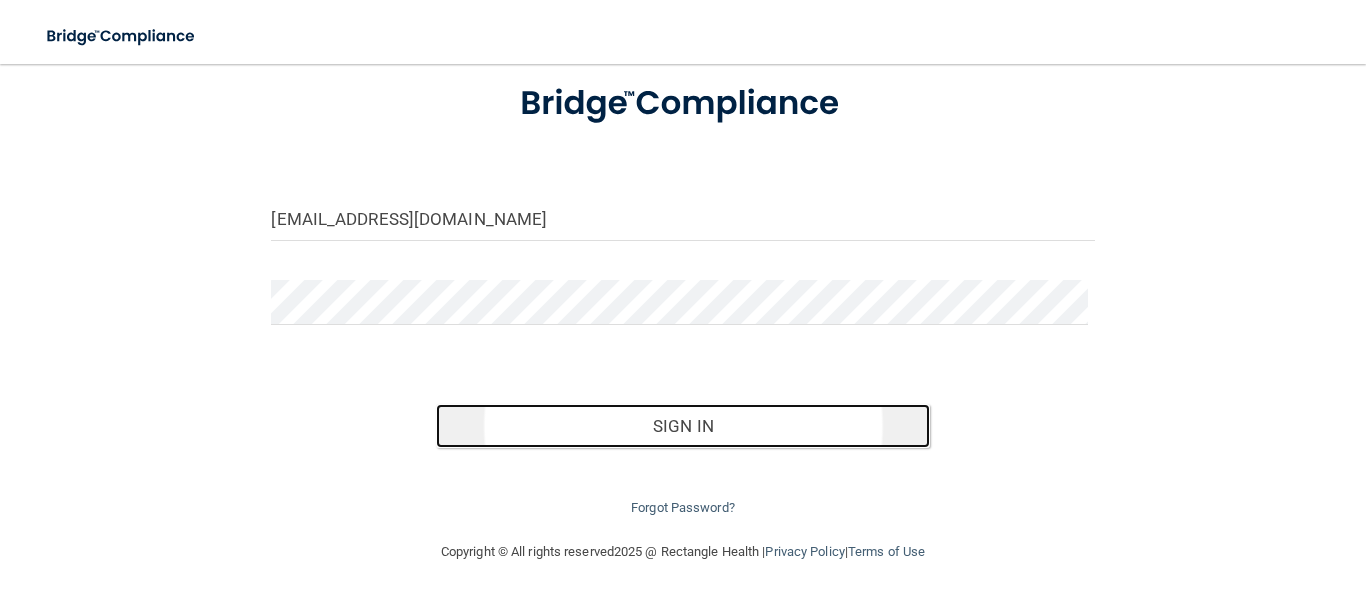 click on "Sign In" at bounding box center [683, 426] 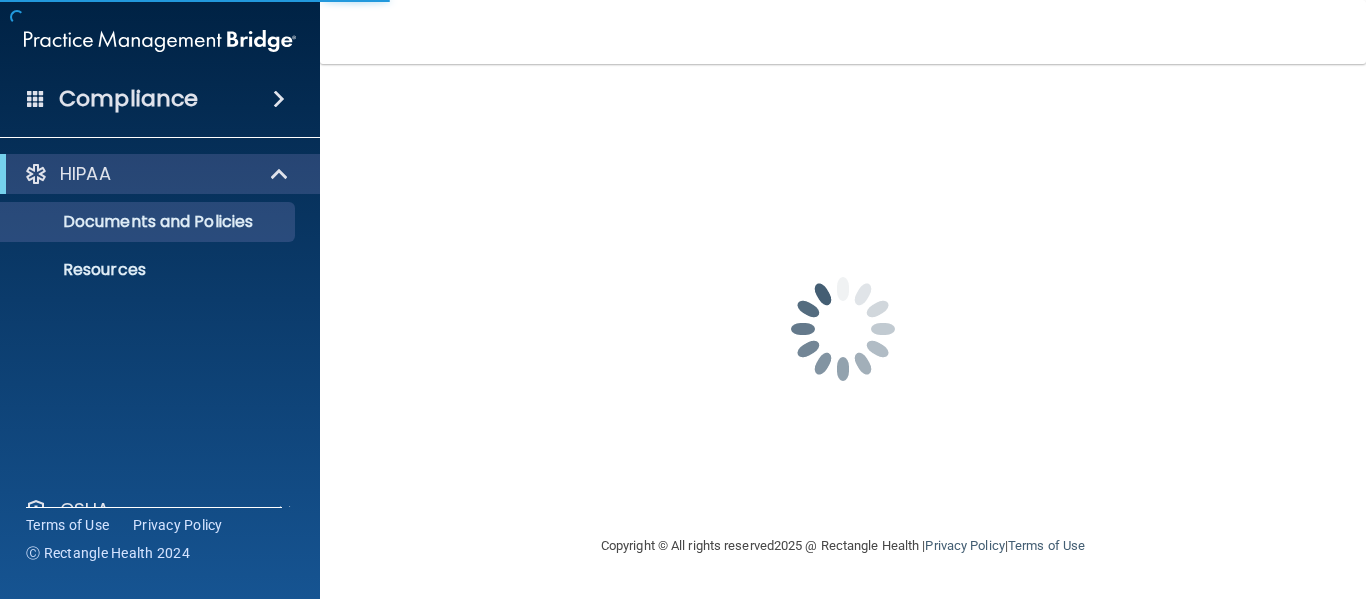 scroll, scrollTop: 0, scrollLeft: 0, axis: both 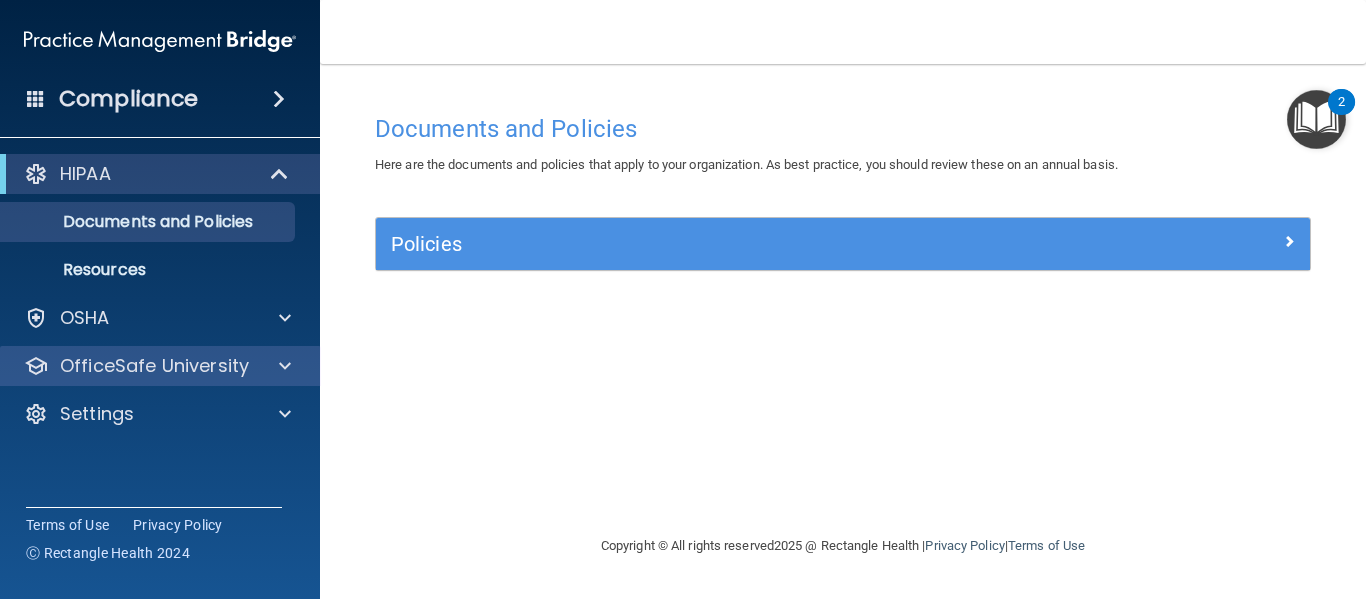 click on "OfficeSafe University" at bounding box center [160, 366] 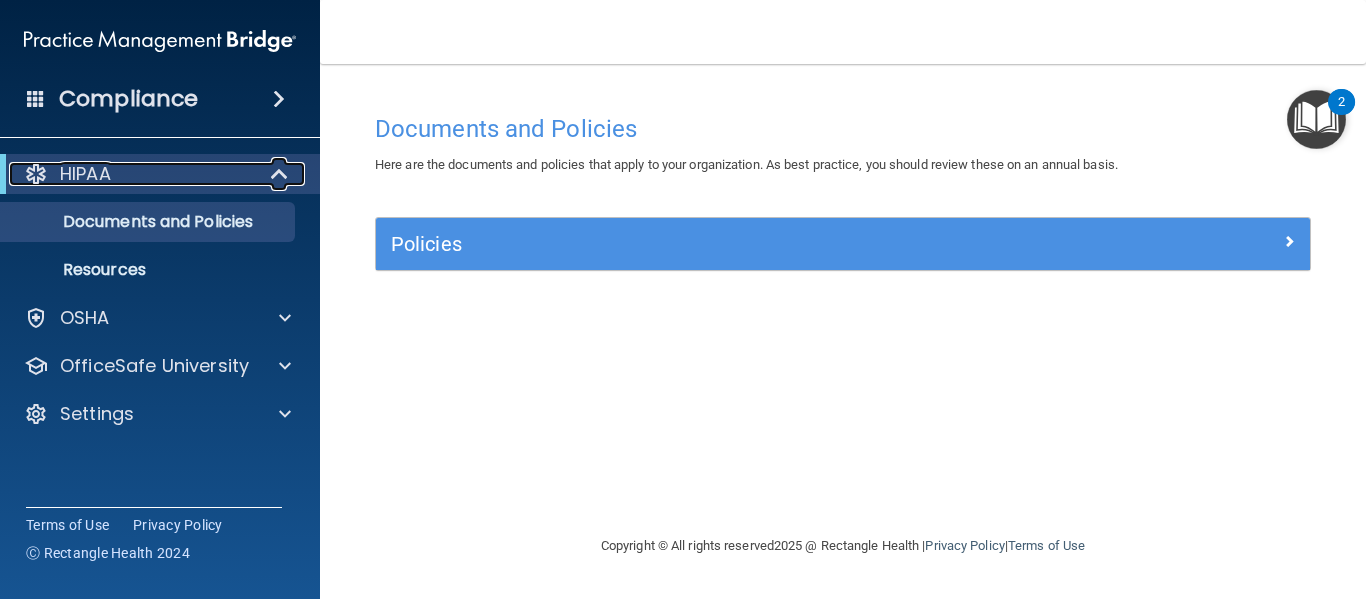 click at bounding box center (280, 174) 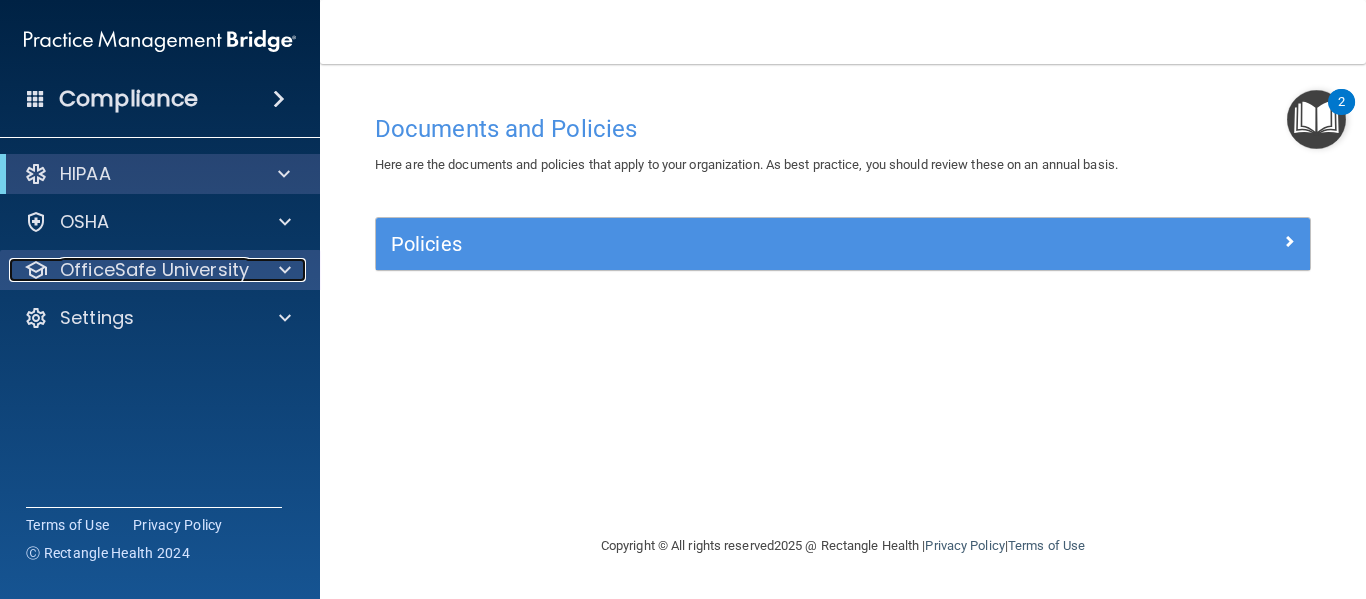click at bounding box center [285, 270] 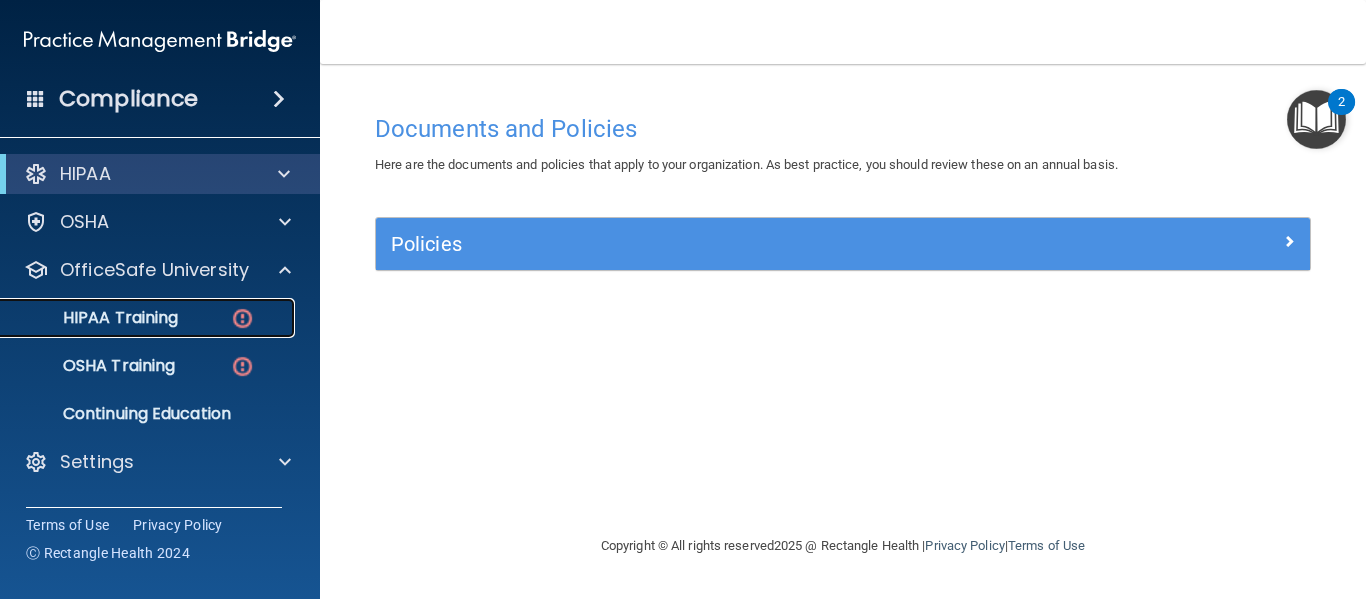 click at bounding box center (242, 318) 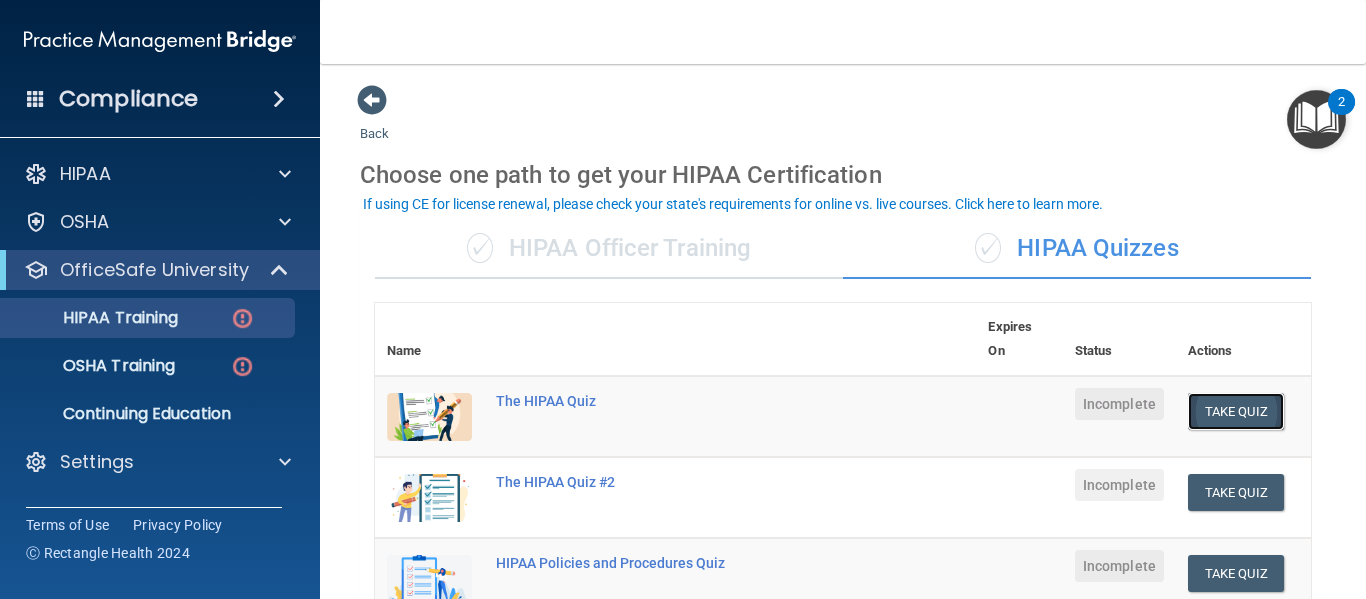 click on "Take Quiz" at bounding box center [1236, 411] 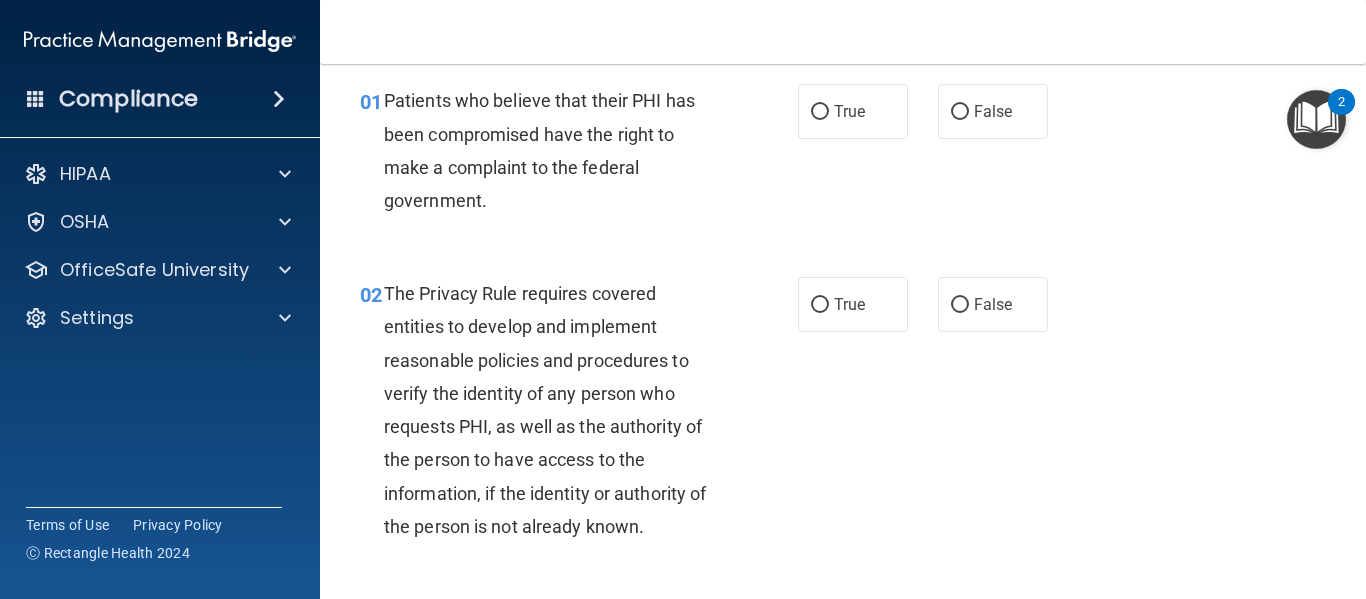 scroll, scrollTop: 77, scrollLeft: 0, axis: vertical 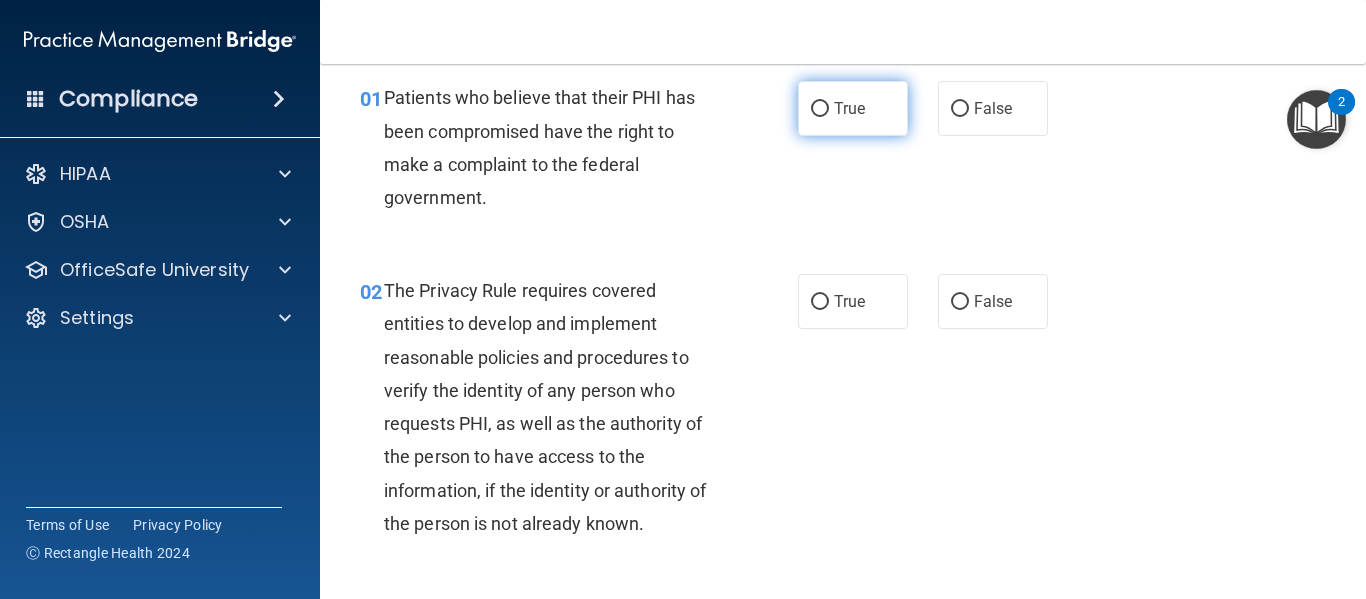 click on "True" at bounding box center (853, 108) 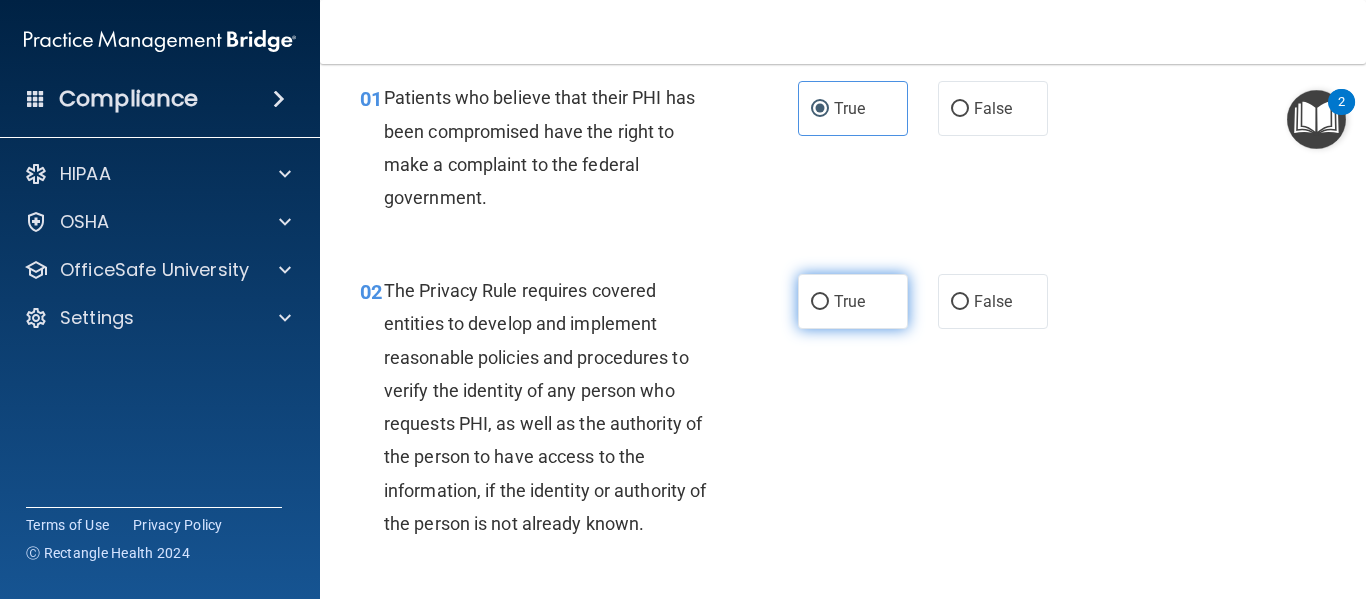 click on "True" at bounding box center (853, 301) 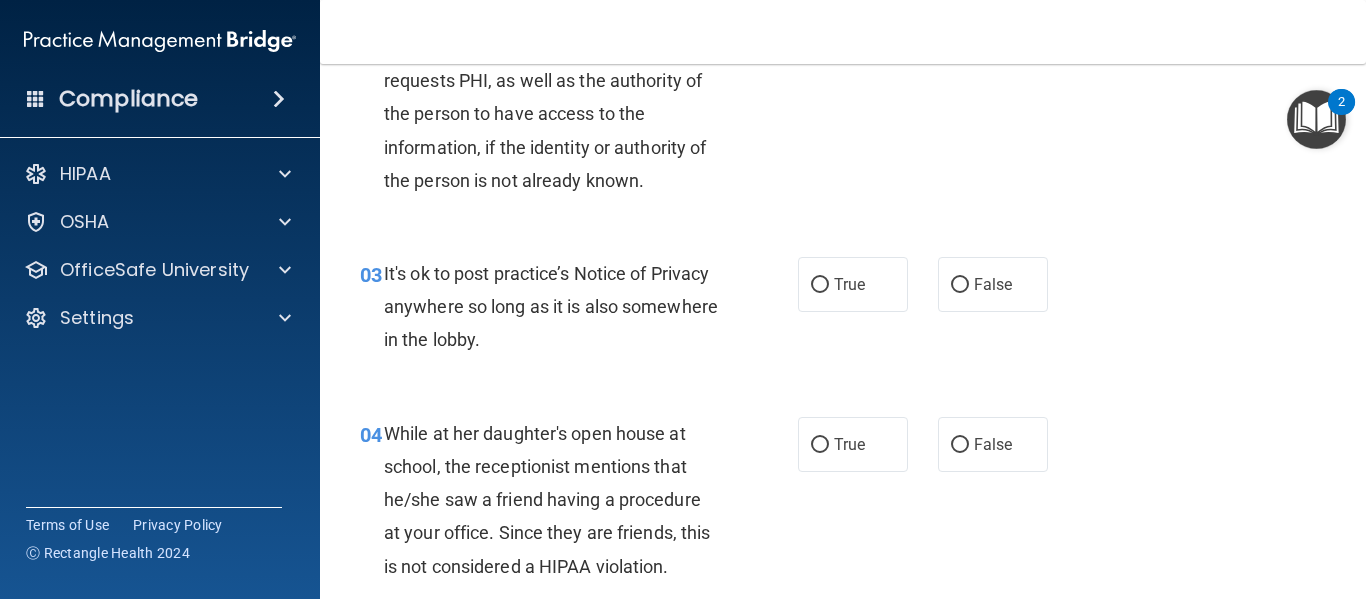 scroll, scrollTop: 426, scrollLeft: 0, axis: vertical 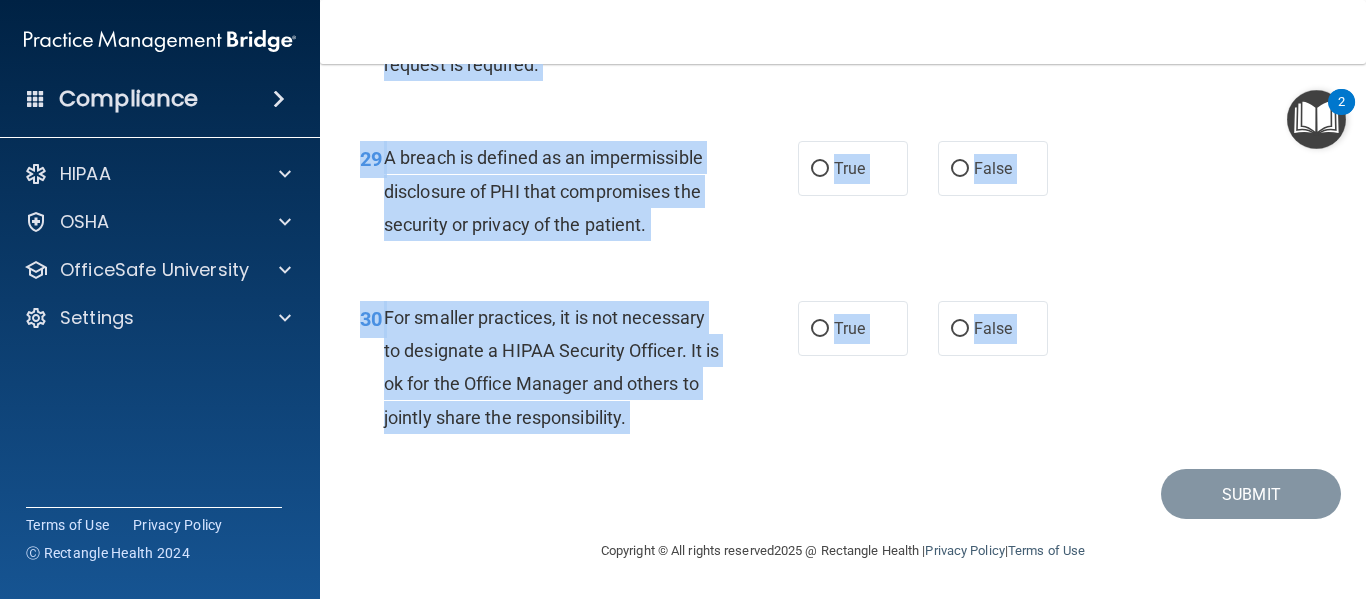 drag, startPoint x: 376, startPoint y: 269, endPoint x: 724, endPoint y: 483, distance: 408.53397 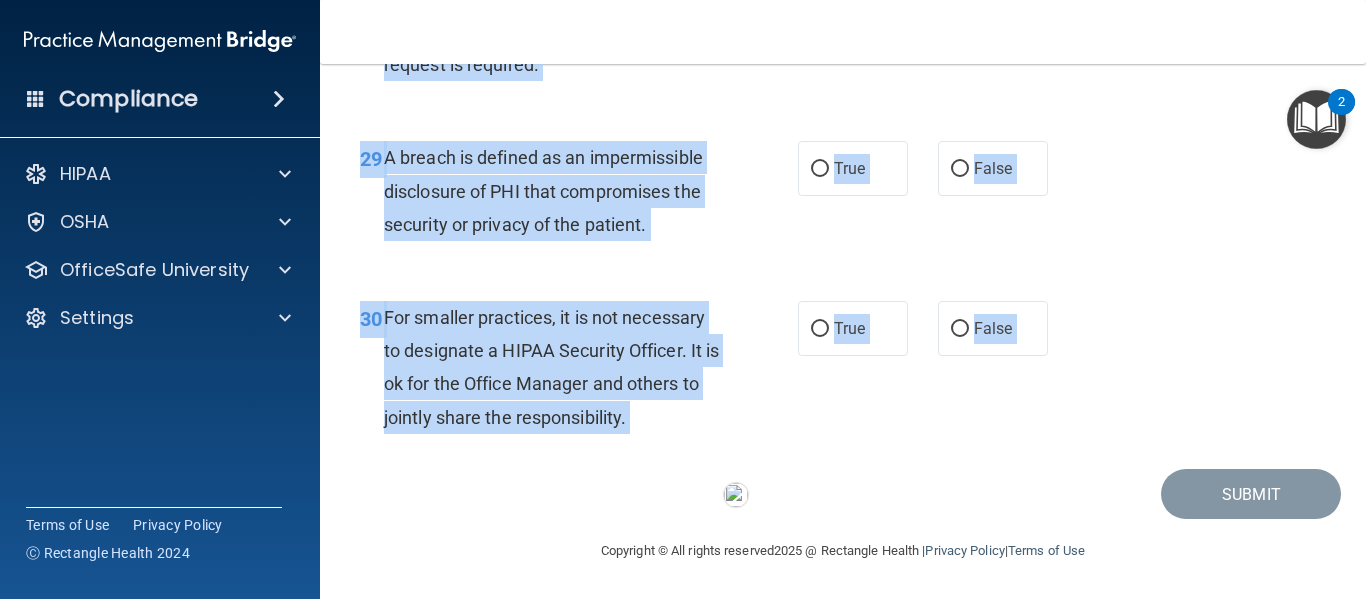 copy on "3       It's ok to post  practice’s Notice of Privacy anywhere so long as it is also somewhere in the lobby.                 True           False                       04       While at her daughter's open house at school, the receptionist mentions that he/she saw a friend having a procedure at your office.  Since they are friends, this is not considered a HIPAA violation.                 True           False                       05       Under HIPAA, a patient has the right to request an amendment to his/her medical record, and the practice has the duty to comply.                 True           False                       06       Under the HIPAA Omnibus Rule, patients can ask for and receive copies of their medical records electronically.                 True           False                       07       A facility's Notice of Privacy Practices must be given to a patient on their first visit.                 True           False                       08       HIPAA is a federal law which is enforced by..." 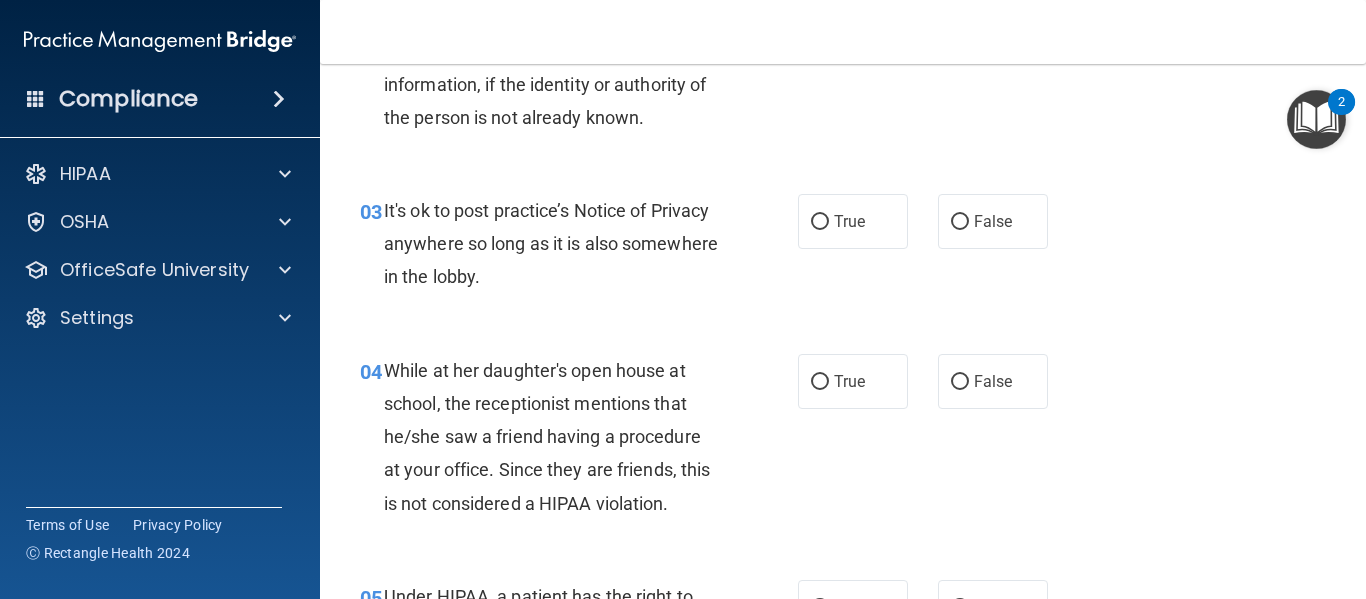 scroll, scrollTop: 496, scrollLeft: 0, axis: vertical 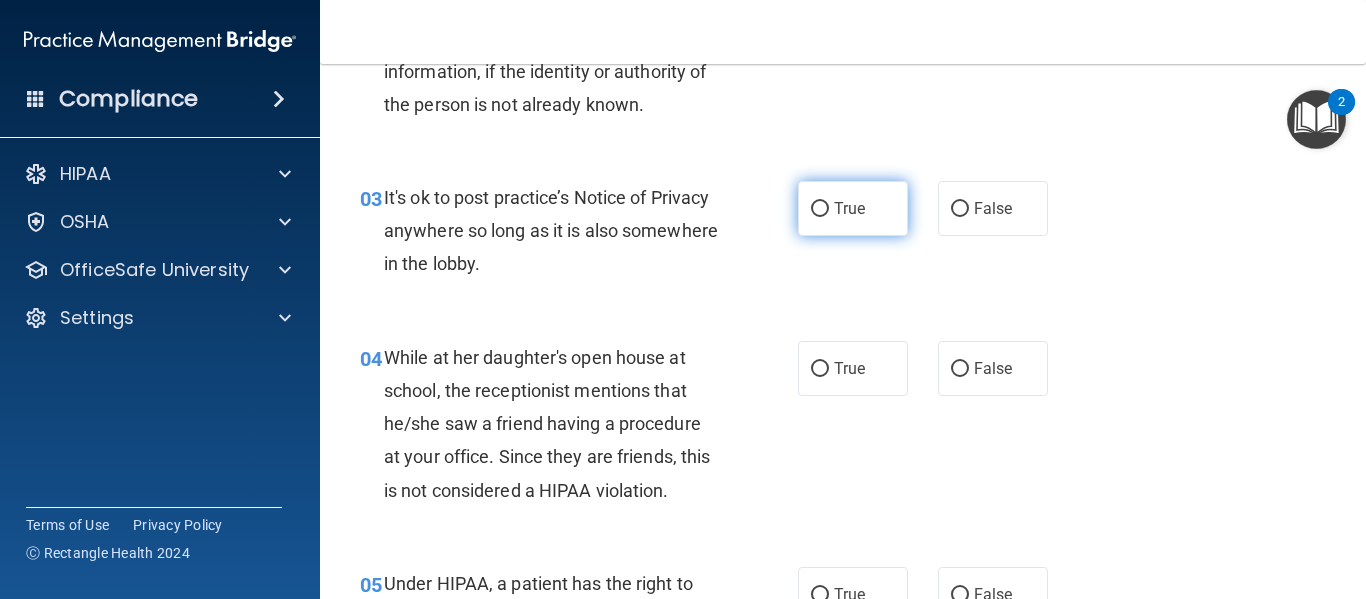click on "True" at bounding box center (849, 208) 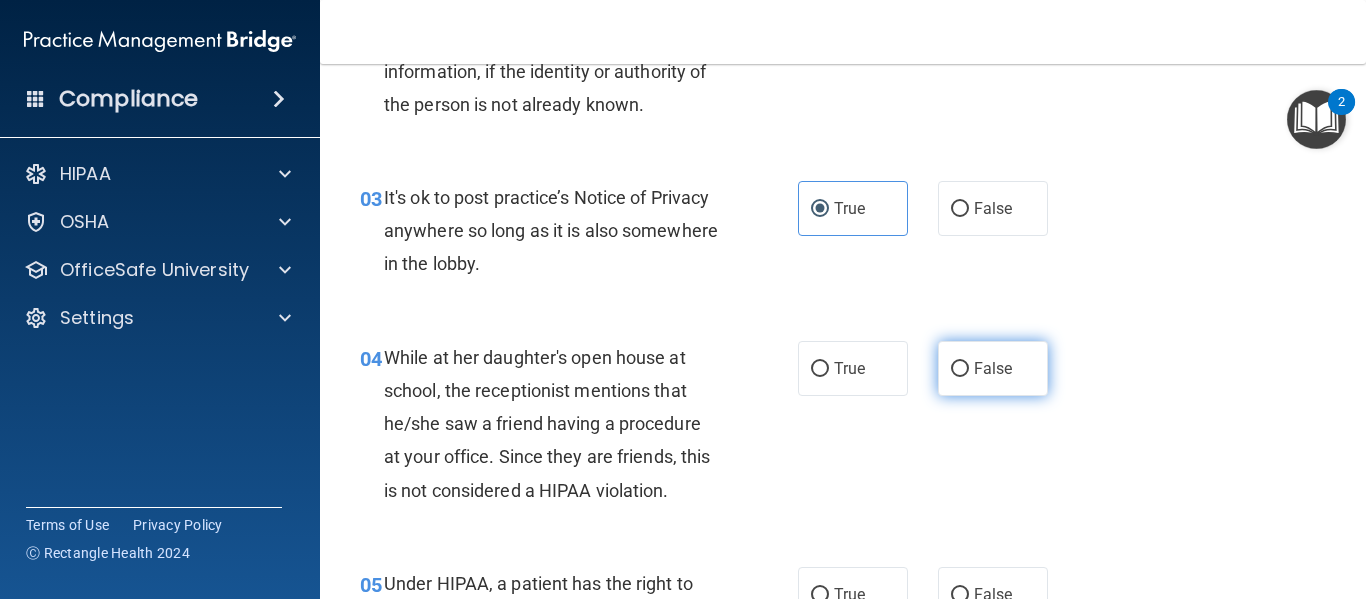 click on "False" at bounding box center [993, 368] 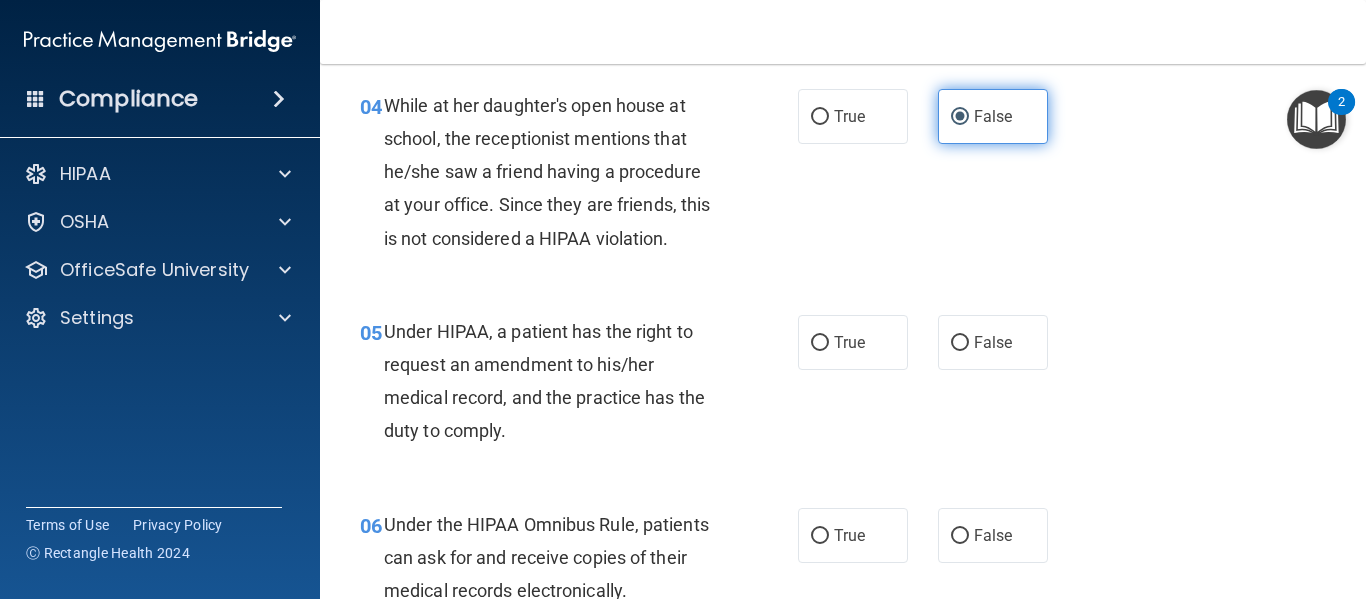scroll, scrollTop: 740, scrollLeft: 0, axis: vertical 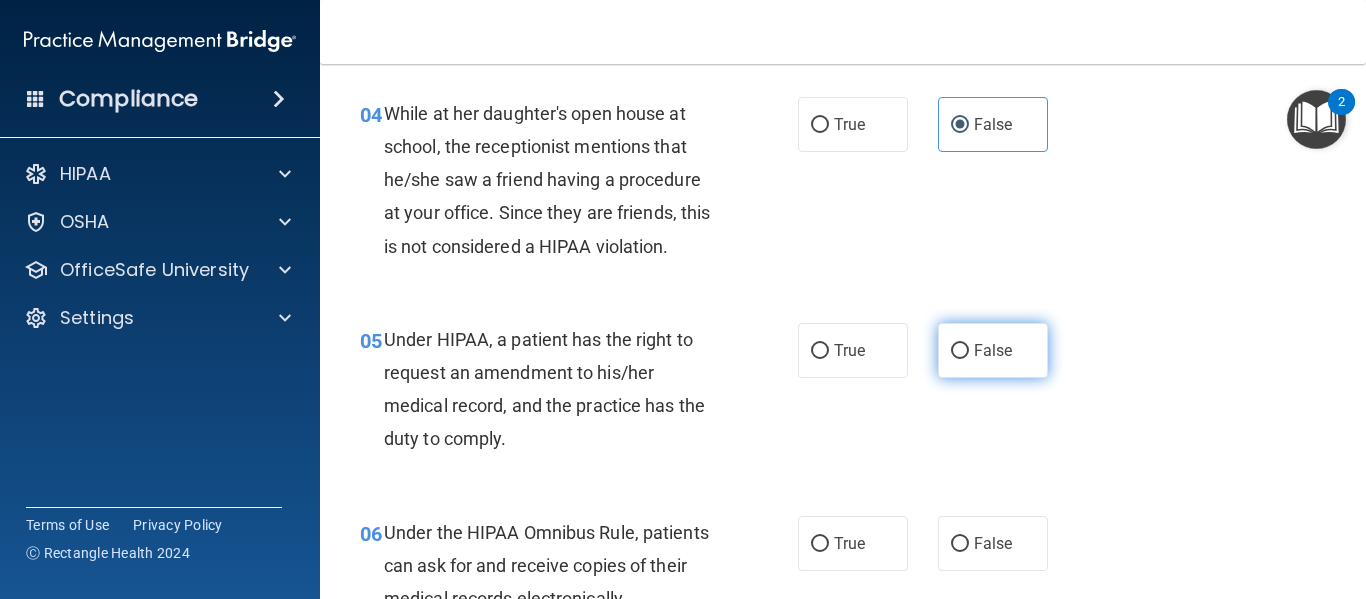 click on "False" at bounding box center [993, 350] 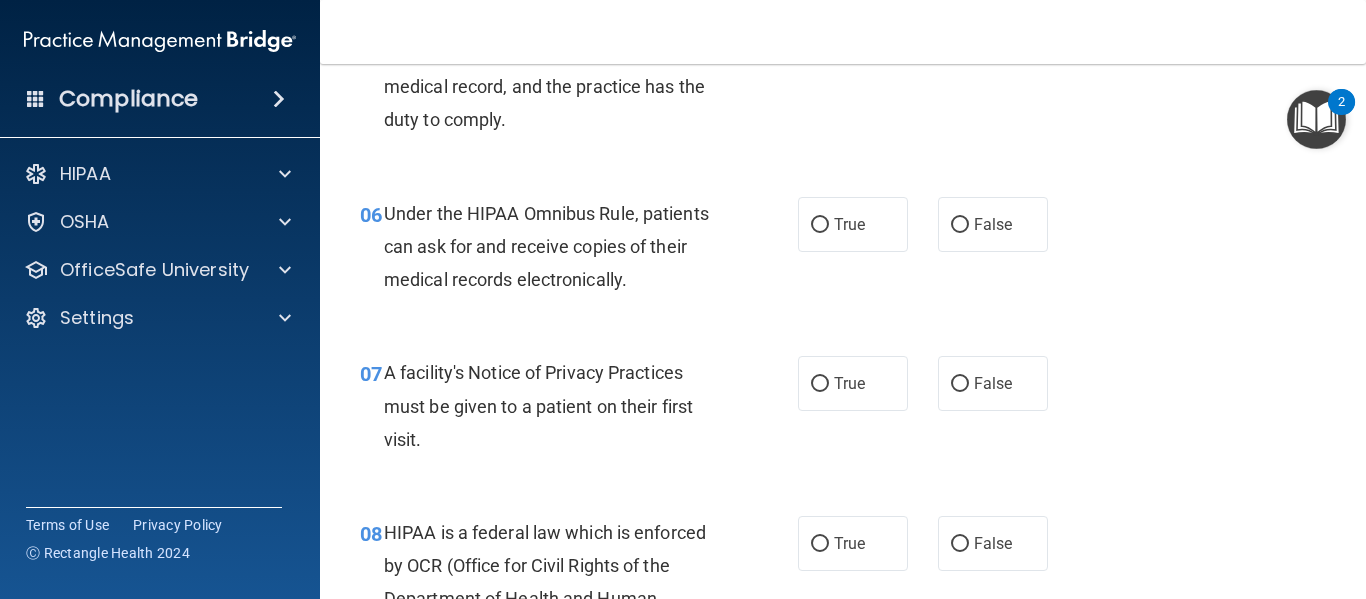 scroll, scrollTop: 1077, scrollLeft: 0, axis: vertical 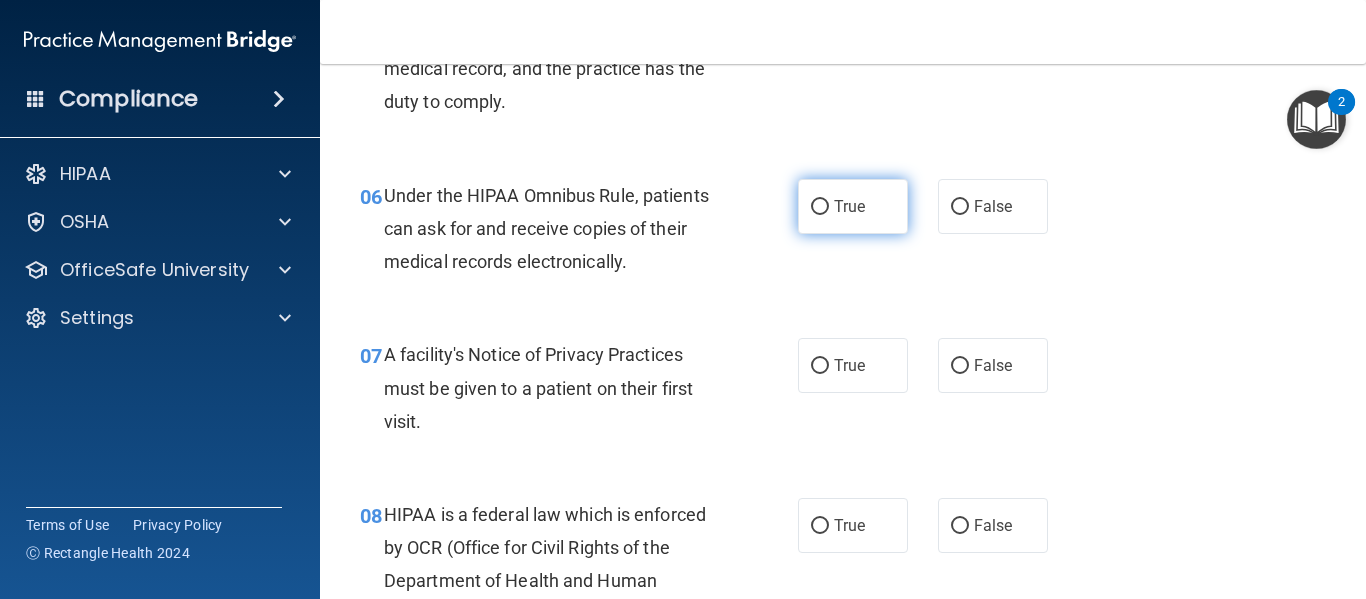 click on "True" at bounding box center [849, 206] 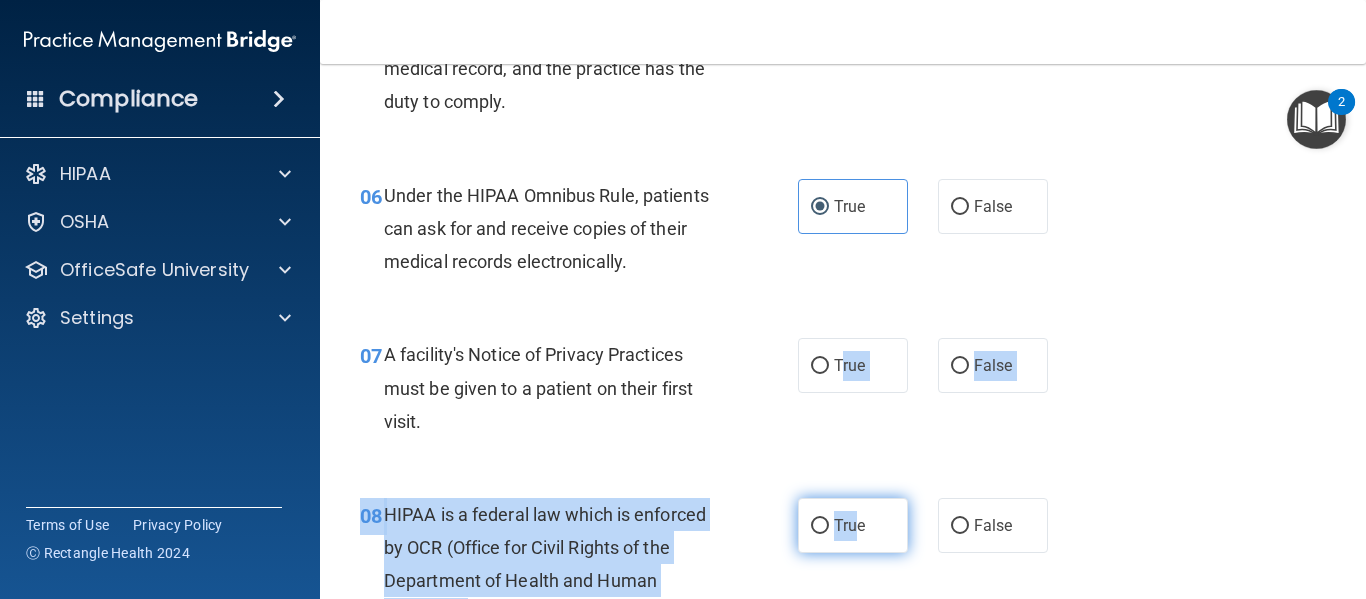drag, startPoint x: 834, startPoint y: 355, endPoint x: 849, endPoint y: 514, distance: 159.70598 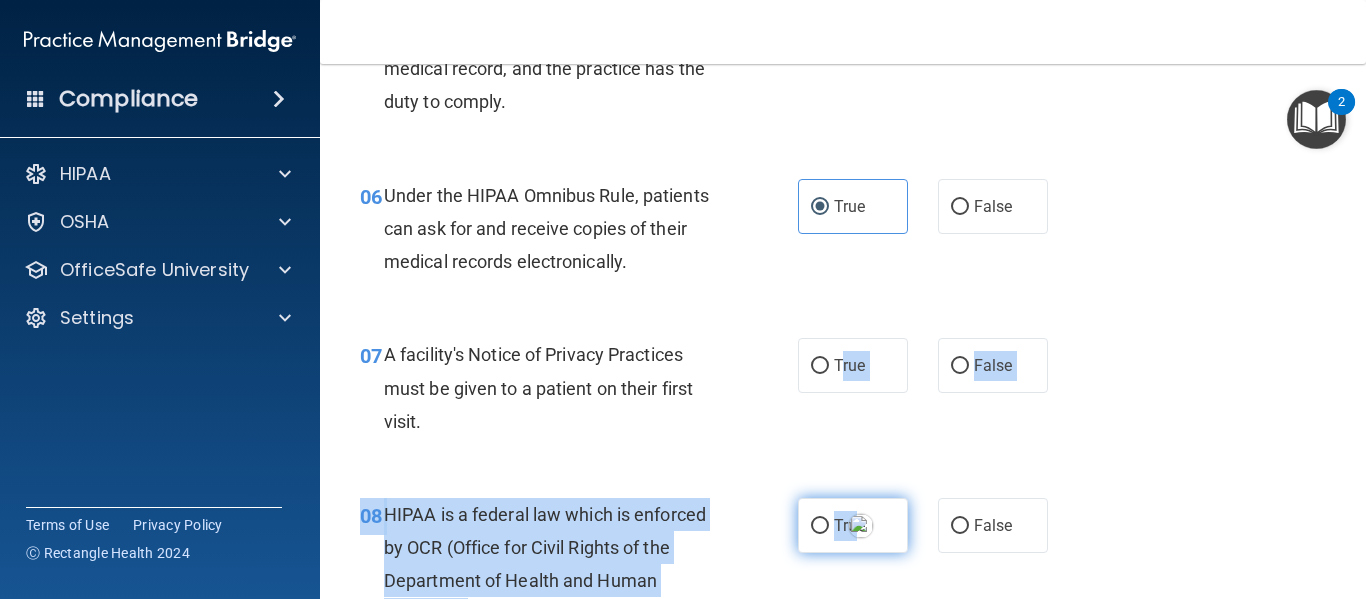 click on "True" at bounding box center (853, 525) 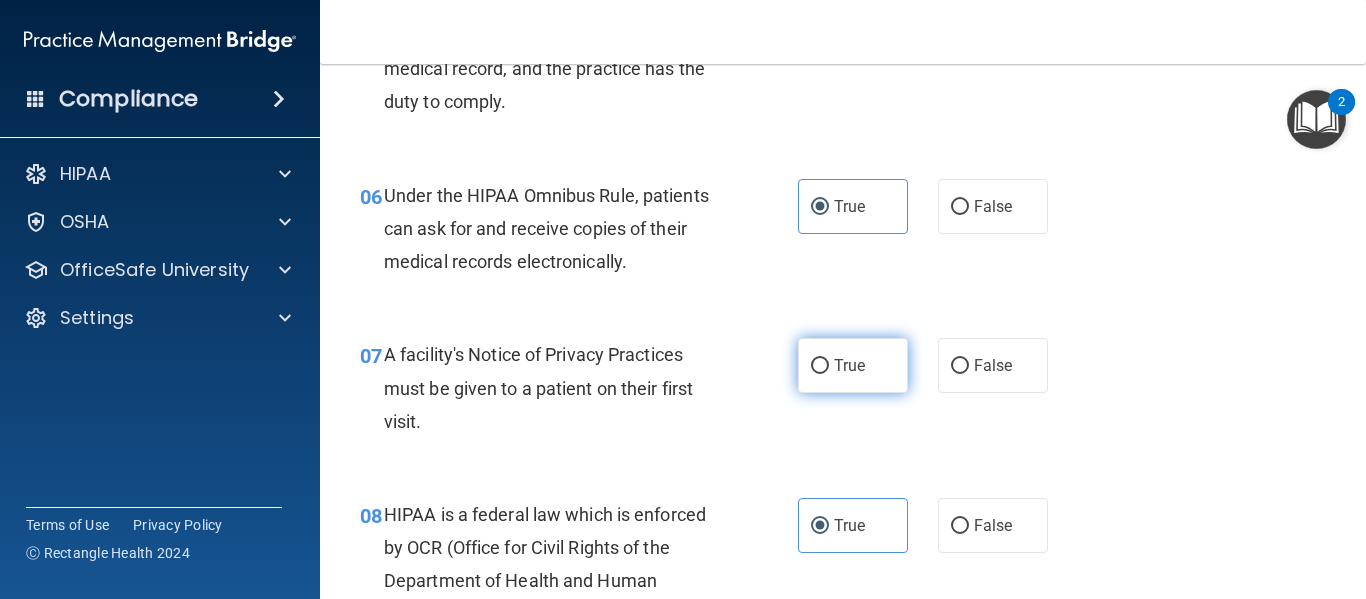 click on "True" at bounding box center [853, 365] 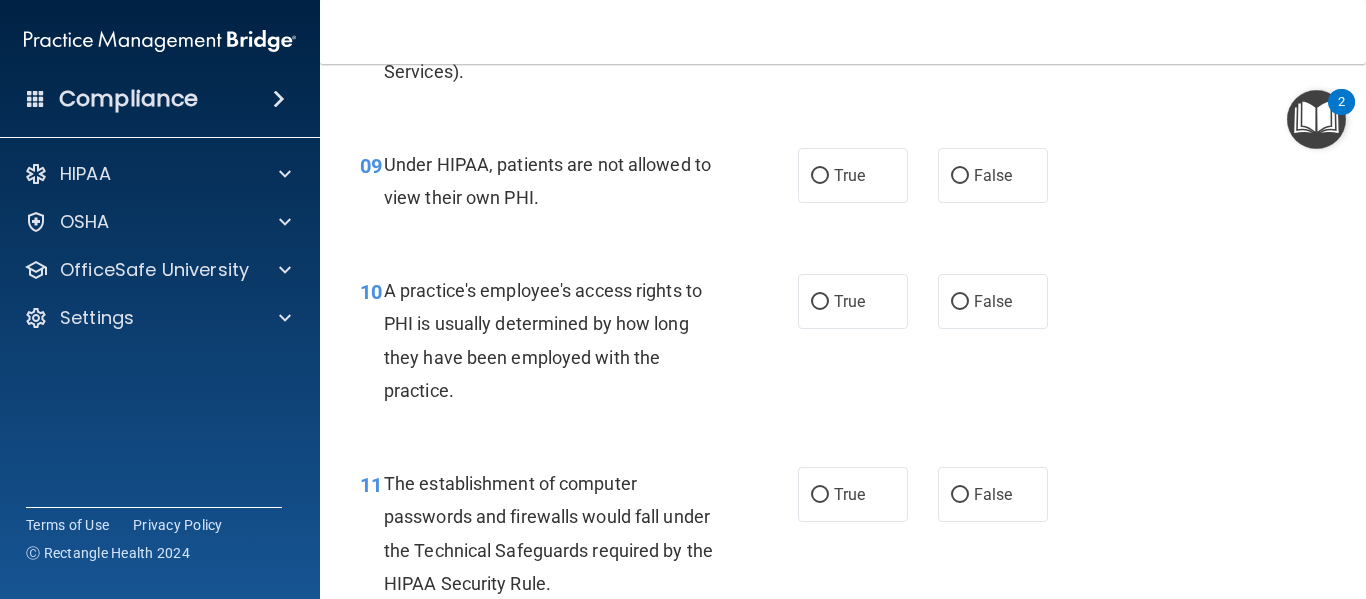 scroll, scrollTop: 1623, scrollLeft: 0, axis: vertical 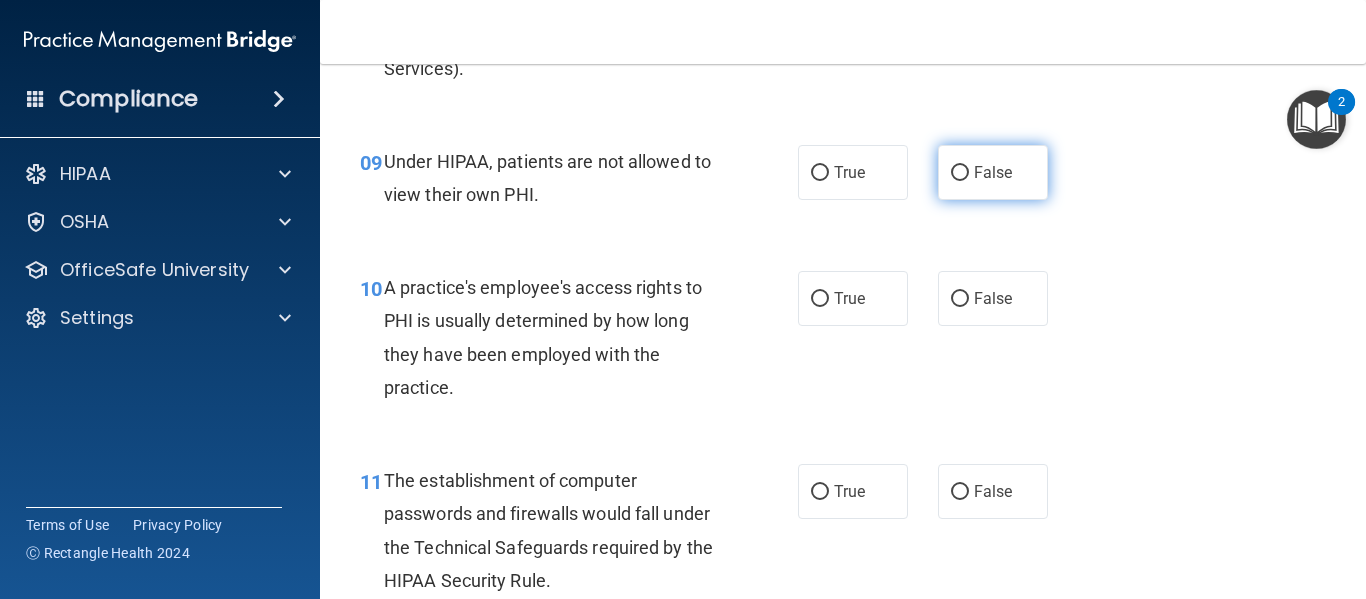 click on "False" at bounding box center (960, 173) 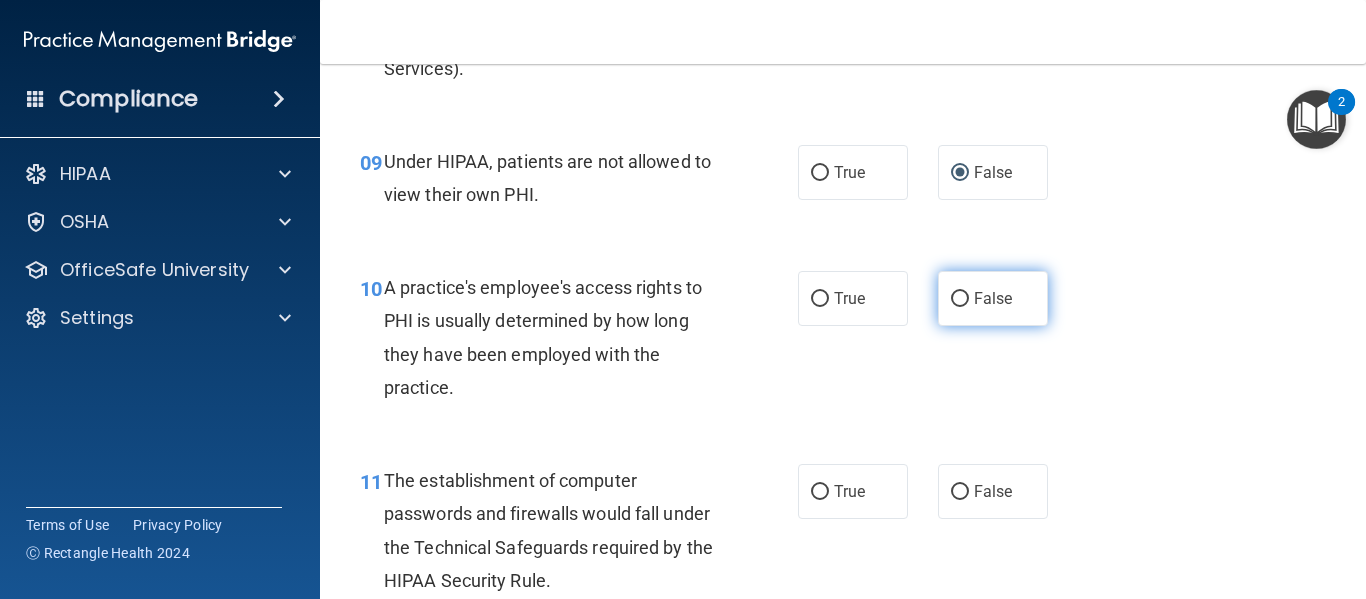 click on "False" at bounding box center [993, 298] 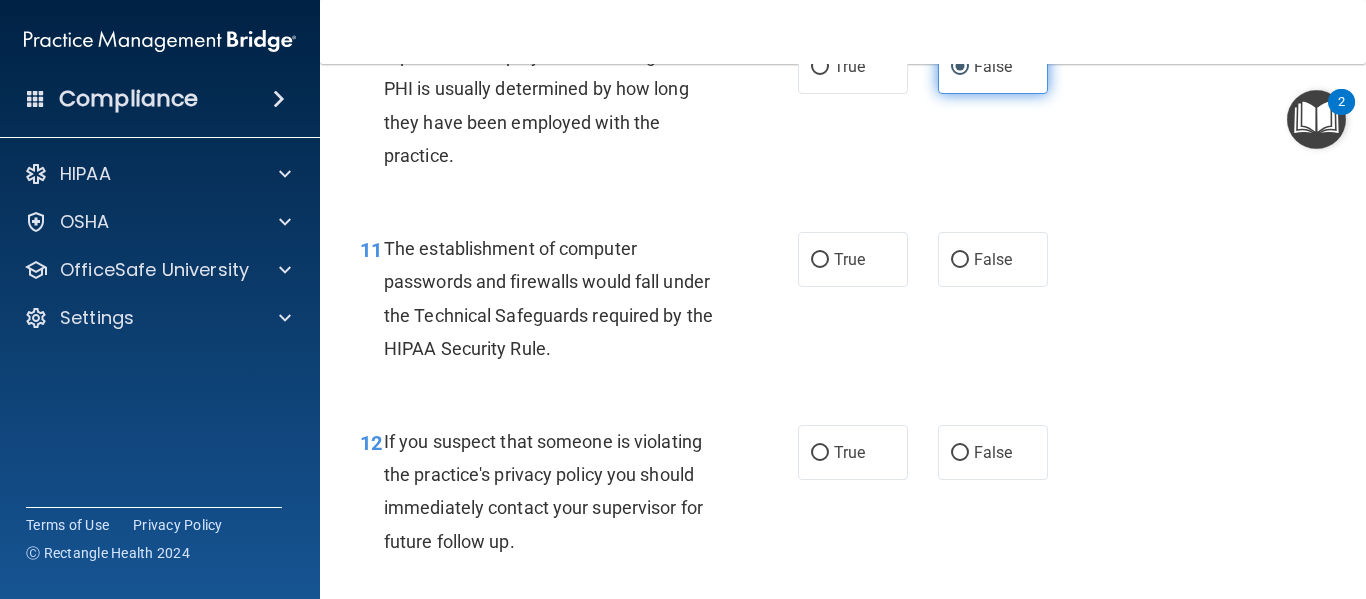scroll, scrollTop: 1865, scrollLeft: 0, axis: vertical 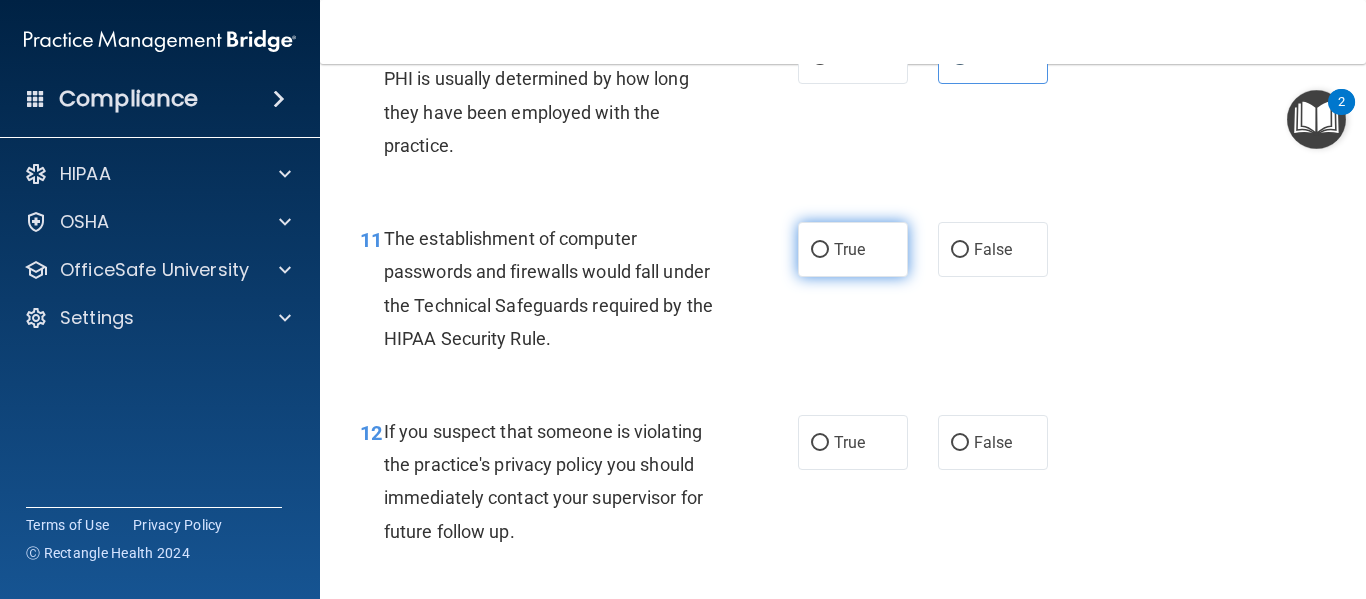 click on "True" at bounding box center (853, 249) 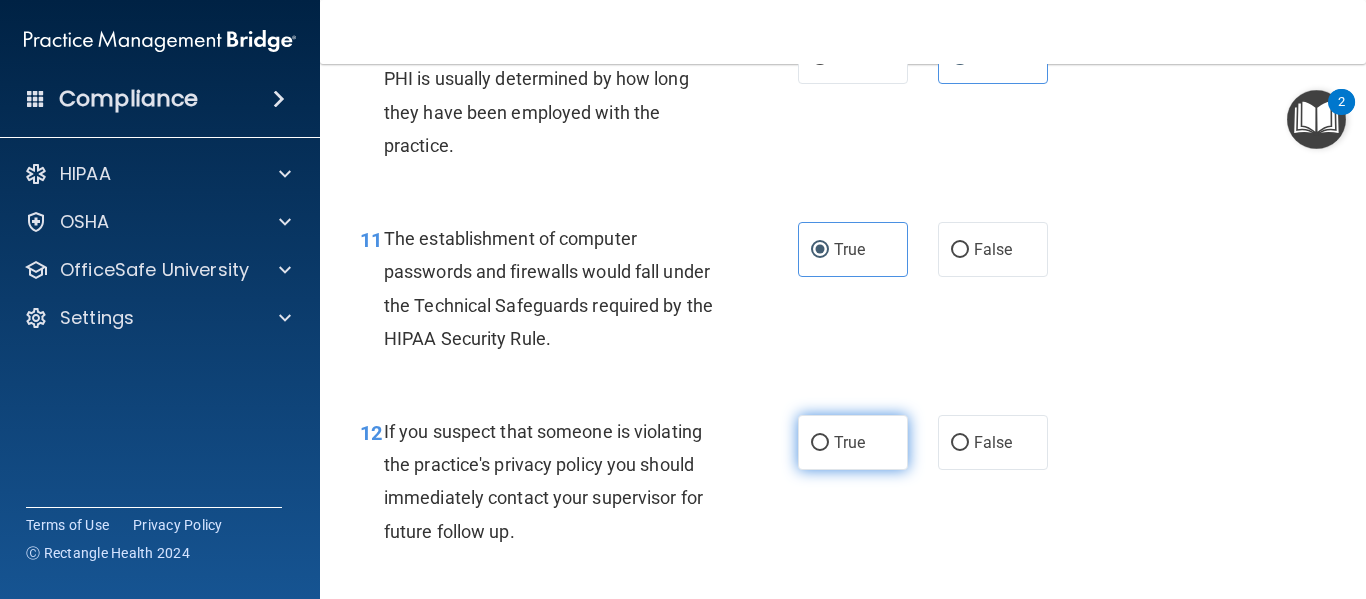 click on "True" at bounding box center [853, 442] 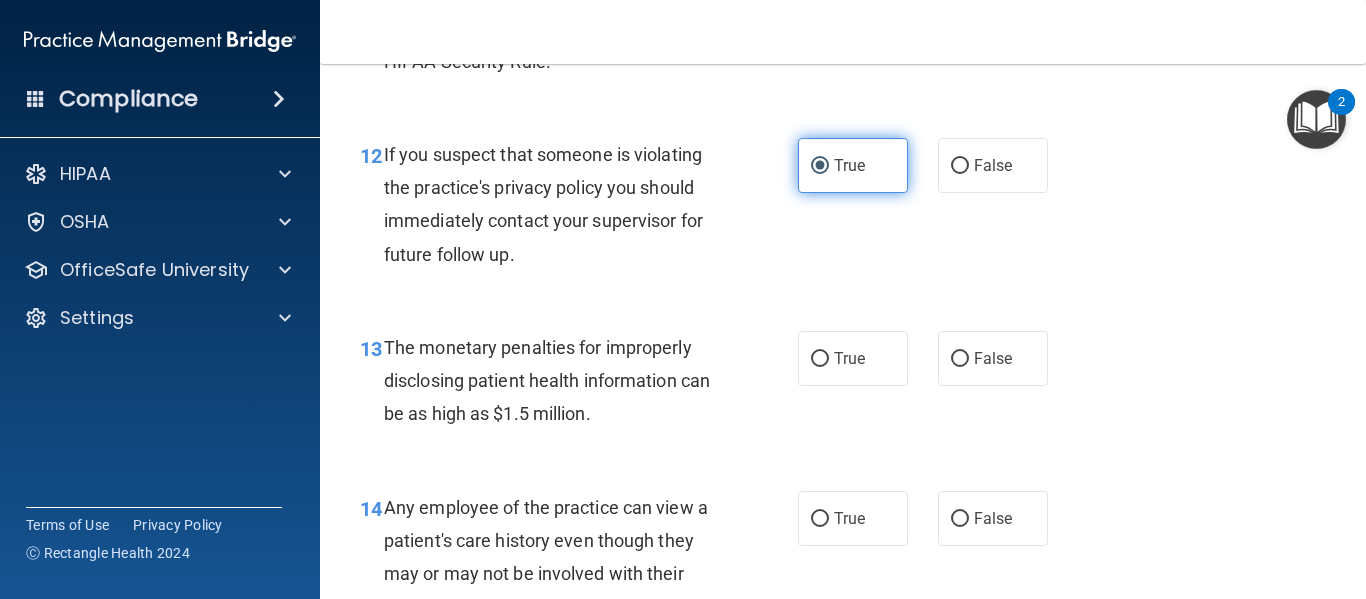 scroll, scrollTop: 2137, scrollLeft: 0, axis: vertical 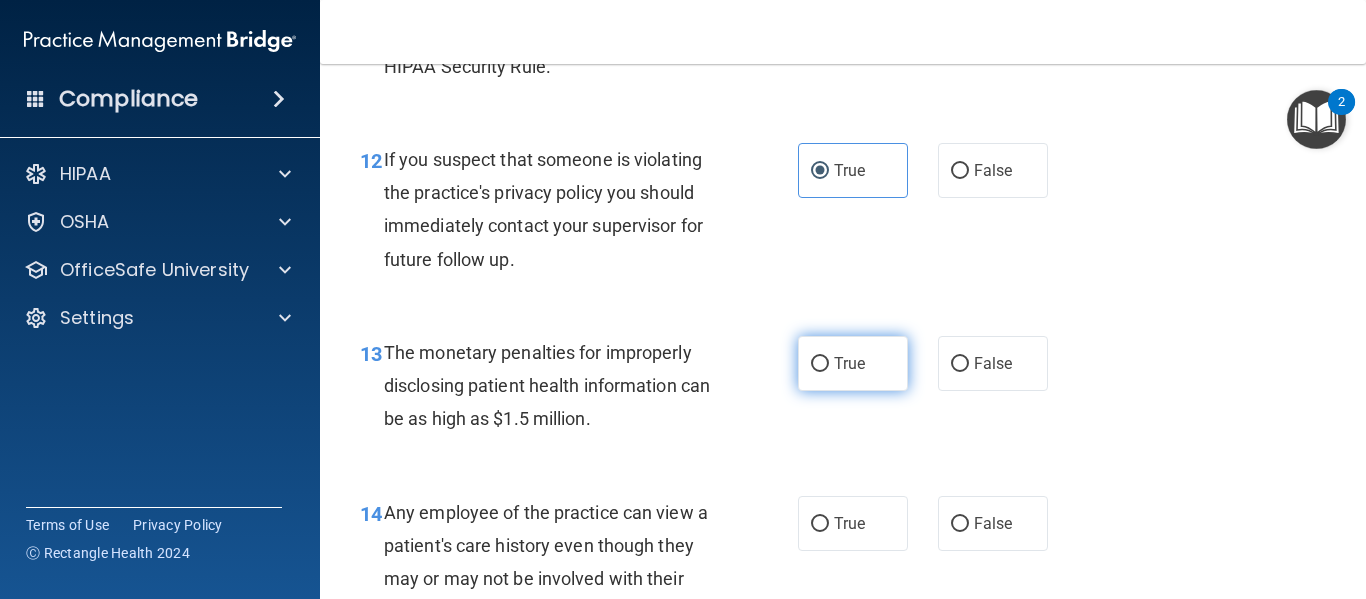 click on "True" at bounding box center [853, 363] 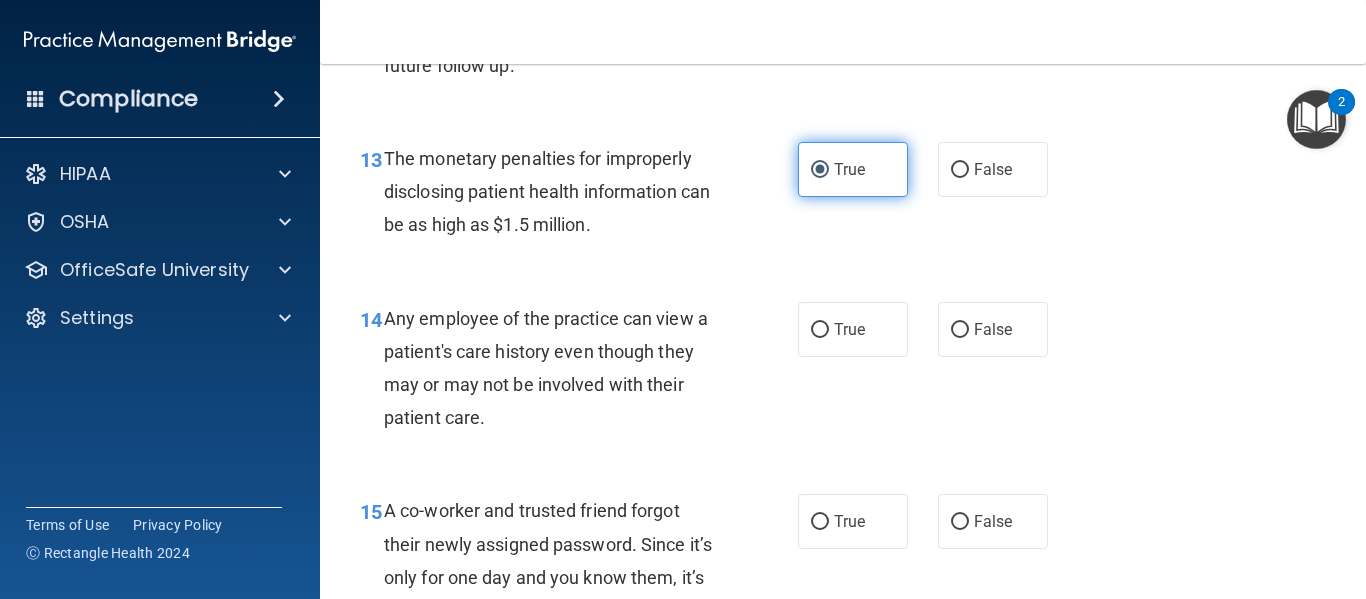 scroll, scrollTop: 2345, scrollLeft: 0, axis: vertical 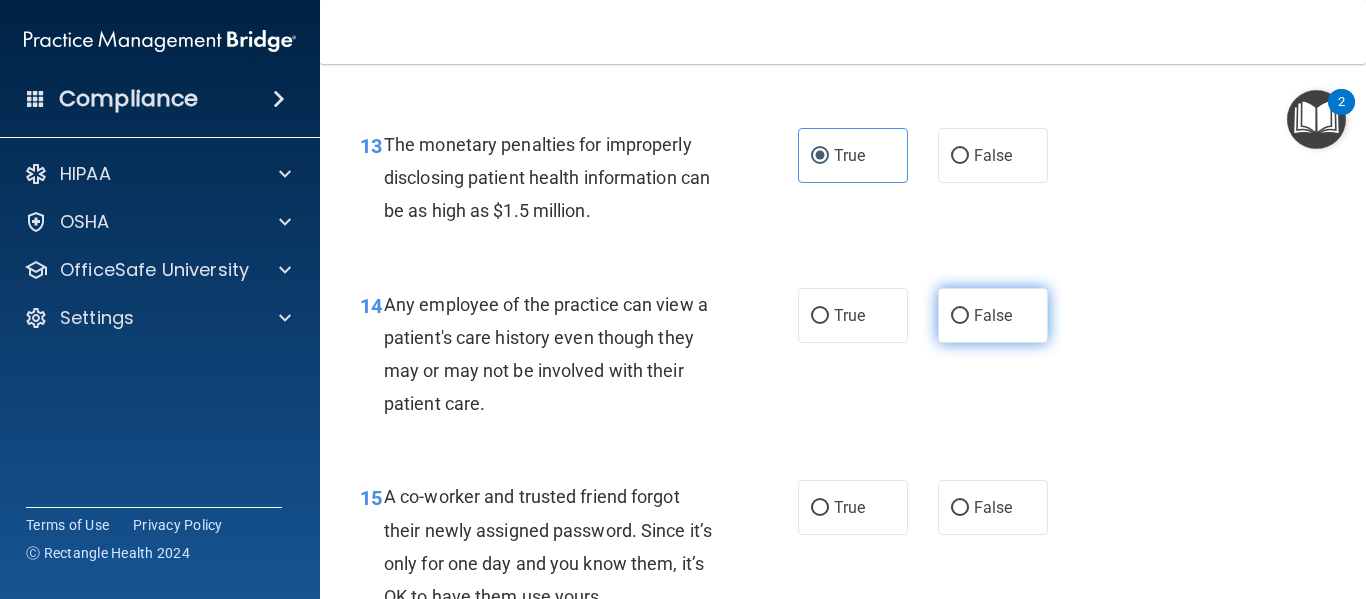 click on "False" at bounding box center (993, 315) 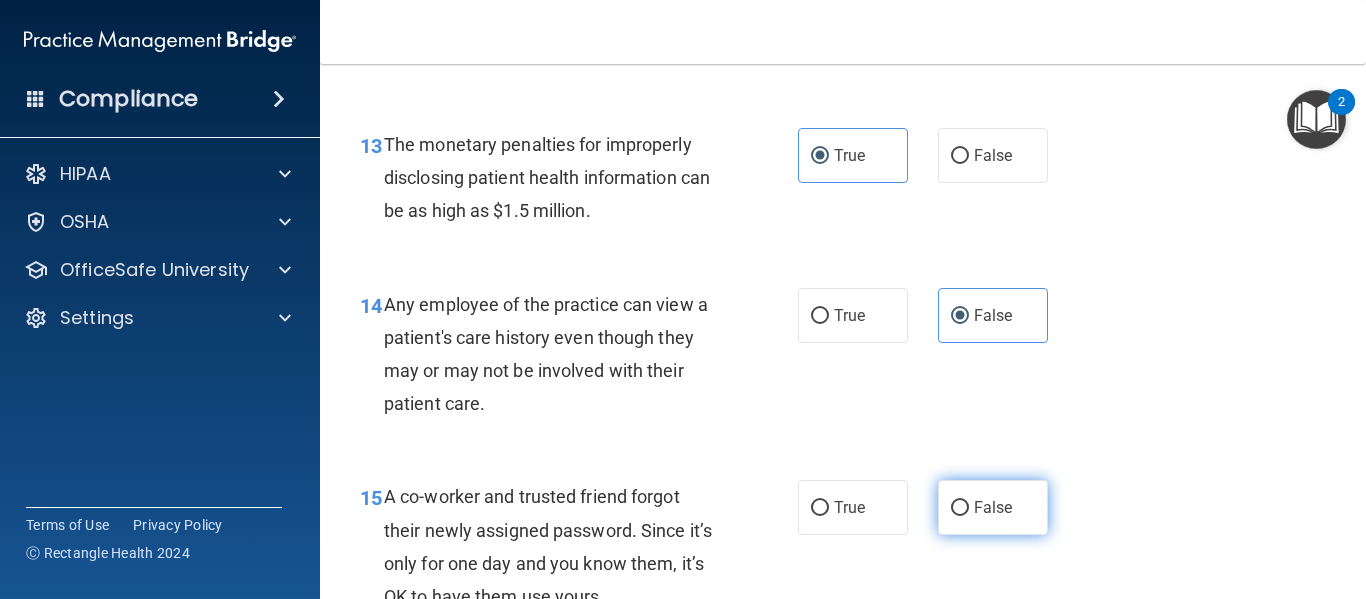 click on "False" at bounding box center (993, 507) 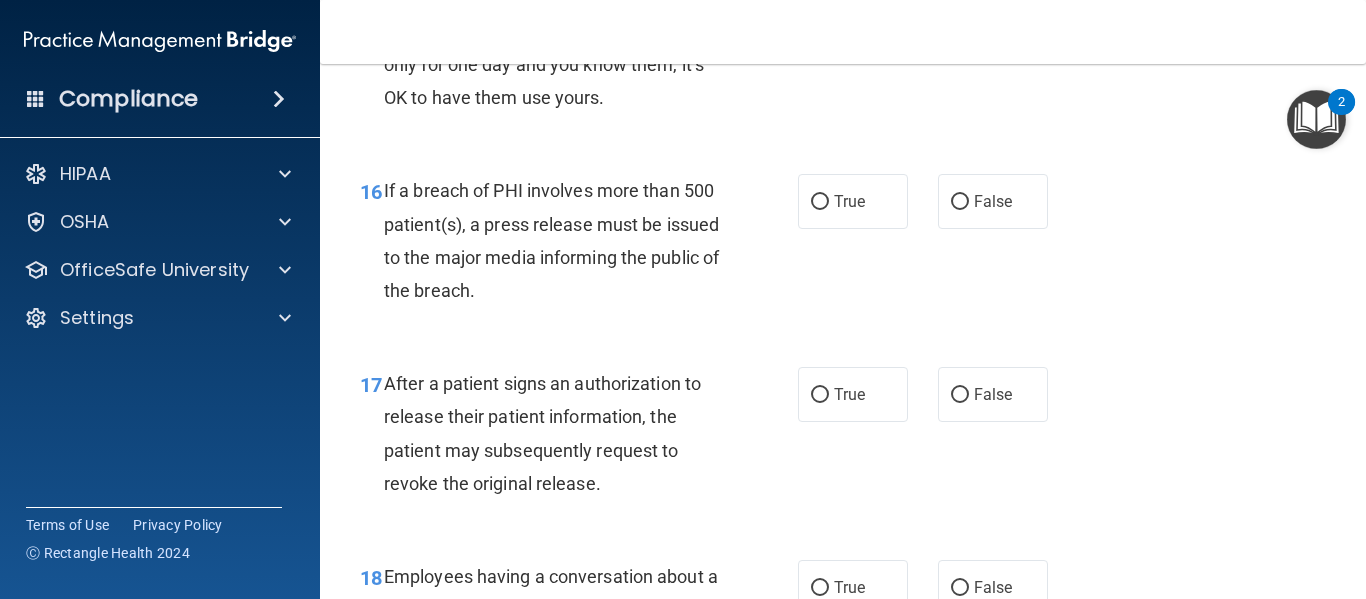 scroll, scrollTop: 2845, scrollLeft: 0, axis: vertical 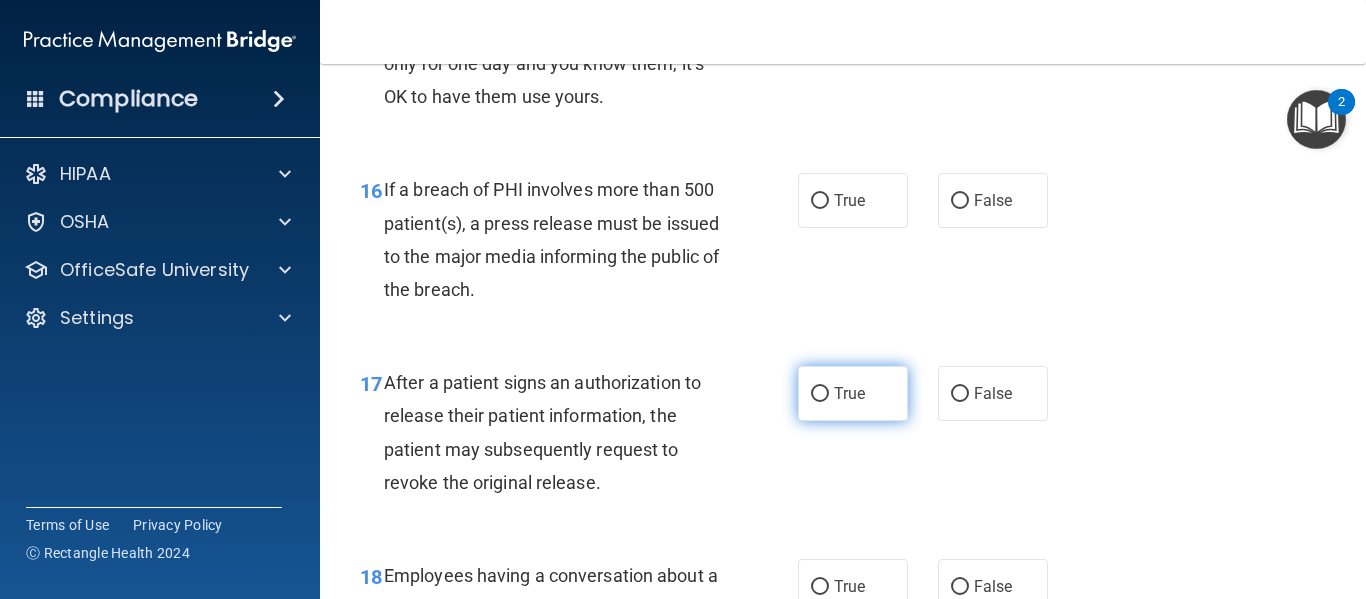 click on "True" at bounding box center (849, 393) 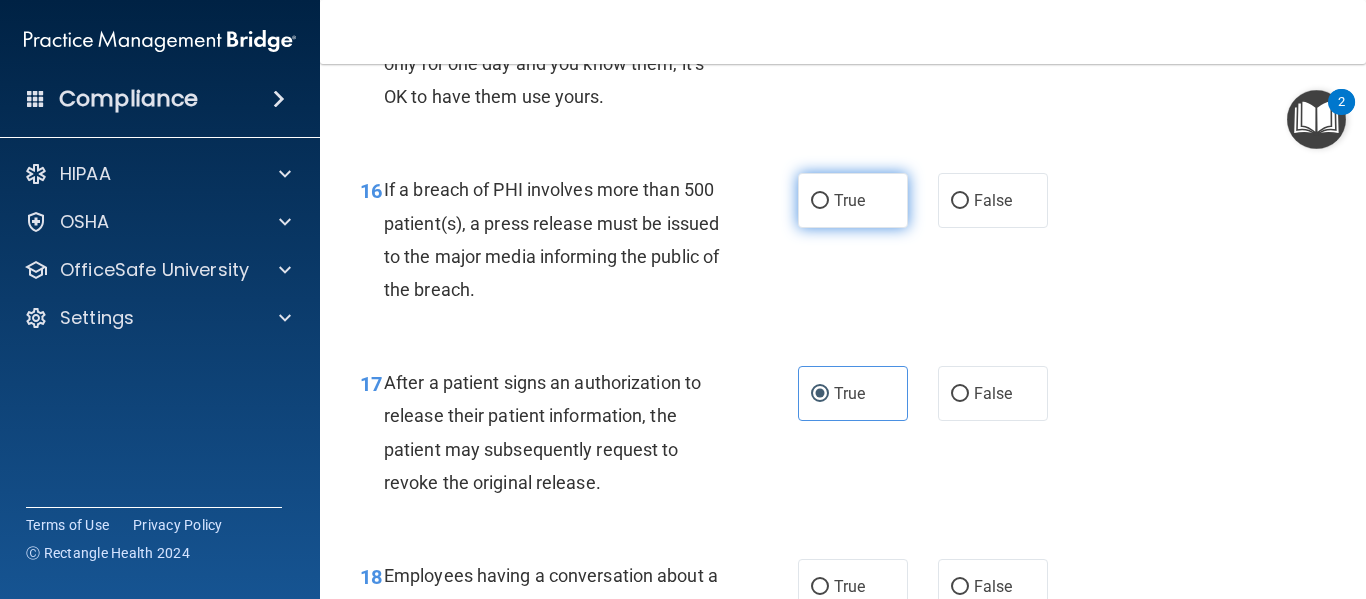 click on "True" at bounding box center (853, 200) 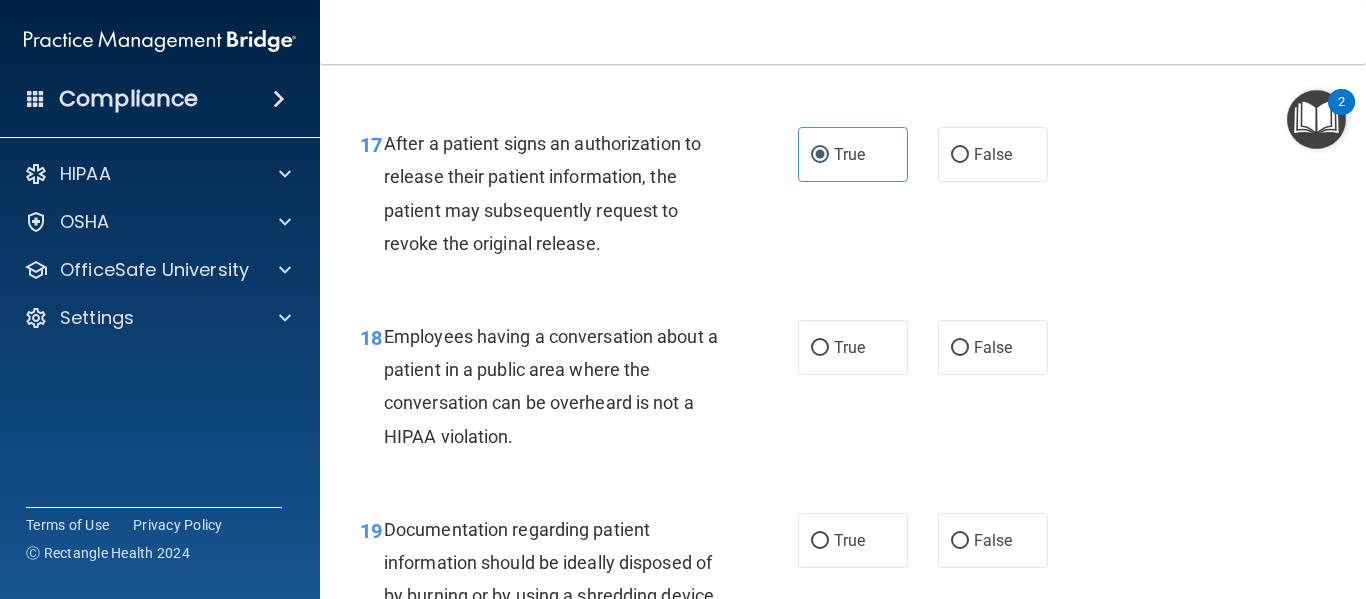 scroll, scrollTop: 3117, scrollLeft: 0, axis: vertical 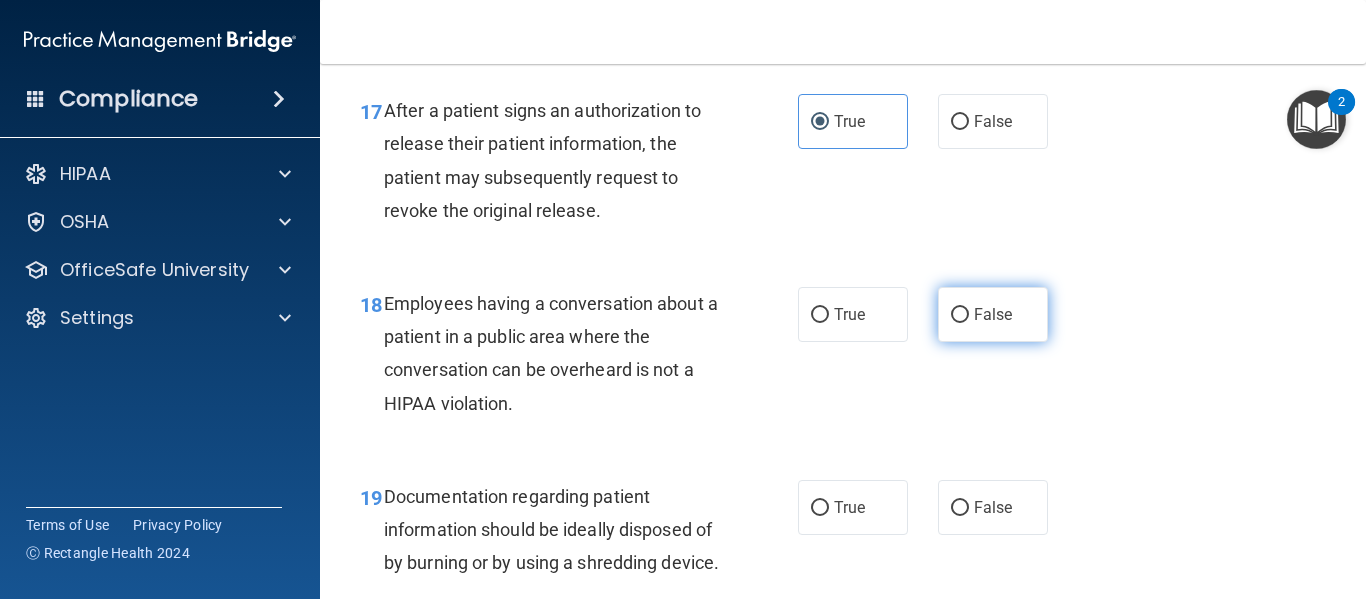 click on "False" at bounding box center [993, 314] 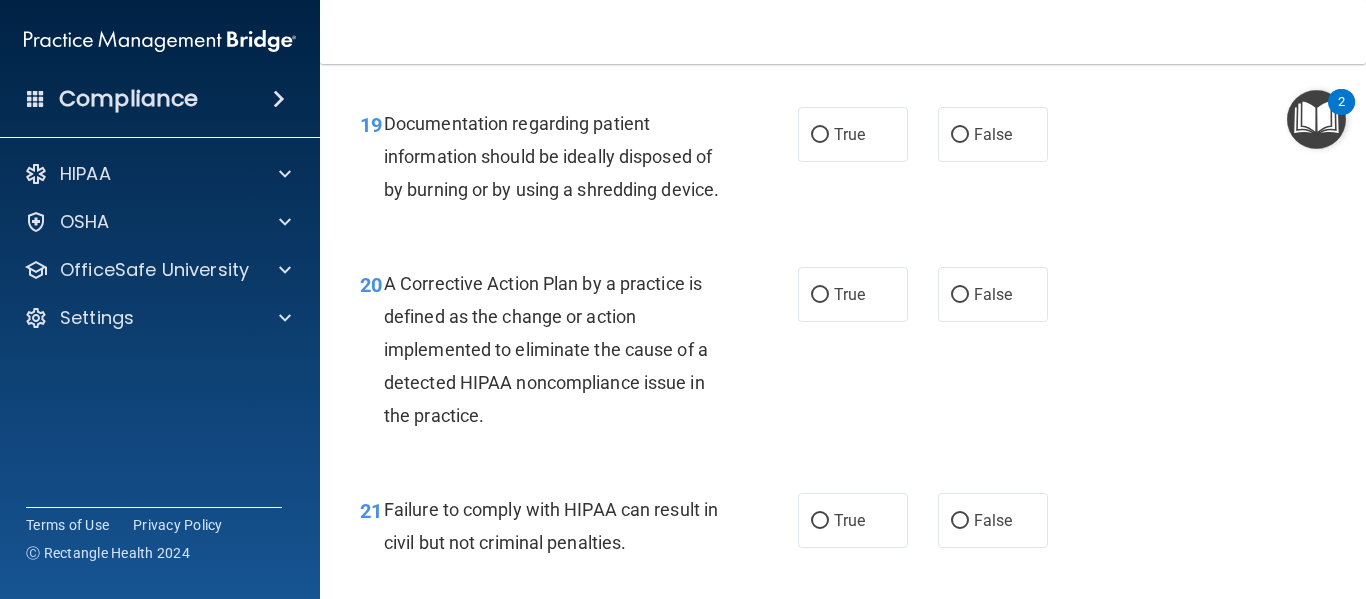 scroll, scrollTop: 3499, scrollLeft: 0, axis: vertical 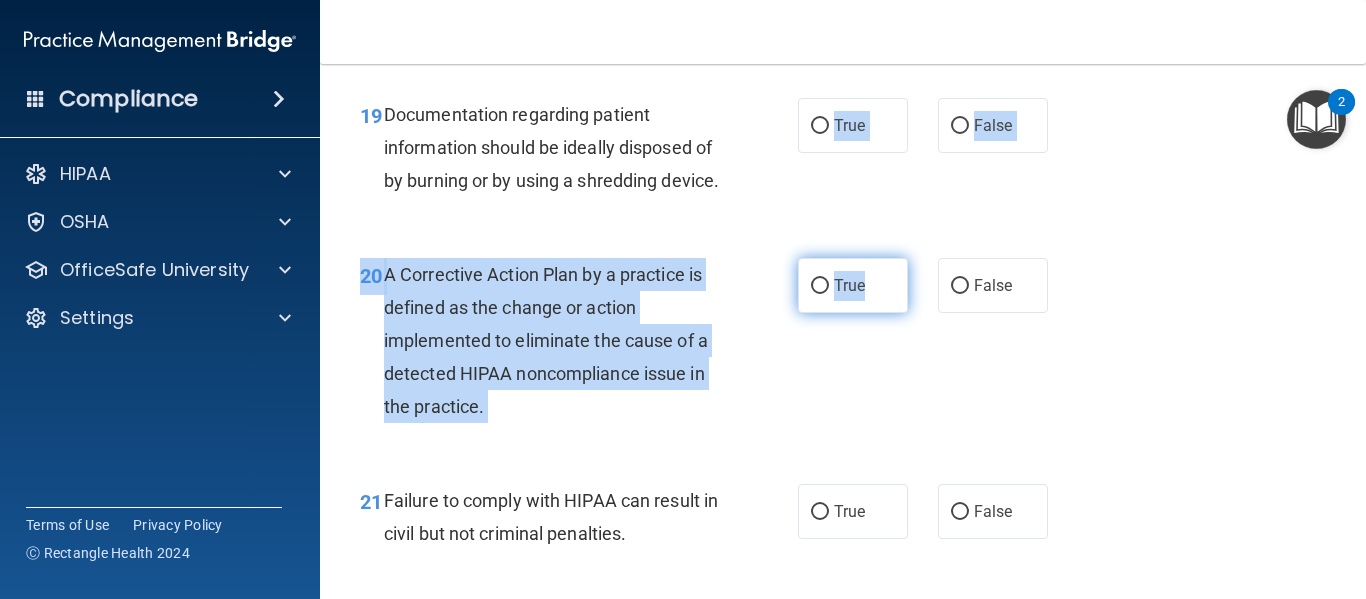 drag, startPoint x: 828, startPoint y: 108, endPoint x: 860, endPoint y: 320, distance: 214.40149 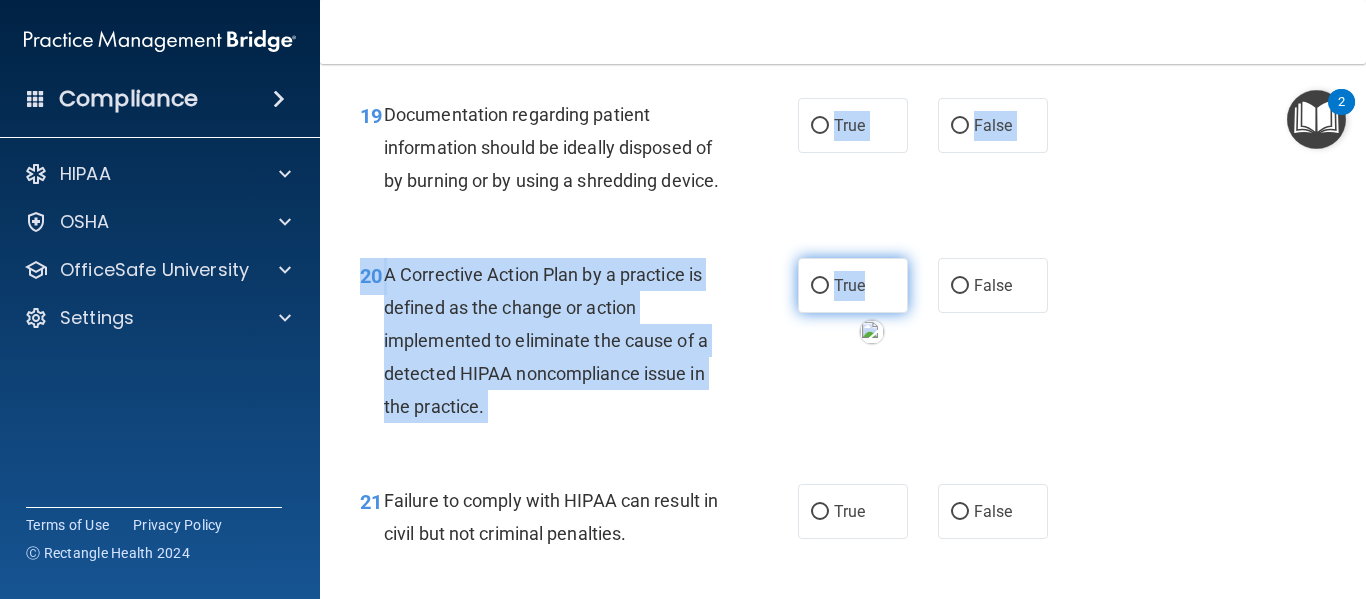 click on "True" at bounding box center (849, 285) 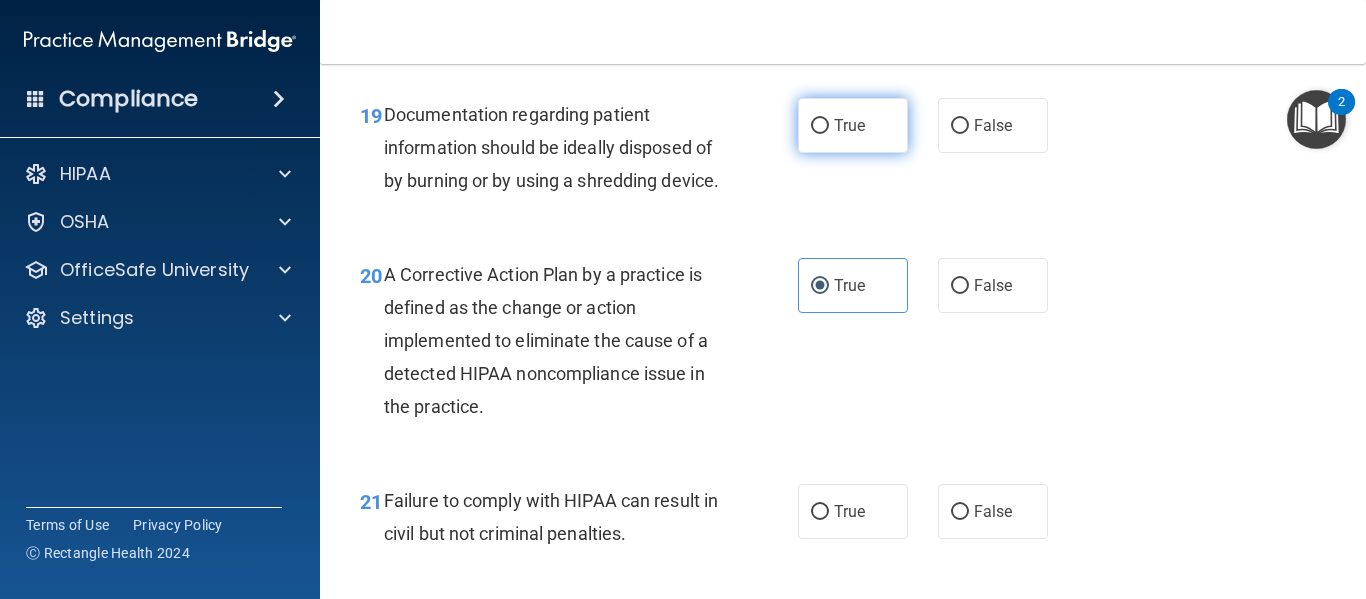 click on "True" at bounding box center (853, 125) 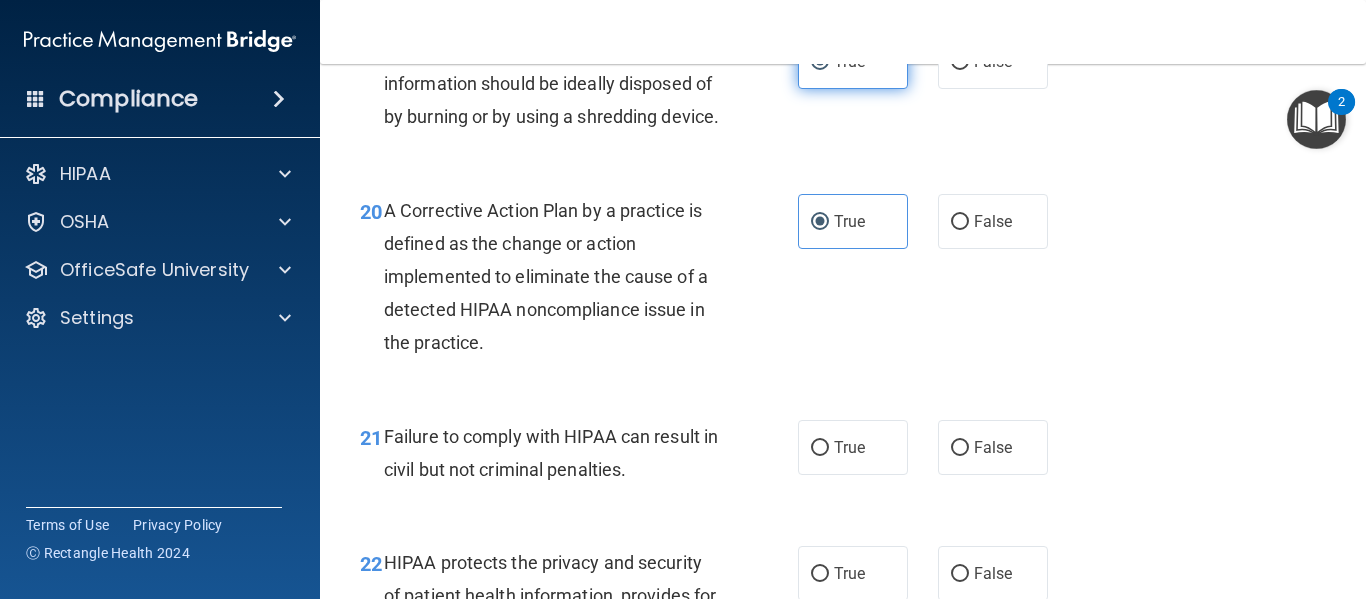 scroll, scrollTop: 3565, scrollLeft: 0, axis: vertical 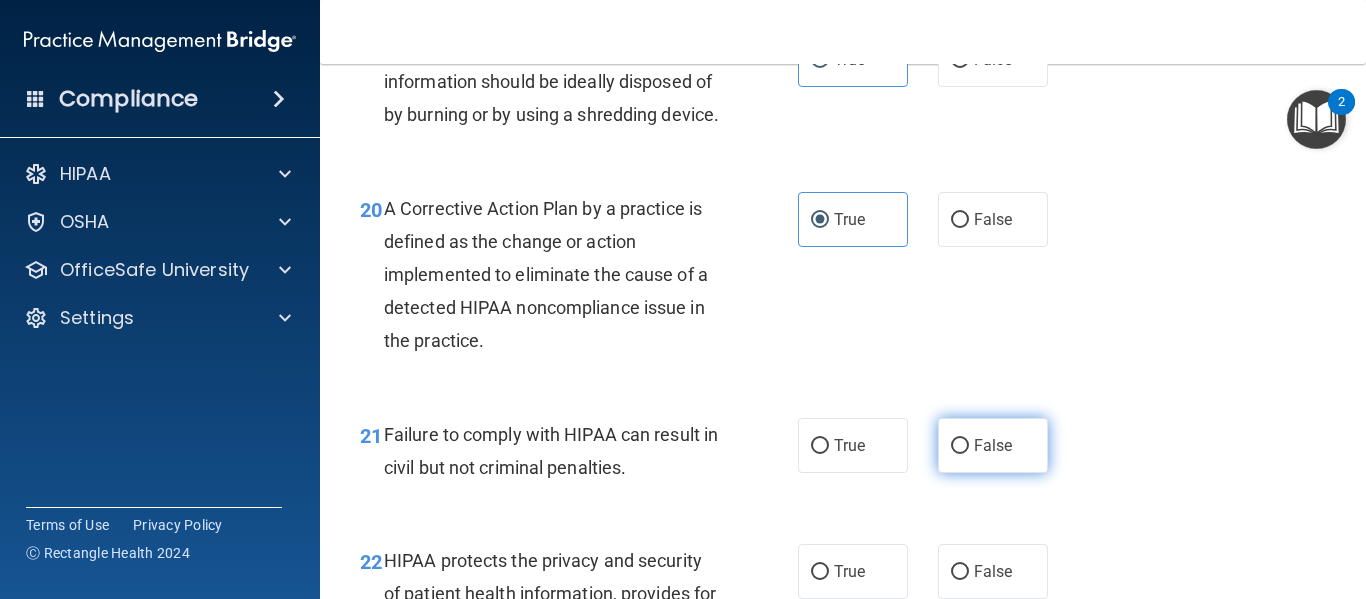 click on "False" at bounding box center (993, 445) 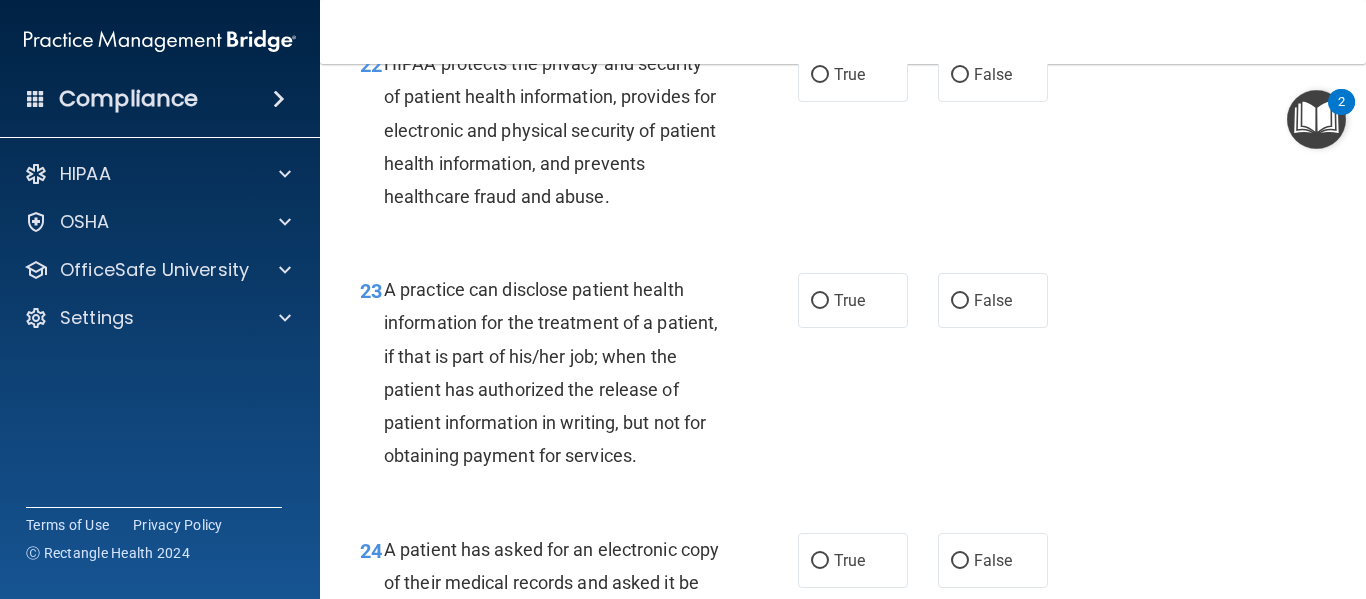 scroll, scrollTop: 4063, scrollLeft: 0, axis: vertical 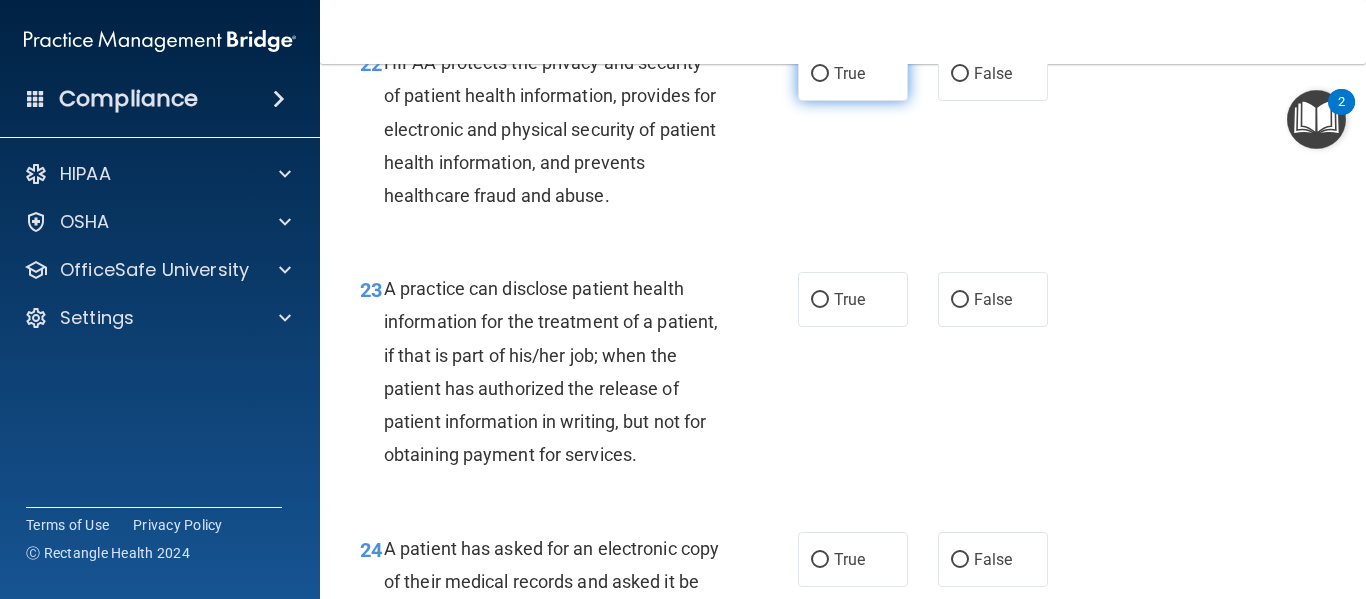 click on "True" at bounding box center [853, 73] 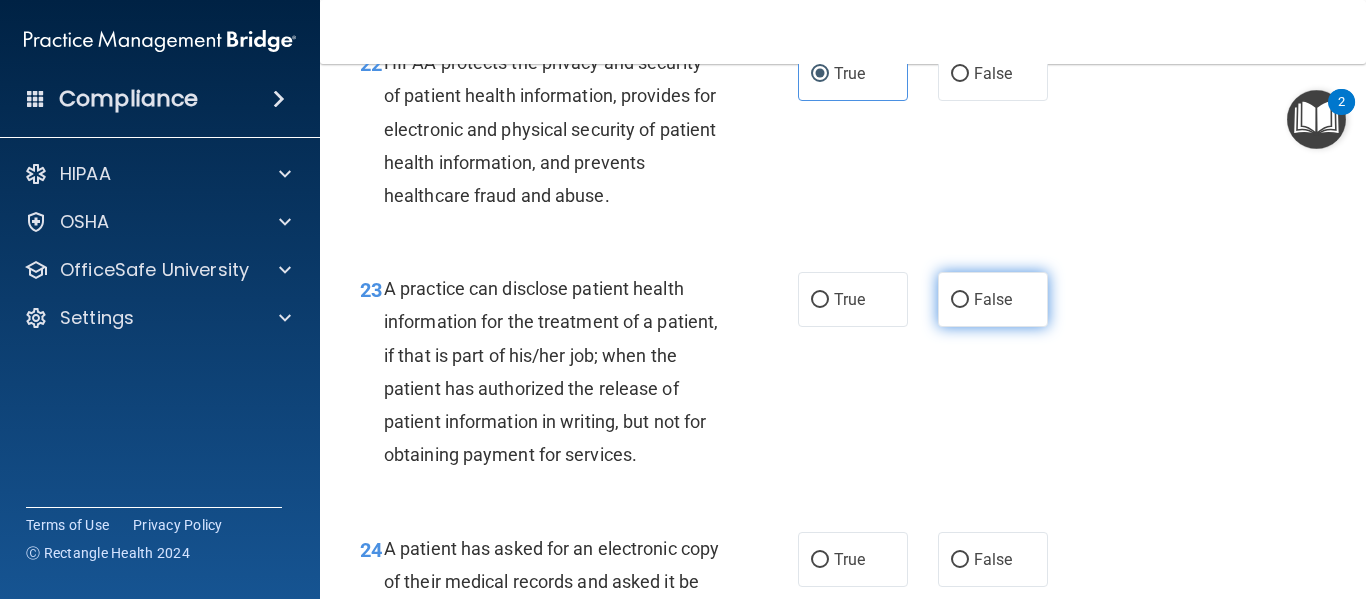 click on "False" at bounding box center (993, 299) 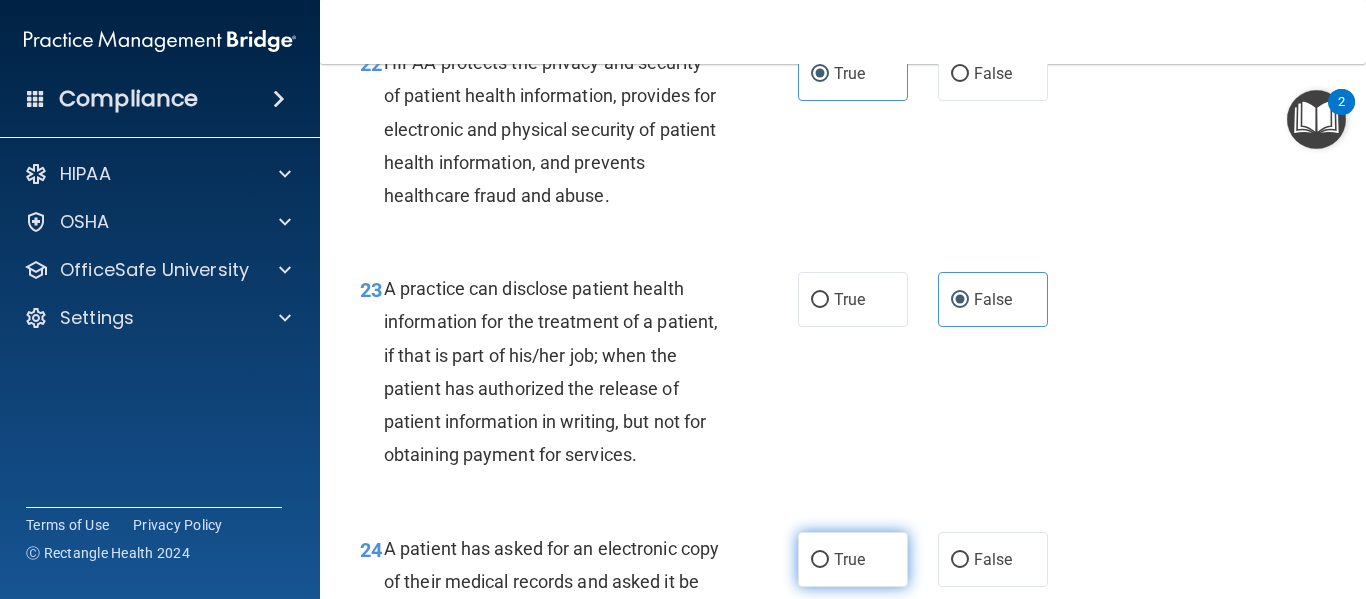 click on "True" at bounding box center [853, 559] 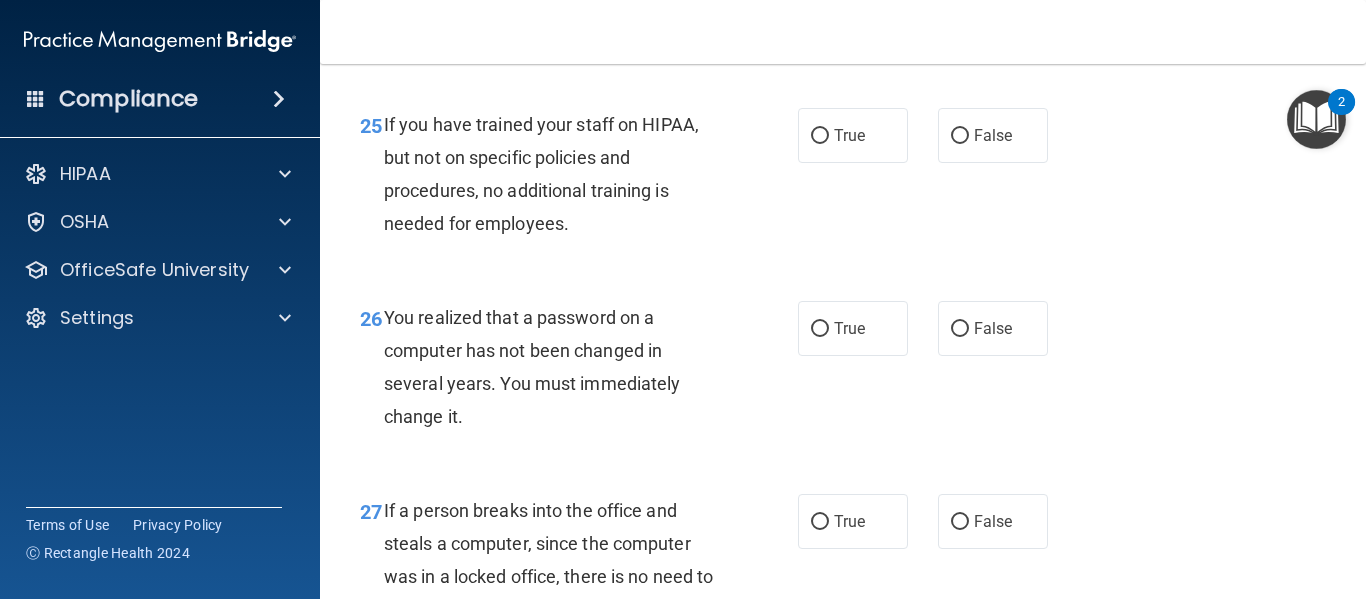scroll, scrollTop: 4749, scrollLeft: 0, axis: vertical 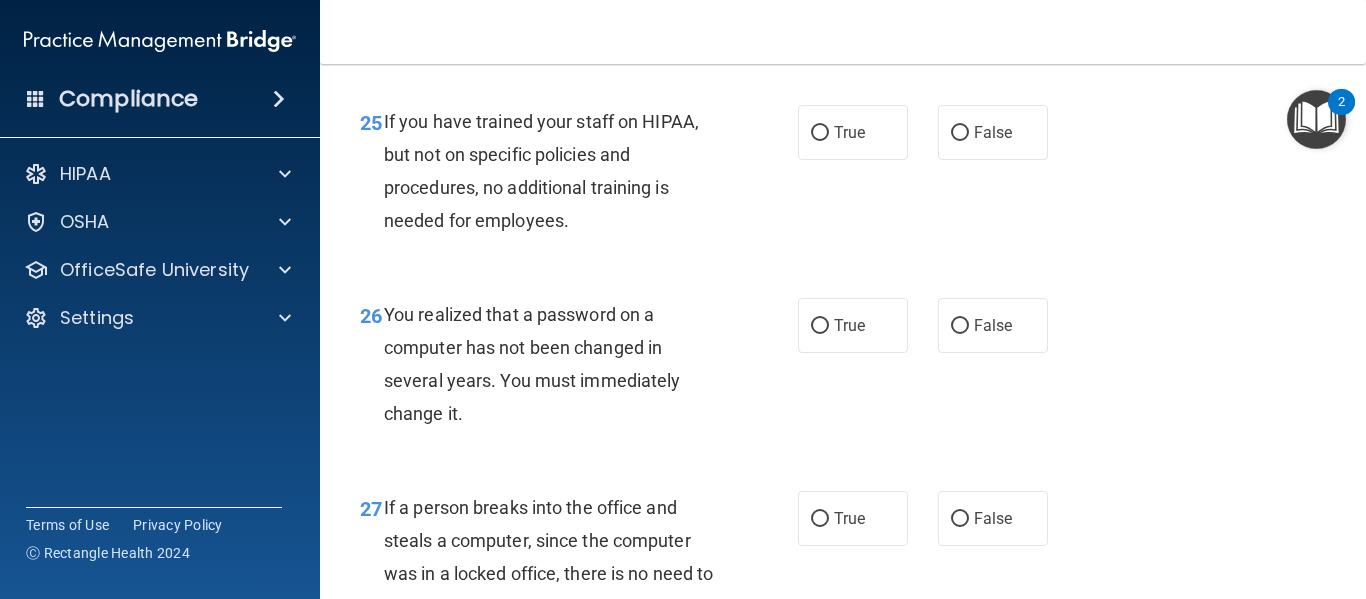 click on "25       If you have trained your staff on HIPAA, but not on specific policies and procedures, no additional training is needed for employees.                 True           False" at bounding box center (843, 176) 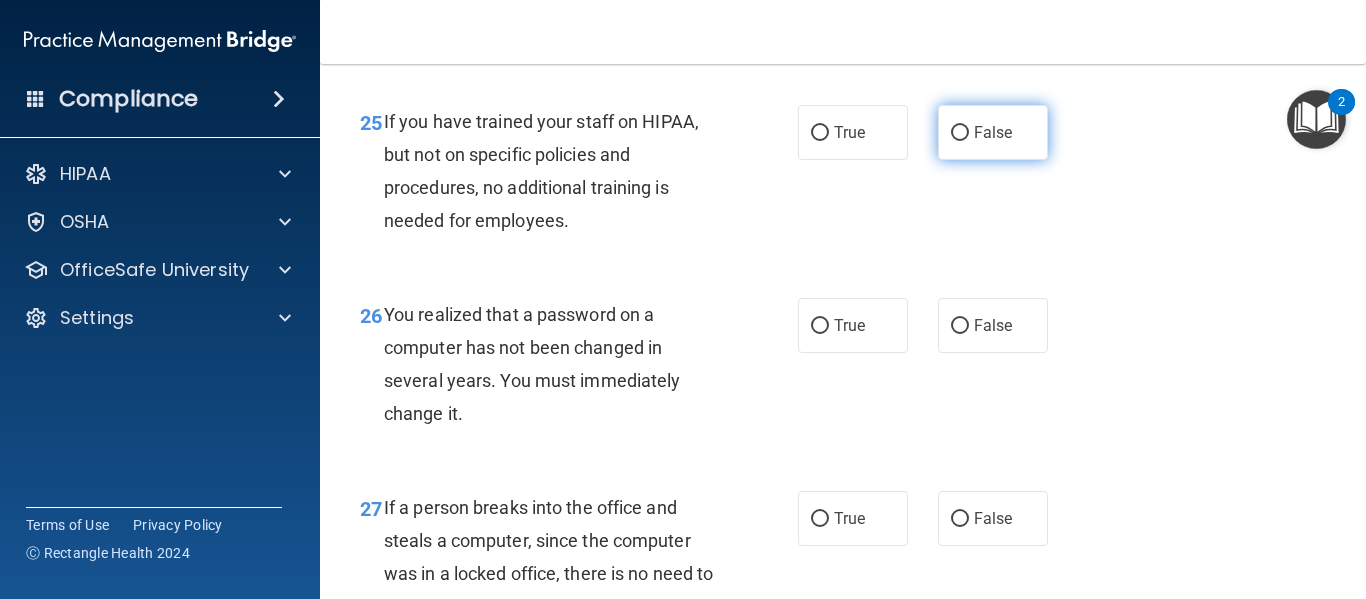 click on "False" at bounding box center [993, 132] 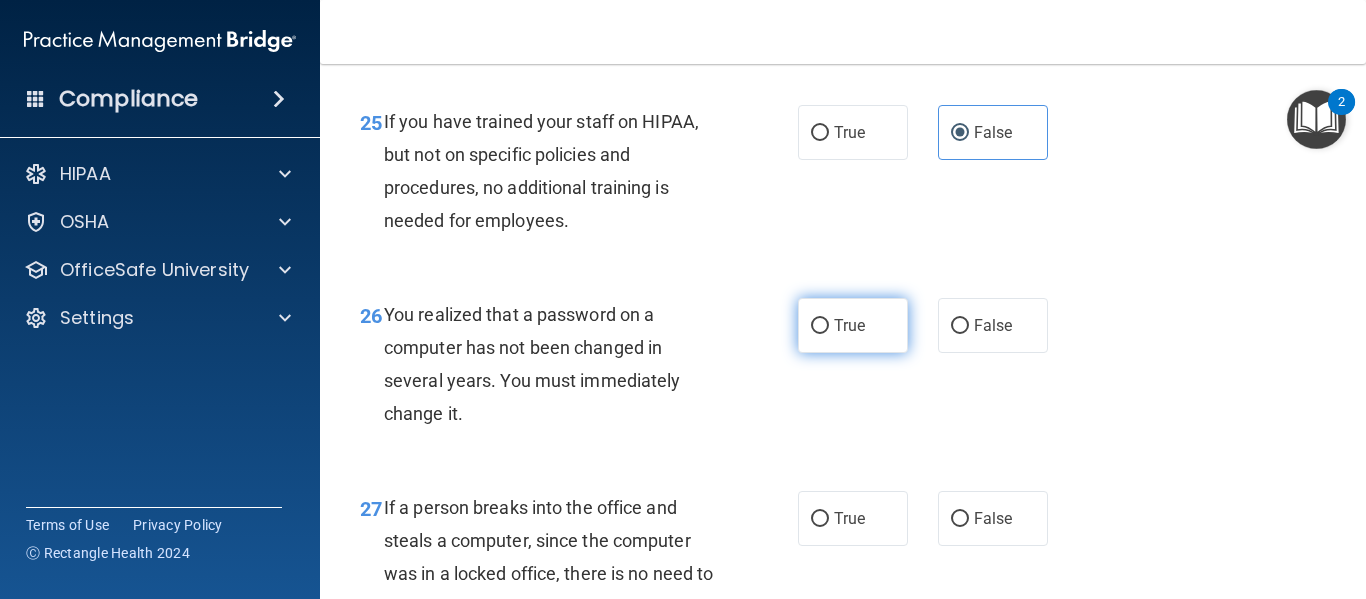 click on "True" at bounding box center (853, 325) 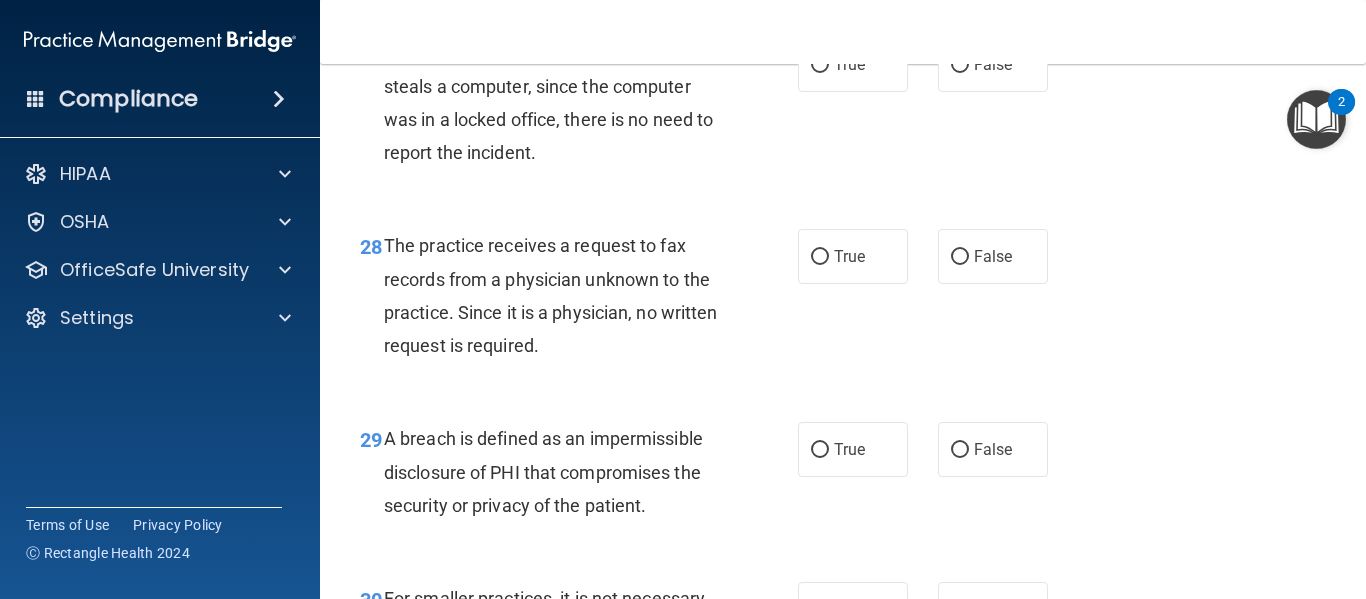 scroll, scrollTop: 5202, scrollLeft: 0, axis: vertical 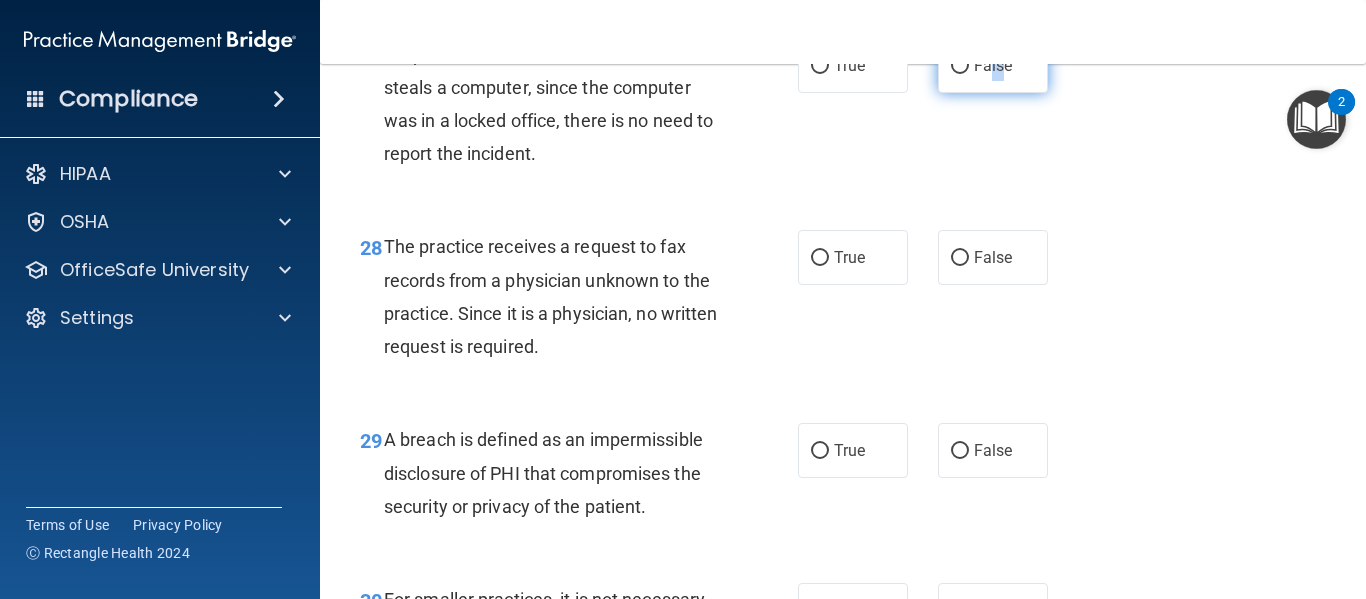 drag, startPoint x: 994, startPoint y: 108, endPoint x: 980, endPoint y: 100, distance: 16.124516 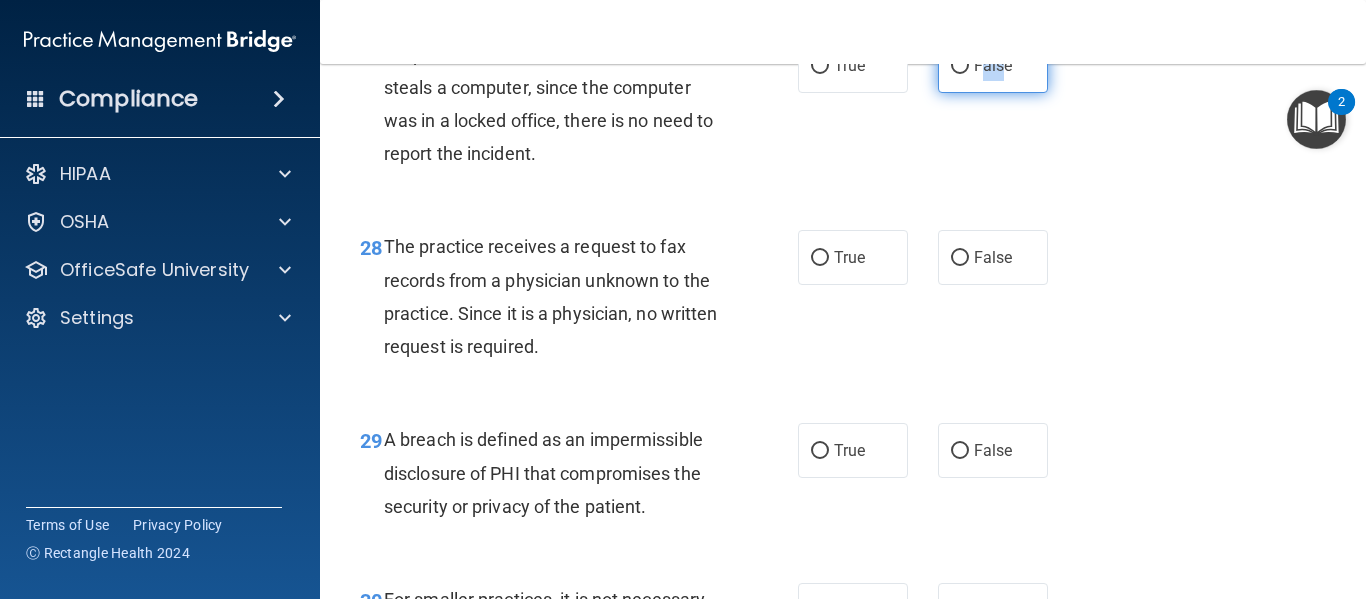 click on "False" at bounding box center (993, 65) 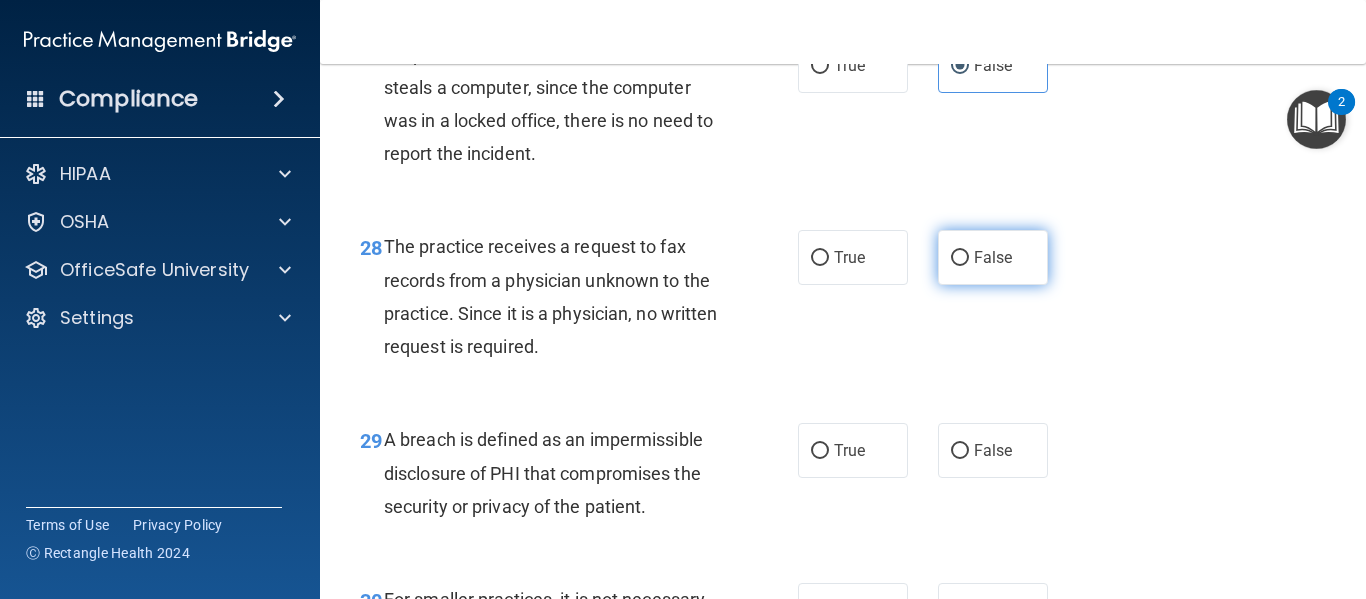 click on "False" at bounding box center (993, 257) 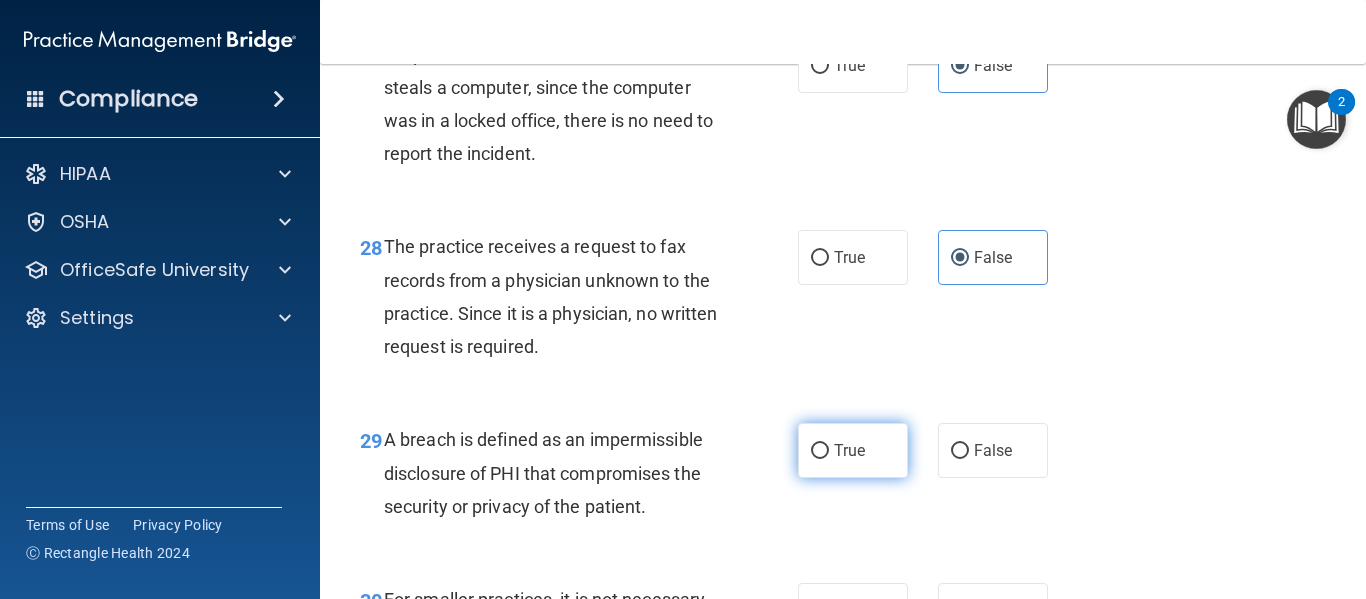 click on "True" at bounding box center [849, 450] 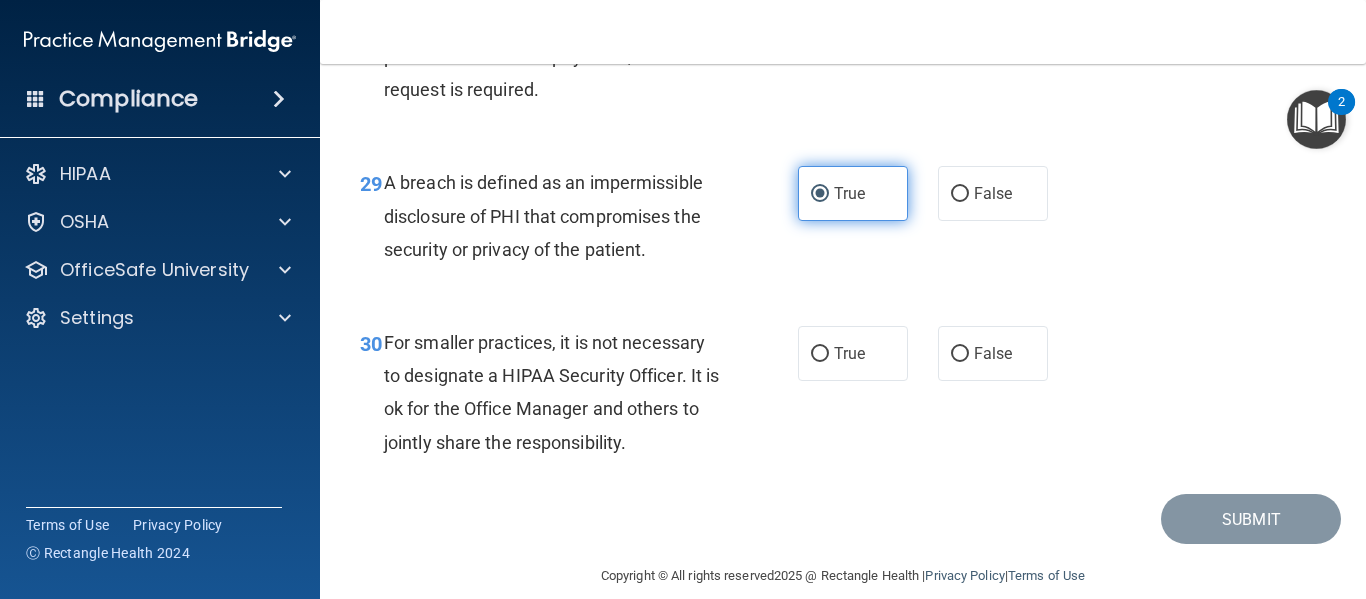 scroll, scrollTop: 5518, scrollLeft: 0, axis: vertical 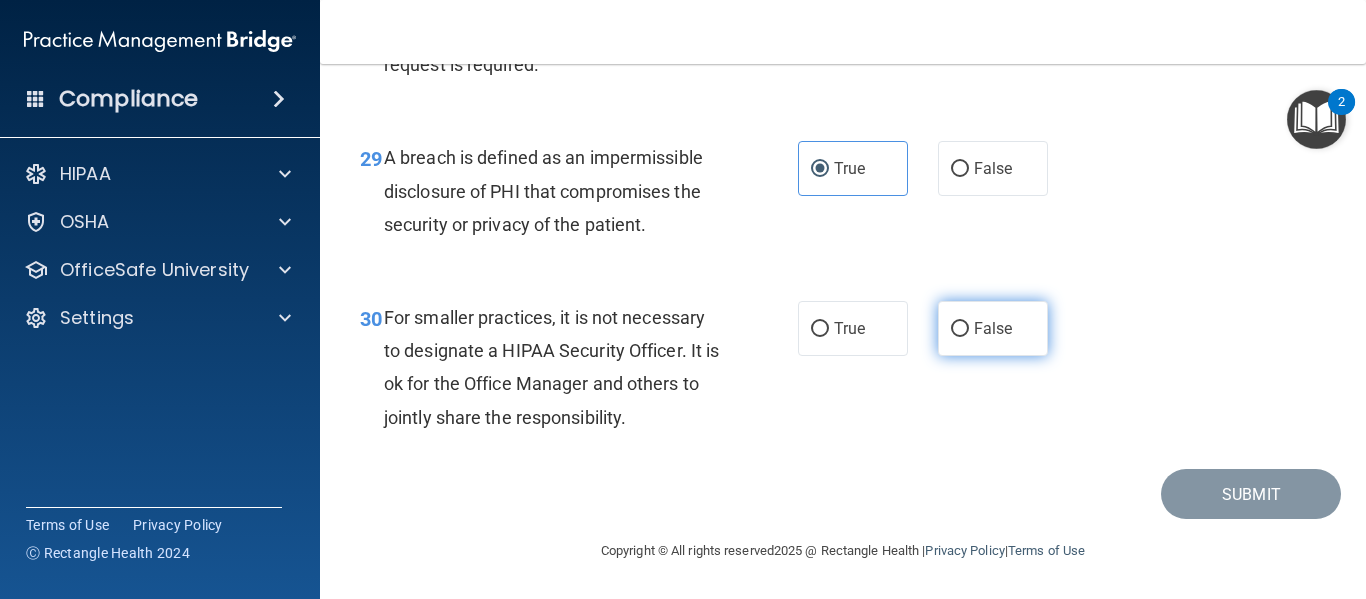 click on "False" at bounding box center [993, 328] 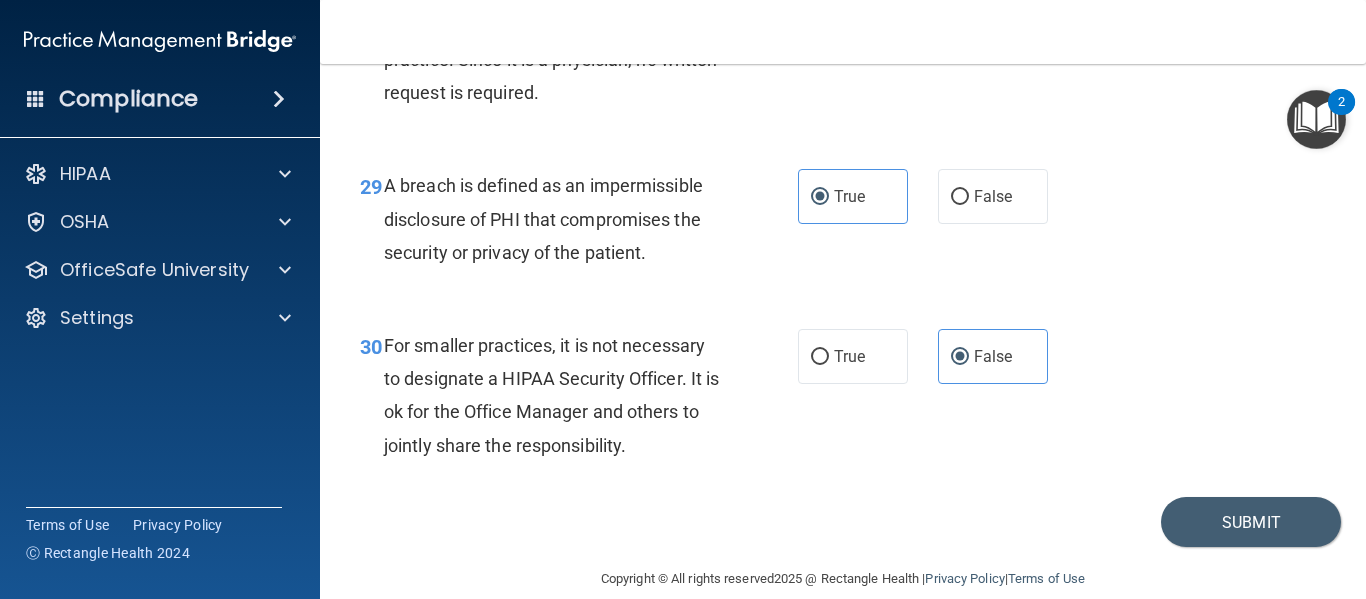 scroll, scrollTop: 5458, scrollLeft: 0, axis: vertical 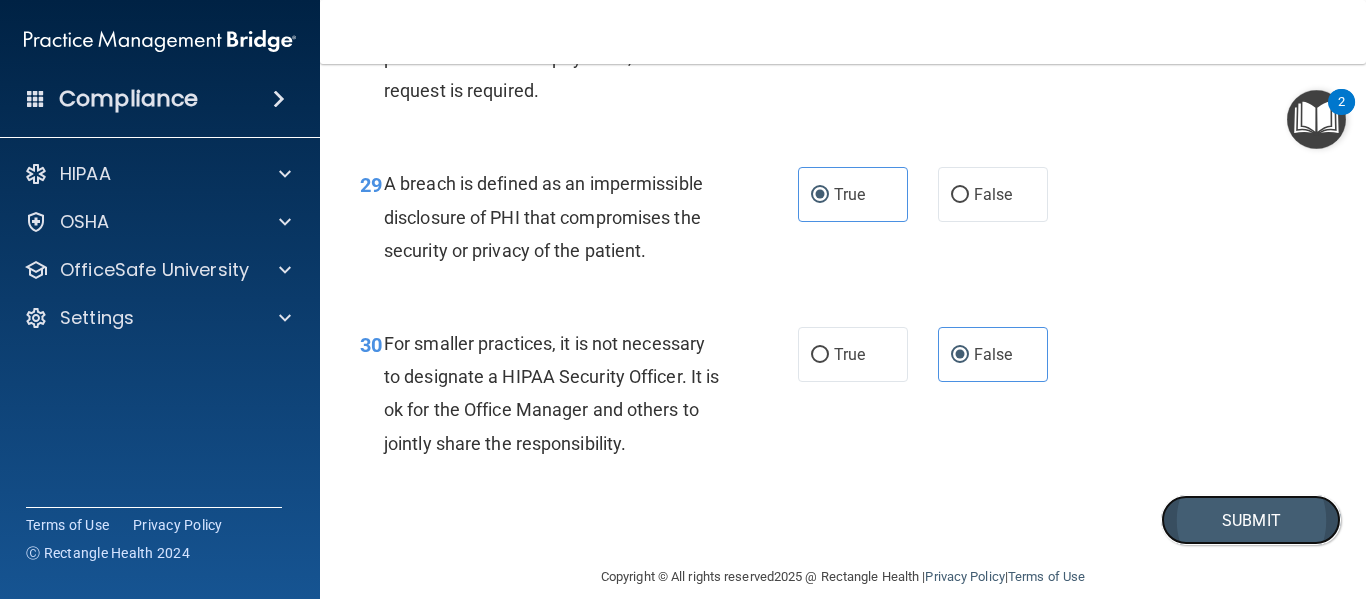 click on "Submit" at bounding box center (1251, 520) 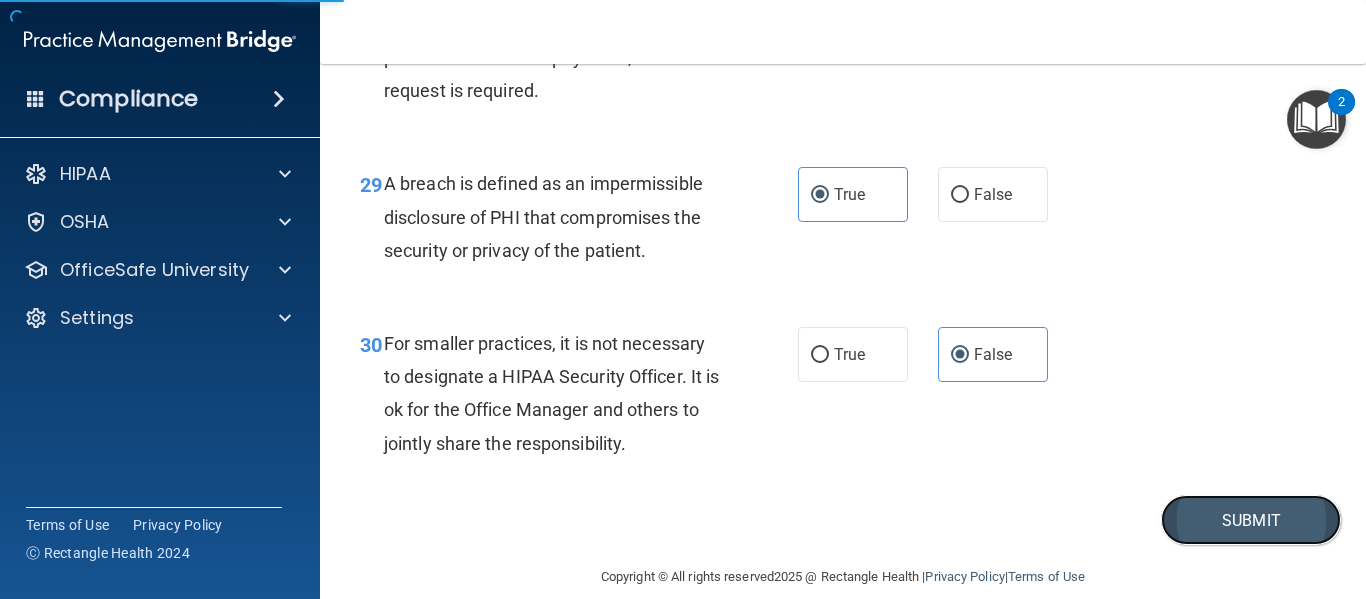 click on "Submit" at bounding box center [1251, 520] 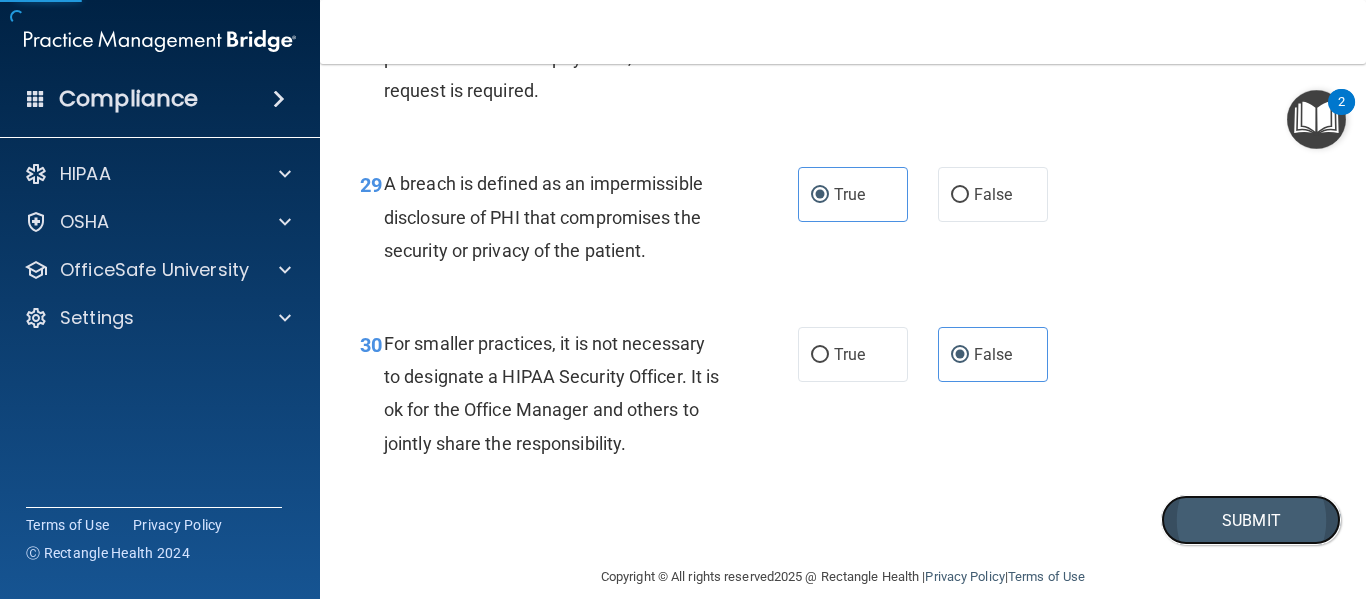 click on "Submit" at bounding box center (1251, 520) 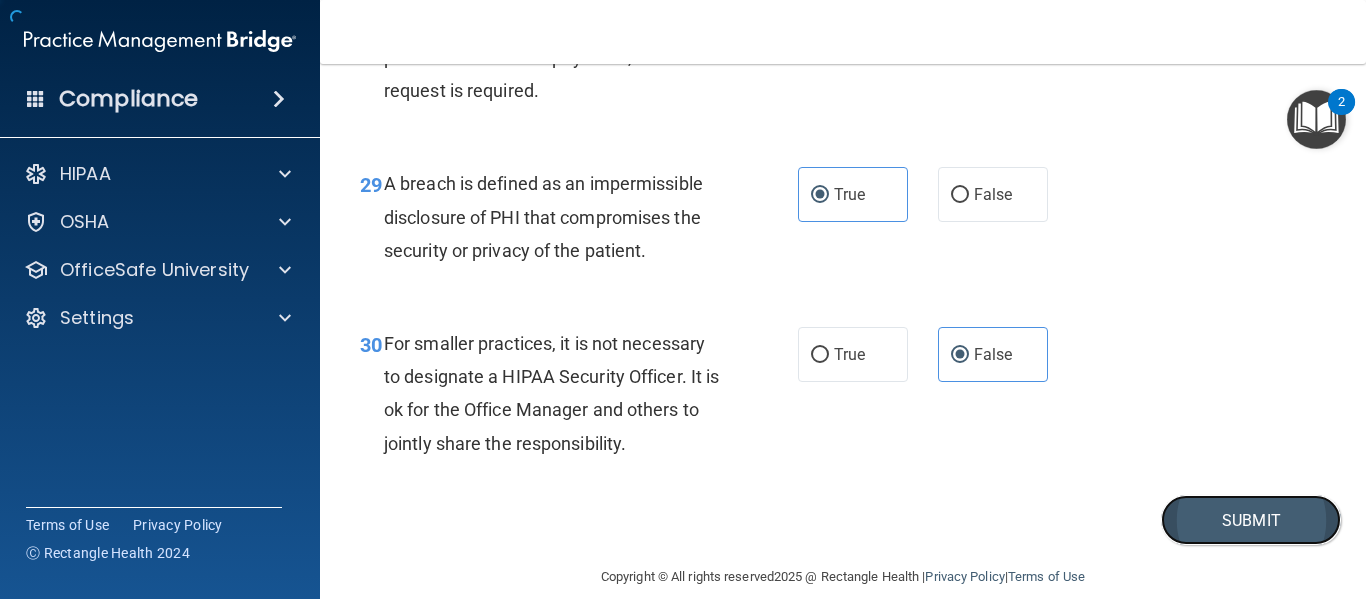 click on "Submit" at bounding box center [1251, 520] 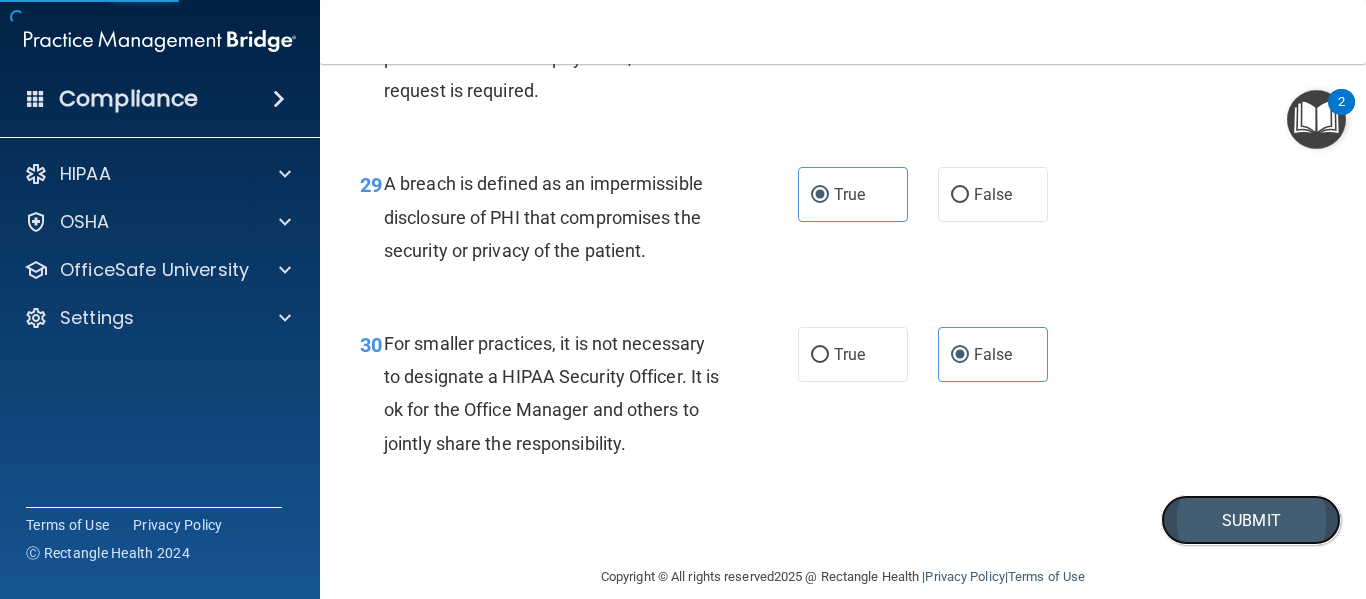 click on "Submit" at bounding box center (1251, 520) 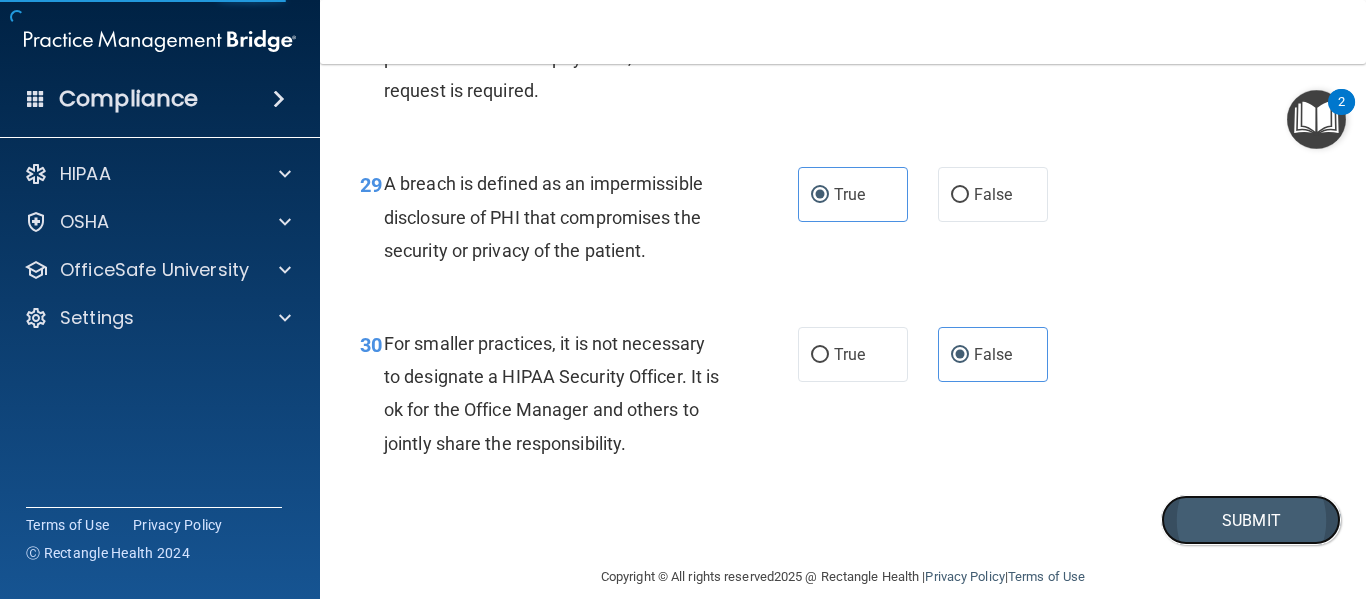 click on "Submit" at bounding box center (1251, 520) 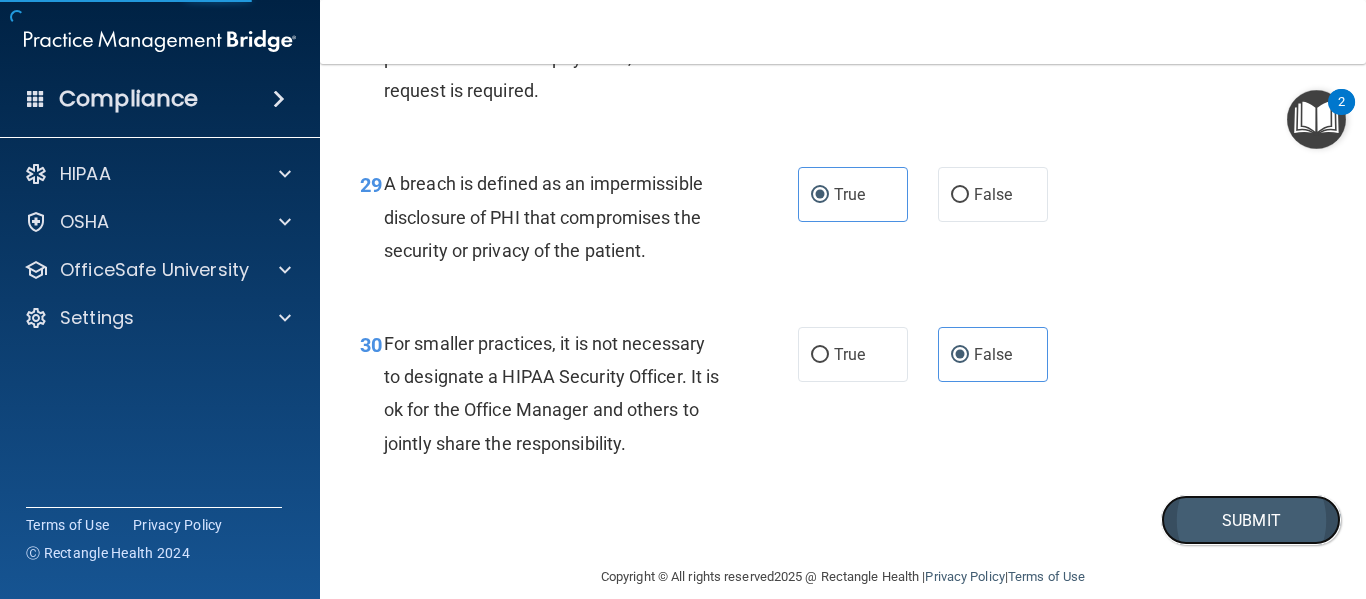 click on "Submit" at bounding box center [1251, 520] 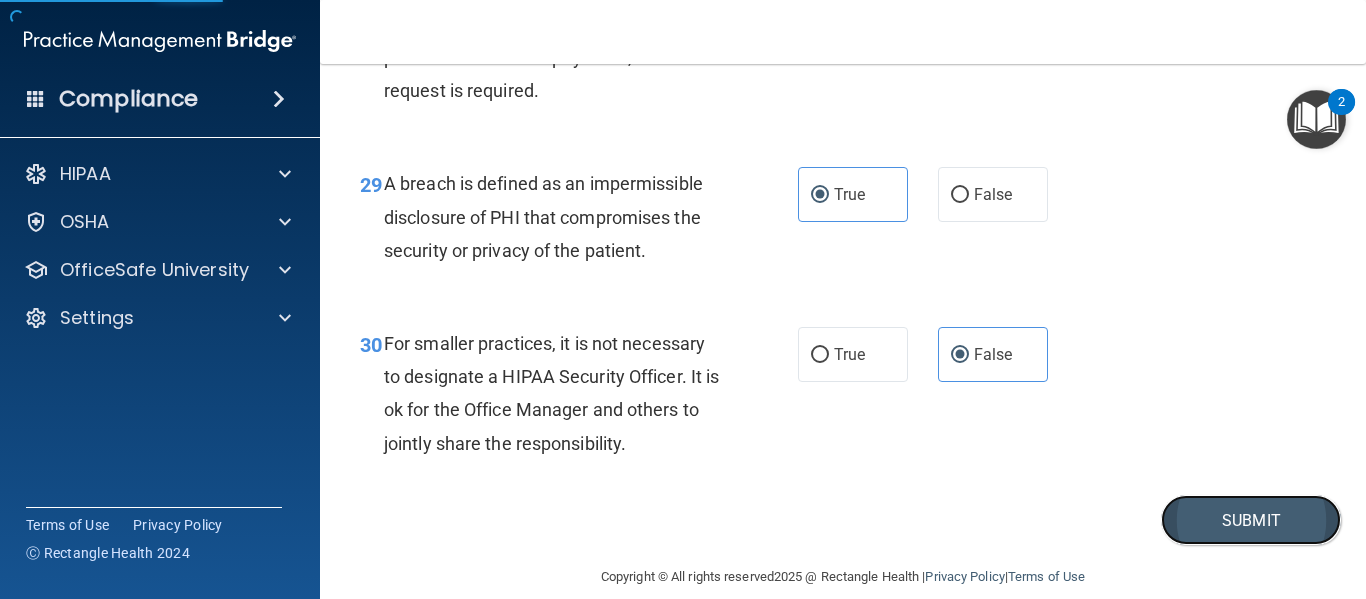 click on "Submit" at bounding box center [1251, 520] 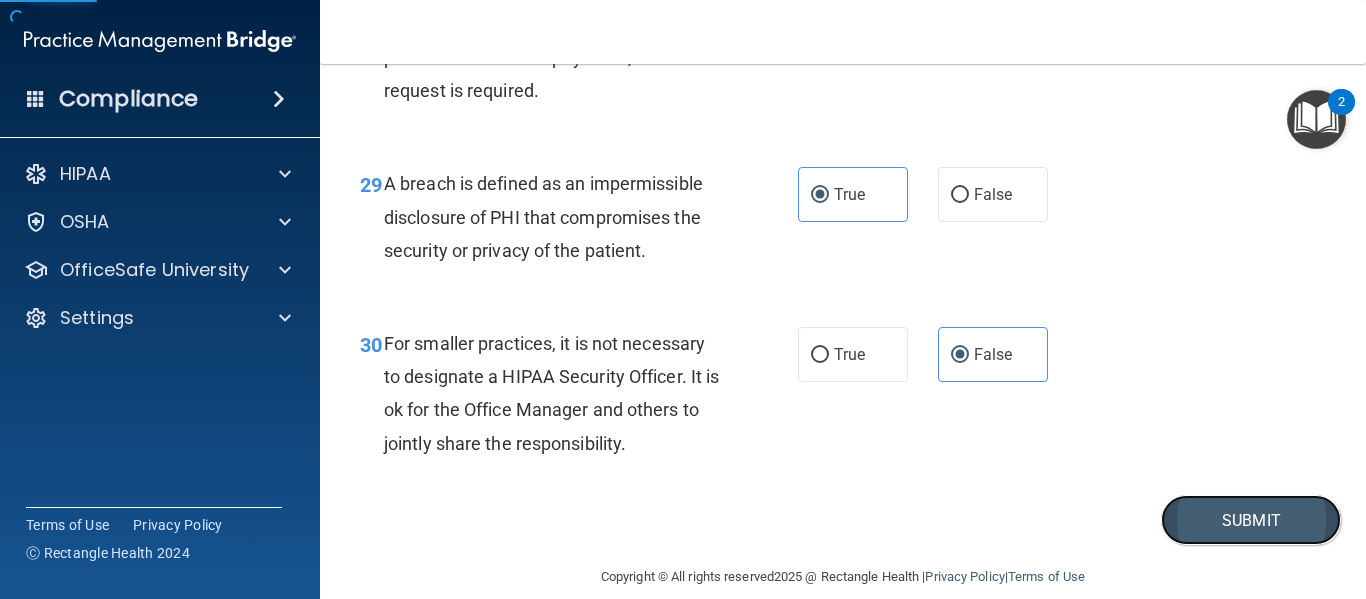 click on "Submit" at bounding box center (1251, 520) 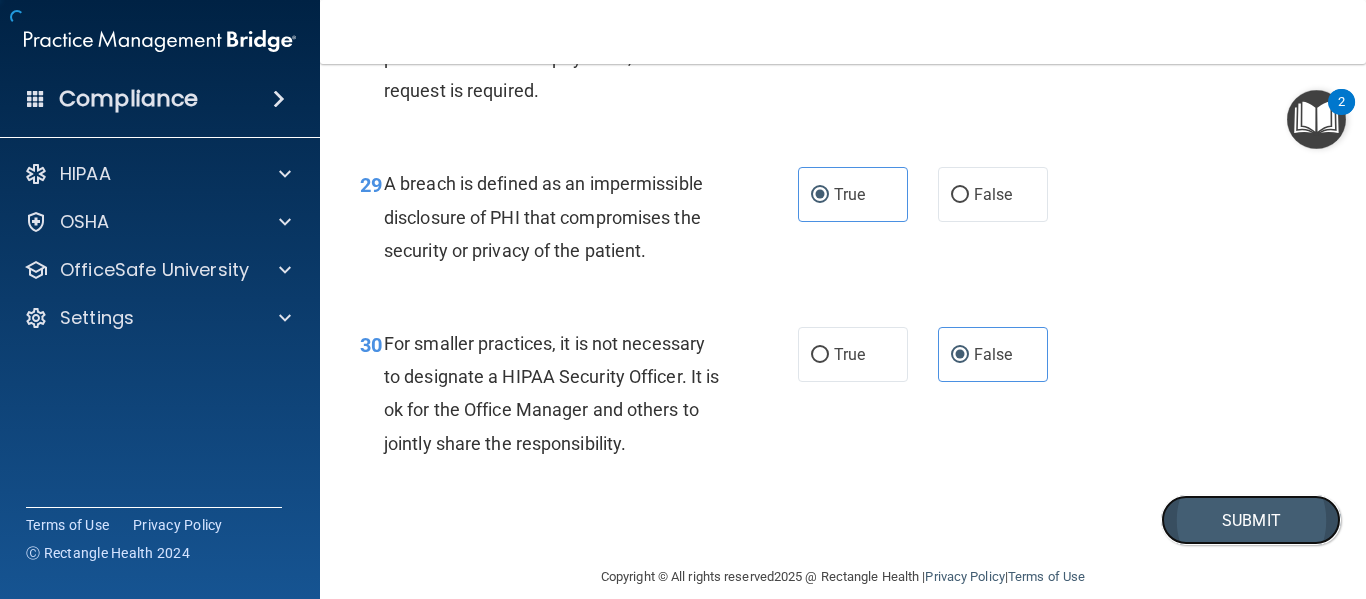 click on "Submit" at bounding box center [1251, 520] 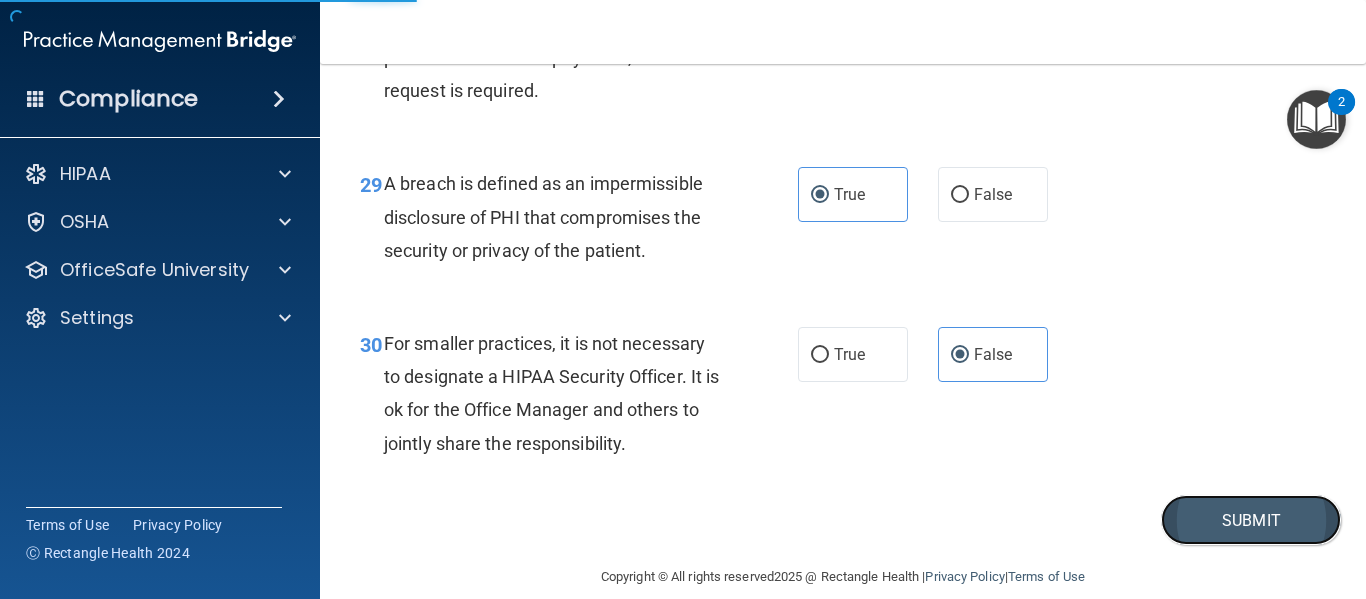 click on "Submit" at bounding box center [1251, 520] 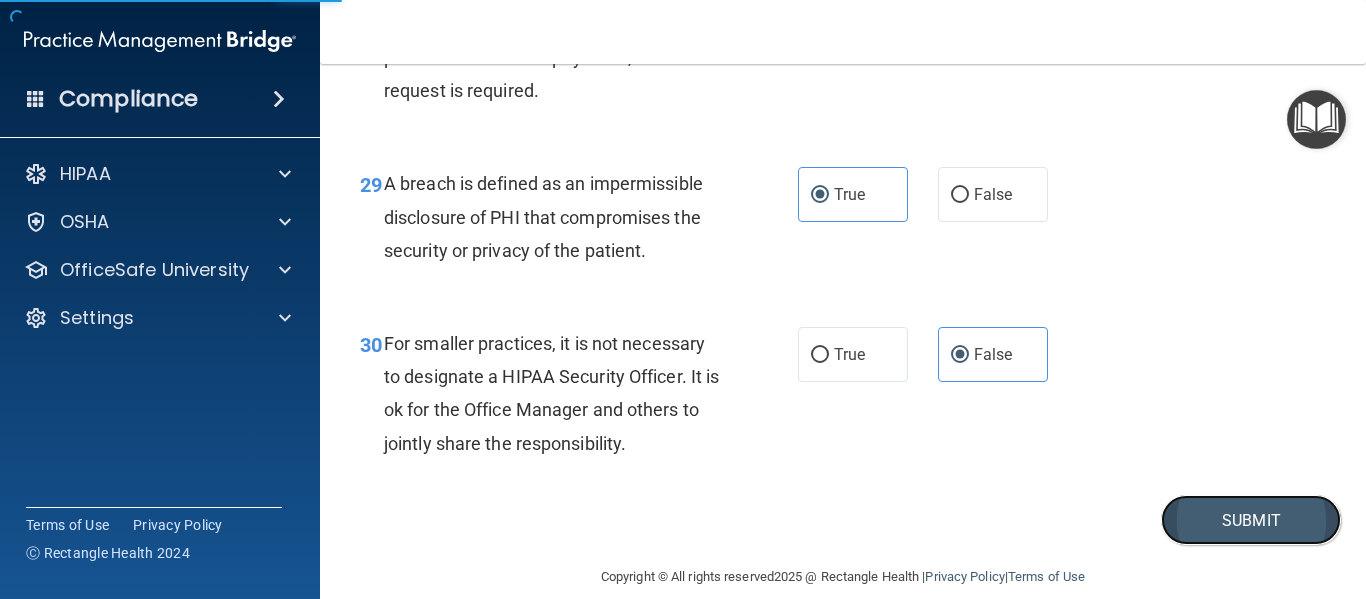 click on "Submit" at bounding box center (1251, 520) 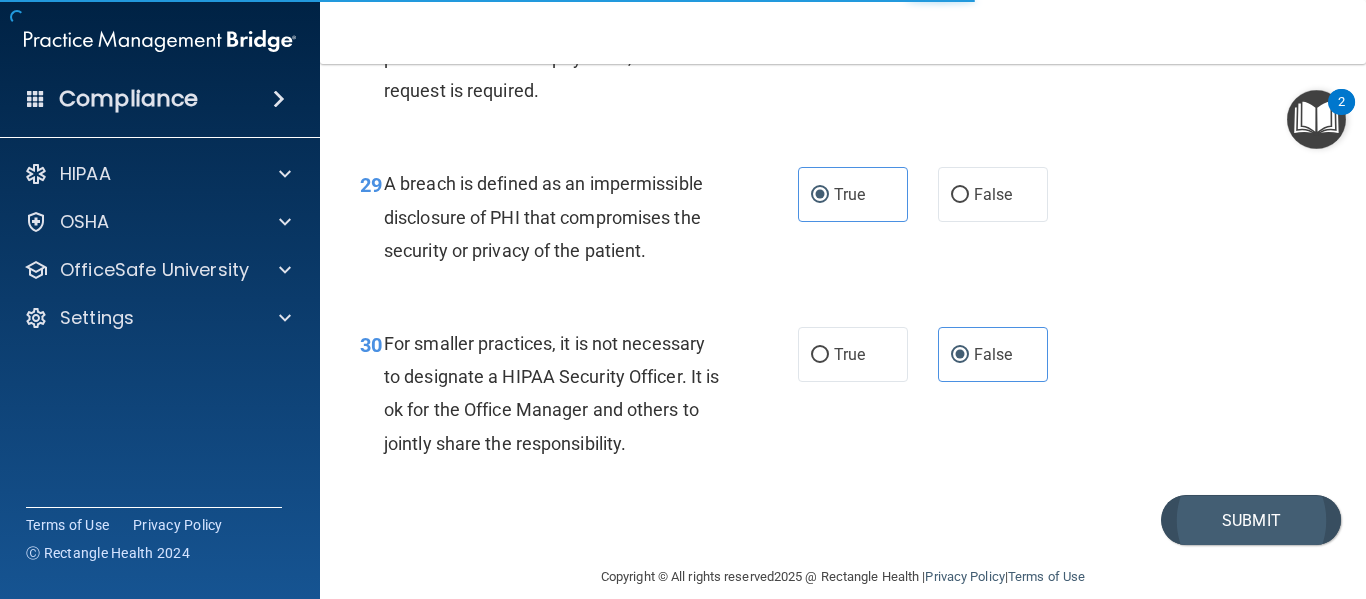 scroll, scrollTop: 0, scrollLeft: 0, axis: both 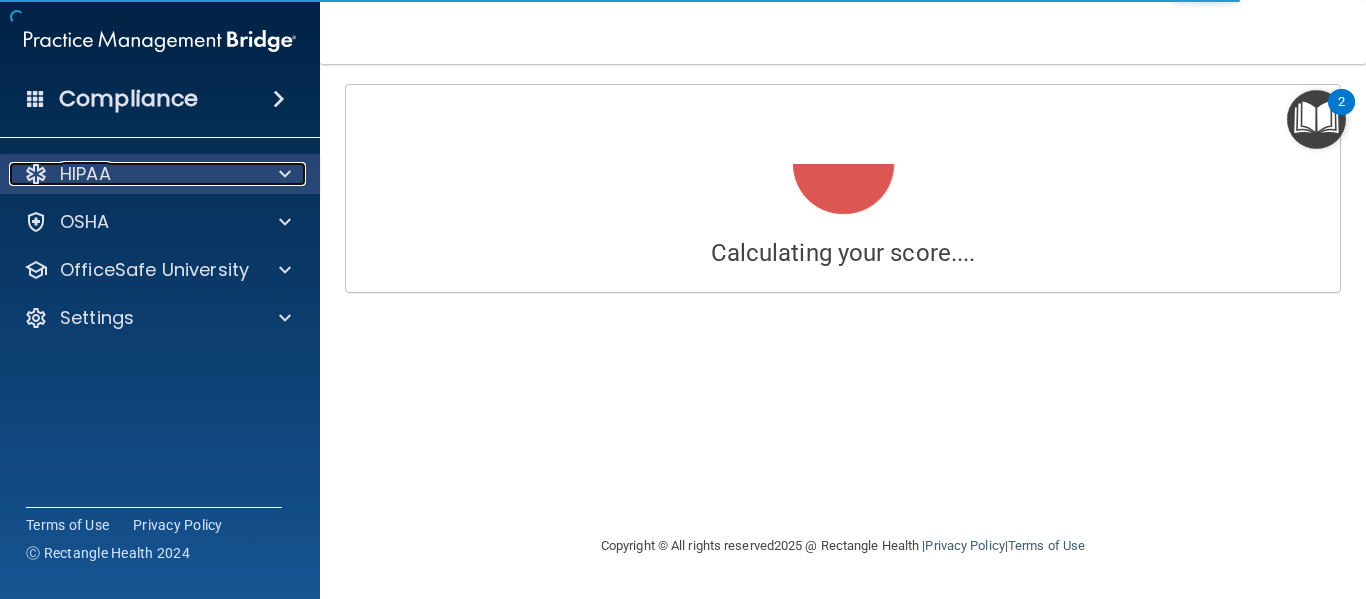 click at bounding box center [282, 174] 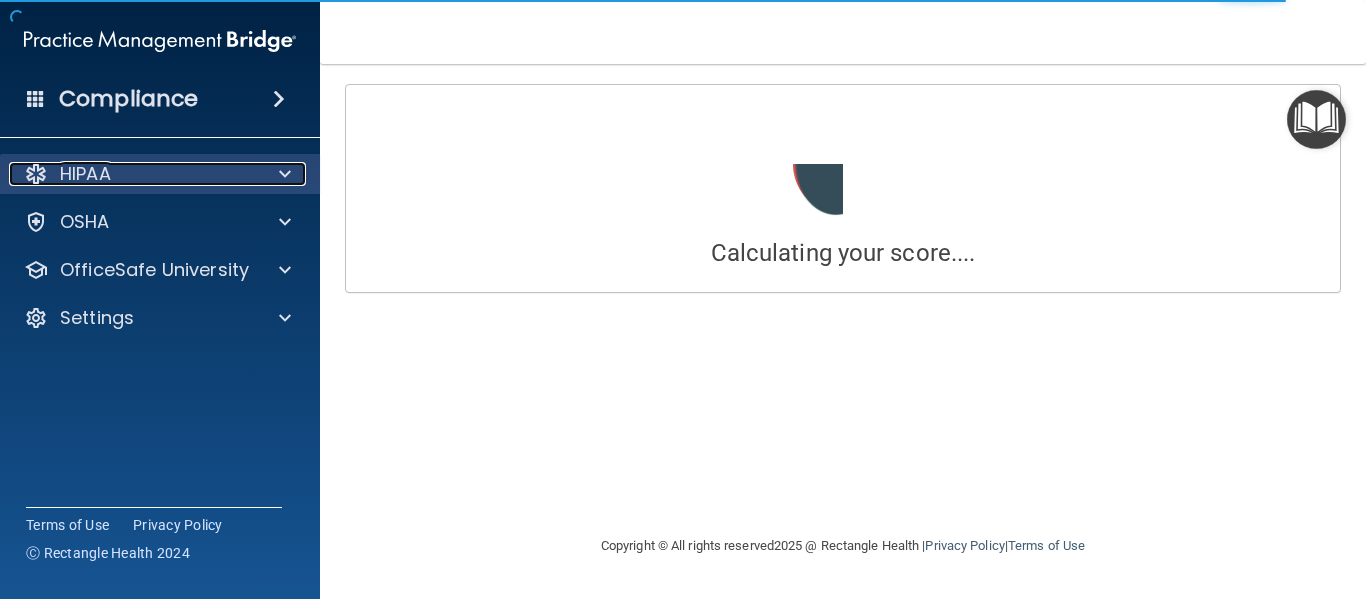 click at bounding box center [285, 174] 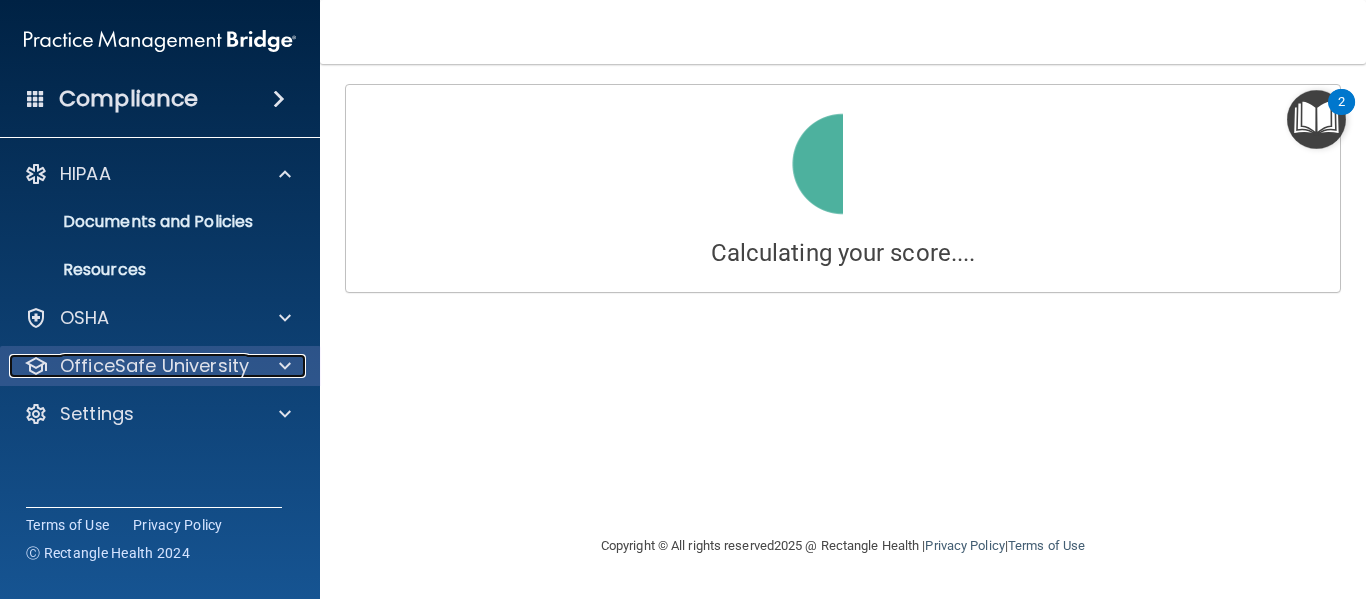 click at bounding box center (282, 366) 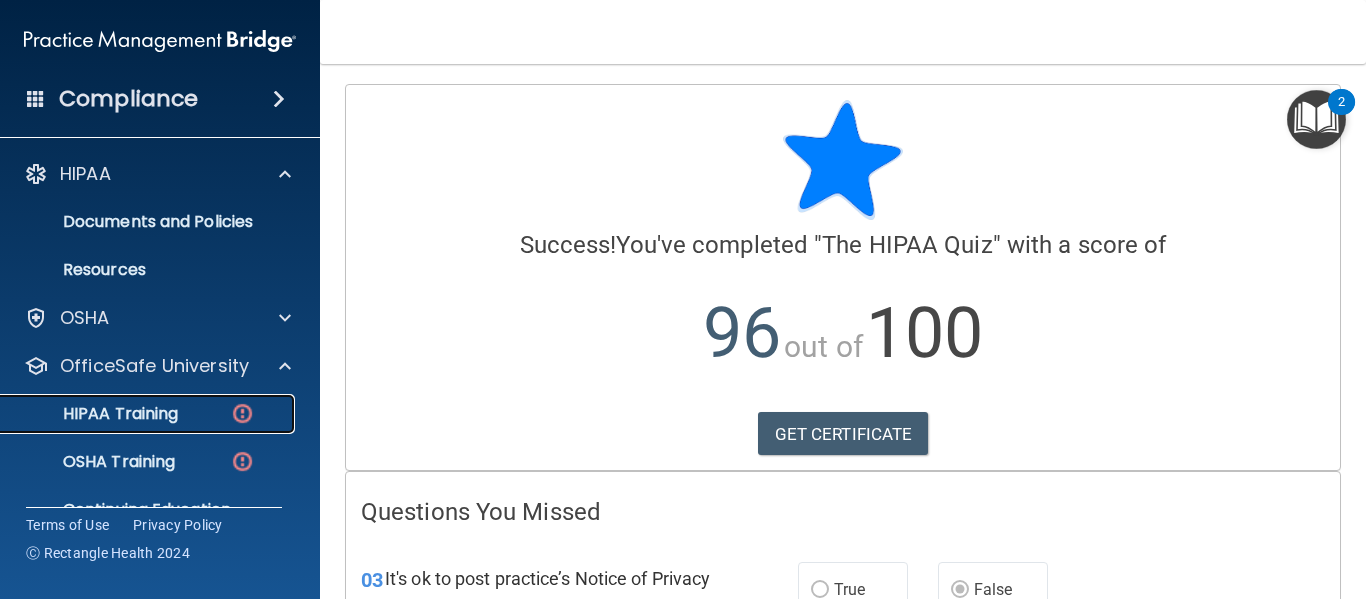 click on "HIPAA Training" at bounding box center [149, 414] 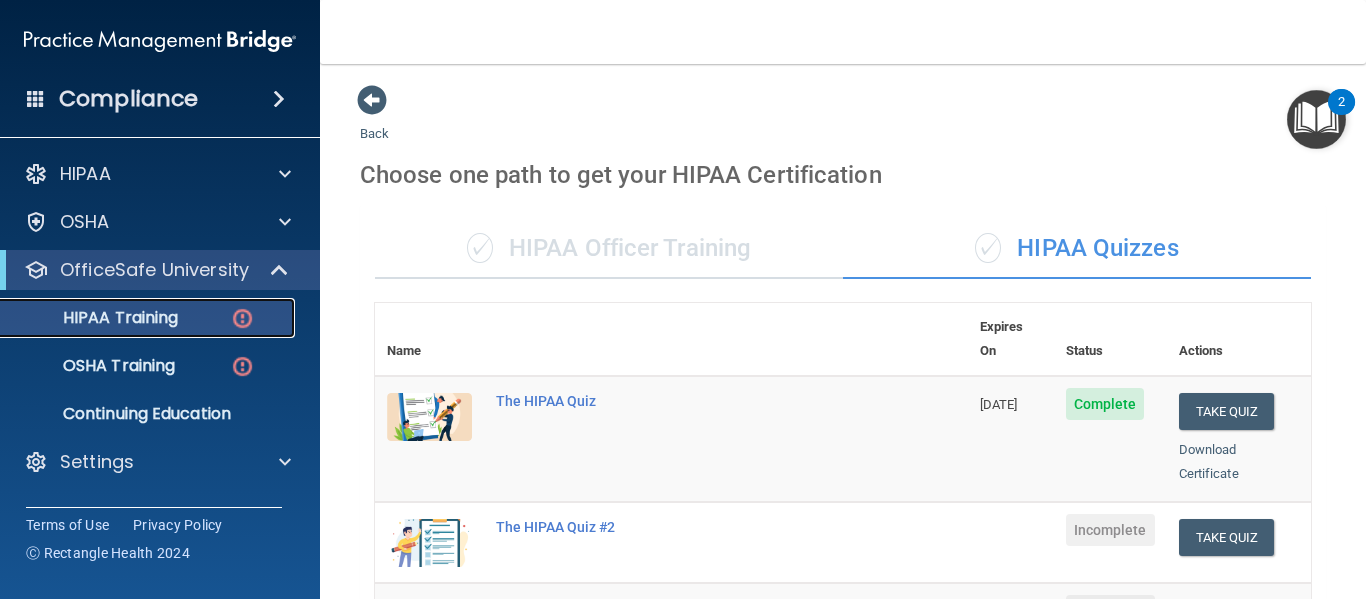 scroll, scrollTop: 468, scrollLeft: 0, axis: vertical 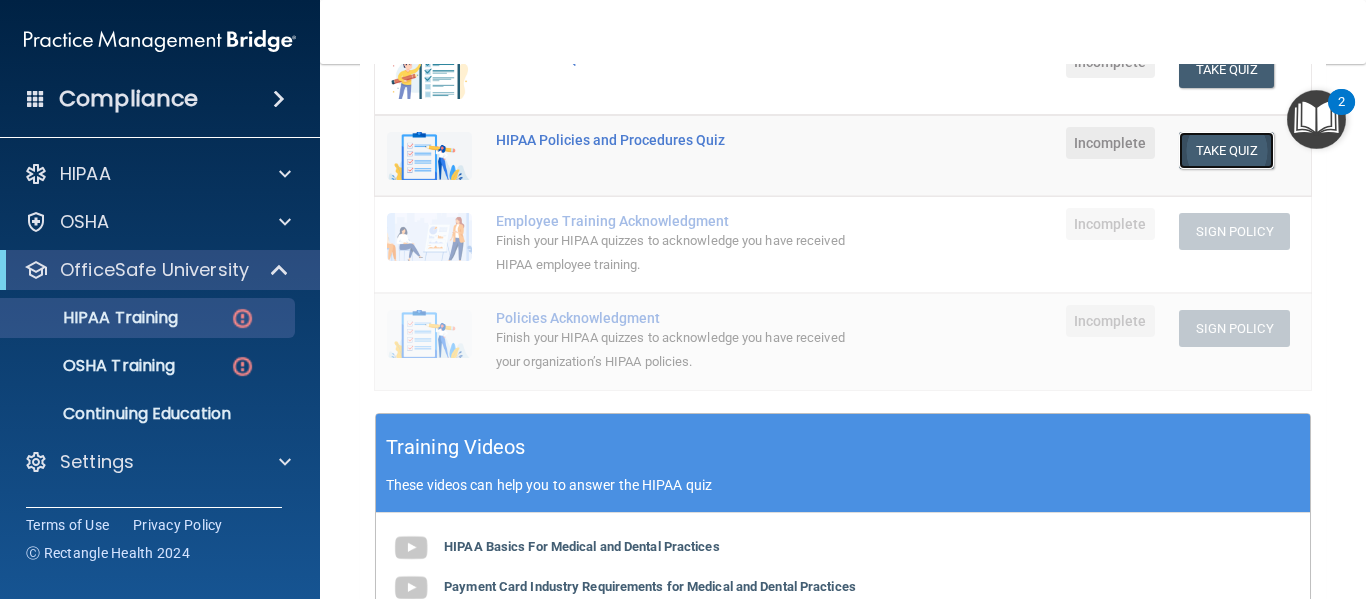click on "Take Quiz" at bounding box center (1227, 150) 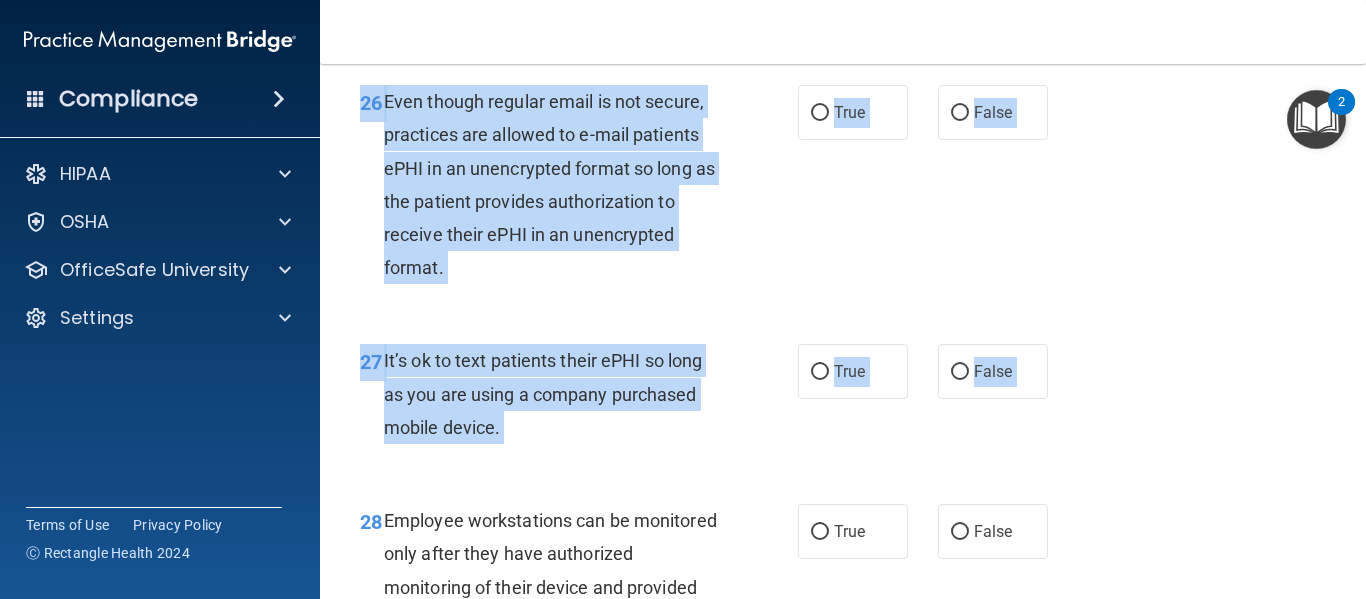 scroll, scrollTop: 6082, scrollLeft: 0, axis: vertical 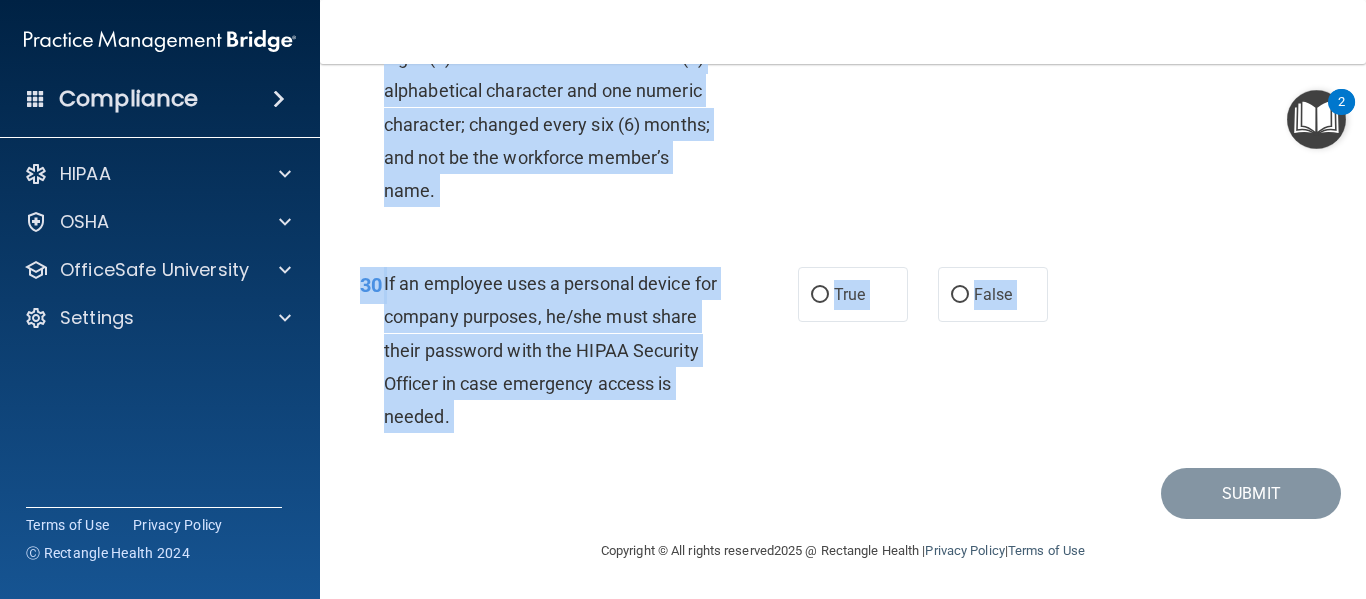 drag, startPoint x: 379, startPoint y: 178, endPoint x: 701, endPoint y: 478, distance: 440.09546 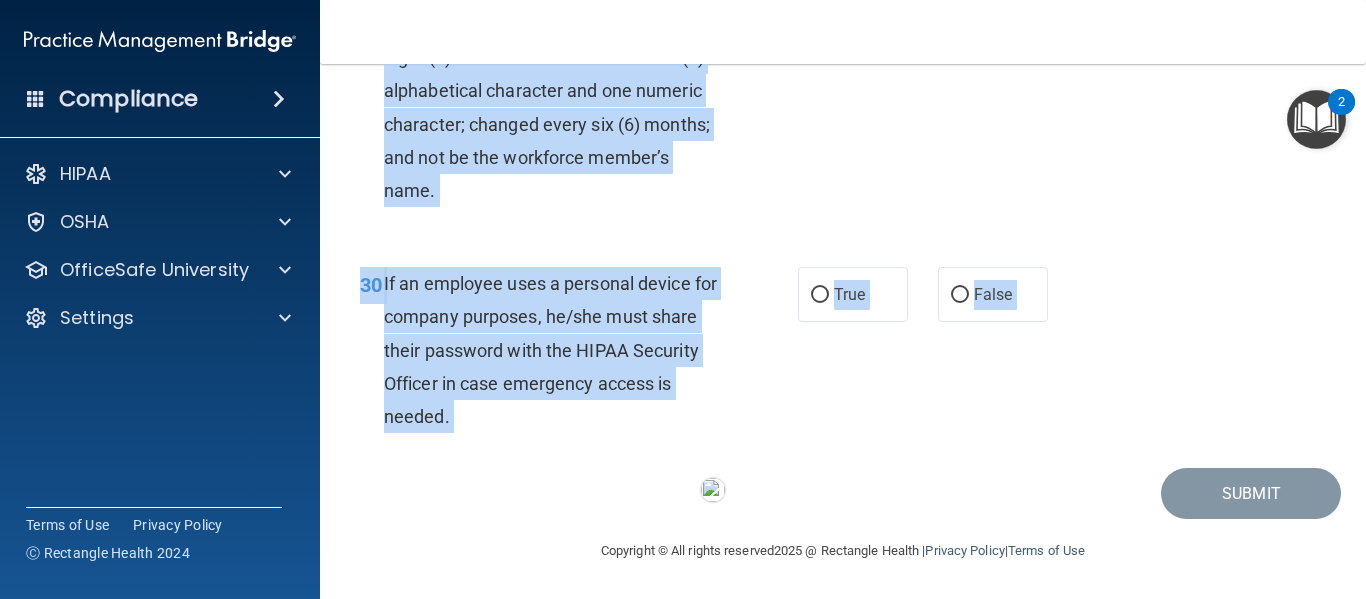 copy on "It is ok to share your password with a co-worker in case immediate access of a device during an emergency is needed.                 True           False                       02       HIPAA violations are punishable by law and those found violating HIPAA are subject to personal liabilities in both civil and criminal court.                  True           False                       03       Blogging or posting on social media sites about the practice’s policies and procedures is encouraged to support the practice’s dedication to patient privacy and security, so long as it will not damage the reputation of the practice.                  True           False                       04       Postal and courier services, janitors, electricians and other contractors that act as a conduit for PHI, whose work does not involve the use or disclosure of PHI, and who may only have incidental access to PHI are not considered business associates.                 True           False                       05       Th..." 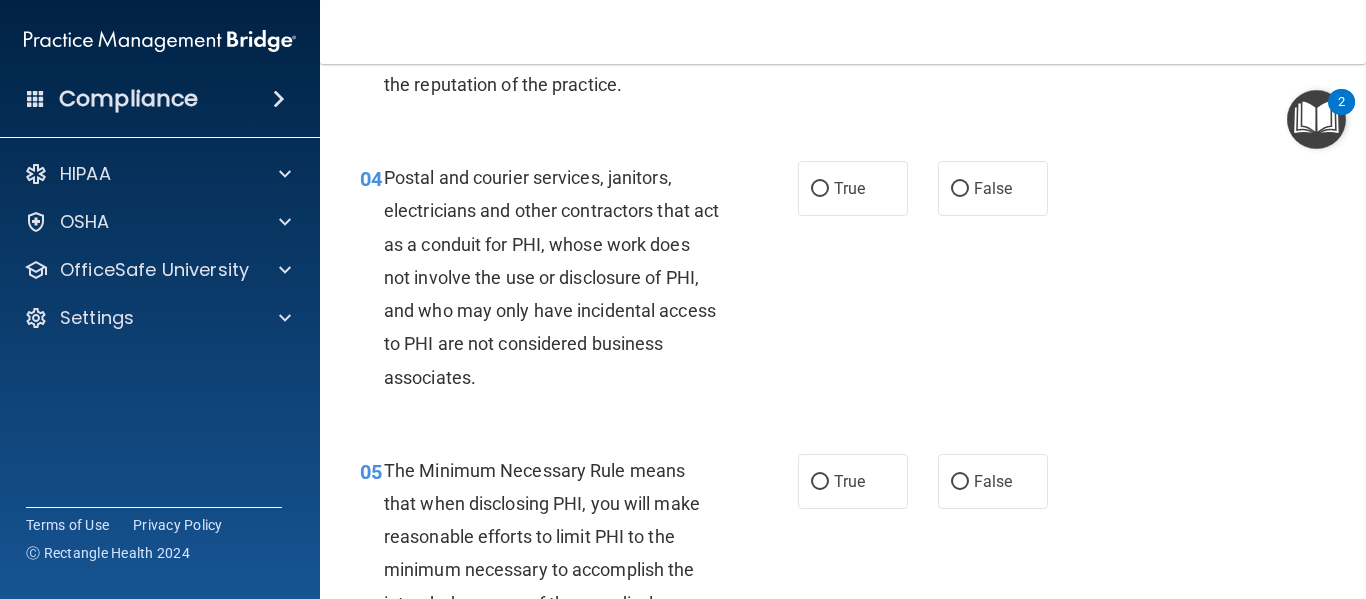 scroll, scrollTop: 0, scrollLeft: 0, axis: both 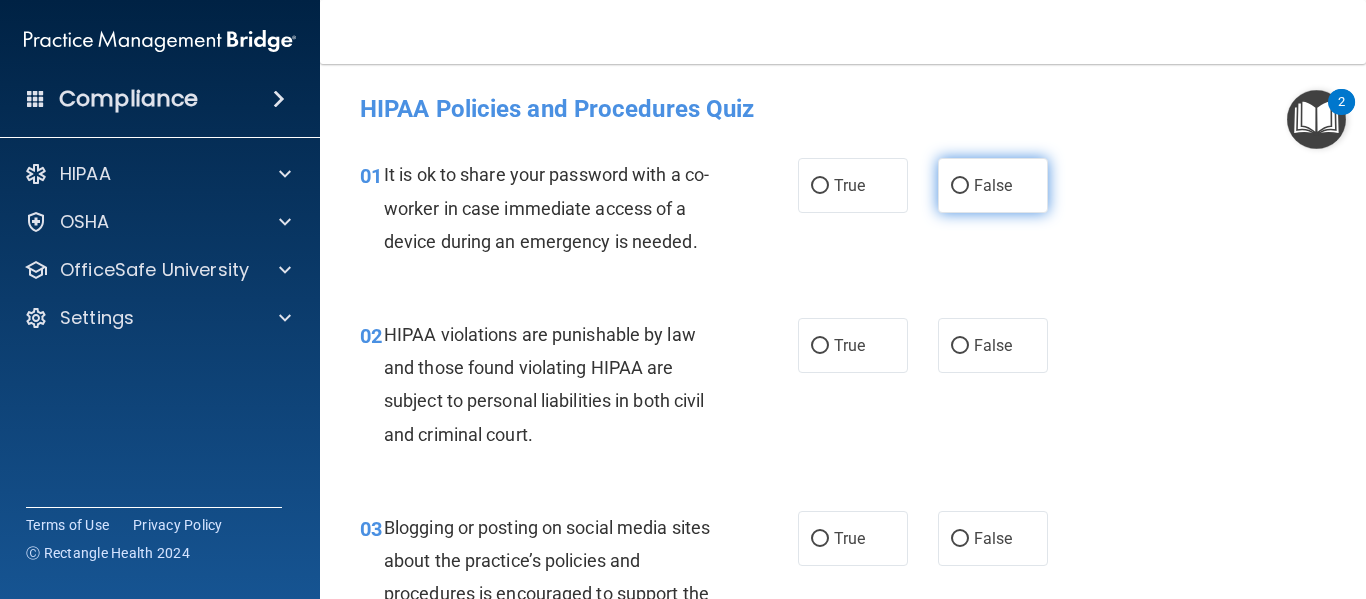 click on "False" at bounding box center [993, 185] 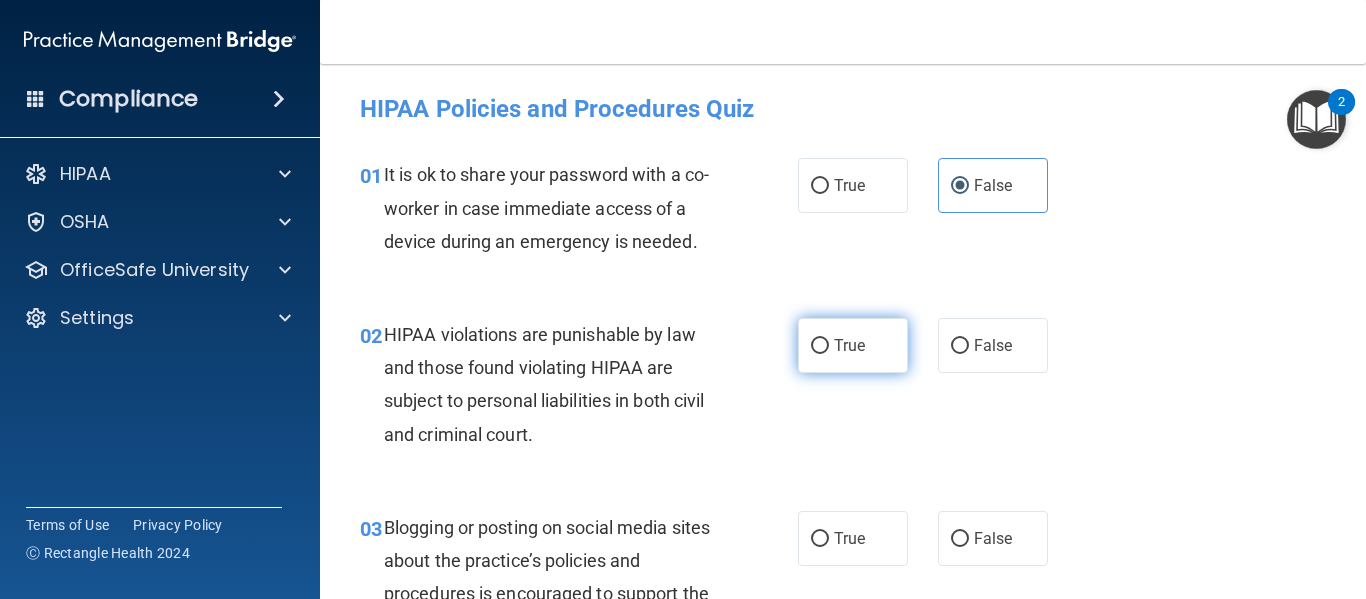click on "True" at bounding box center (853, 345) 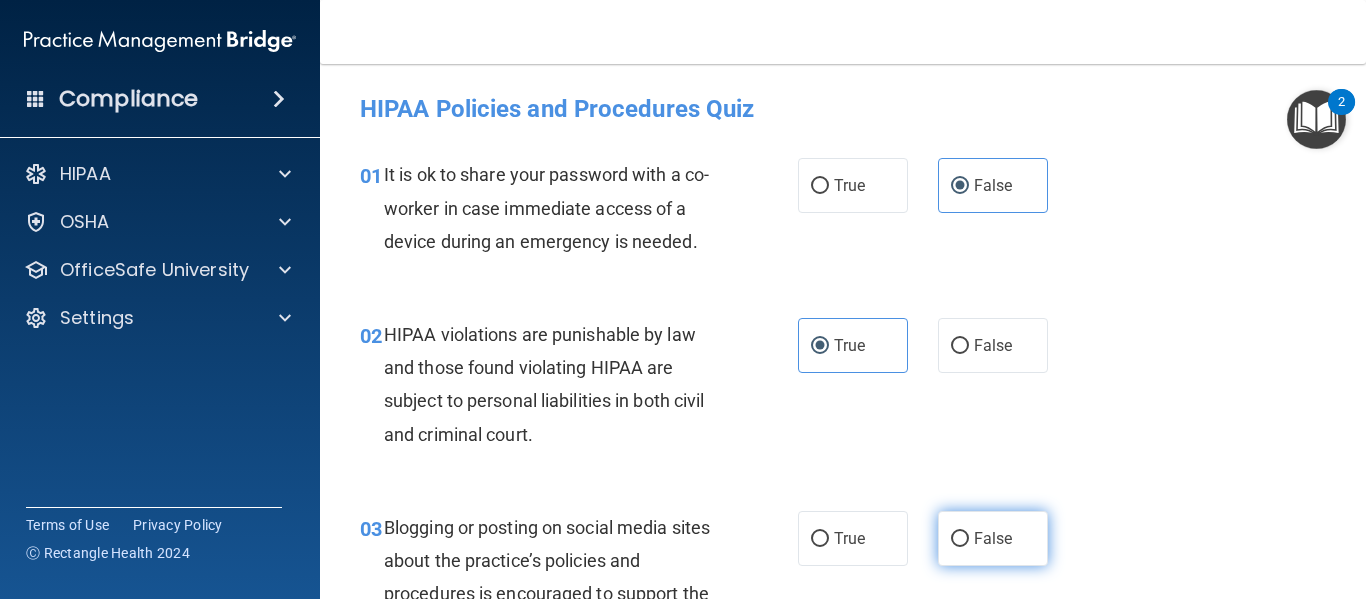 click on "False" at bounding box center [960, 539] 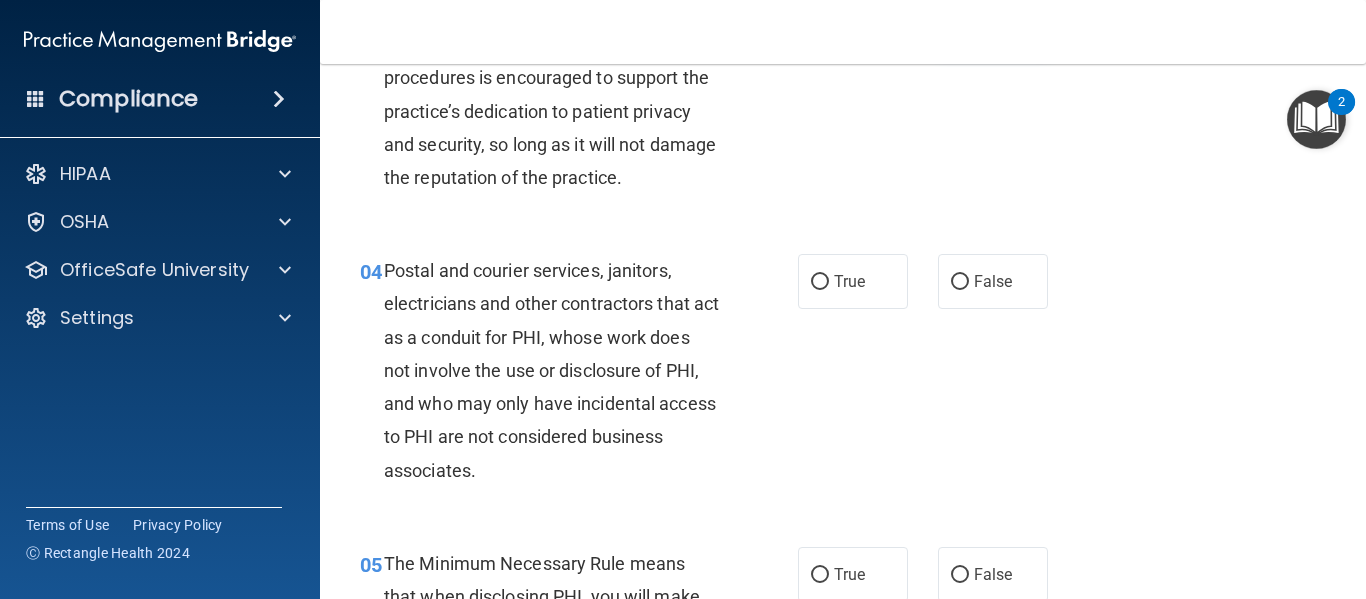 scroll, scrollTop: 517, scrollLeft: 0, axis: vertical 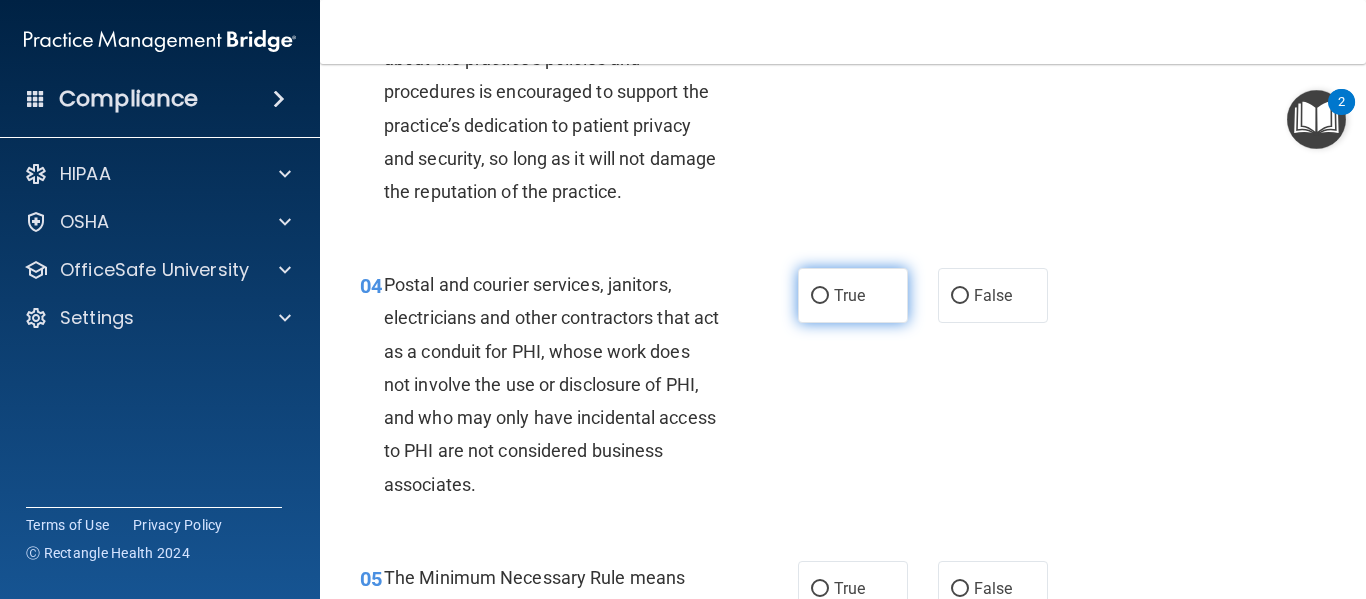 click on "True" at bounding box center [849, 295] 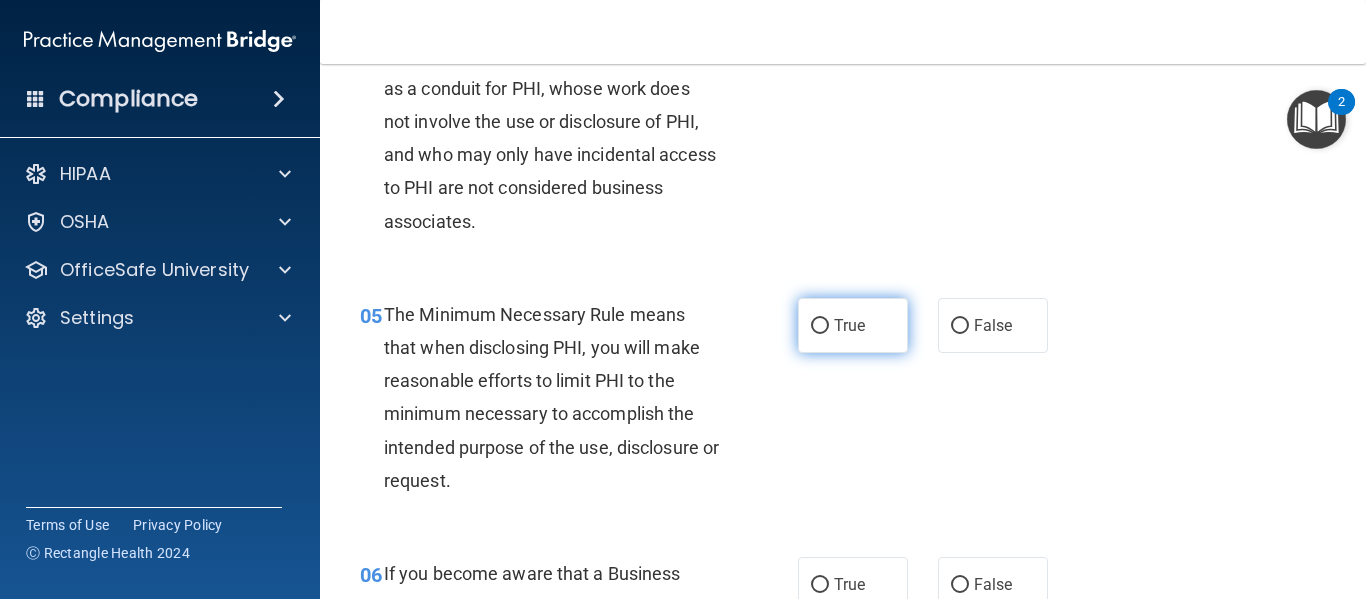 click on "True" at bounding box center [853, 325] 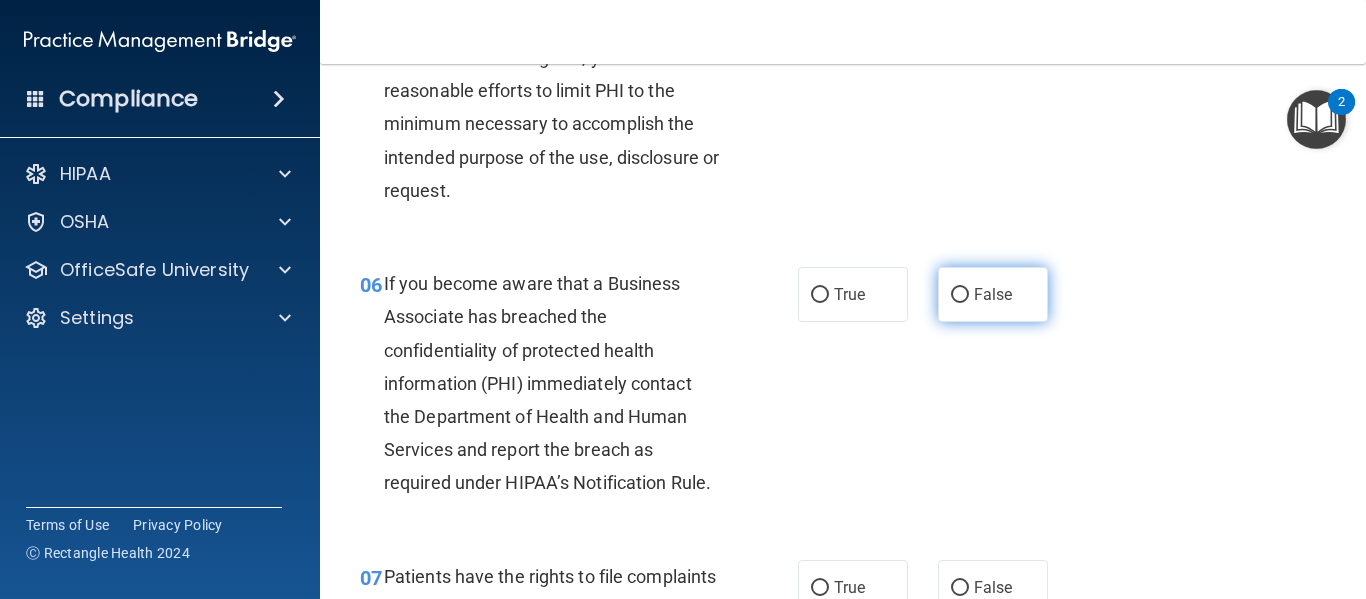 click on "False" at bounding box center (993, 294) 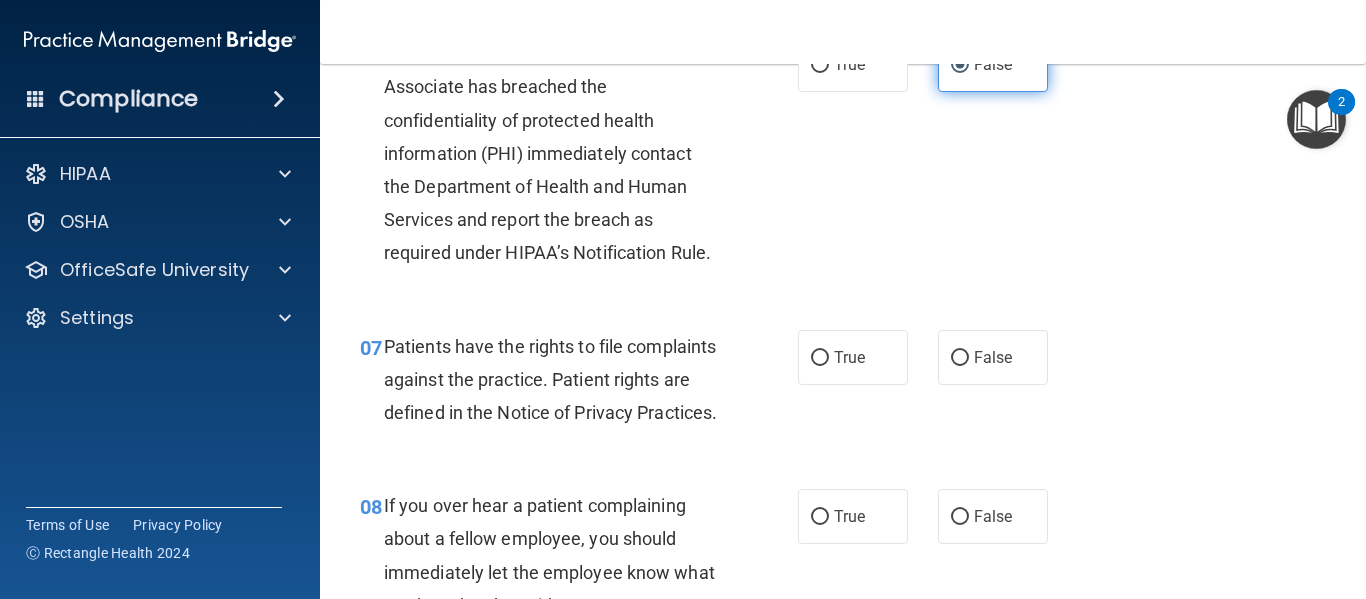 scroll, scrollTop: 1287, scrollLeft: 0, axis: vertical 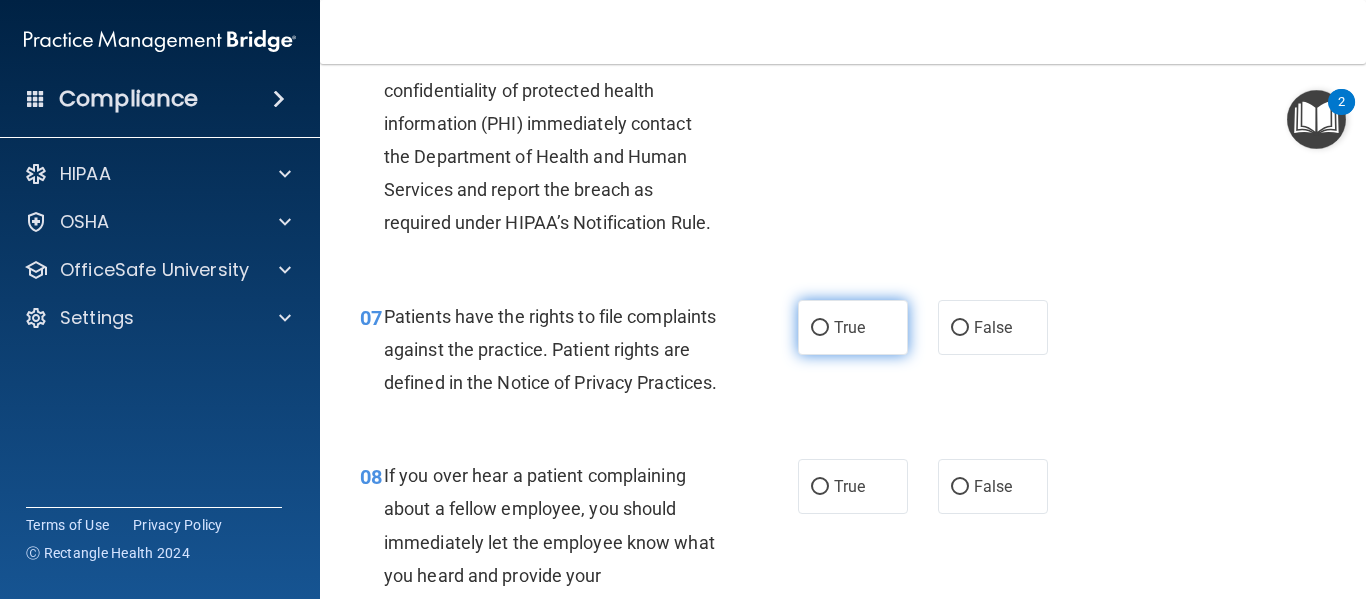 click on "True" at bounding box center [853, 327] 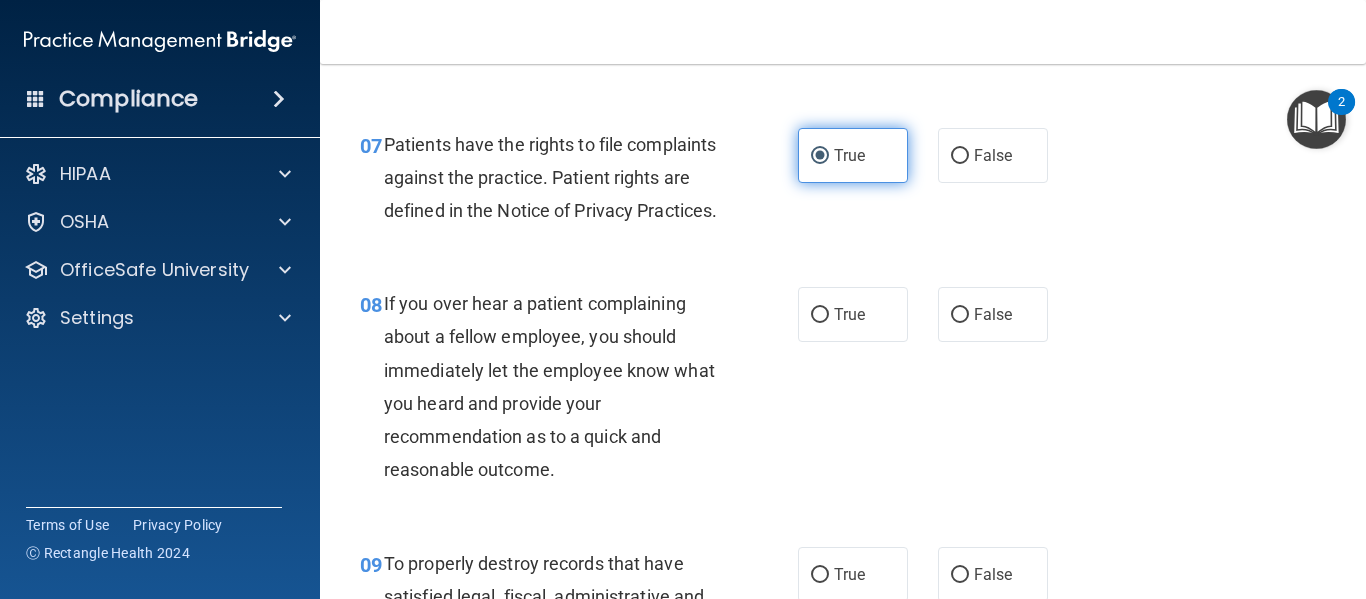 scroll, scrollTop: 1535, scrollLeft: 0, axis: vertical 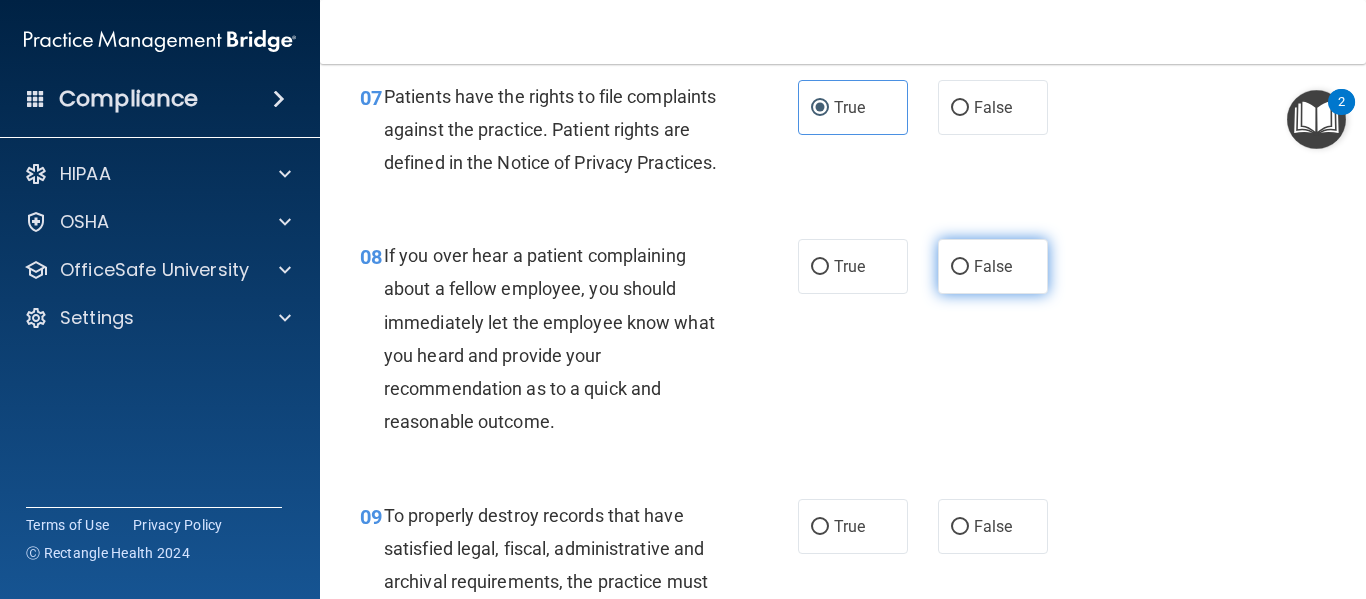 click on "False" at bounding box center (993, 266) 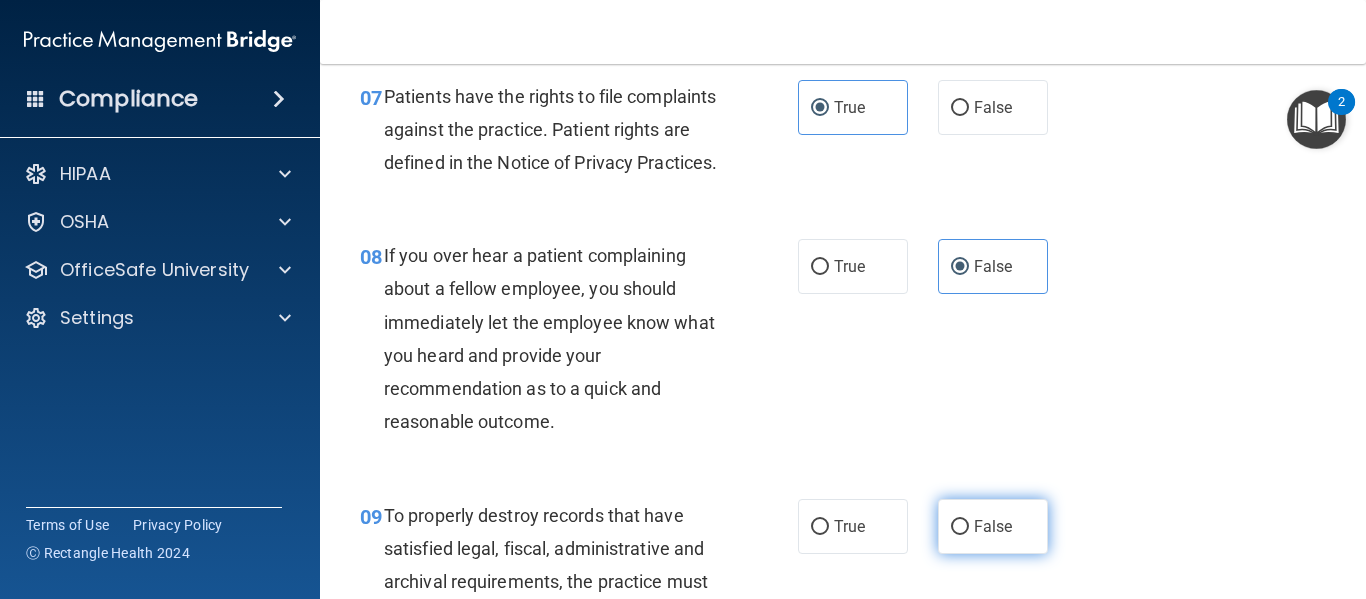 click on "False" at bounding box center [960, 527] 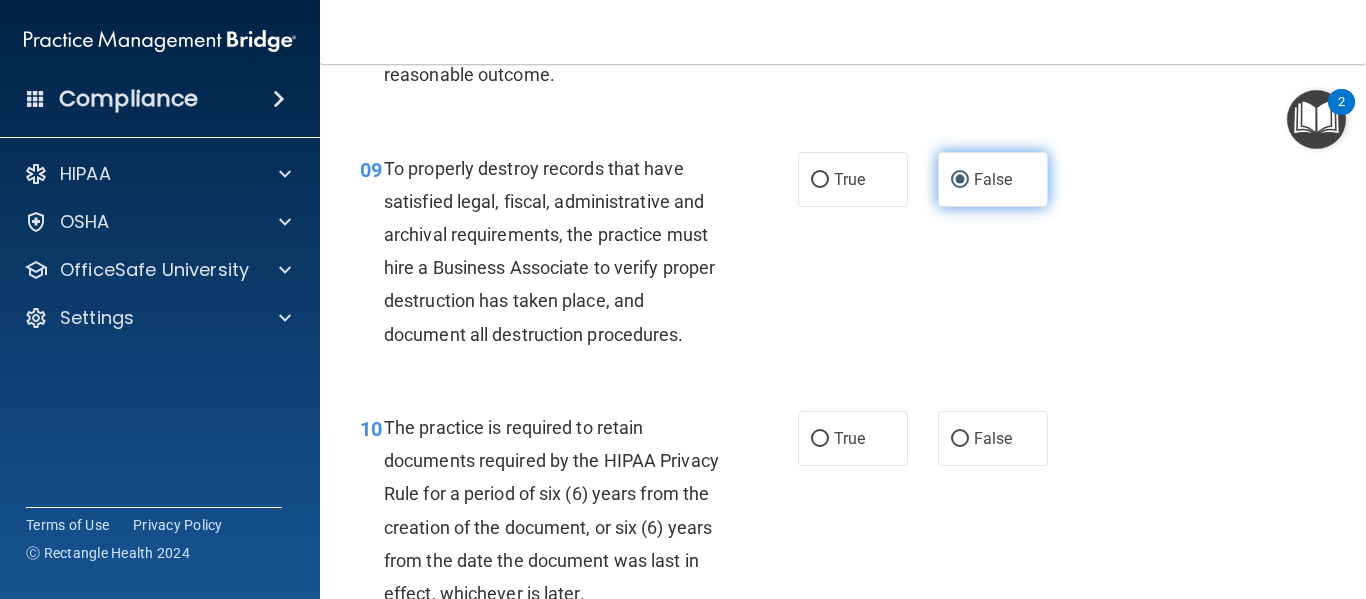 scroll, scrollTop: 1916, scrollLeft: 0, axis: vertical 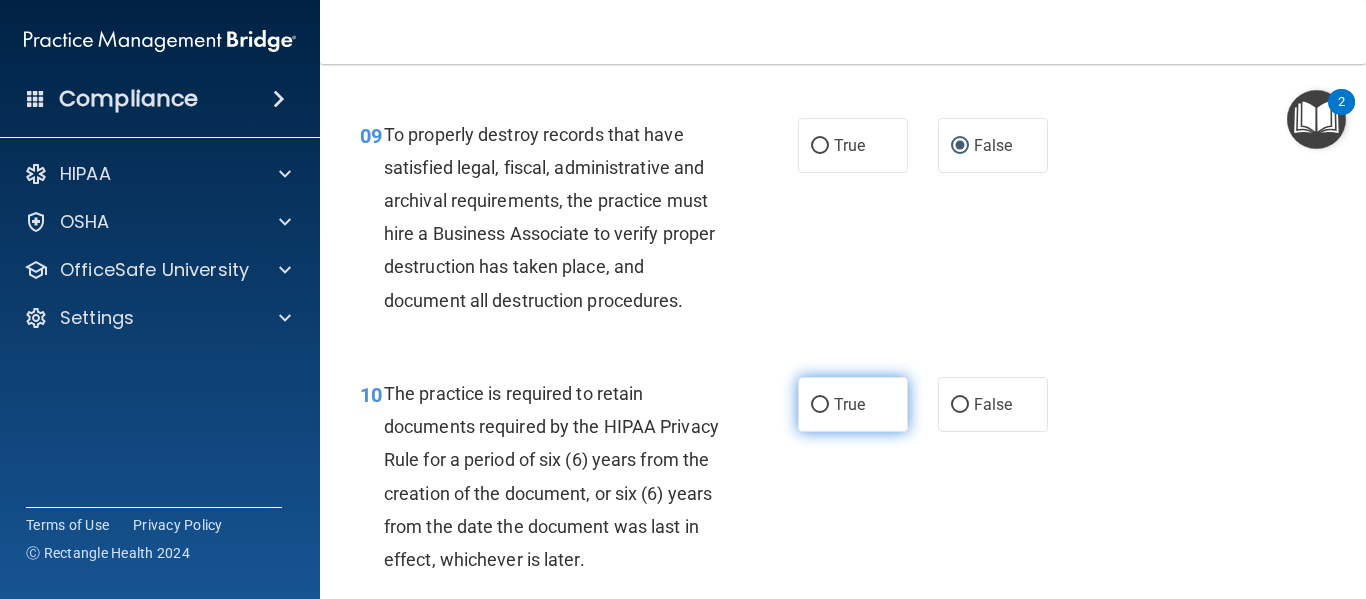 click on "True" at bounding box center (849, 404) 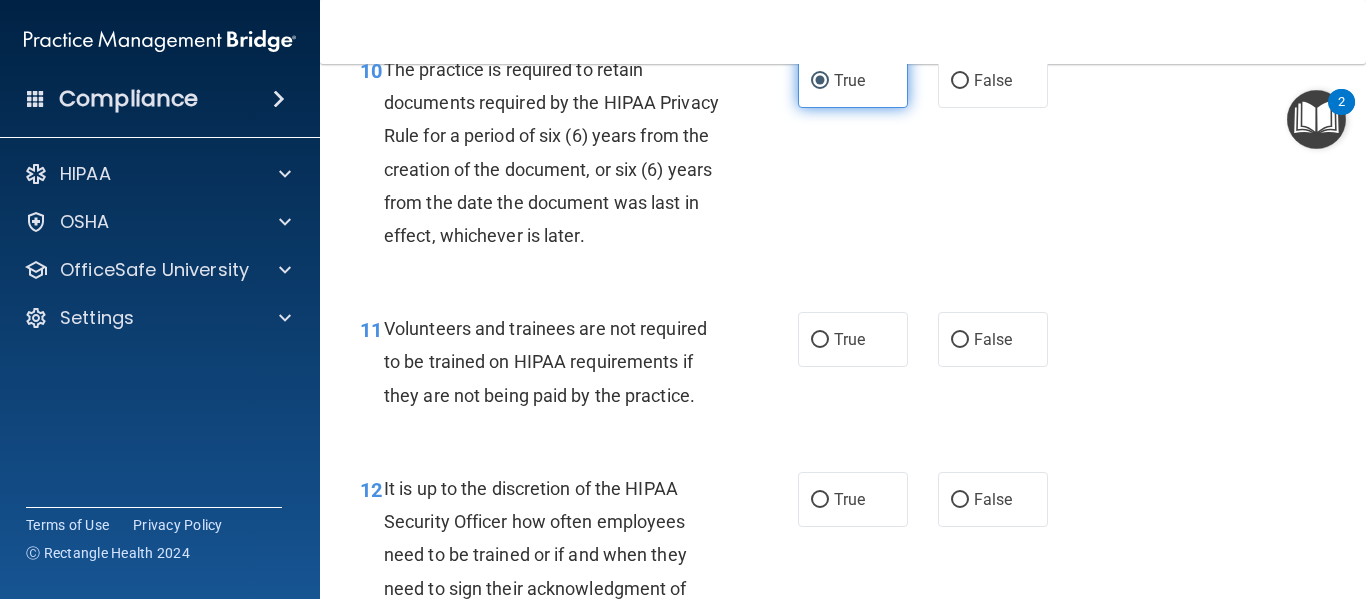 scroll, scrollTop: 2237, scrollLeft: 0, axis: vertical 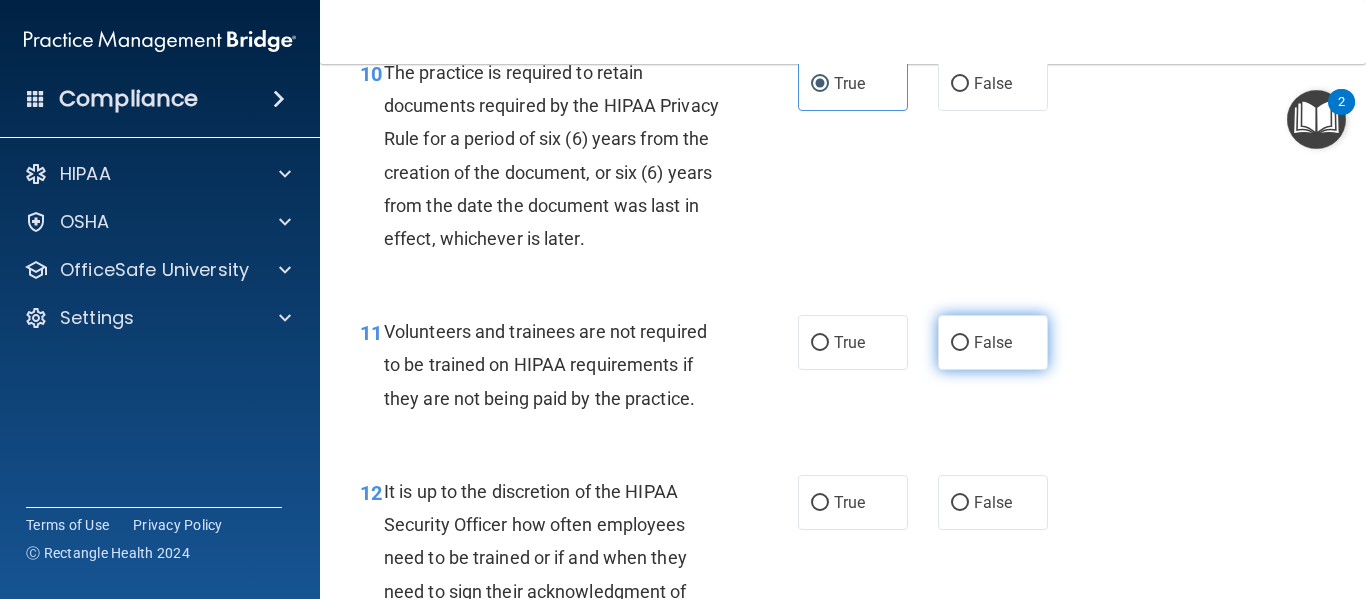 click on "False" at bounding box center [993, 342] 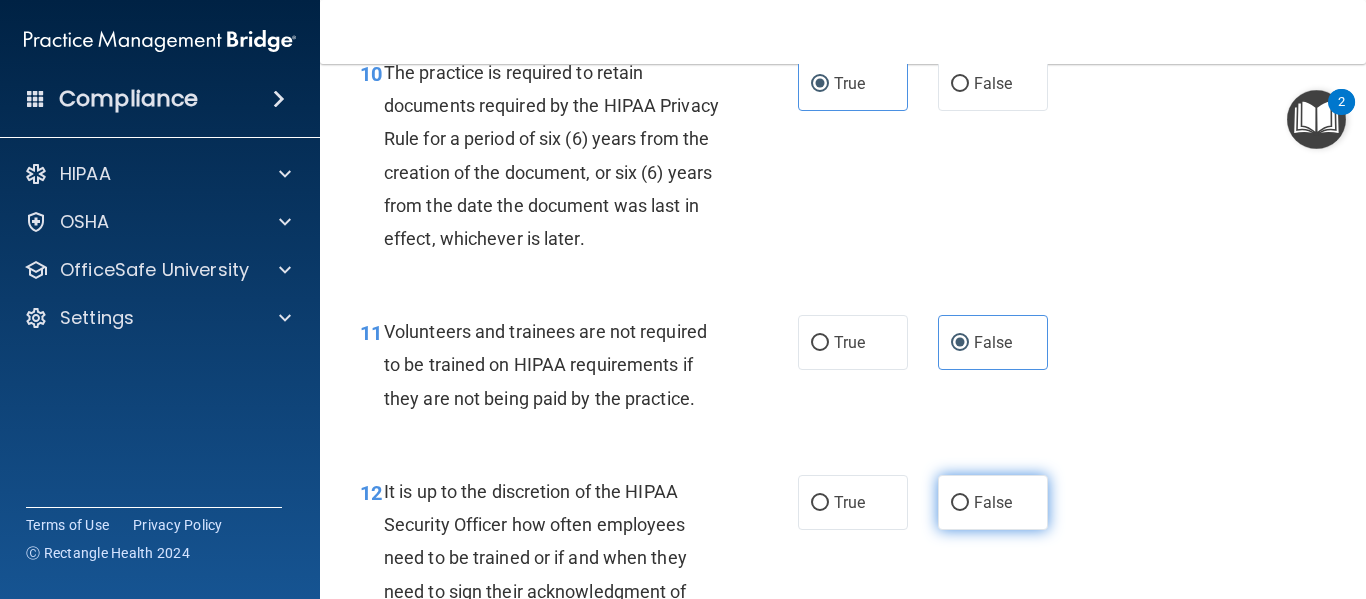 click on "False" at bounding box center (993, 502) 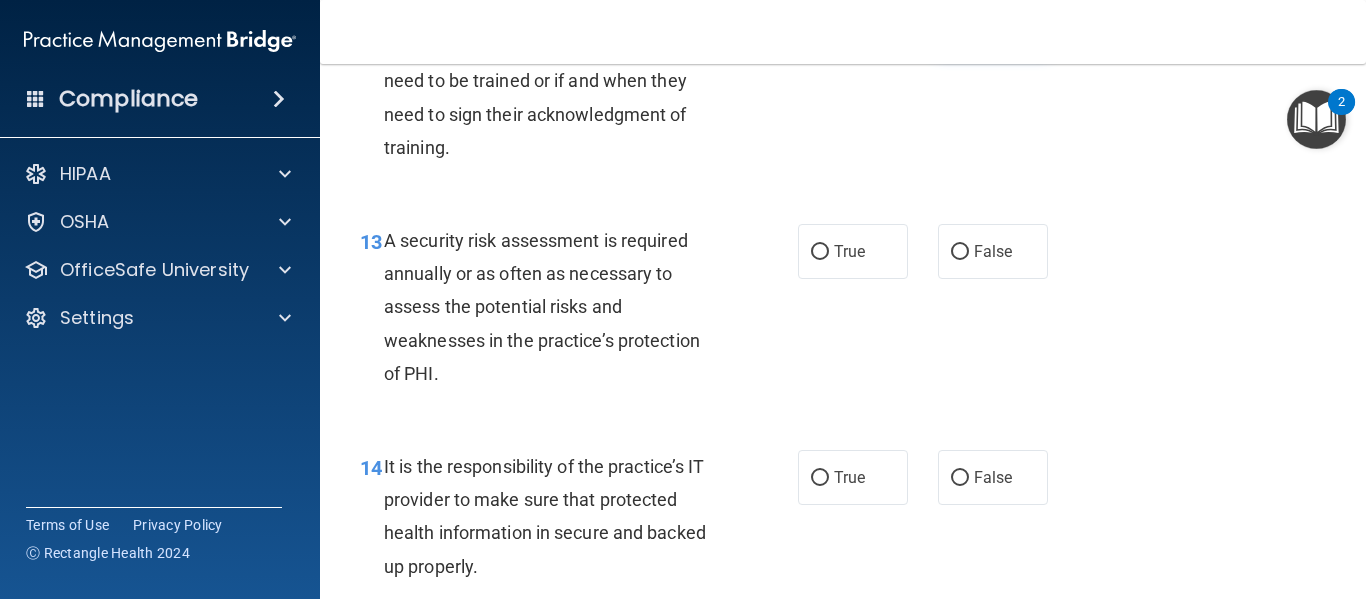 scroll, scrollTop: 2735, scrollLeft: 0, axis: vertical 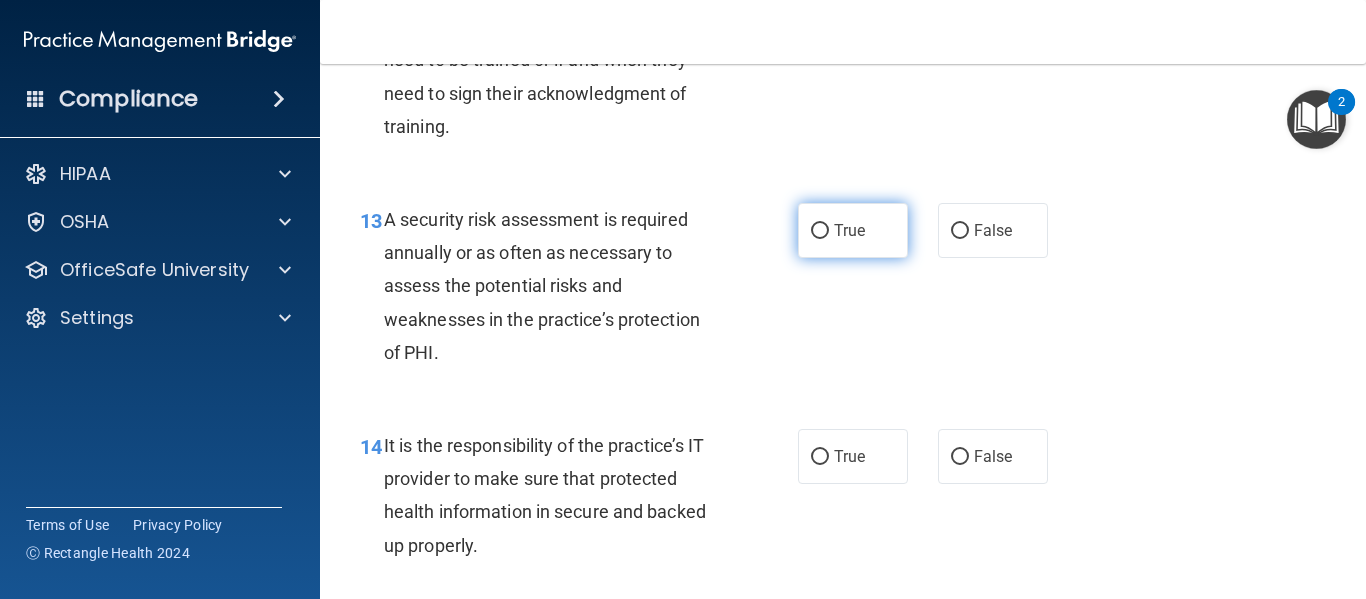 click on "True" at bounding box center (849, 230) 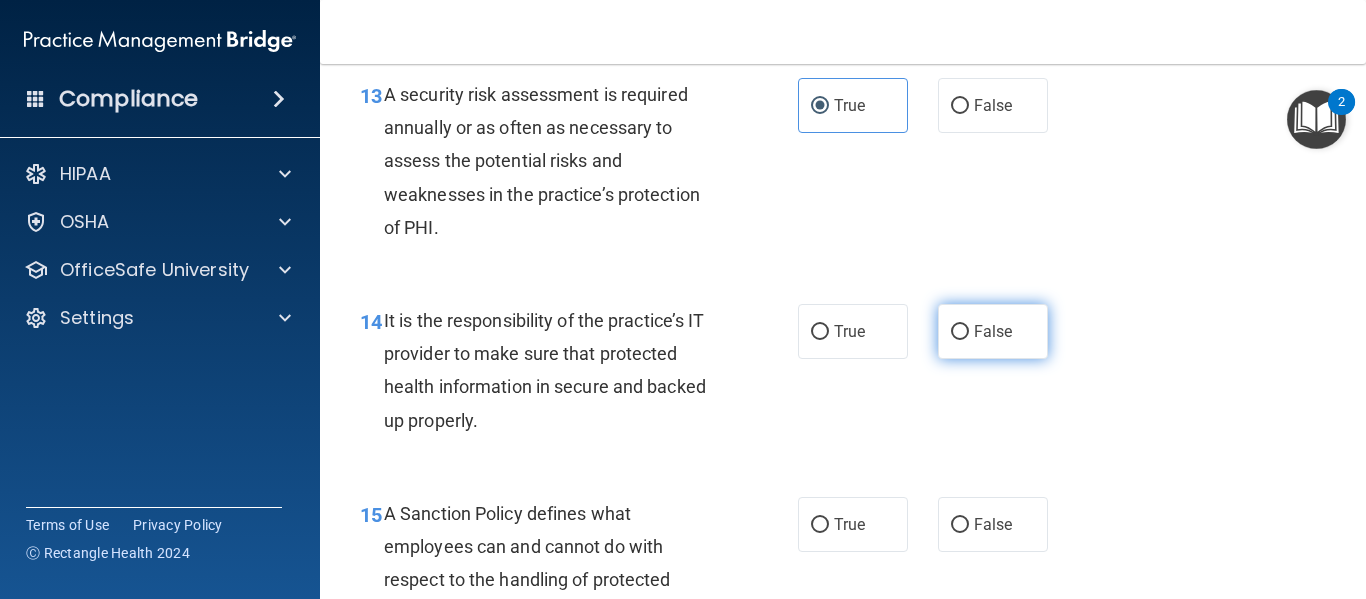 click on "False" at bounding box center [960, 332] 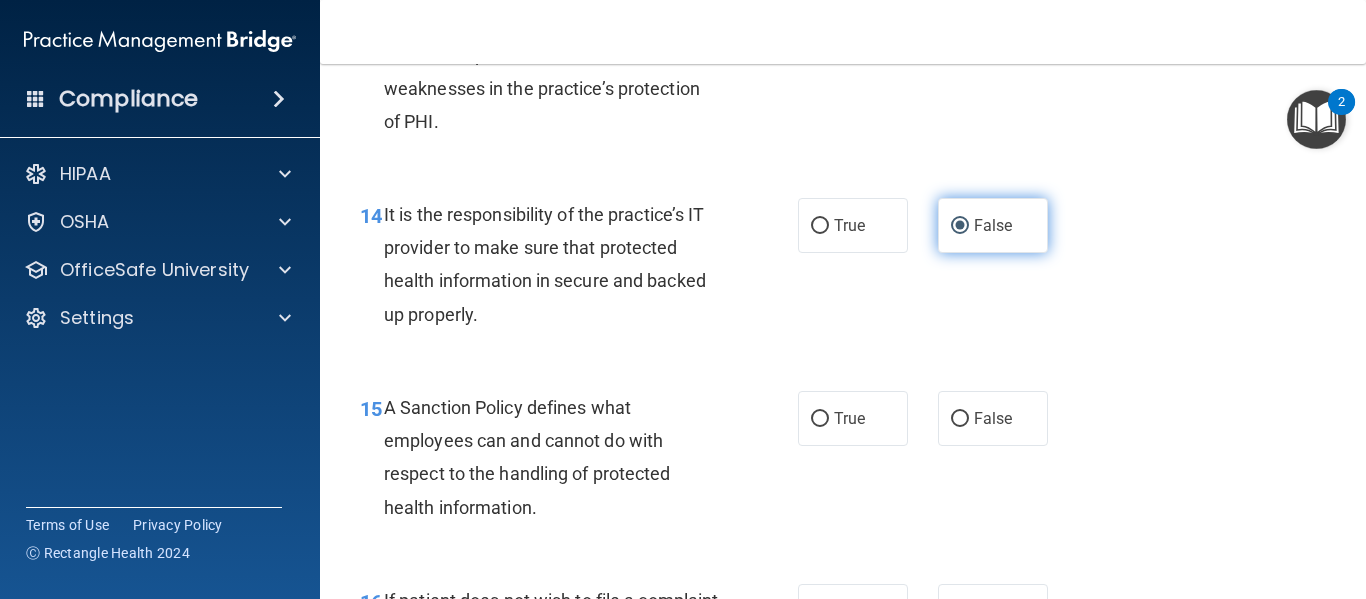 scroll, scrollTop: 3131, scrollLeft: 0, axis: vertical 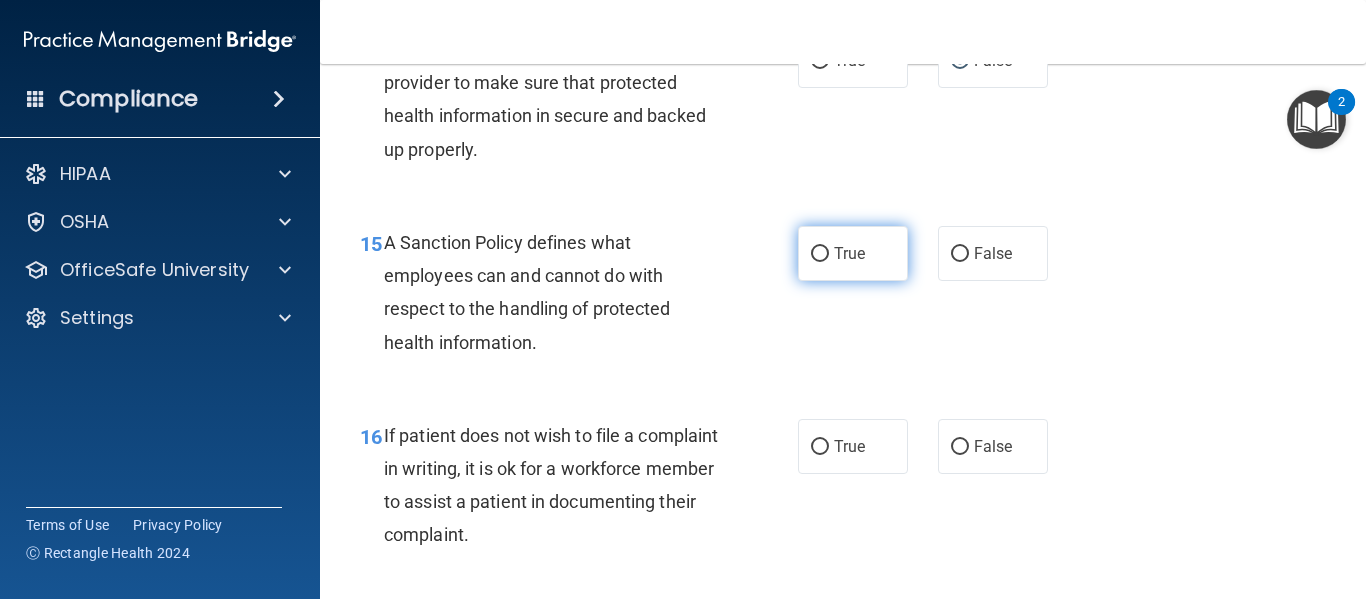 click on "True" at bounding box center (853, 253) 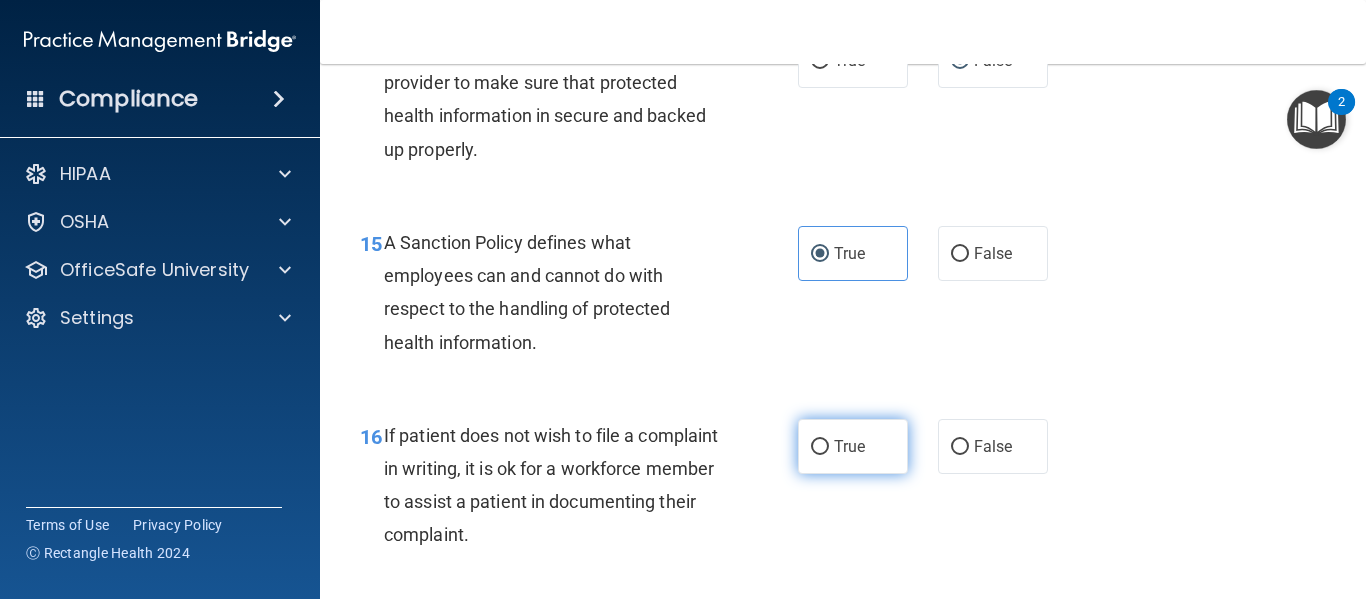 click on "True" at bounding box center [853, 446] 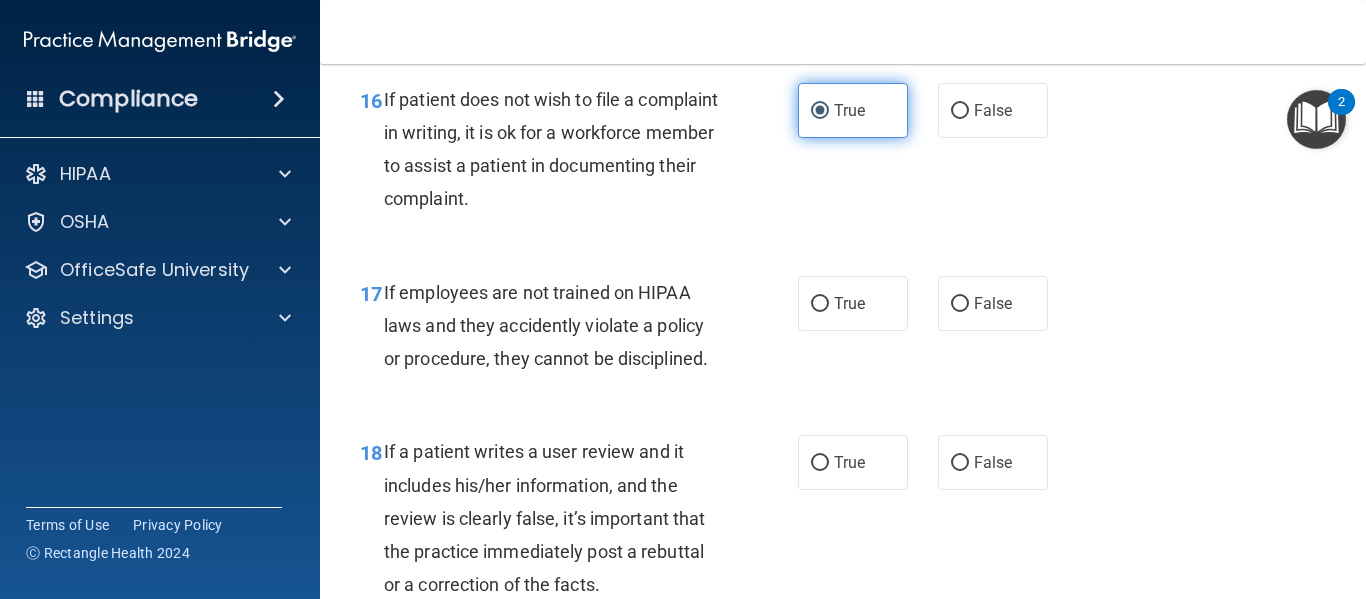 scroll, scrollTop: 3471, scrollLeft: 0, axis: vertical 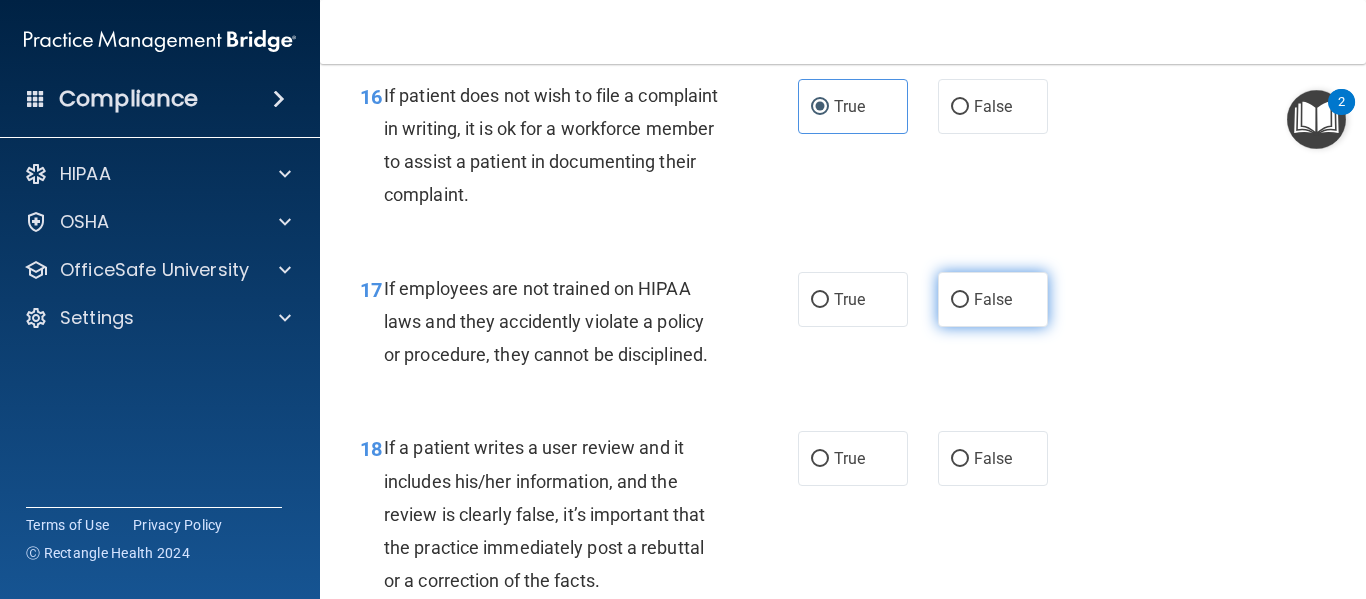 click on "False" at bounding box center (993, 299) 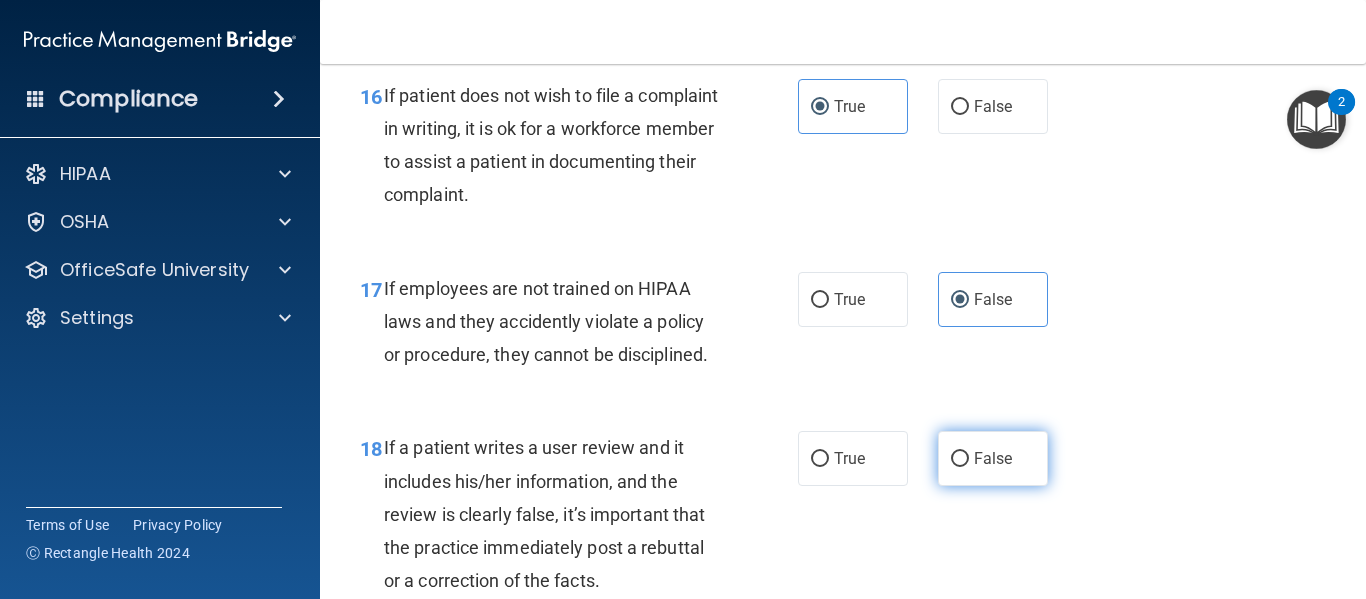 click on "False" at bounding box center [960, 459] 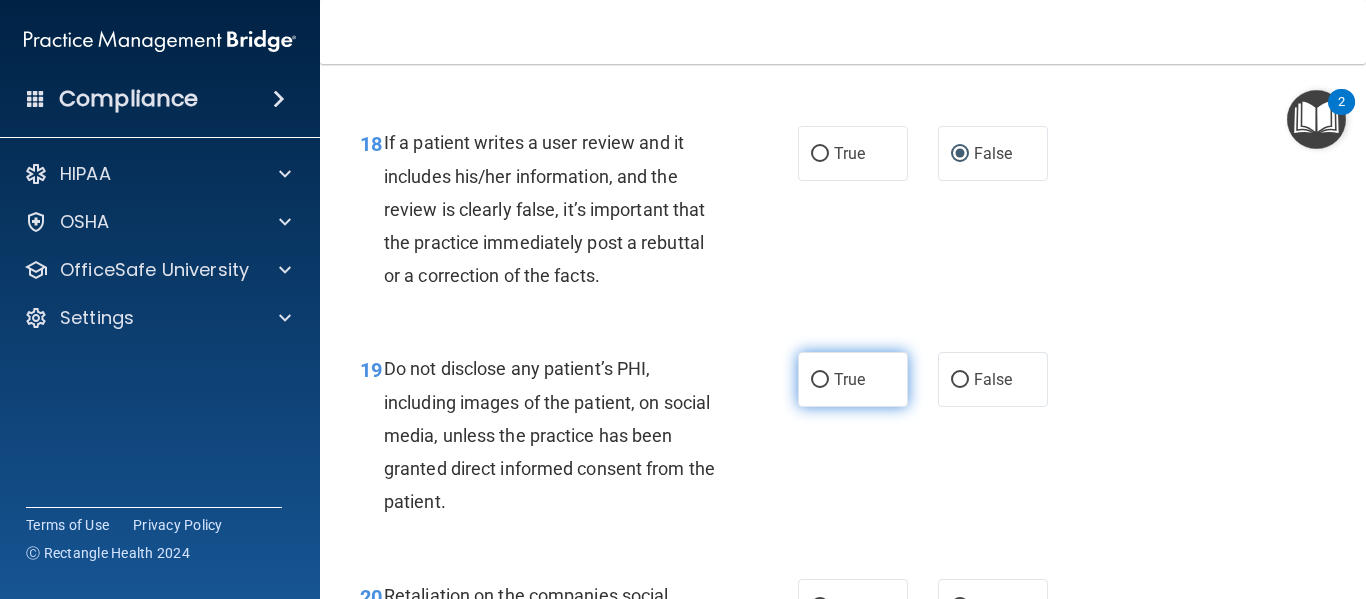 click on "True" at bounding box center (849, 379) 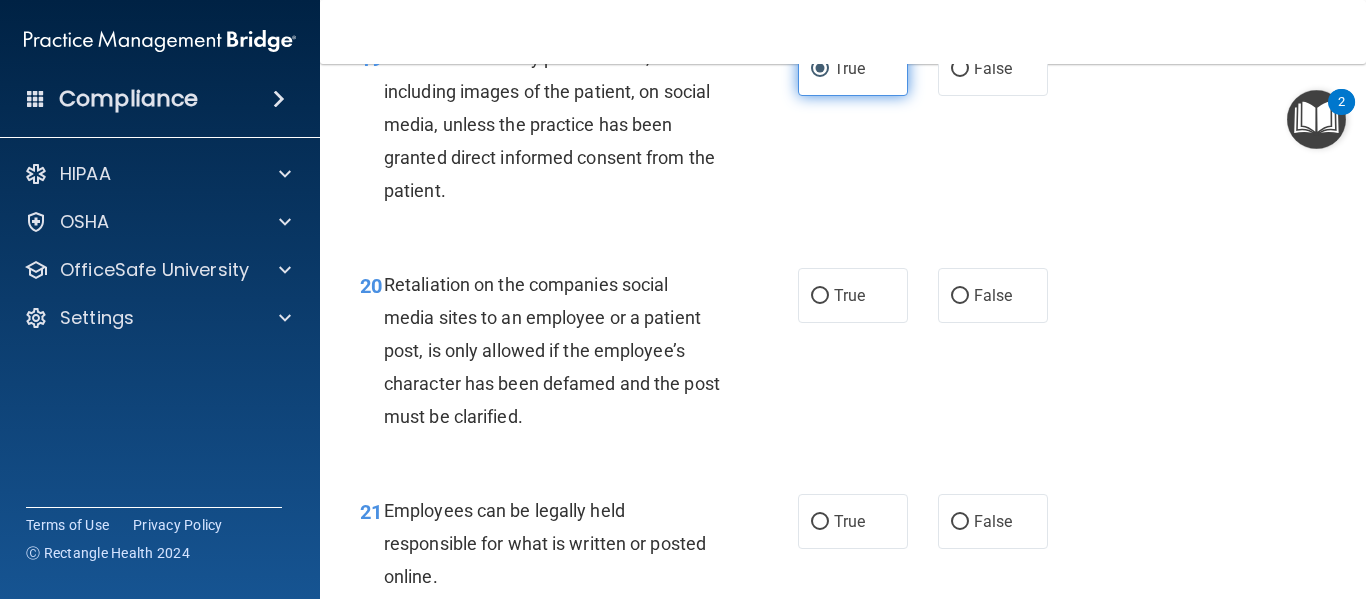 scroll, scrollTop: 4093, scrollLeft: 0, axis: vertical 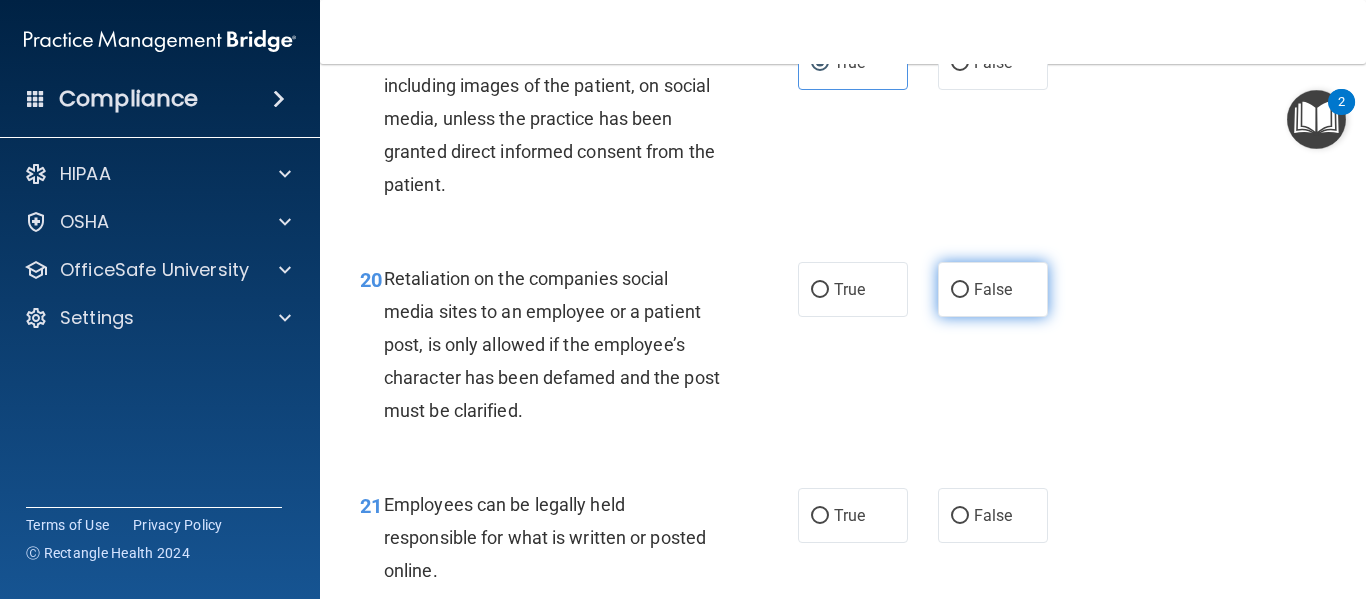 click on "False" at bounding box center [993, 289] 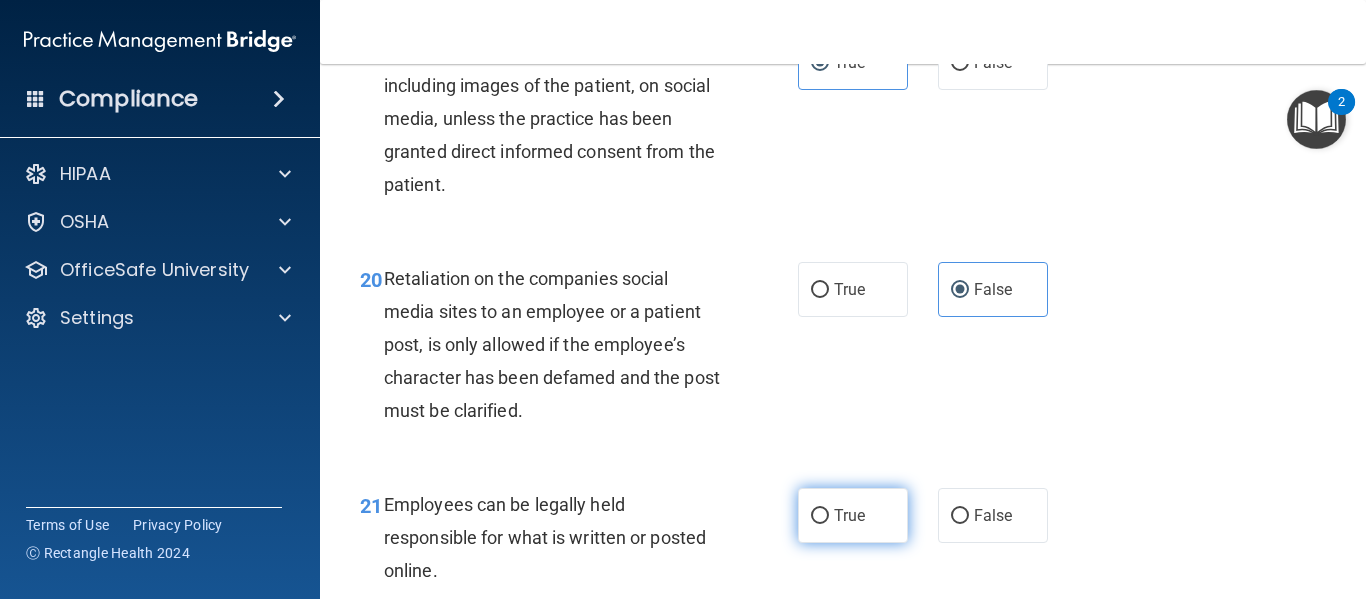 click on "True" at bounding box center (853, 515) 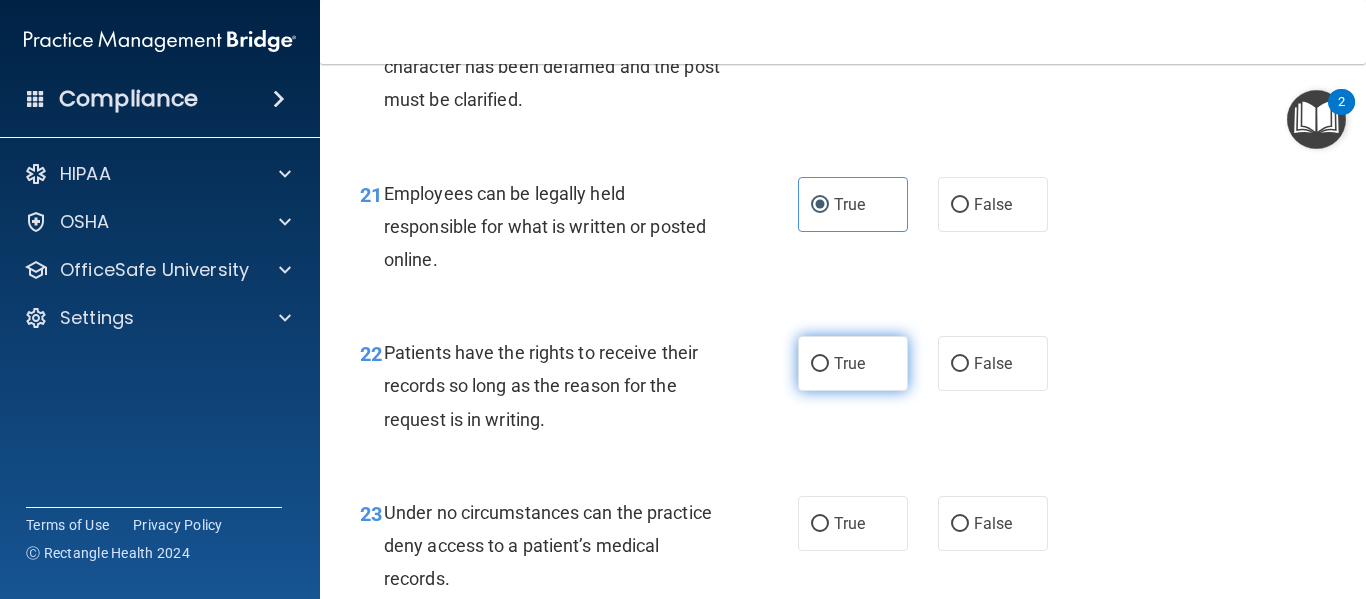 click on "True" at bounding box center (849, 363) 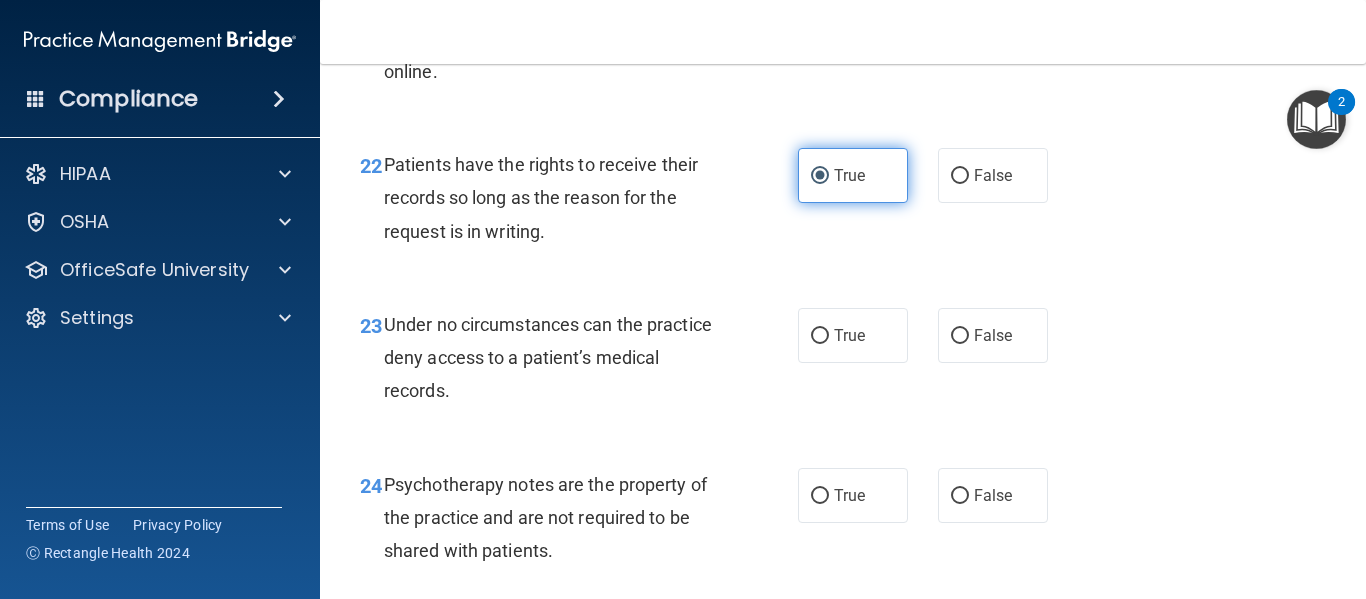 scroll, scrollTop: 4658, scrollLeft: 0, axis: vertical 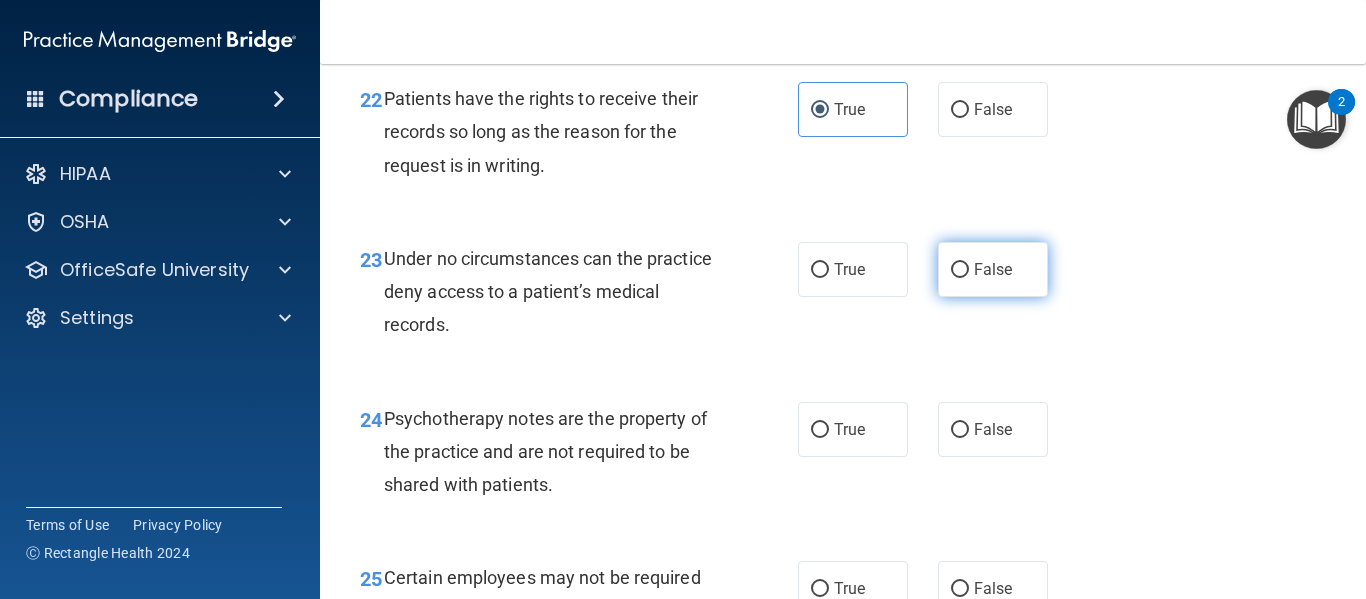 click on "False" at bounding box center [993, 269] 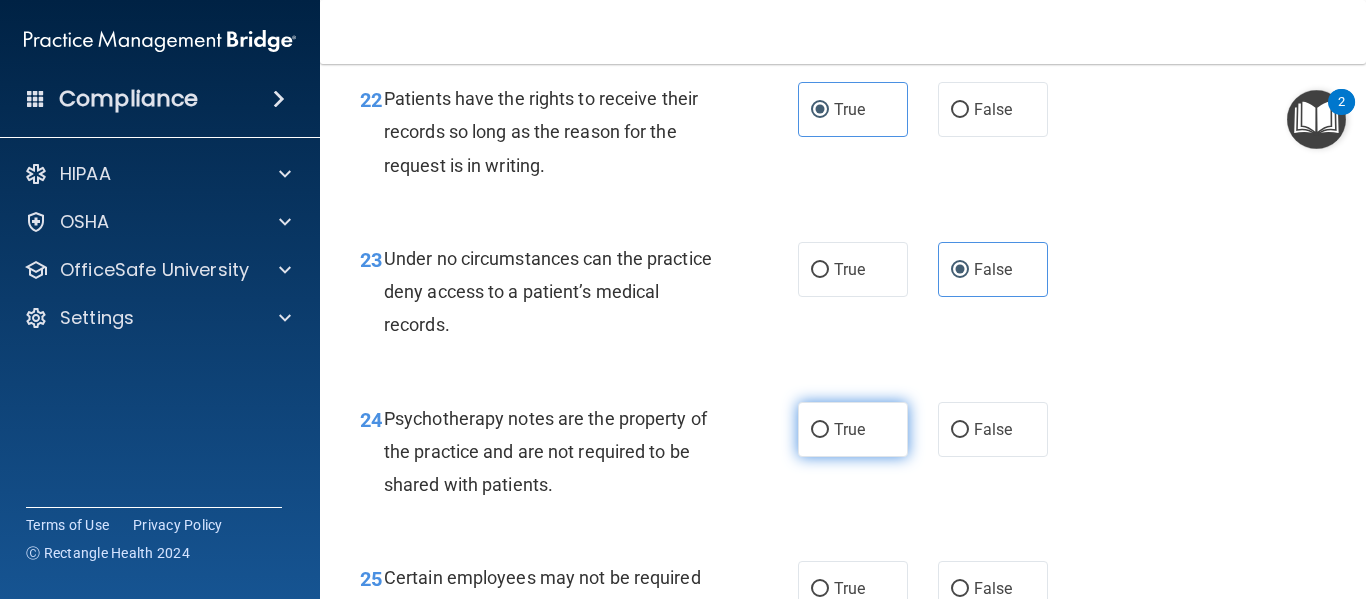 click on "True" at bounding box center [853, 429] 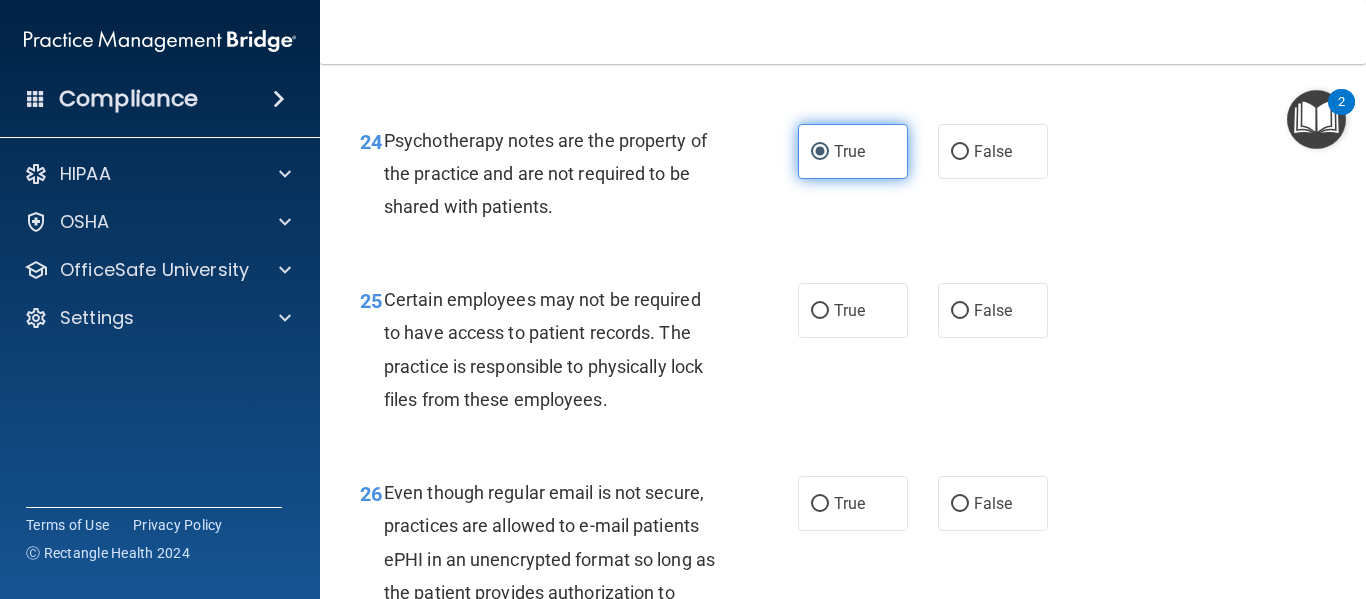 scroll, scrollTop: 4962, scrollLeft: 0, axis: vertical 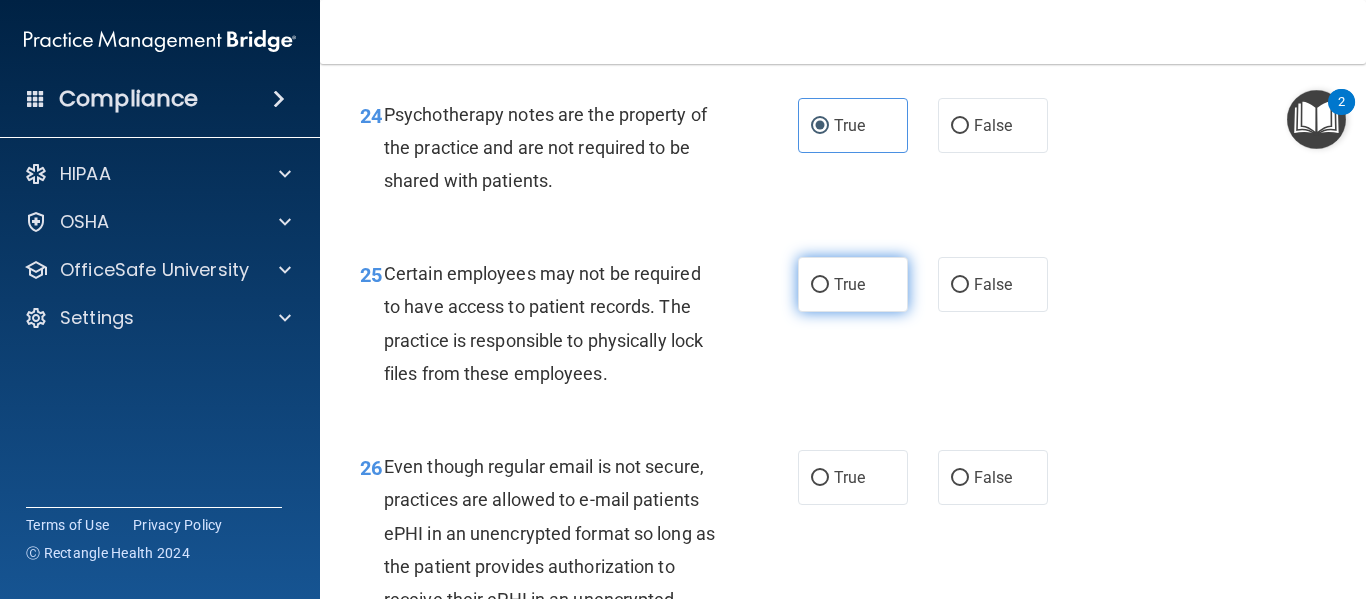 click on "True" at bounding box center (853, 284) 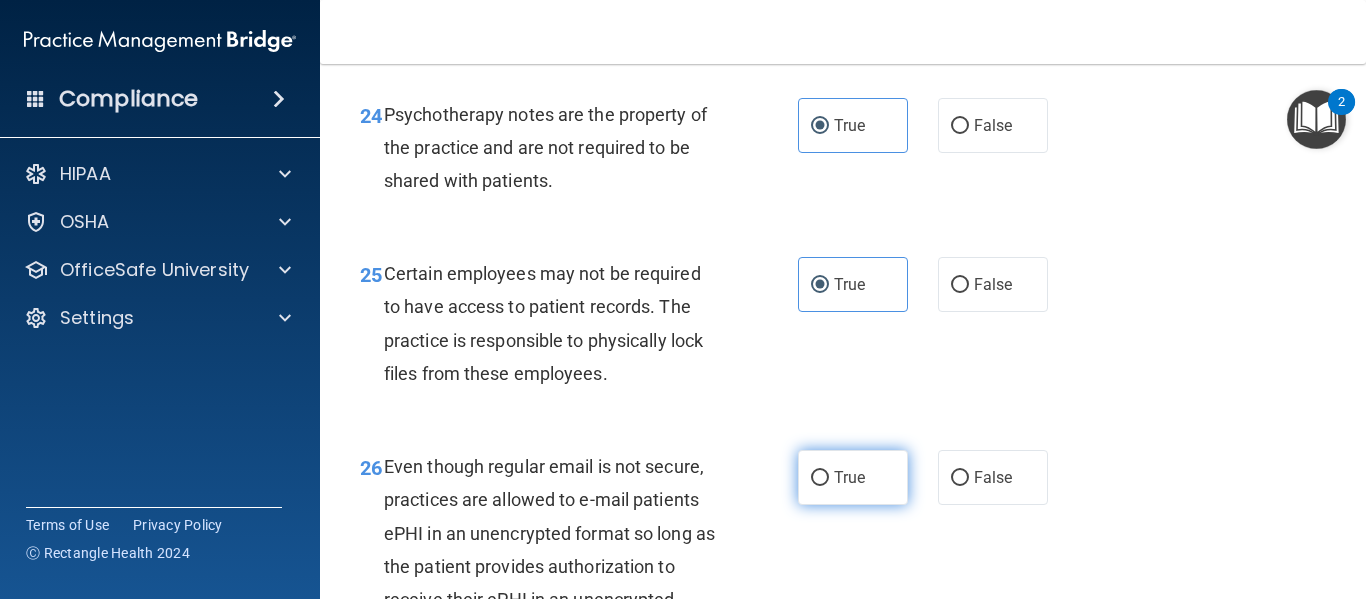 click on "True" at bounding box center [853, 477] 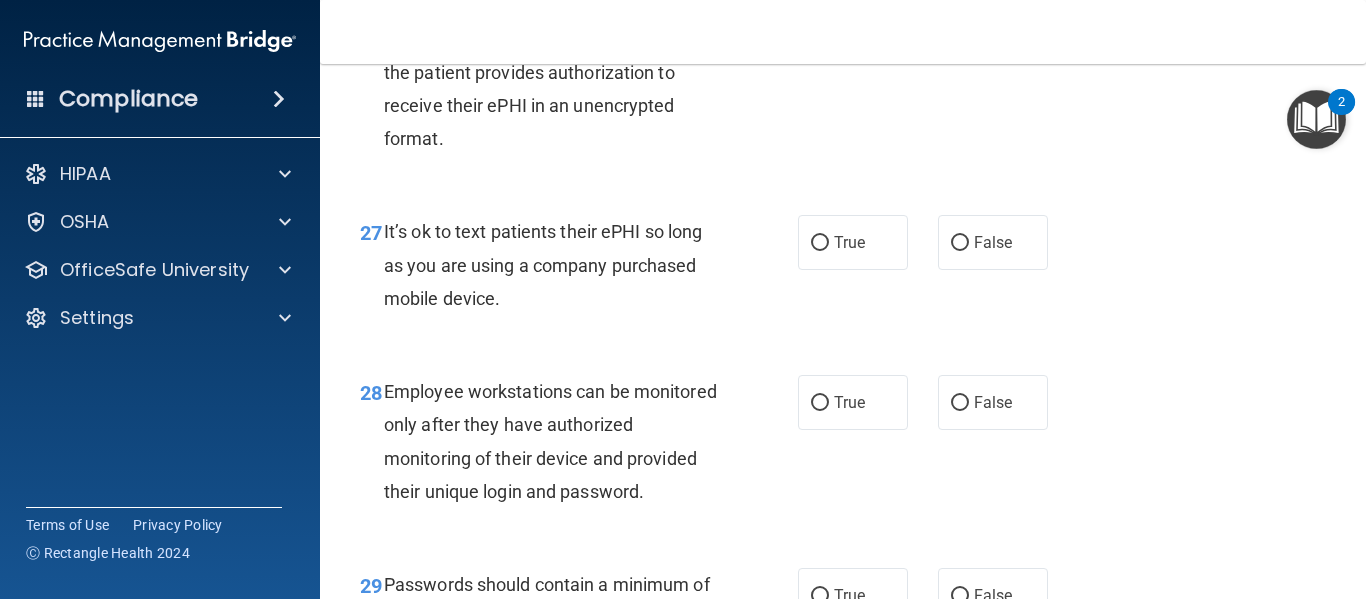 scroll, scrollTop: 5457, scrollLeft: 0, axis: vertical 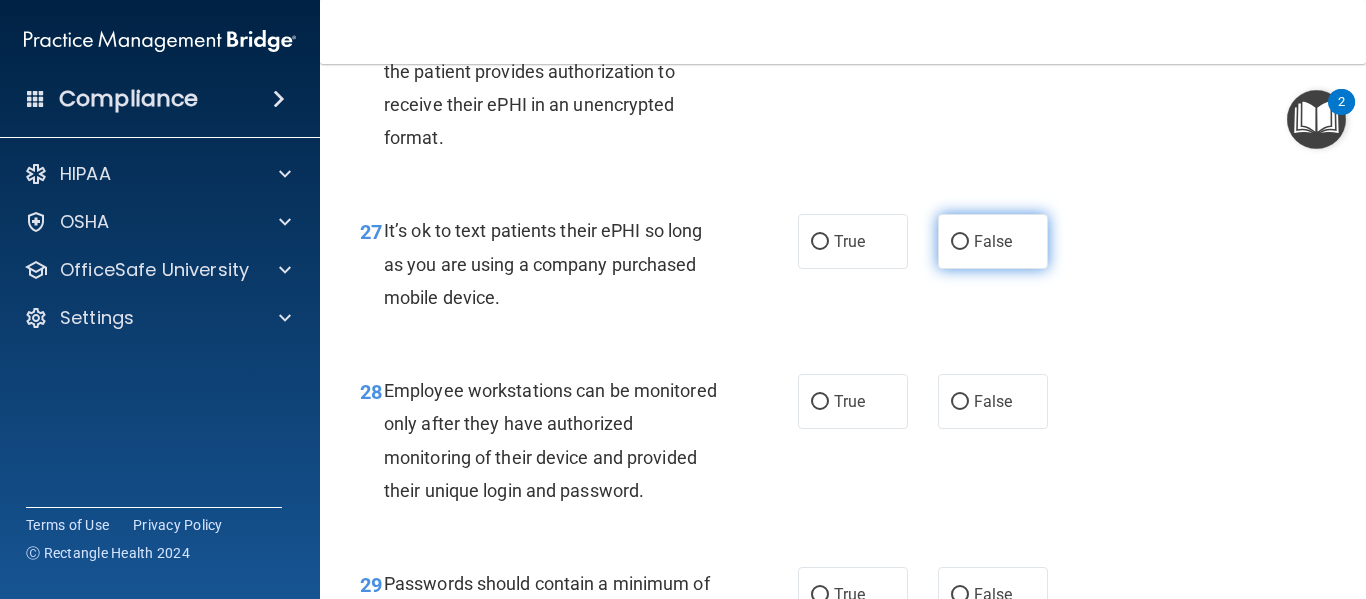 click on "False" at bounding box center (993, 241) 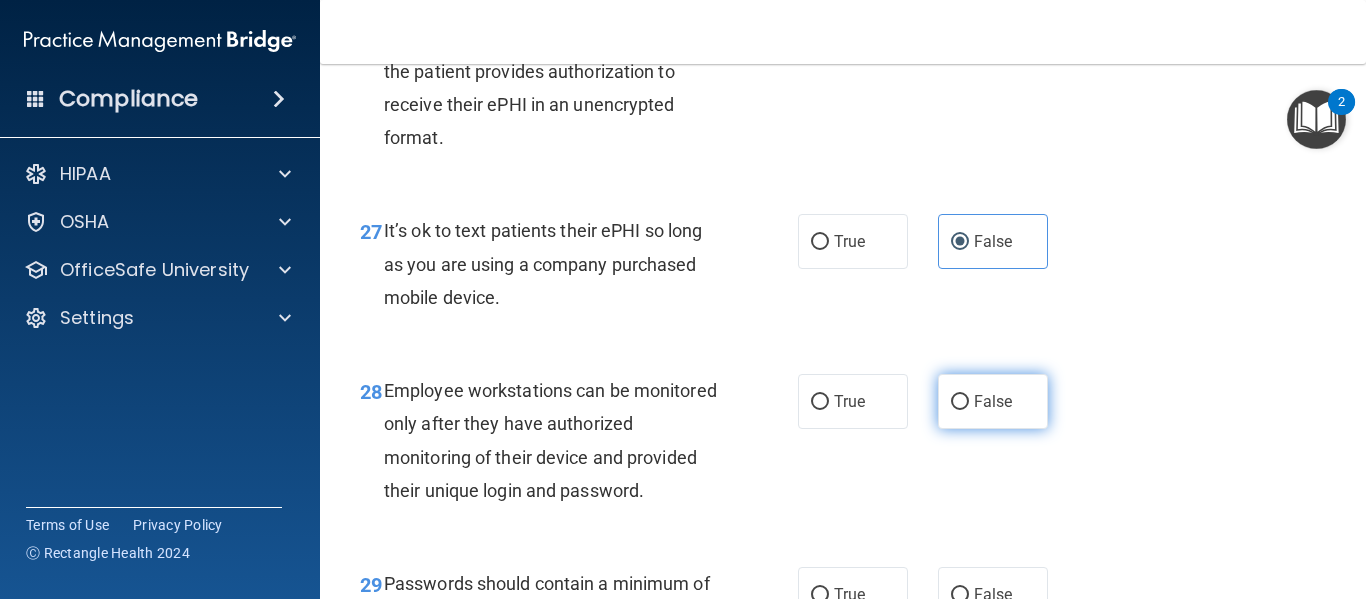 click on "False" at bounding box center (993, 401) 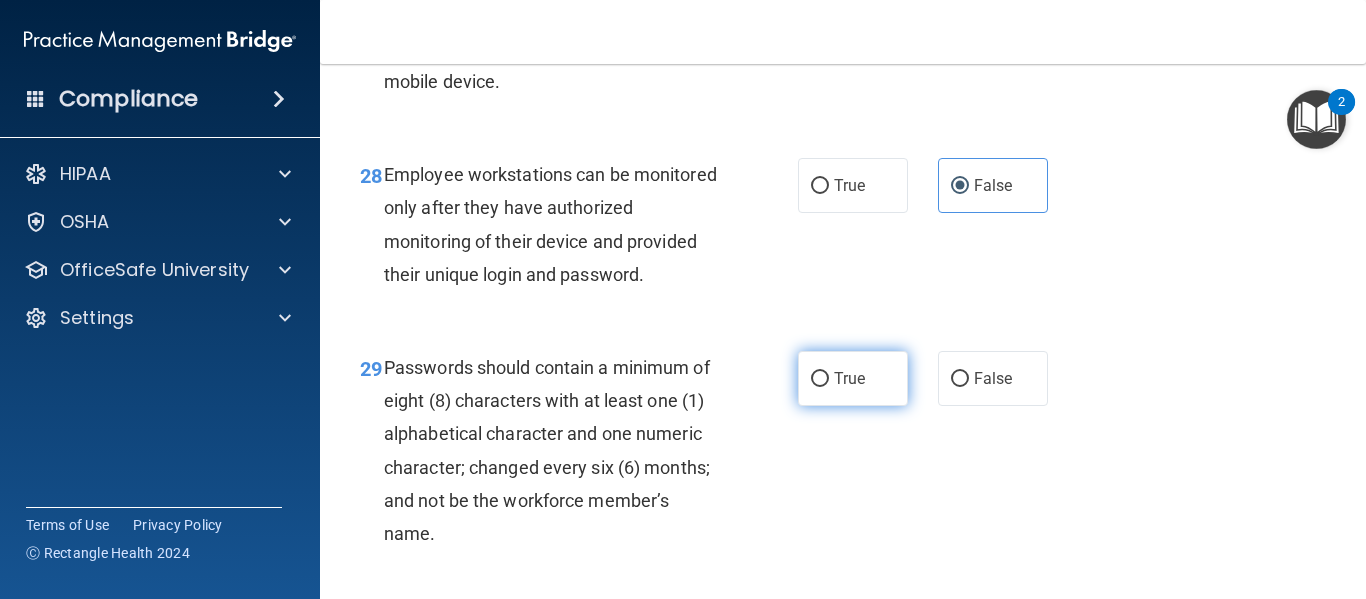 click on "True" at bounding box center (849, 378) 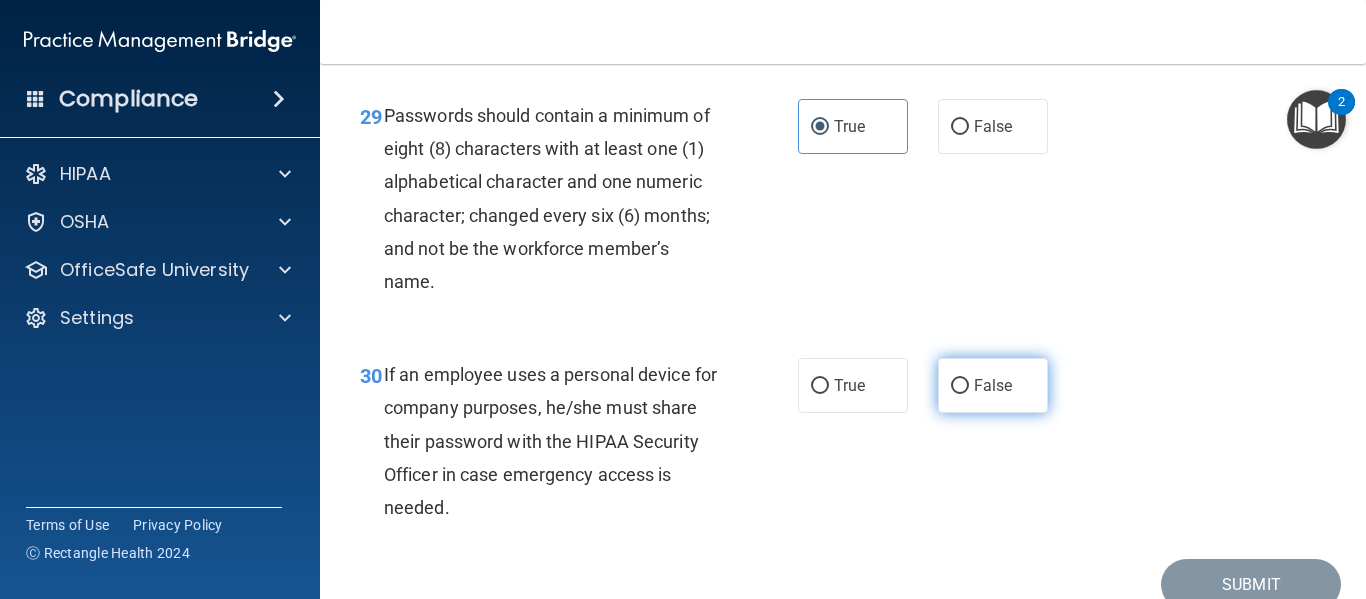 click on "False" at bounding box center (960, 386) 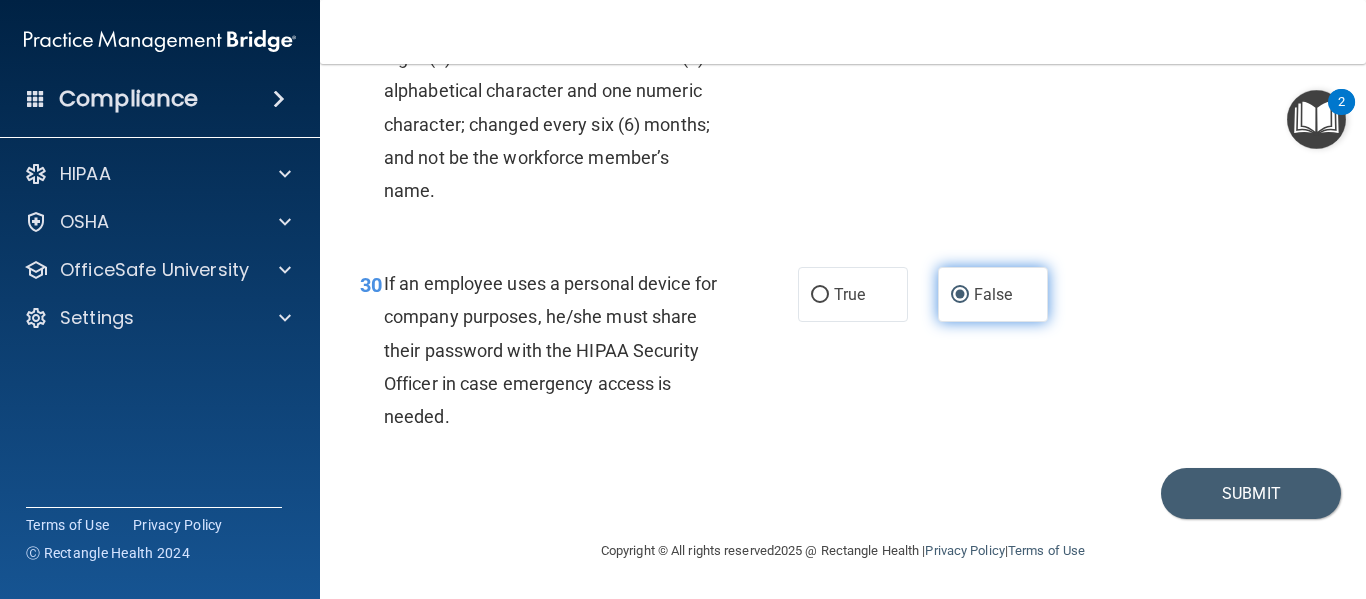 scroll, scrollTop: 6082, scrollLeft: 0, axis: vertical 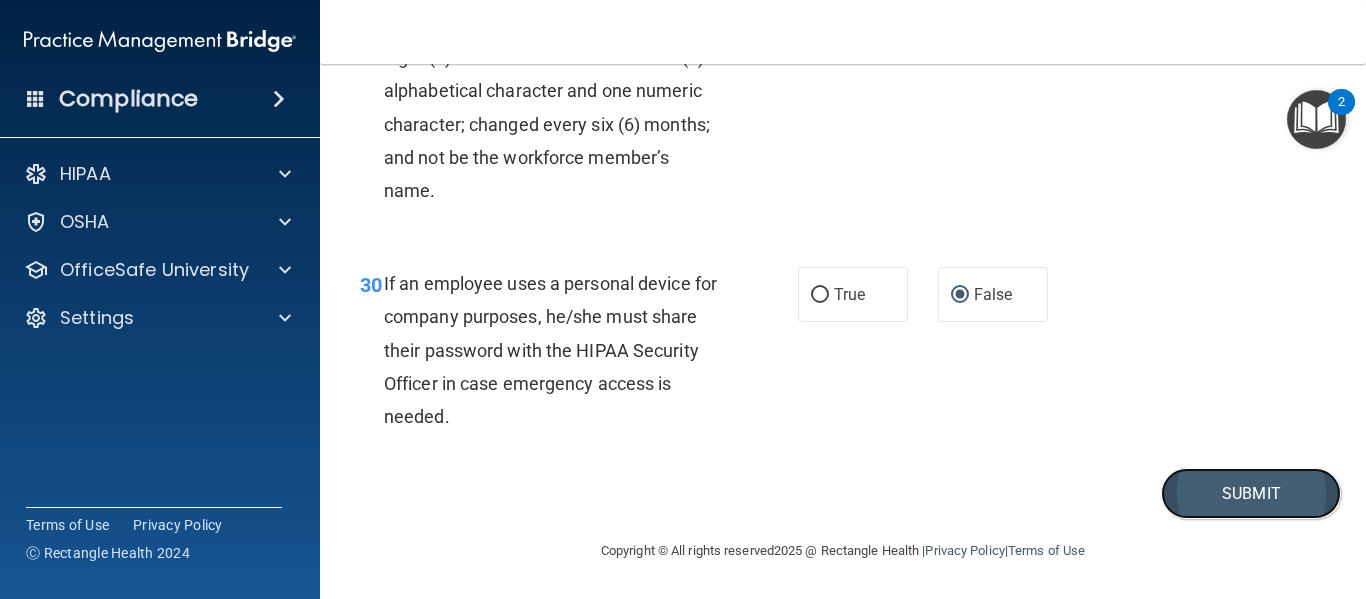 click on "Submit" at bounding box center [1251, 493] 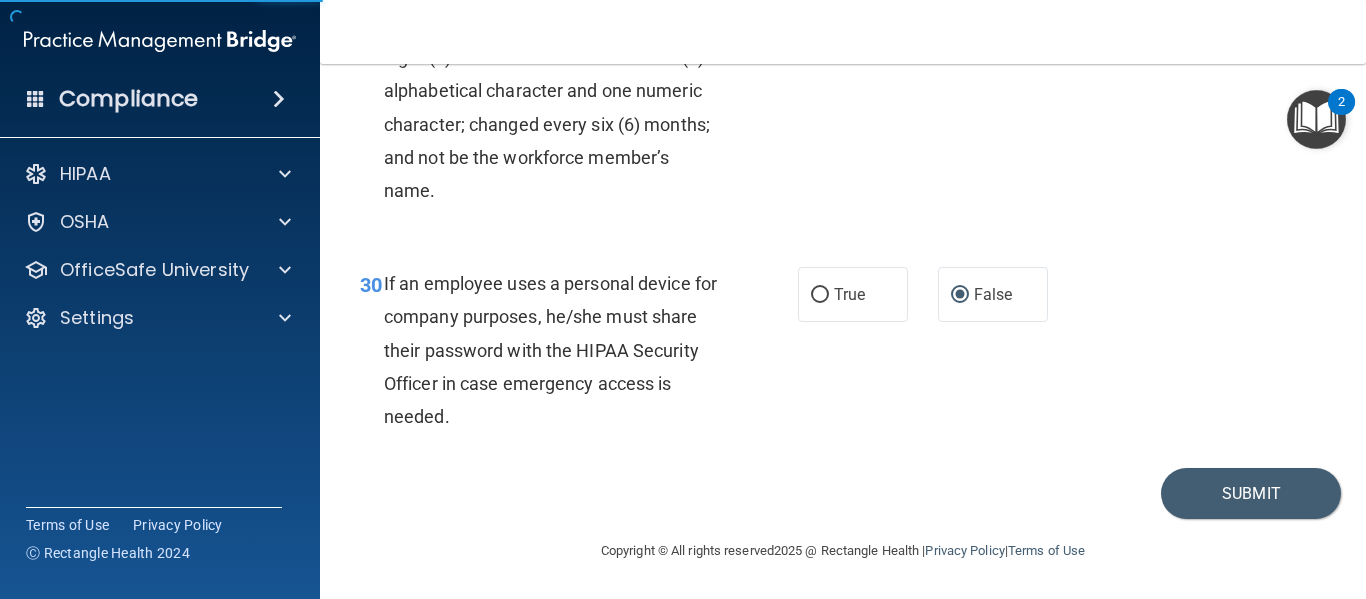 click on "29       Passwords should contain a minimum of eight (8) characters with at least one (1) alphabetical character and one numeric character; changed every six (6) months; and not be the workforce member’s name.                 True           False" at bounding box center [843, 112] 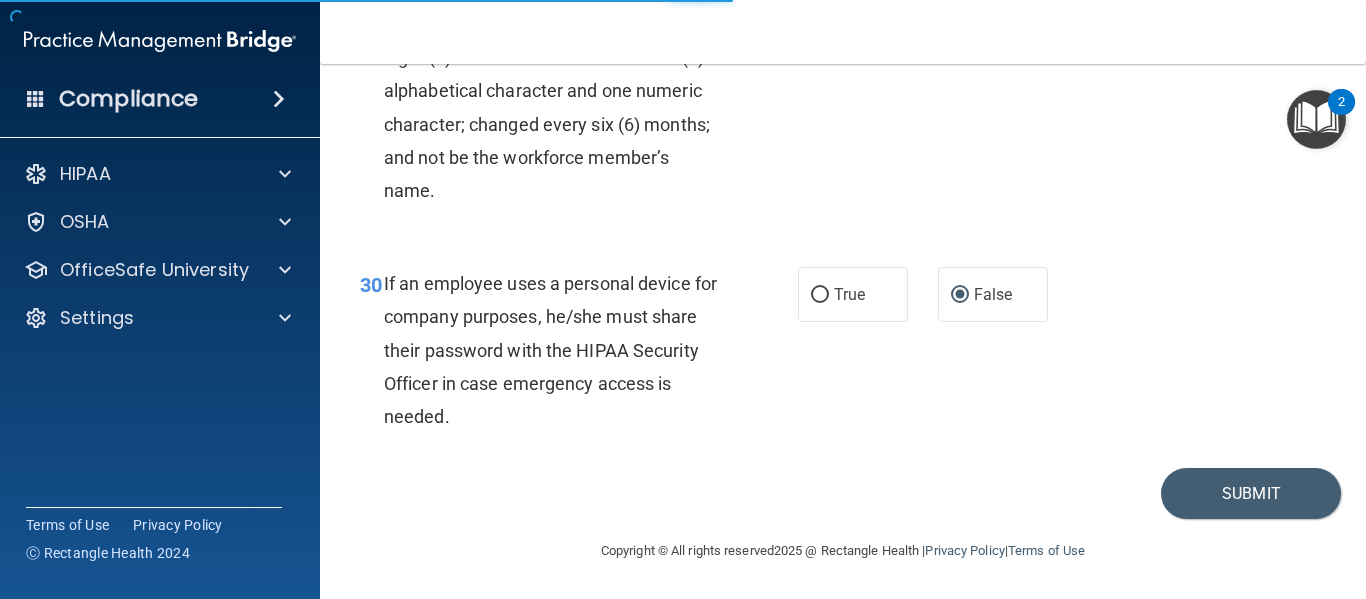 scroll, scrollTop: 0, scrollLeft: 0, axis: both 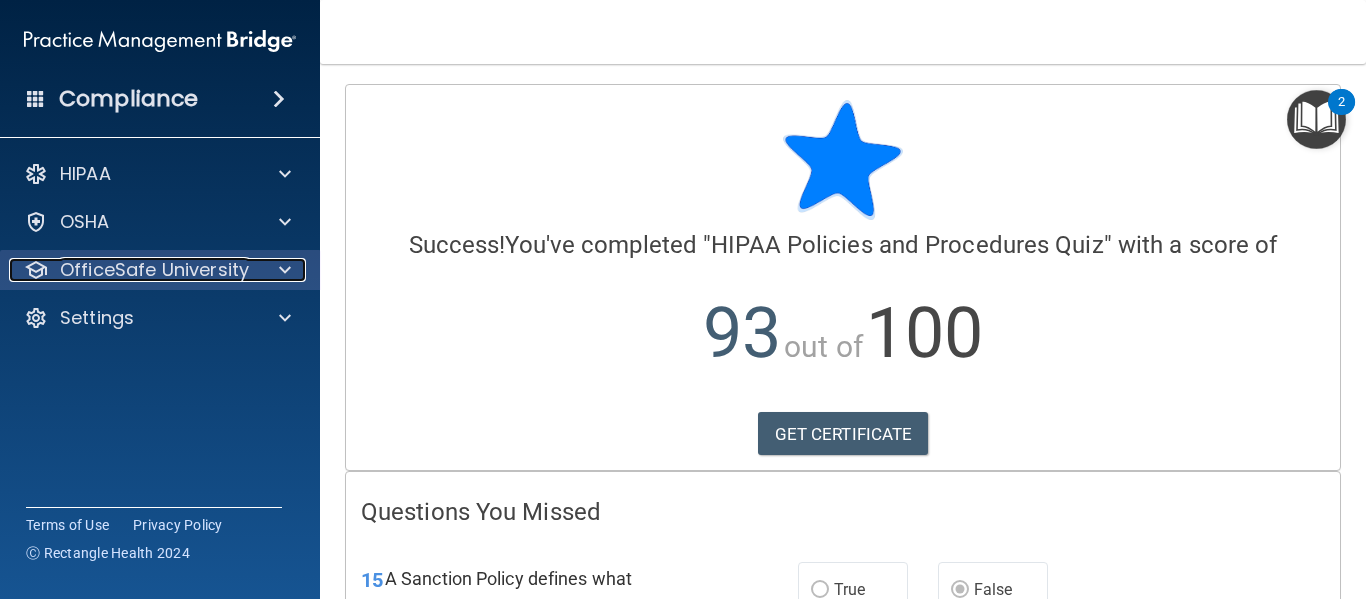 click on "OfficeSafe University" at bounding box center [133, 270] 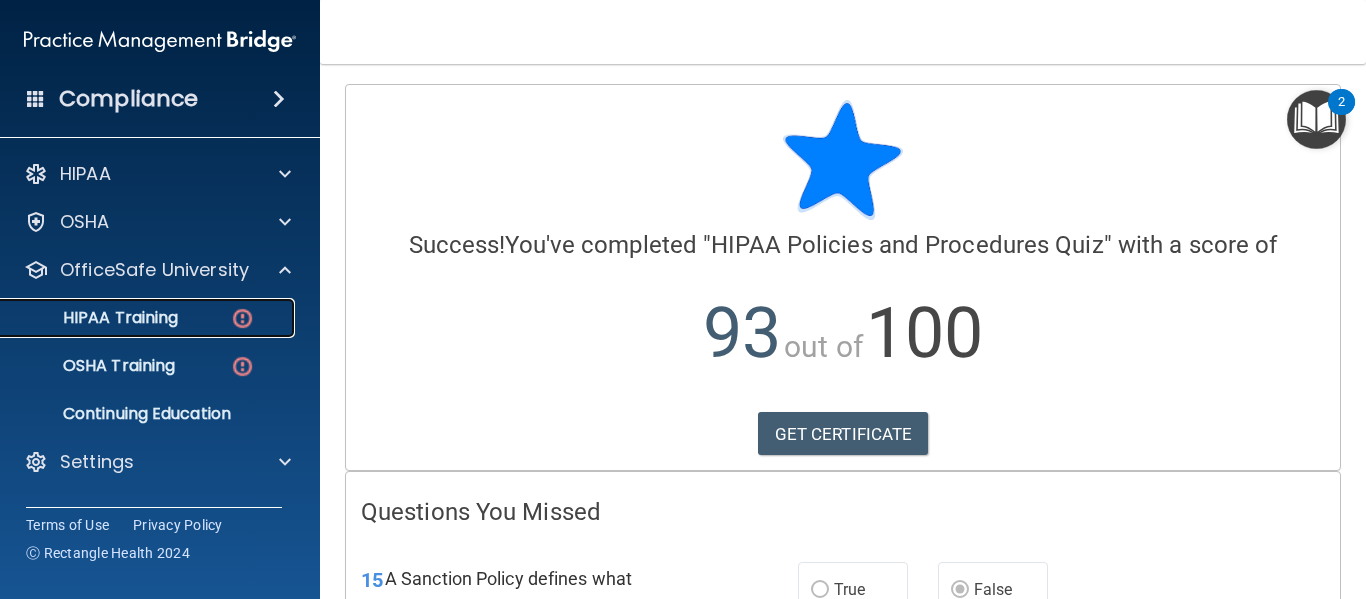 click at bounding box center (242, 318) 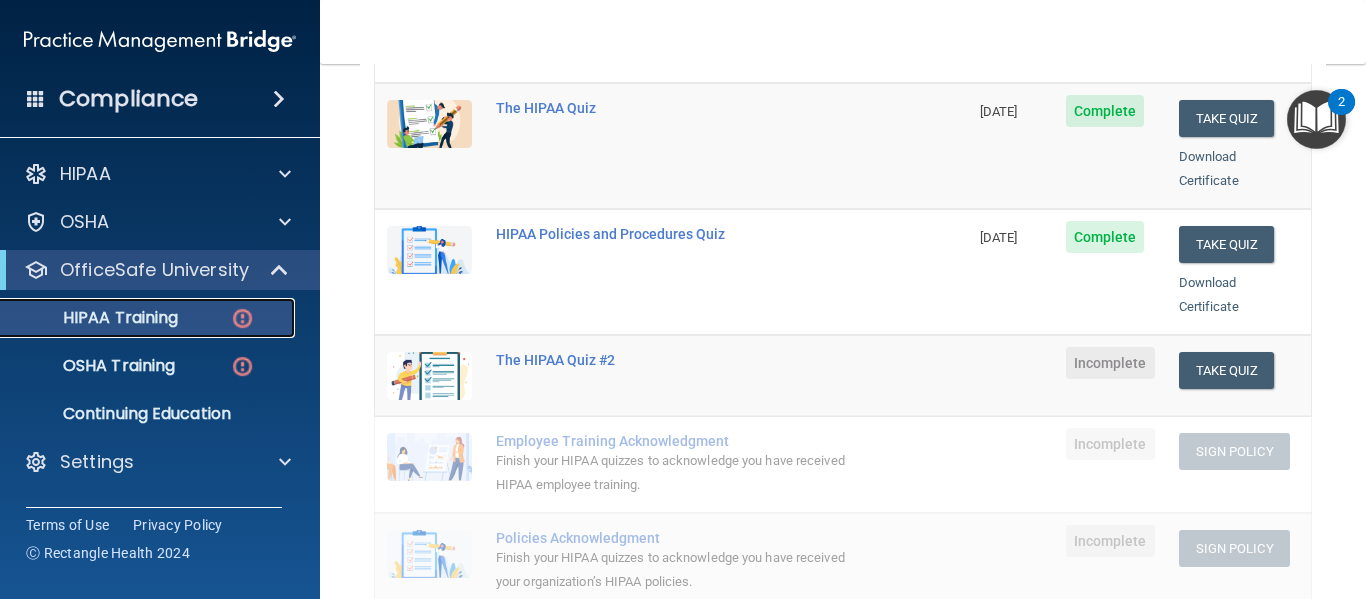 scroll, scrollTop: 311, scrollLeft: 0, axis: vertical 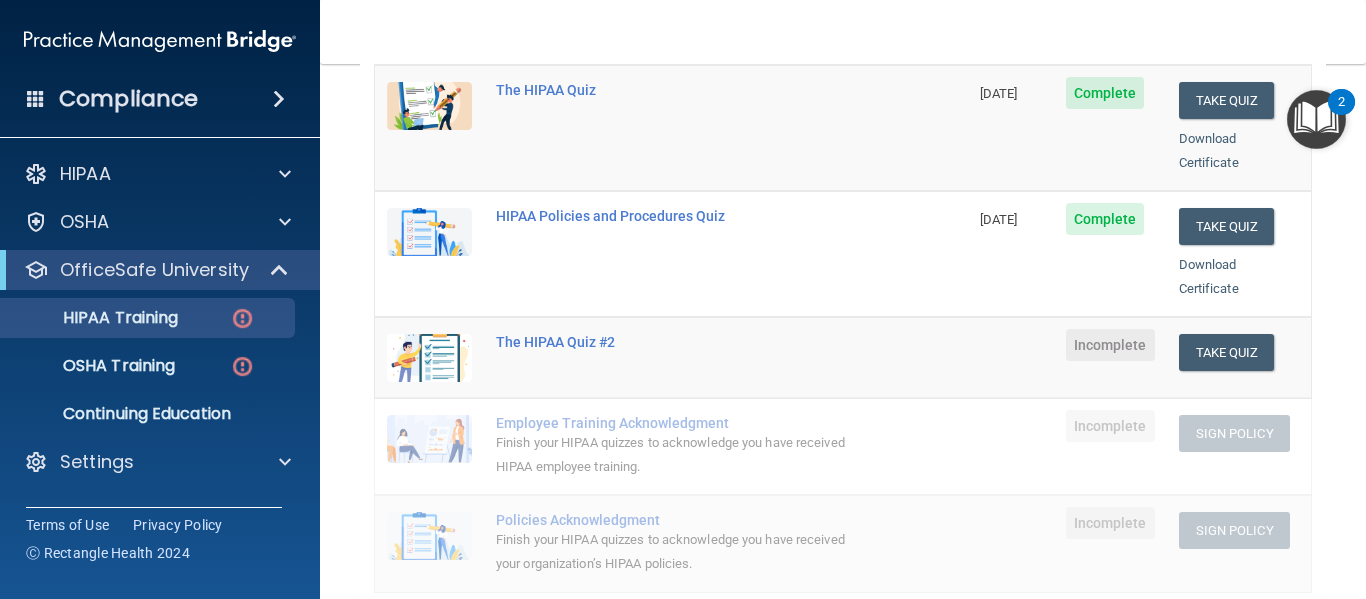 click on "HIPAA Policies and Procedures Quiz" at bounding box center (726, 254) 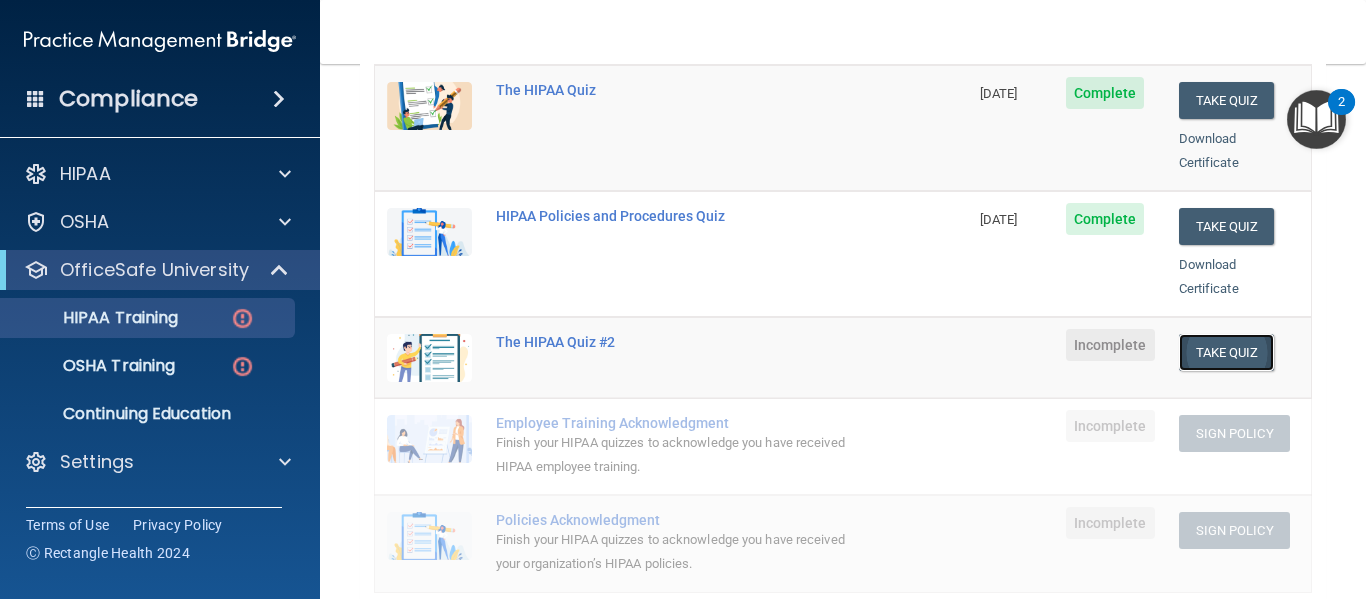 click on "Take Quiz" at bounding box center [1227, 352] 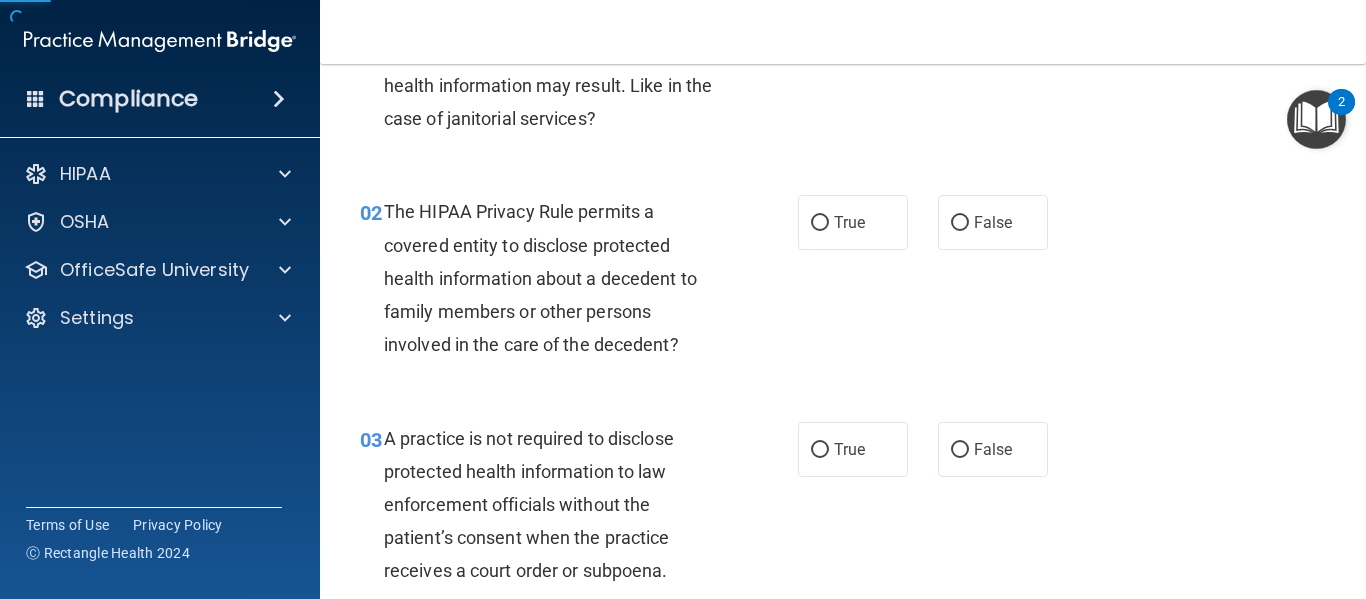 scroll, scrollTop: 0, scrollLeft: 0, axis: both 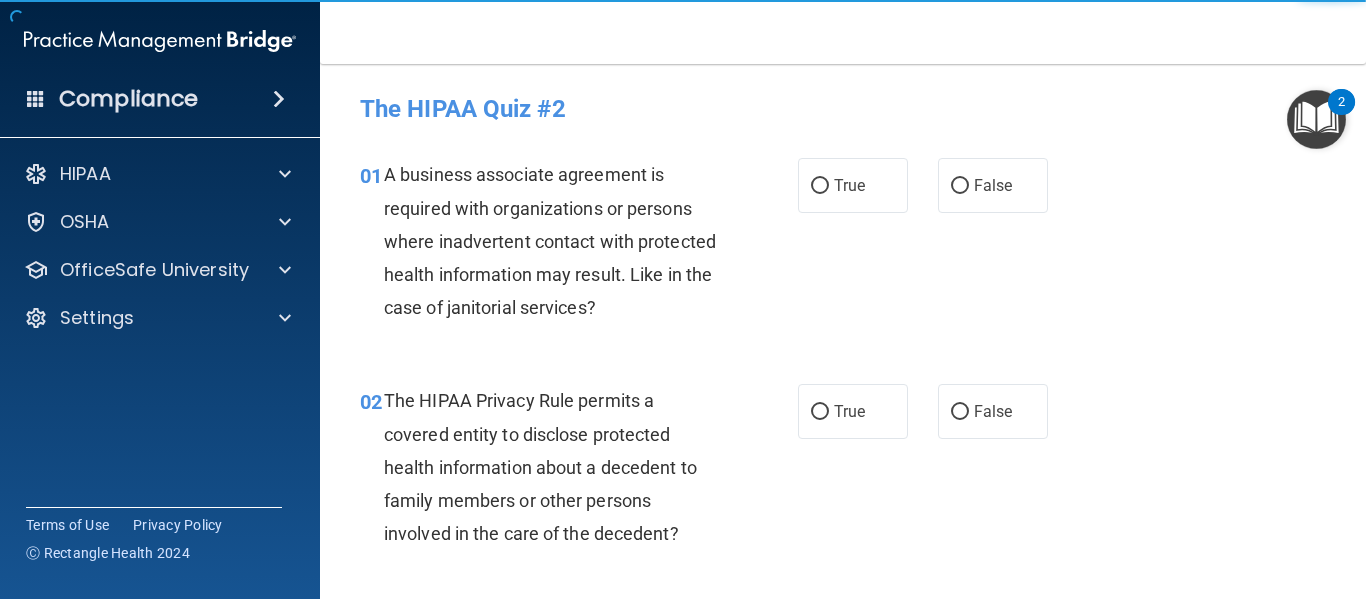 click on "02       The HIPAA Privacy Rule permits a covered entity to disclose protected health information about a decedent to family members or other persons involved in the care of the decedent?                 True           False" at bounding box center (843, 472) 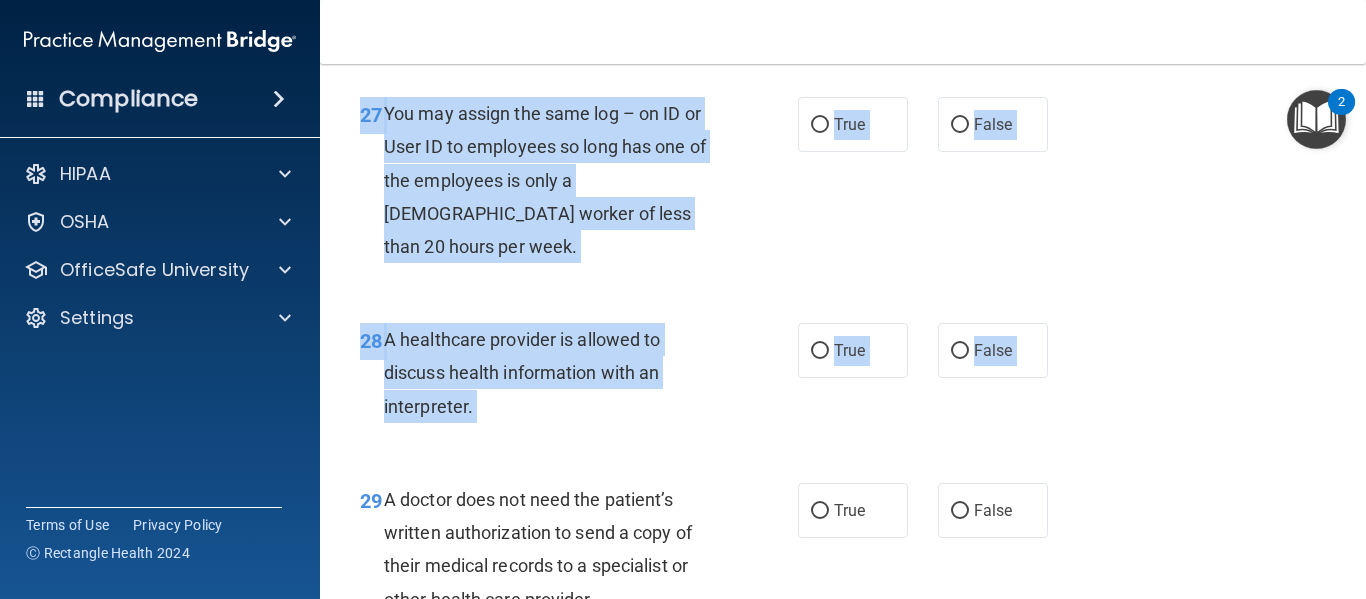 scroll, scrollTop: 5484, scrollLeft: 0, axis: vertical 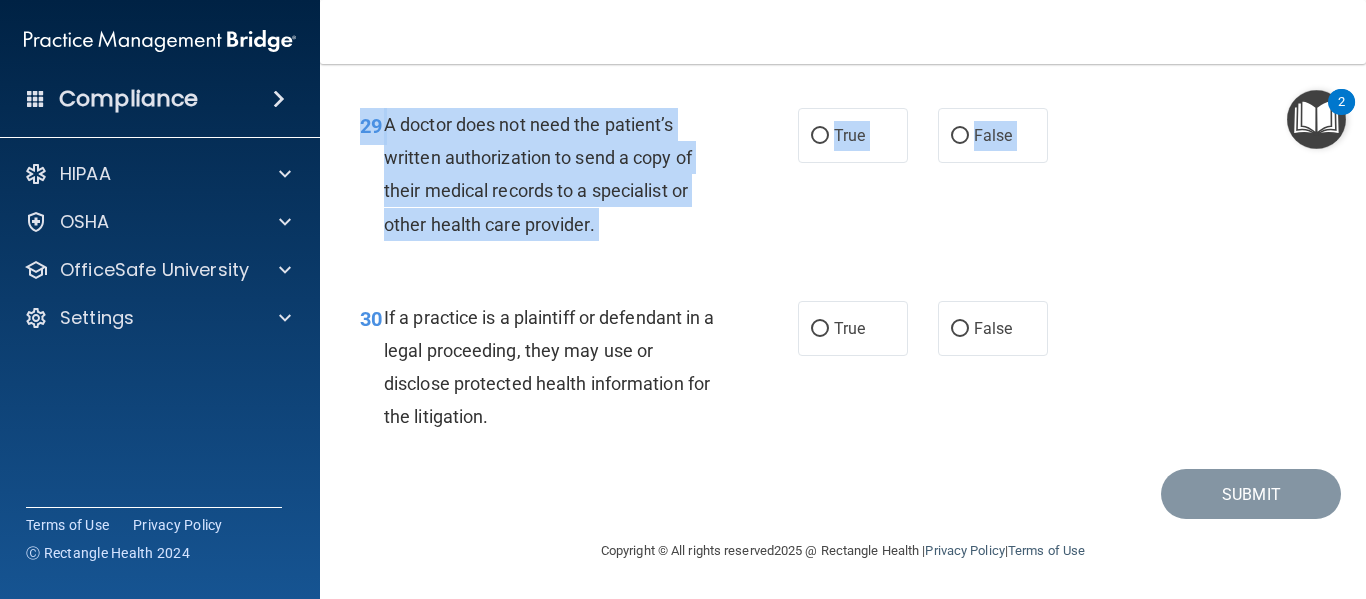 drag, startPoint x: 382, startPoint y: 170, endPoint x: 797, endPoint y: 456, distance: 504.00497 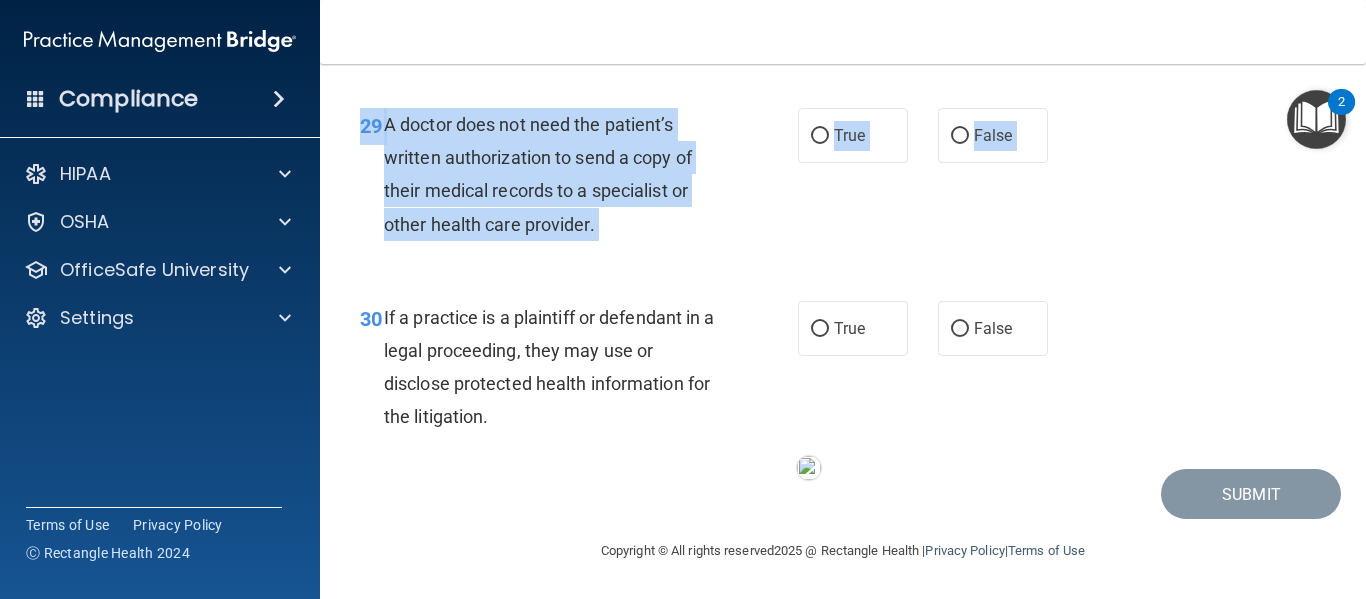 copy on "A business associate agreement is required with organizations or persons where inadvertent contact with protected health information may result.  Like in the case of janitorial services?                 True           False                       02       The HIPAA Privacy Rule permits a covered entity to disclose protected health information about a decedent to family members or other persons involved in the care of the decedent?                 True           False                       03       A practice is not required to disclose protected health information to law enforcement officials without the patient’s consent when the practice receives  a court order or subpoena.                 True           False                       04       A practice is required to respond to a request for PHI to law enforcement about a victim of a crime if the victim is unable to respond and the PHI is not intended to be used against the victim.                 True           False                       05       A p..." 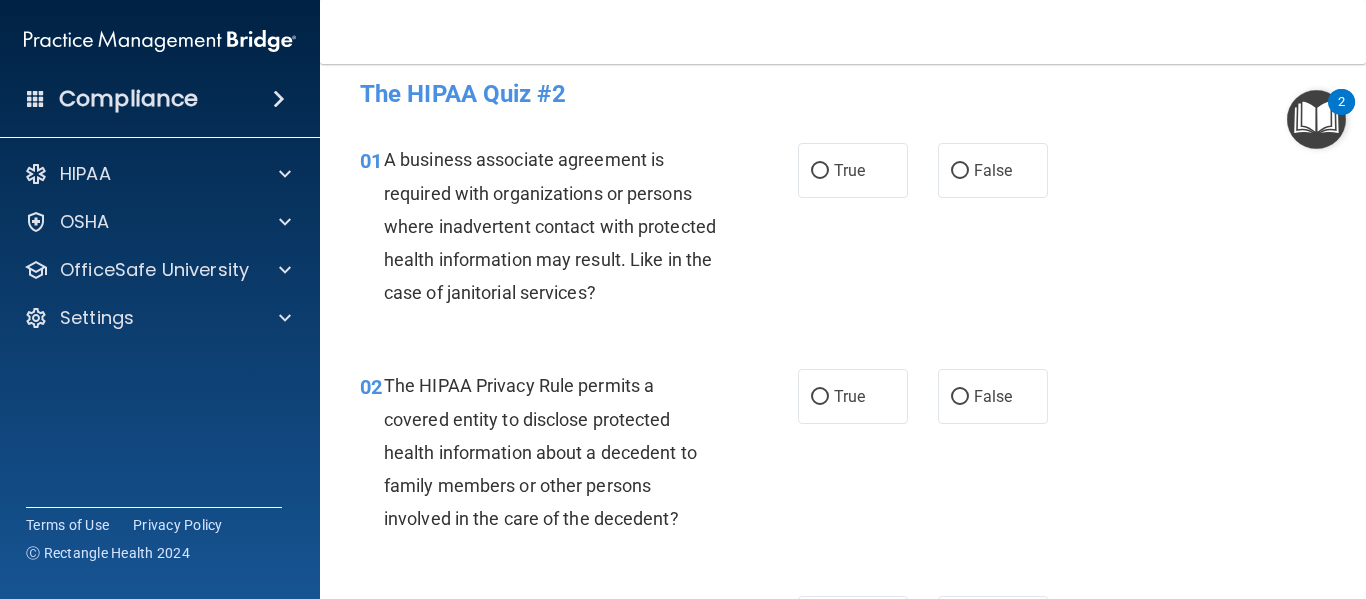 scroll, scrollTop: 0, scrollLeft: 0, axis: both 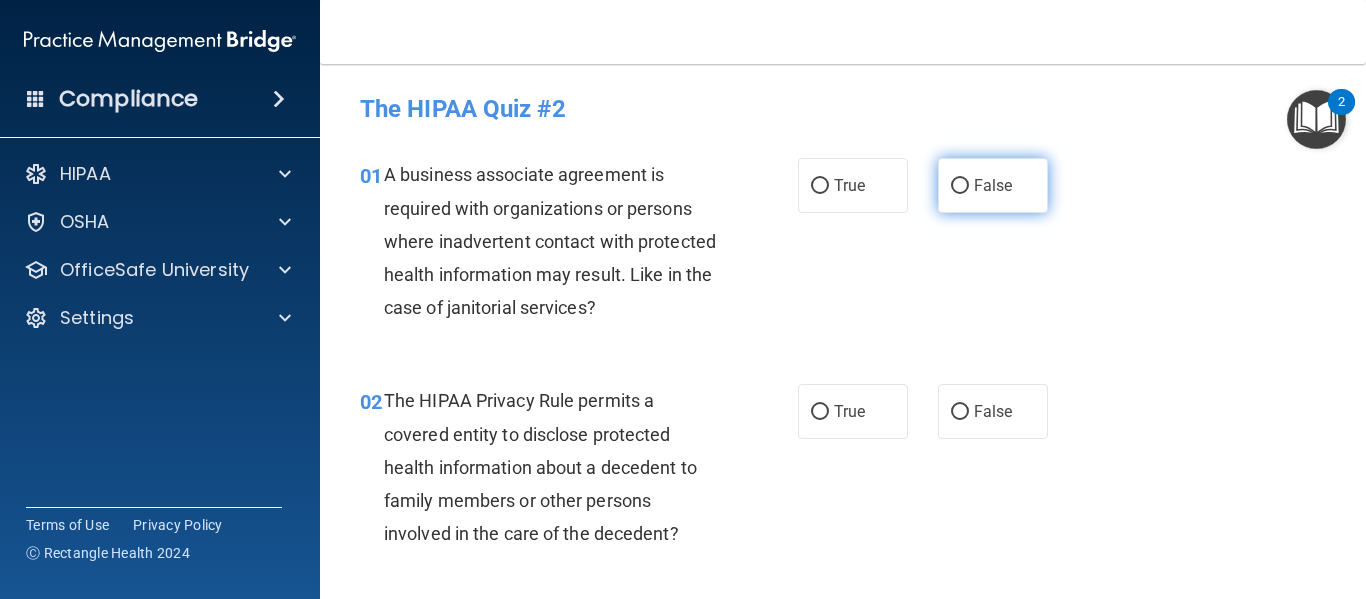 click on "False" at bounding box center [993, 185] 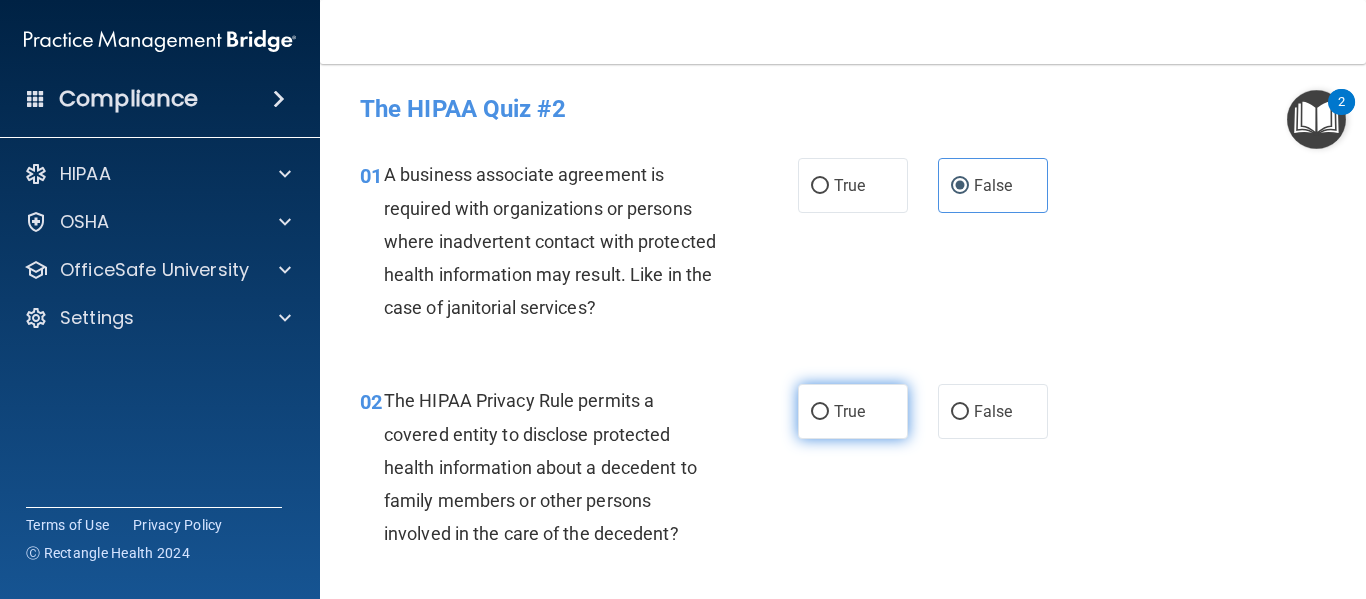 click on "True" at bounding box center [853, 411] 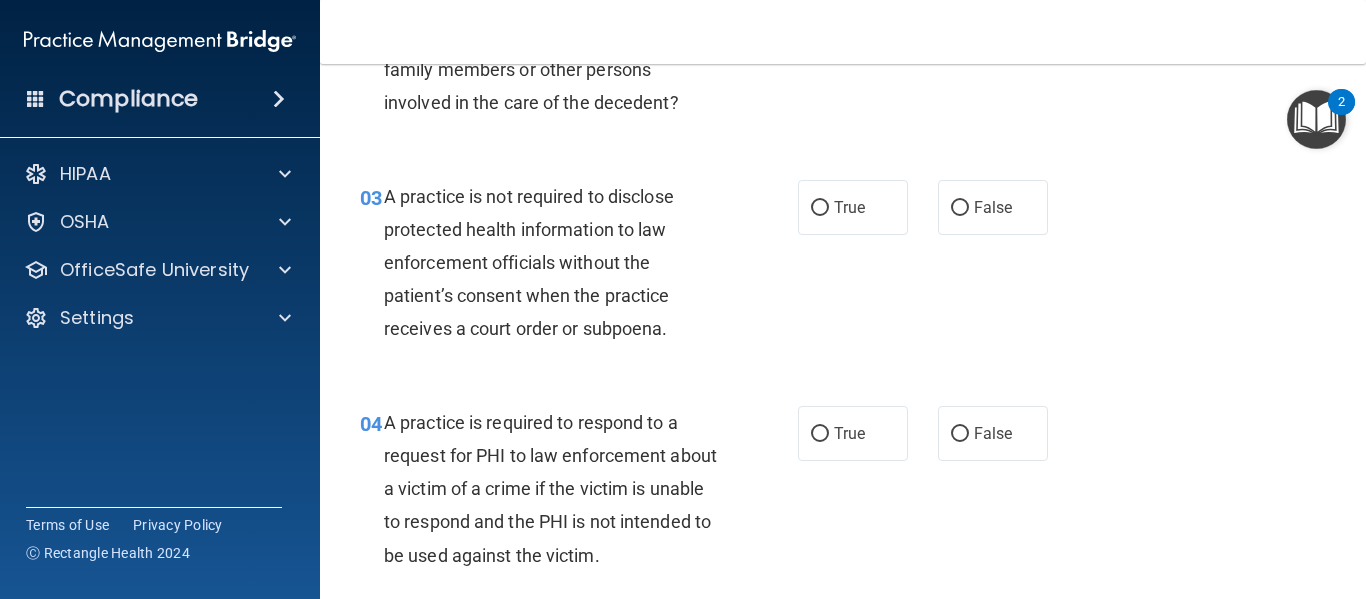 scroll, scrollTop: 445, scrollLeft: 0, axis: vertical 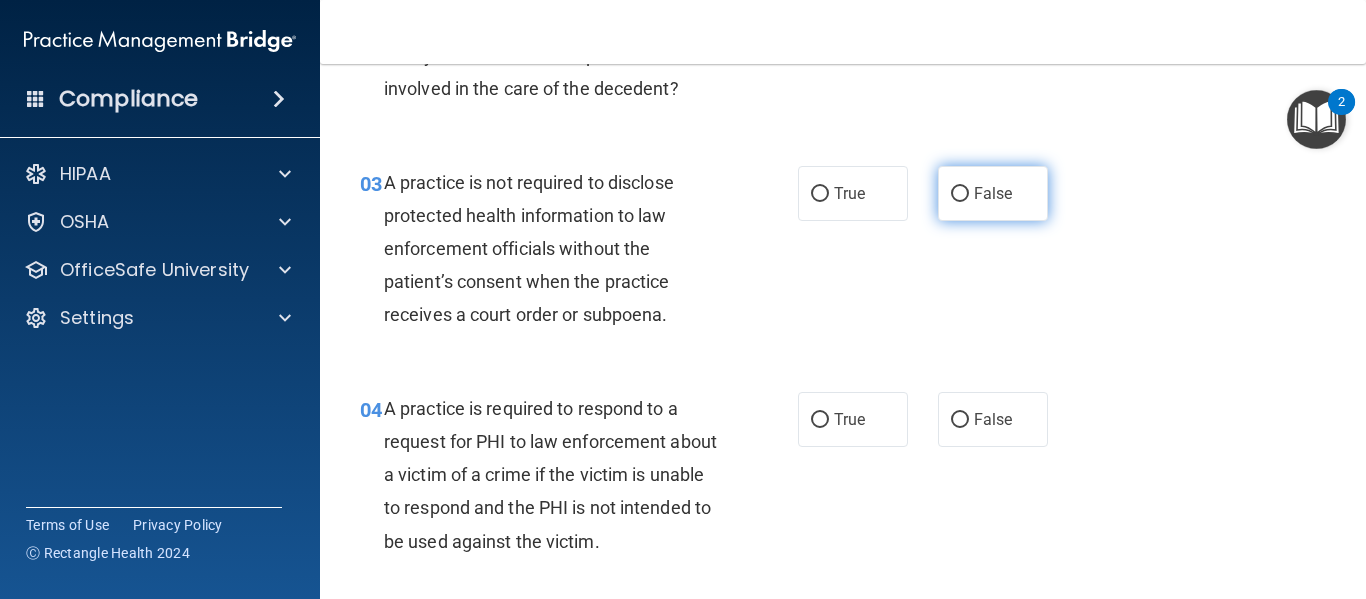 click on "False" at bounding box center (993, 193) 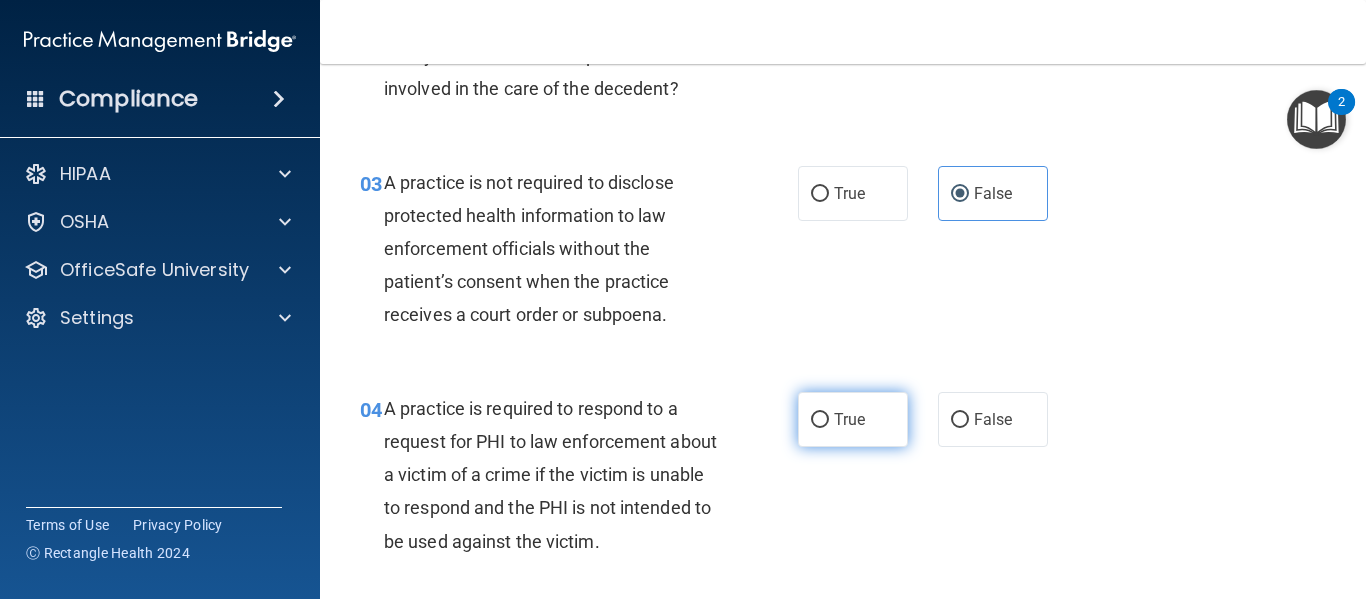click on "True" at bounding box center [853, 419] 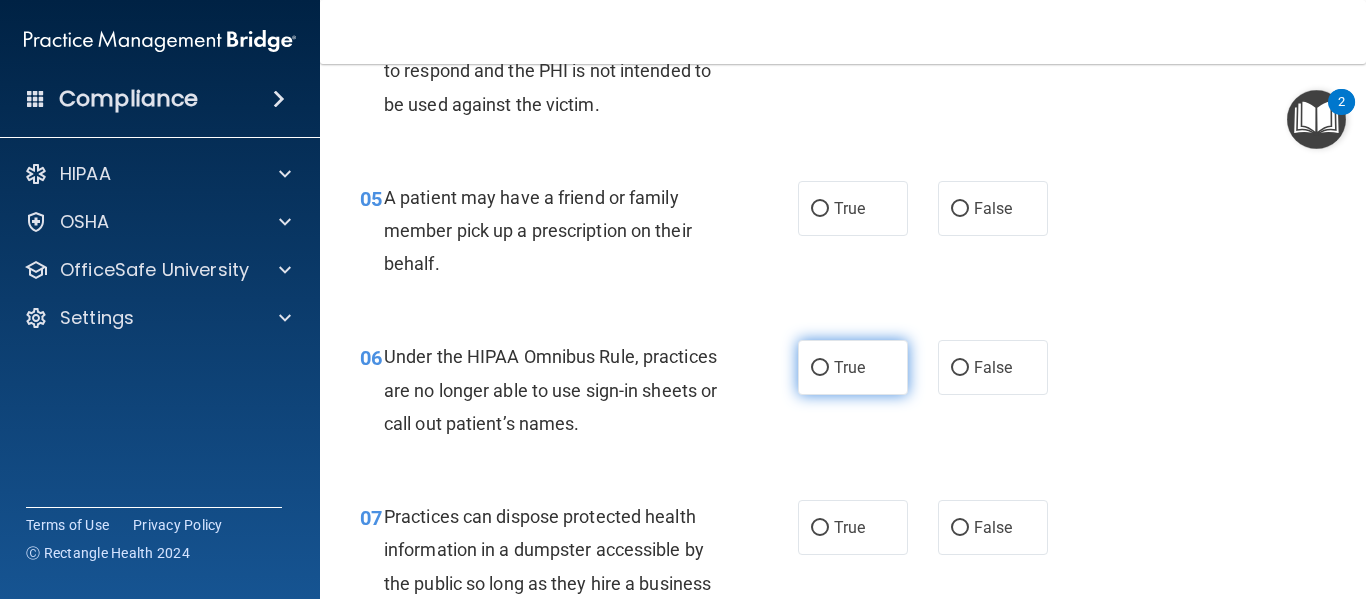 scroll, scrollTop: 884, scrollLeft: 0, axis: vertical 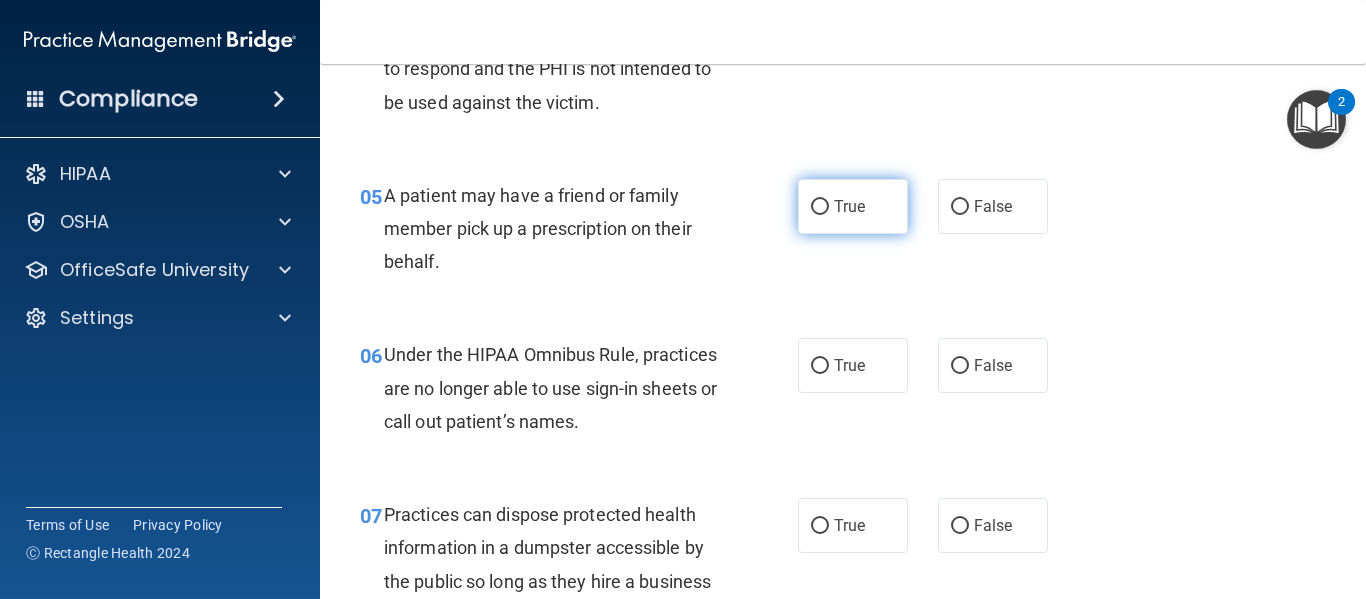 click on "True" at bounding box center (849, 206) 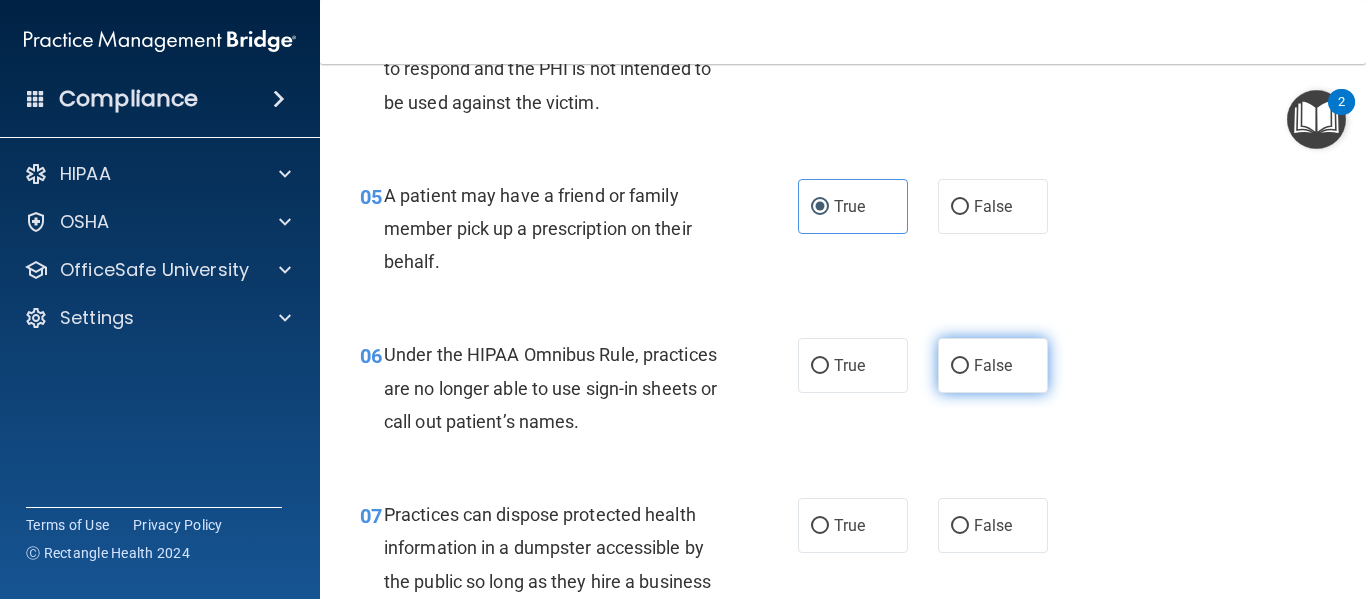 click on "False" at bounding box center (993, 365) 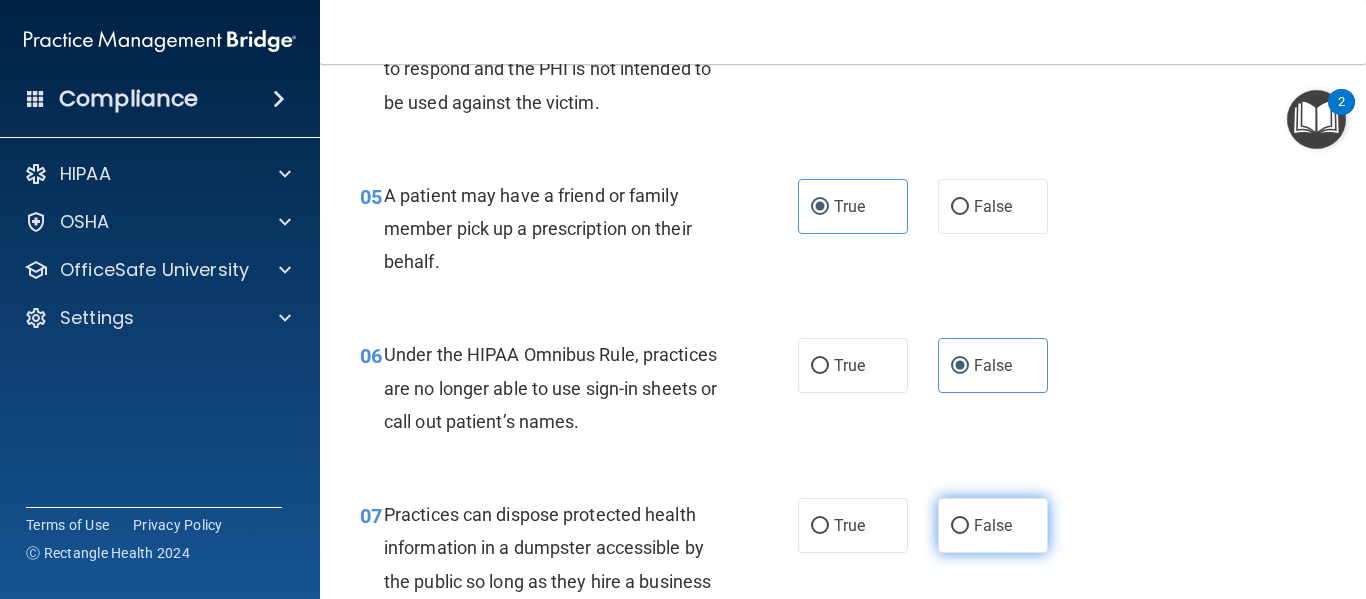 click on "False" at bounding box center (993, 525) 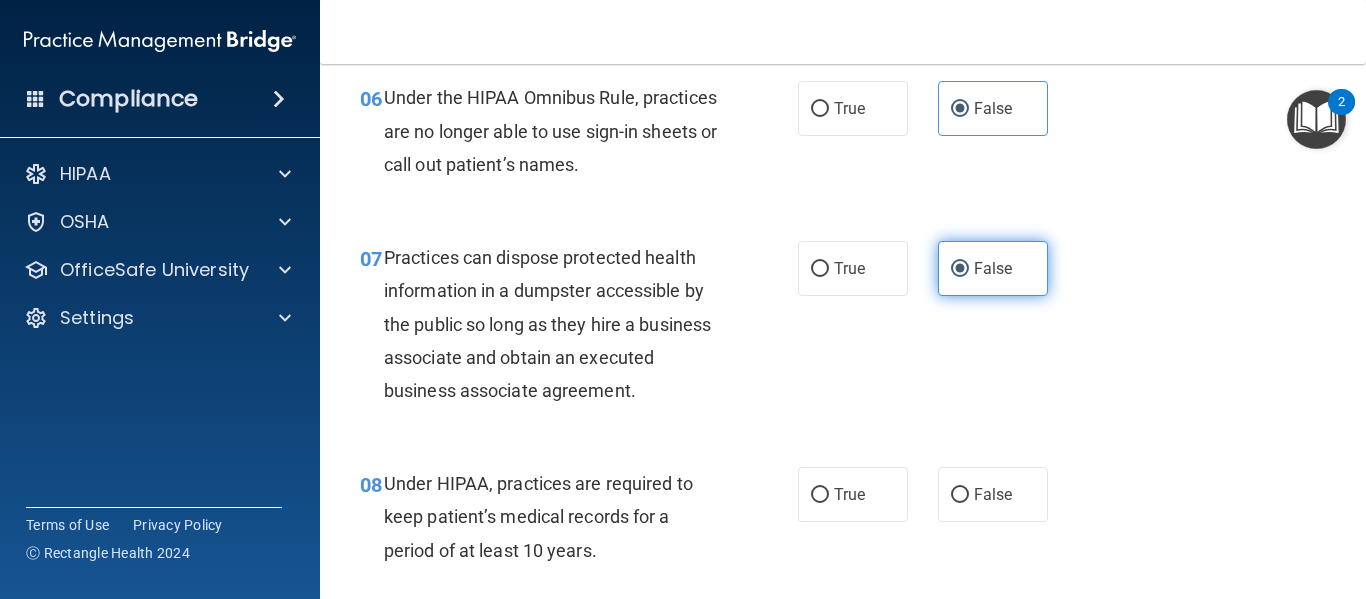 scroll, scrollTop: 1151, scrollLeft: 0, axis: vertical 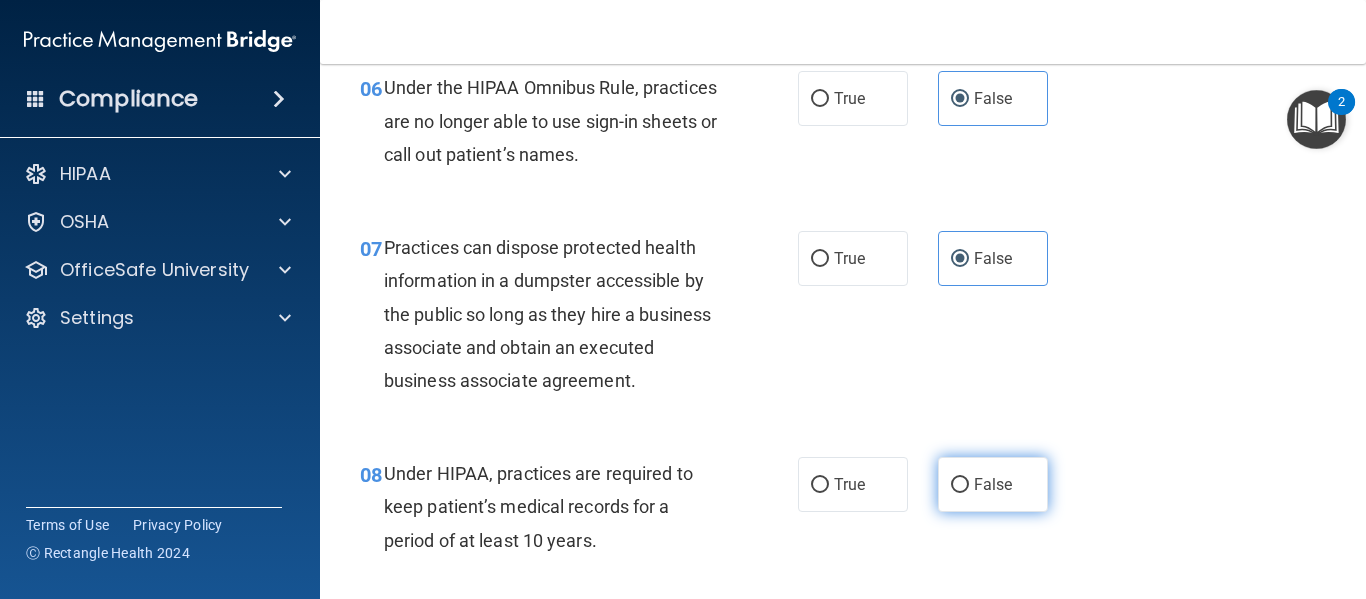 click on "False" at bounding box center [993, 484] 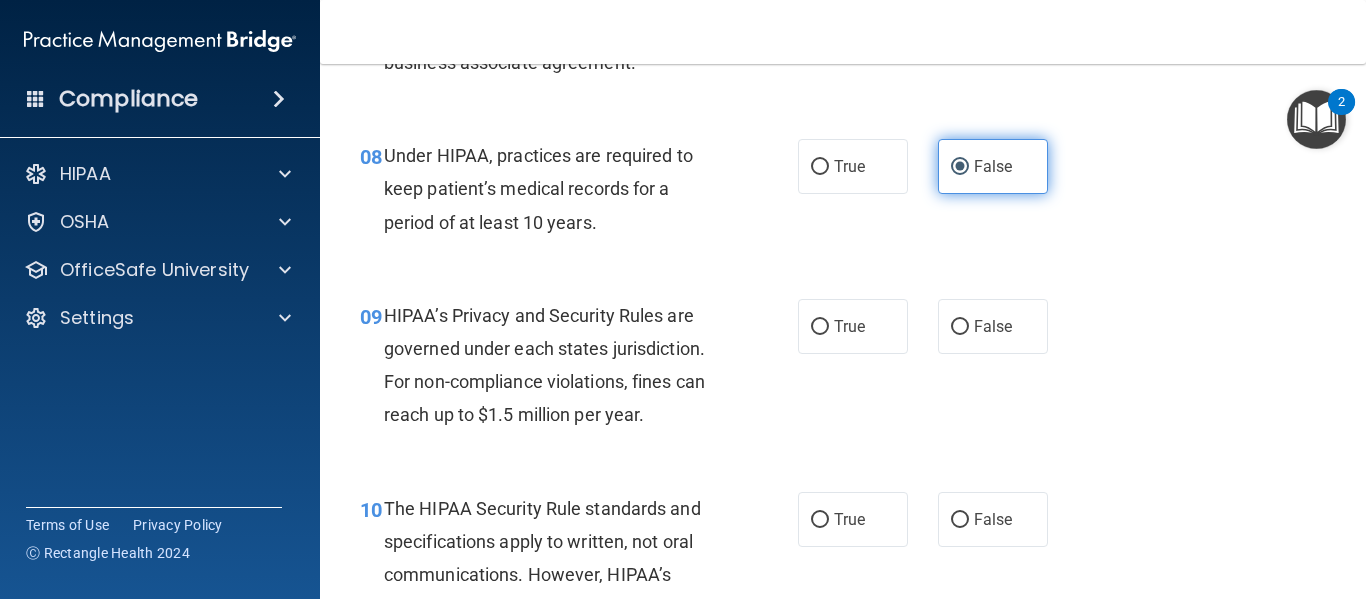 scroll, scrollTop: 1484, scrollLeft: 0, axis: vertical 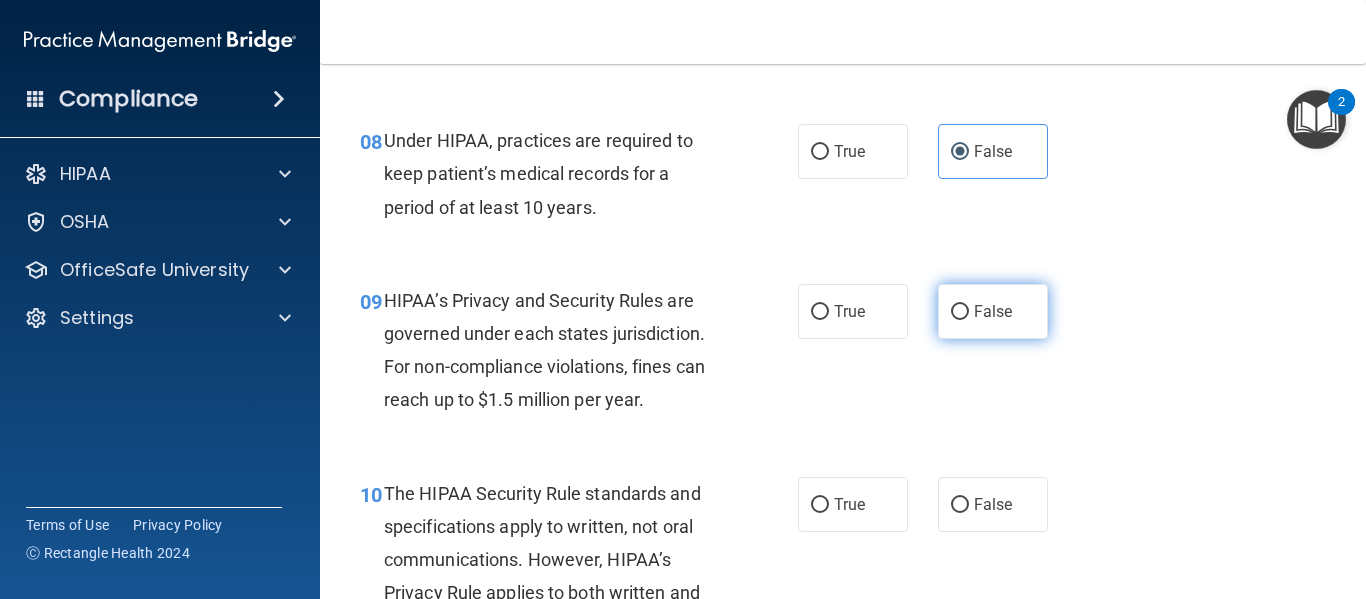 click on "False" at bounding box center (993, 311) 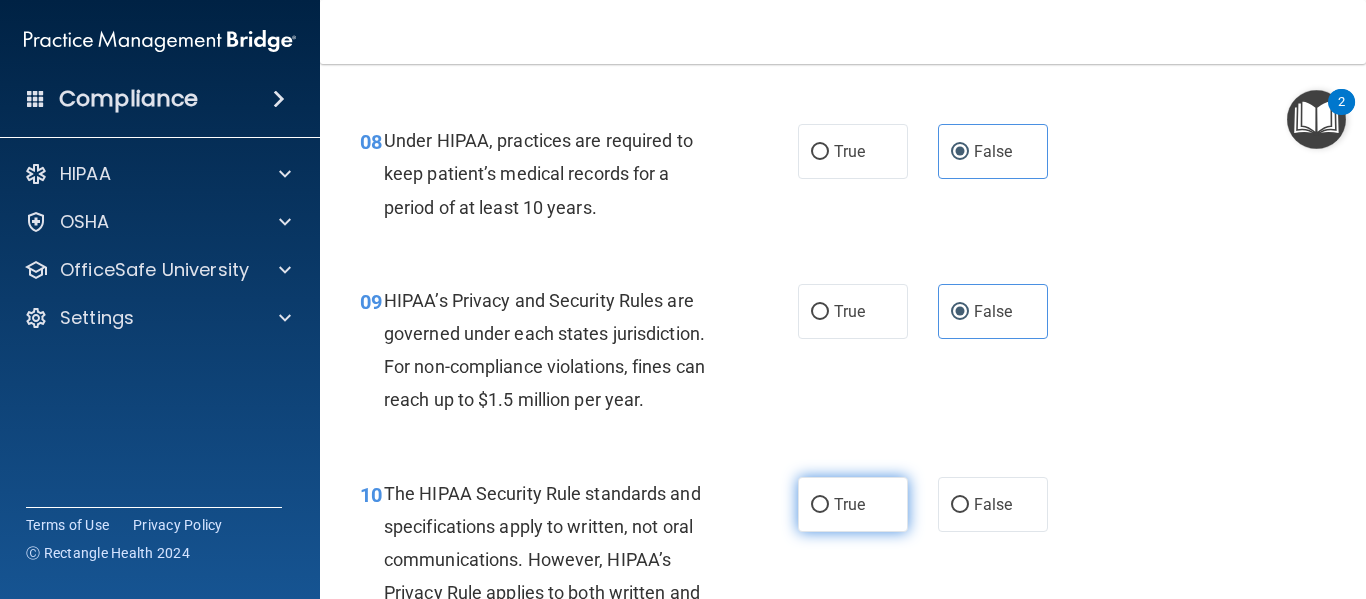 click on "True" at bounding box center (849, 504) 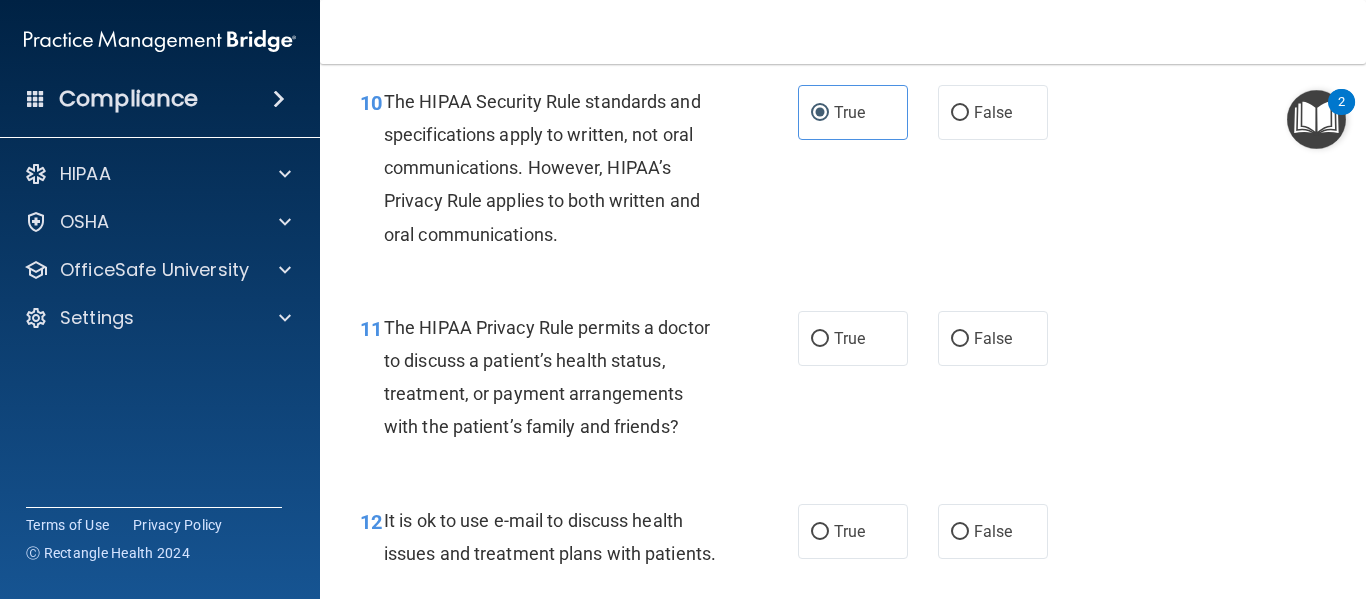 scroll, scrollTop: 1889, scrollLeft: 0, axis: vertical 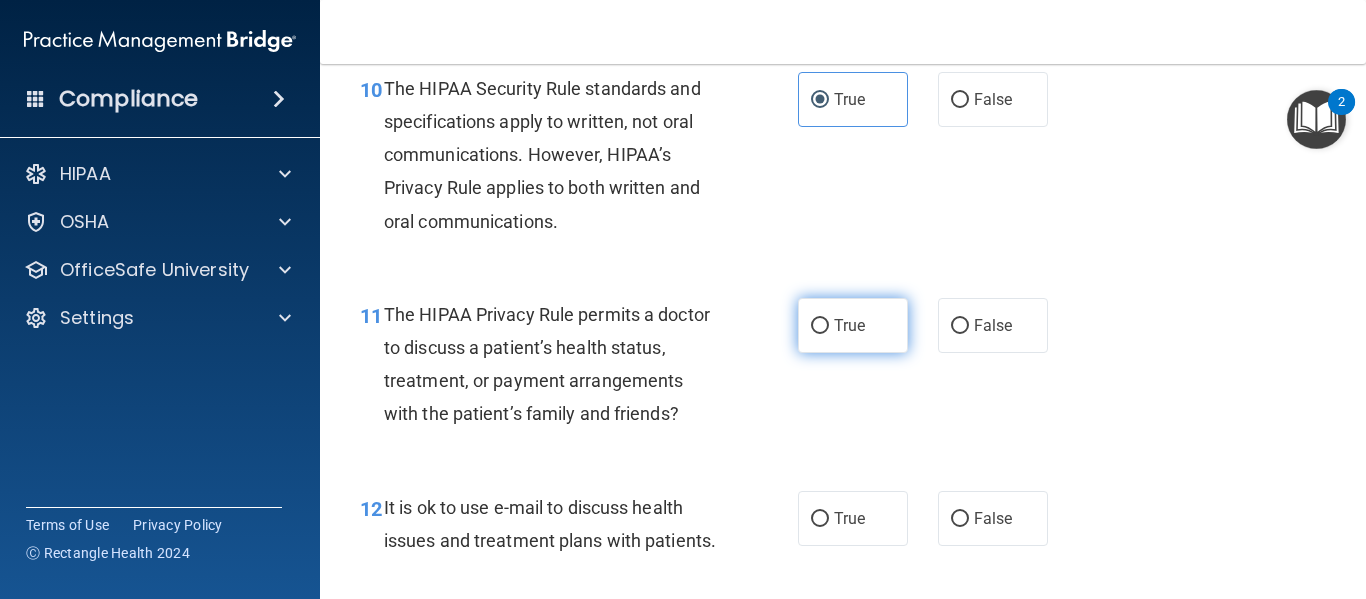 click on "True" at bounding box center (853, 325) 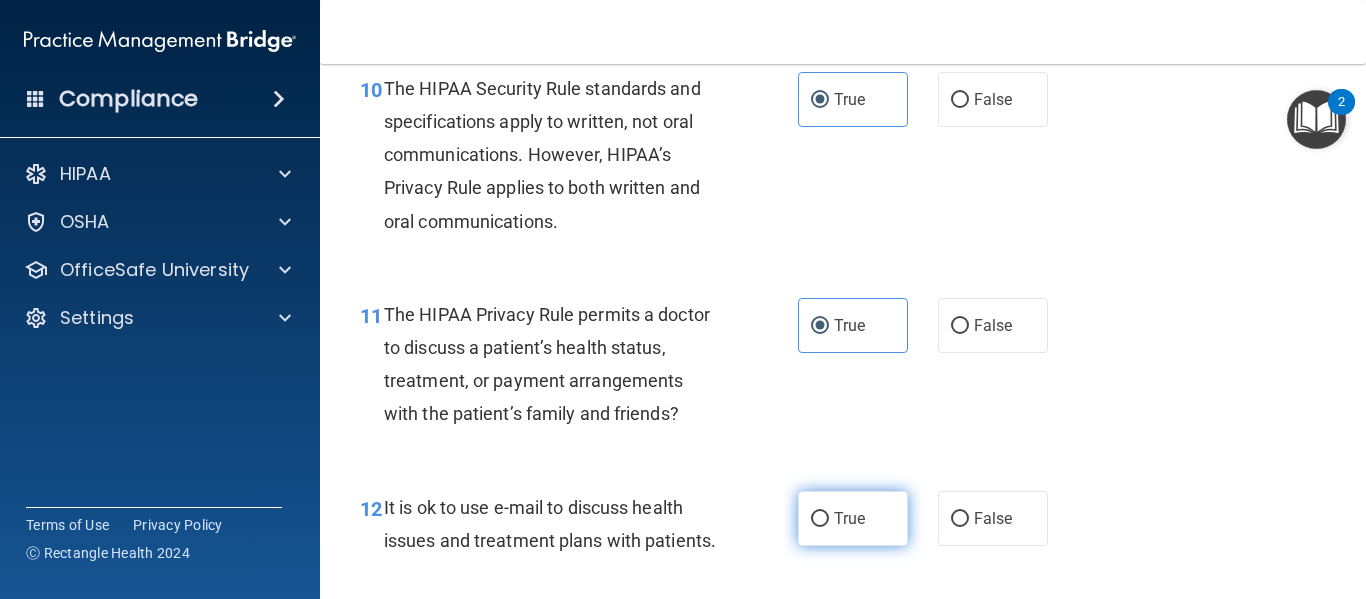 click on "True" at bounding box center (853, 518) 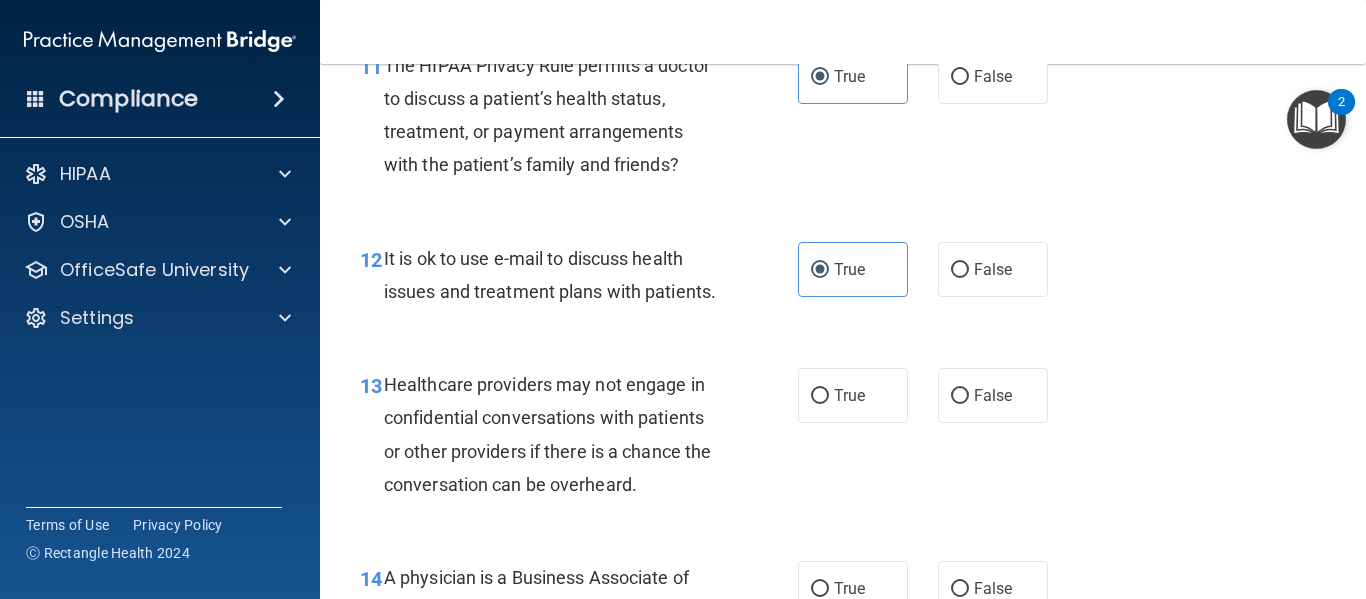 scroll, scrollTop: 2141, scrollLeft: 0, axis: vertical 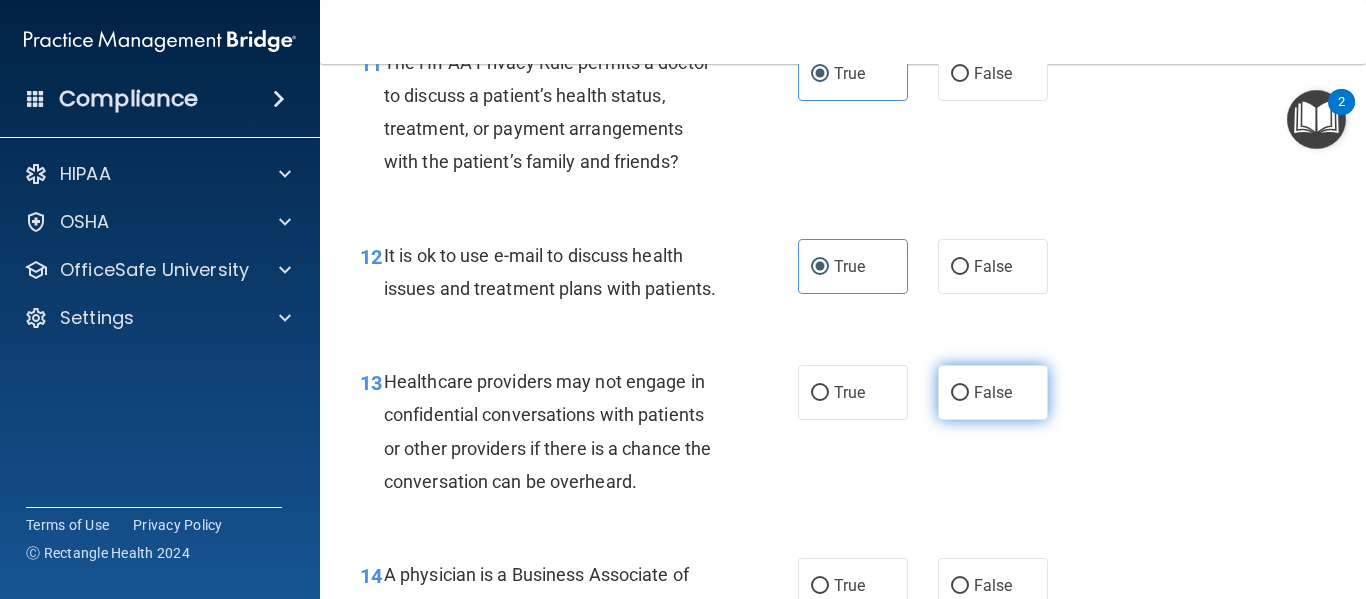 click on "False" at bounding box center (993, 392) 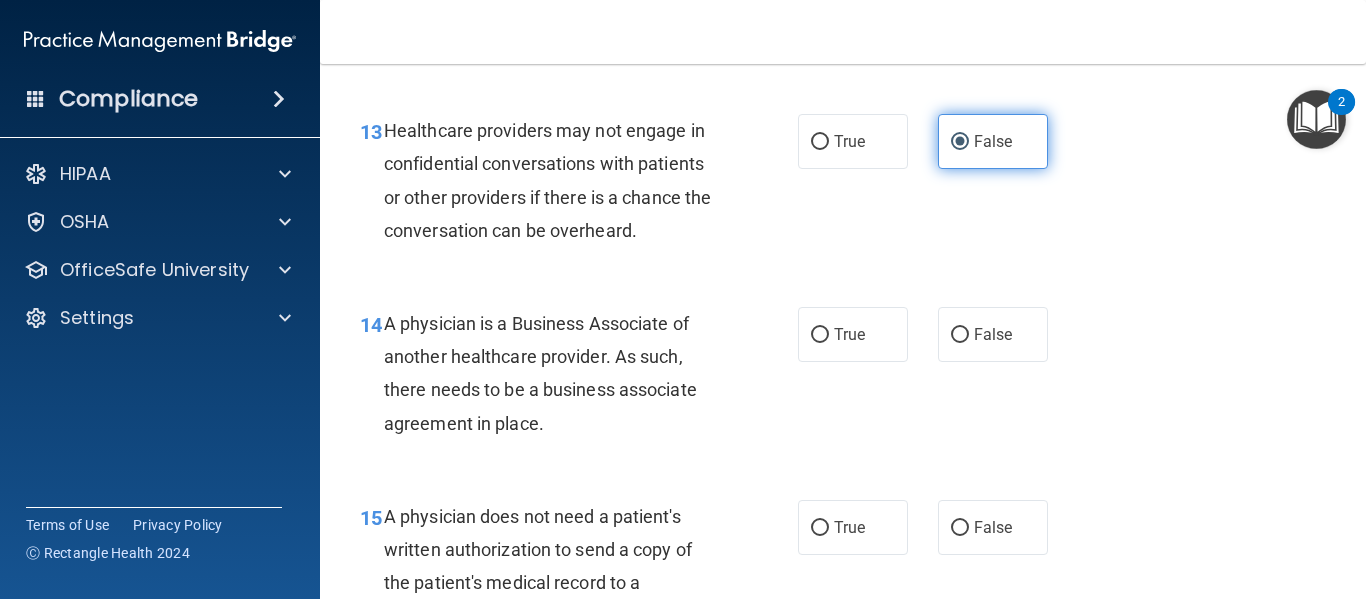 scroll, scrollTop: 2396, scrollLeft: 0, axis: vertical 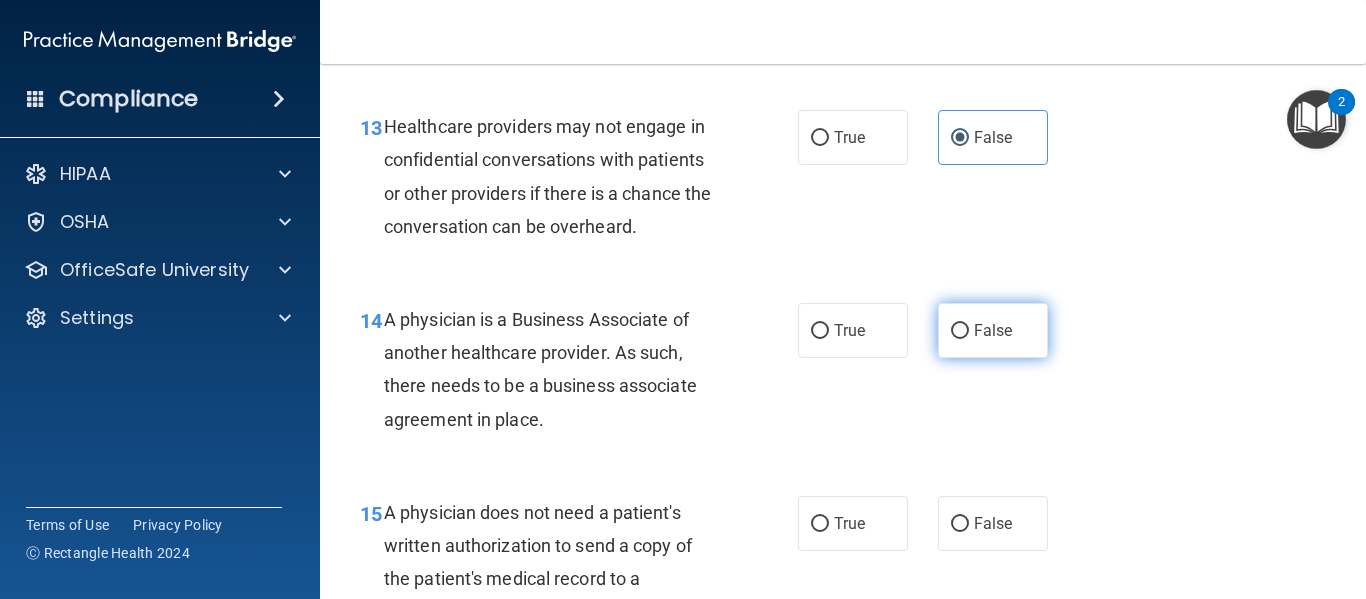 click on "False" at bounding box center (993, 330) 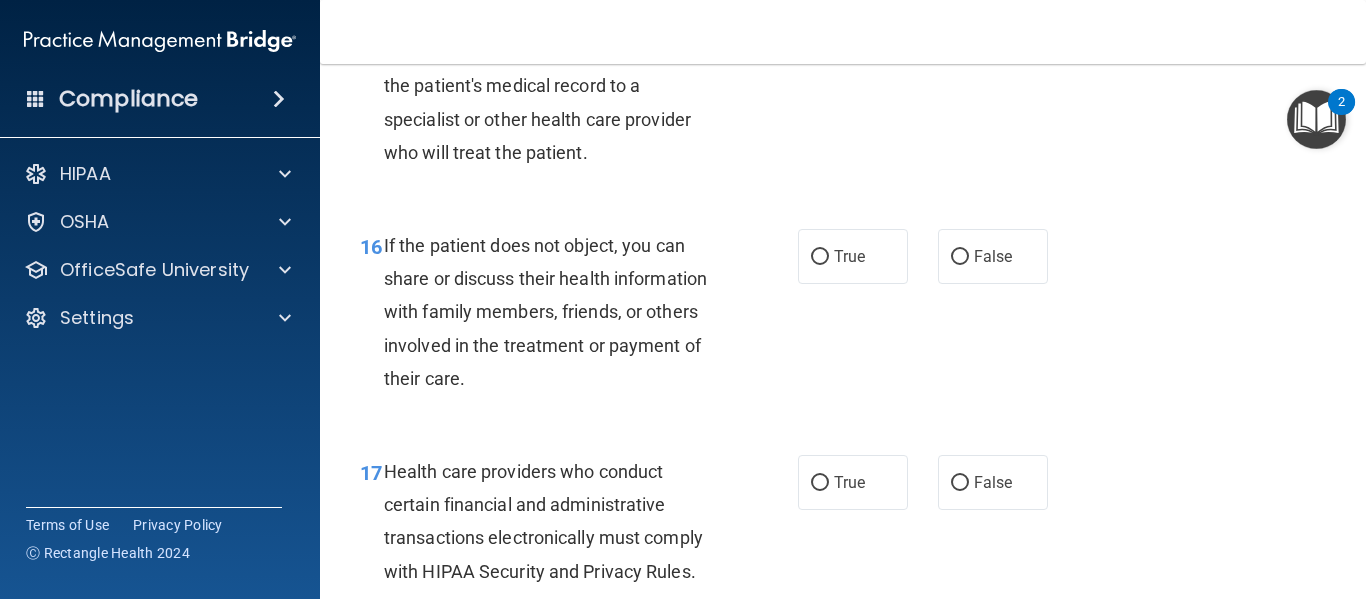 scroll, scrollTop: 2893, scrollLeft: 0, axis: vertical 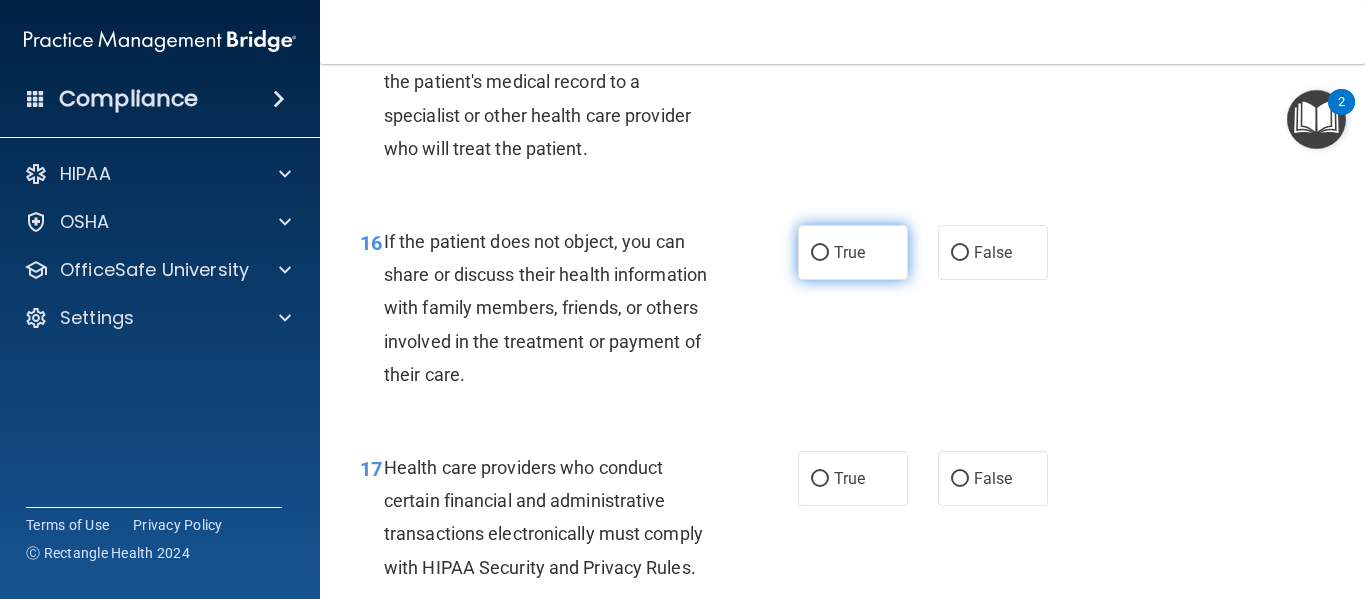 click on "True" at bounding box center [853, 252] 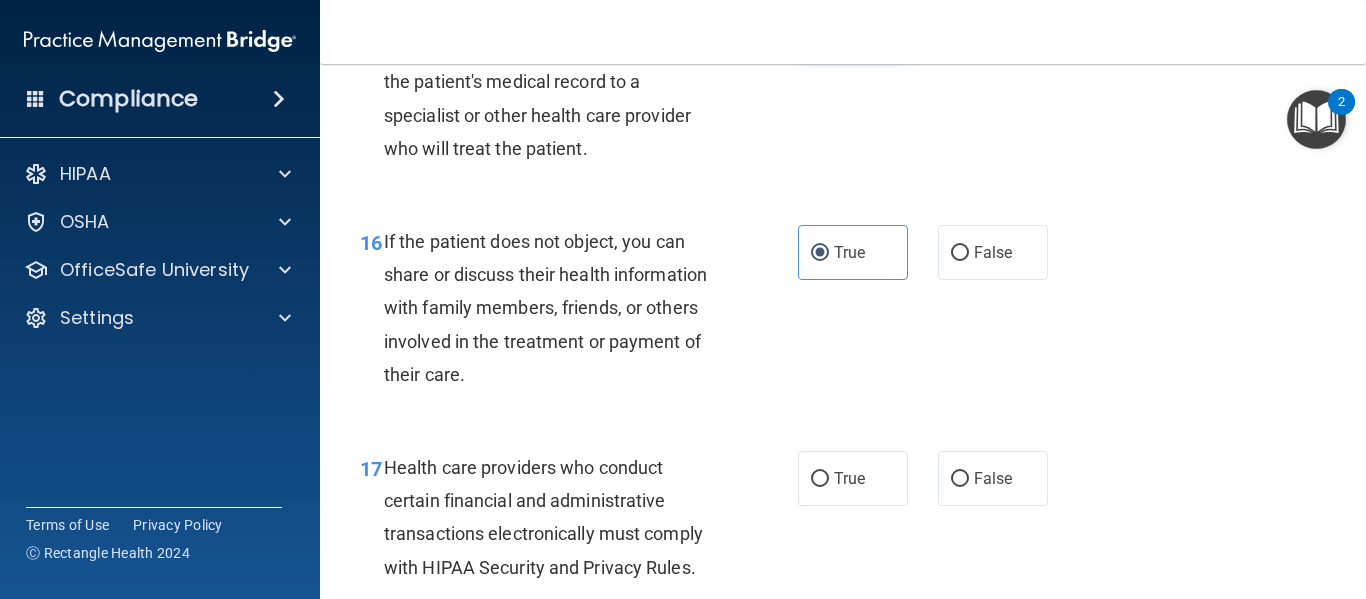 click on "True" at bounding box center [853, 26] 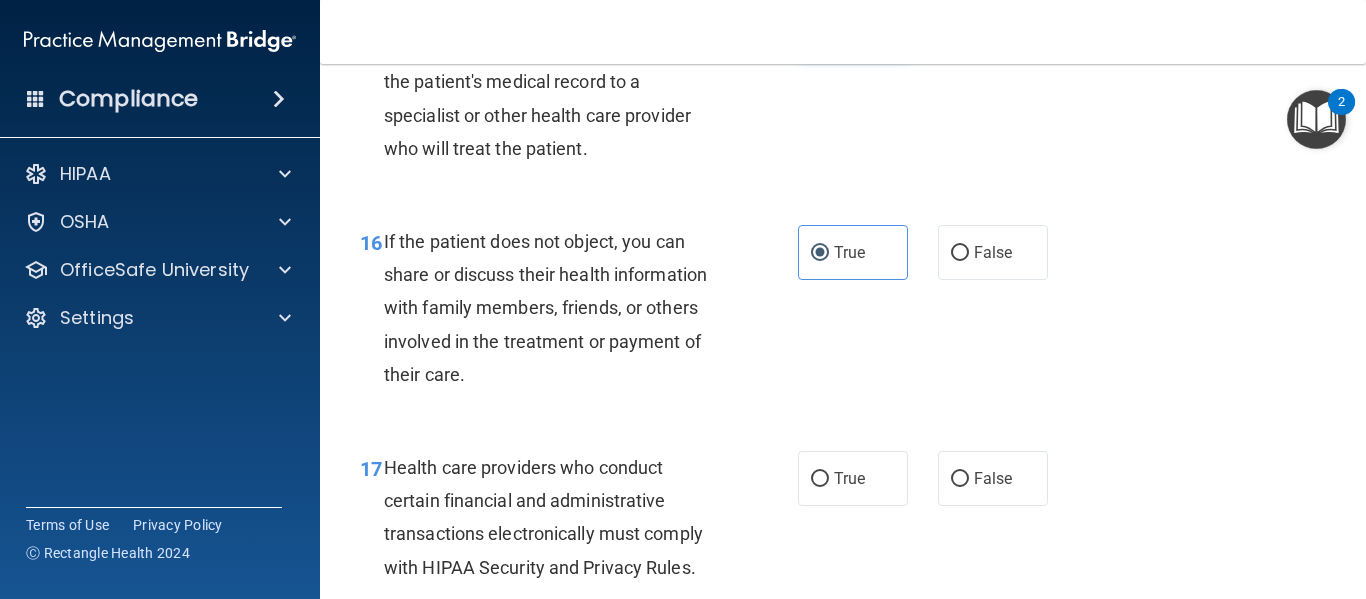 scroll, scrollTop: 2882, scrollLeft: 0, axis: vertical 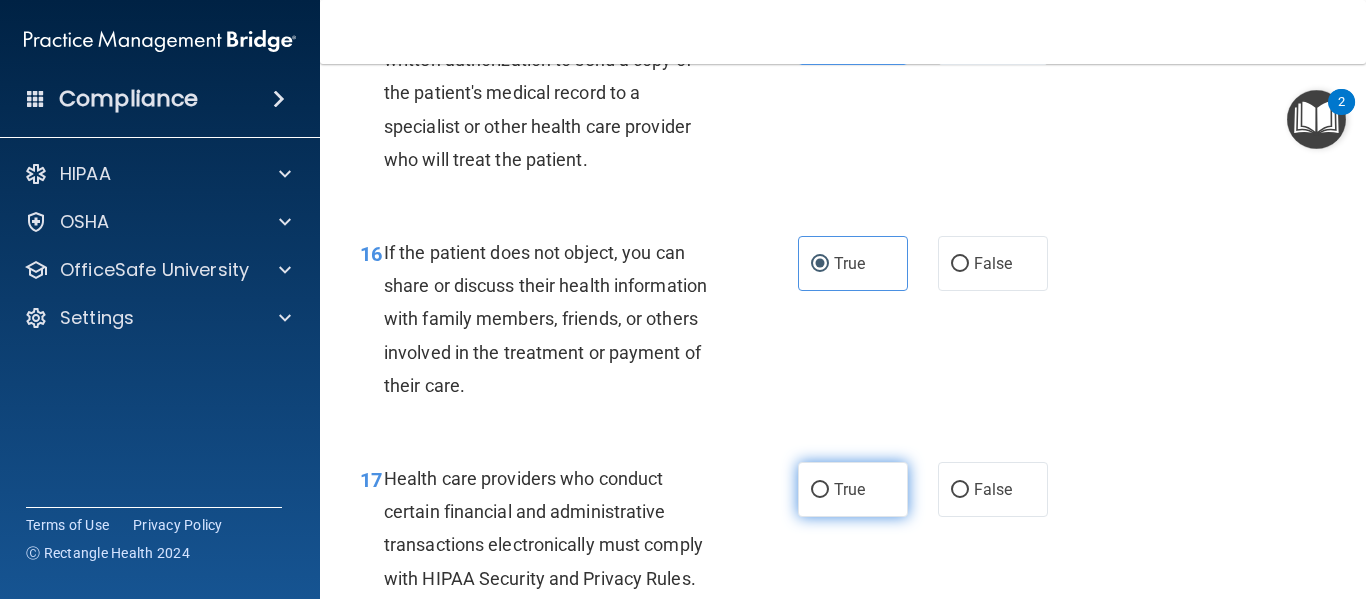 click on "True" at bounding box center (849, 489) 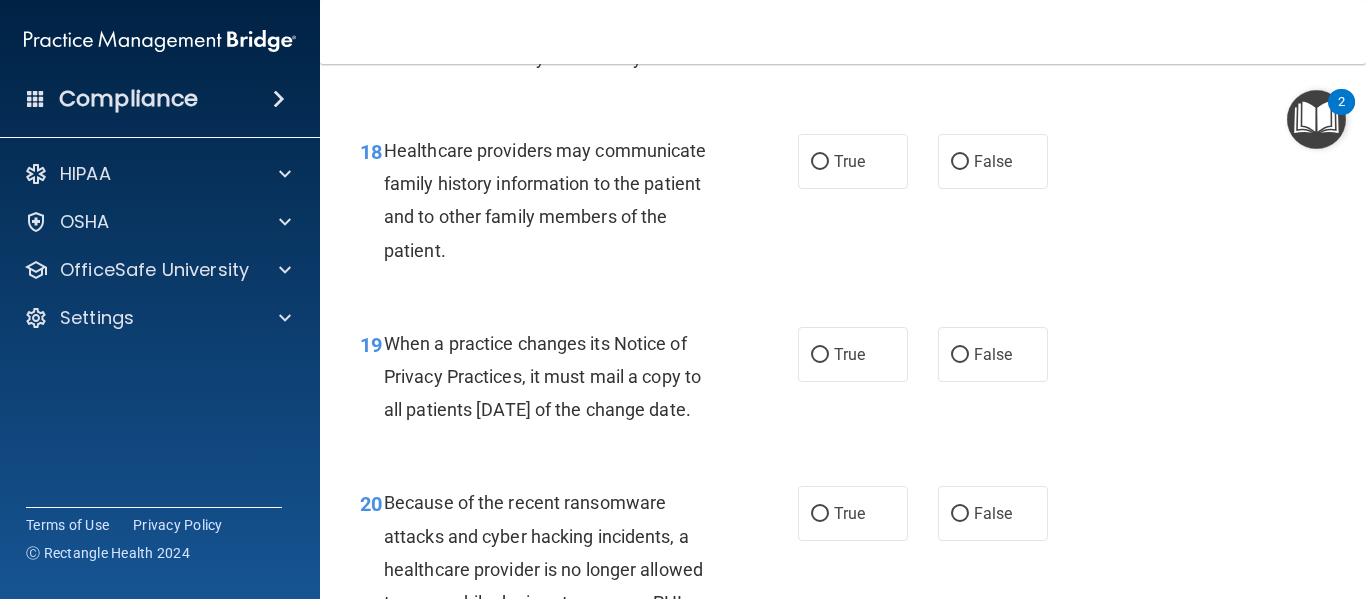 scroll, scrollTop: 3408, scrollLeft: 0, axis: vertical 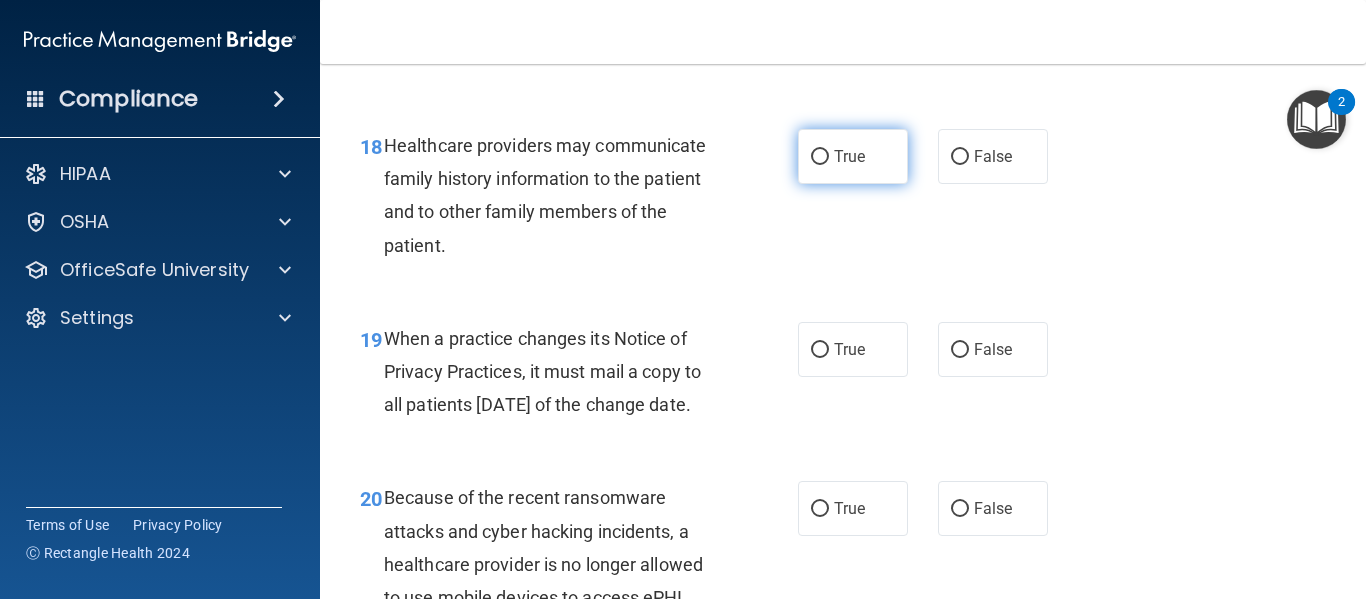 click on "True" at bounding box center (849, 156) 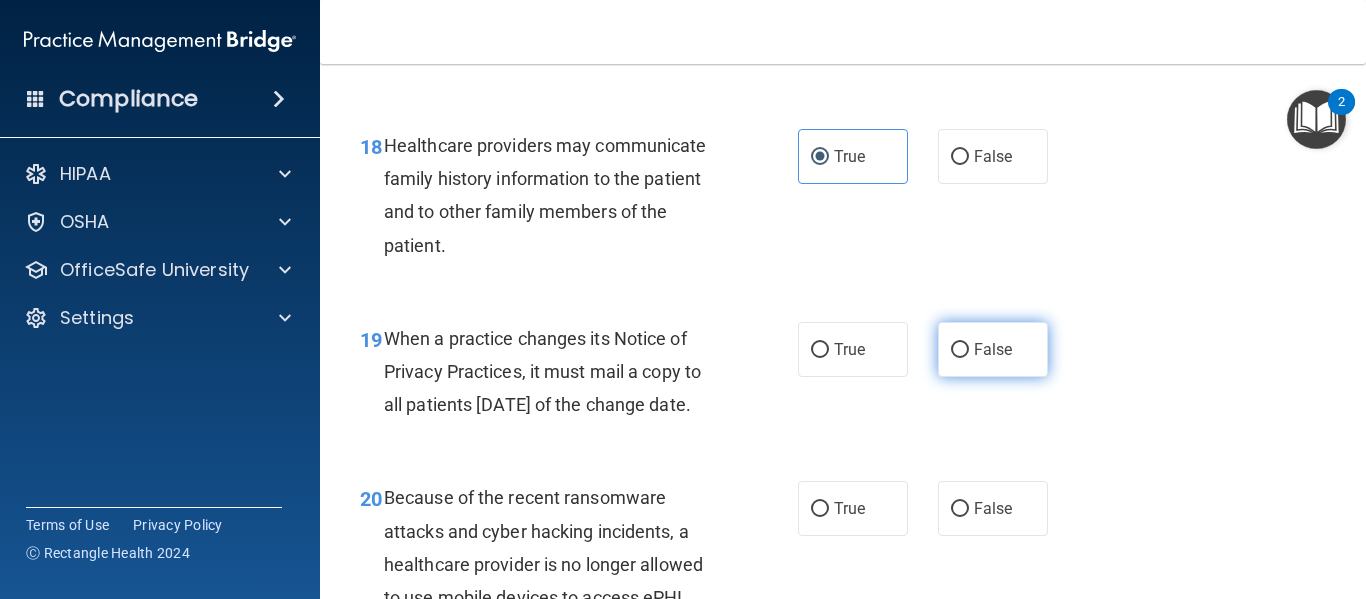 click on "False" at bounding box center [993, 349] 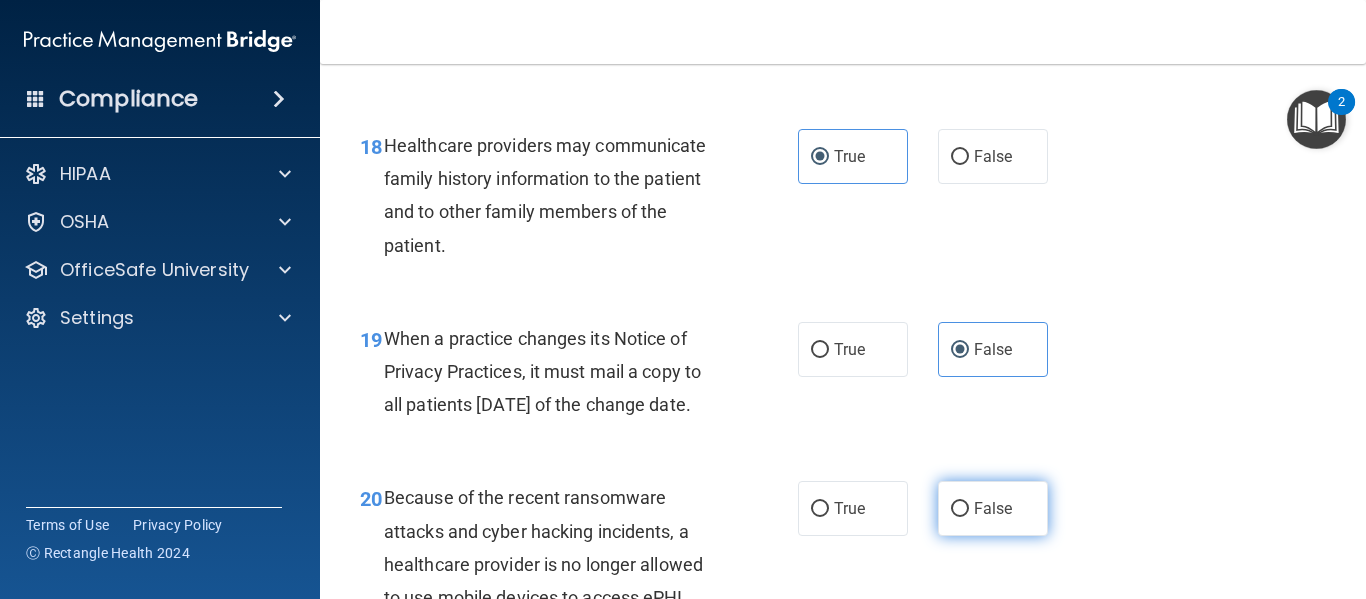 click on "False" at bounding box center (993, 508) 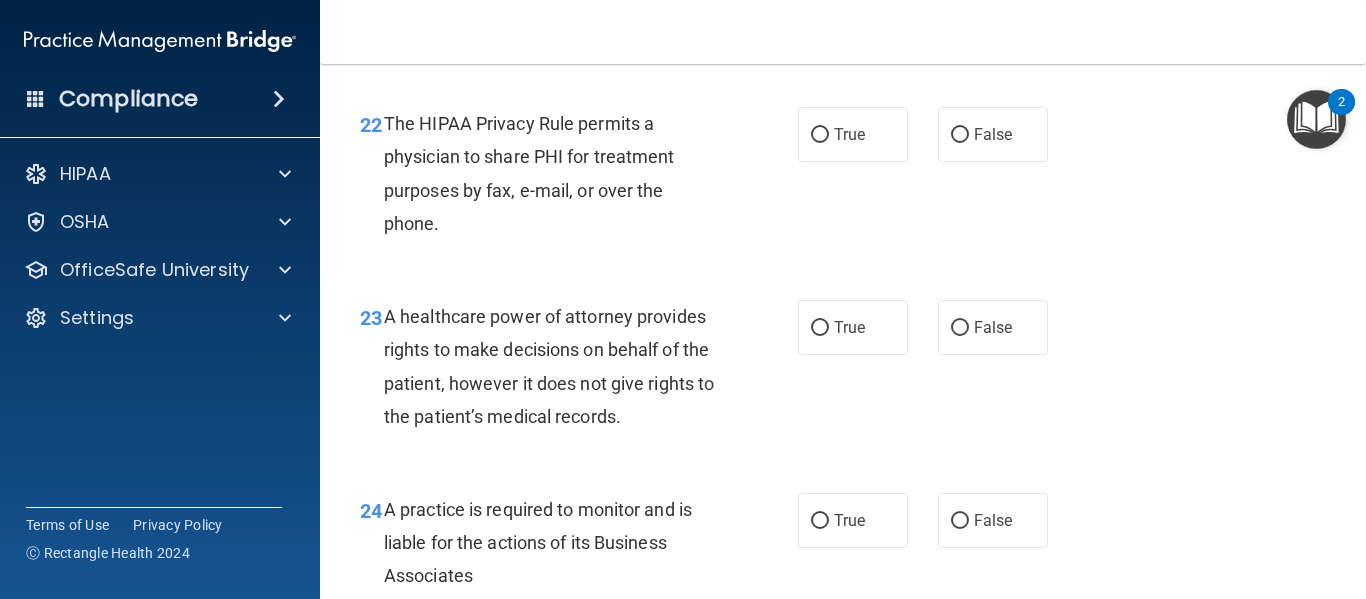 scroll, scrollTop: 4166, scrollLeft: 0, axis: vertical 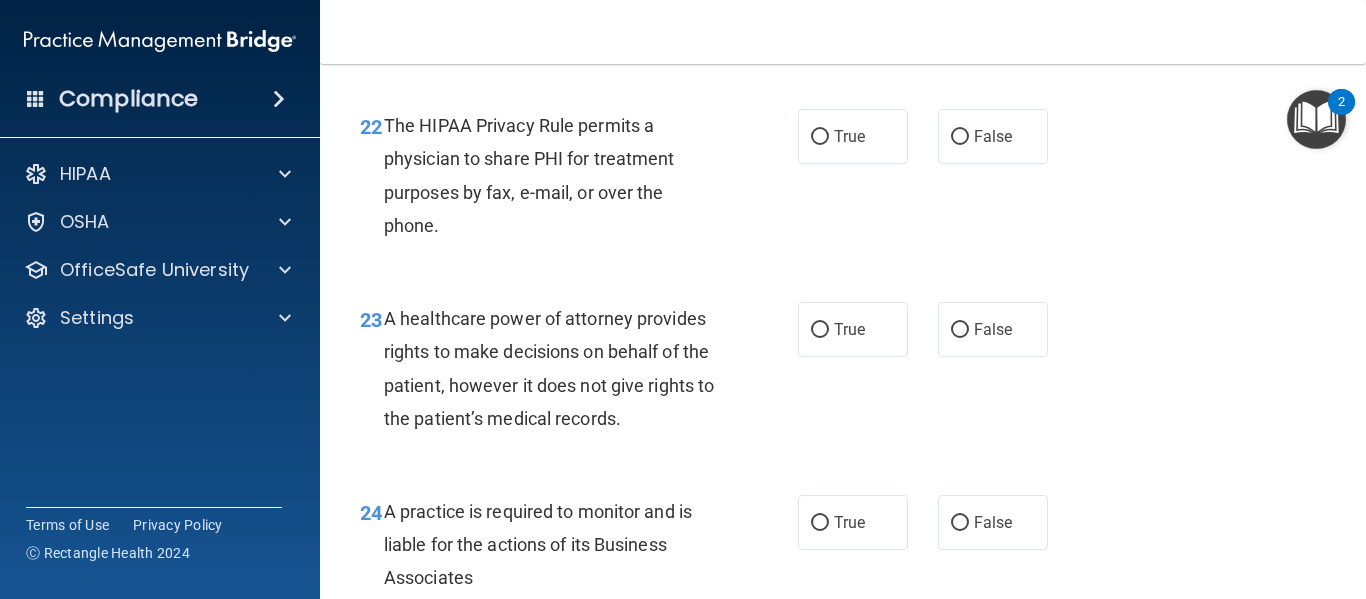 click on "True" at bounding box center [849, 10] 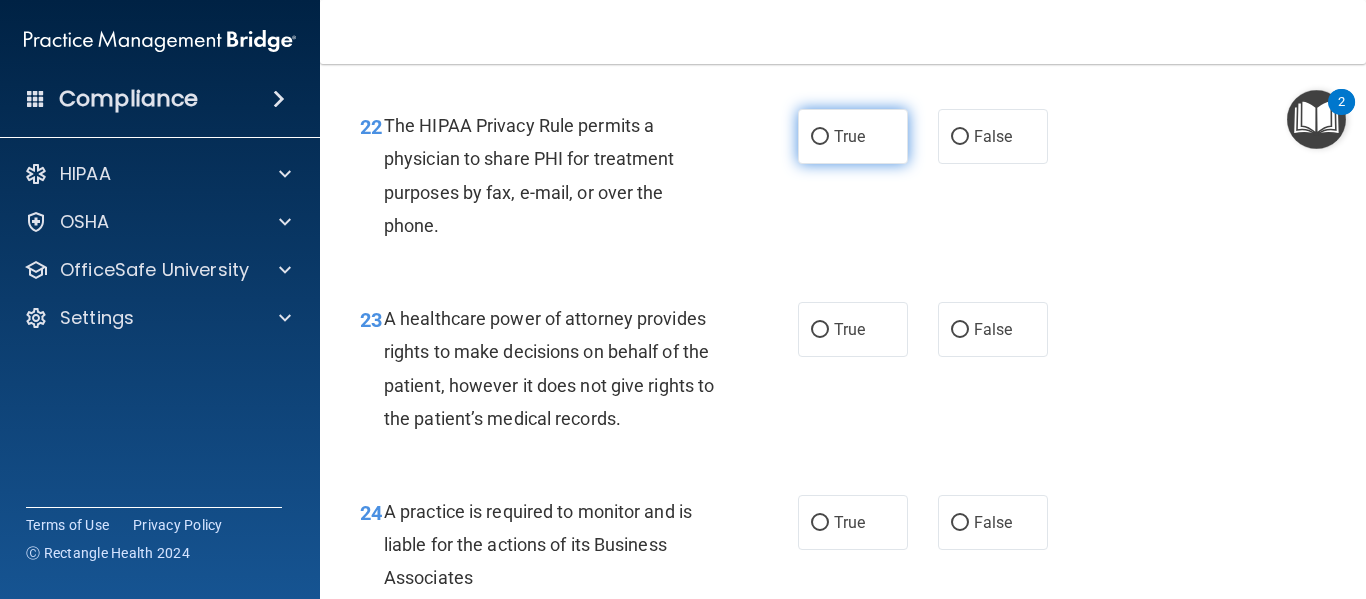 click on "True" at bounding box center [849, 136] 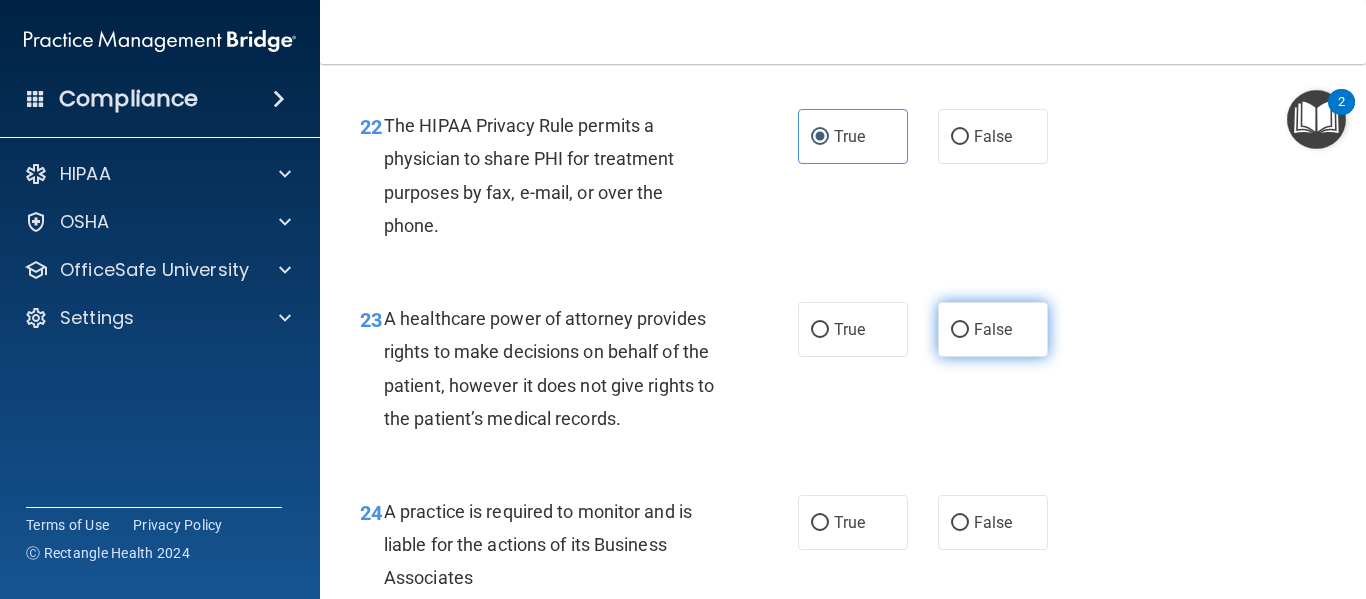 click on "False" at bounding box center [993, 329] 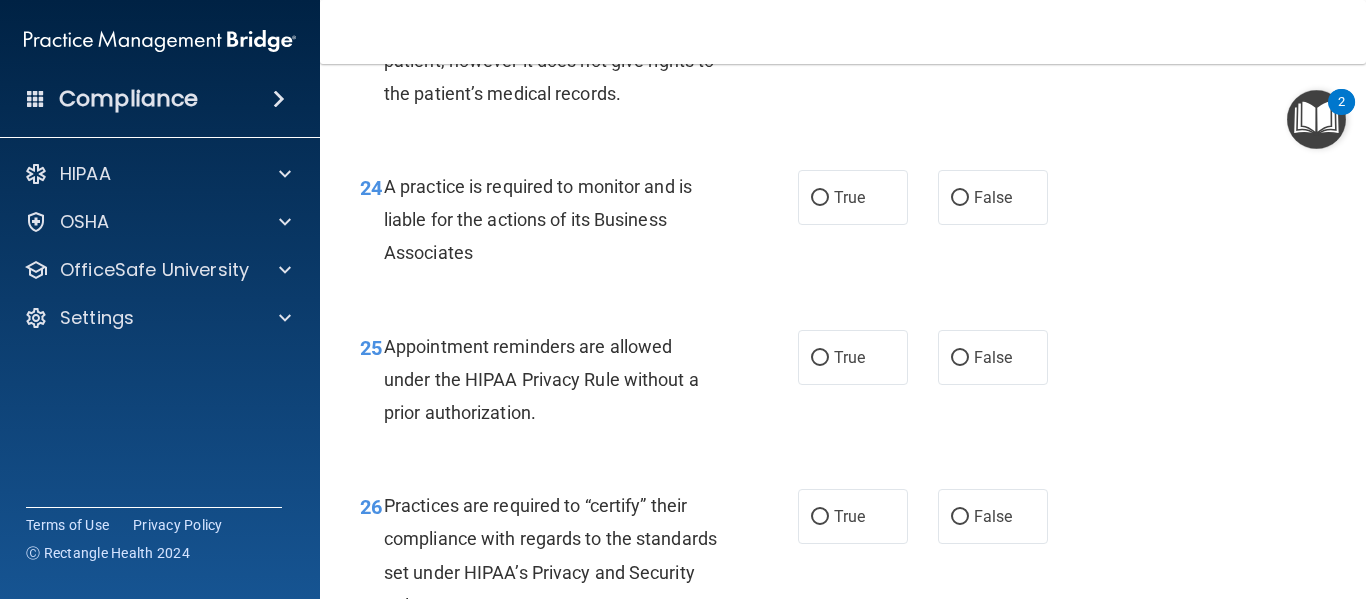 scroll, scrollTop: 4530, scrollLeft: 0, axis: vertical 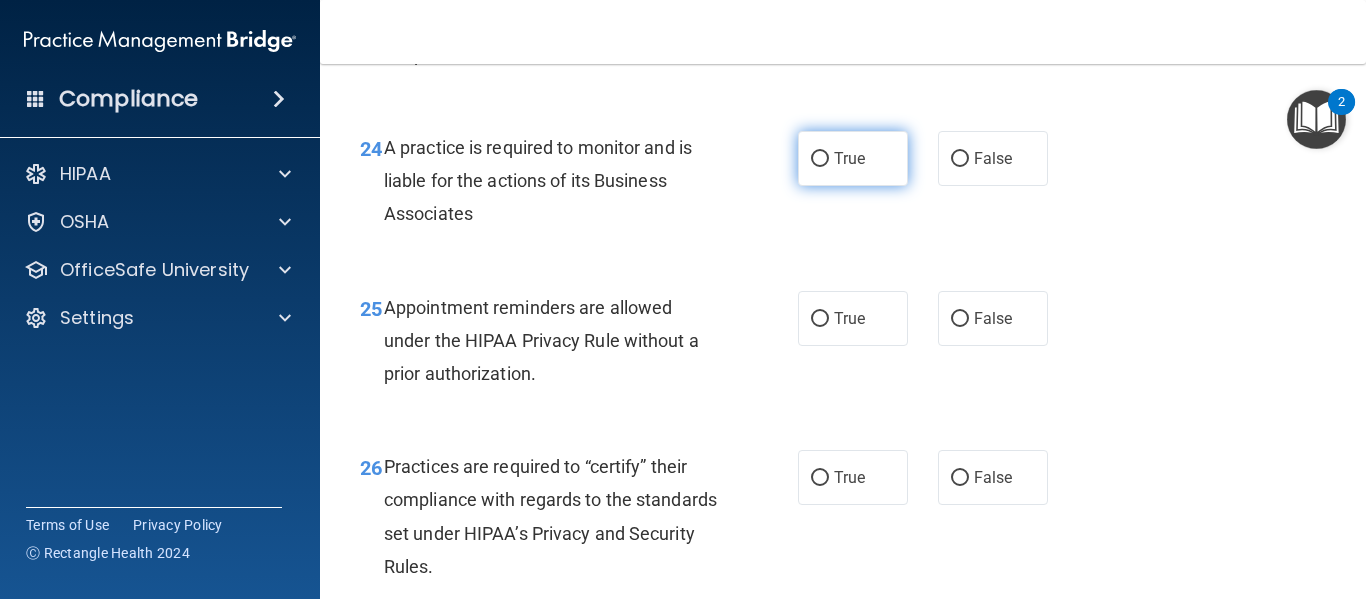 click on "True" at bounding box center [849, 158] 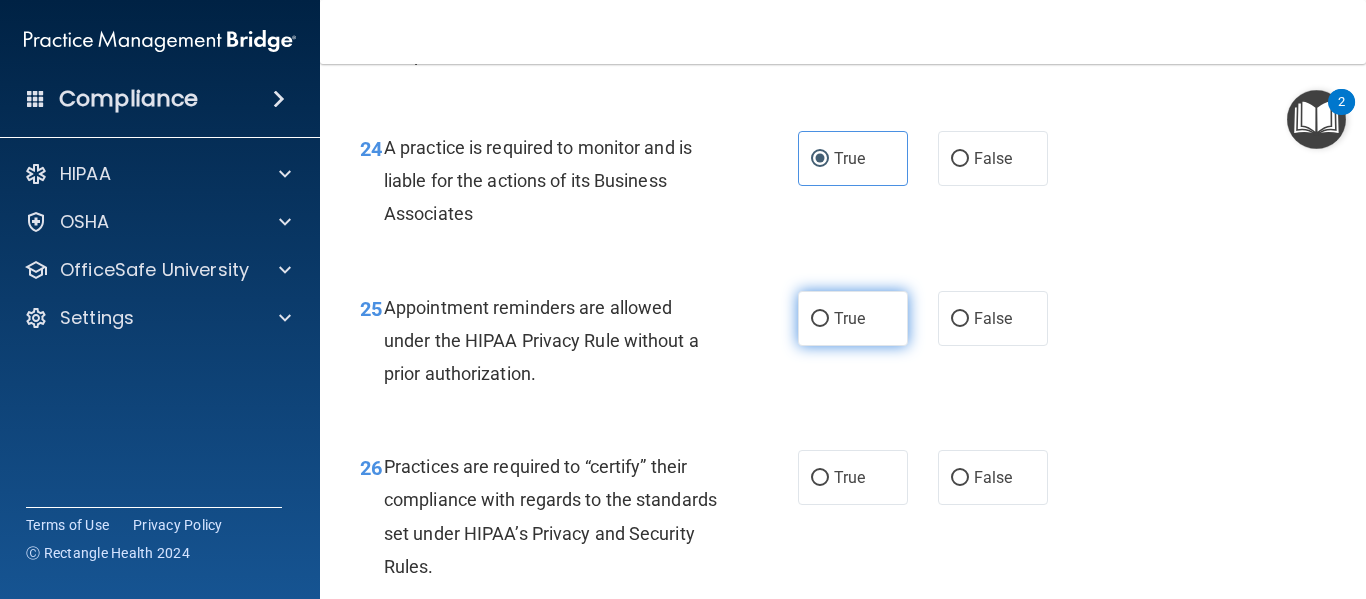 click on "True" at bounding box center [849, 318] 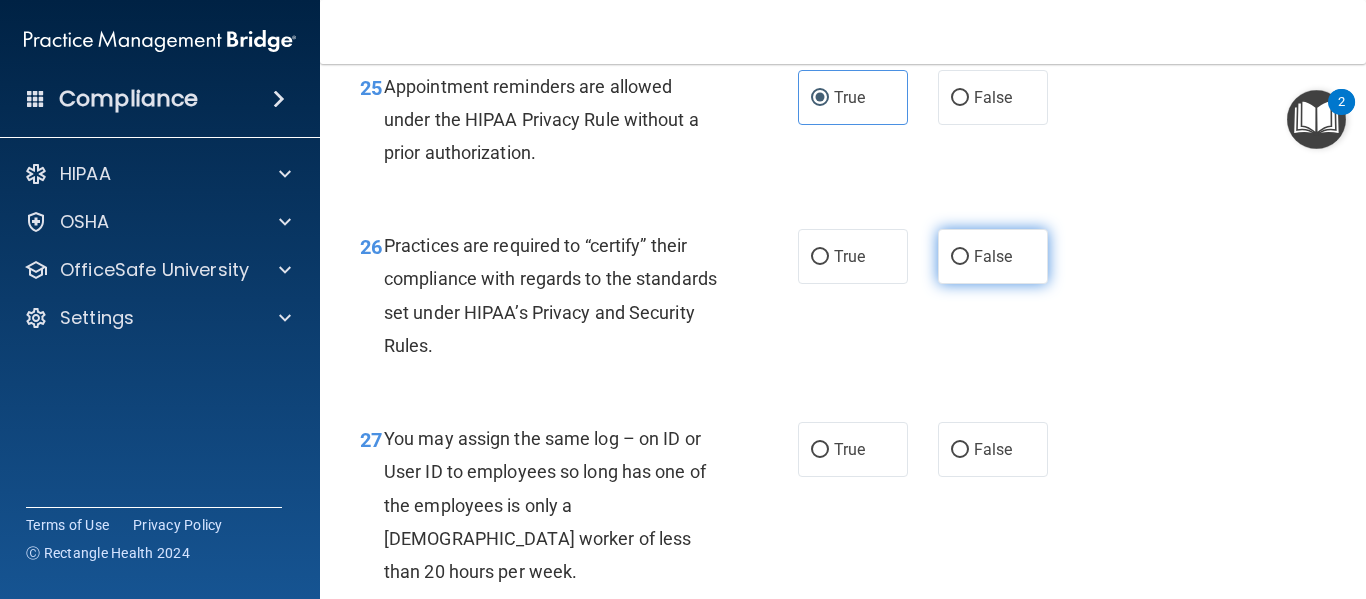 click on "False" at bounding box center (993, 256) 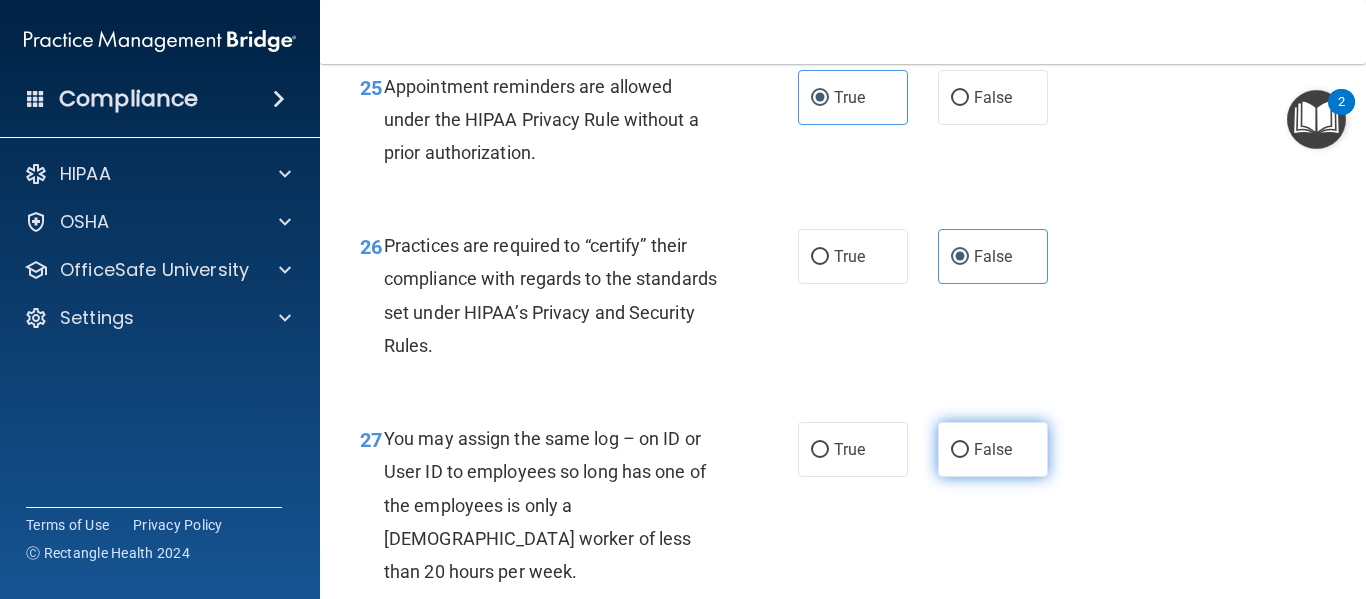 click on "False" at bounding box center (993, 449) 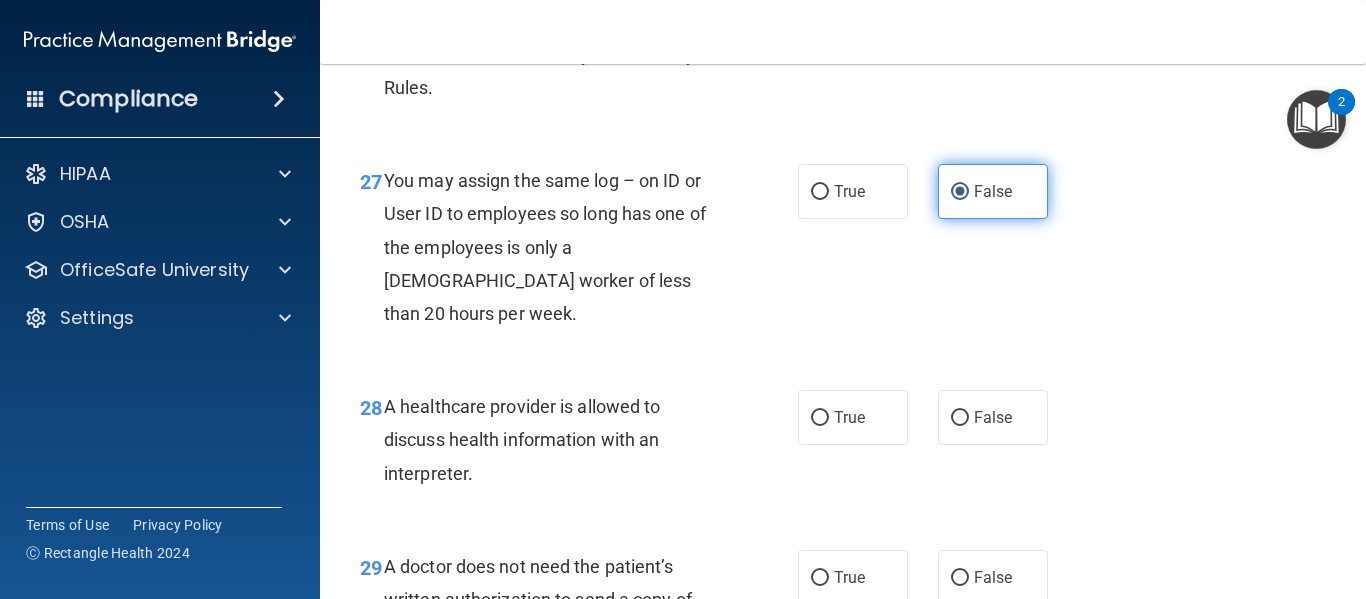 scroll, scrollTop: 5015, scrollLeft: 0, axis: vertical 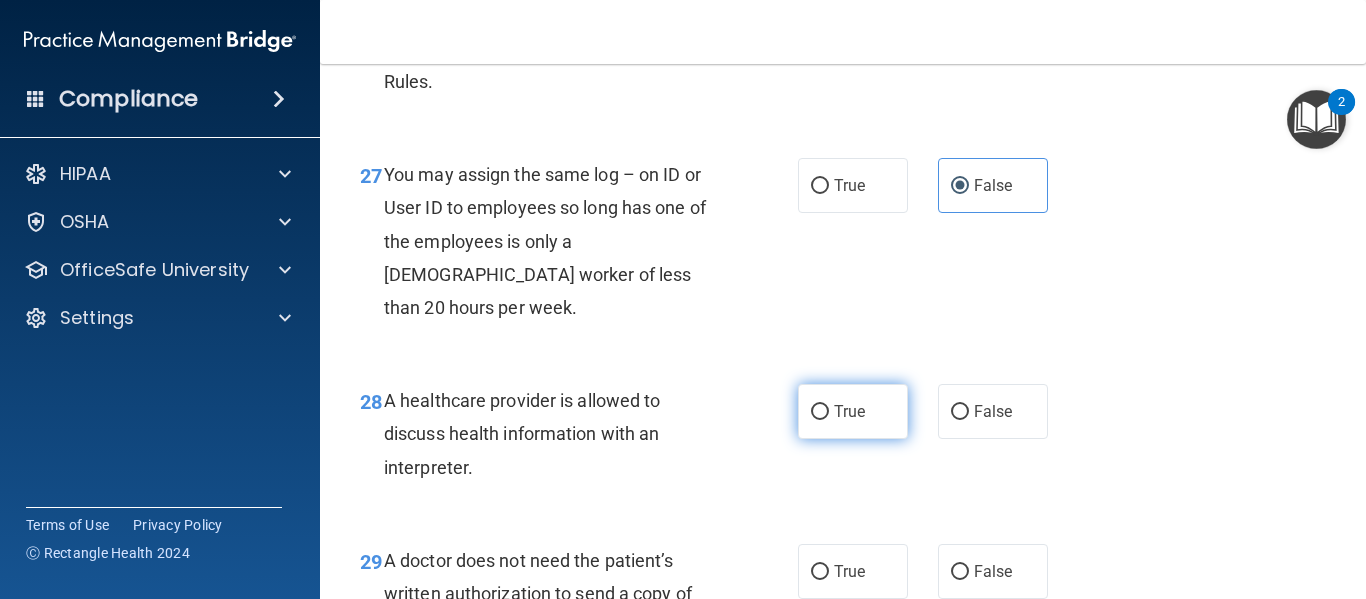 click on "True" at bounding box center [853, 411] 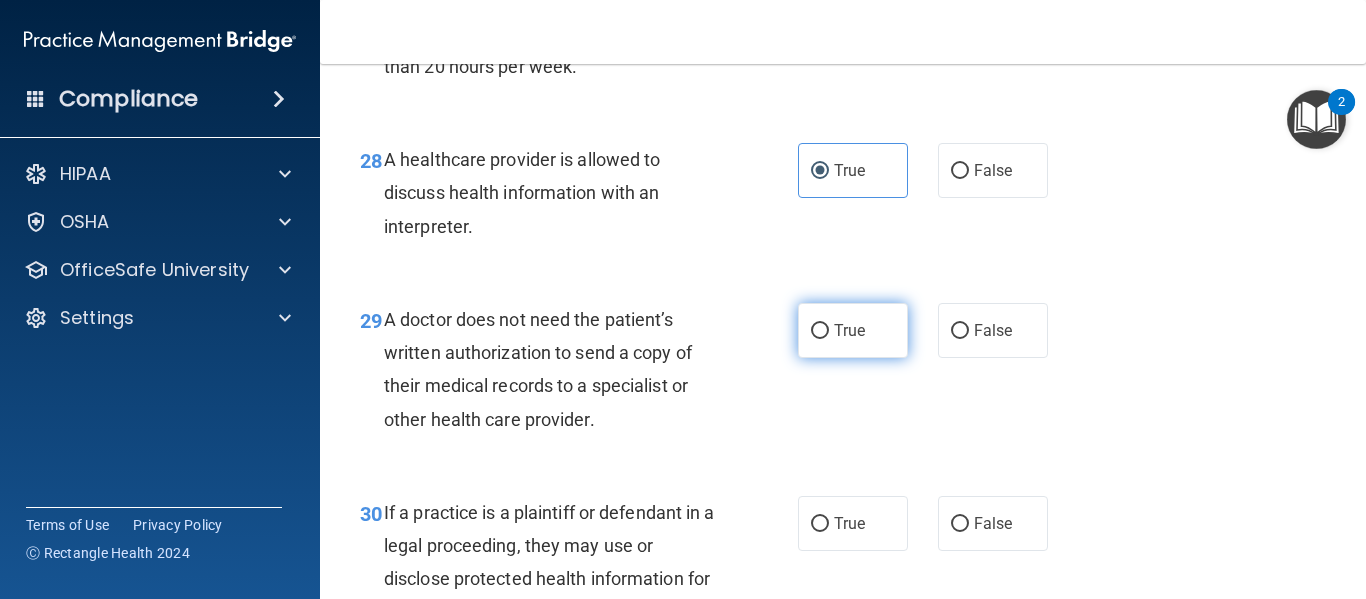 click on "True" at bounding box center (849, 330) 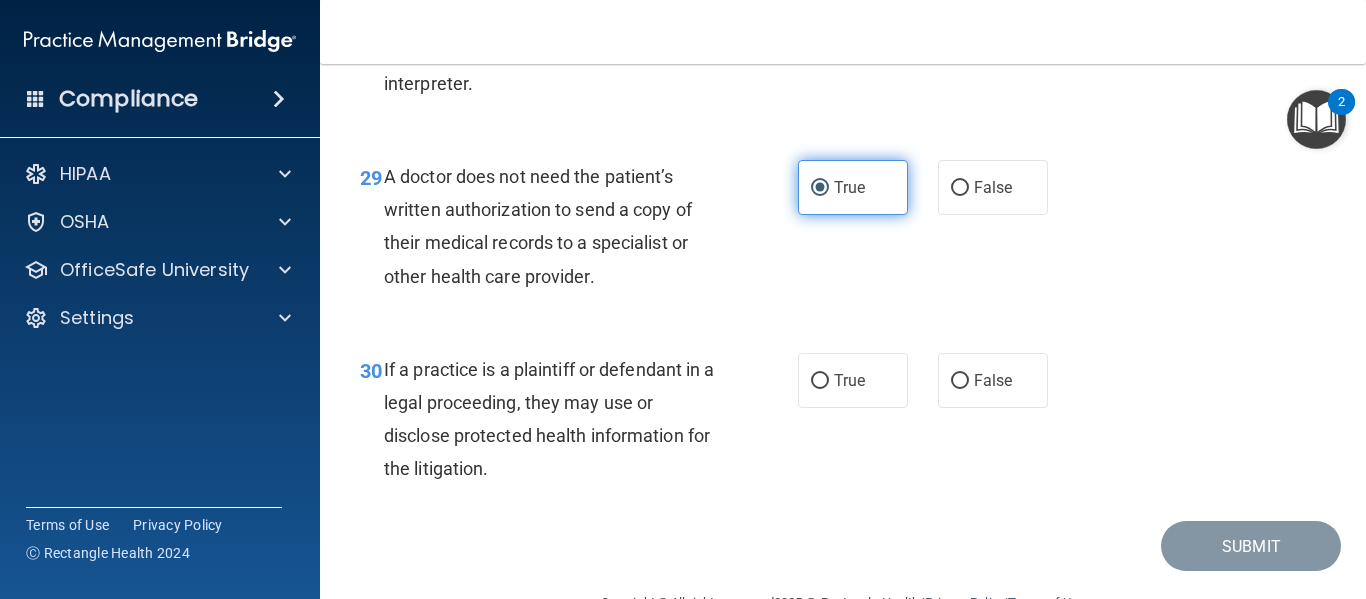 scroll, scrollTop: 5478, scrollLeft: 0, axis: vertical 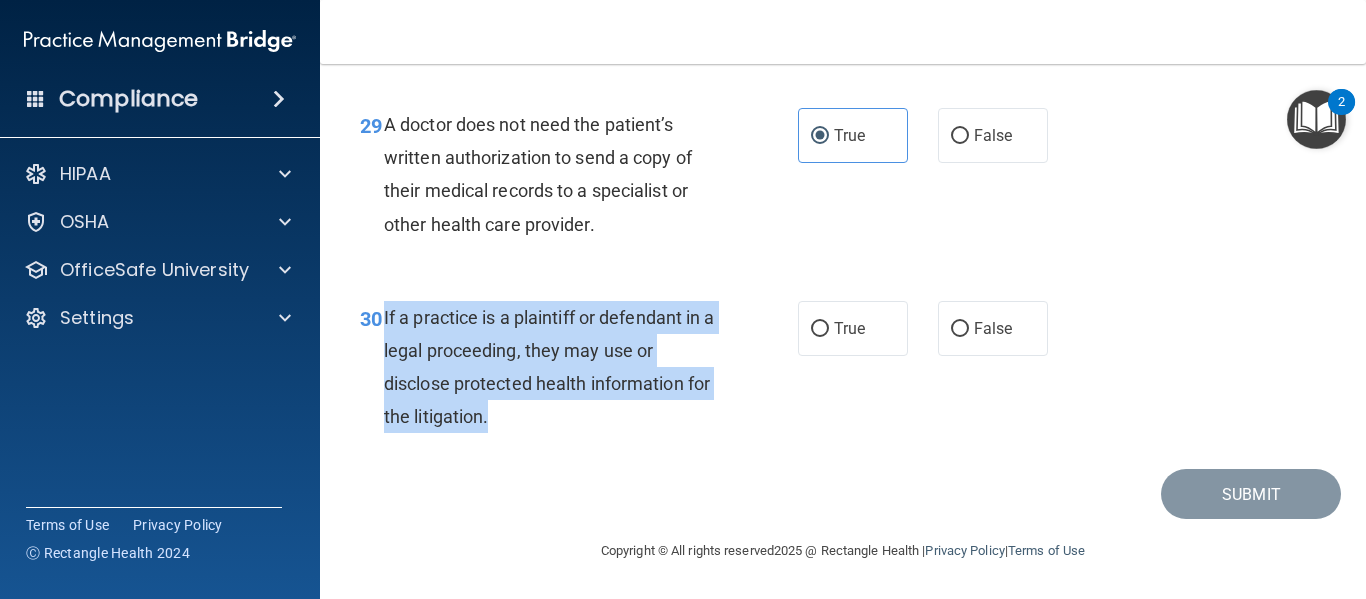 drag, startPoint x: 381, startPoint y: 320, endPoint x: 749, endPoint y: 446, distance: 388.973 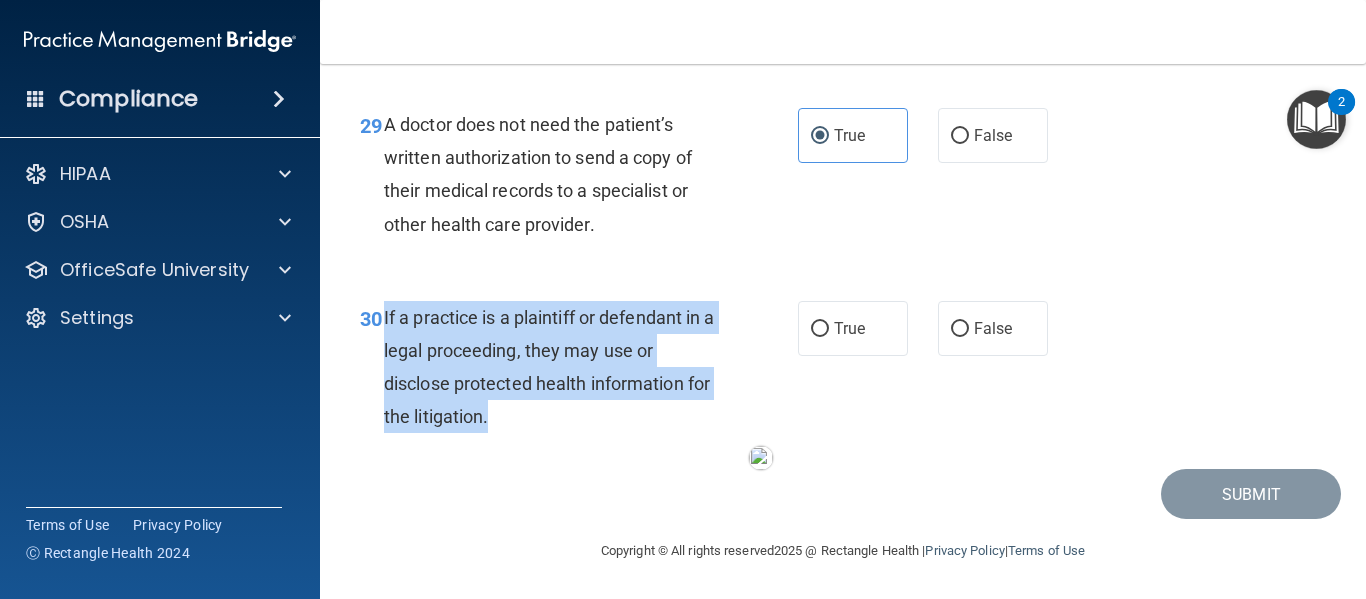 copy on "If a practice is a plaintiff or defendant in a legal proceeding, they may use or disclose protected health information for the litigation." 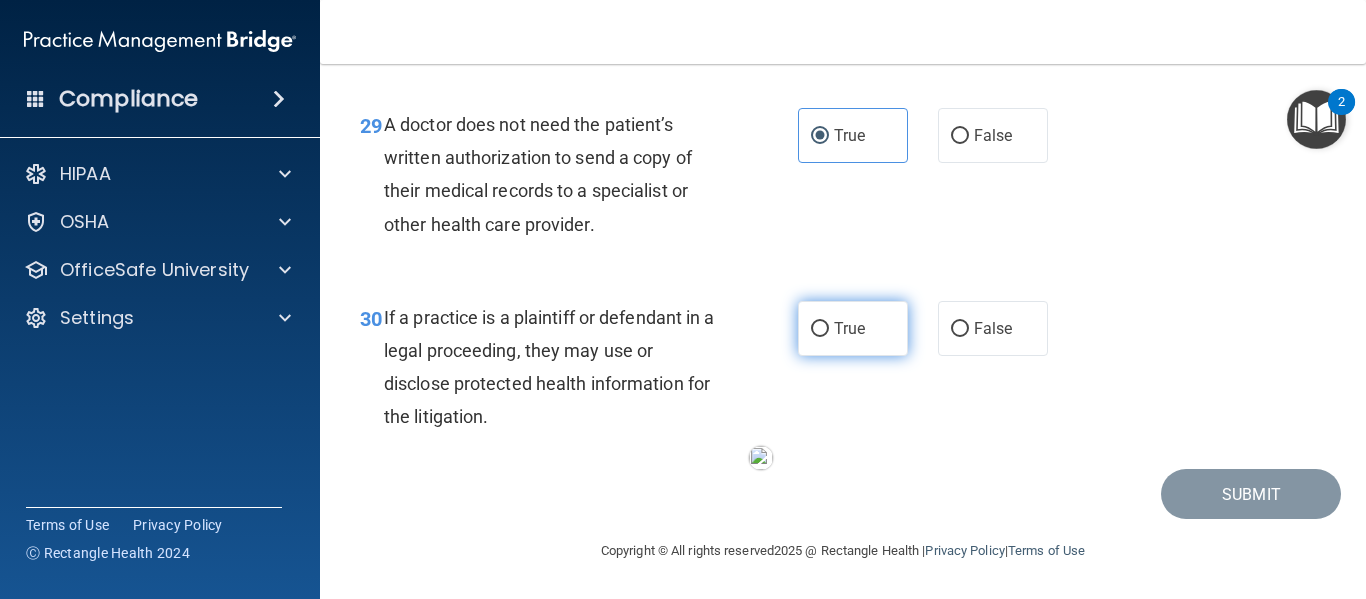 click on "True" at bounding box center (853, 328) 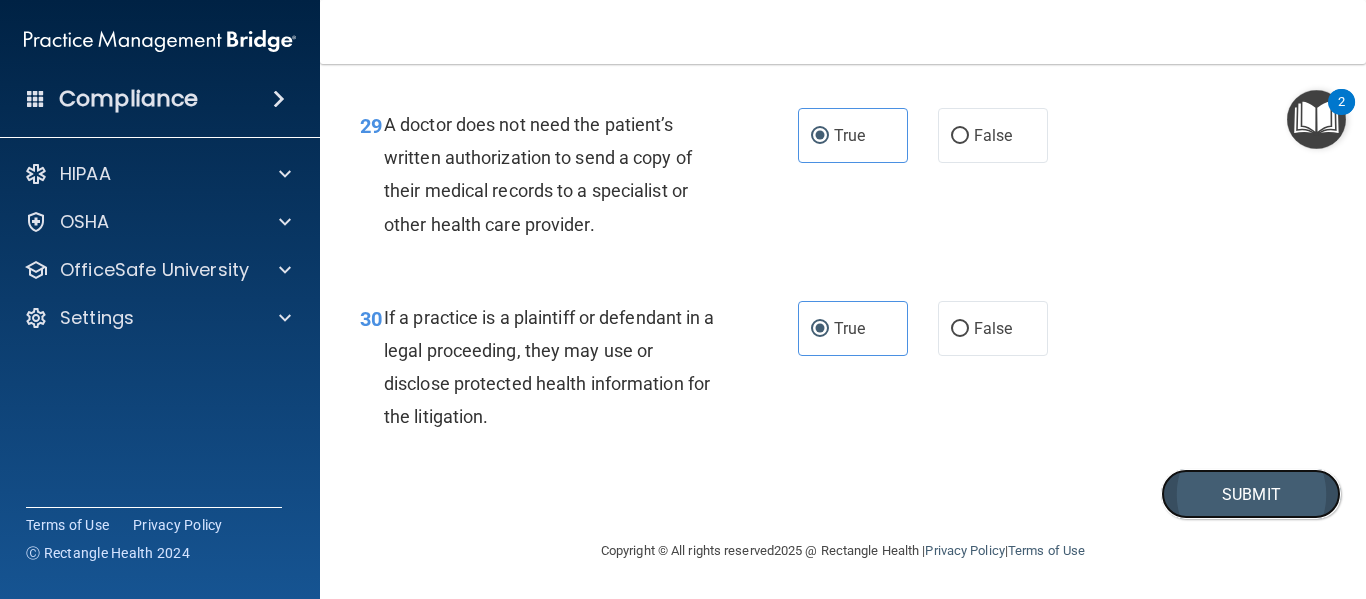 click on "Submit" at bounding box center [1251, 494] 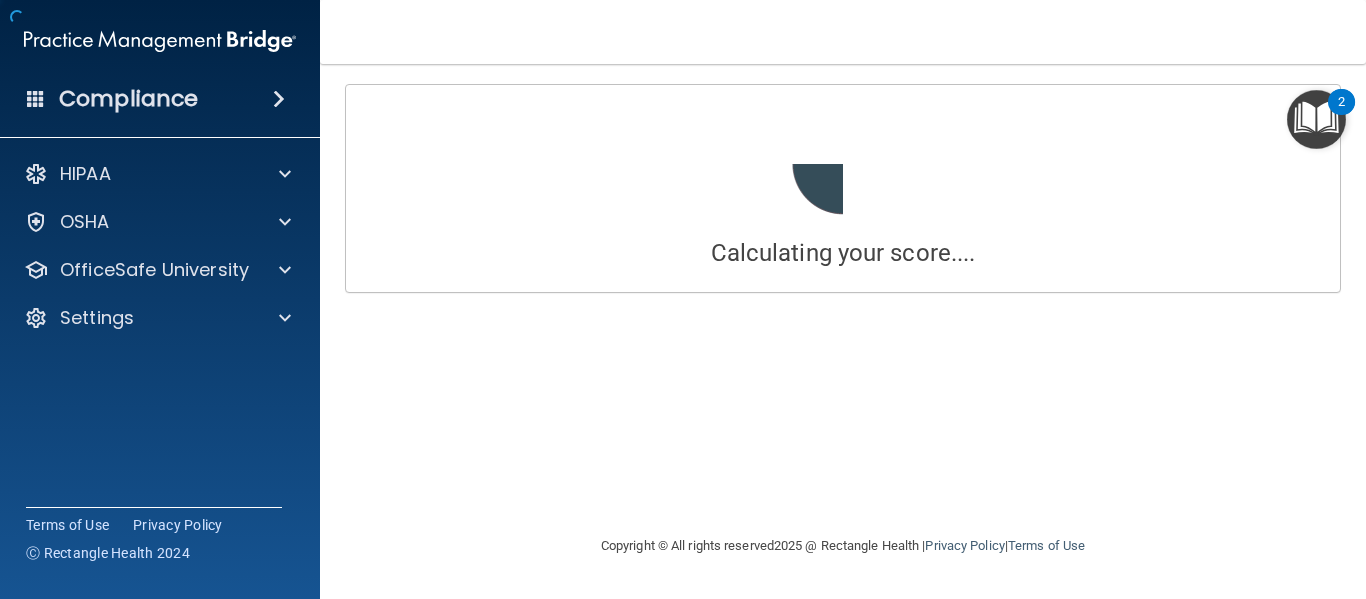 scroll, scrollTop: 0, scrollLeft: 0, axis: both 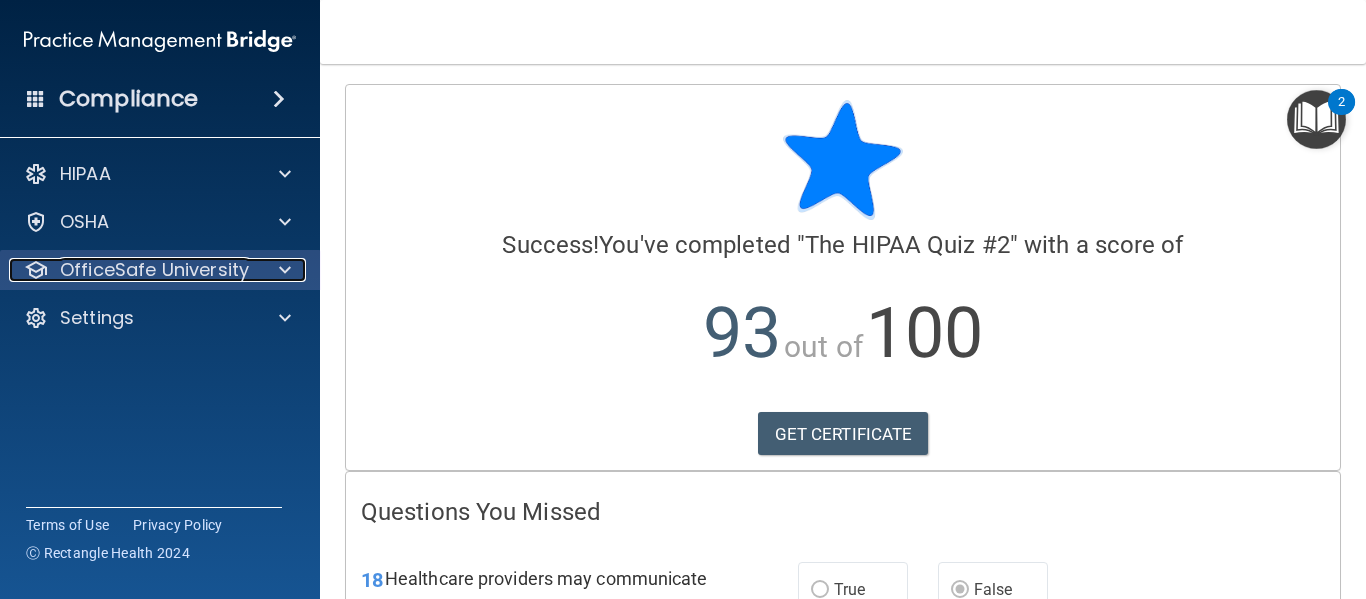 click on "OfficeSafe University" at bounding box center [154, 270] 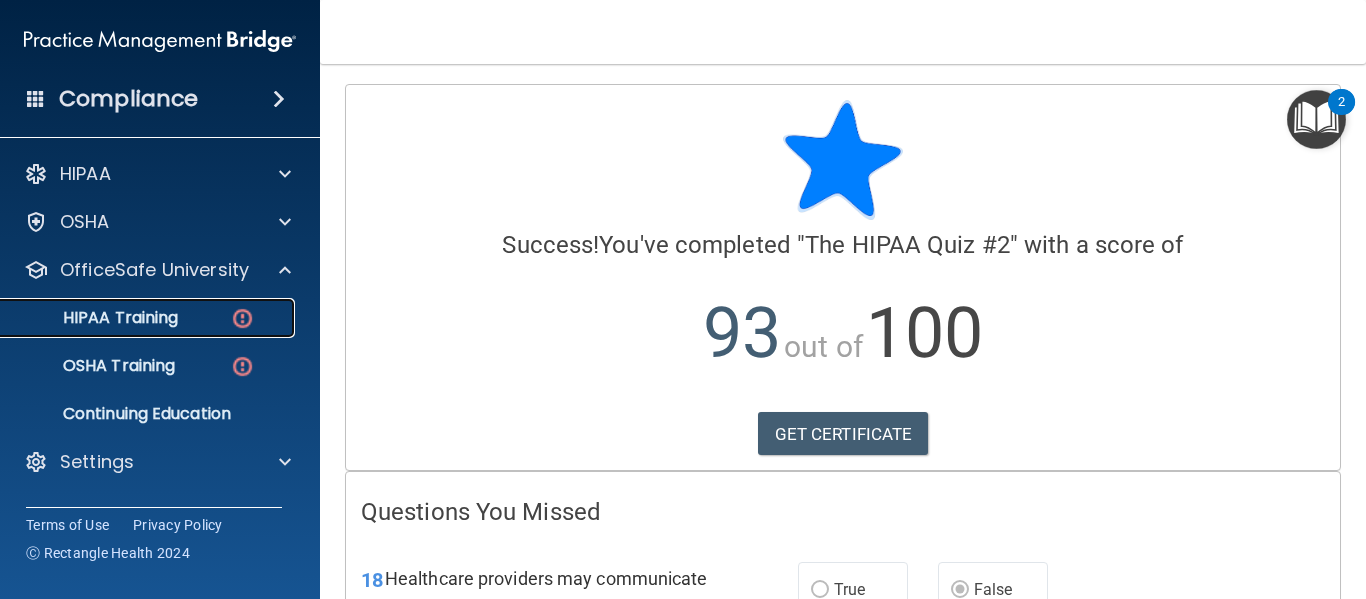 click on "HIPAA Training" at bounding box center (95, 318) 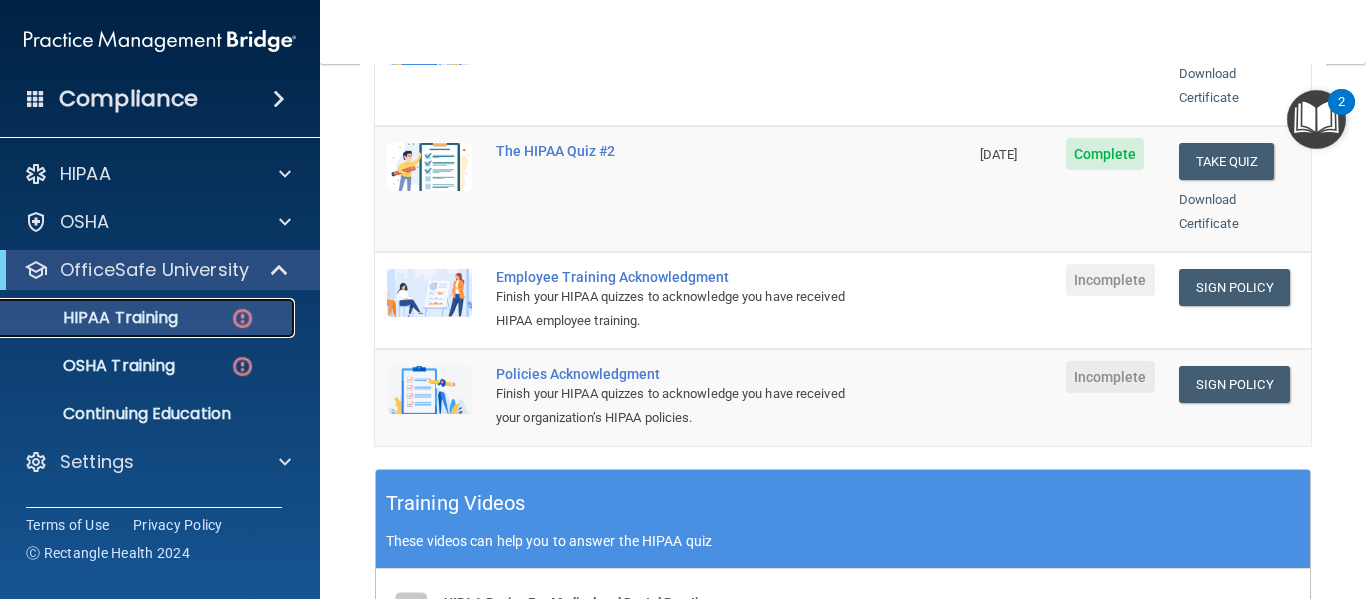 scroll, scrollTop: 503, scrollLeft: 0, axis: vertical 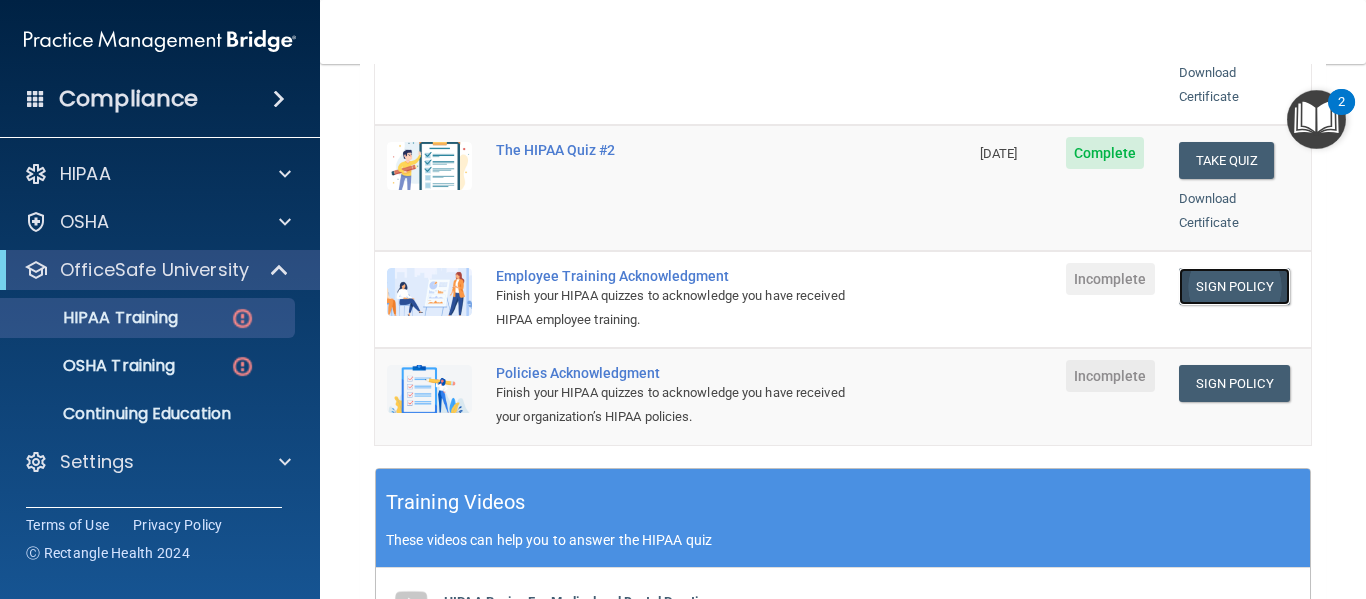 click on "Sign Policy" at bounding box center [1234, 286] 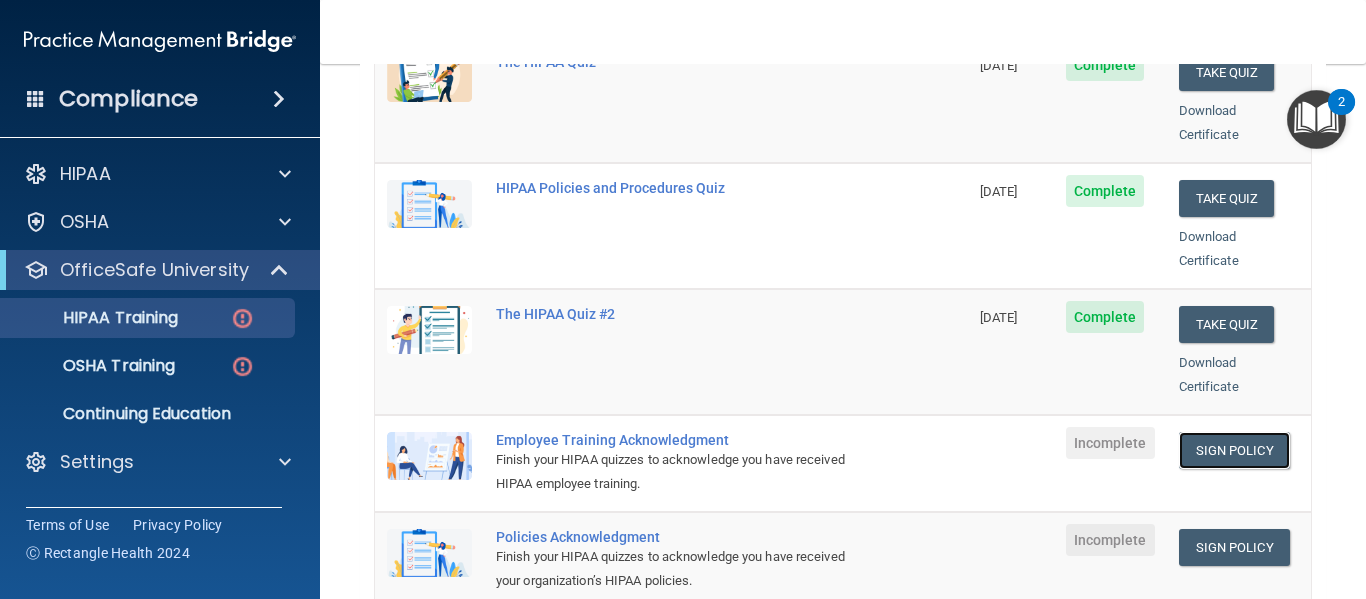 scroll, scrollTop: 338, scrollLeft: 0, axis: vertical 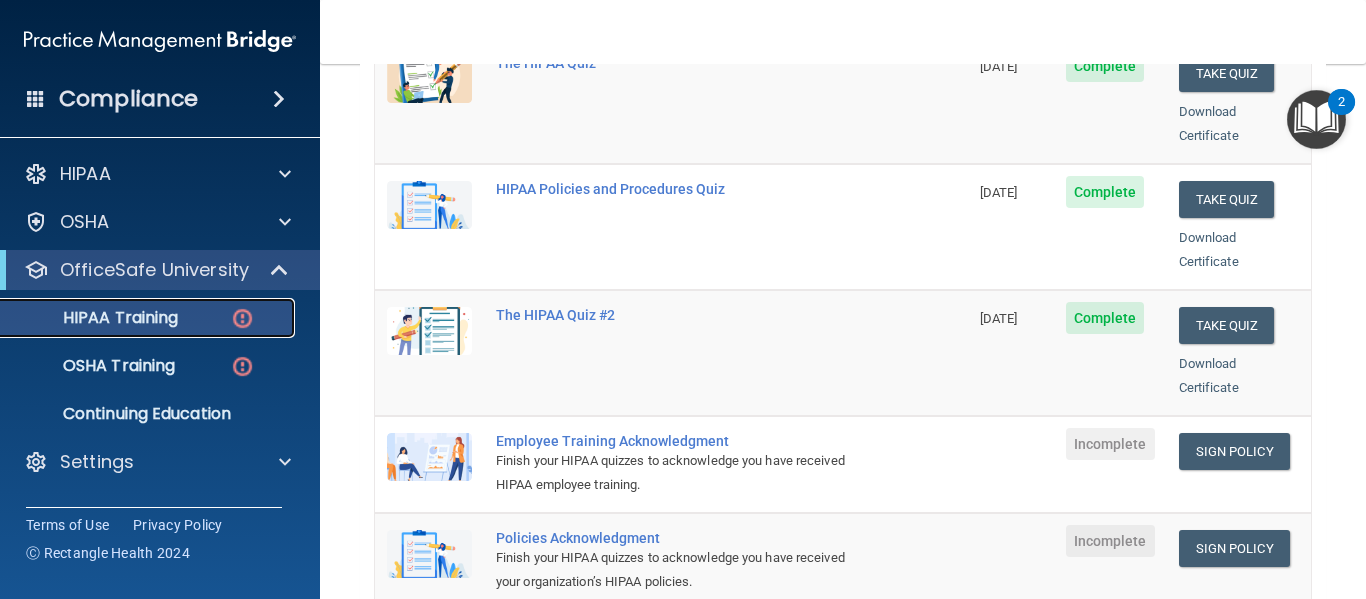 click on "HIPAA Training" at bounding box center (149, 318) 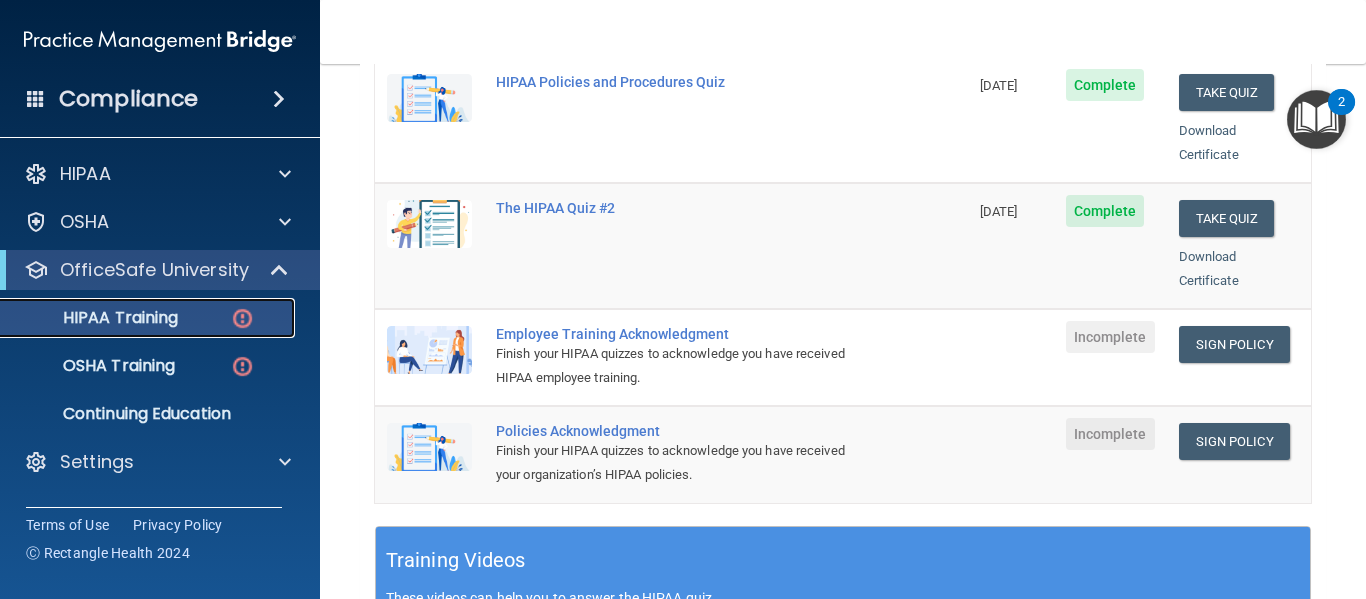 scroll, scrollTop: 443, scrollLeft: 0, axis: vertical 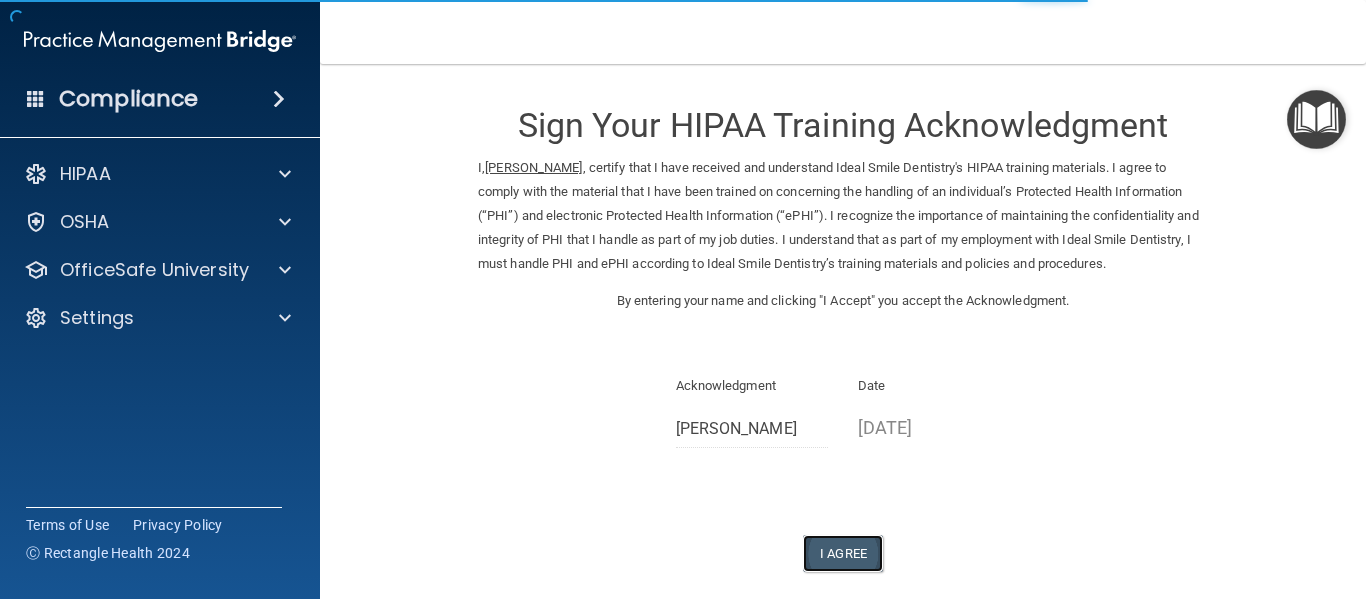 click on "I Agree" at bounding box center [843, 553] 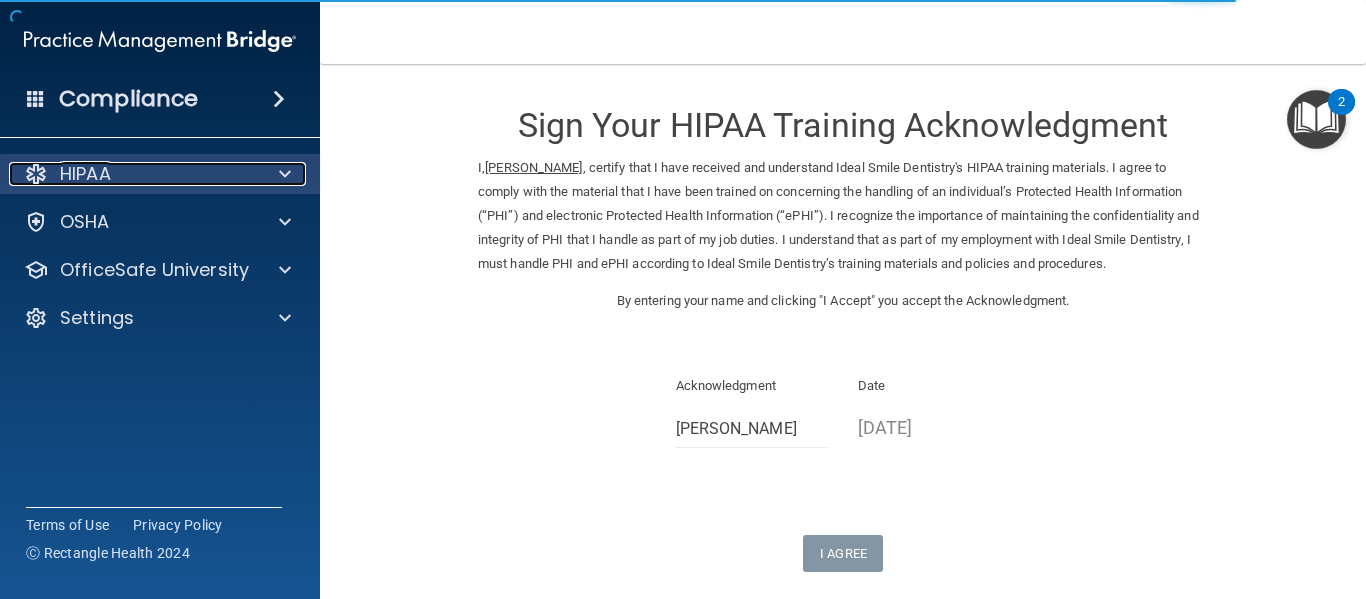 click on "HIPAA" at bounding box center [133, 174] 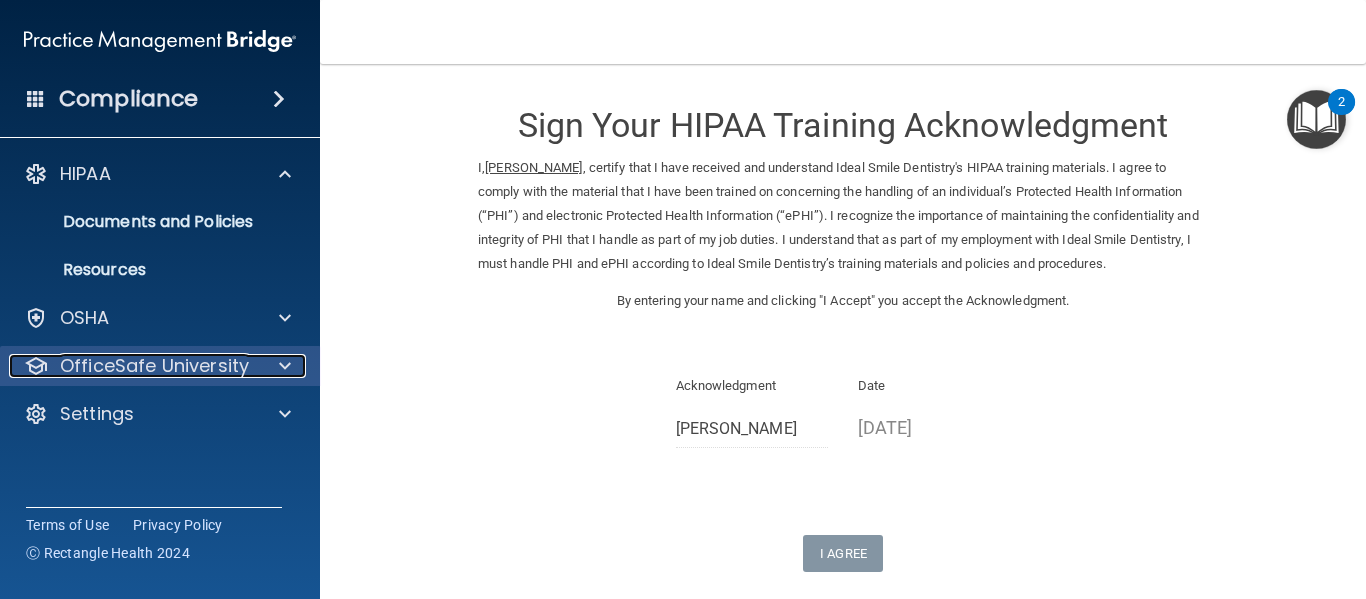 click at bounding box center (282, 366) 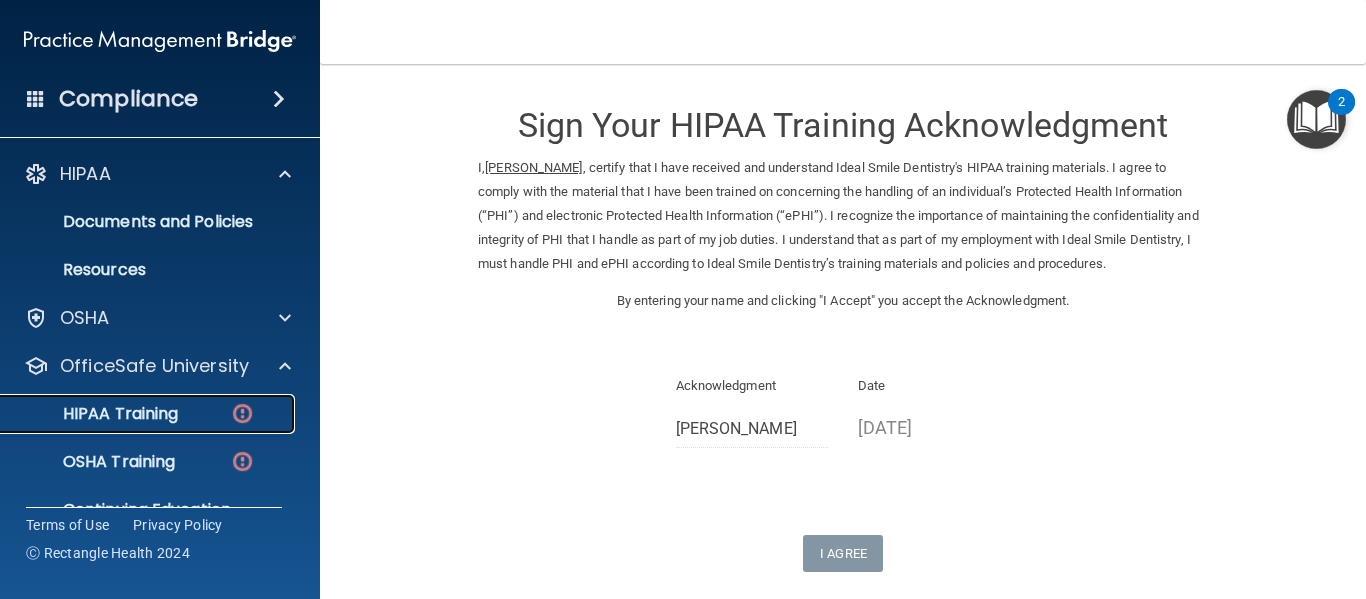 click on "HIPAA Training" at bounding box center (137, 414) 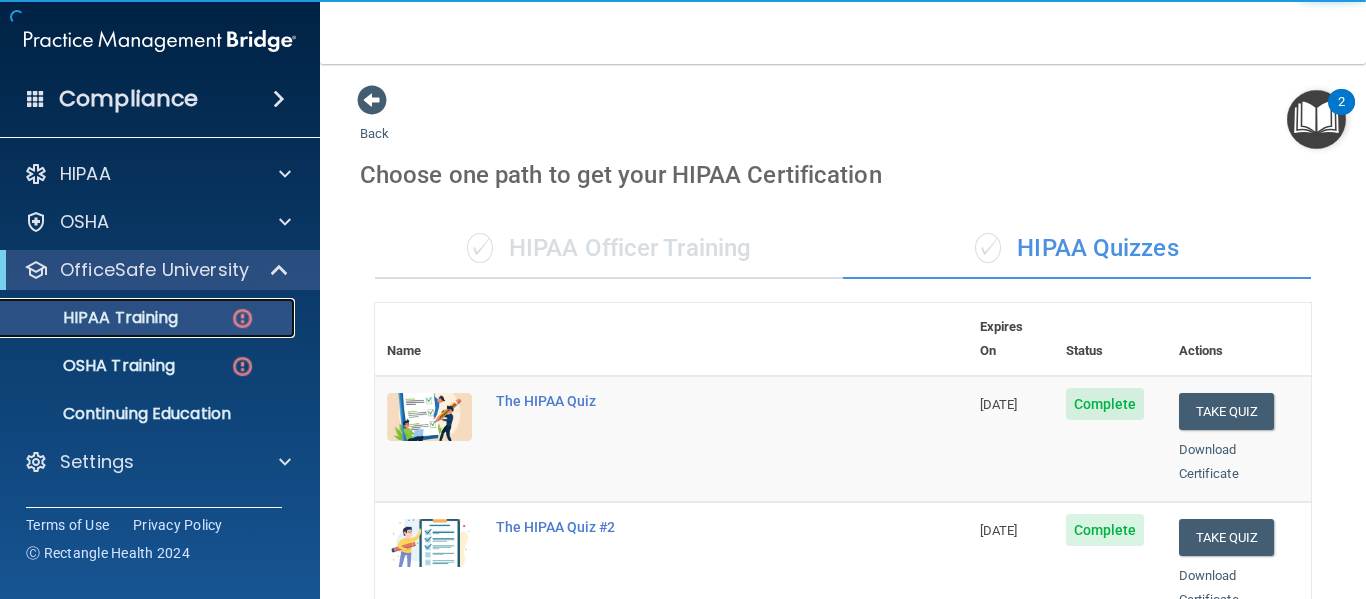 scroll, scrollTop: 468, scrollLeft: 0, axis: vertical 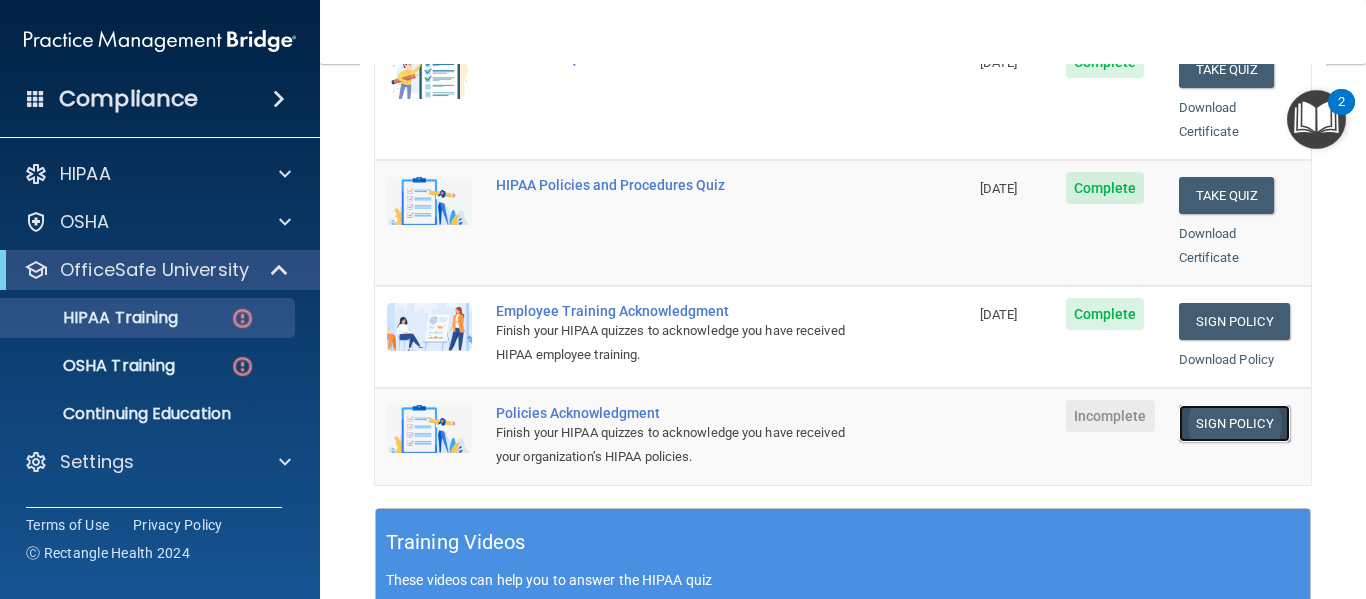 click on "Sign Policy" at bounding box center (1234, 423) 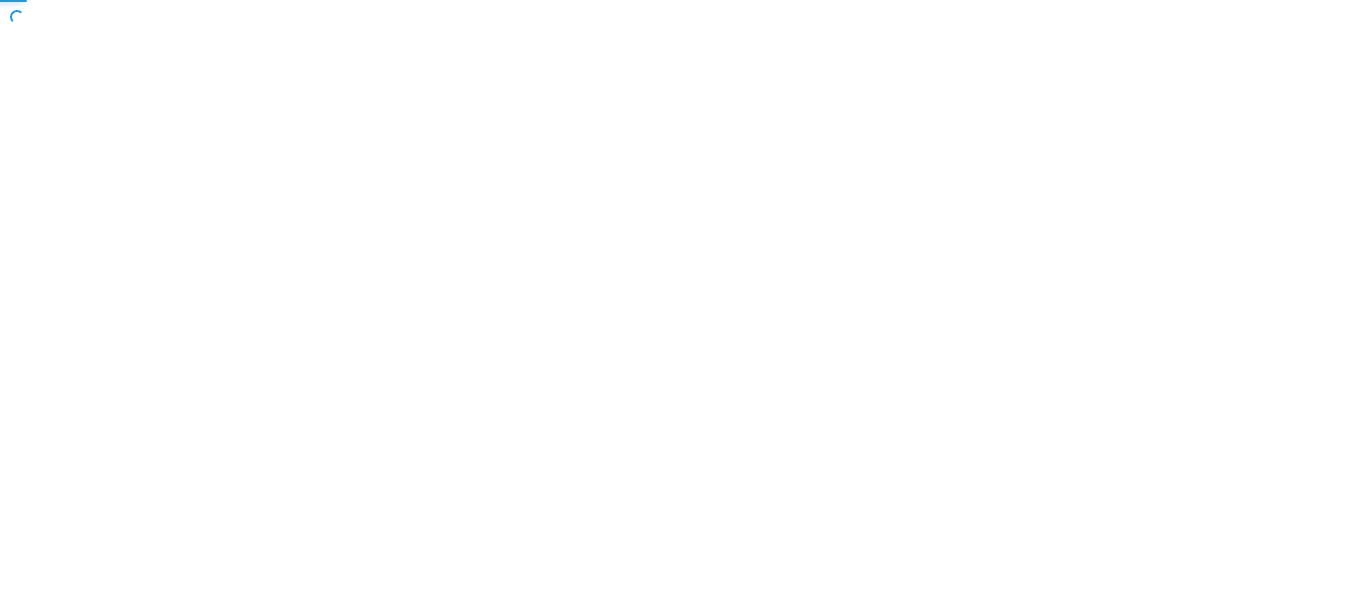 scroll, scrollTop: 0, scrollLeft: 0, axis: both 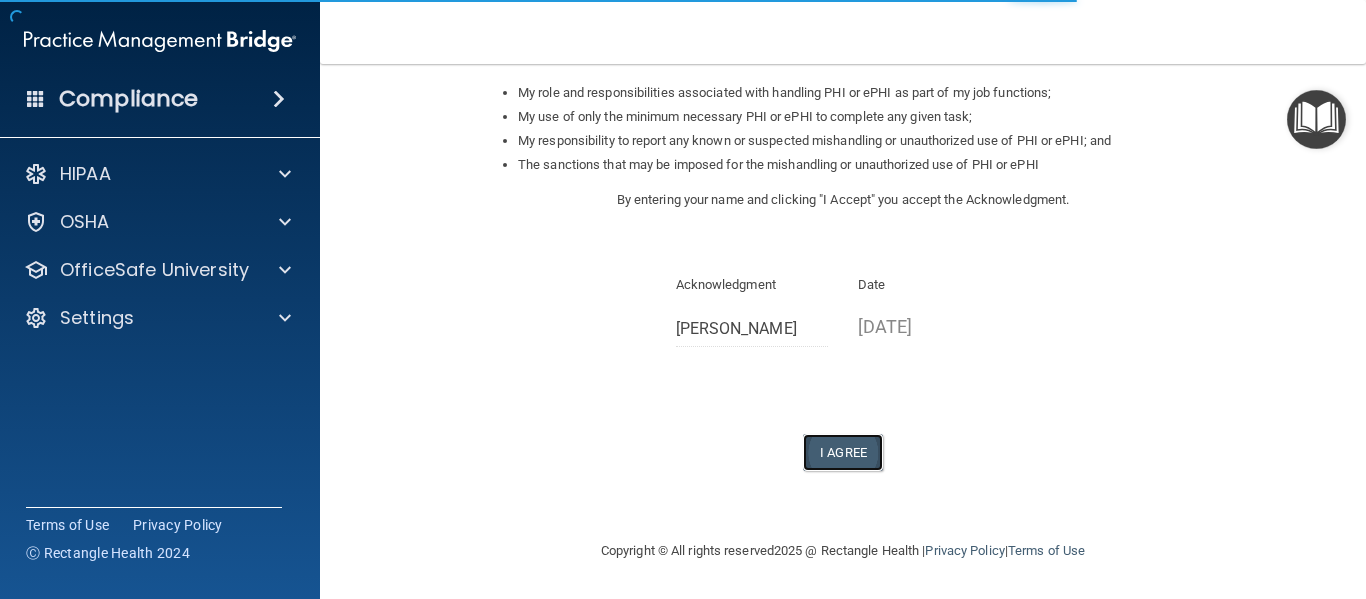 click on "I Agree" at bounding box center [843, 452] 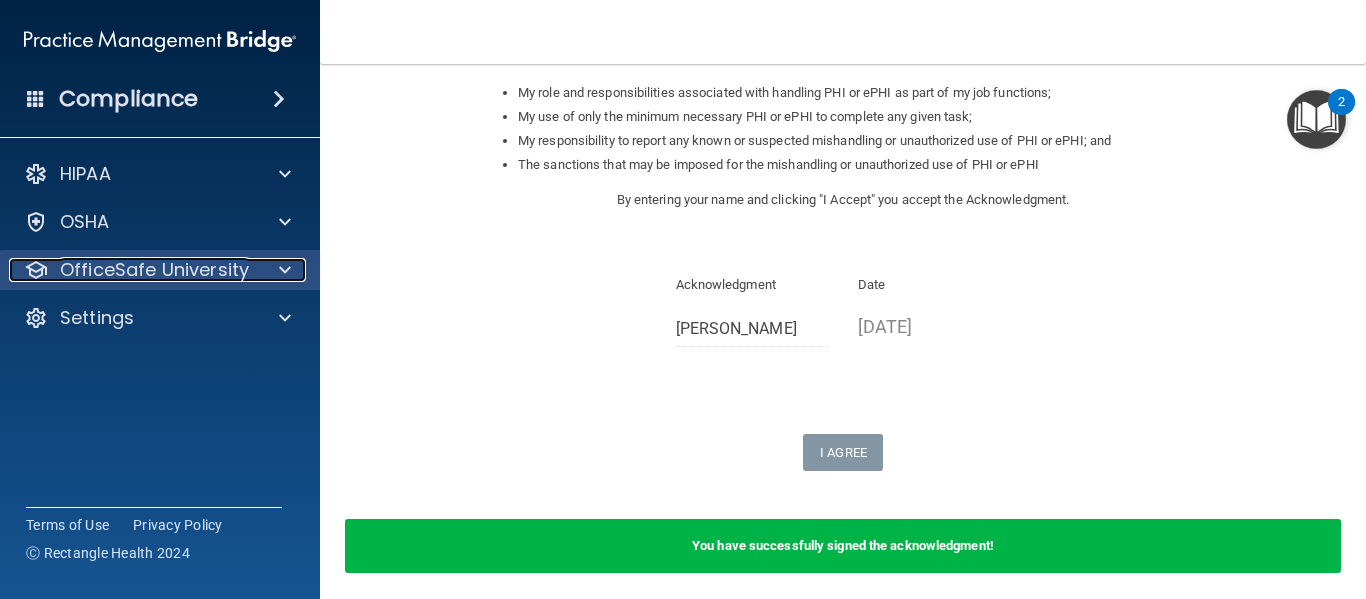 click at bounding box center [282, 270] 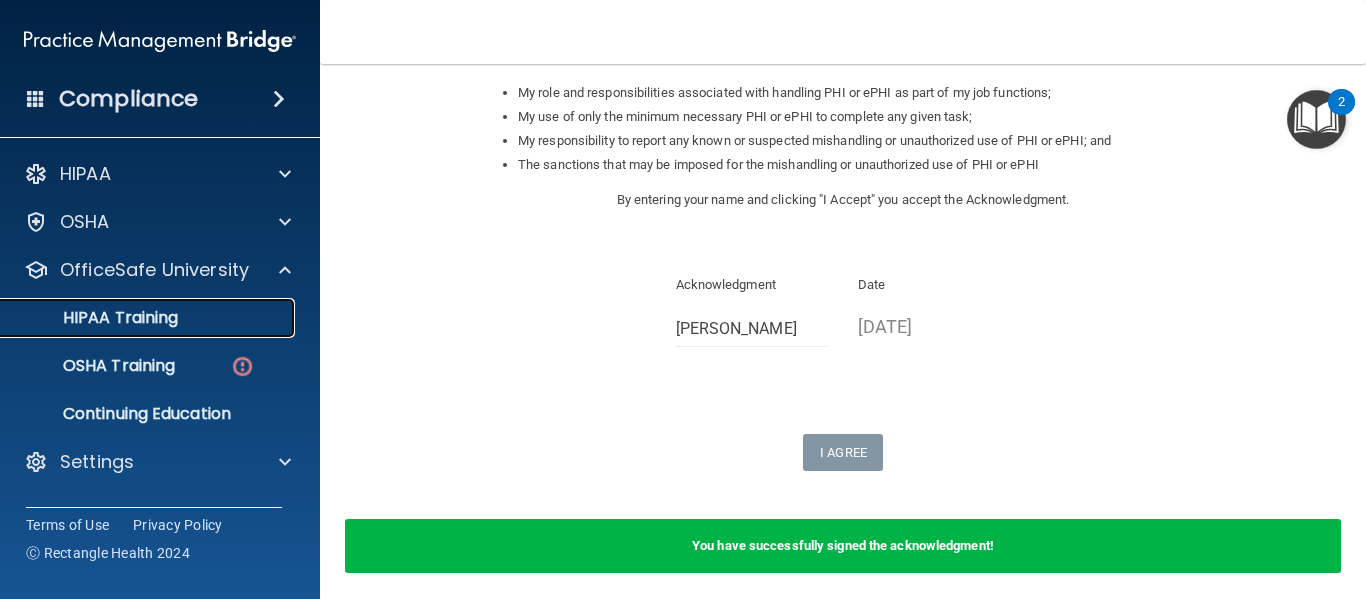 click on "HIPAA Training" at bounding box center [149, 318] 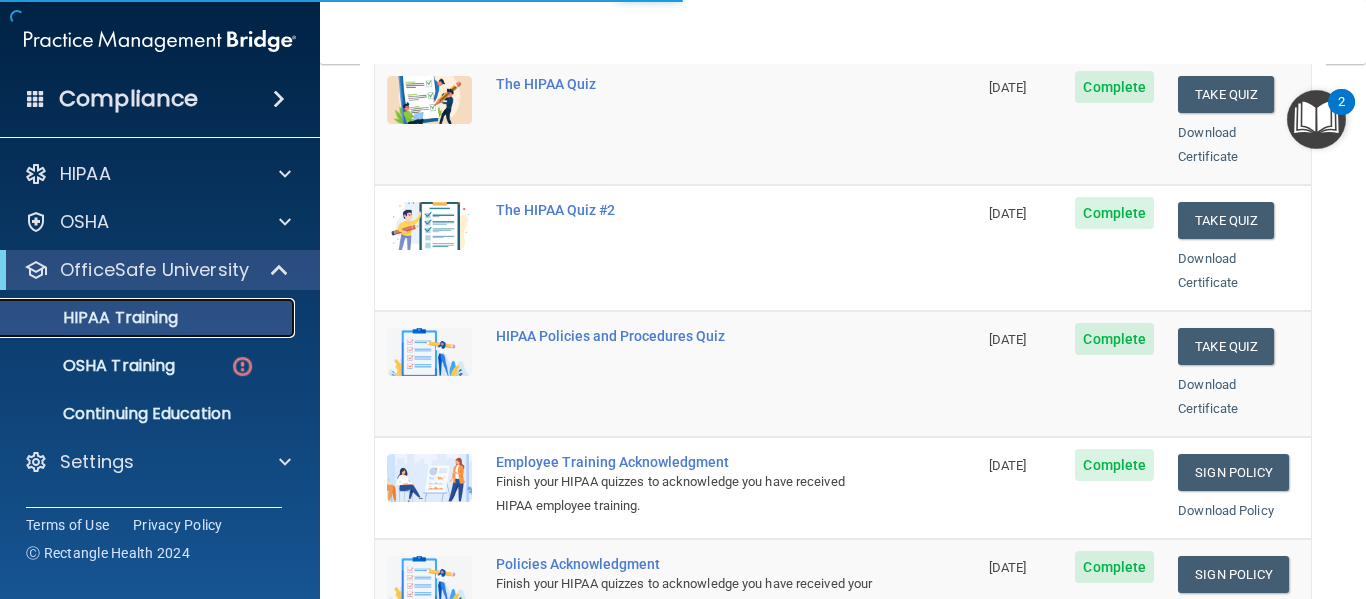 scroll, scrollTop: 901, scrollLeft: 0, axis: vertical 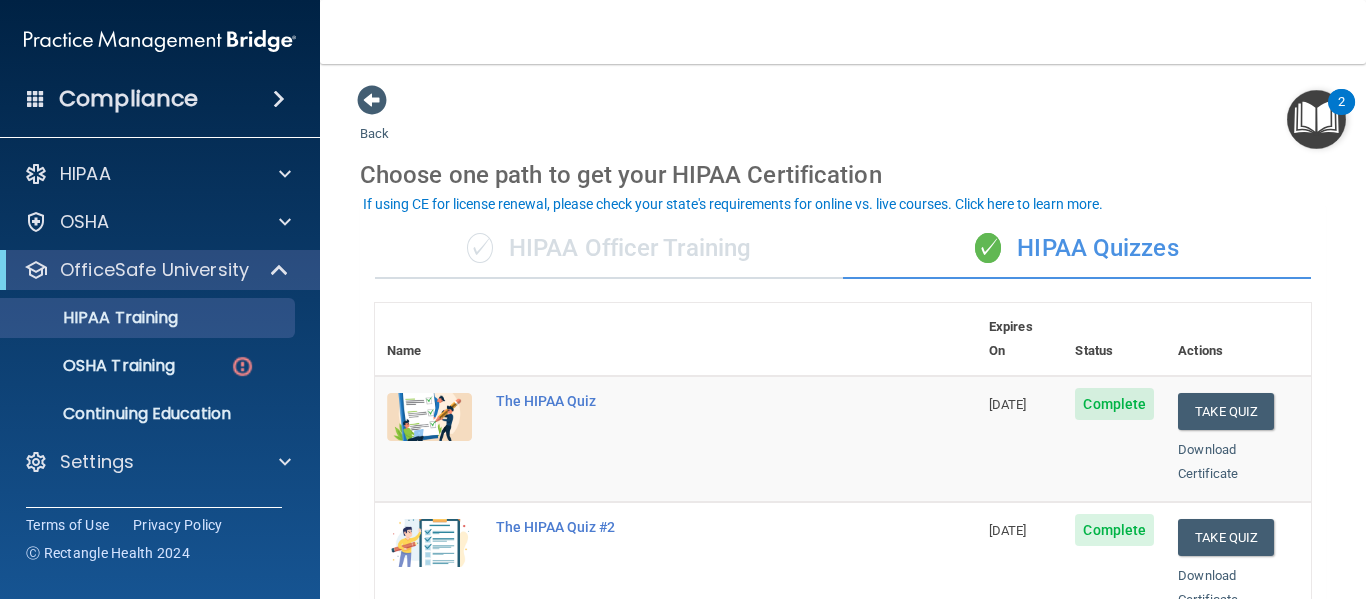 click on "✓   HIPAA Officer Training" at bounding box center [609, 249] 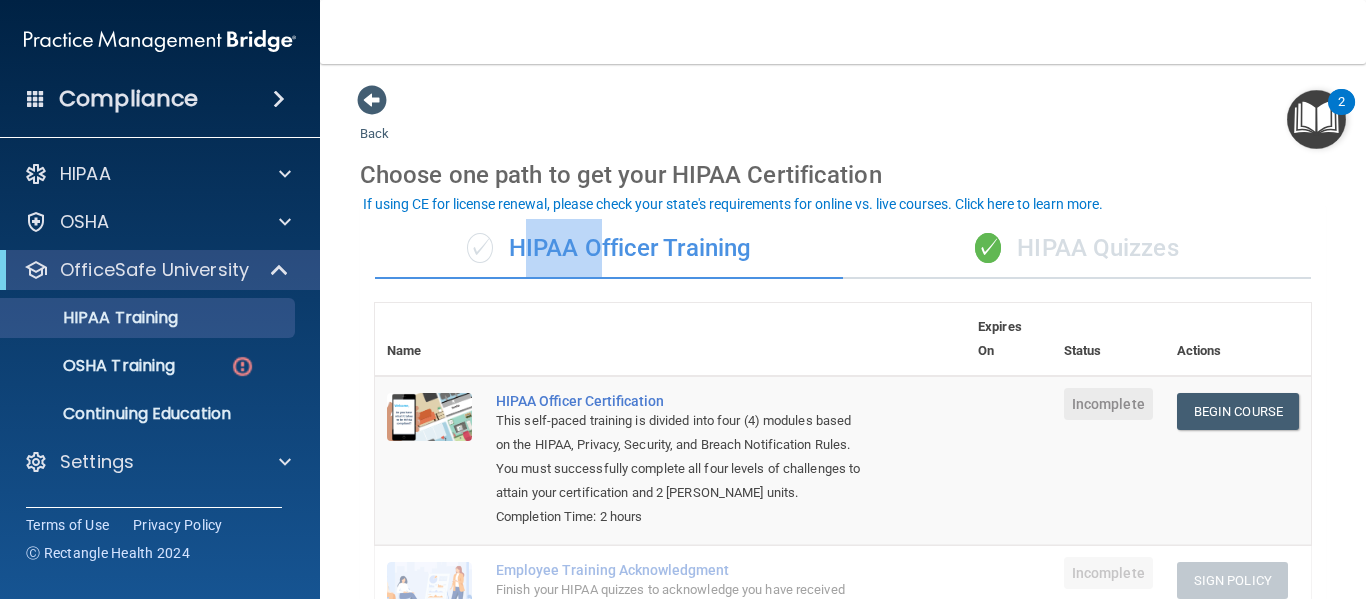 click on "✓   HIPAA Officer Training" at bounding box center [609, 249] 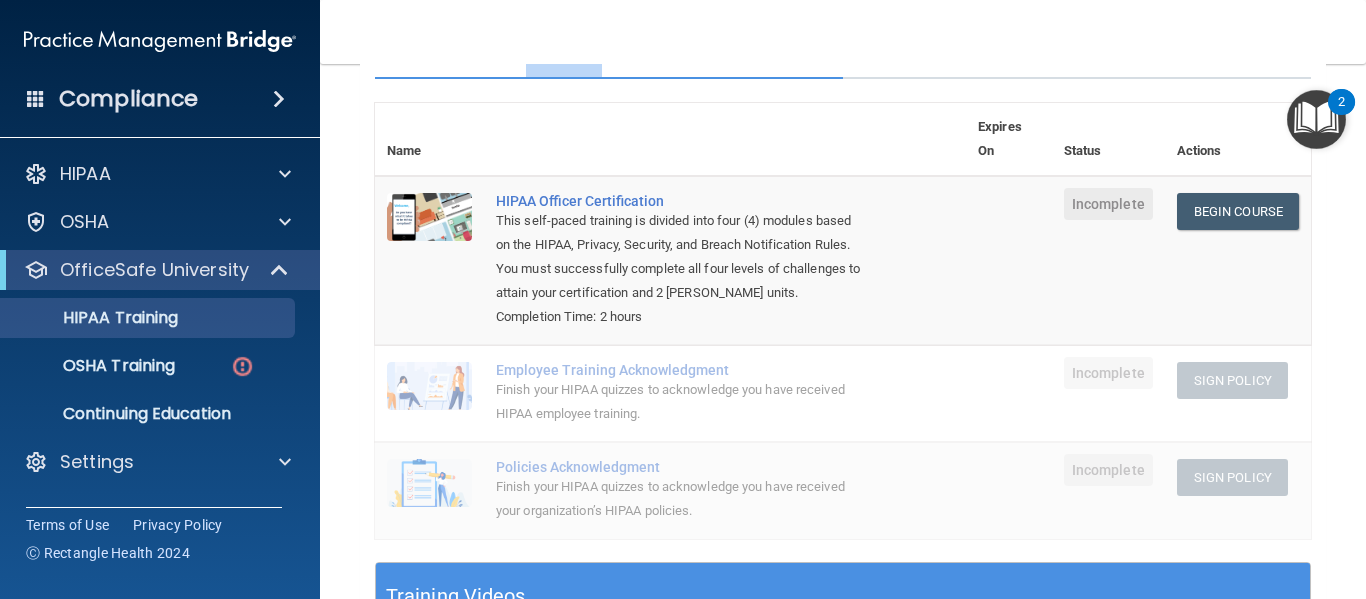 scroll, scrollTop: 240, scrollLeft: 0, axis: vertical 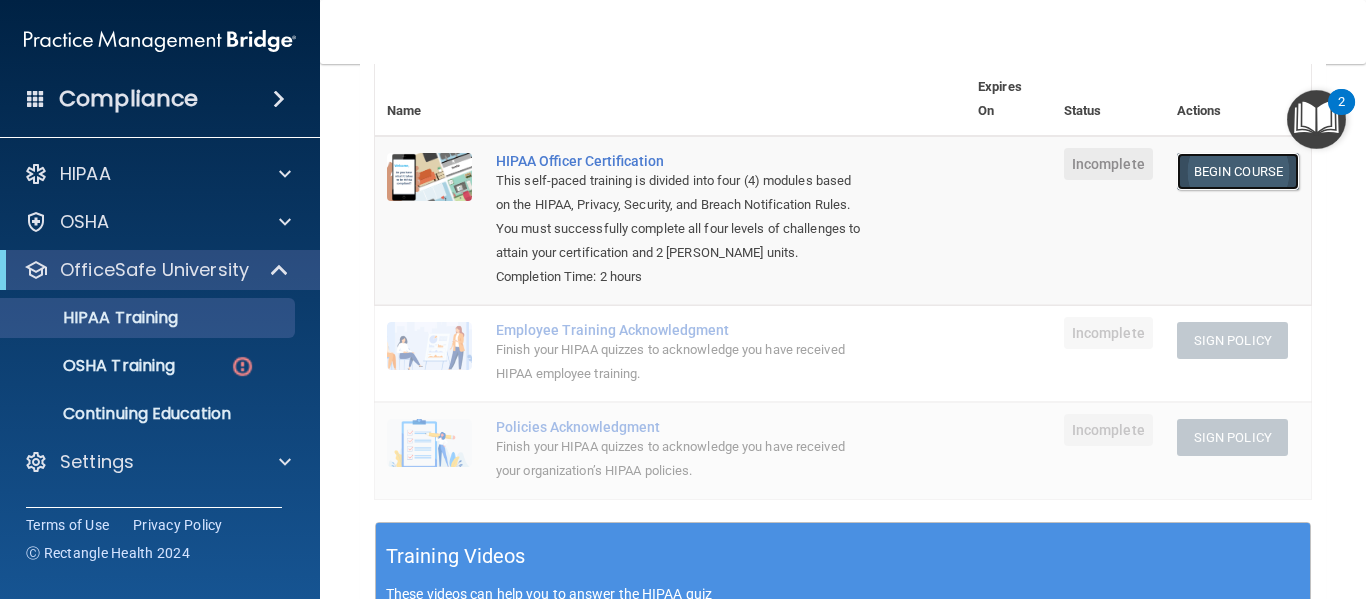 click on "Begin Course" at bounding box center [1238, 171] 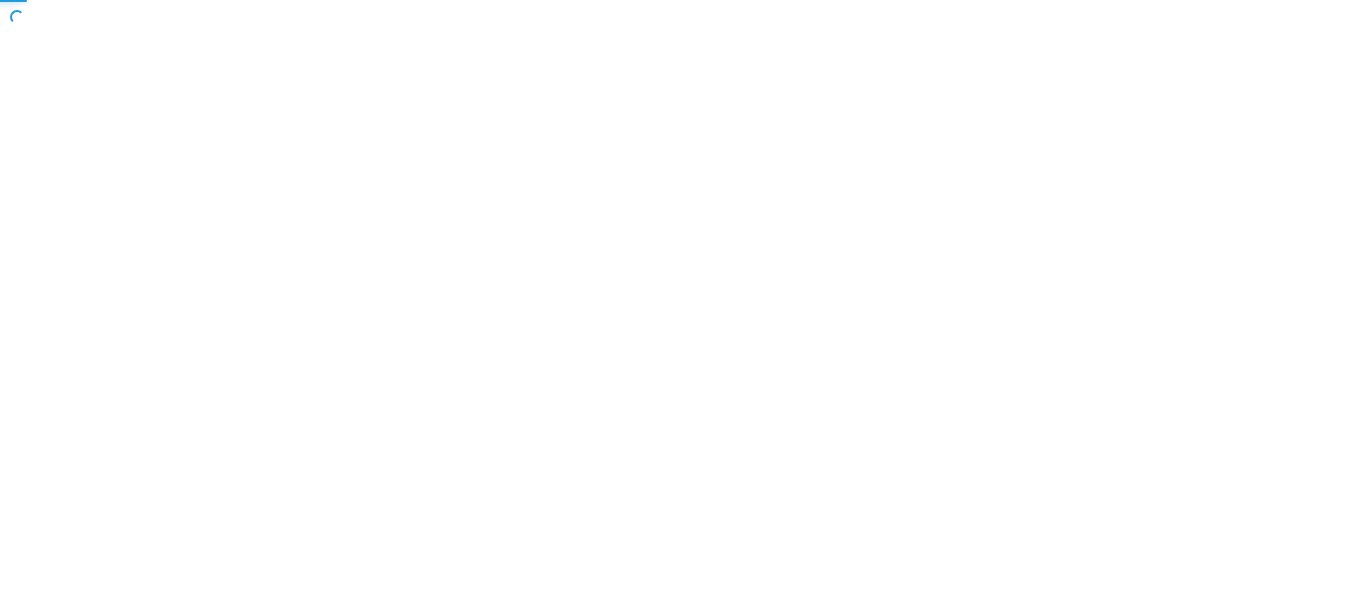 scroll, scrollTop: 0, scrollLeft: 0, axis: both 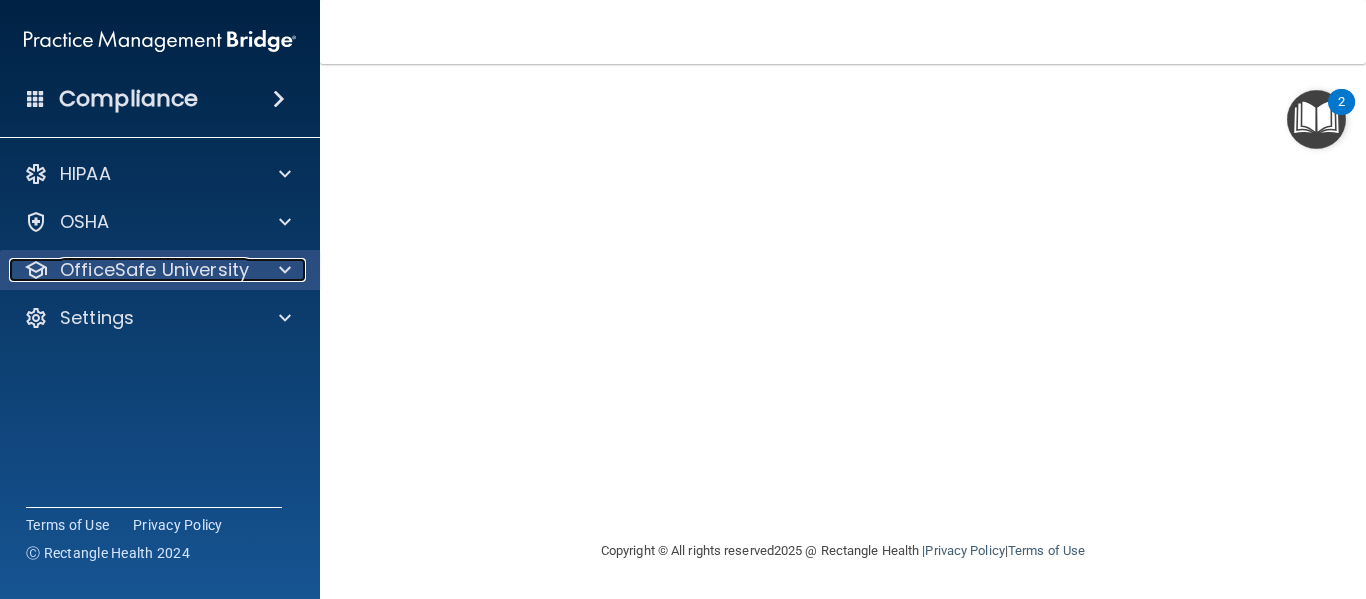 click at bounding box center [282, 270] 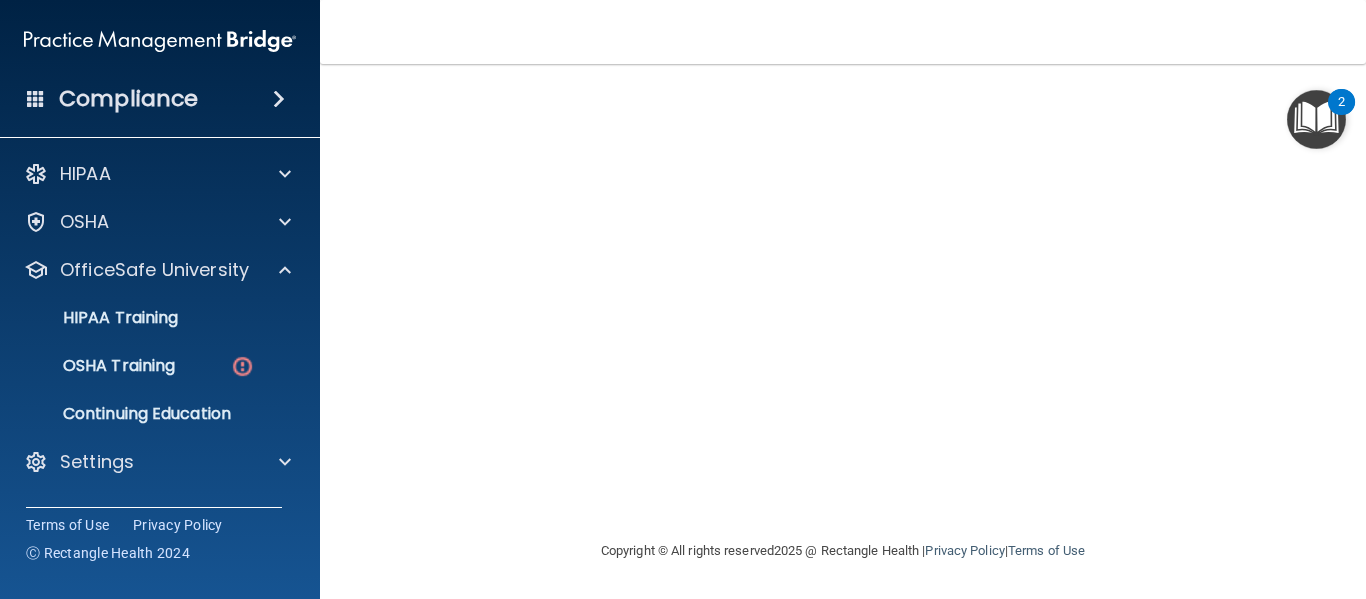 click on "HIPAA Training                   OSHA Training                   Continuing Education" at bounding box center (161, 362) 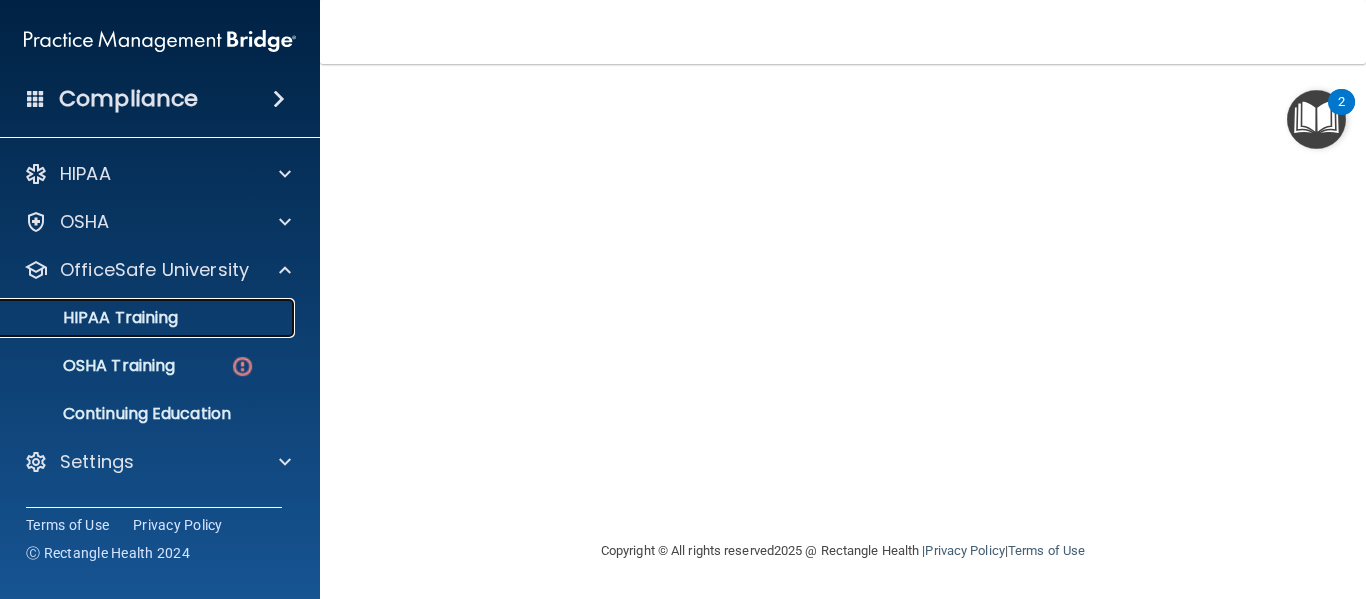 click on "HIPAA Training" at bounding box center (137, 318) 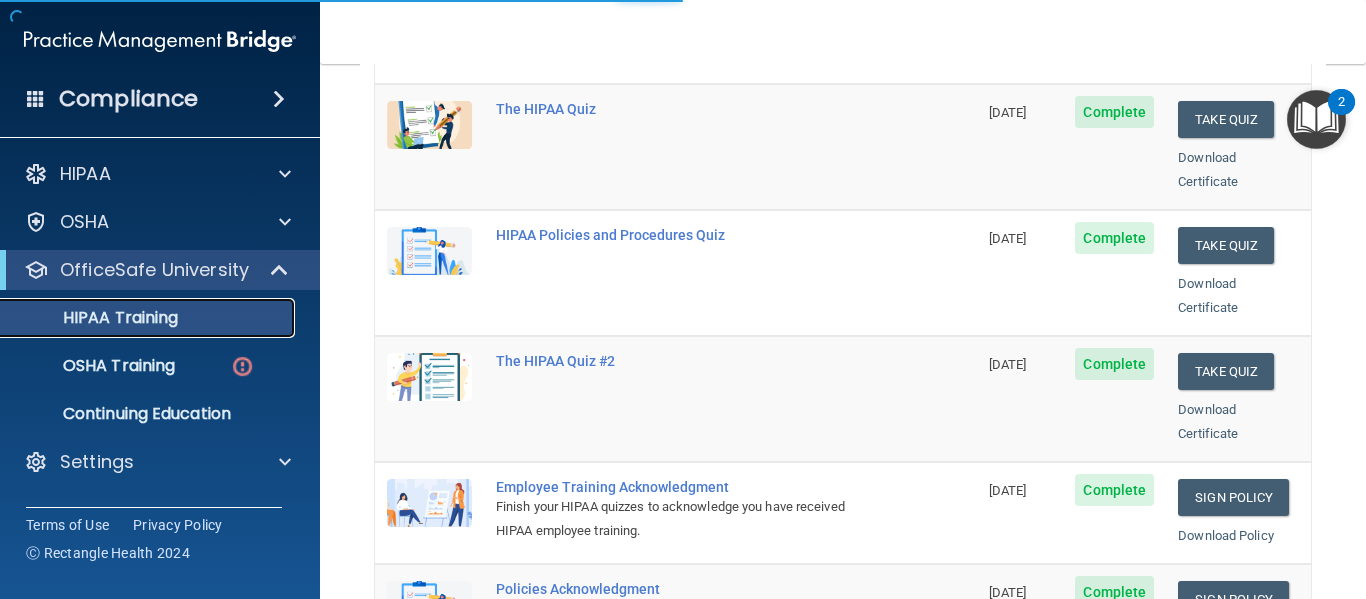 scroll, scrollTop: 979, scrollLeft: 0, axis: vertical 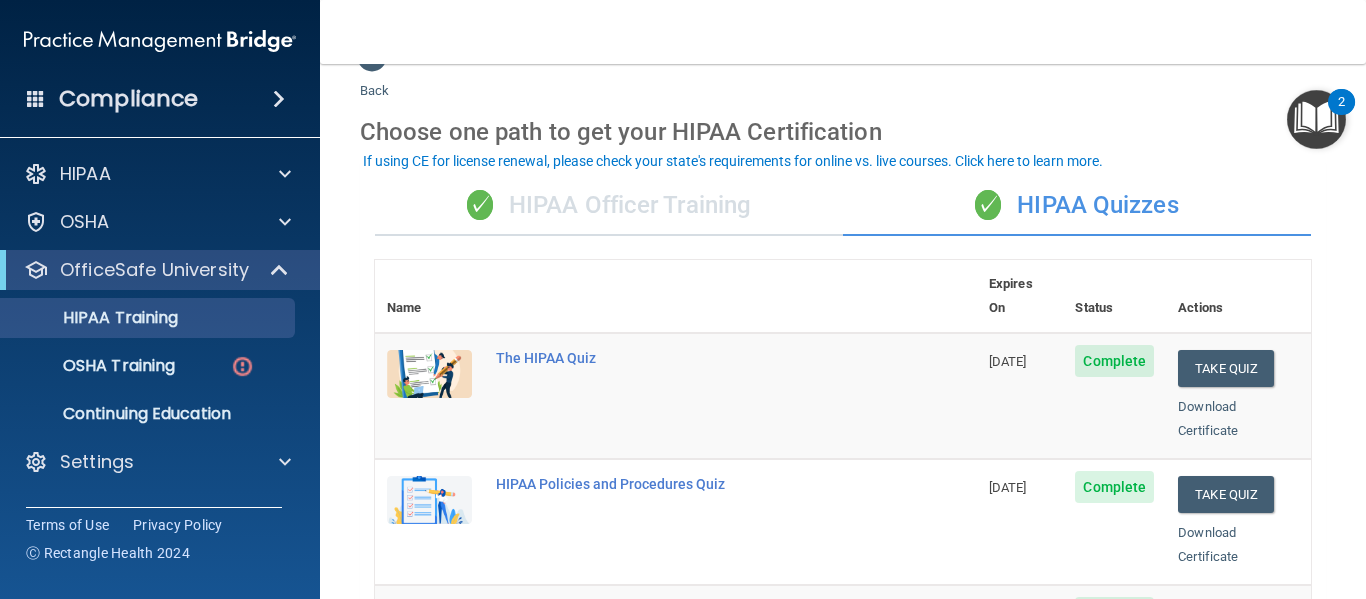 click on "✓   HIPAA Officer Training" at bounding box center (609, 206) 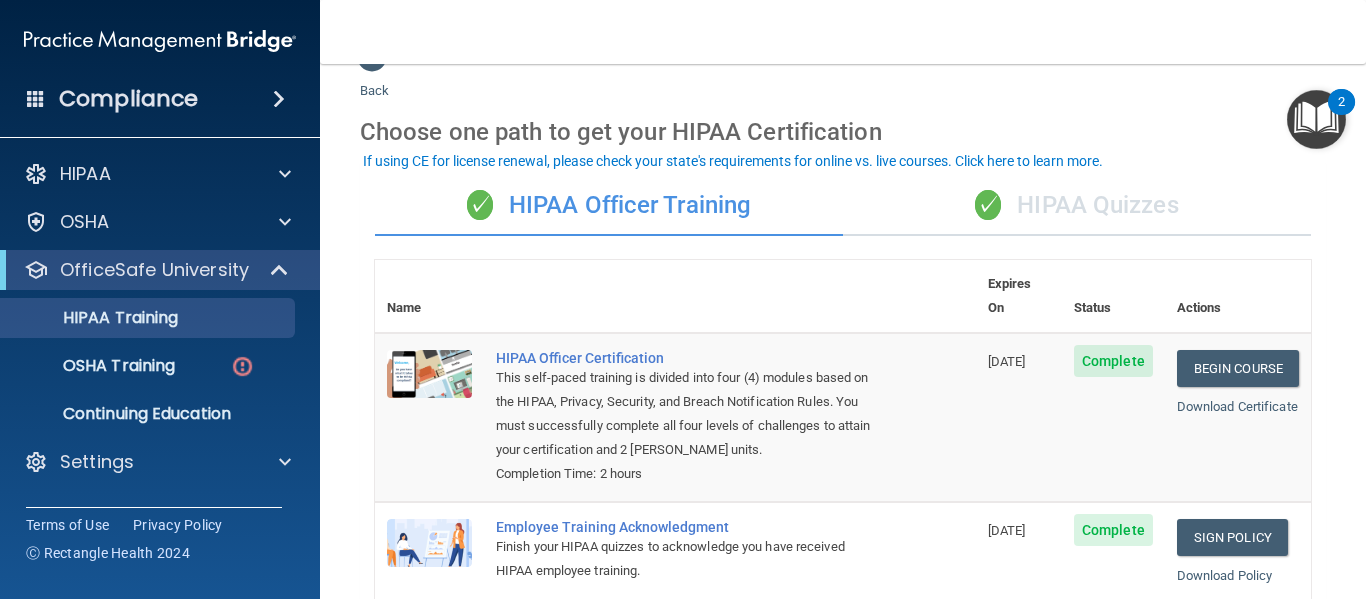 scroll, scrollTop: 511, scrollLeft: 0, axis: vertical 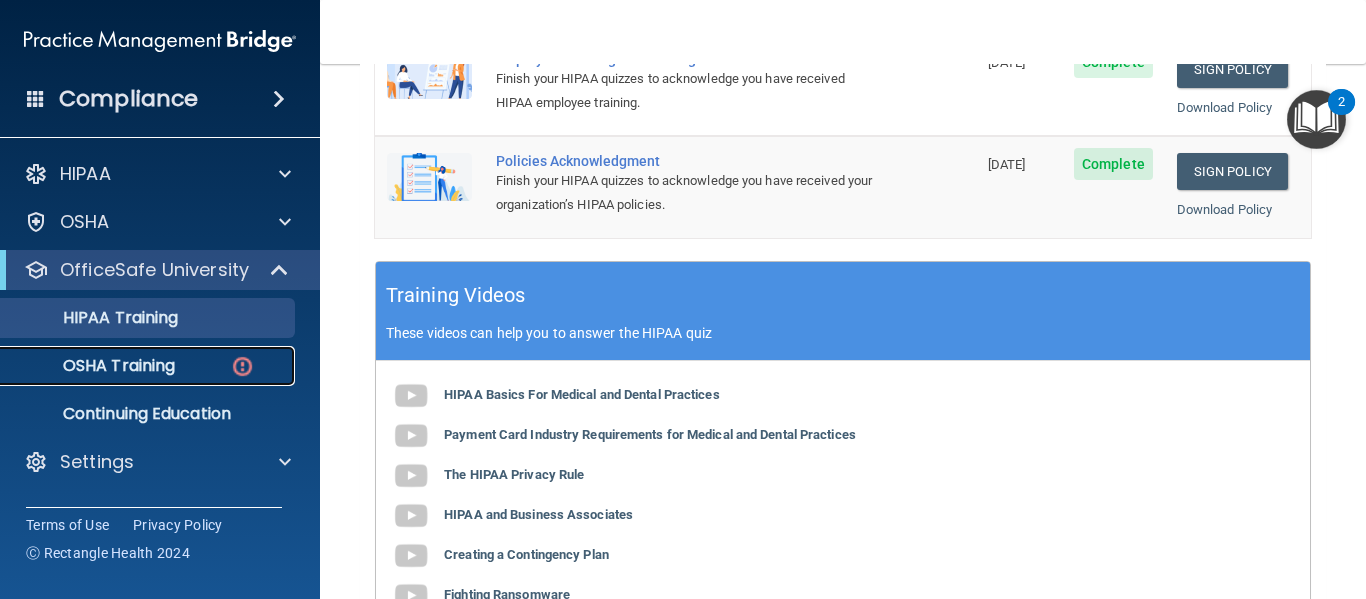 click on "OSHA Training" at bounding box center [94, 366] 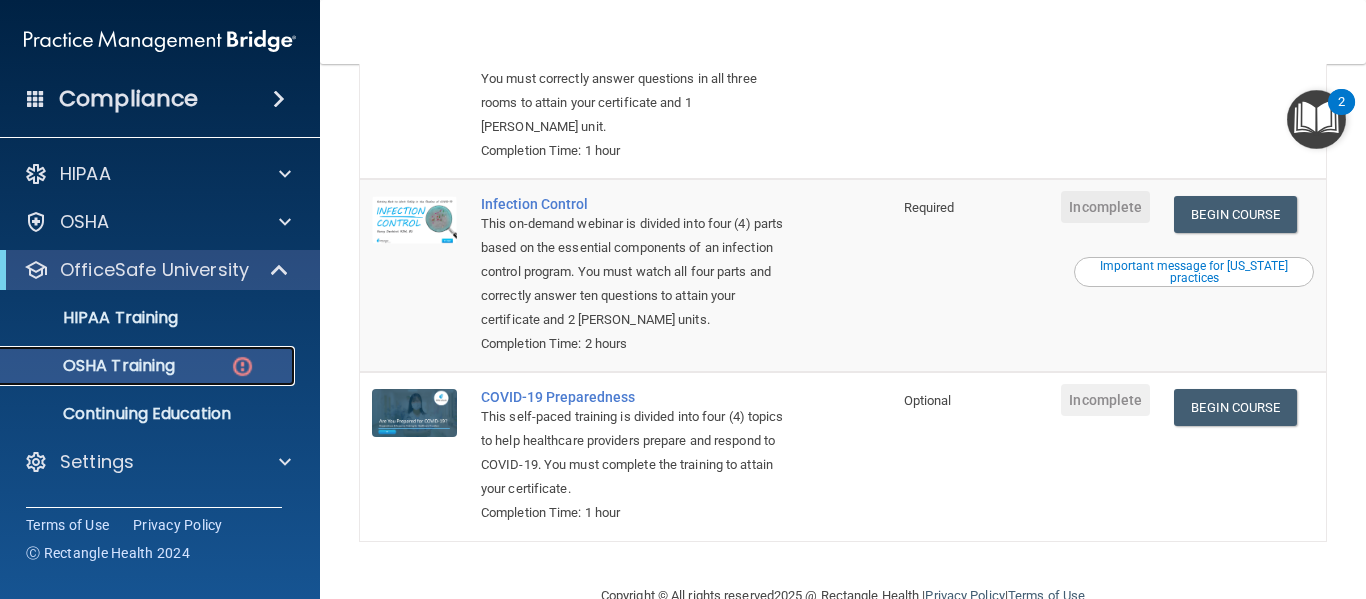 scroll, scrollTop: 43, scrollLeft: 0, axis: vertical 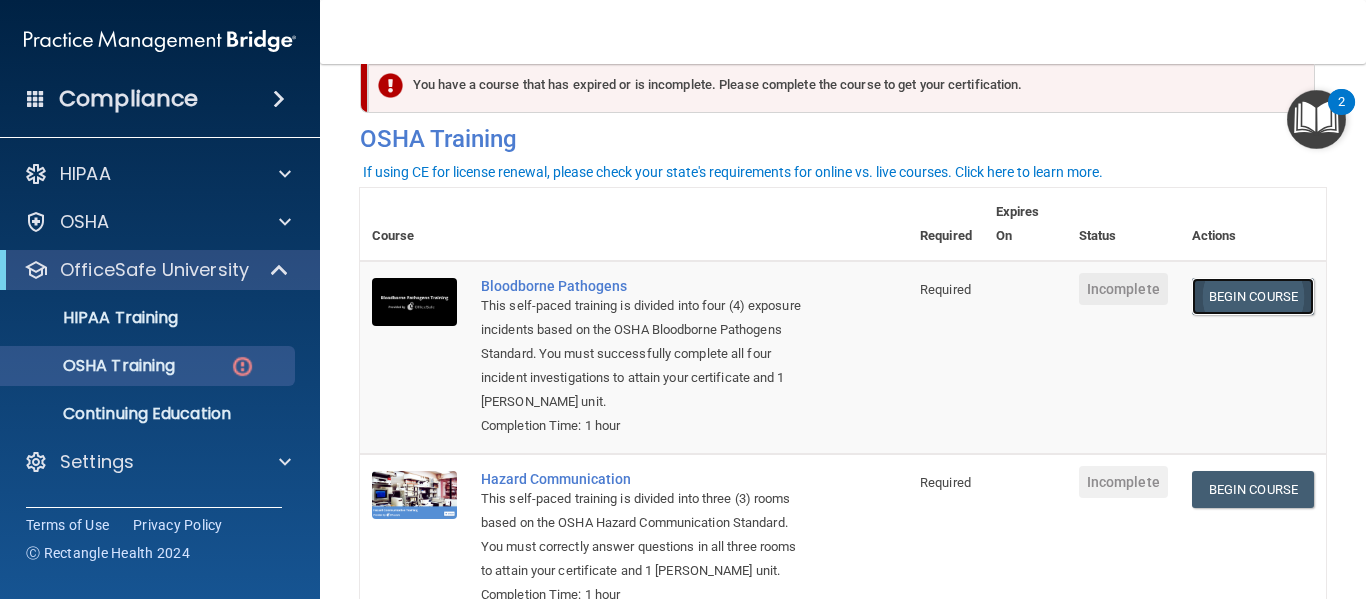click on "Begin Course" at bounding box center (1253, 296) 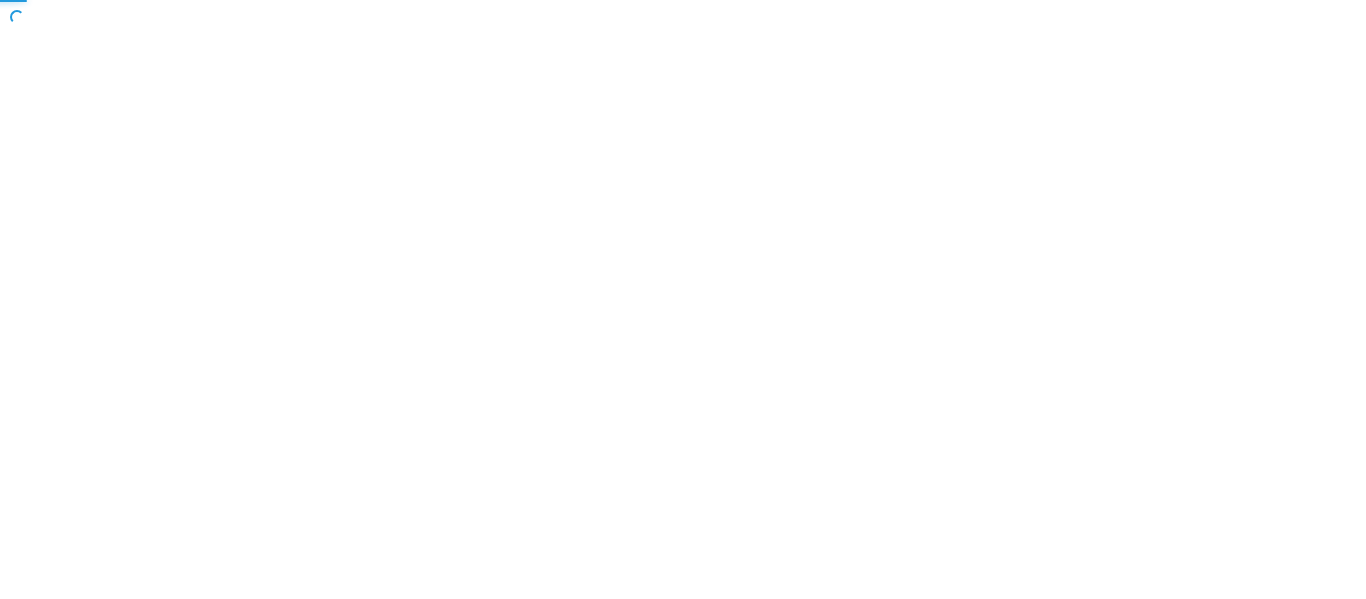 scroll, scrollTop: 0, scrollLeft: 0, axis: both 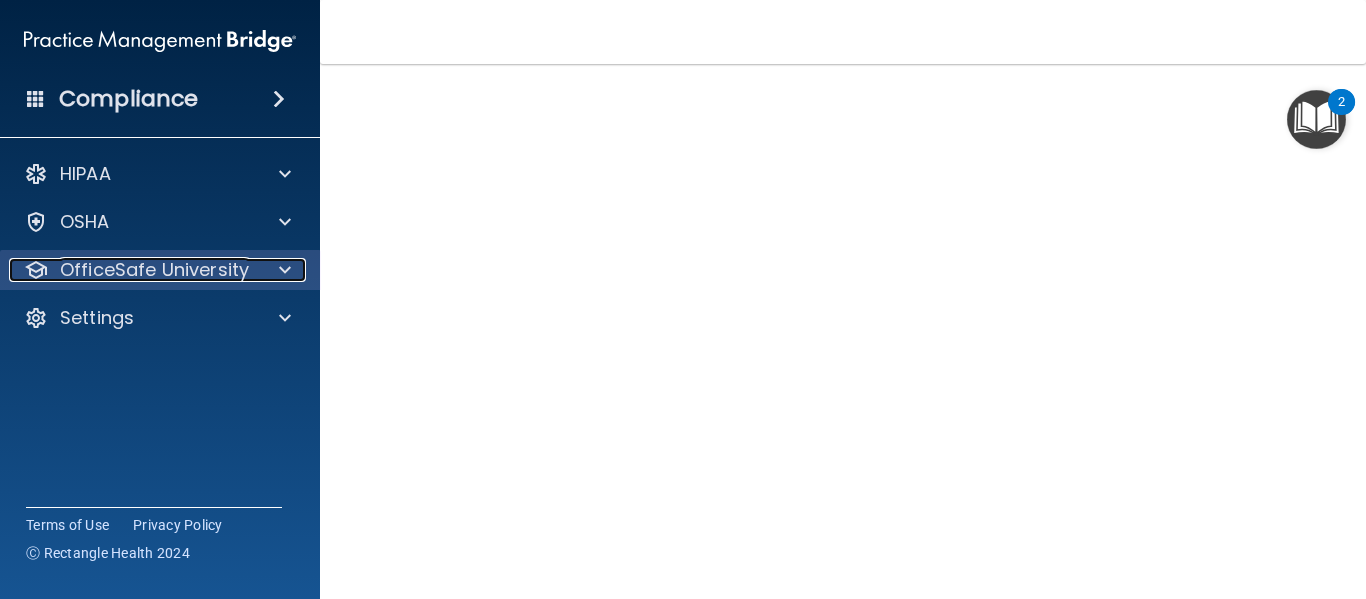 click on "OfficeSafe University" at bounding box center (133, 270) 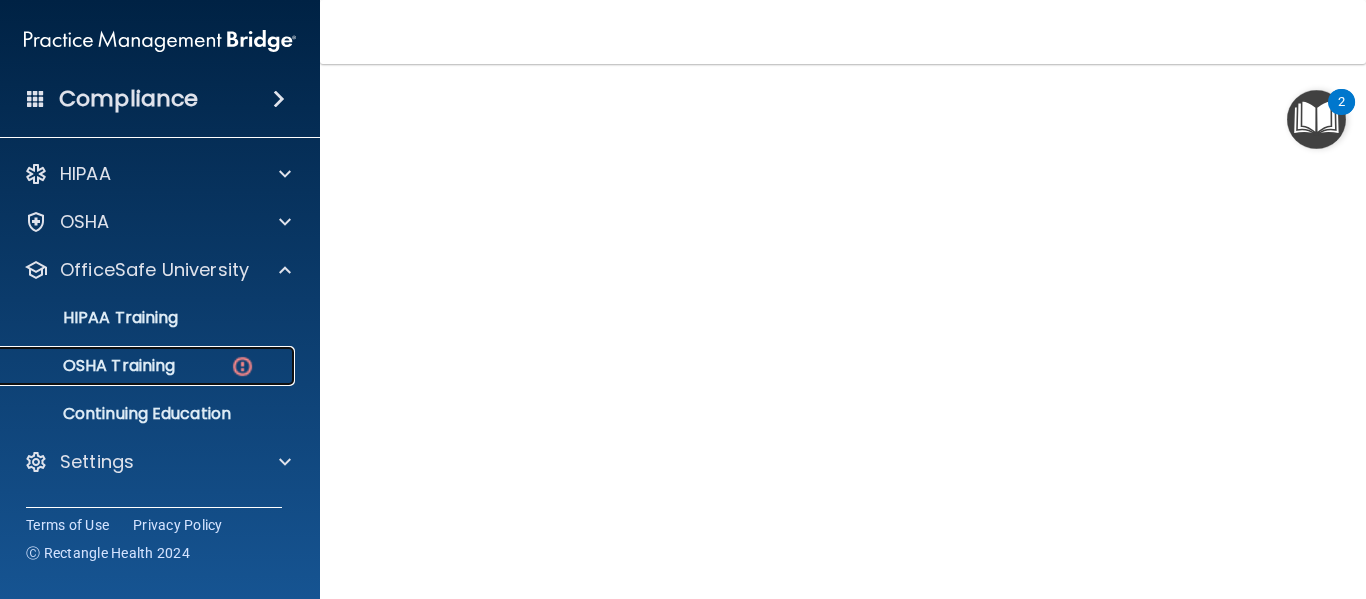 click on "OSHA Training" at bounding box center [149, 366] 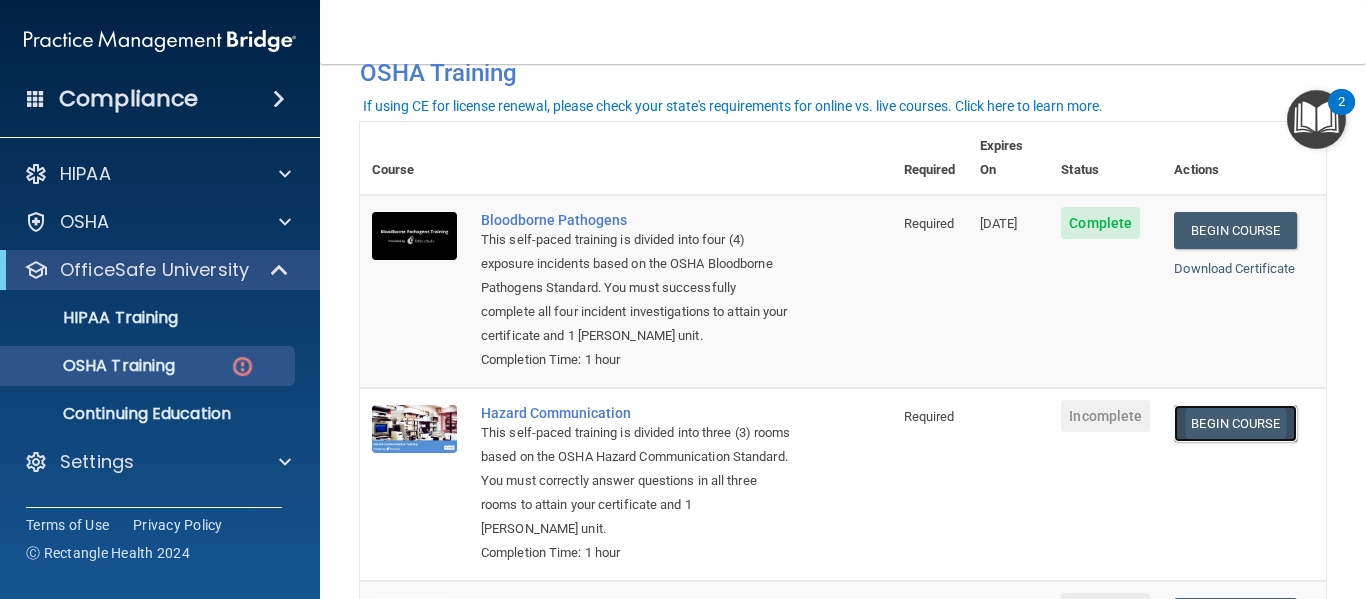 click on "Begin Course" at bounding box center (1235, 423) 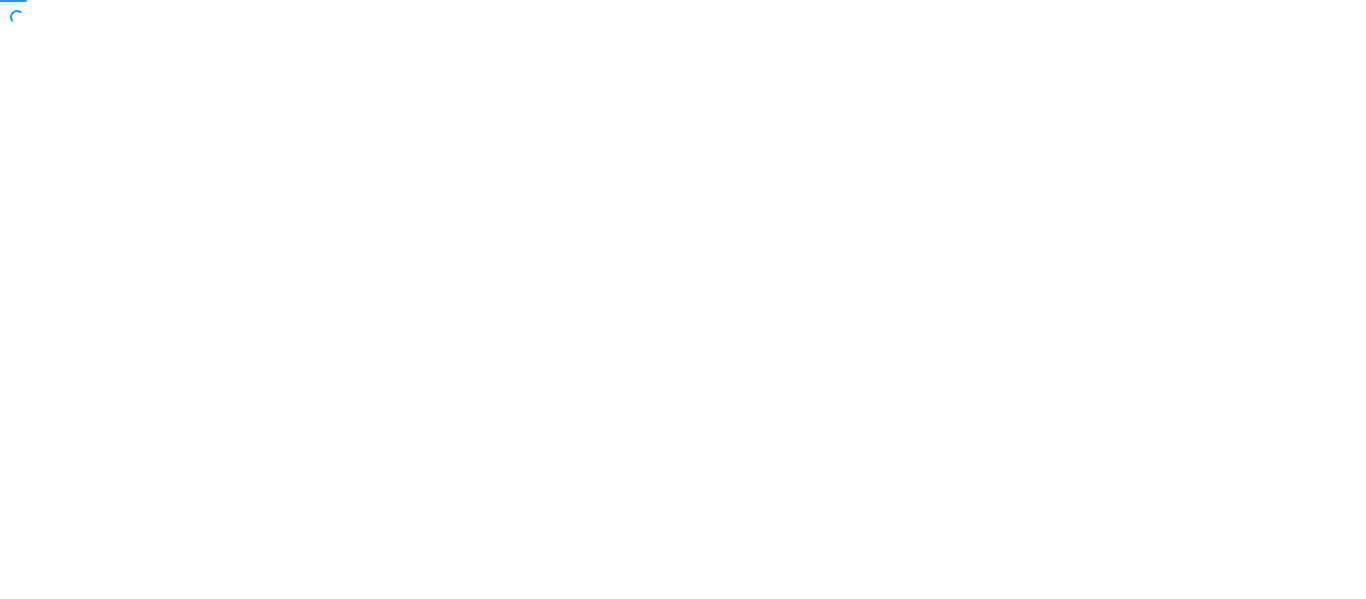 scroll, scrollTop: 0, scrollLeft: 0, axis: both 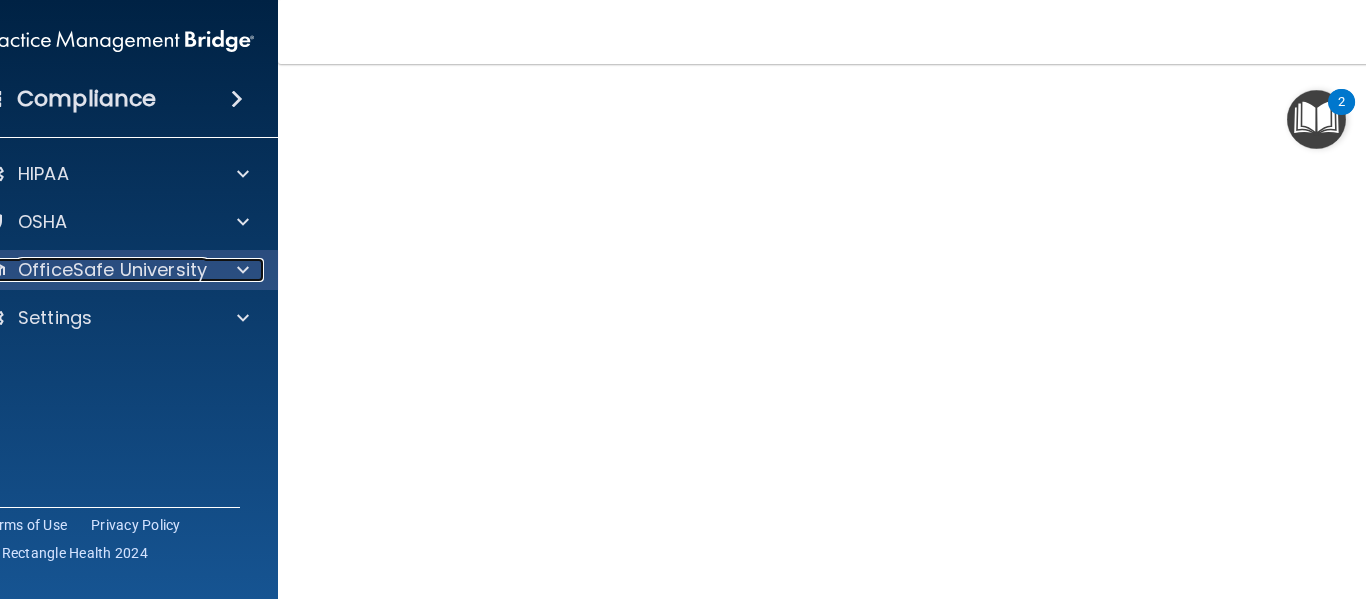 click on "OfficeSafe University" at bounding box center (112, 270) 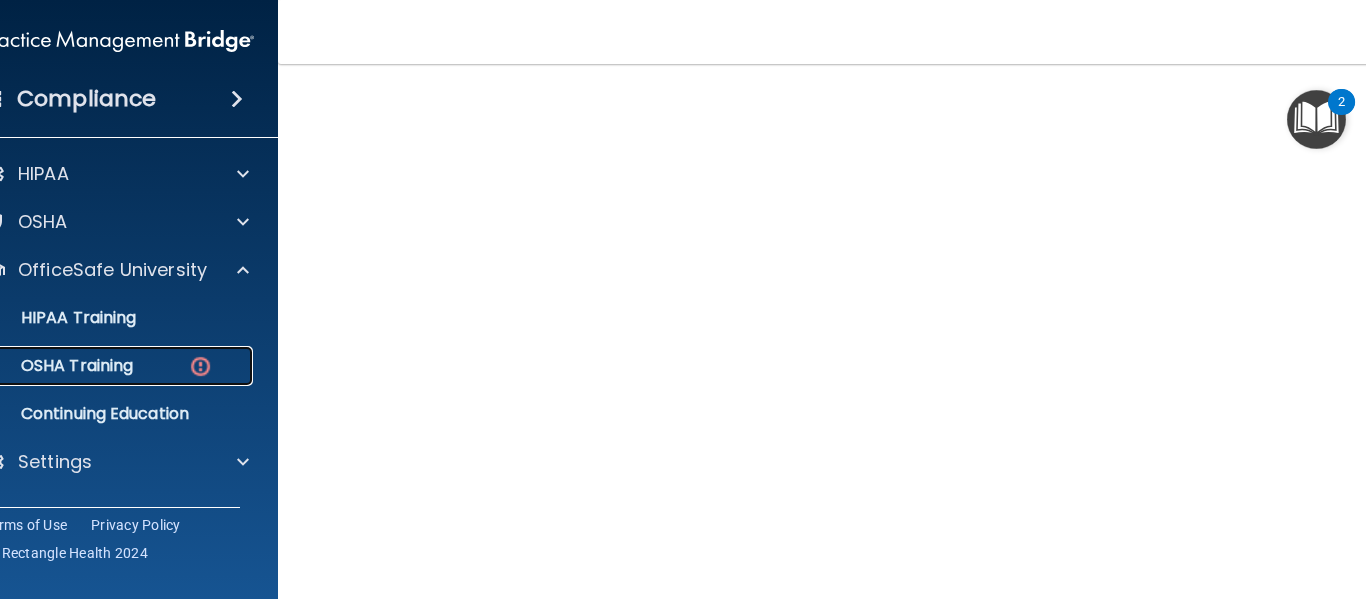 click on "OSHA Training" at bounding box center (107, 366) 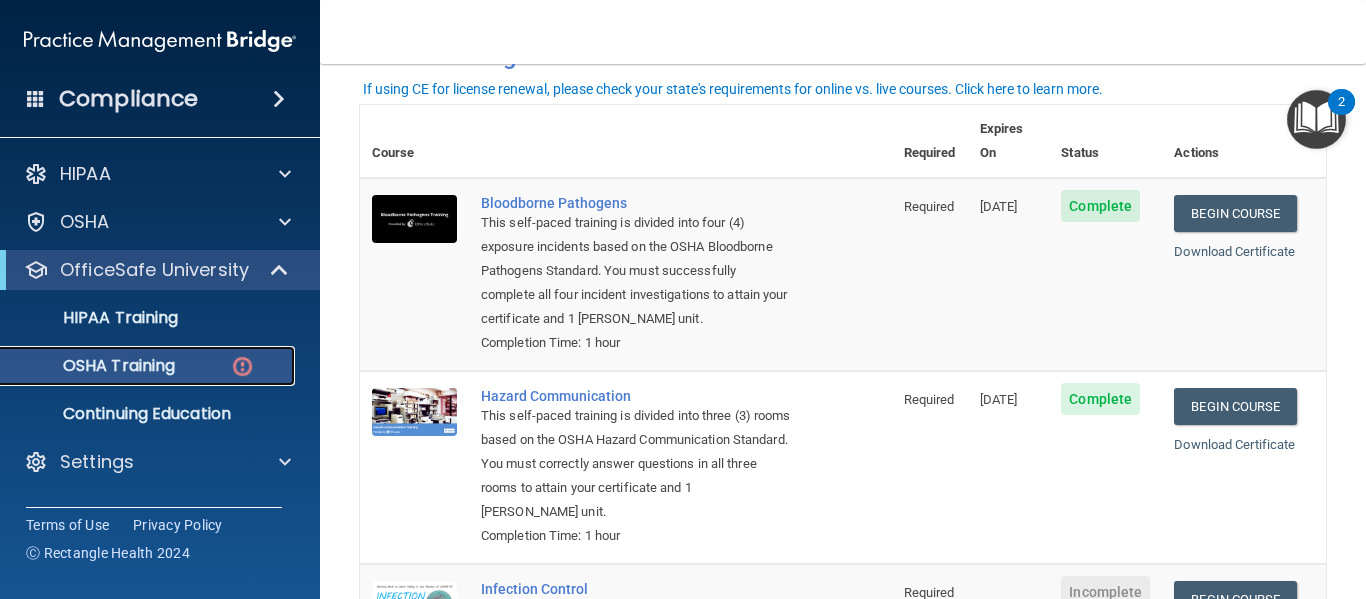scroll, scrollTop: 561, scrollLeft: 0, axis: vertical 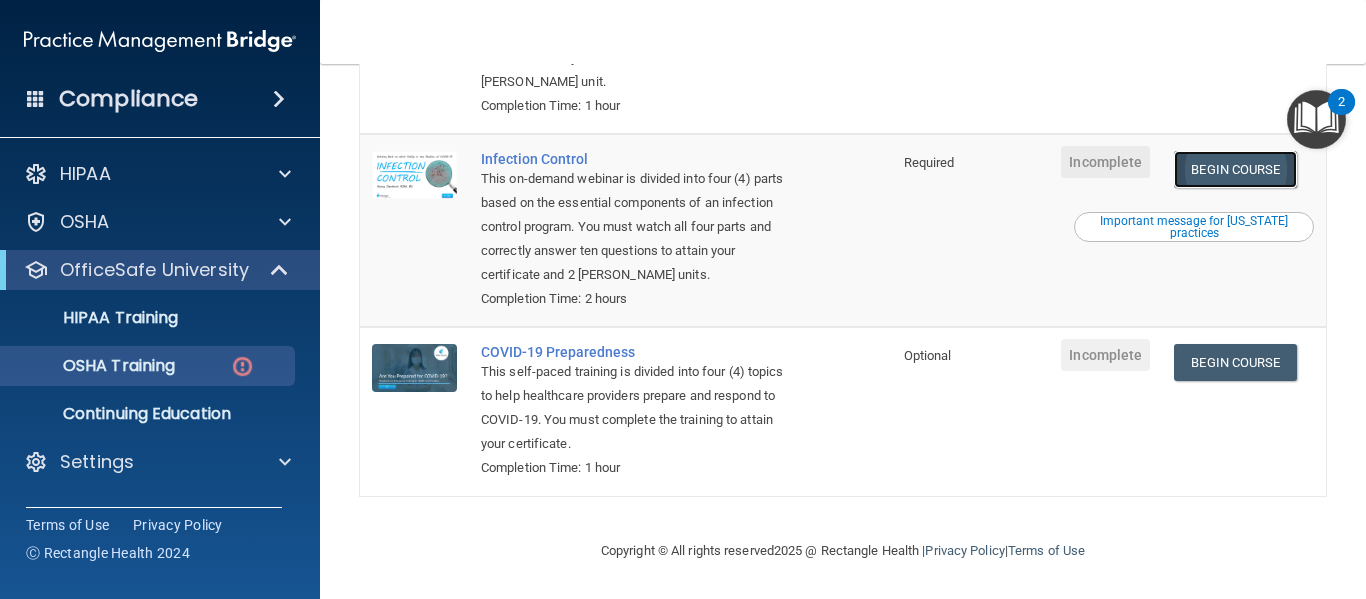click on "Begin Course" at bounding box center (1235, 169) 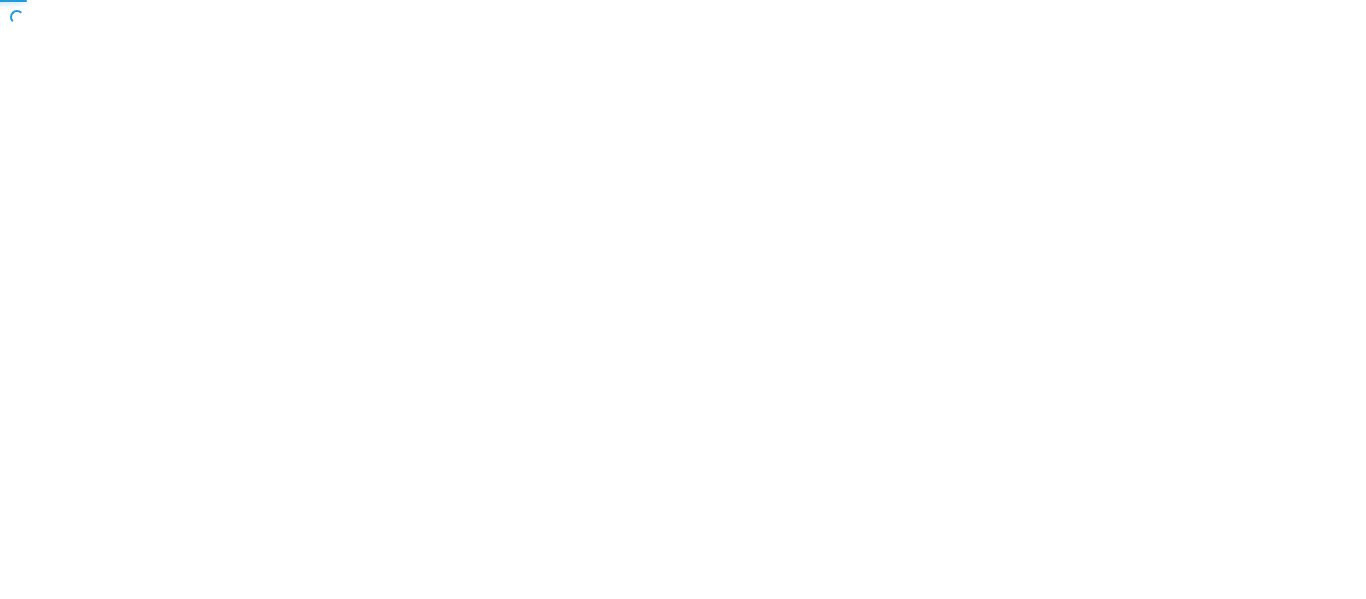 scroll, scrollTop: 0, scrollLeft: 0, axis: both 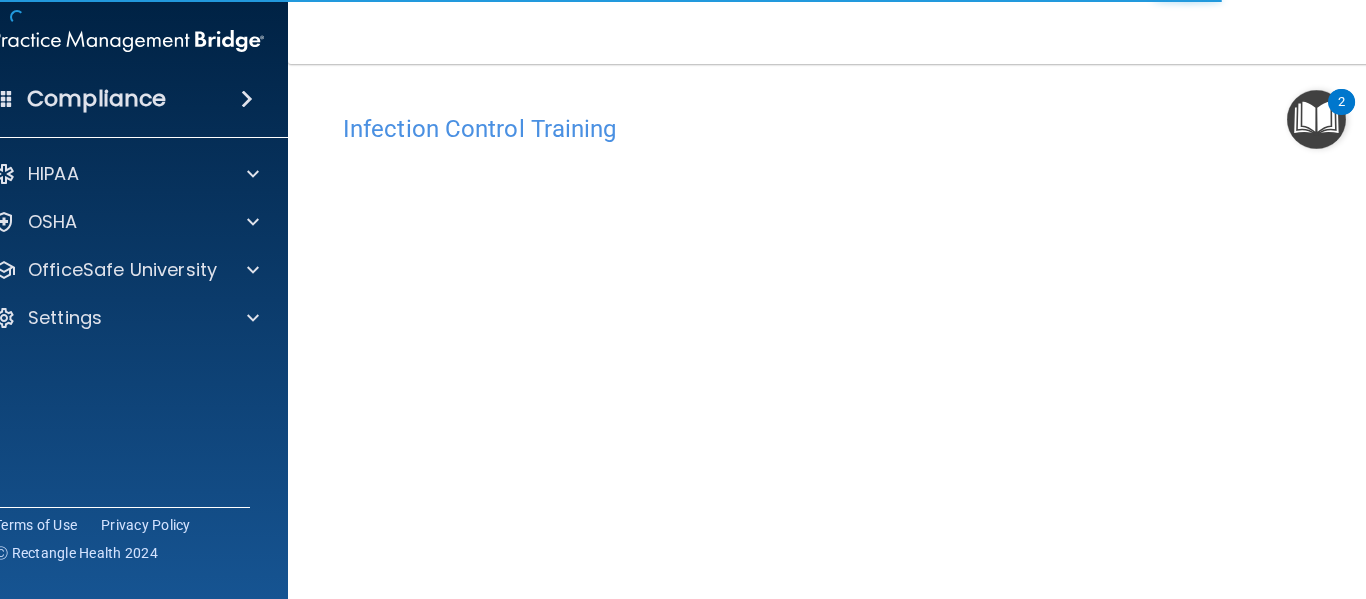 click on "Infection Control Training         This course doesn’t expire until . Are you sure you want to take this course now?   Take the course anyway!            Copyright © All rights reserved  2025 @ Rectangle Health |  Privacy Policy  |  Terms of Use" at bounding box center [843, 331] 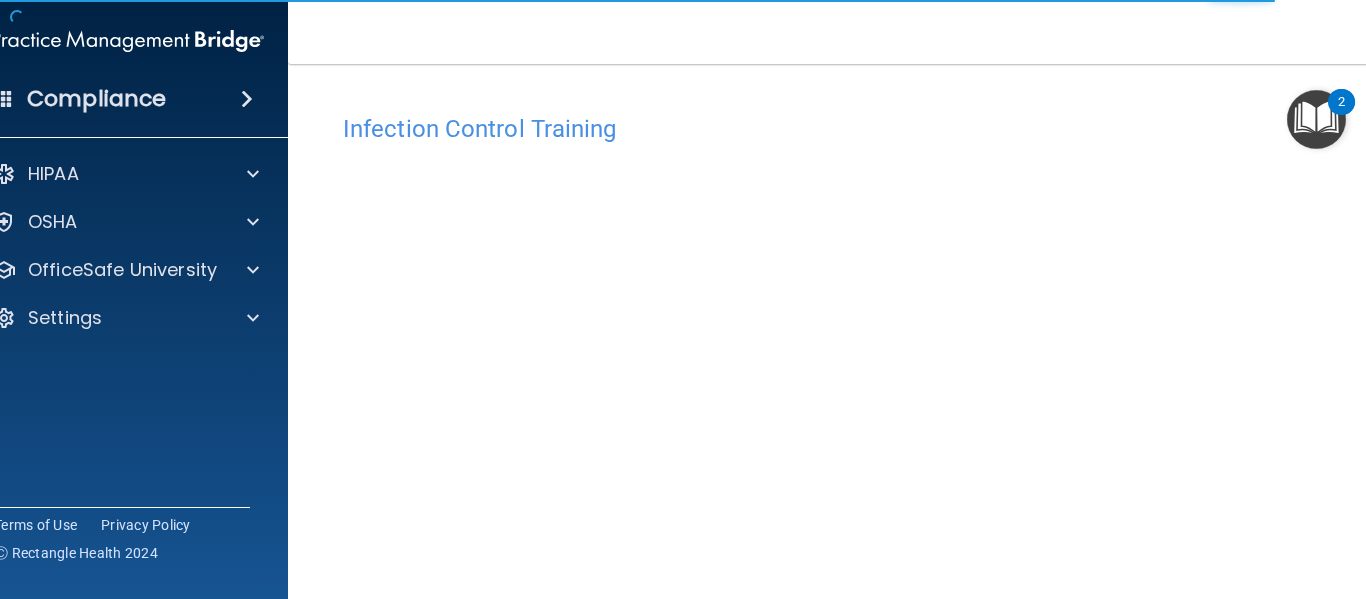 click on "Infection Control Training         This course doesn’t expire until . Are you sure you want to take this course now?   Take the course anyway!            Copyright © All rights reserved  2025 @ Rectangle Health |  Privacy Policy  |  Terms of Use" at bounding box center (843, 331) 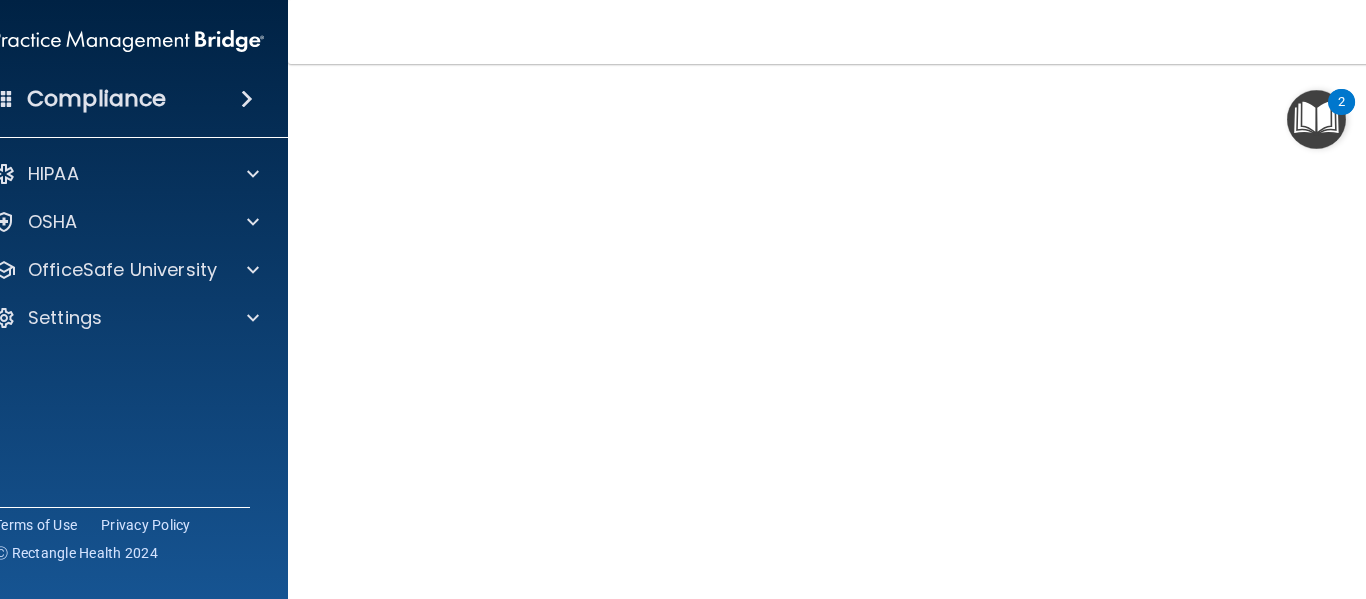 scroll, scrollTop: 148, scrollLeft: 0, axis: vertical 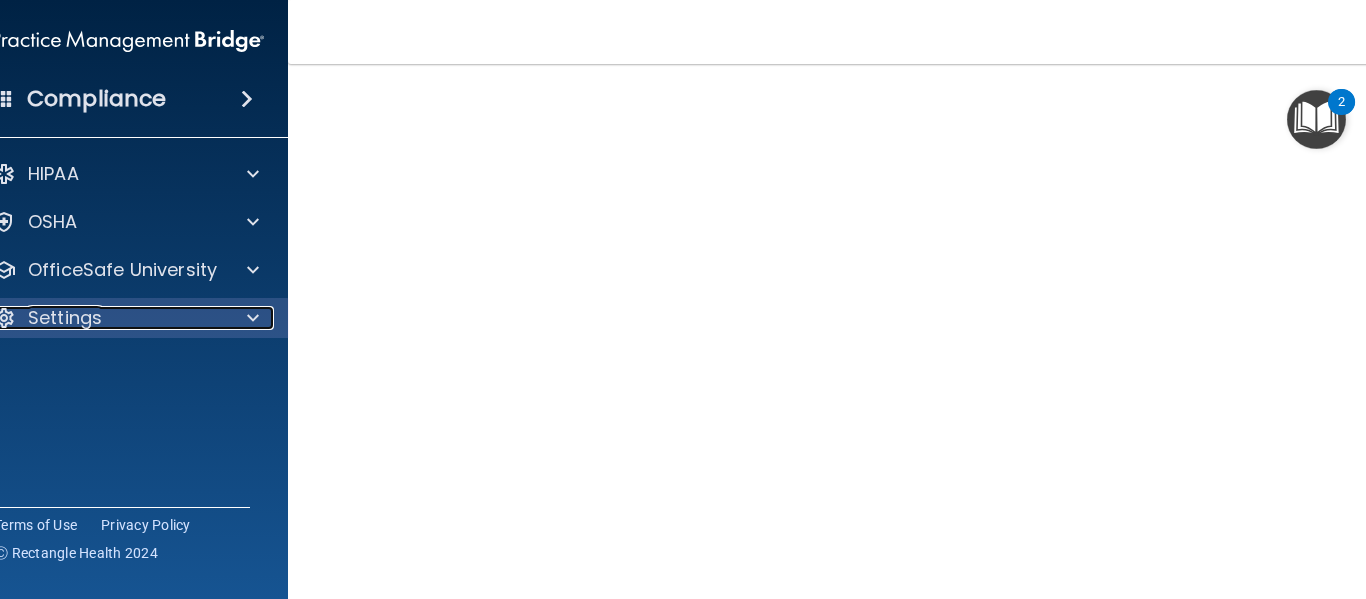 click on "Settings" at bounding box center [65, 318] 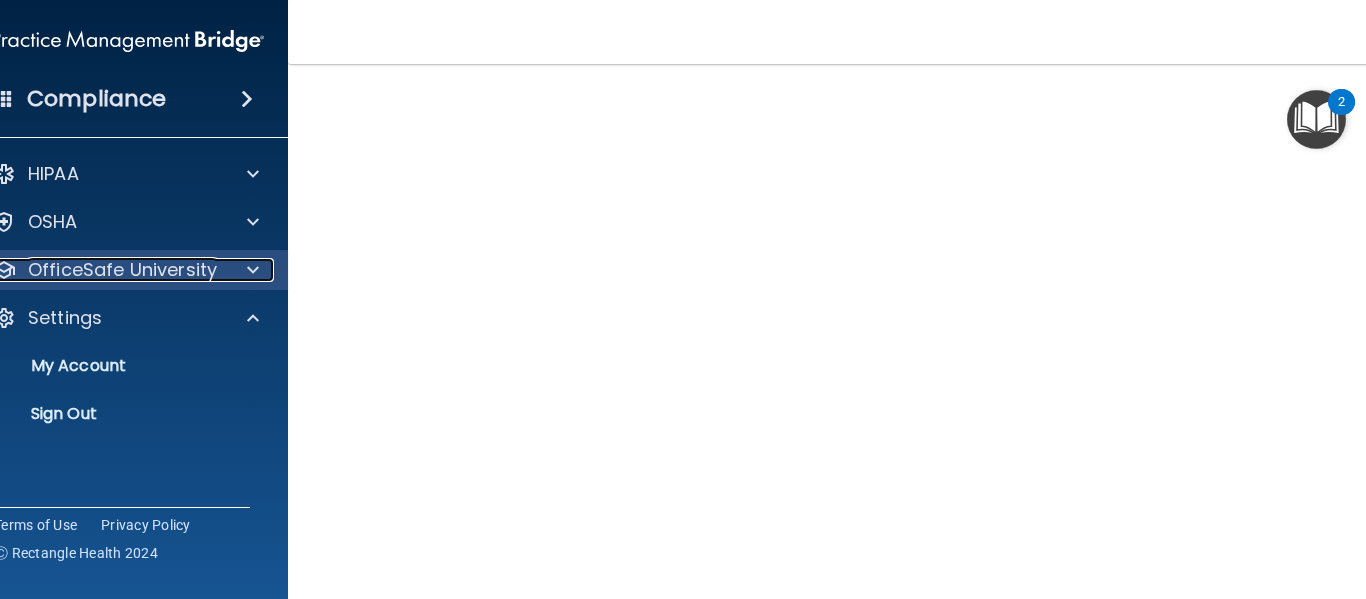 click on "OfficeSafe University" at bounding box center (122, 270) 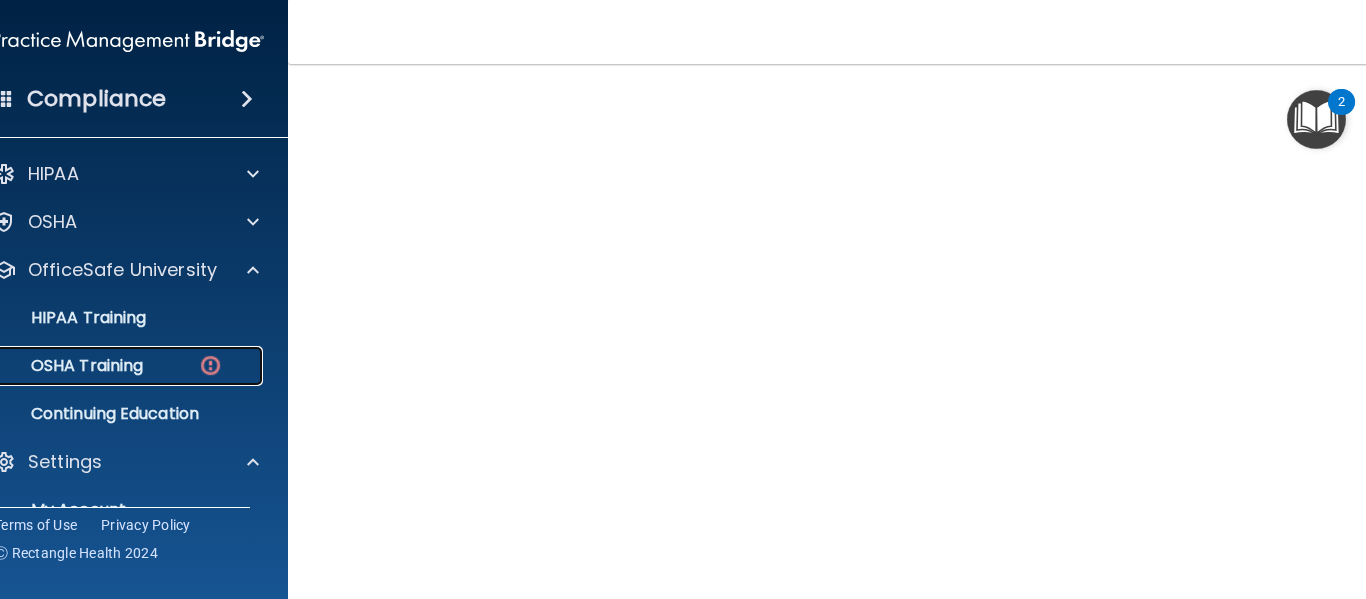 click on "OSHA Training" at bounding box center [105, 366] 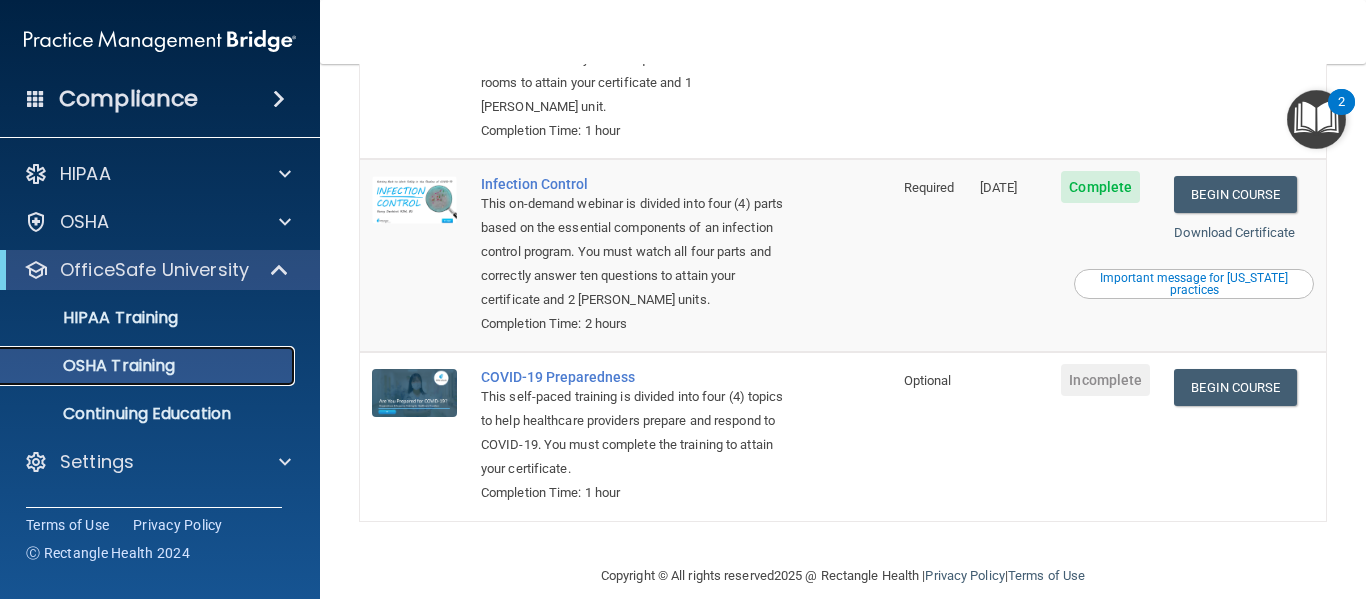 scroll, scrollTop: 505, scrollLeft: 0, axis: vertical 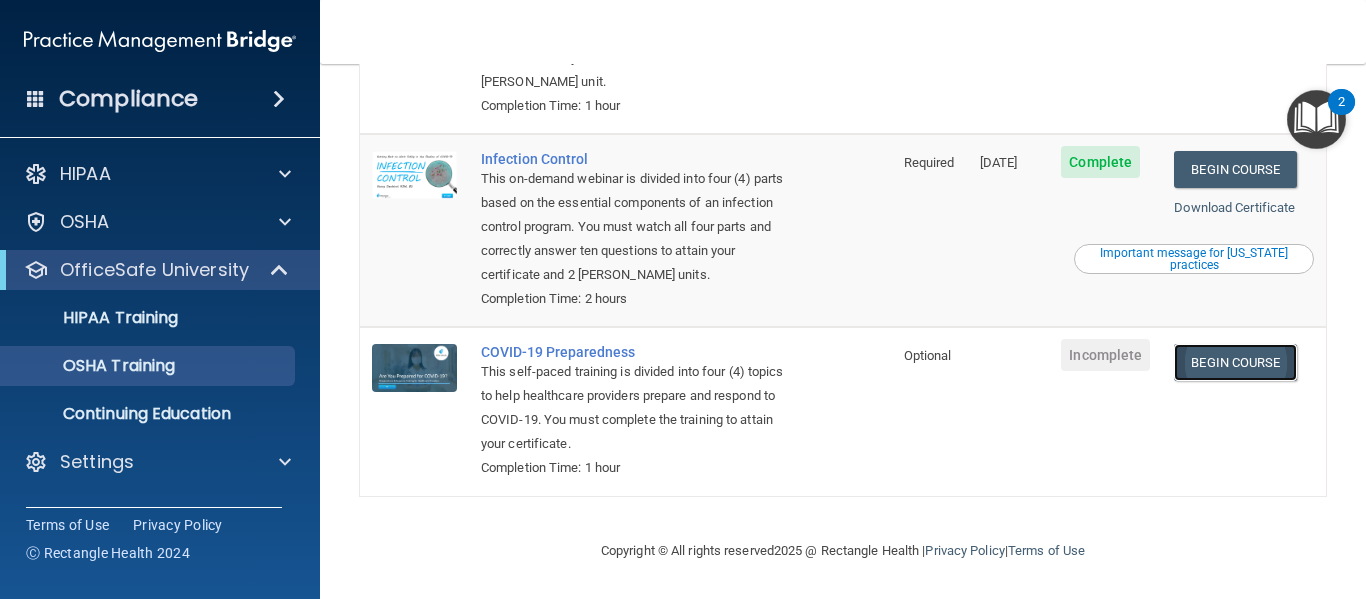 click on "Begin Course" at bounding box center [1235, 362] 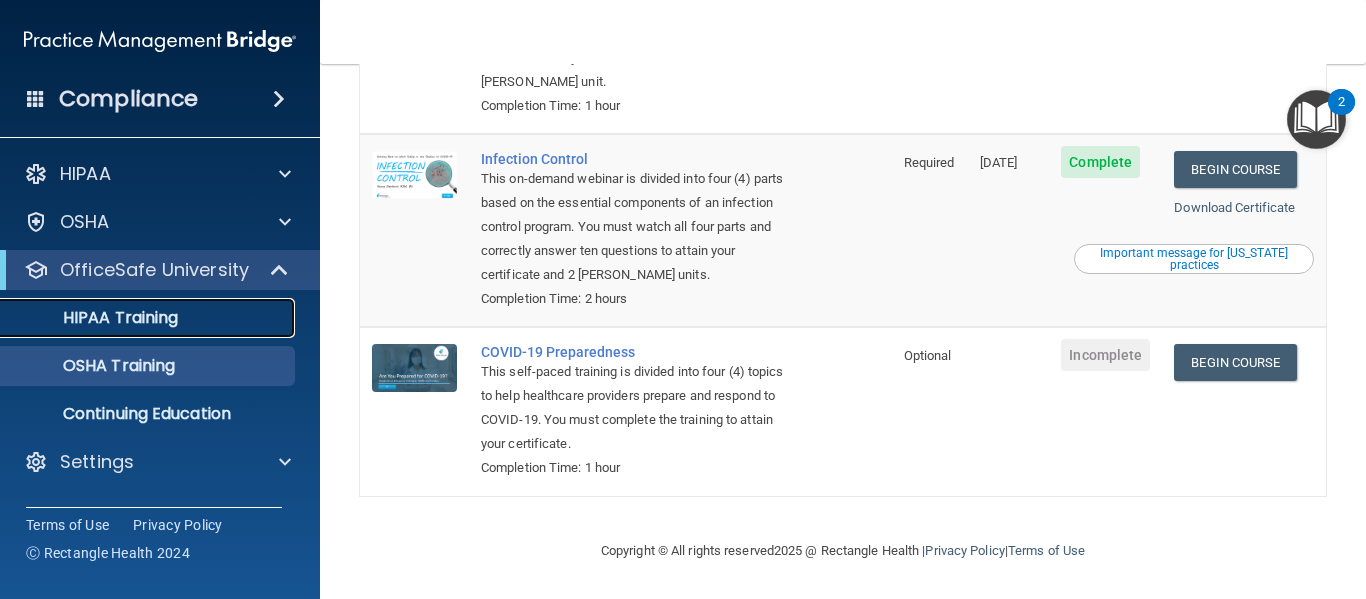 click on "HIPAA Training" at bounding box center [137, 318] 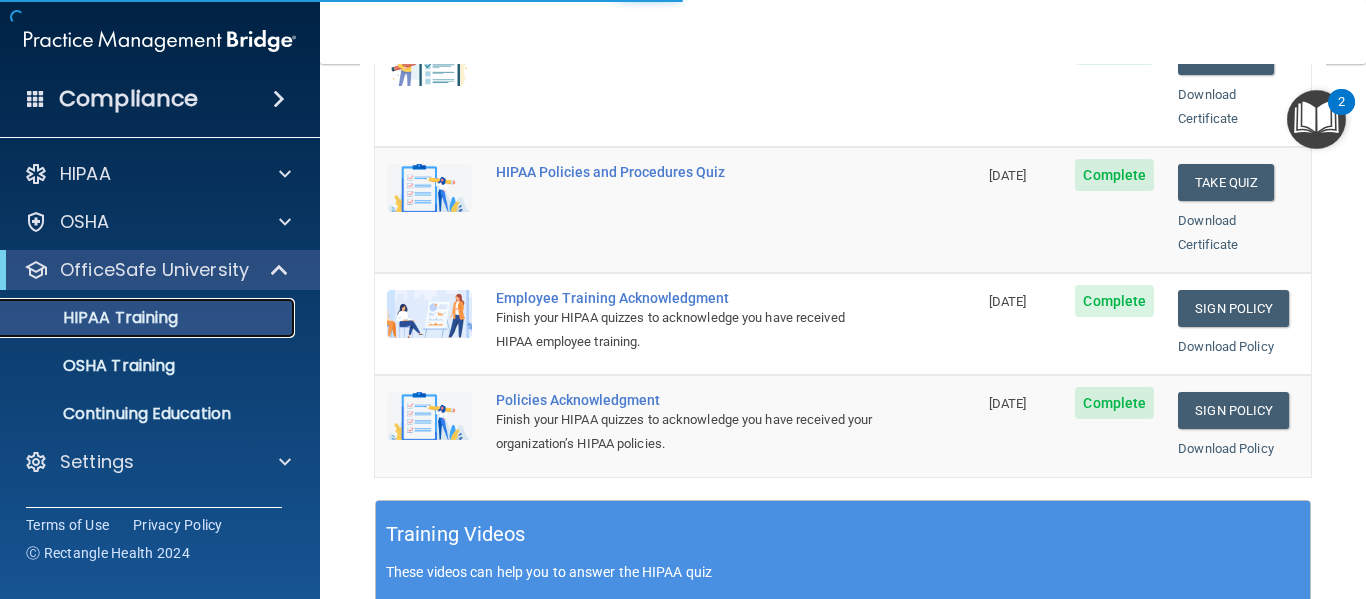 scroll, scrollTop: 979, scrollLeft: 0, axis: vertical 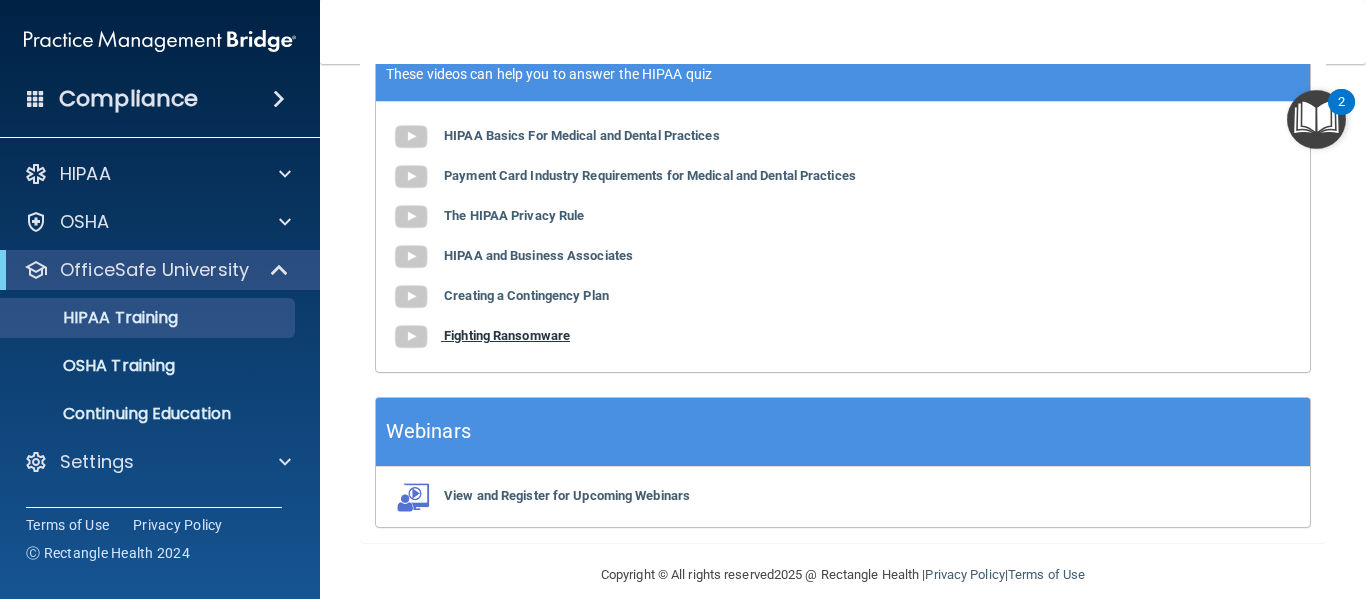 click on "Fighting Ransomware" at bounding box center (507, 335) 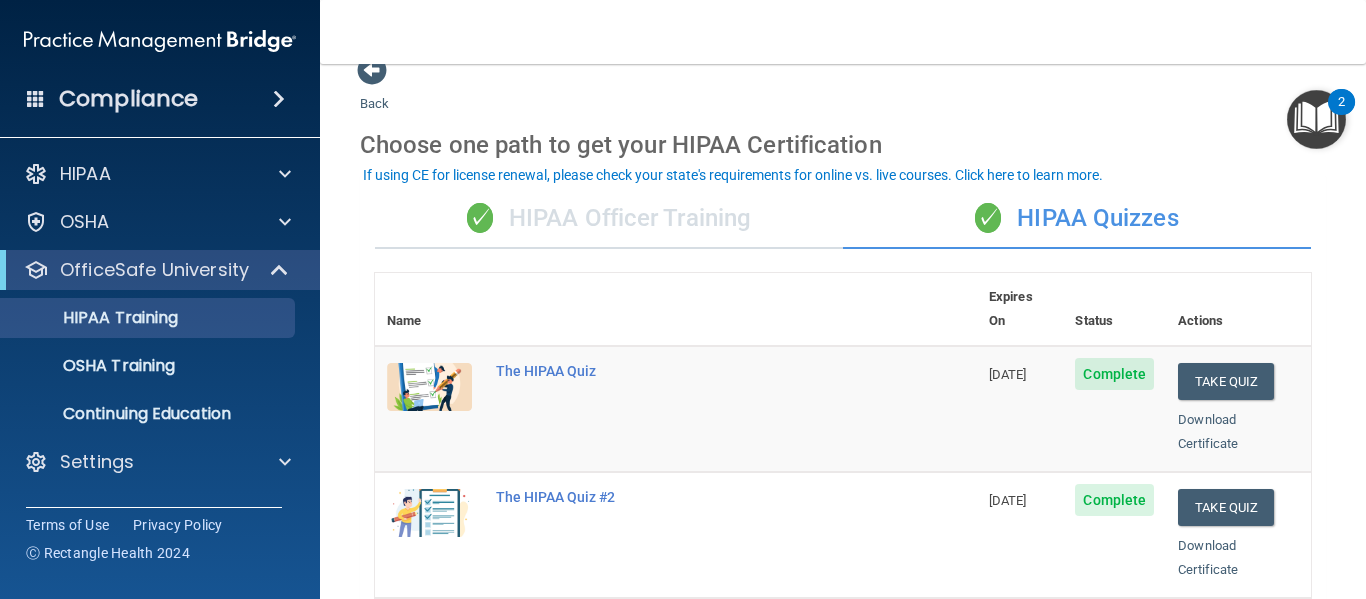 scroll, scrollTop: 29, scrollLeft: 0, axis: vertical 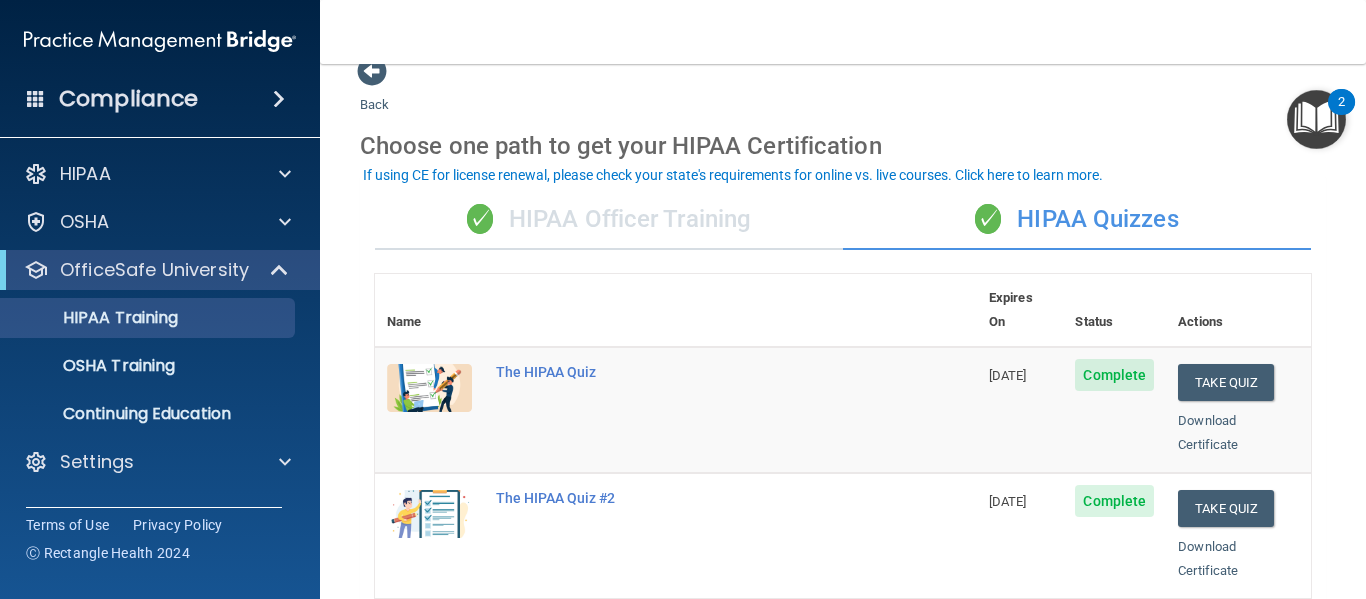 click on "Status" at bounding box center [1114, 310] 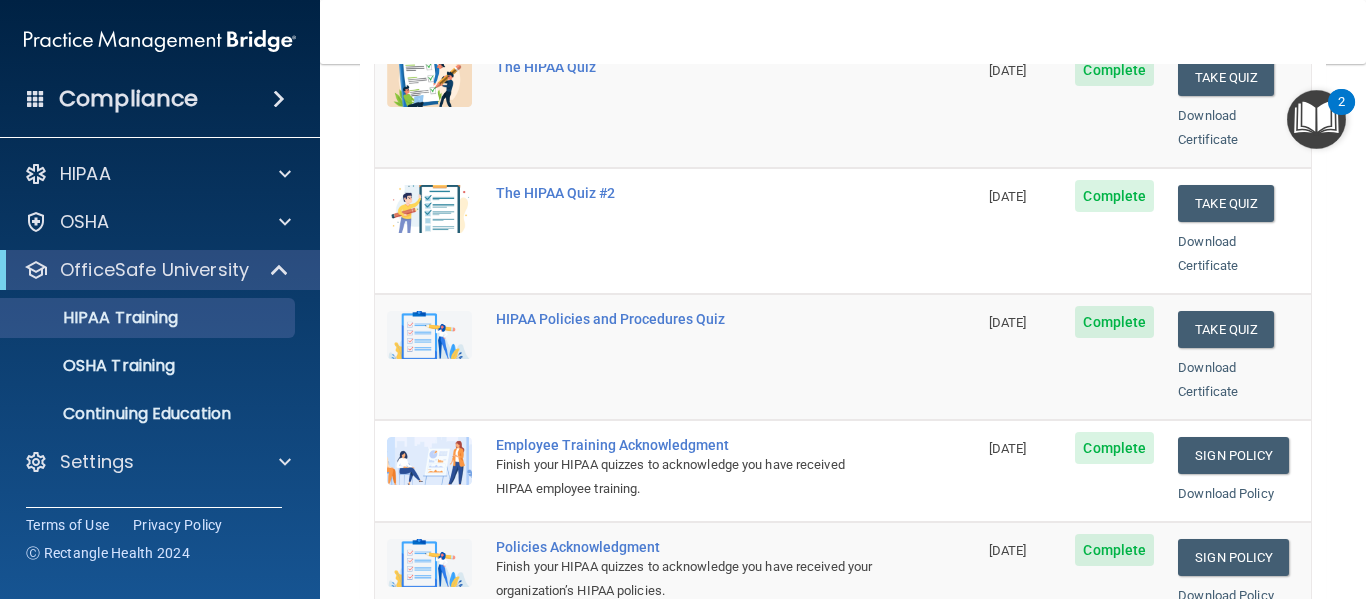 scroll, scrollTop: 332, scrollLeft: 0, axis: vertical 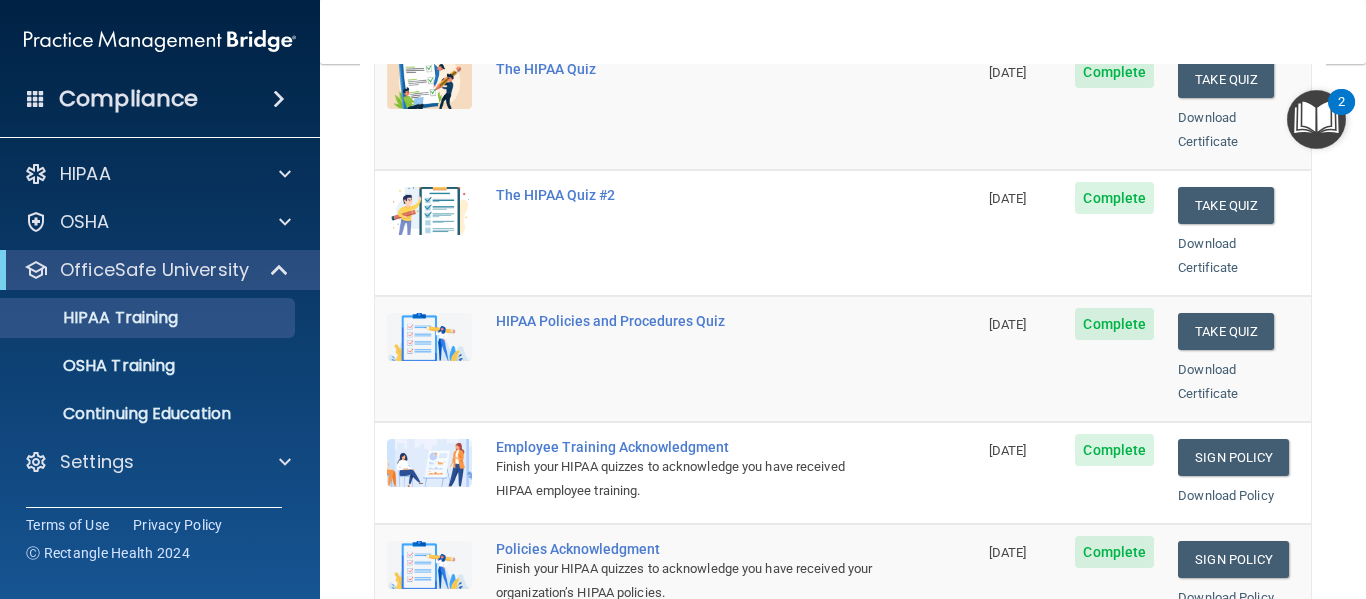 click on "[DATE]" at bounding box center [1020, 233] 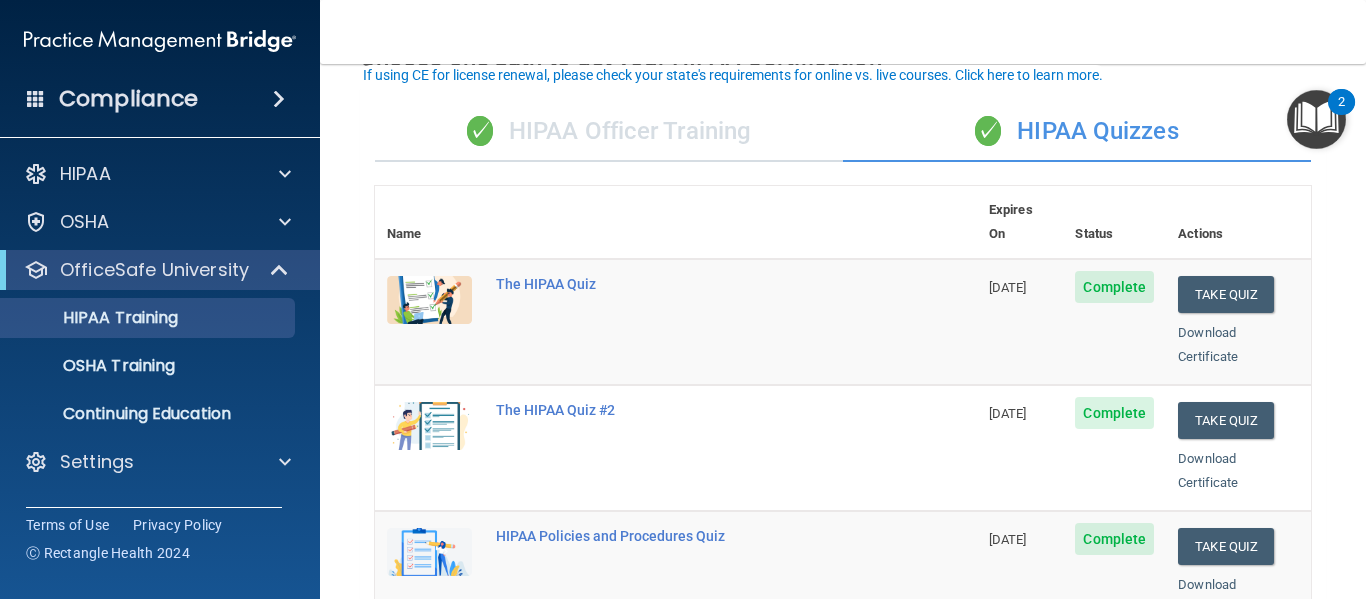 scroll, scrollTop: 130, scrollLeft: 0, axis: vertical 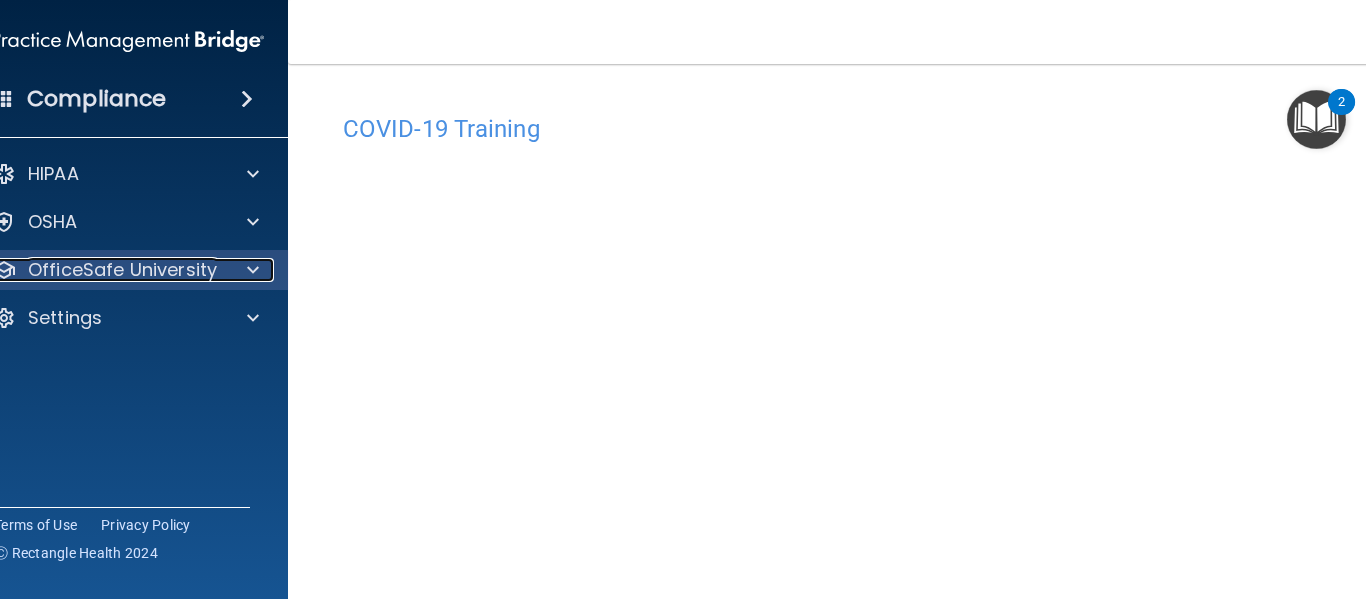 click on "OfficeSafe University" at bounding box center [122, 270] 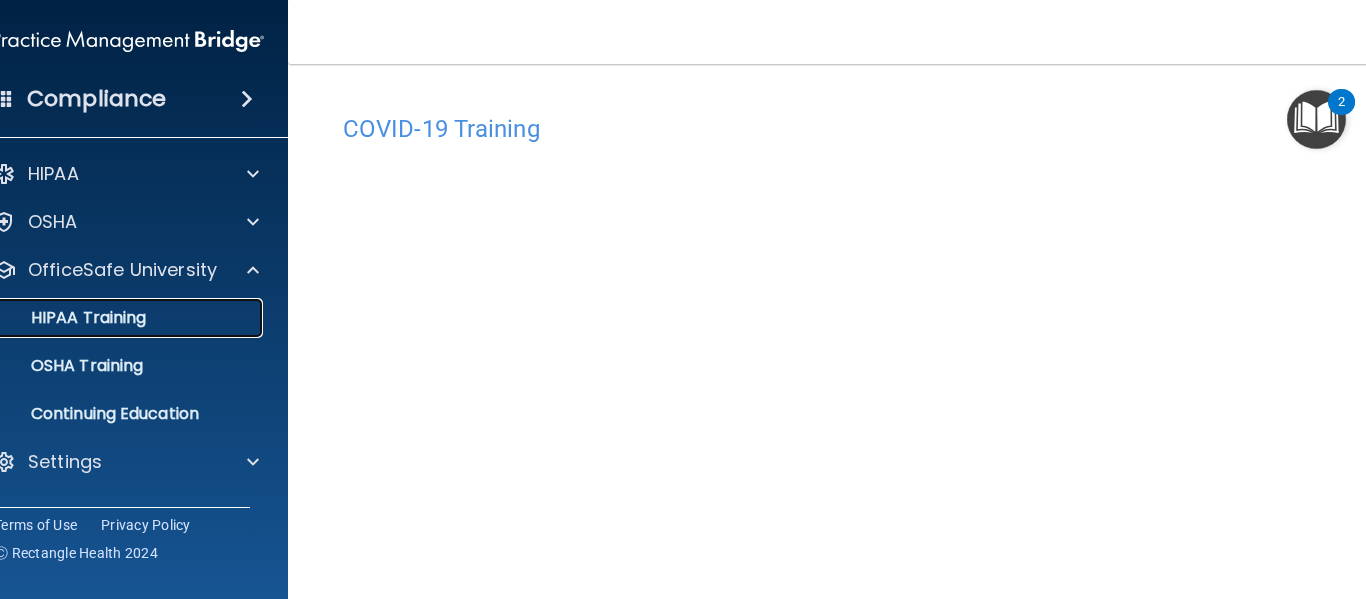 click on "HIPAA Training" at bounding box center (117, 318) 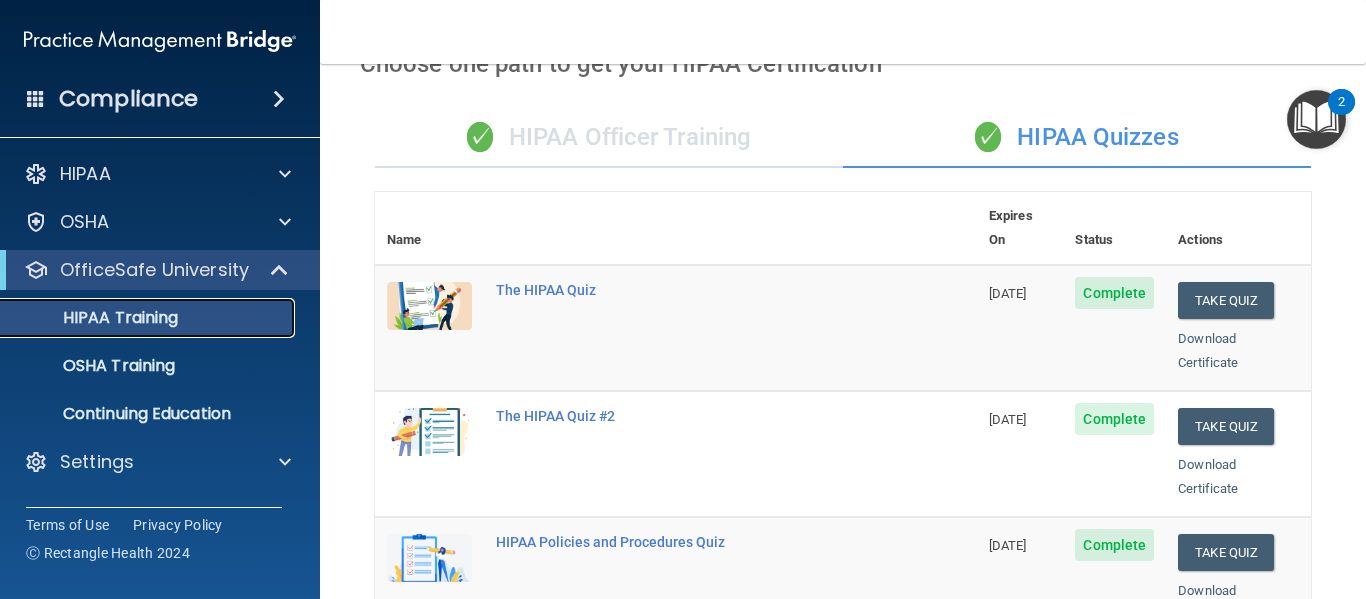 scroll, scrollTop: 108, scrollLeft: 0, axis: vertical 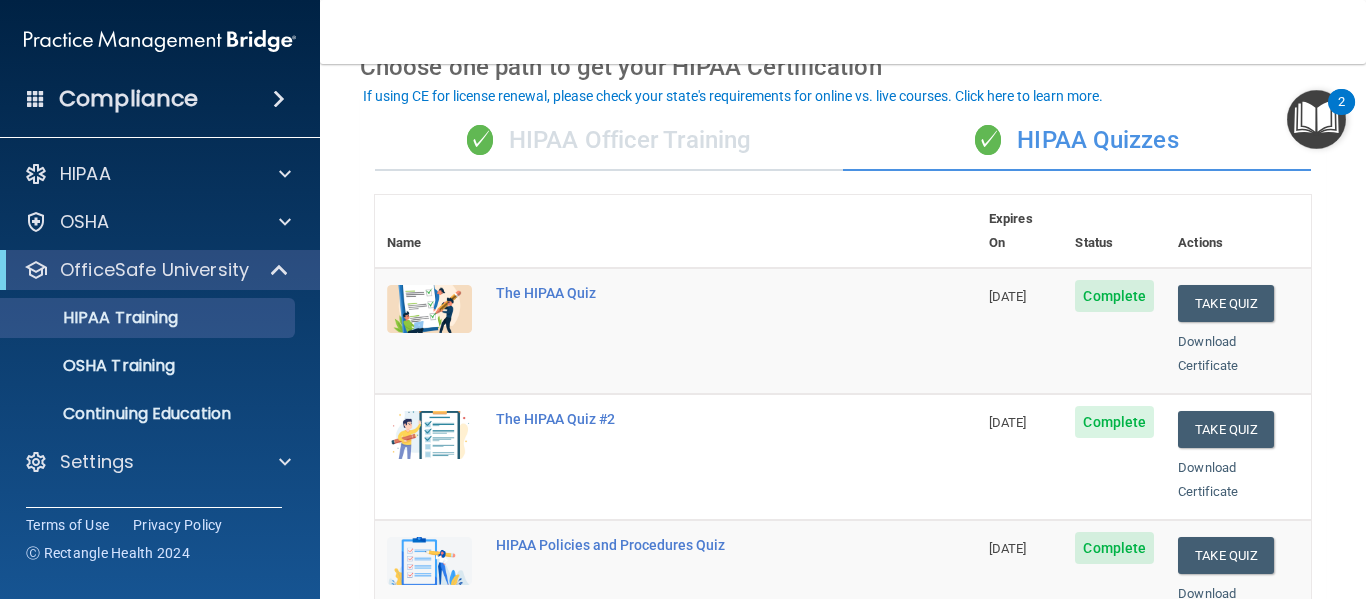 click on "✓   HIPAA Officer Training" at bounding box center [609, 141] 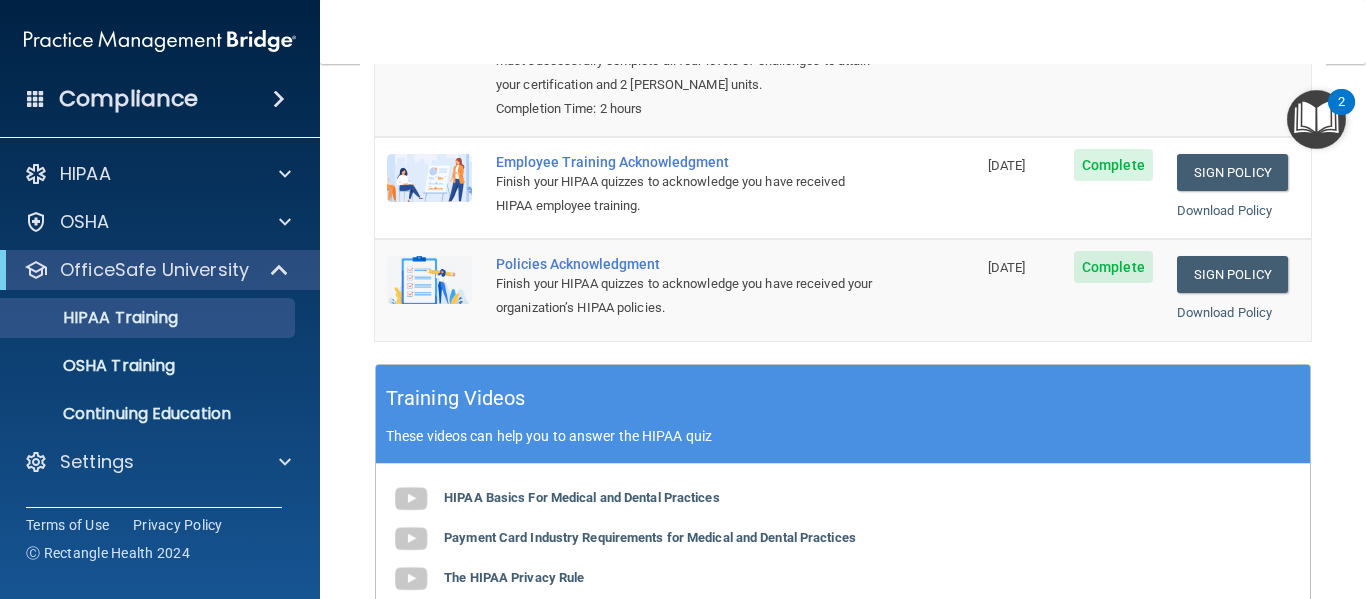 scroll, scrollTop: 400, scrollLeft: 0, axis: vertical 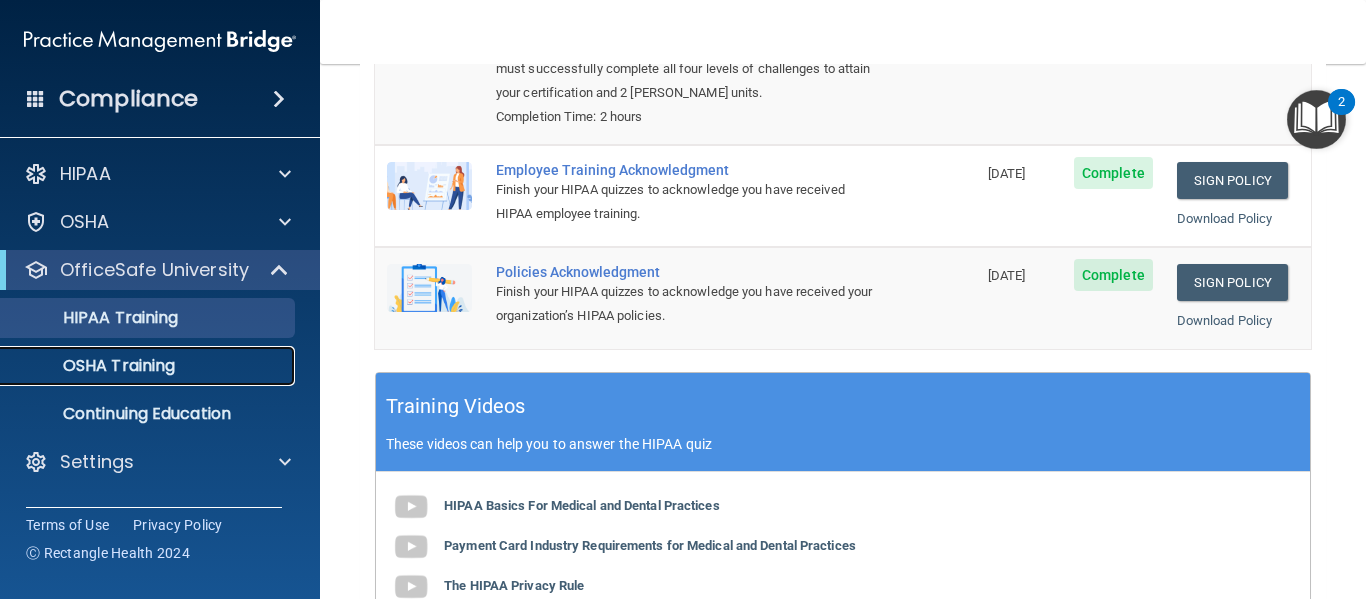click on "OSHA Training" at bounding box center (149, 366) 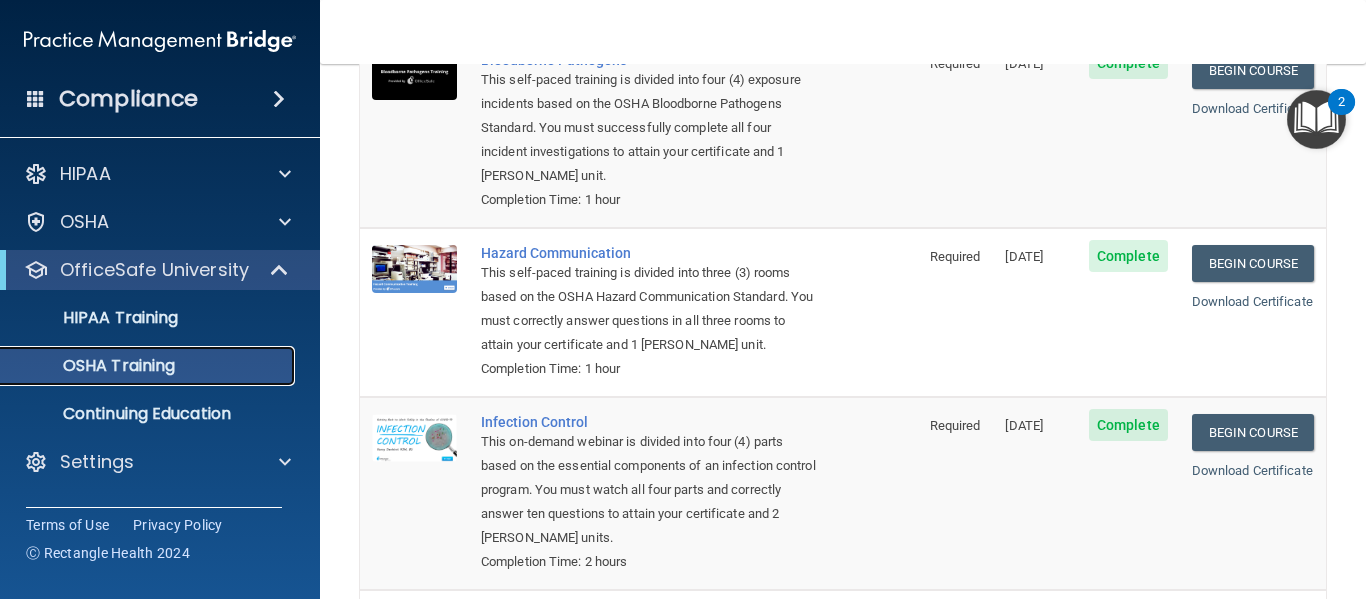 scroll, scrollTop: 481, scrollLeft: 0, axis: vertical 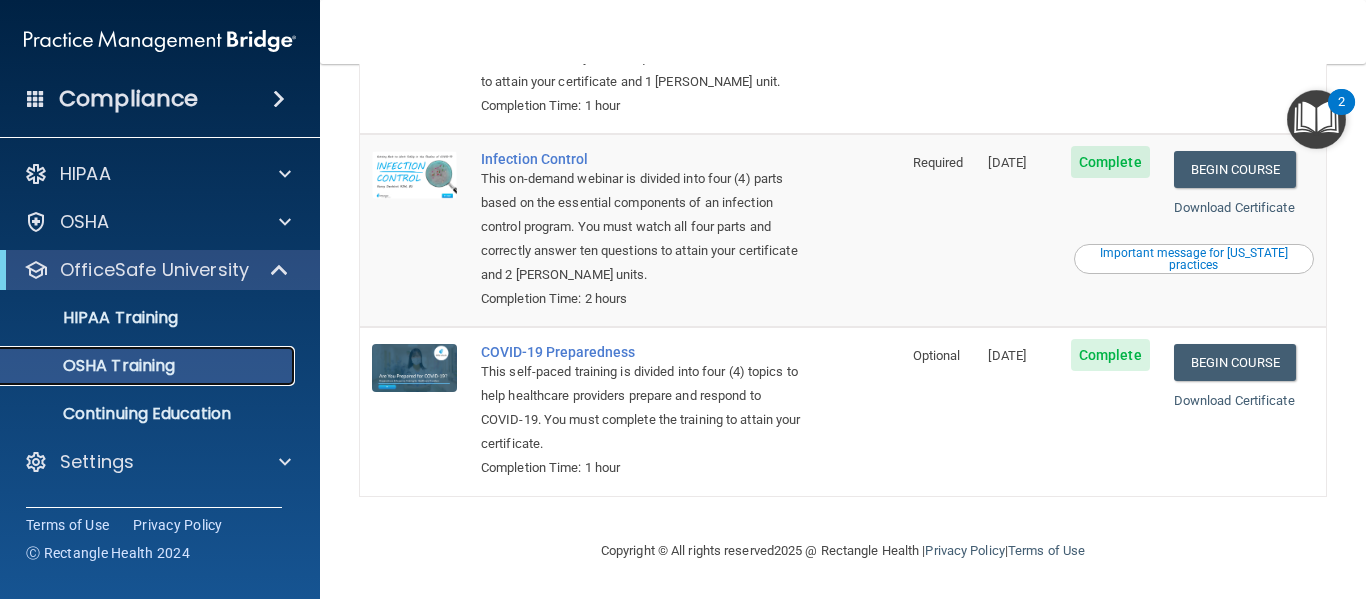 click on "OSHA Training" at bounding box center (137, 366) 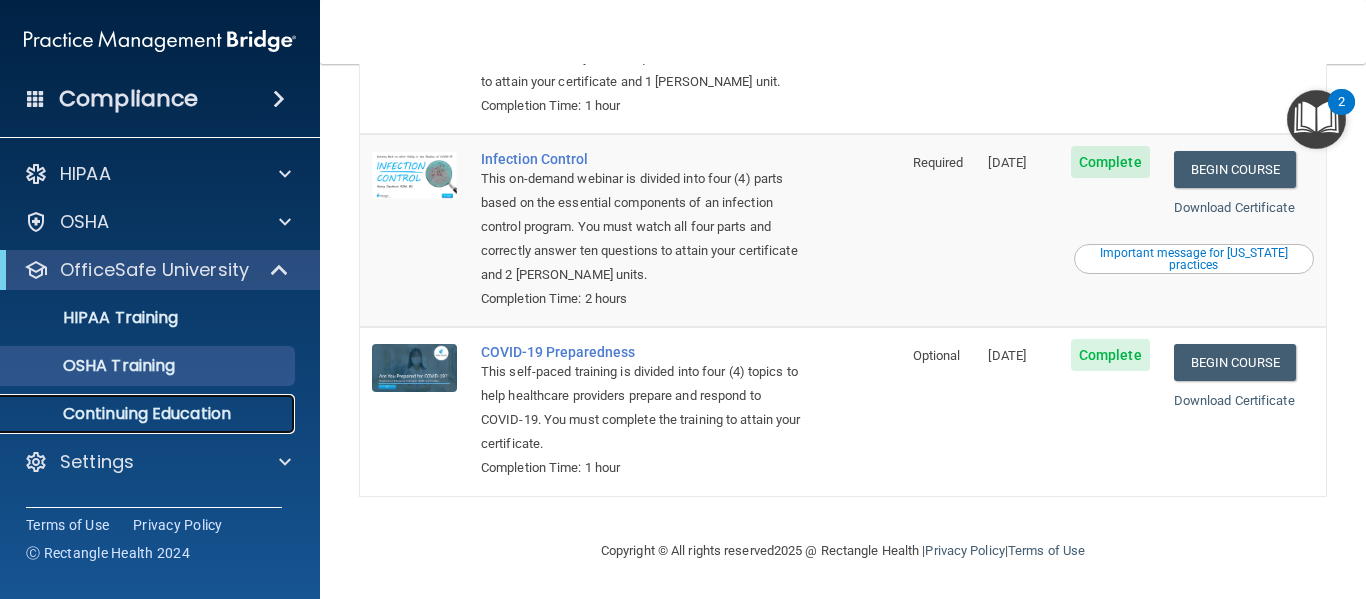 click on "Continuing Education" at bounding box center [149, 414] 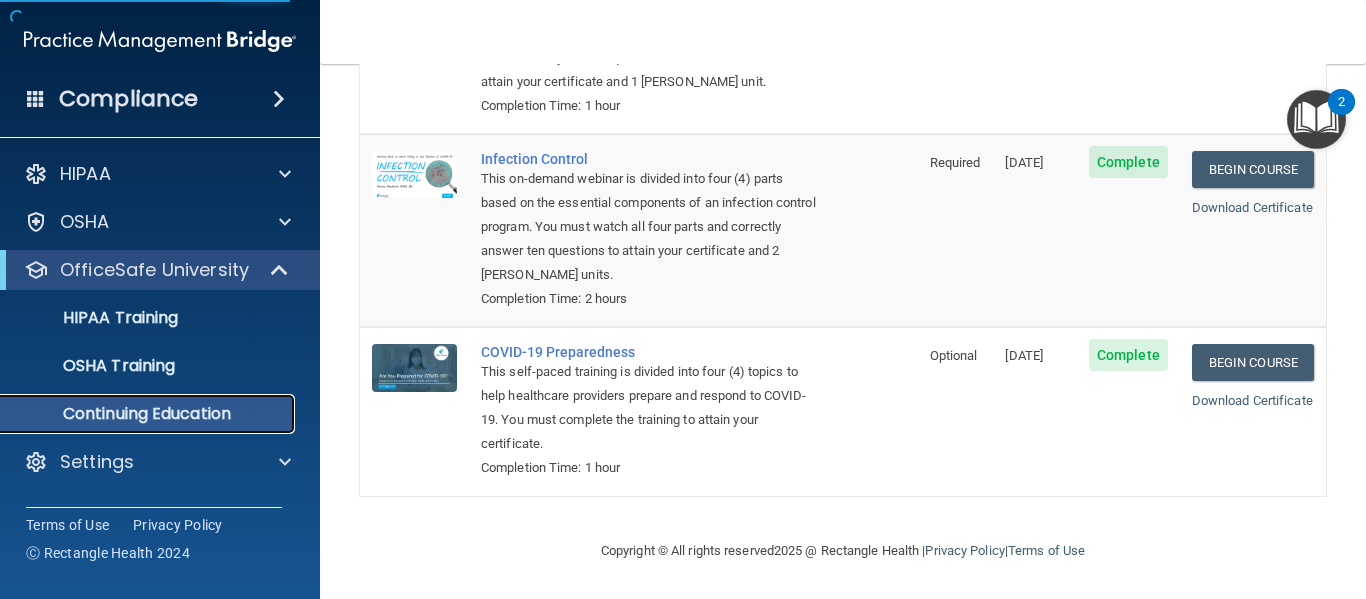 scroll, scrollTop: 0, scrollLeft: 0, axis: both 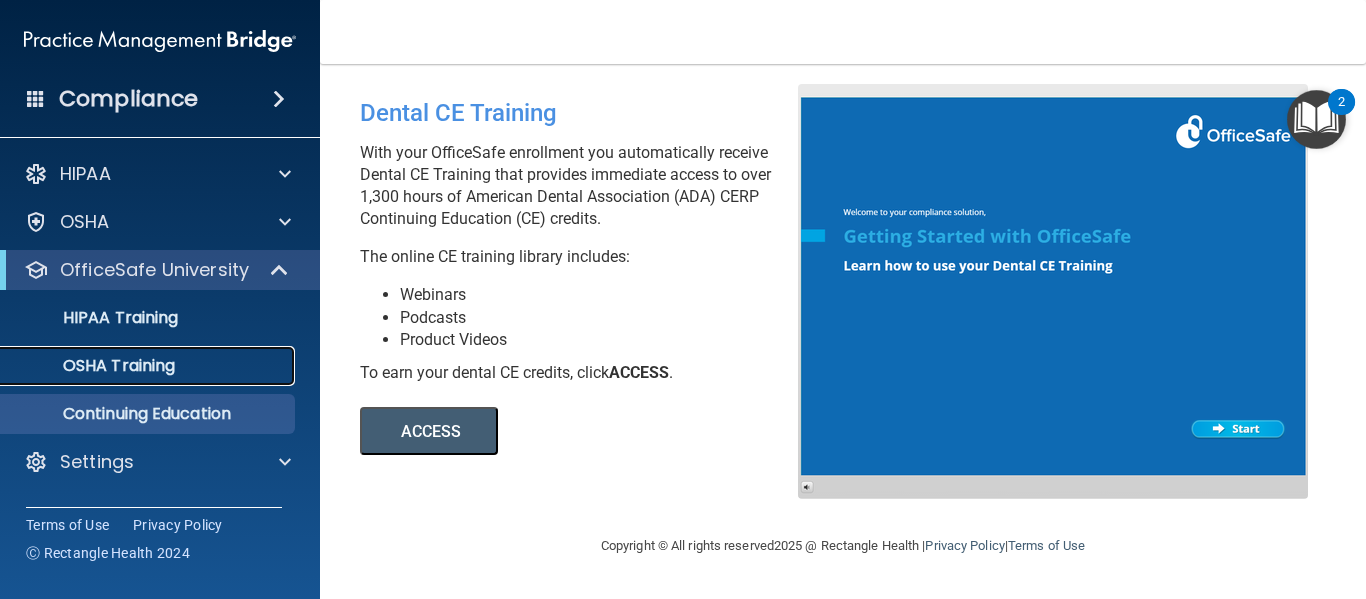 click on "OSHA Training" at bounding box center [94, 366] 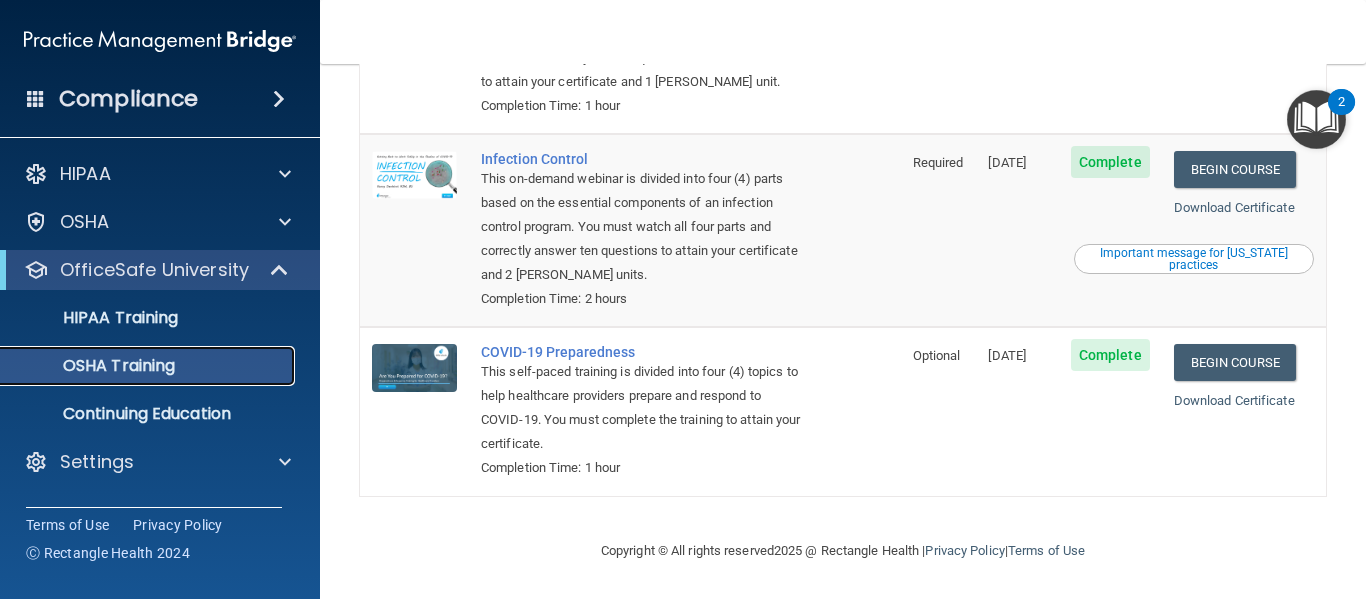 scroll, scrollTop: 477, scrollLeft: 0, axis: vertical 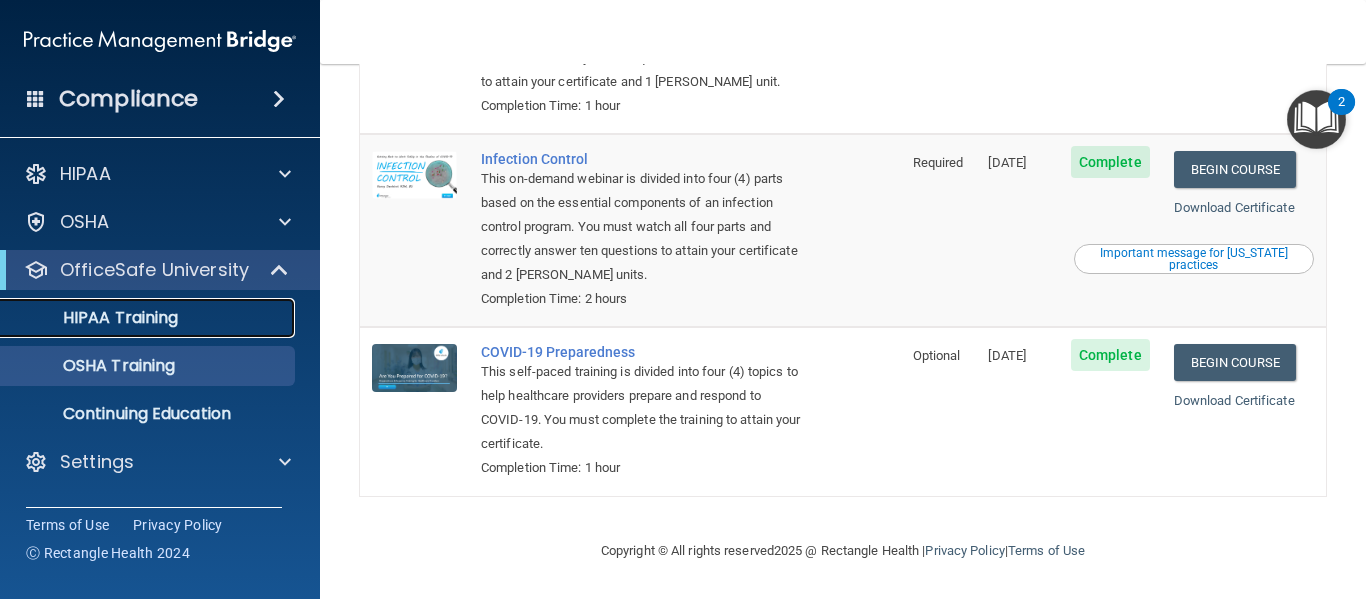 click on "HIPAA Training" at bounding box center (137, 318) 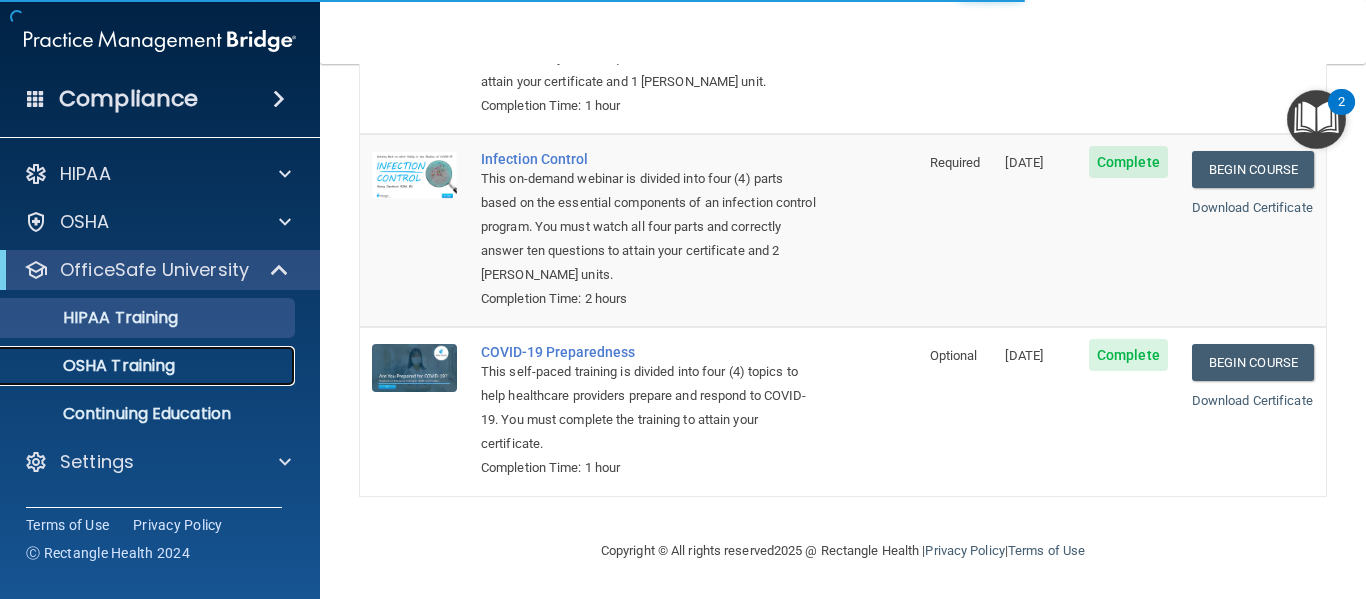 click on "OSHA Training" at bounding box center (137, 366) 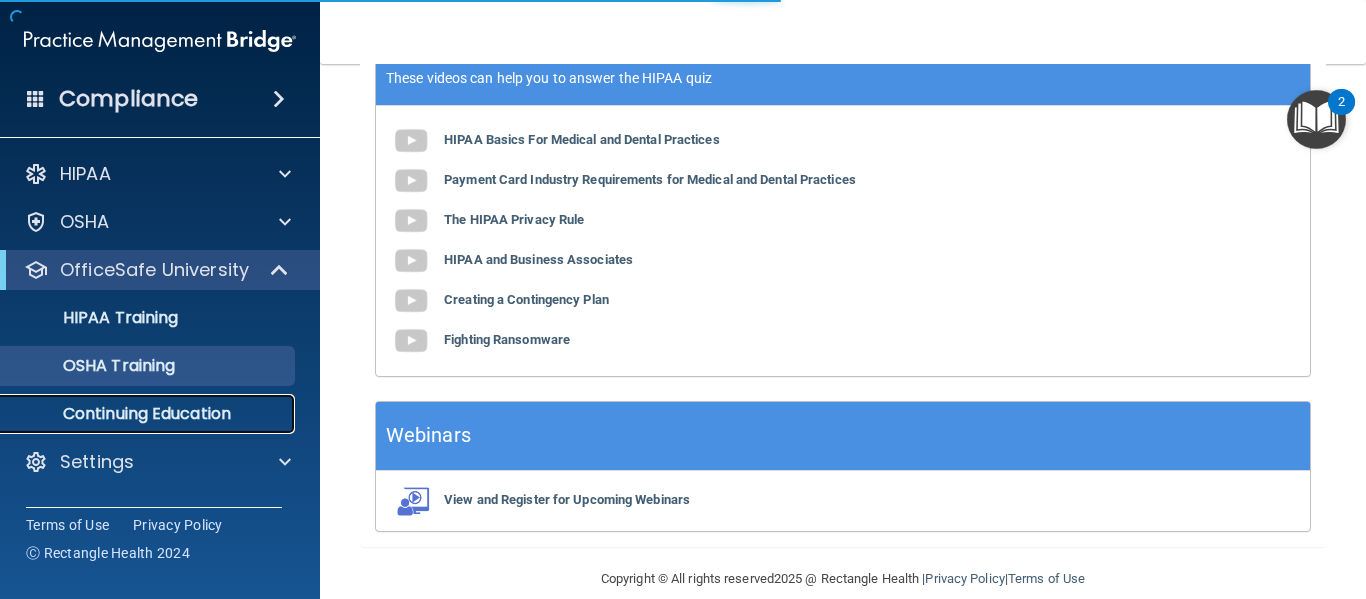 click on "Continuing Education" at bounding box center [149, 414] 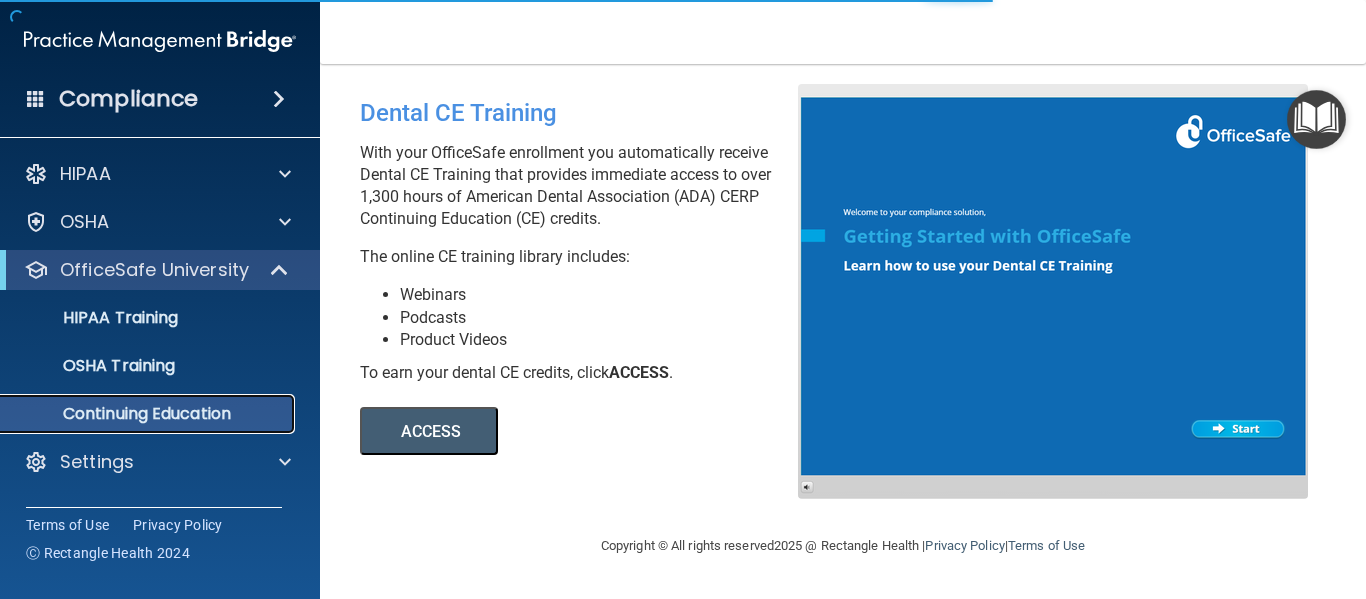 scroll, scrollTop: 0, scrollLeft: 0, axis: both 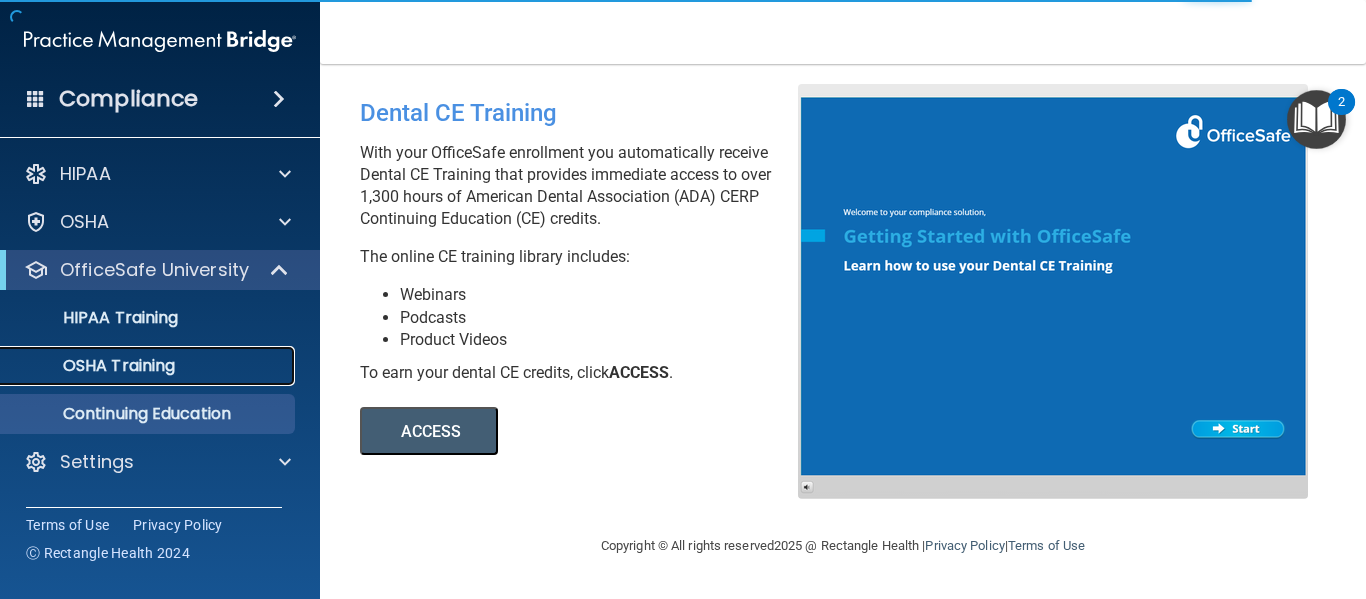 click on "OSHA Training" at bounding box center (149, 366) 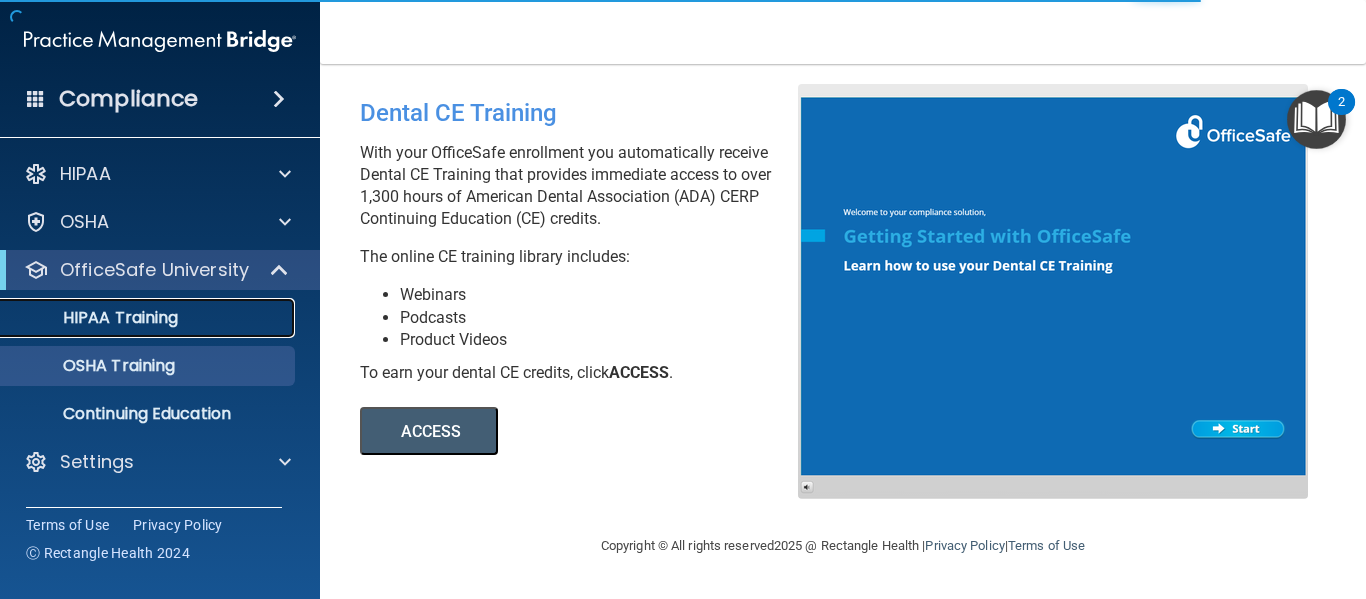 click on "HIPAA Training" at bounding box center [137, 318] 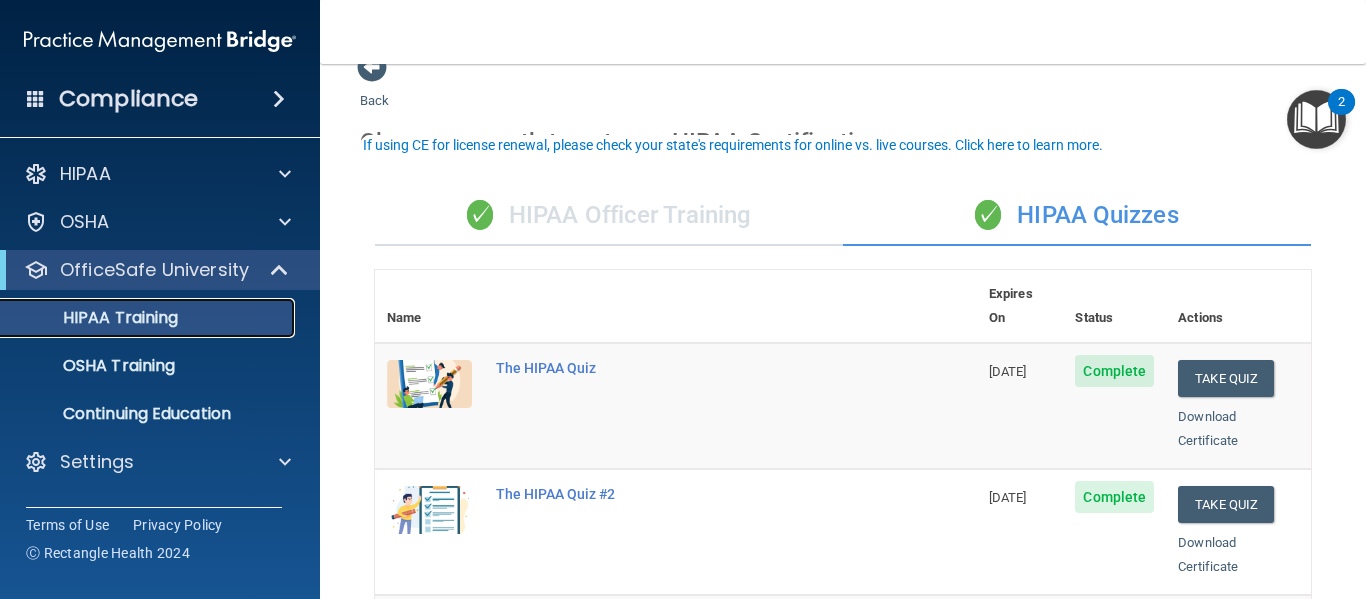 scroll, scrollTop: 18, scrollLeft: 0, axis: vertical 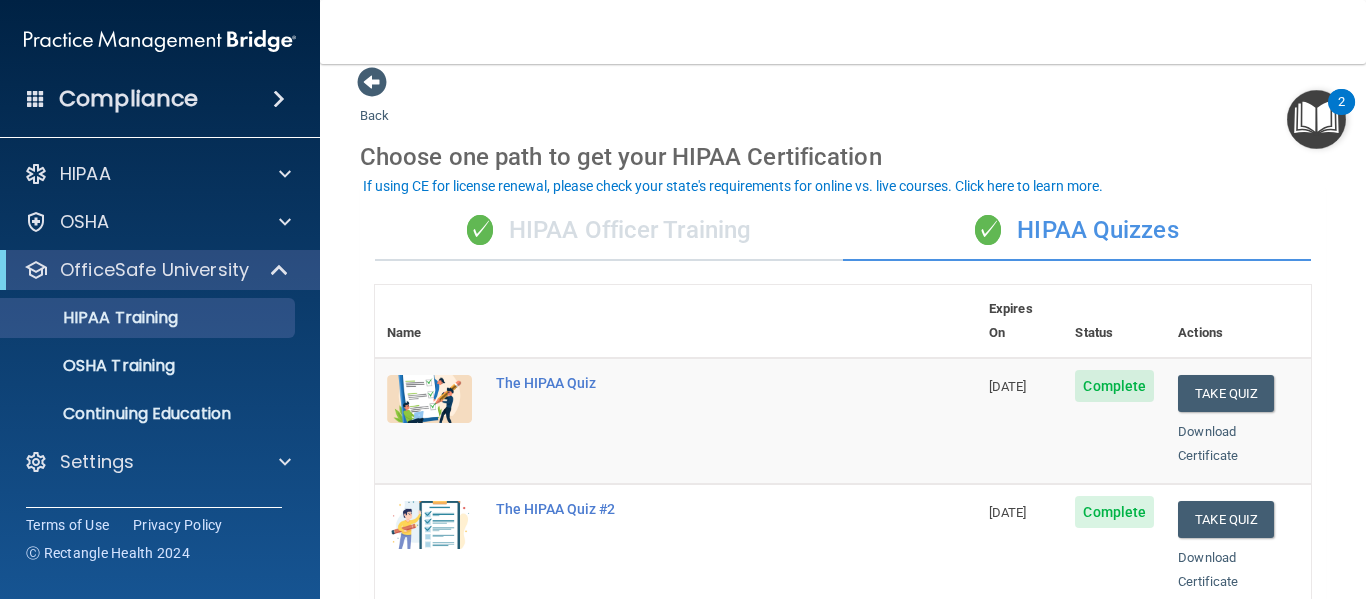 click on "✓   HIPAA Officer Training" at bounding box center (609, 231) 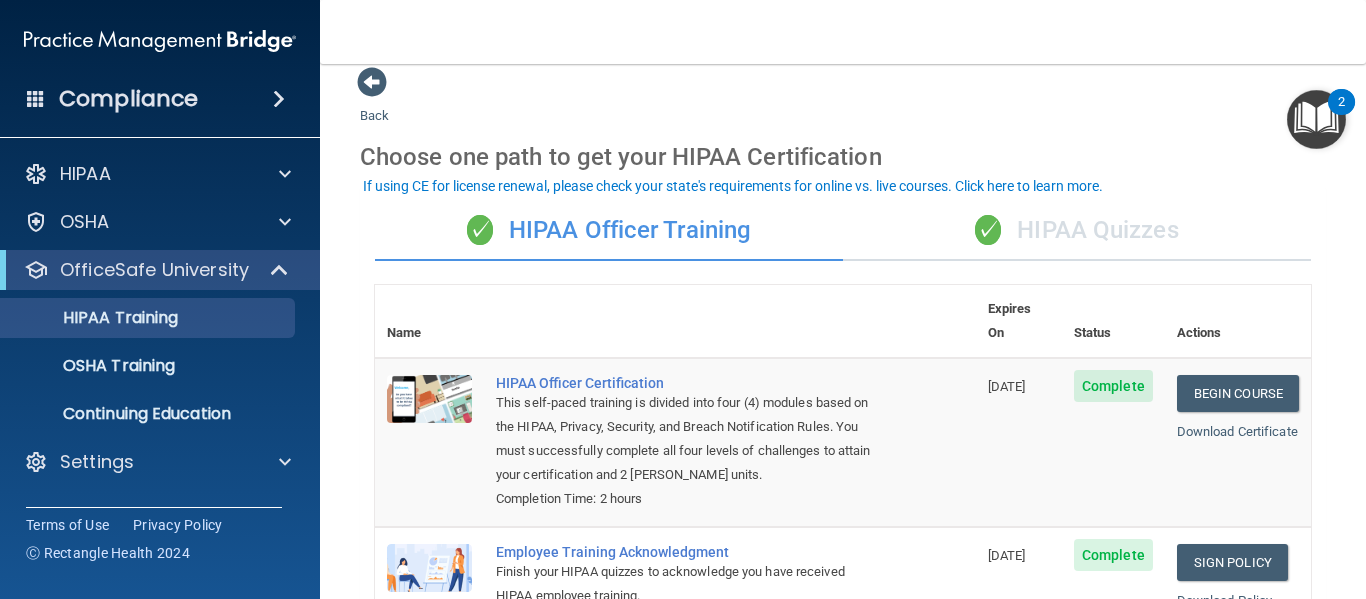 click on "✓" at bounding box center [988, 230] 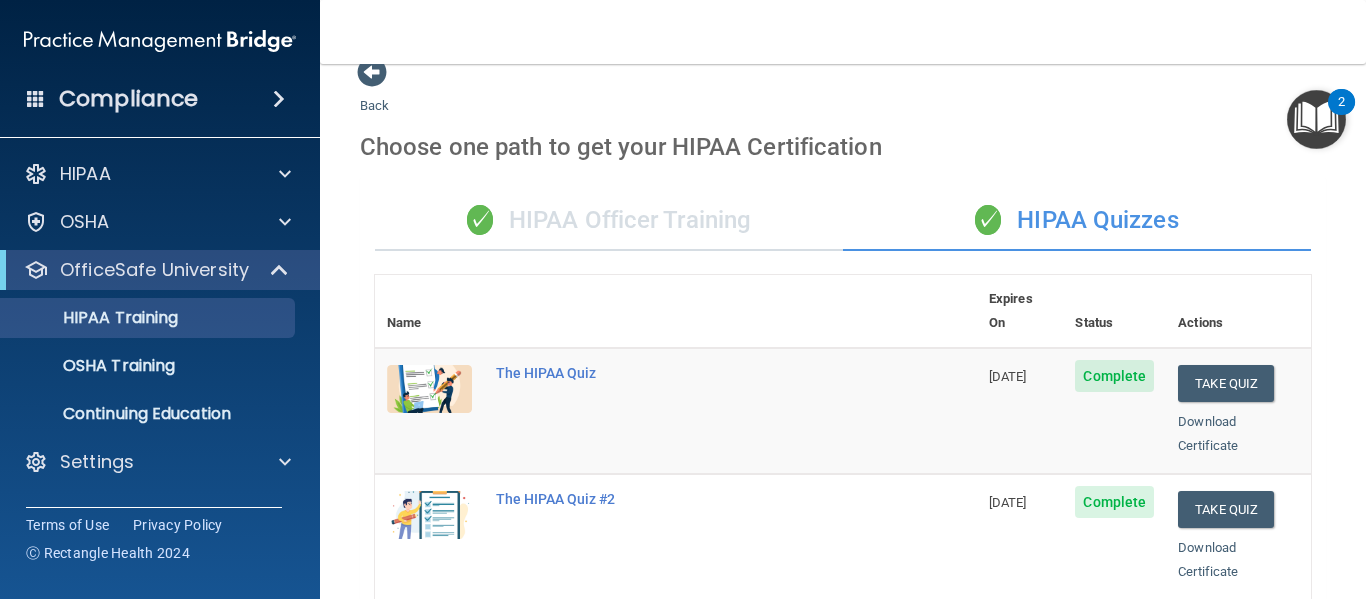 scroll, scrollTop: 0, scrollLeft: 0, axis: both 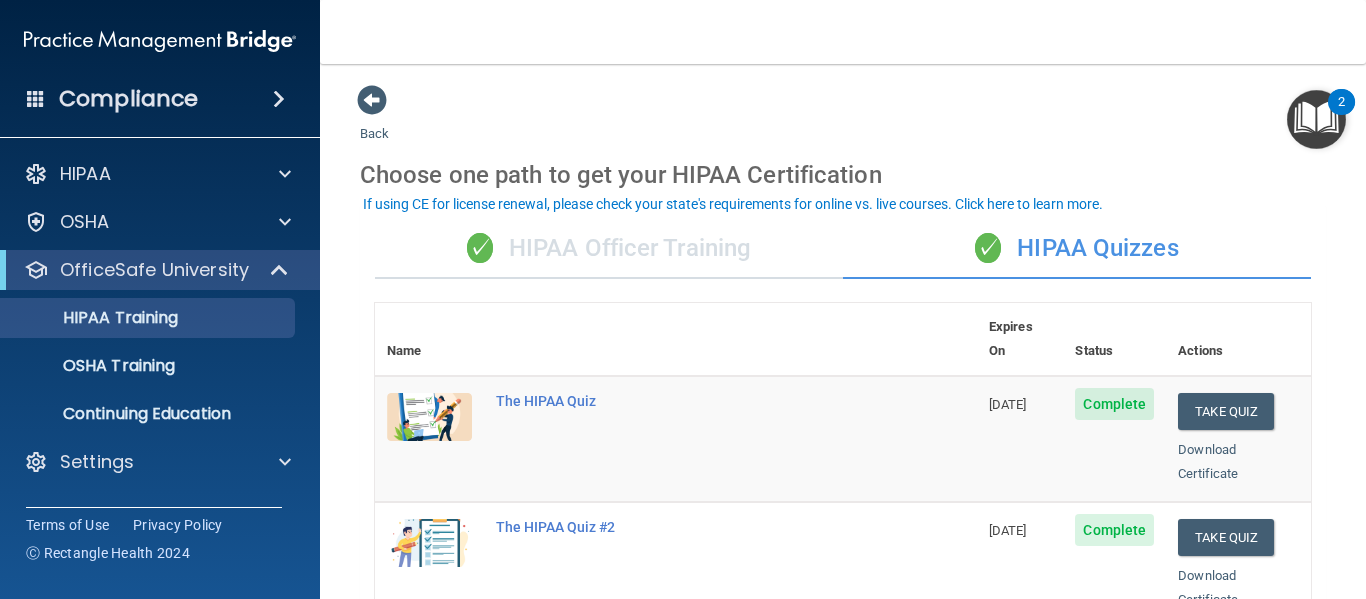 click on "If using CE for license renewal, please check your state's requirements for online vs. live courses. Click here to learn more." at bounding box center (733, 204) 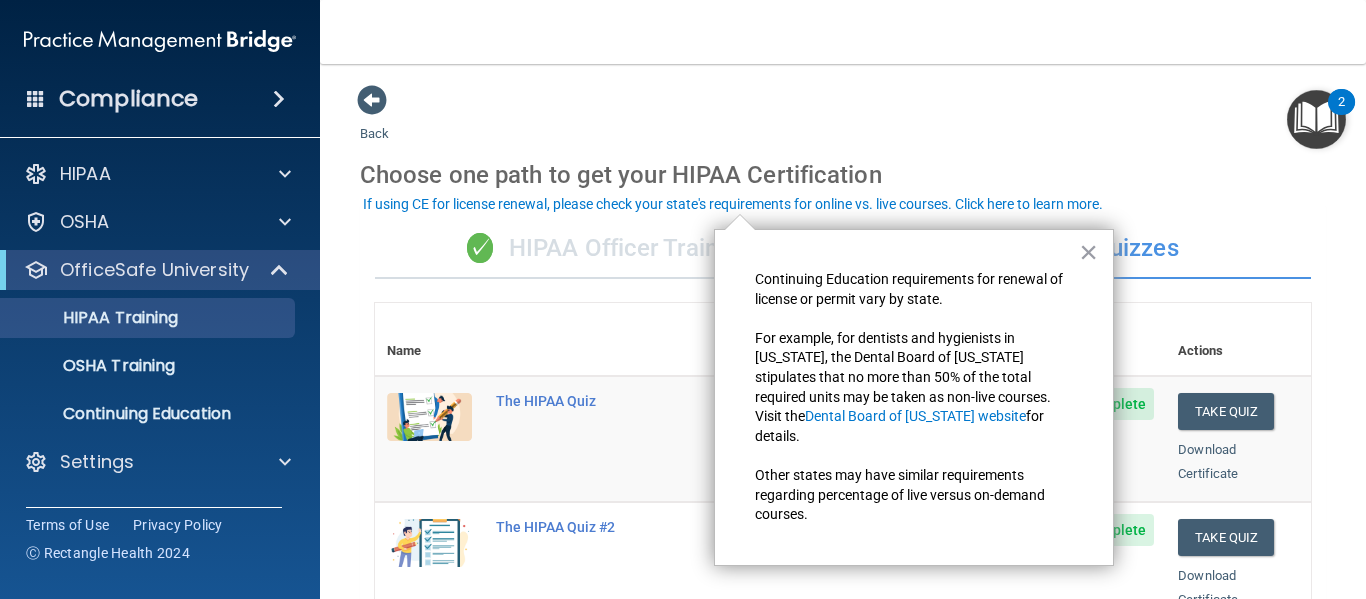 click on "✓   HIPAA Officer Training" at bounding box center (609, 249) 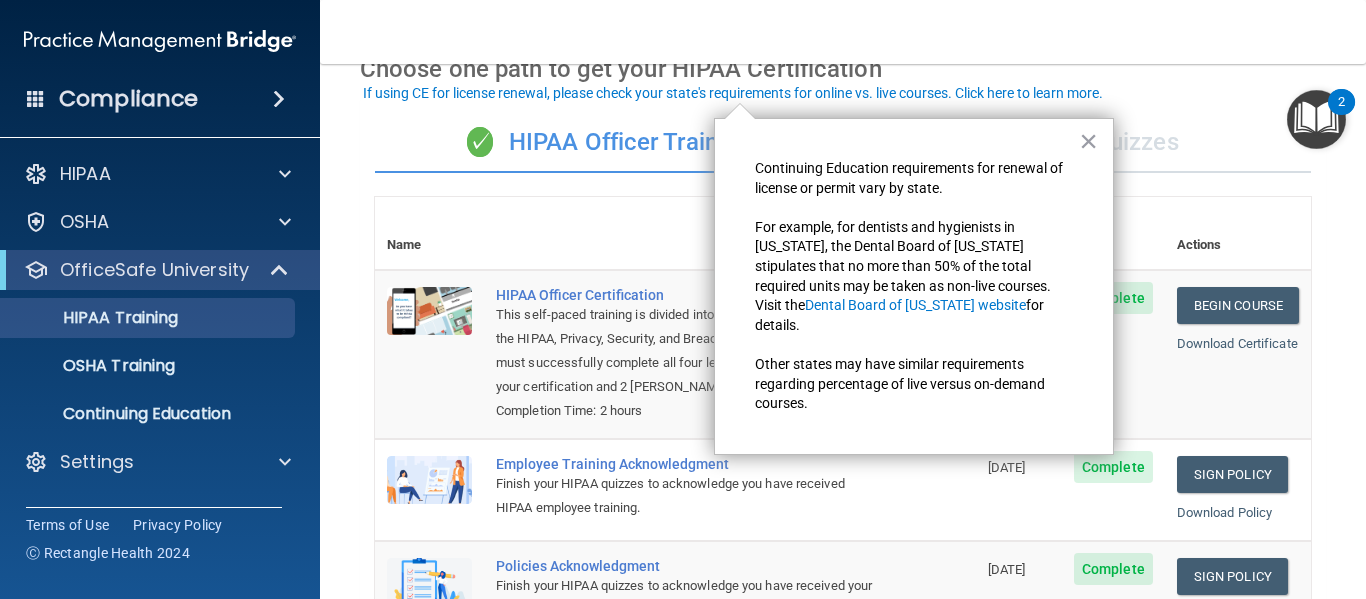scroll, scrollTop: 111, scrollLeft: 0, axis: vertical 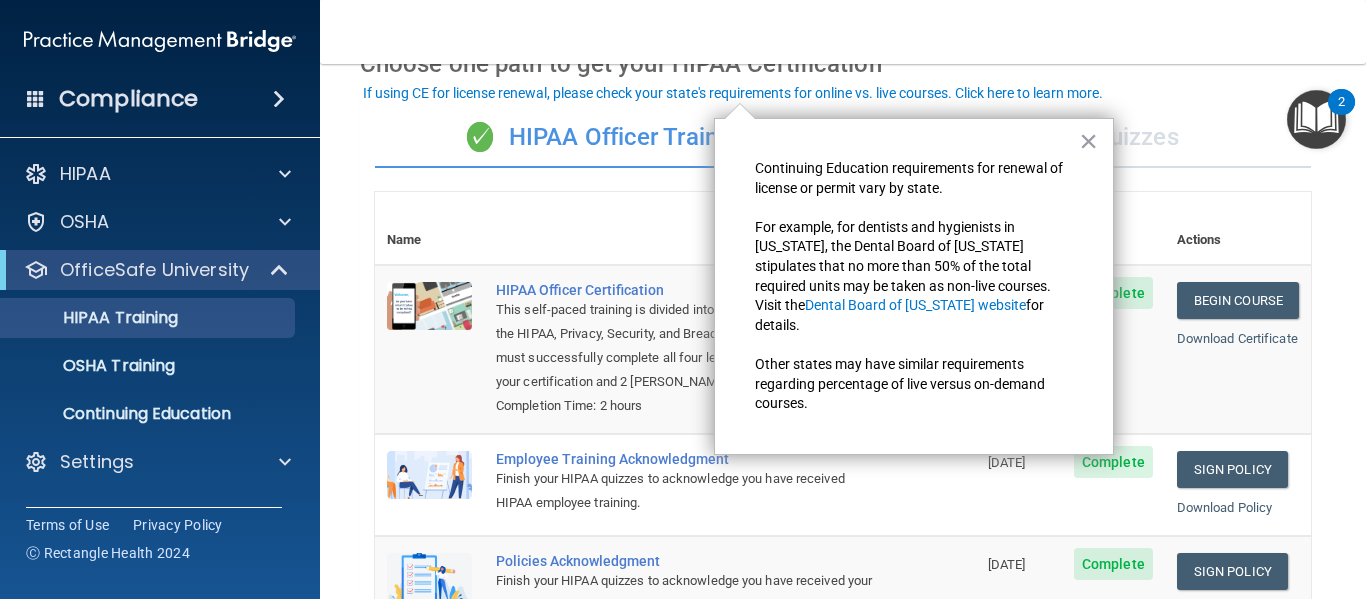 click at bounding box center [730, 228] 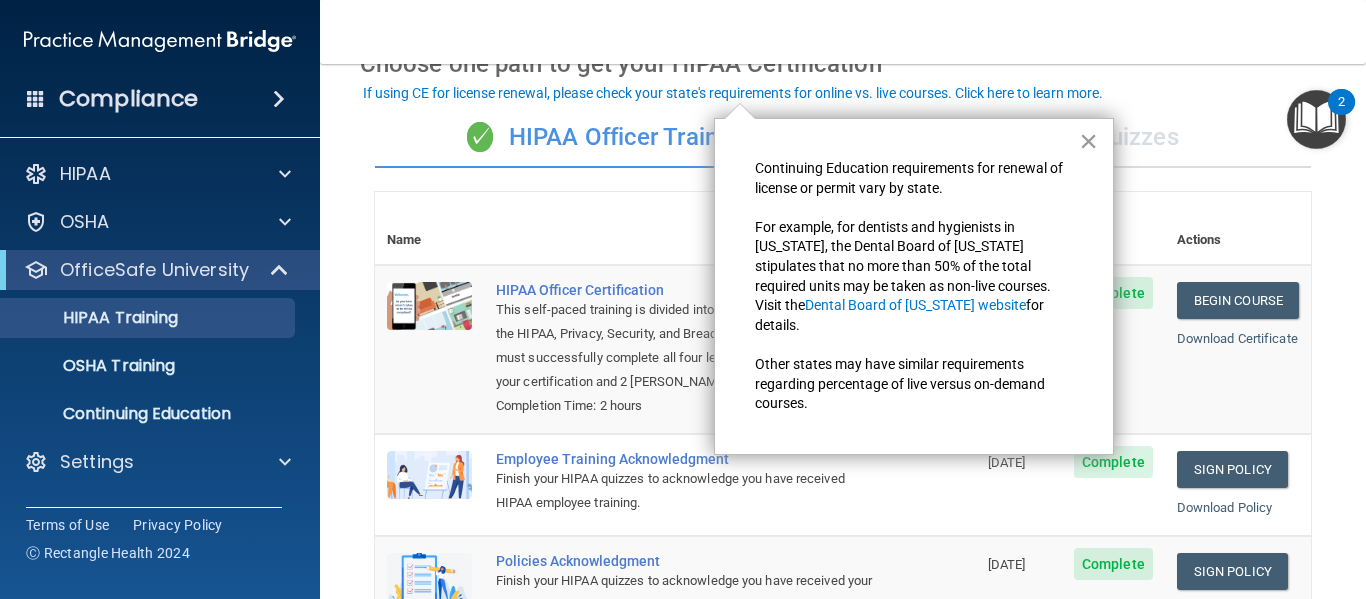 click on "×" at bounding box center [1088, 141] 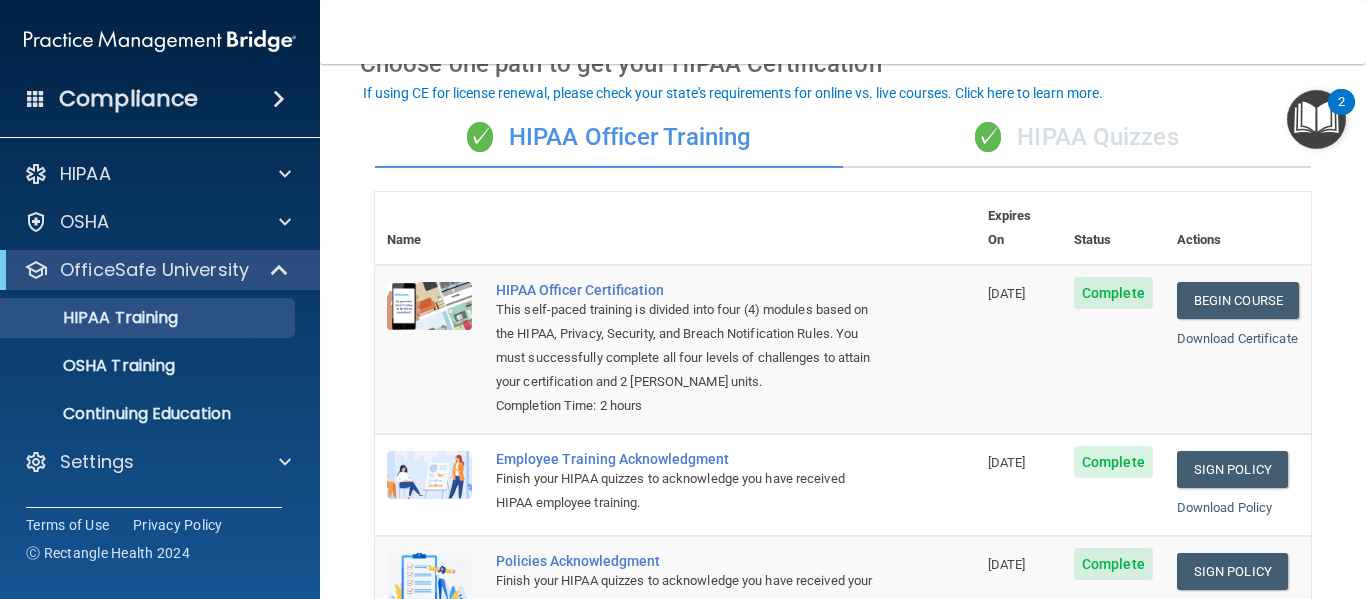 click on "✓   HIPAA Quizzes" at bounding box center [1077, 138] 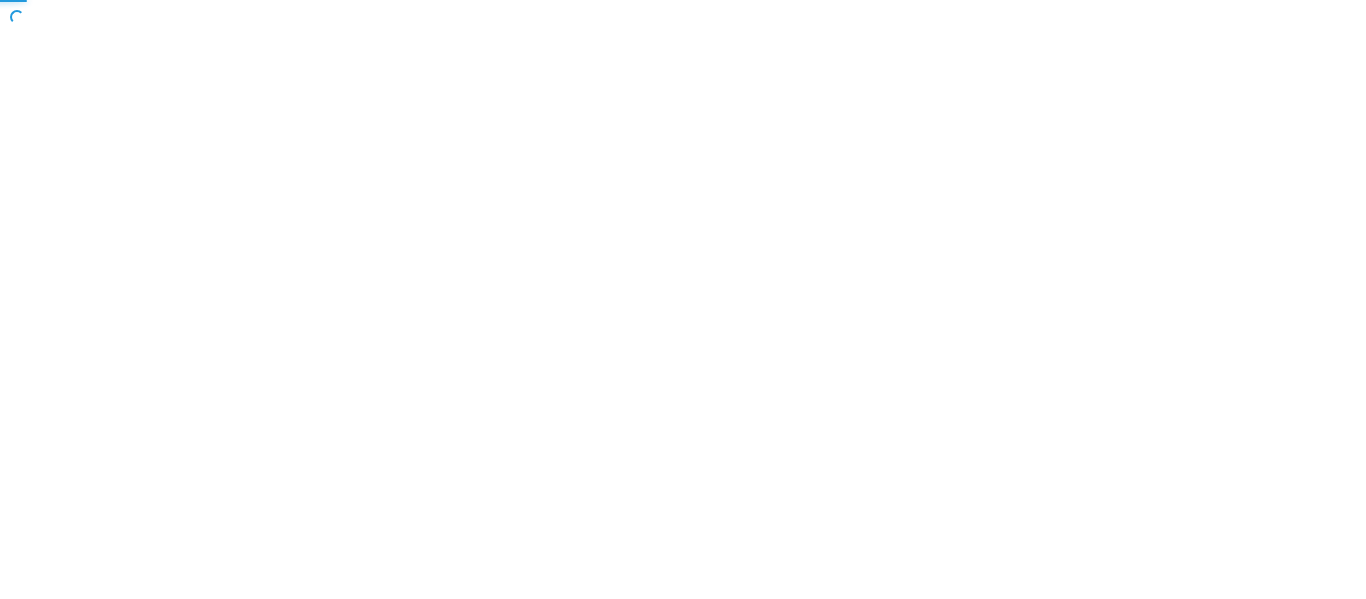 scroll, scrollTop: 0, scrollLeft: 0, axis: both 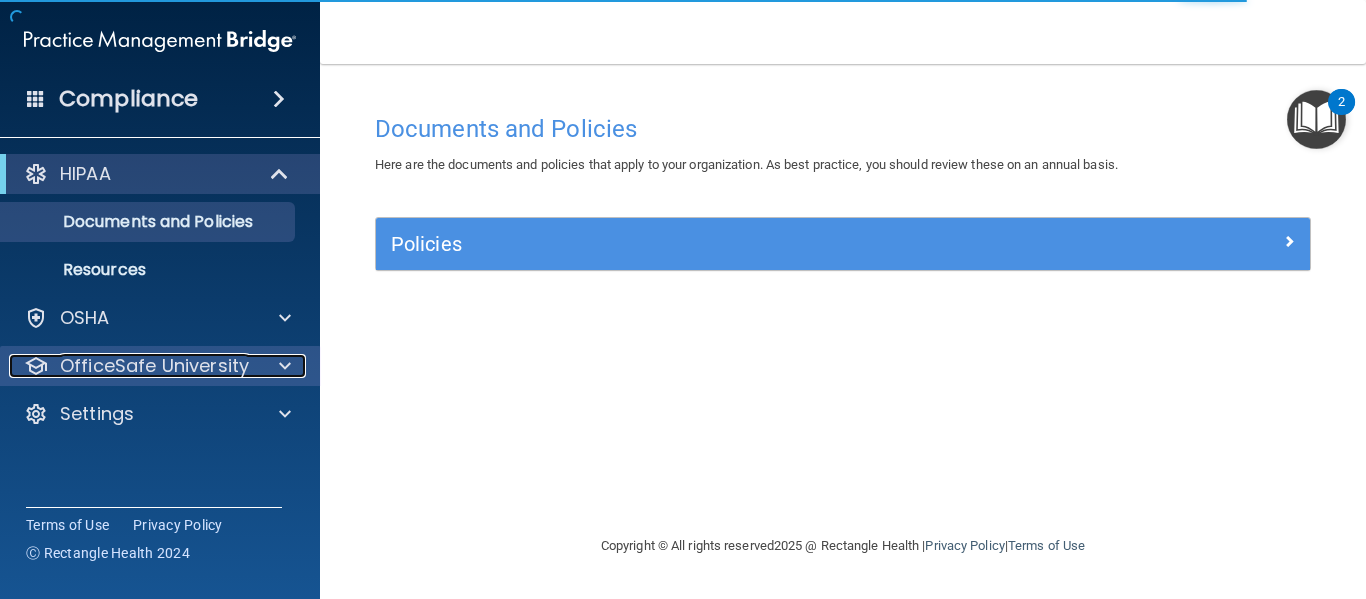 click on "OfficeSafe University" at bounding box center [154, 366] 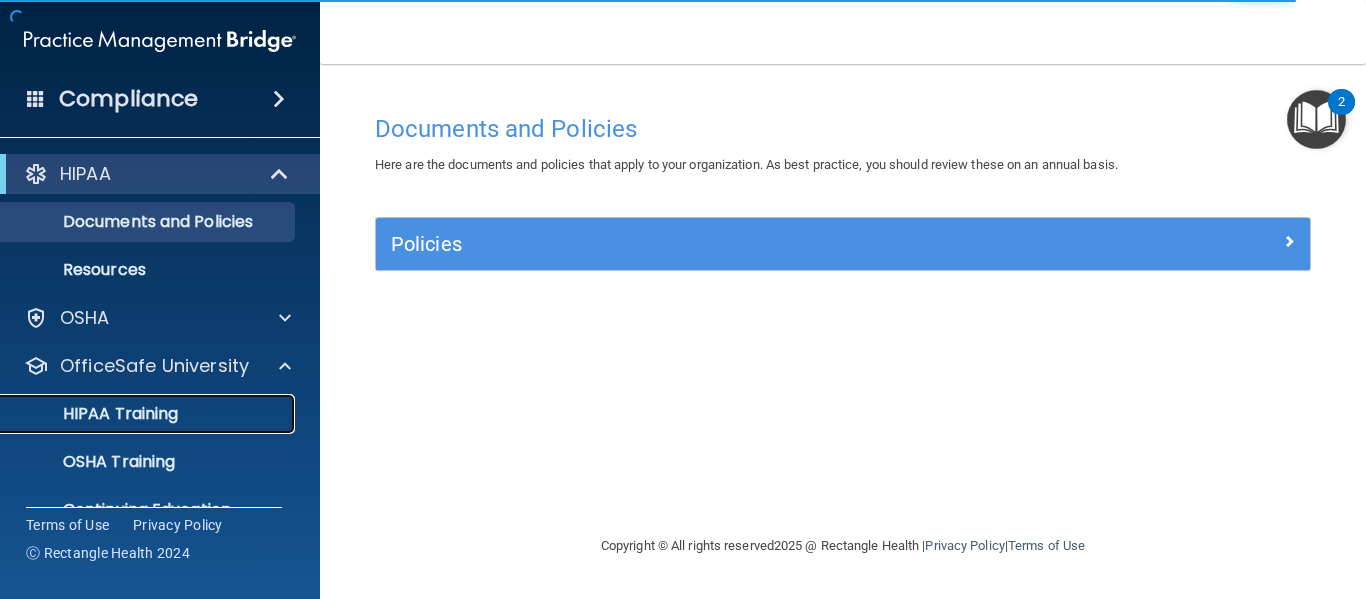 click on "HIPAA Training" at bounding box center [95, 414] 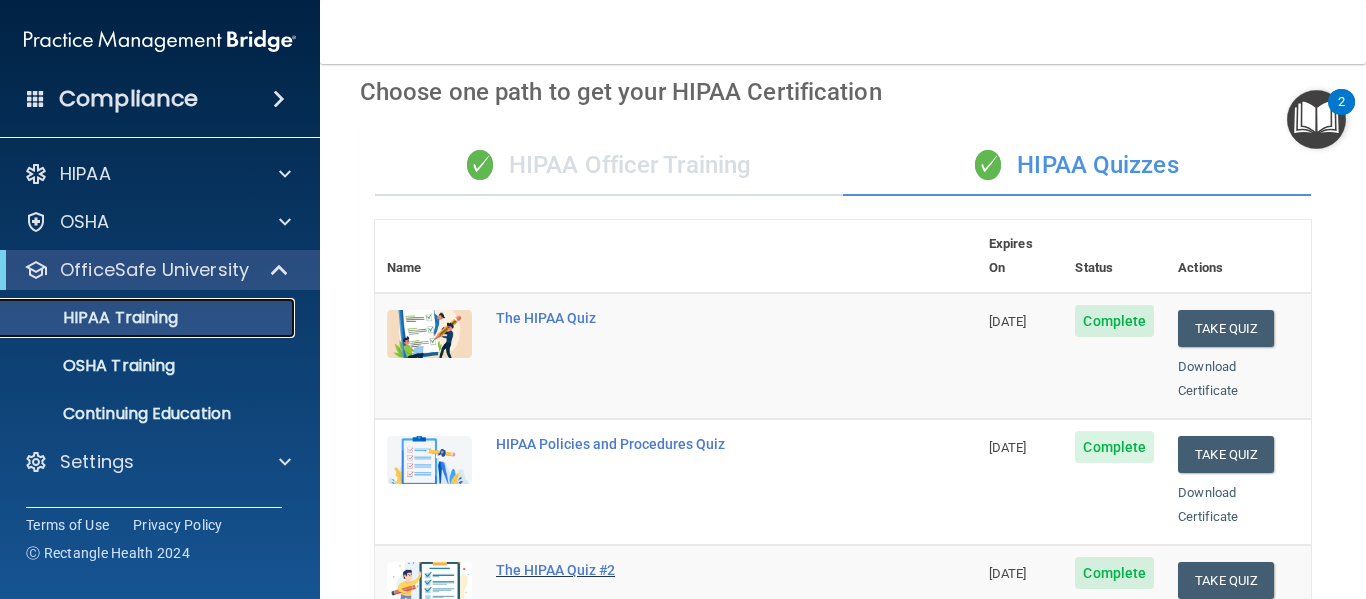 scroll, scrollTop: 0, scrollLeft: 0, axis: both 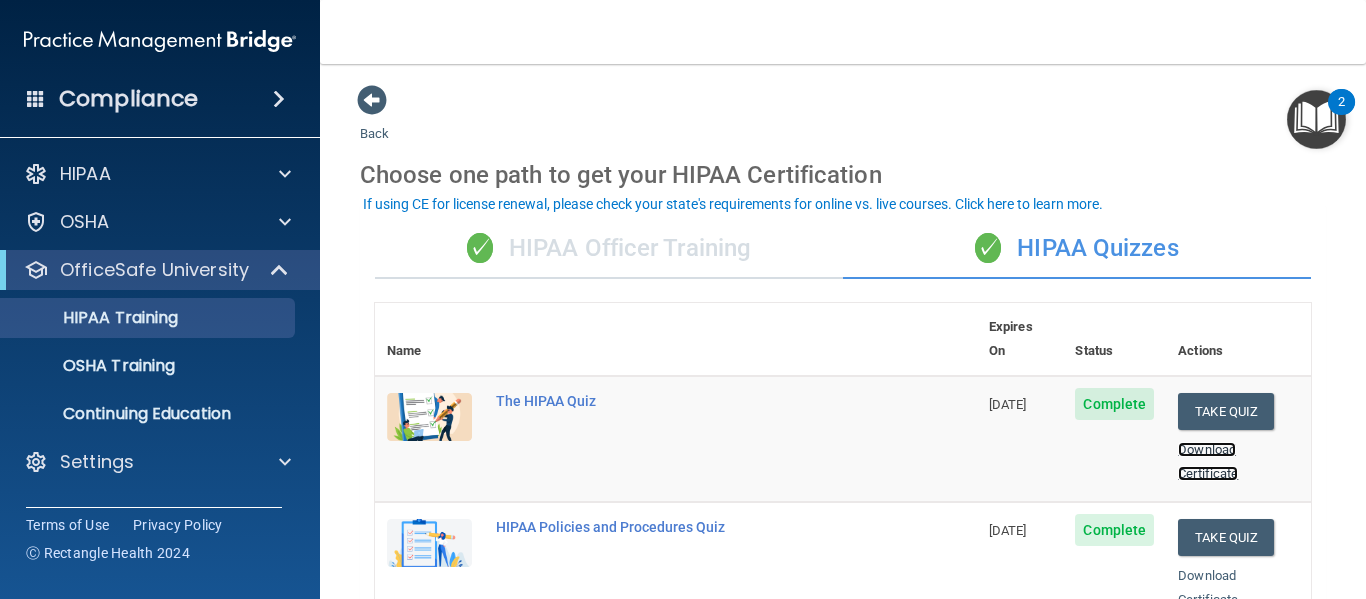 click on "Download Certificate" at bounding box center [1208, 461] 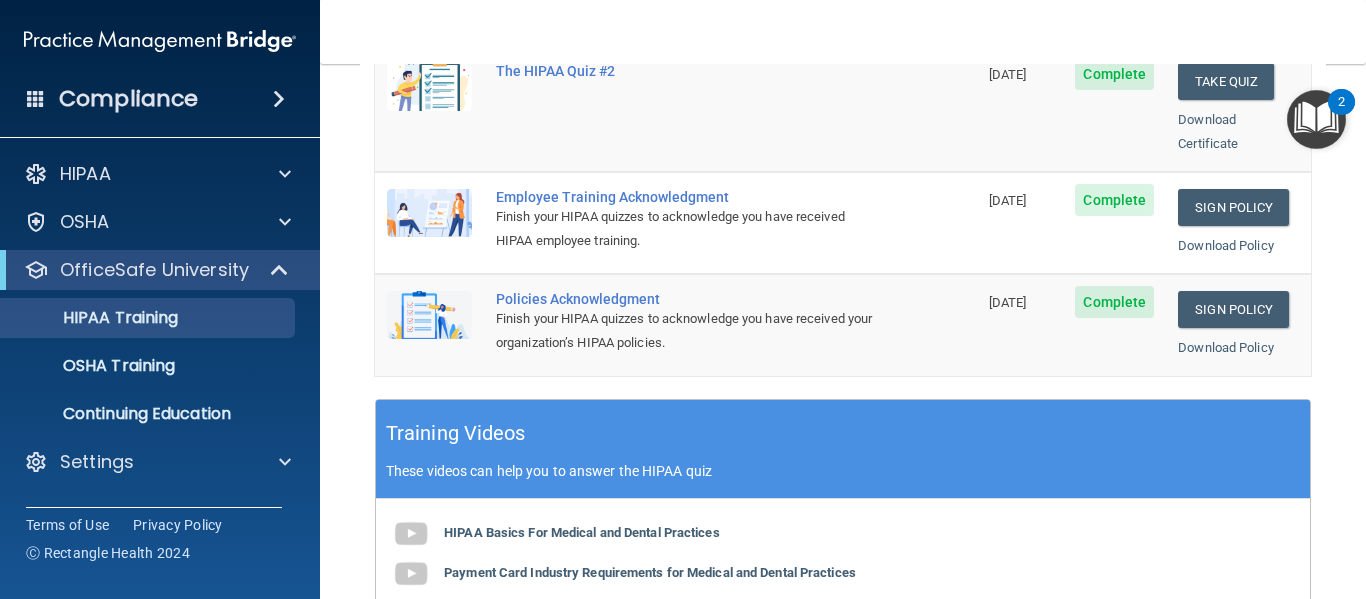 scroll, scrollTop: 600, scrollLeft: 0, axis: vertical 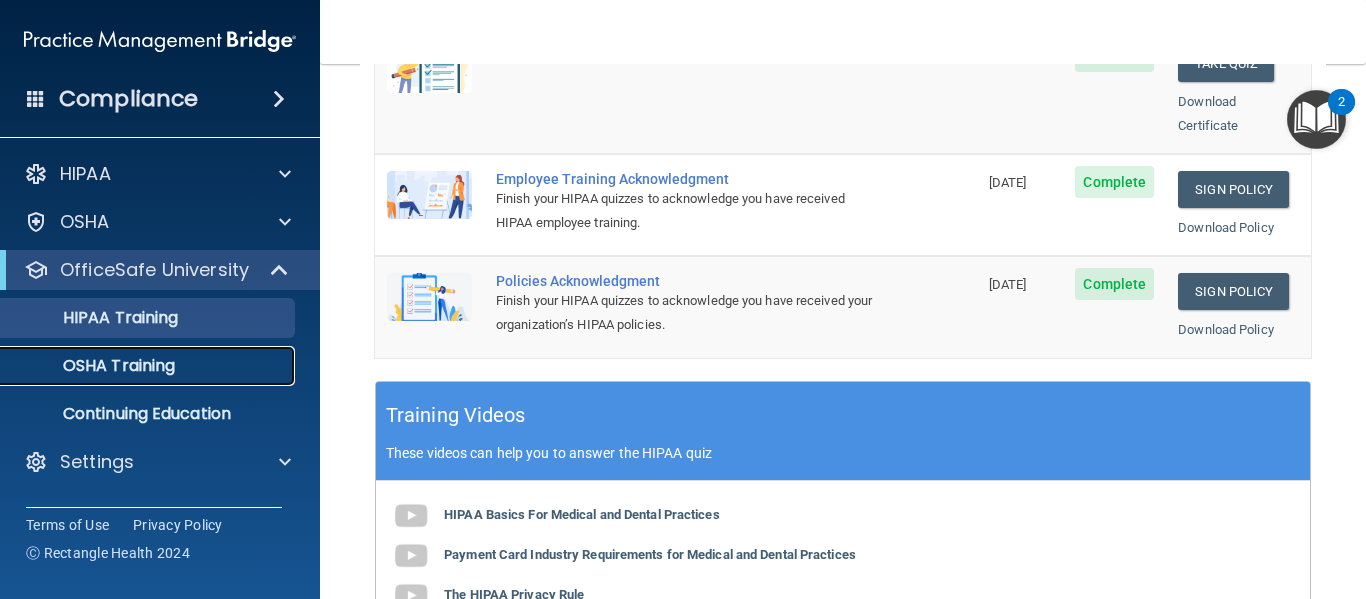 click on "OSHA Training" at bounding box center [149, 366] 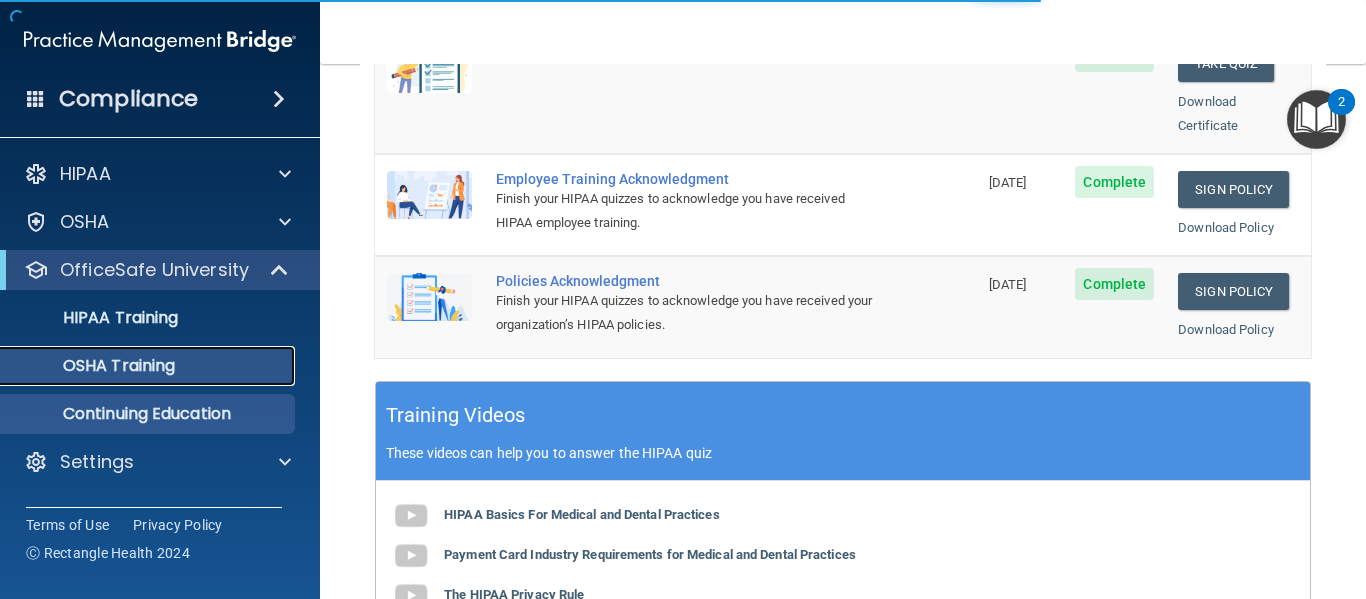 scroll, scrollTop: 481, scrollLeft: 0, axis: vertical 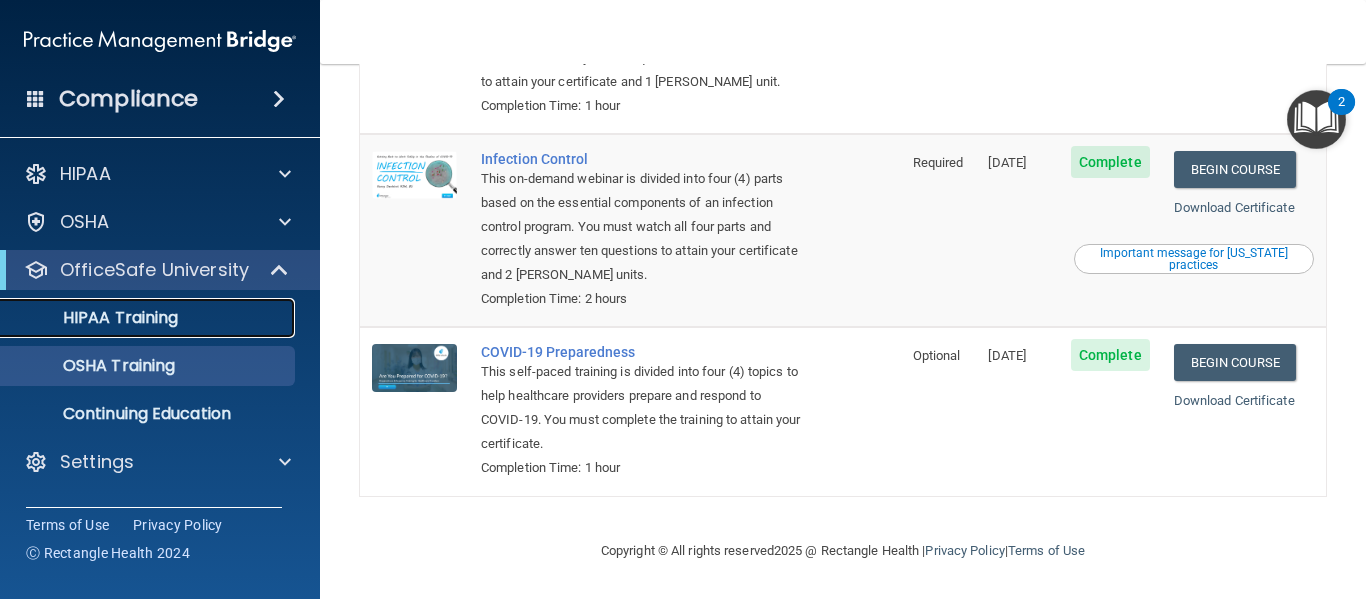 click on "HIPAA Training" at bounding box center [137, 318] 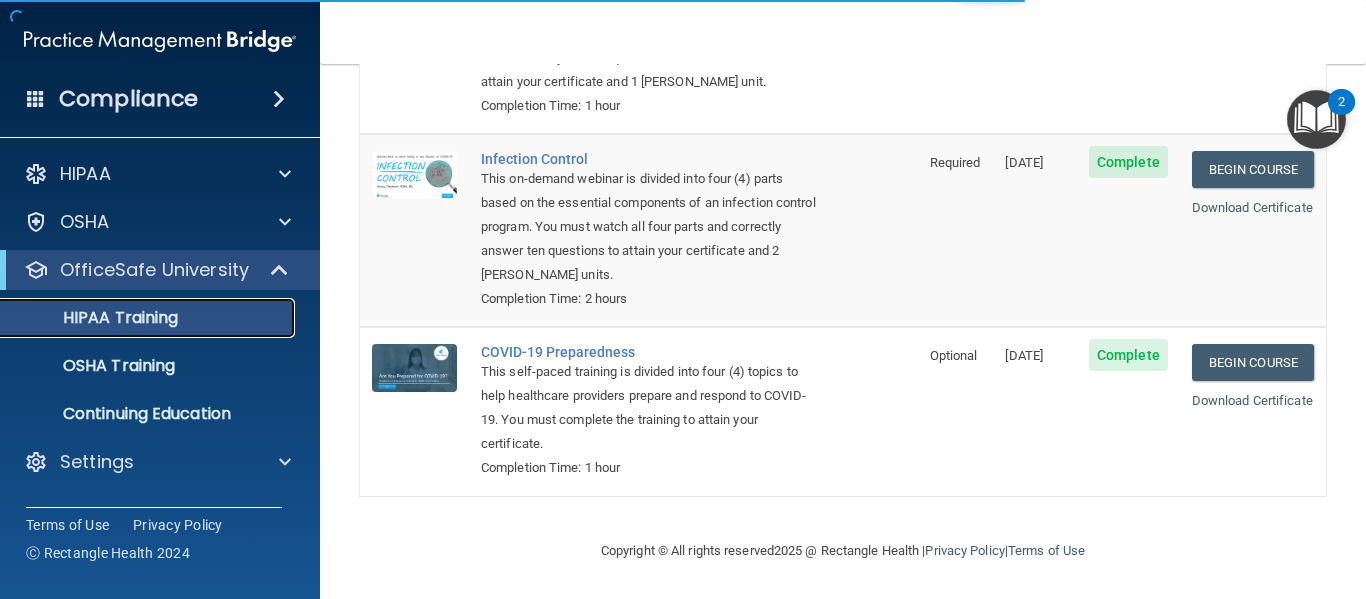 scroll, scrollTop: 979, scrollLeft: 0, axis: vertical 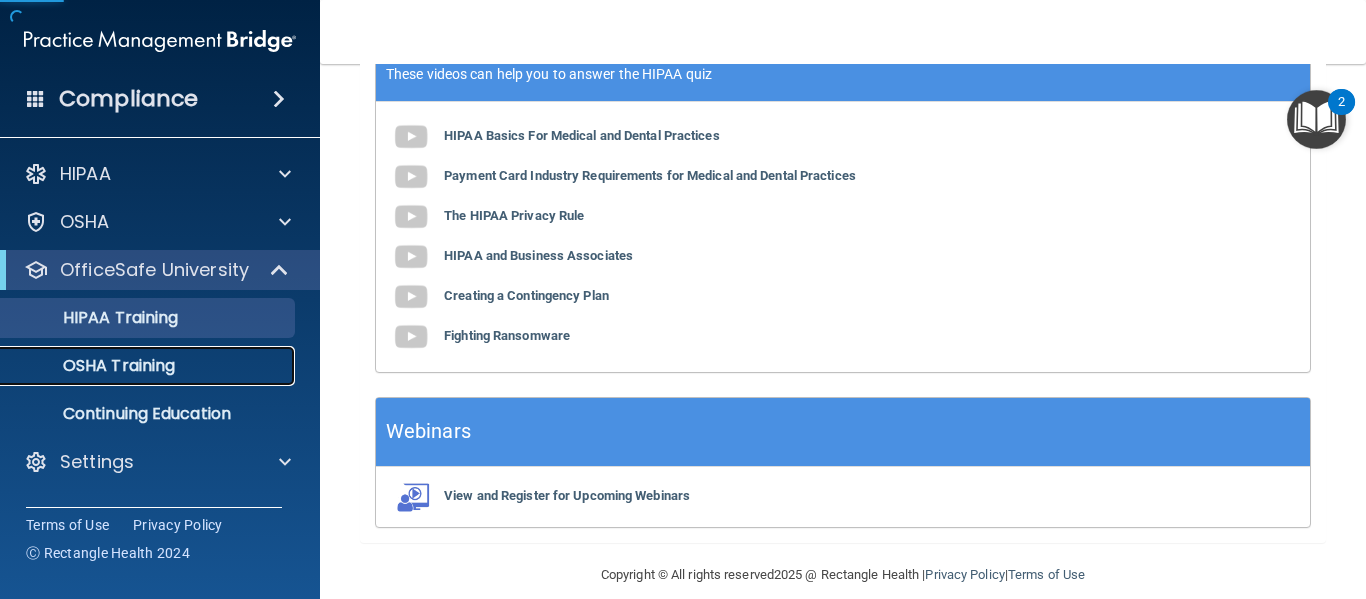 click on "OSHA Training" at bounding box center (149, 366) 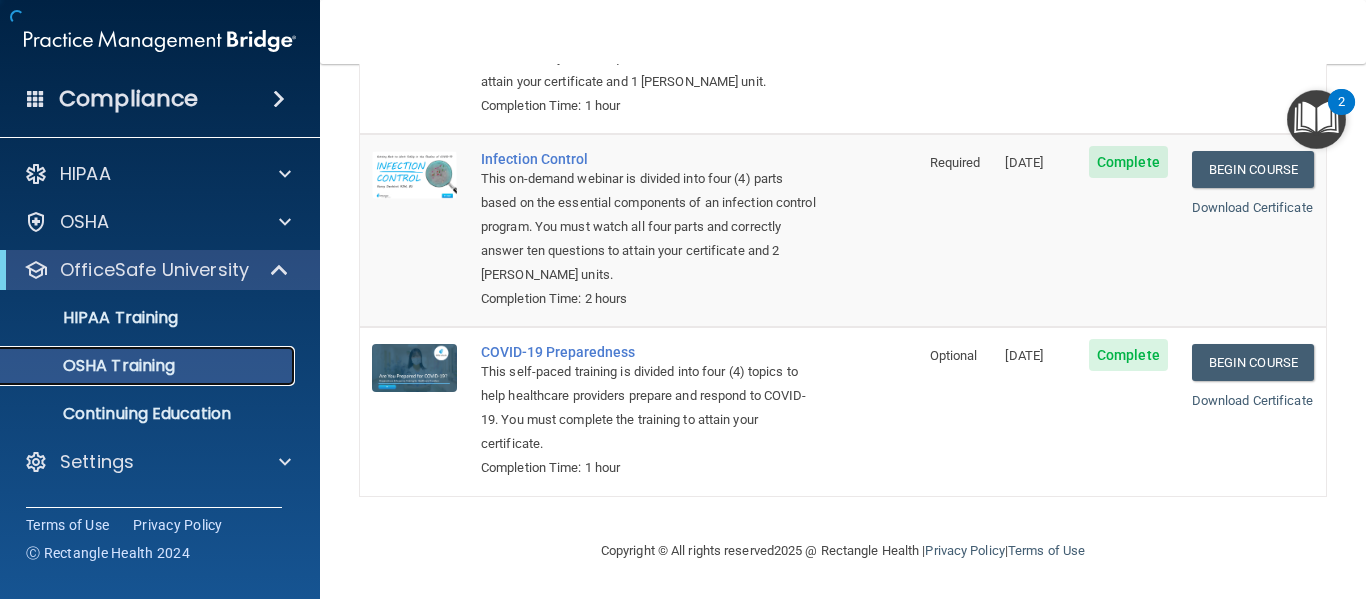 scroll, scrollTop: 481, scrollLeft: 0, axis: vertical 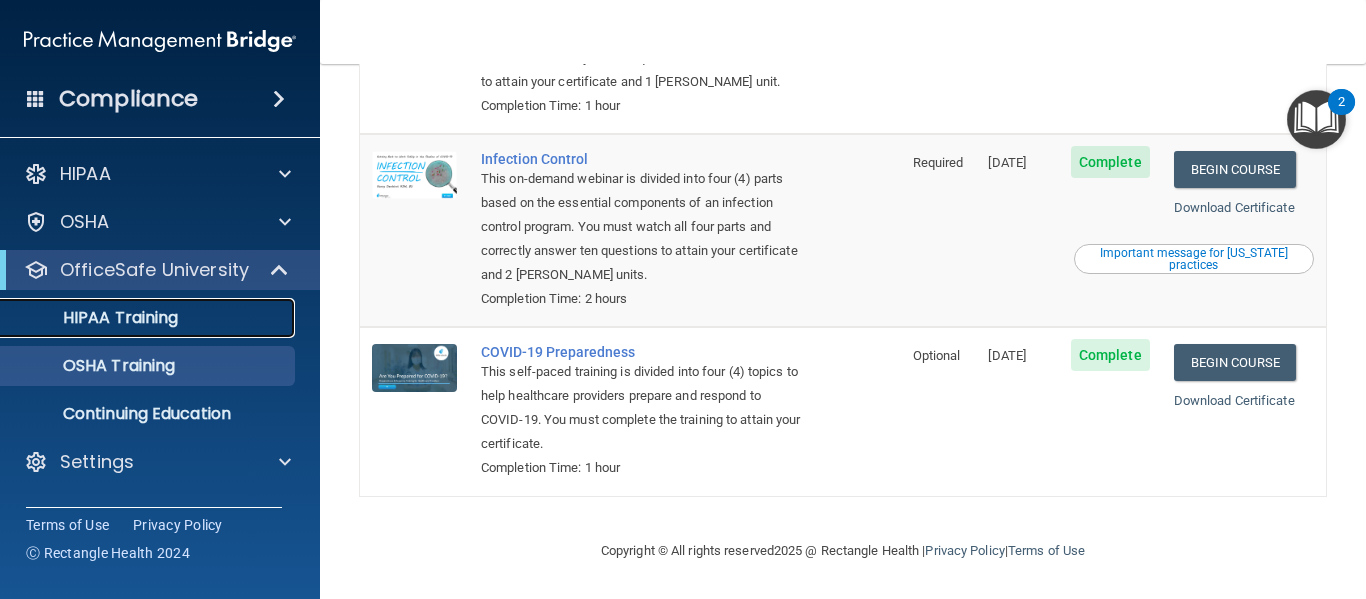 click on "HIPAA Training" at bounding box center (149, 318) 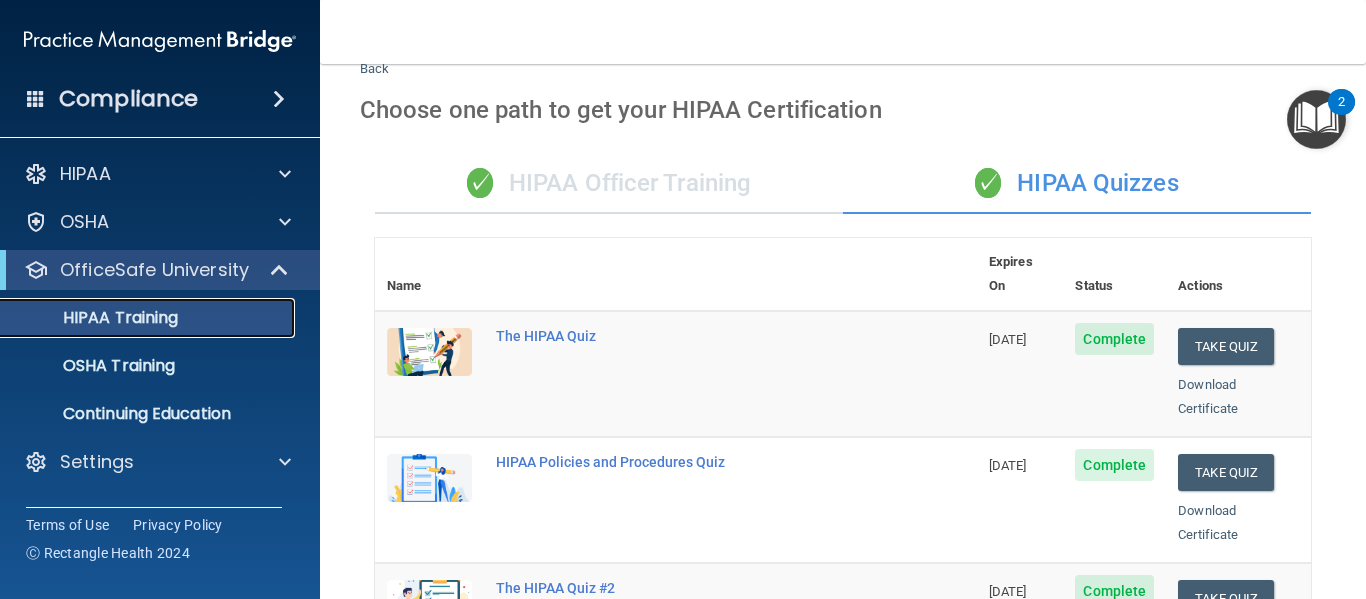 scroll, scrollTop: 0, scrollLeft: 0, axis: both 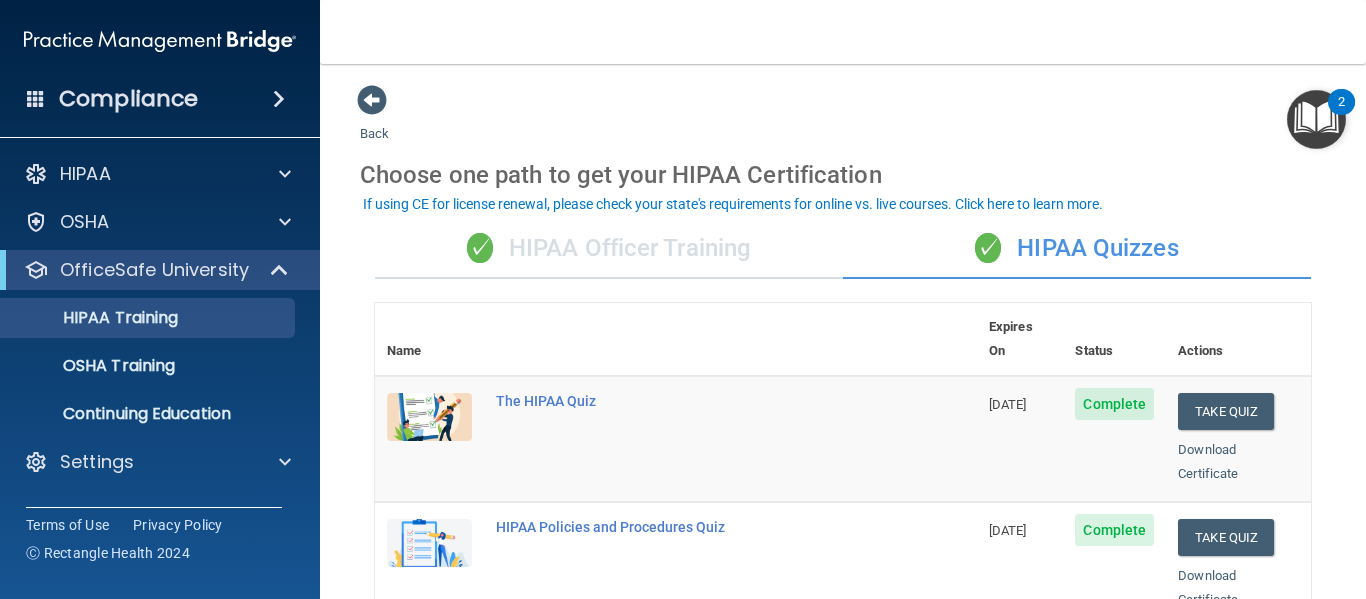 click on "✓   HIPAA Officer Training" at bounding box center [609, 249] 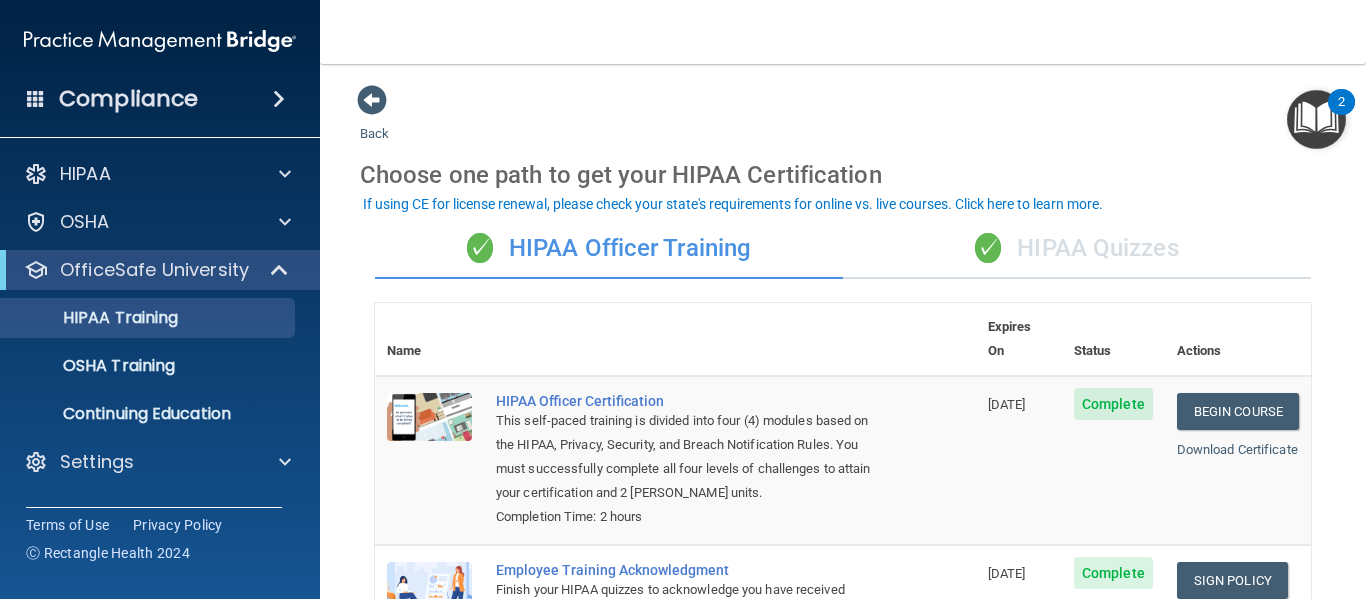 click on "✓   HIPAA Officer Training" at bounding box center (609, 249) 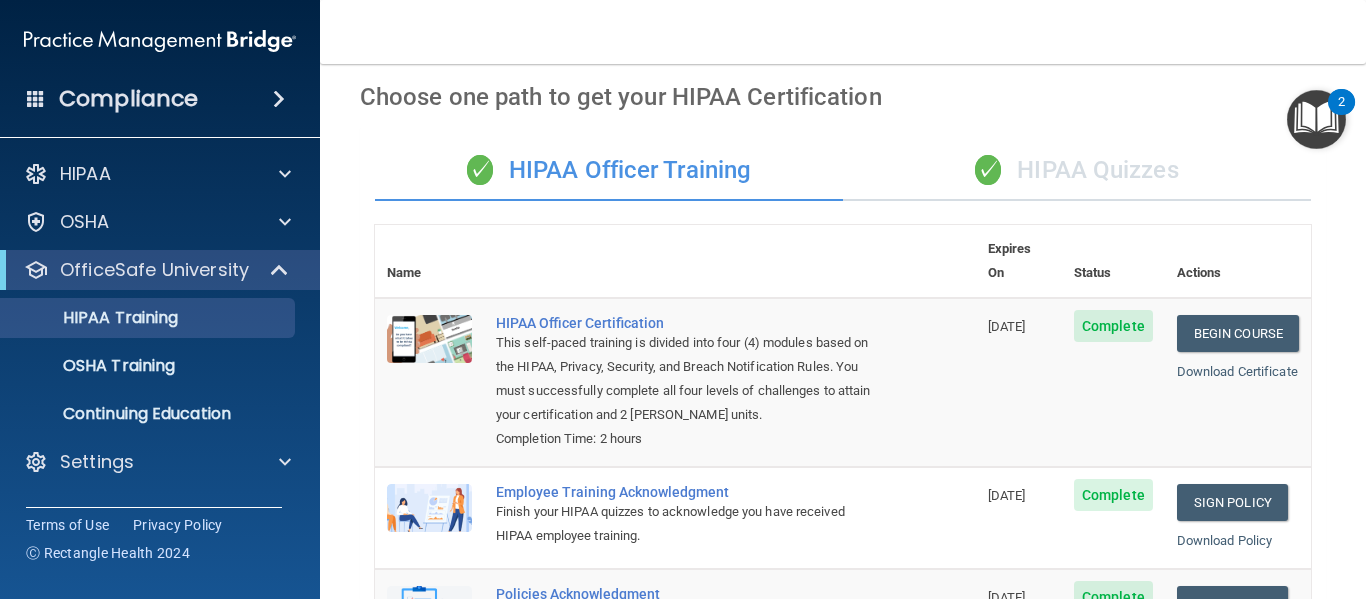 scroll, scrollTop: 0, scrollLeft: 0, axis: both 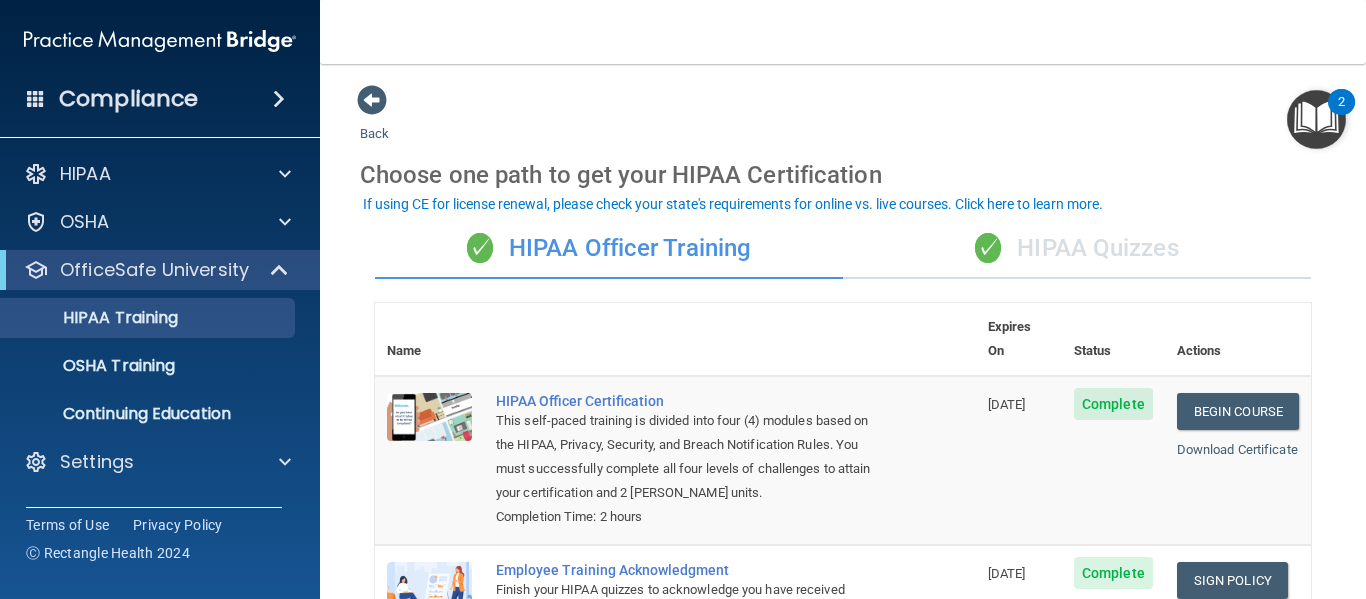 click on "✓   HIPAA Quizzes" at bounding box center [1077, 249] 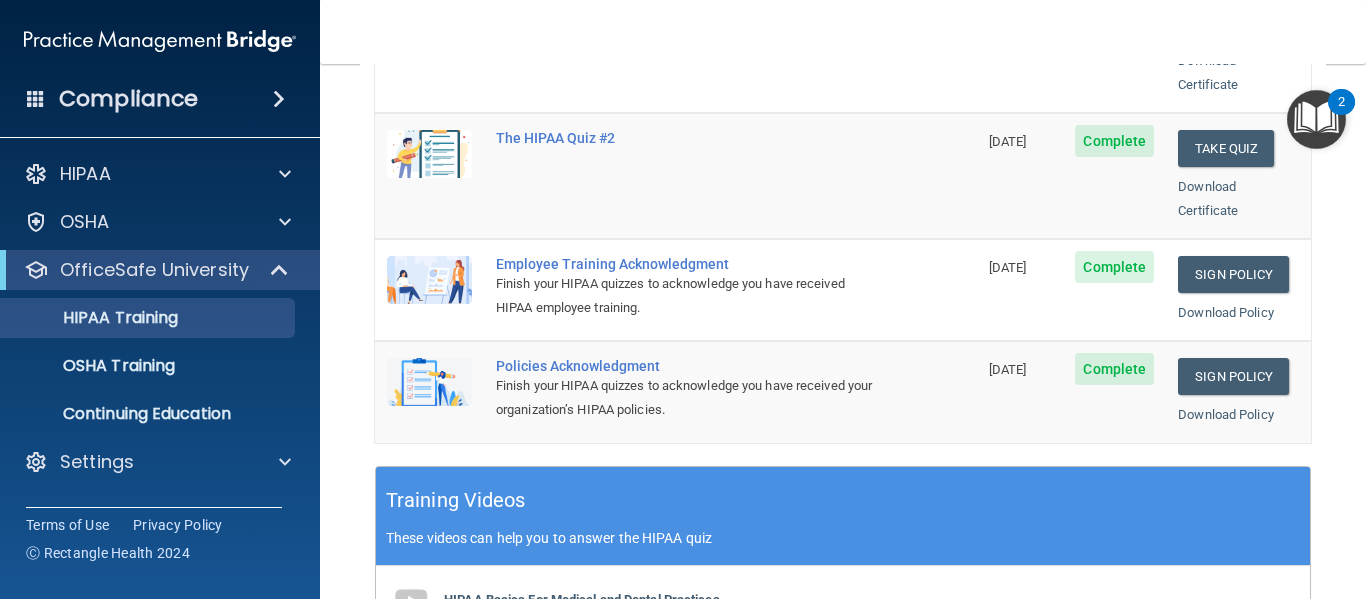 scroll, scrollTop: 512, scrollLeft: 0, axis: vertical 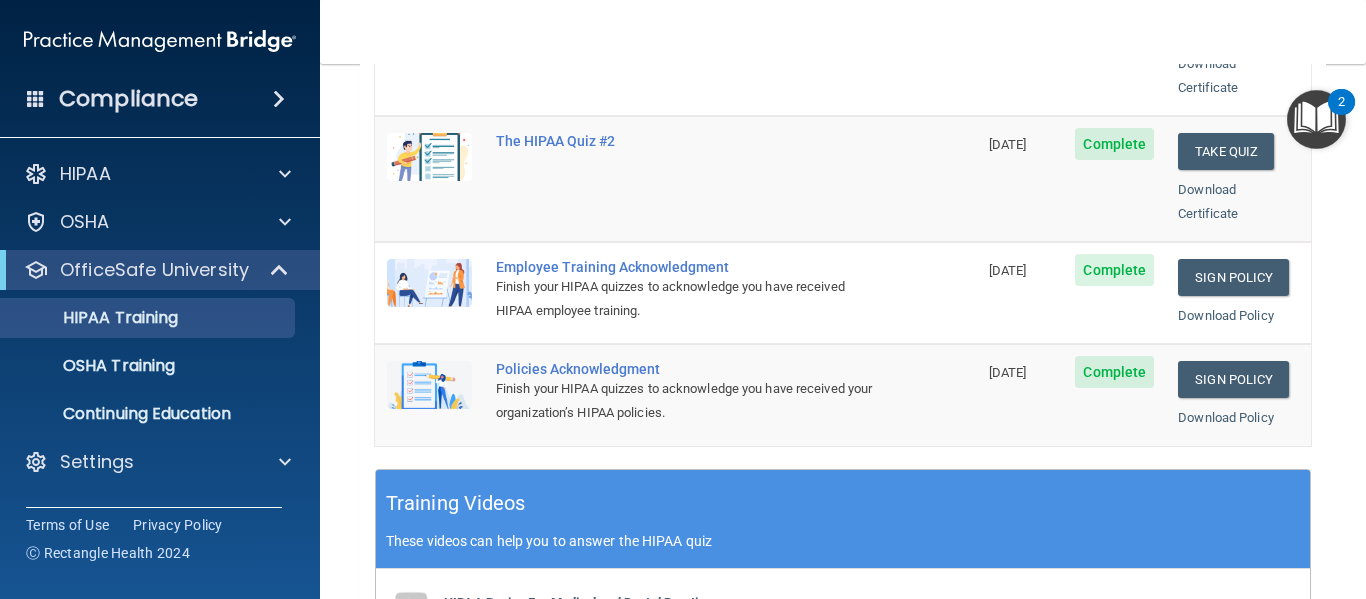 click on "Finish your HIPAA quizzes to acknowledge you have received HIPAA employee training." at bounding box center [686, 299] 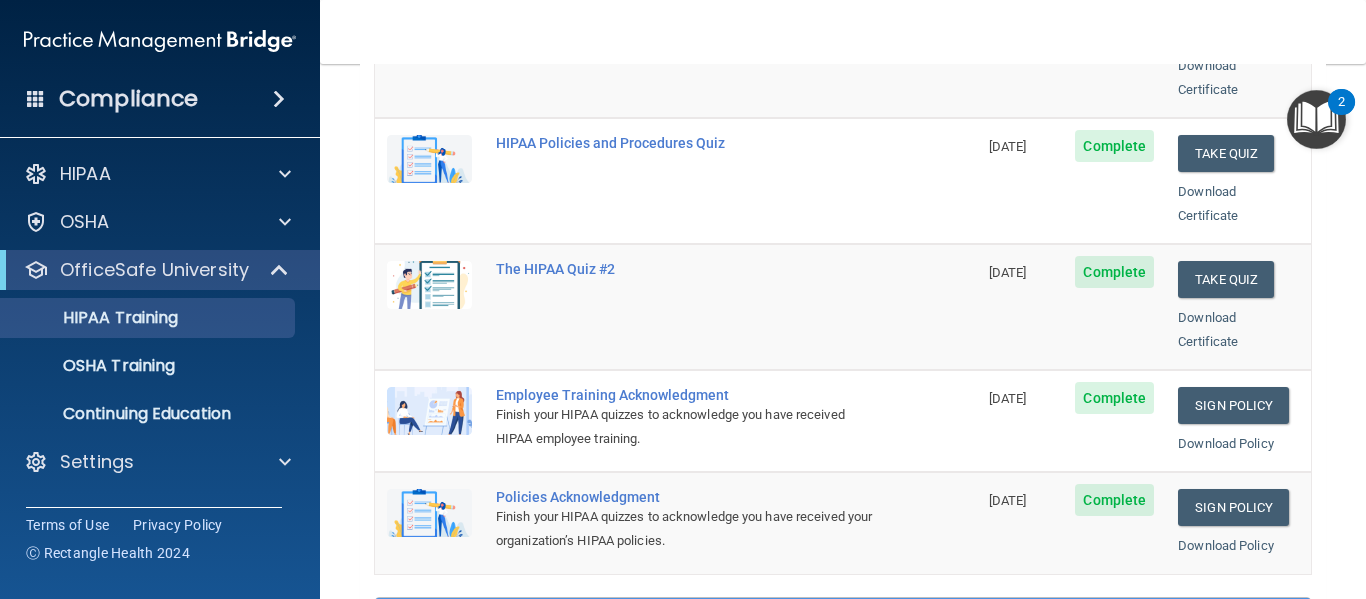 scroll, scrollTop: 383, scrollLeft: 0, axis: vertical 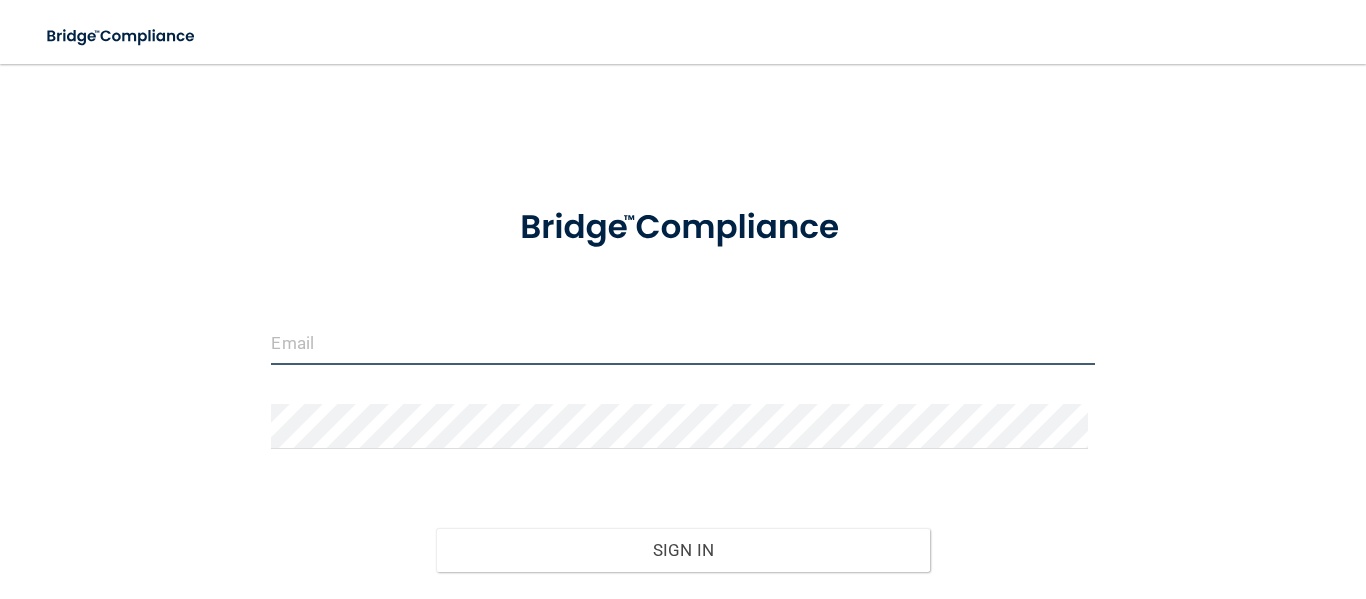 click at bounding box center [682, 342] 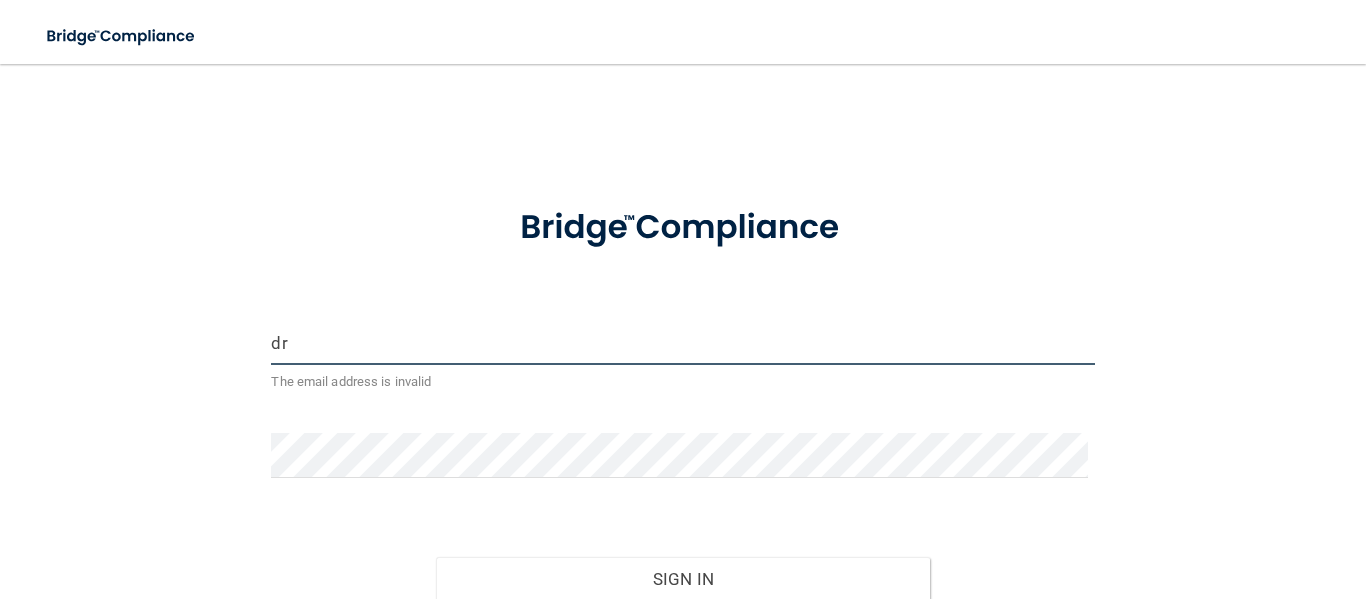 type on "[EMAIL_ADDRESS][DOMAIN_NAME]" 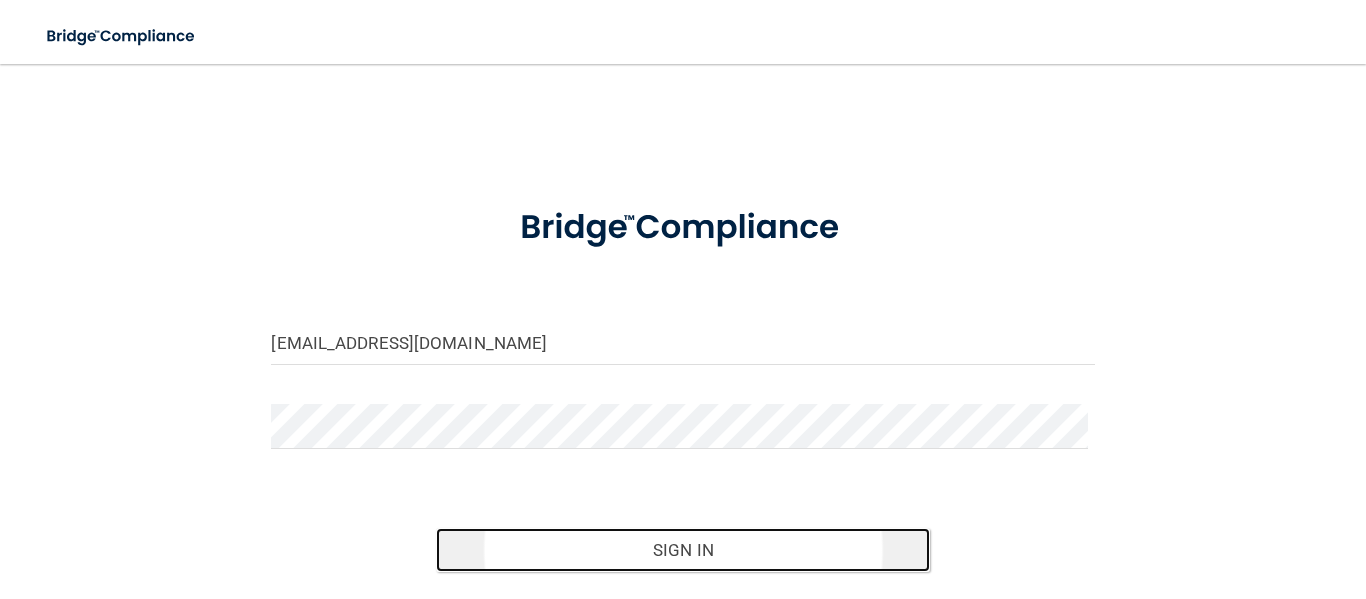 click on "Sign In" at bounding box center [683, 550] 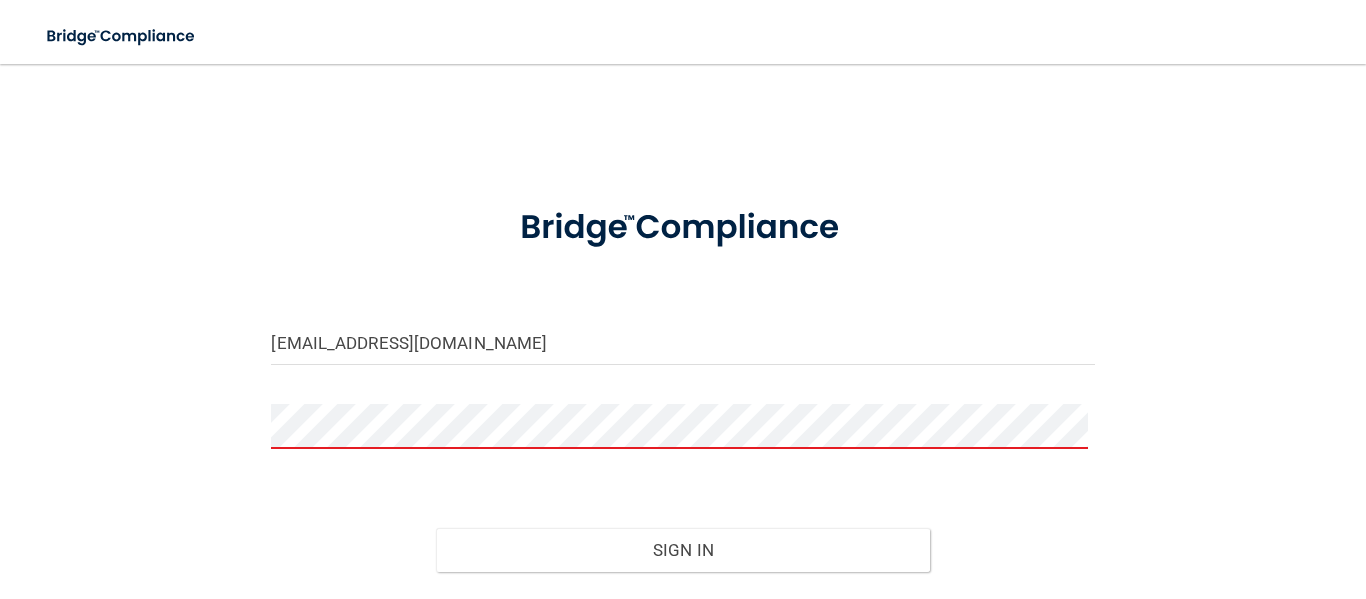click on "Sign In" at bounding box center [683, 550] 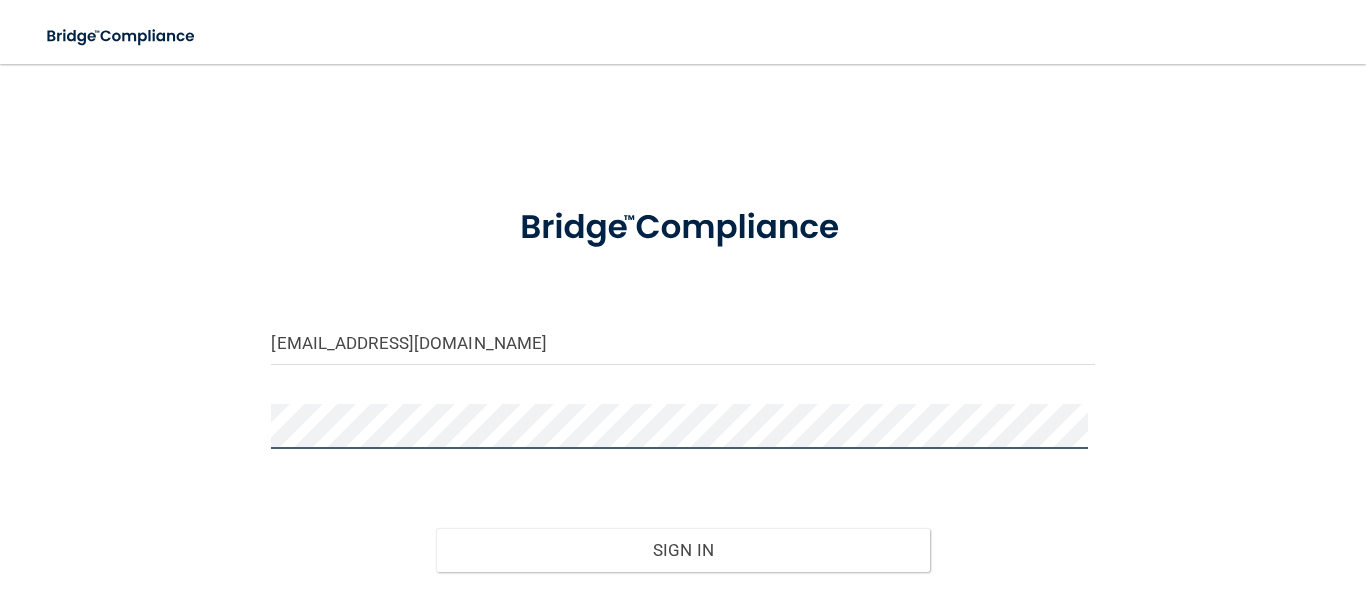 click on "Sign In" at bounding box center [683, 550] 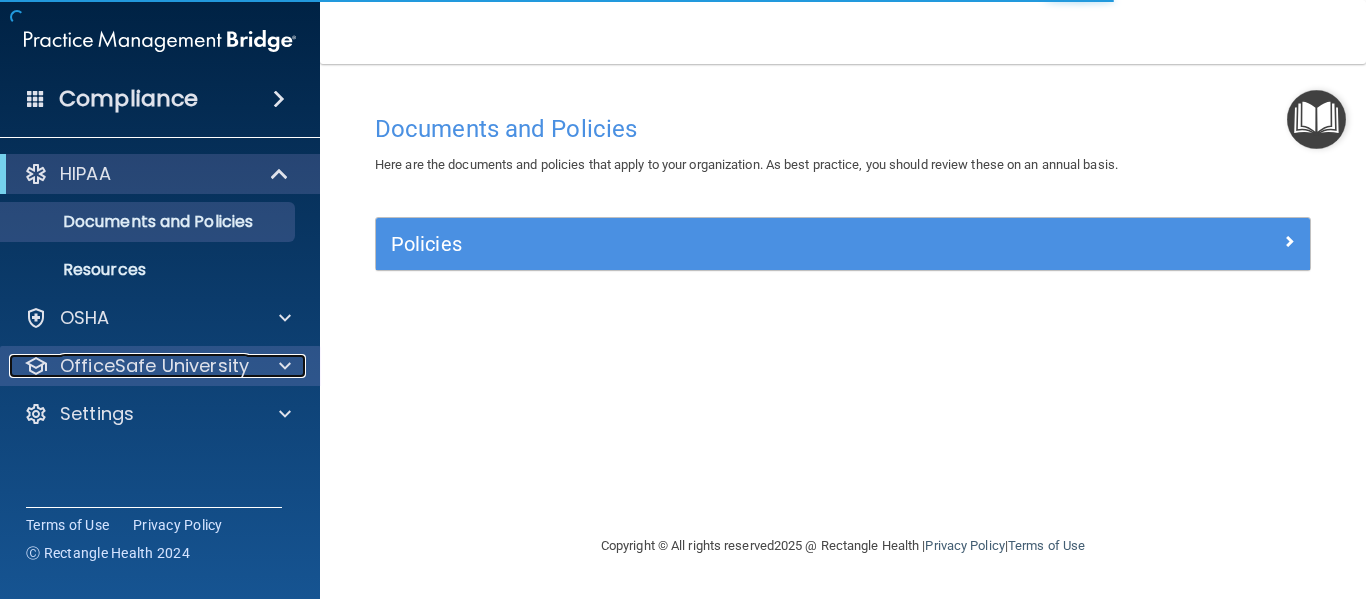 click on "OfficeSafe University" at bounding box center [154, 366] 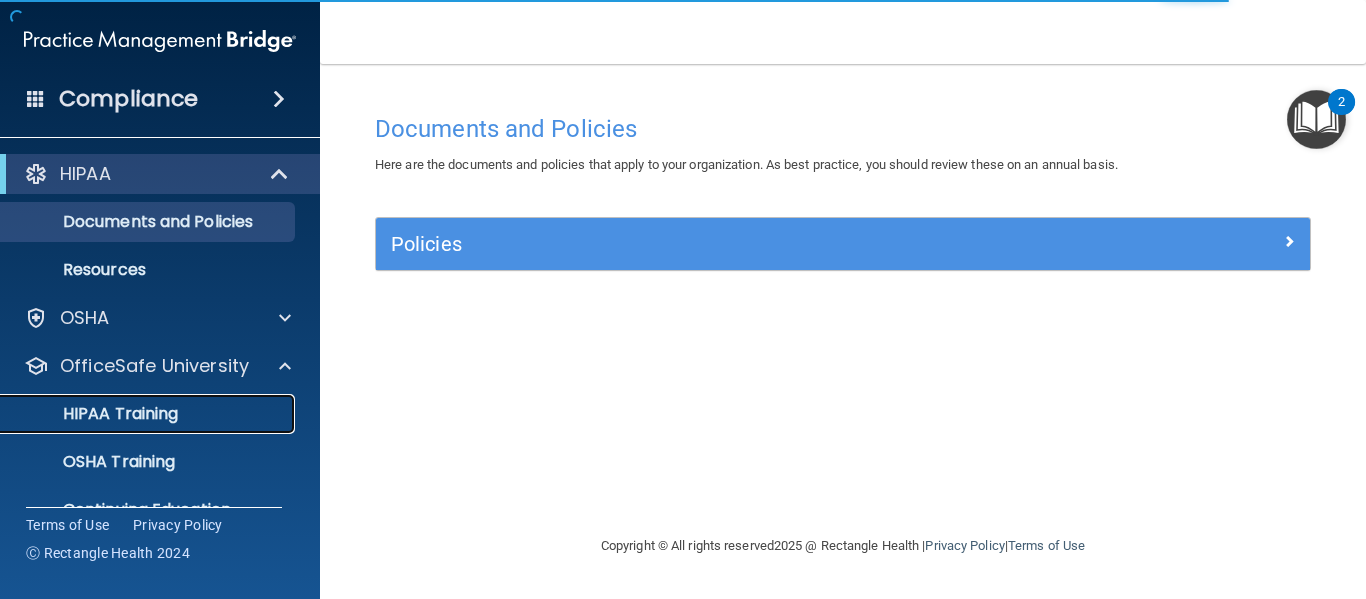 click on "HIPAA Training" at bounding box center (95, 414) 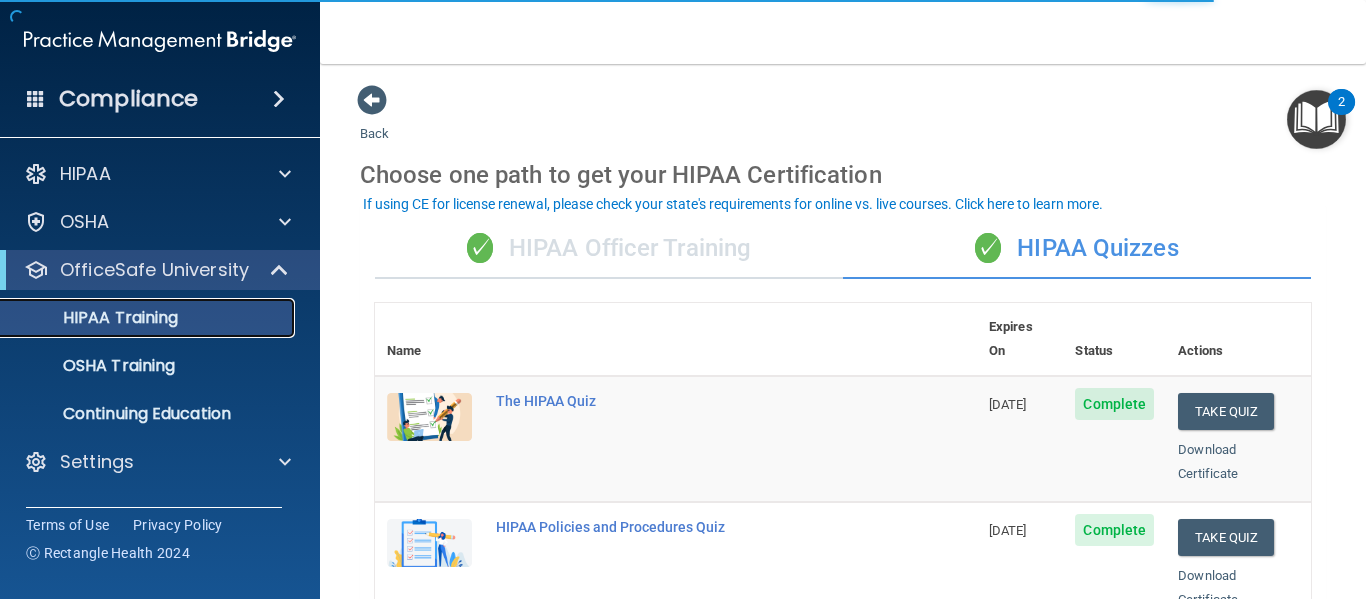 click on "HIPAA Training" at bounding box center (95, 318) 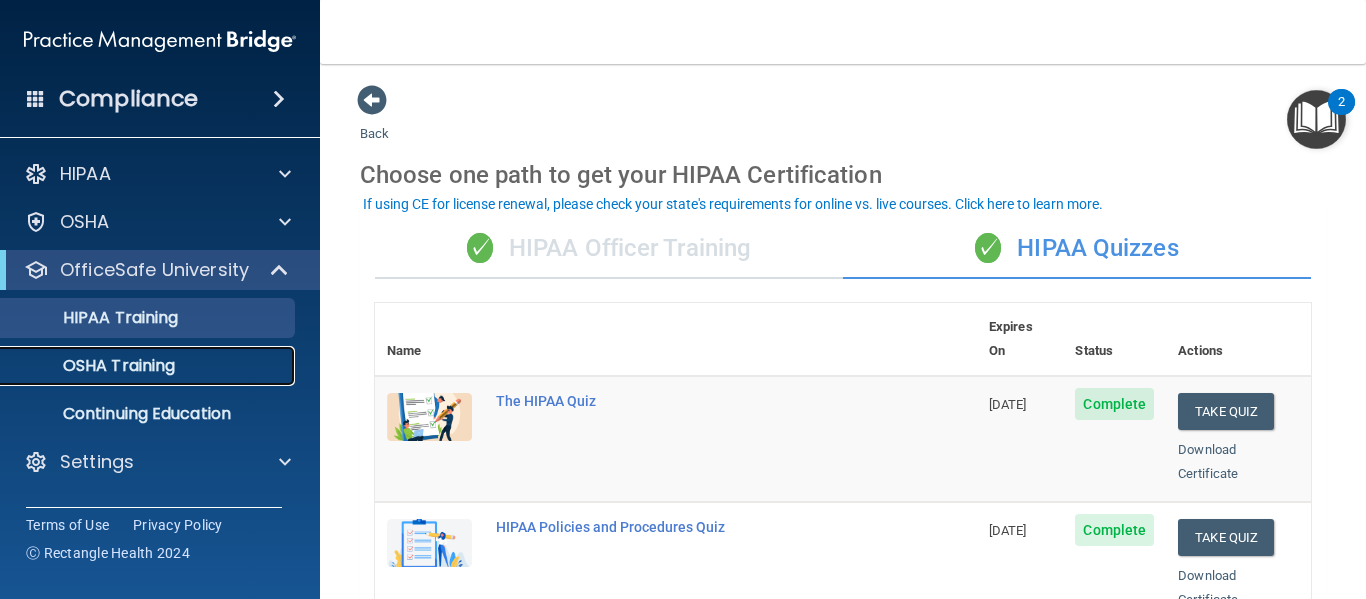 click on "OSHA Training" at bounding box center (137, 366) 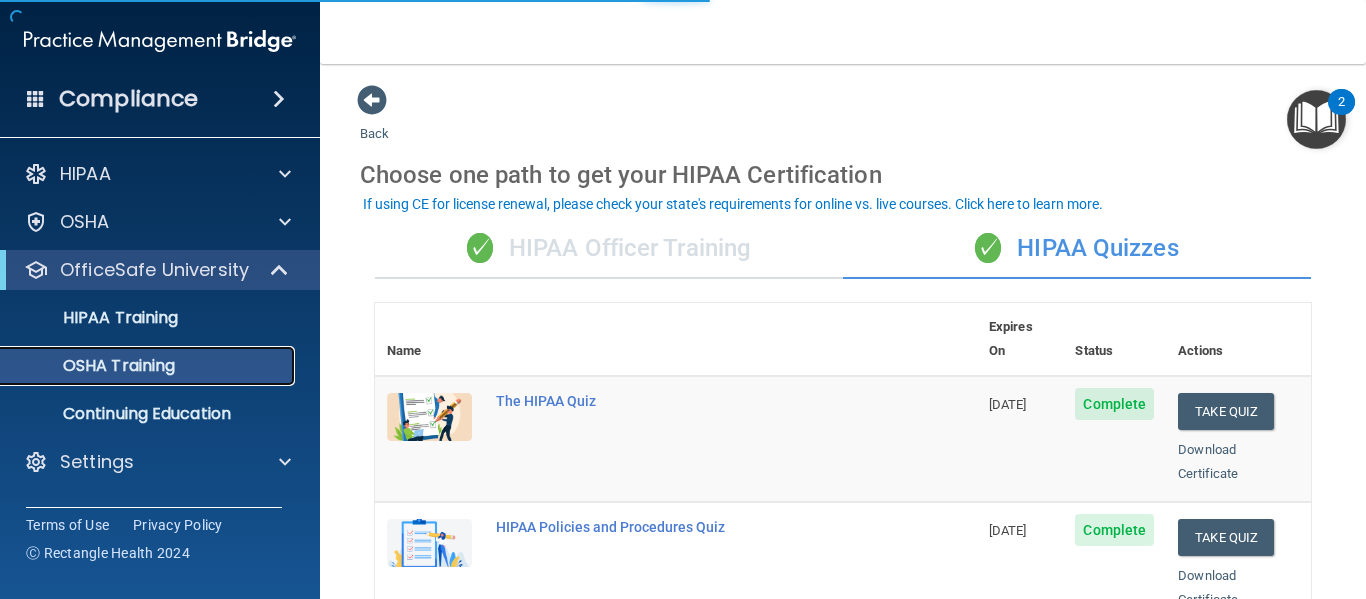 click on "OSHA Training" at bounding box center (137, 366) 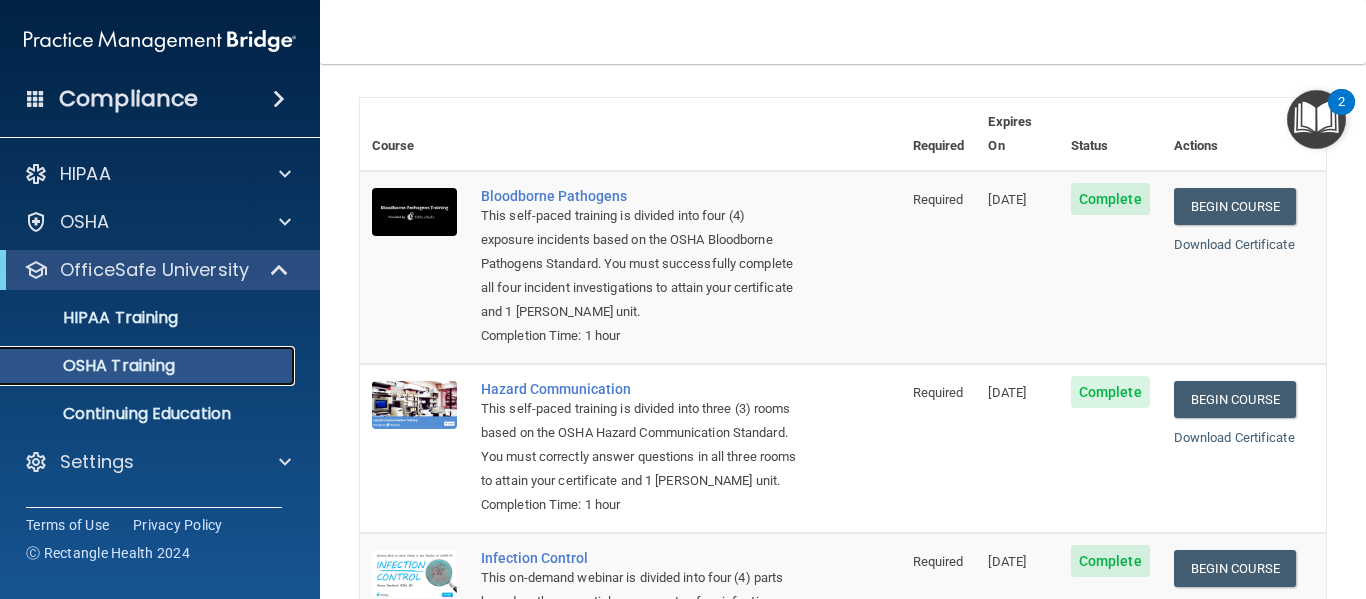 scroll, scrollTop: 0, scrollLeft: 0, axis: both 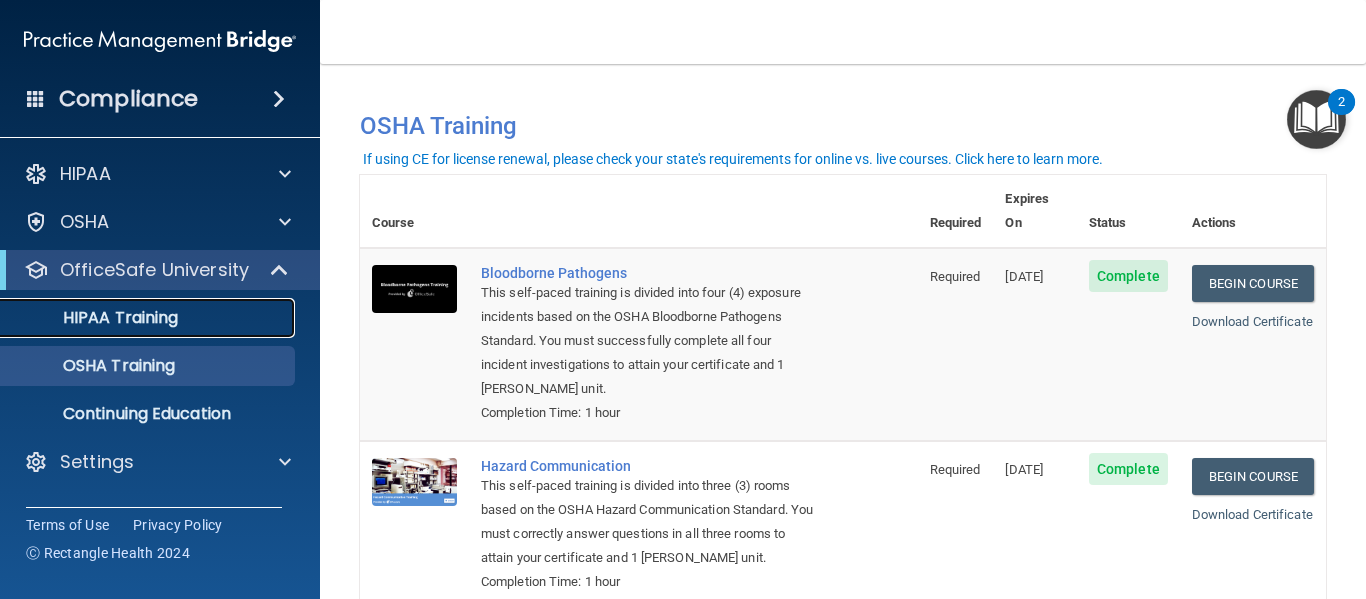 click on "HIPAA Training" at bounding box center (149, 318) 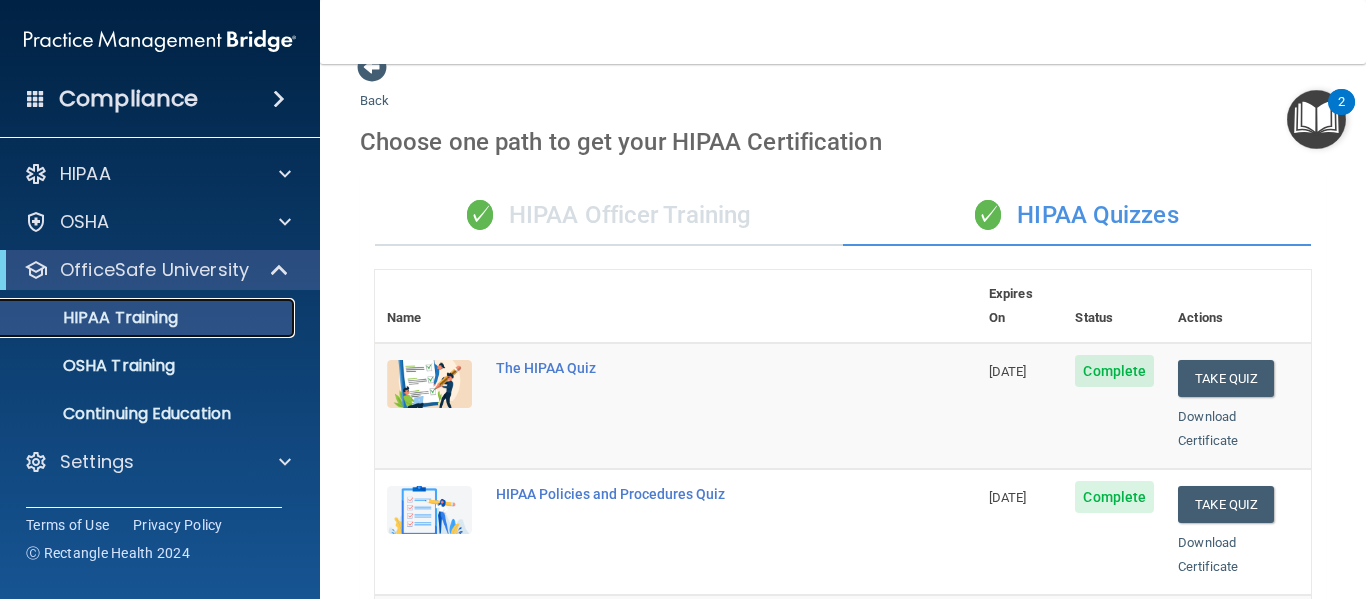 scroll, scrollTop: 0, scrollLeft: 0, axis: both 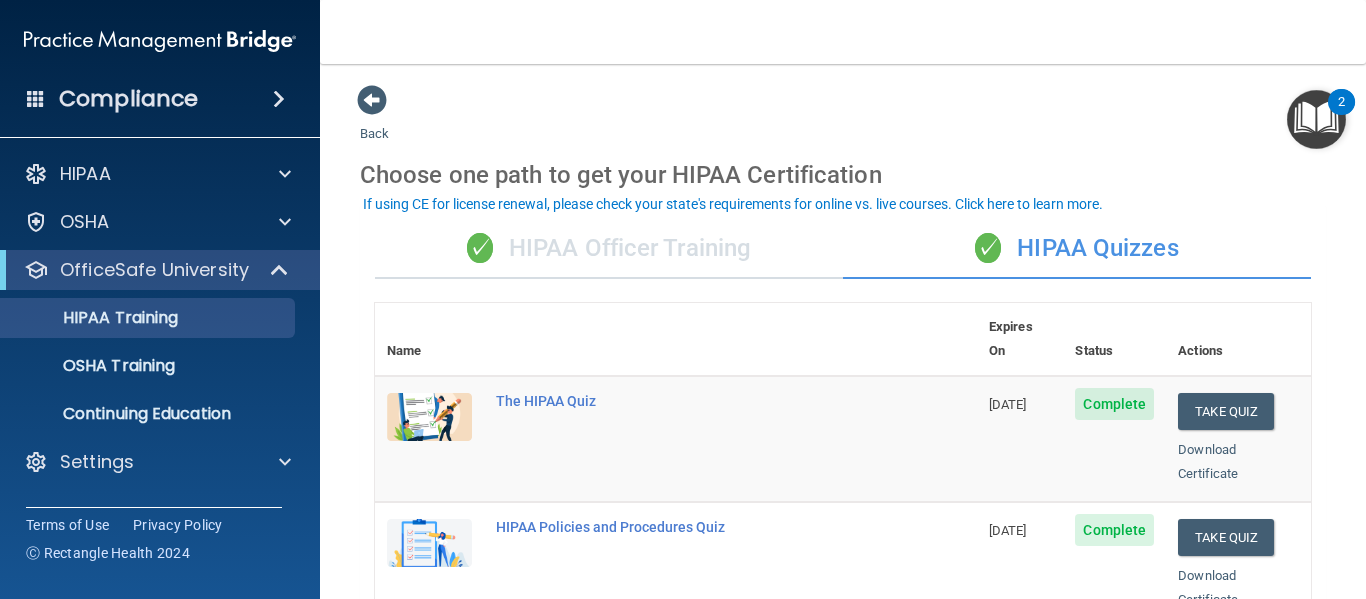 click on "Back     Choose one path to get your HIPAA Certification               ✓   HIPAA Officer Training       ✓   HIPAA Quizzes                      Name    Expires On  Status  Actions                     The HIPAA Quiz         [DATE]           Complete        Take Quiz       Download Certificate                        HIPAA Policies and Procedures Quiz         [DATE]           Complete        Take Quiz       Download Certificate                        The HIPAA Quiz #2         [DATE]           Complete        Take Quiz       Download Certificate                Employee Training Acknowledgment   Finish your HIPAA quizzes to acknowledge you have received HIPAA employee training.    [DATE]           Complete        Sign Policy       Sign Policy       Download Policy            Policies Acknowledgment   Finish your HIPAA quizzes to acknowledge you have received your organization’s HIPAA policies.    [DATE]           Complete        Sign Policy       Sign Policy       Download Policy" at bounding box center [843, 803] 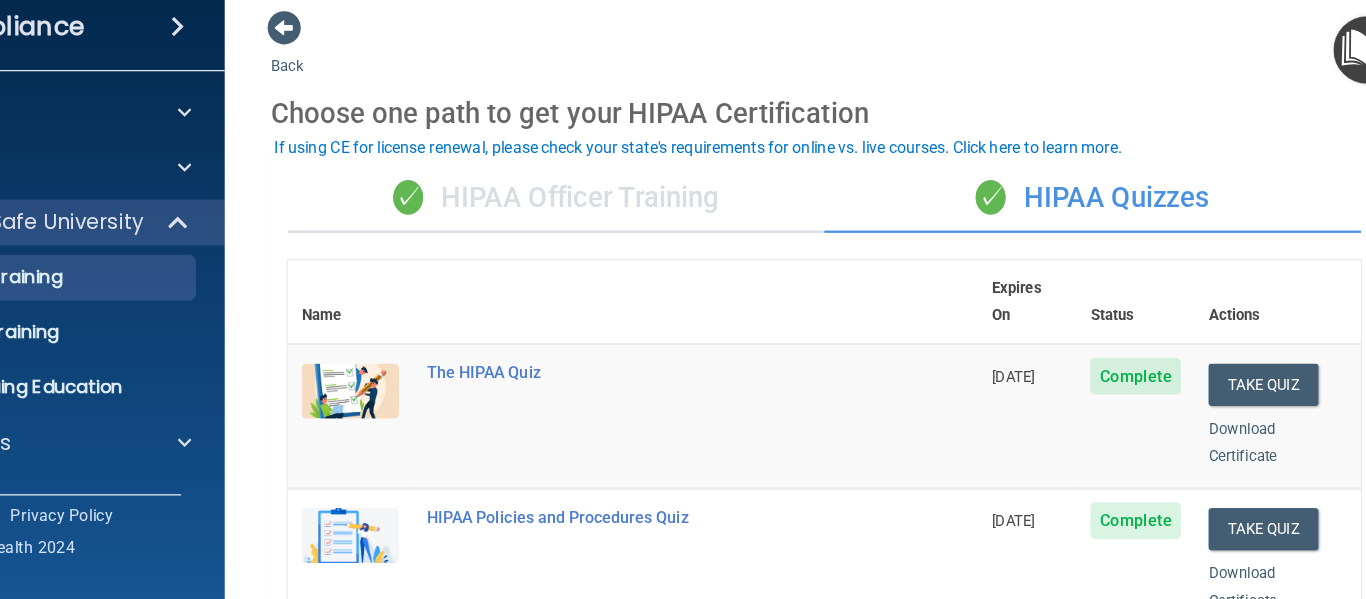 click on "Choose one path to get your HIPAA Certification" at bounding box center [843, 175] 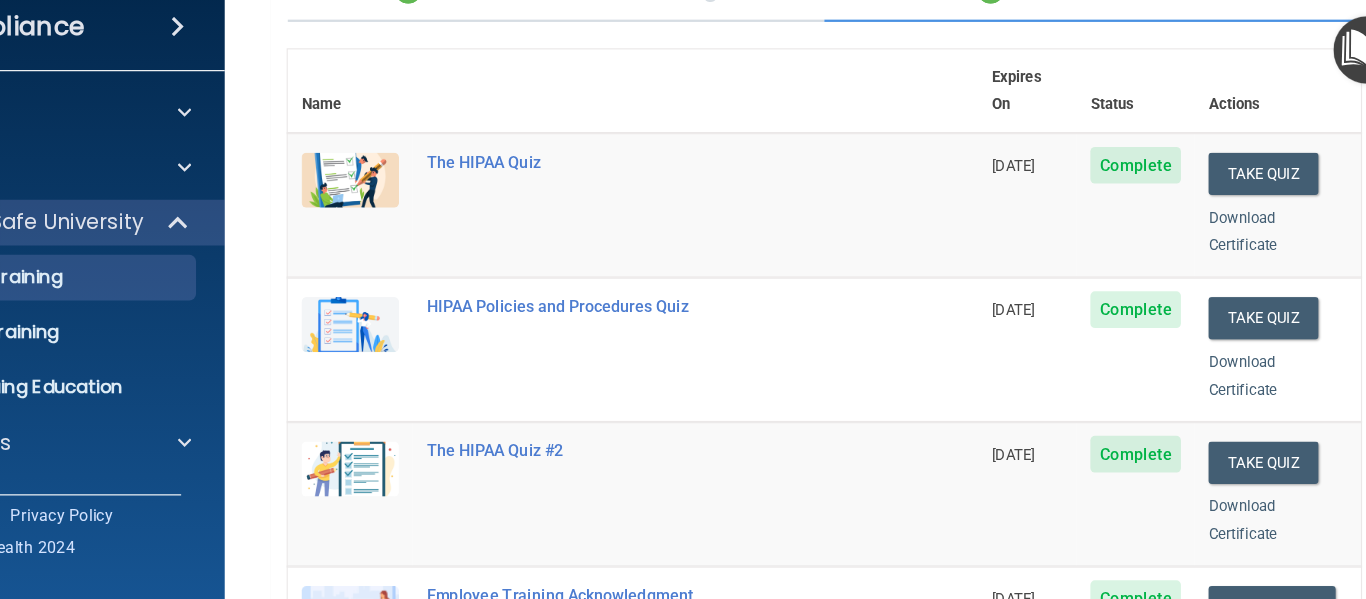scroll, scrollTop: 156, scrollLeft: 0, axis: vertical 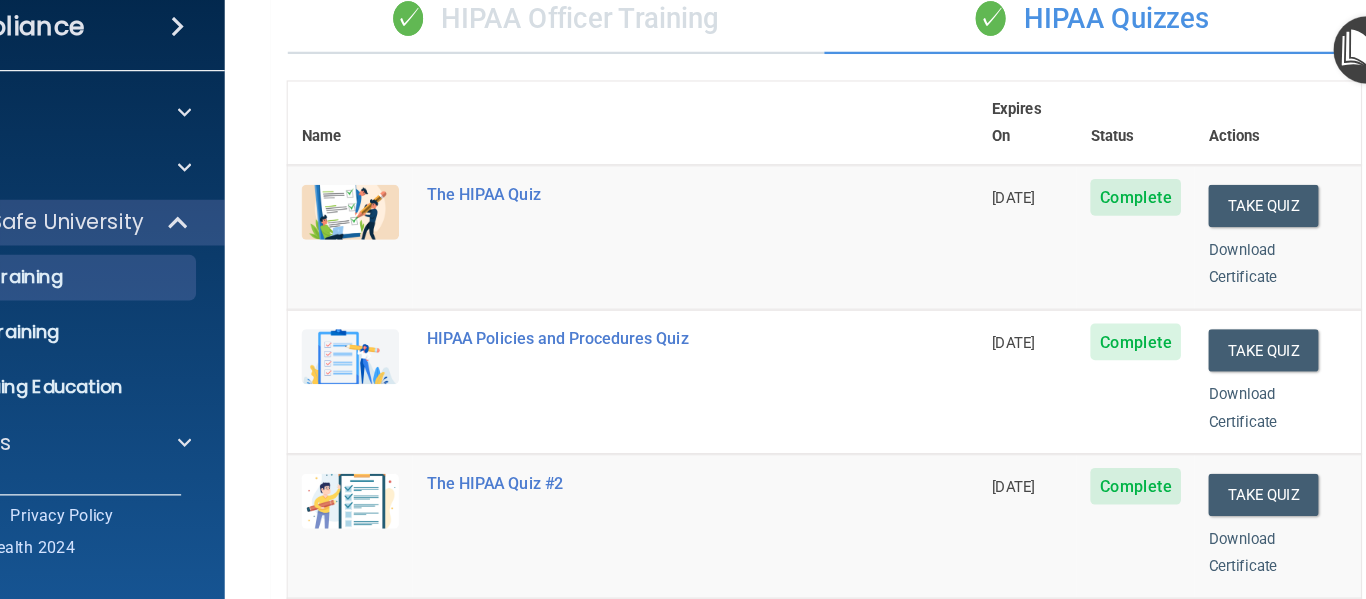 click on "Employee Training Acknowledgment   Finish your HIPAA quizzes to acknowledge you have received HIPAA employee training." at bounding box center [730, 649] 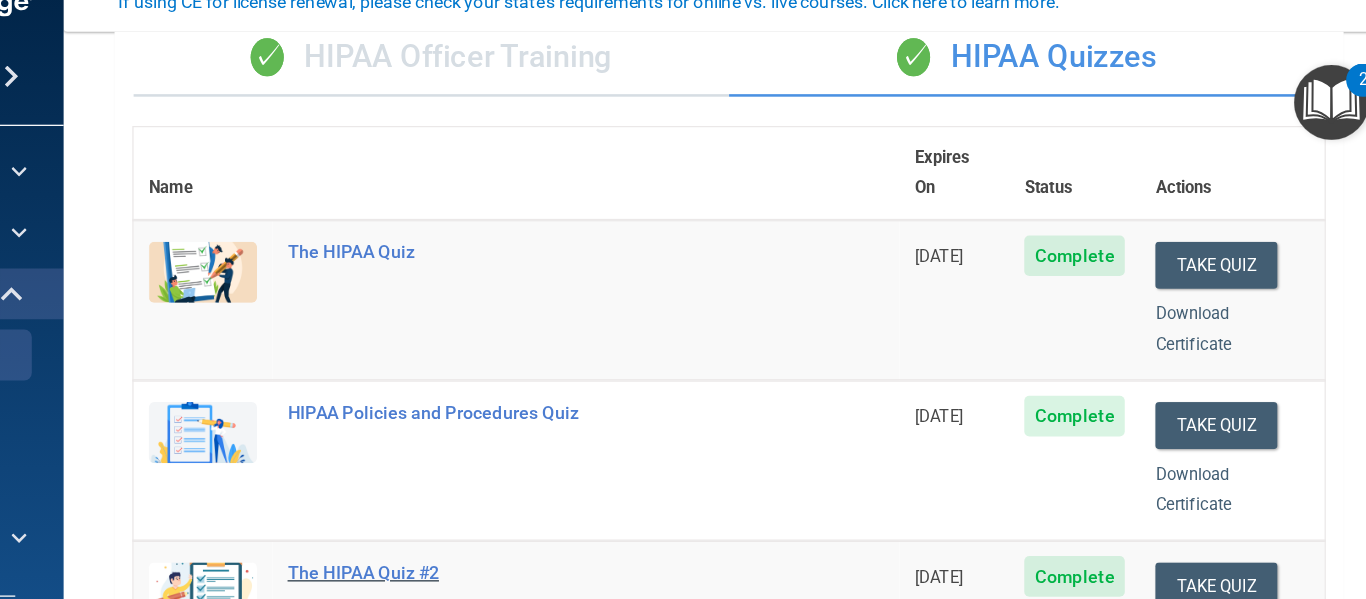 click on "The HIPAA Quiz" at bounding box center (730, 275) 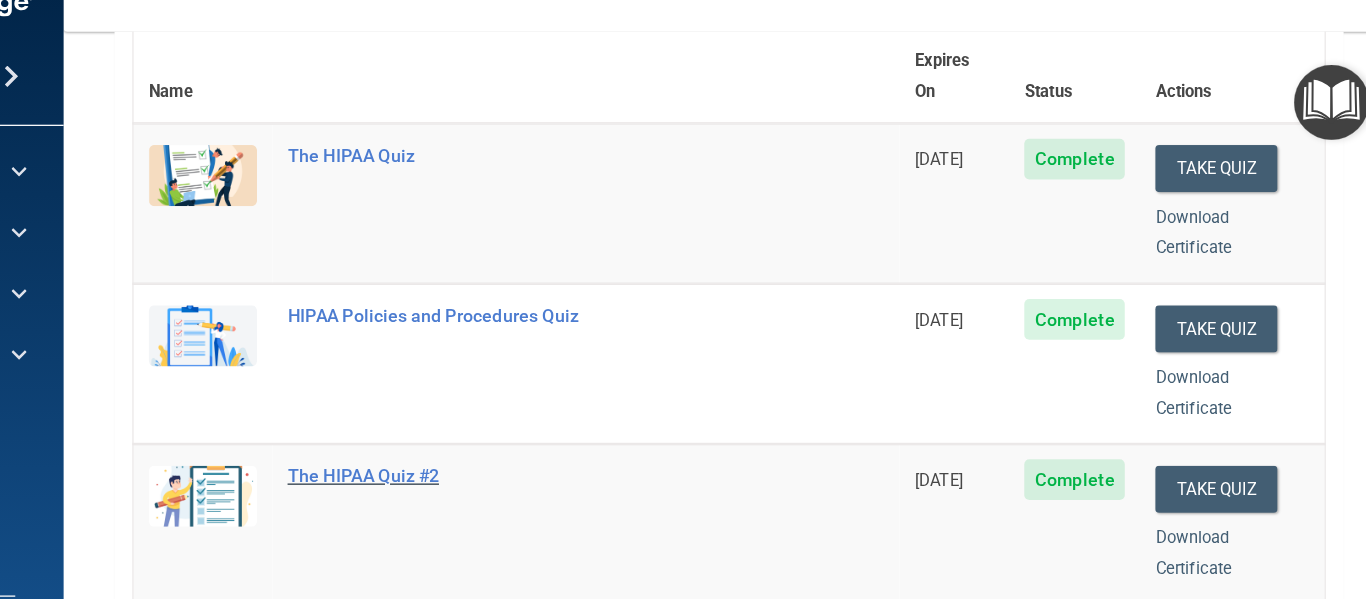 scroll, scrollTop: 247, scrollLeft: 0, axis: vertical 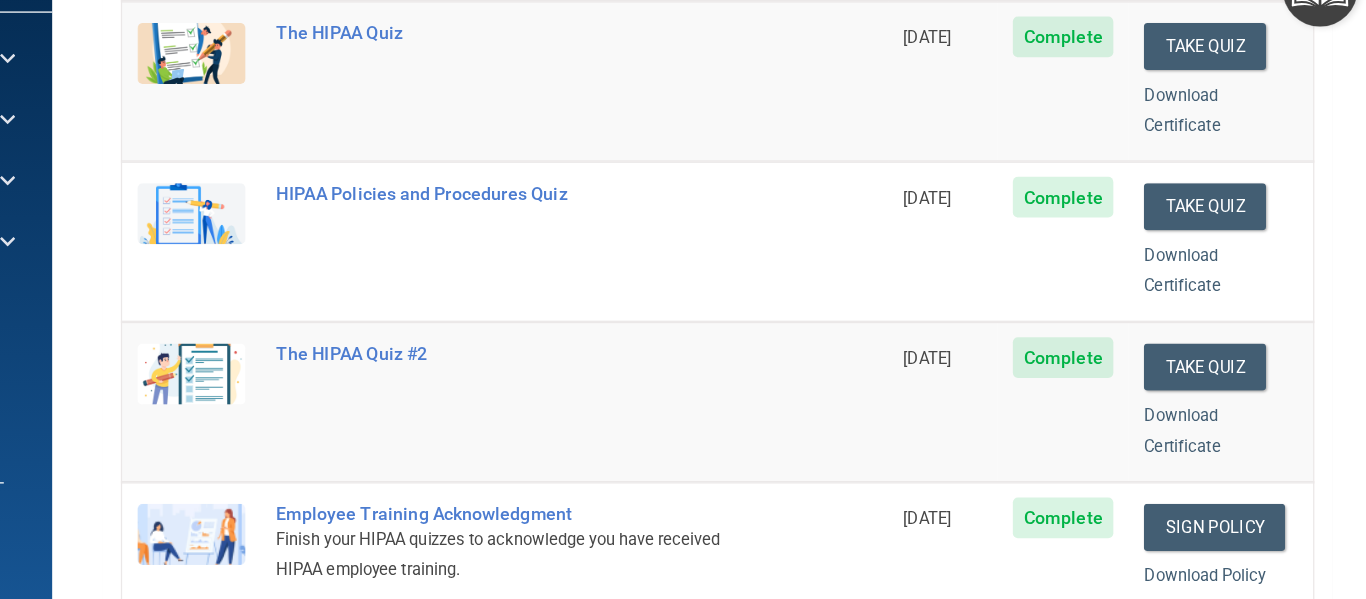 click at bounding box center [429, 318] 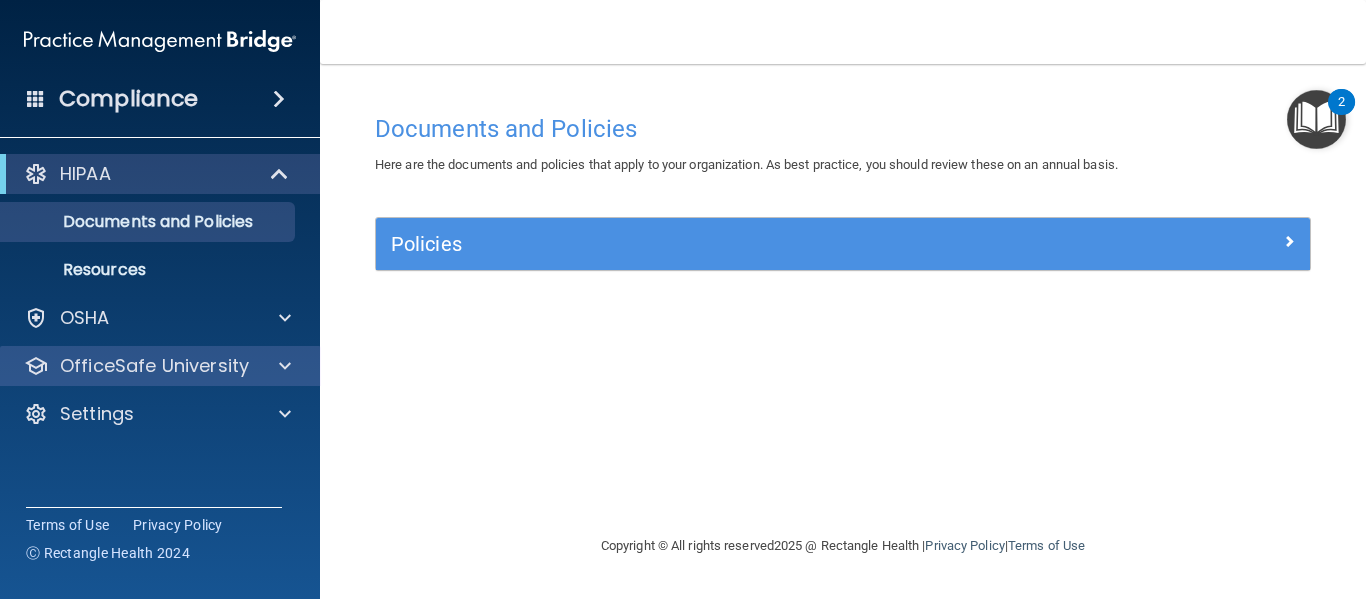 click on "OfficeSafe University" at bounding box center [160, 366] 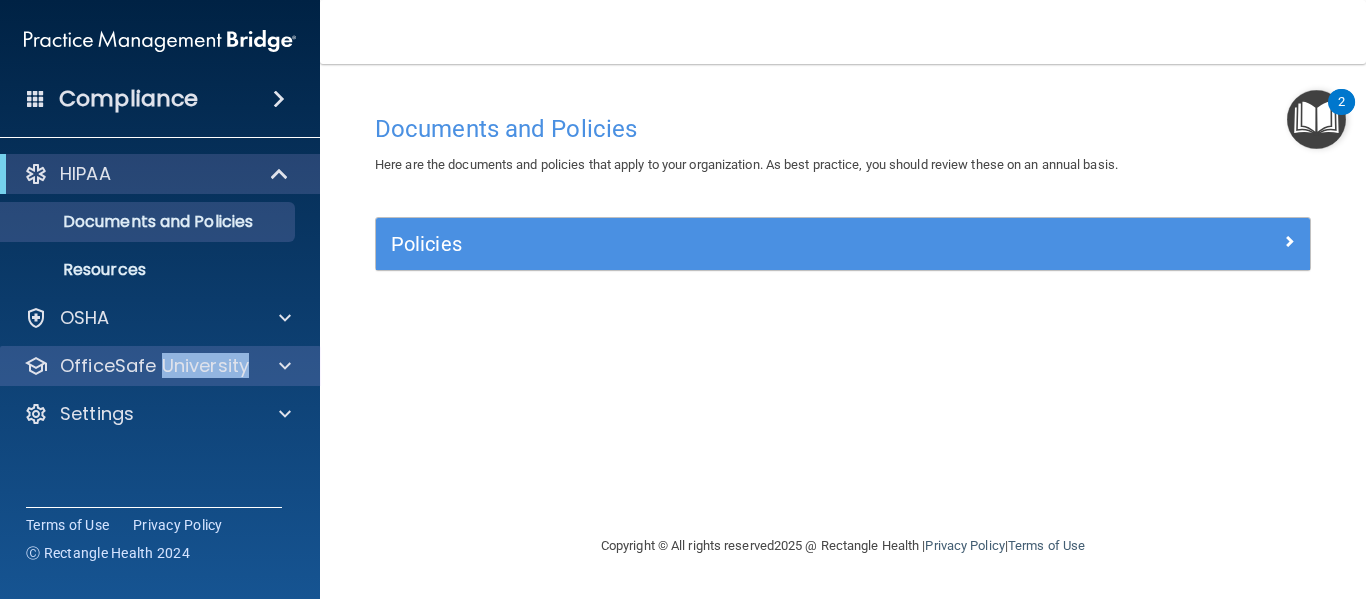 click on "OfficeSafe University" at bounding box center (160, 366) 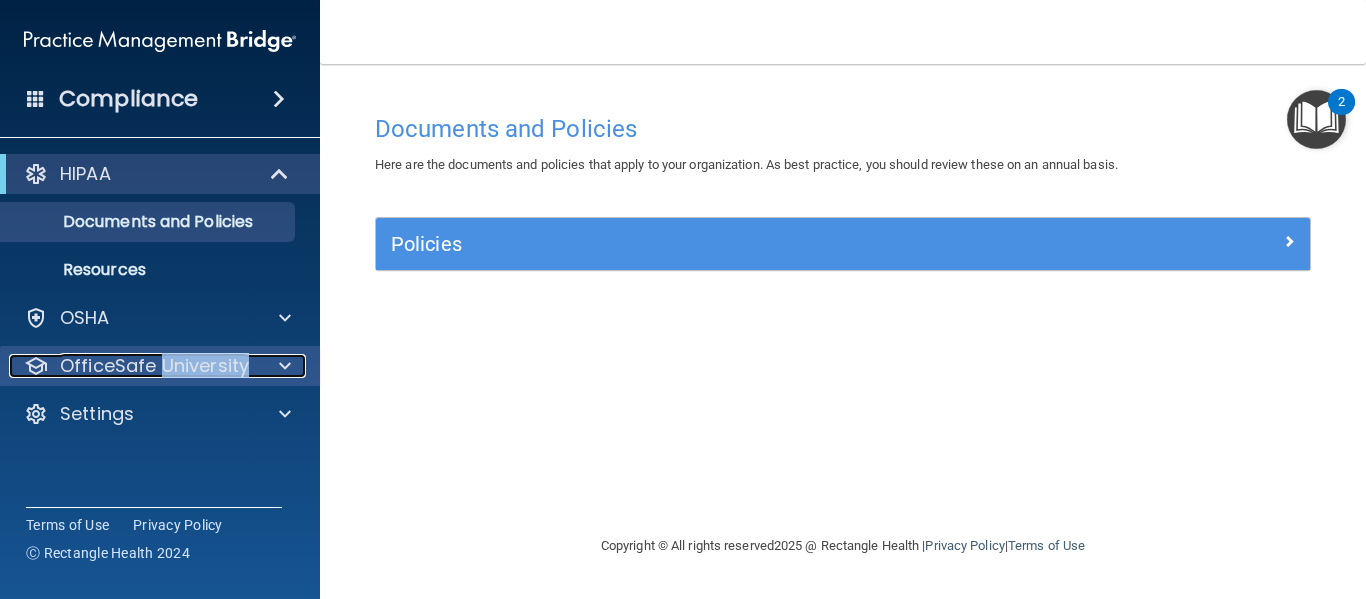 click at bounding box center [282, 366] 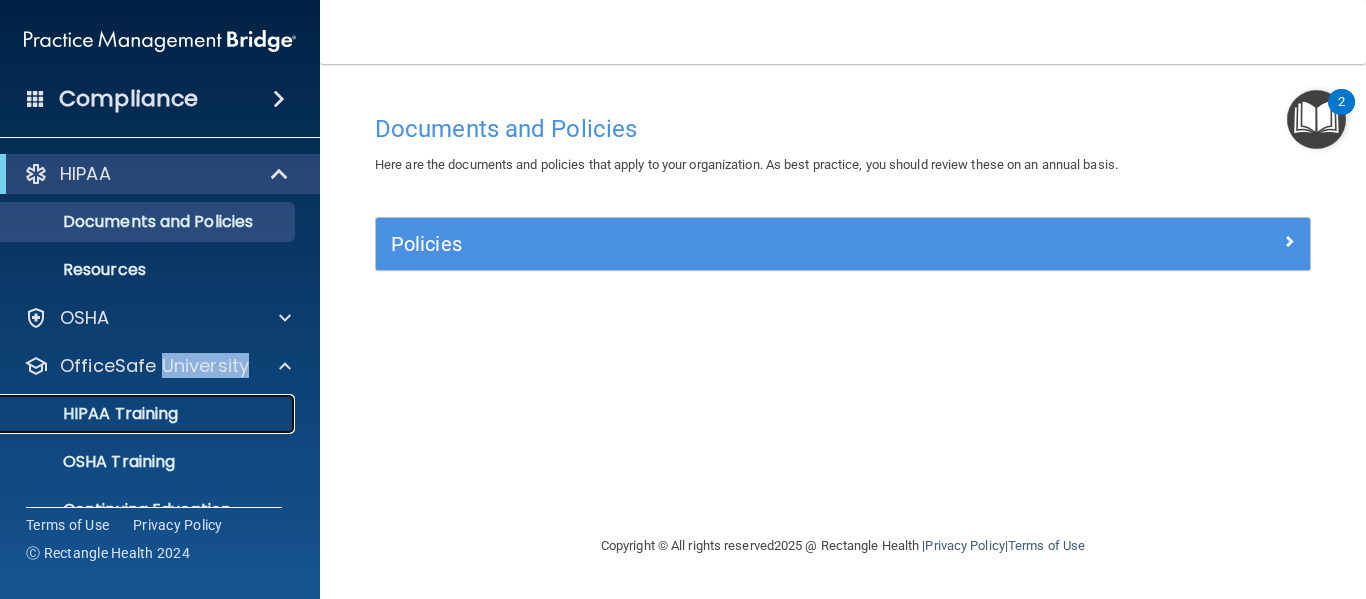 click on "HIPAA Training" at bounding box center [95, 414] 